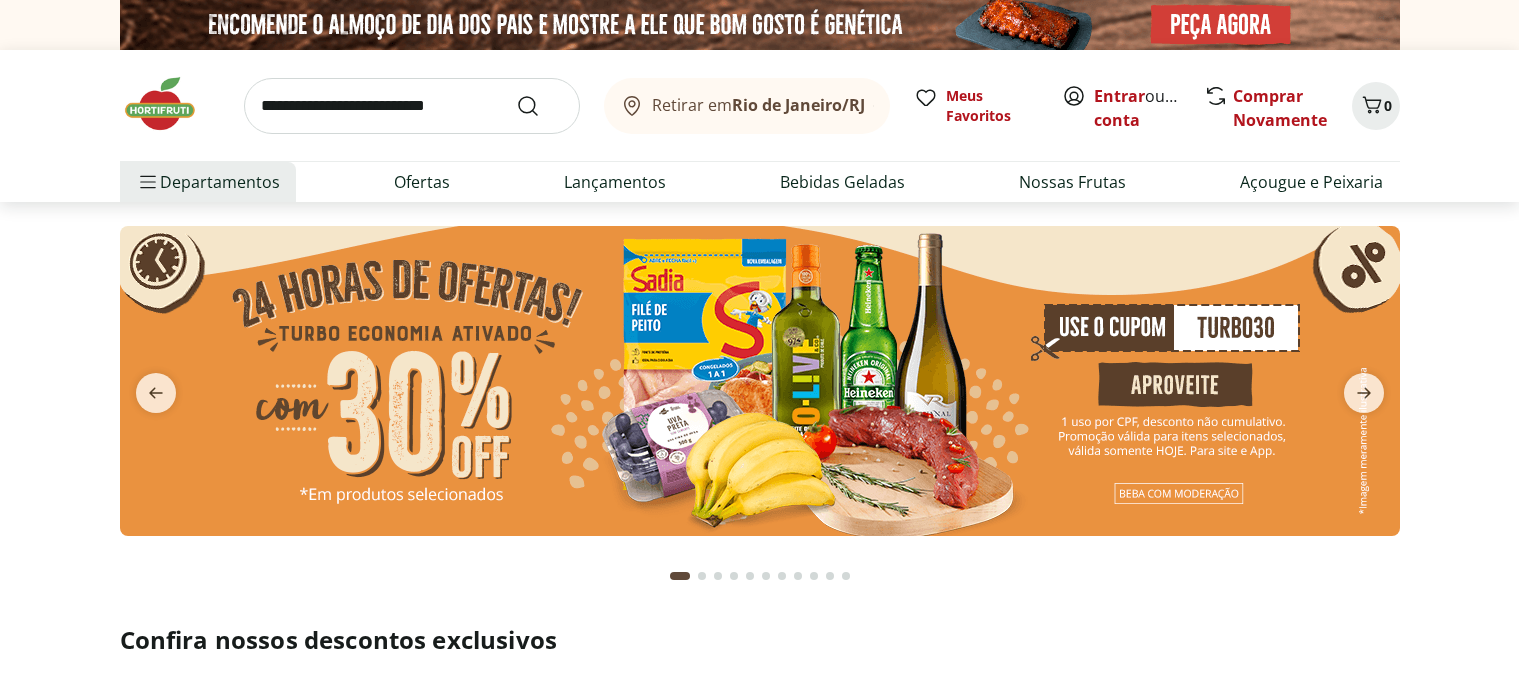 scroll, scrollTop: 0, scrollLeft: 0, axis: both 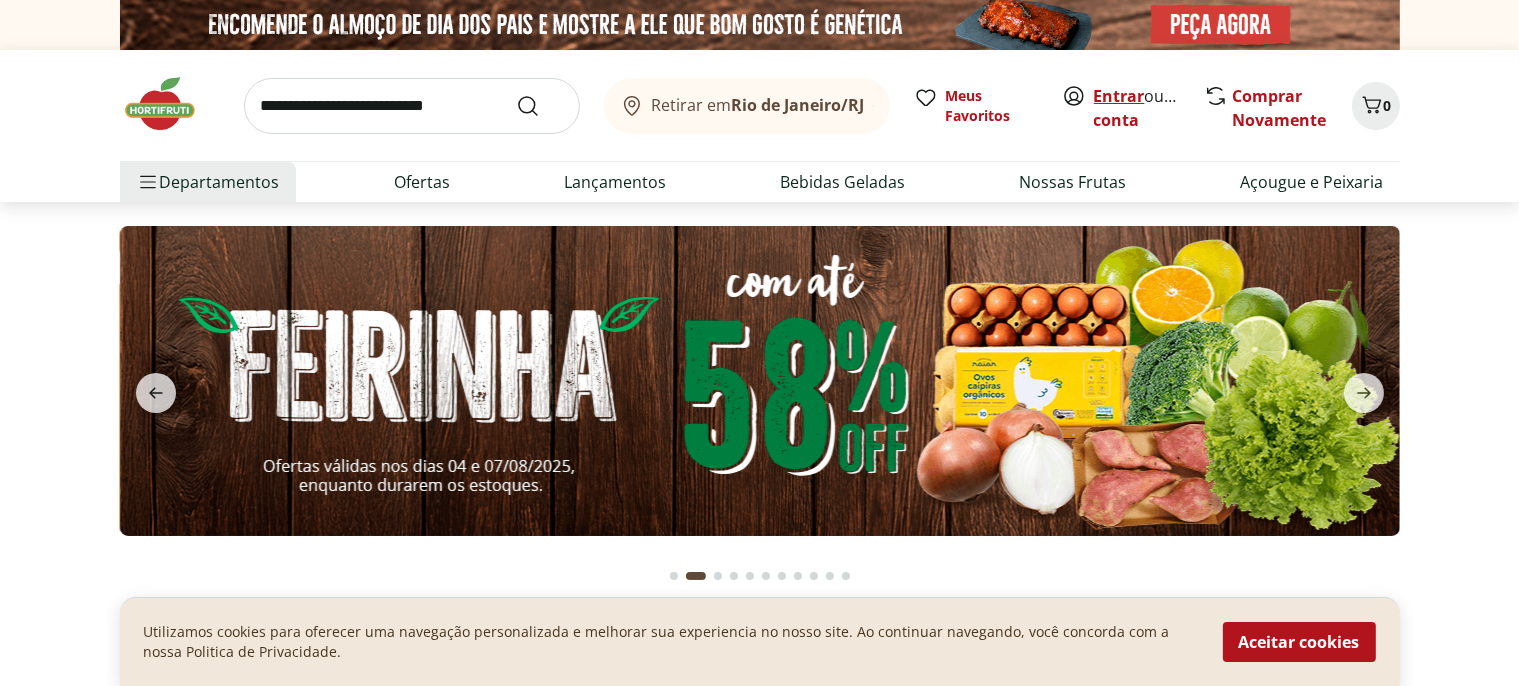 click on "Entrar" at bounding box center (1119, 96) 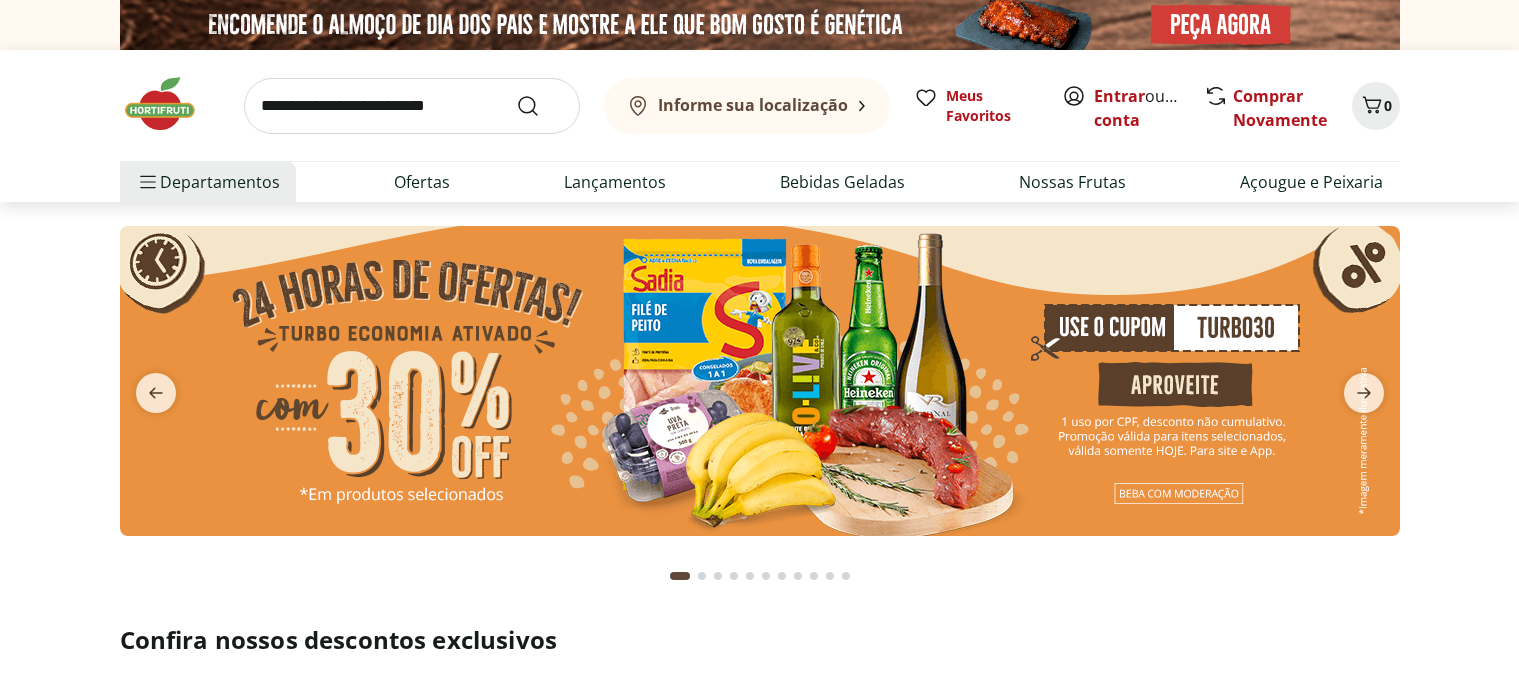 scroll, scrollTop: 0, scrollLeft: 0, axis: both 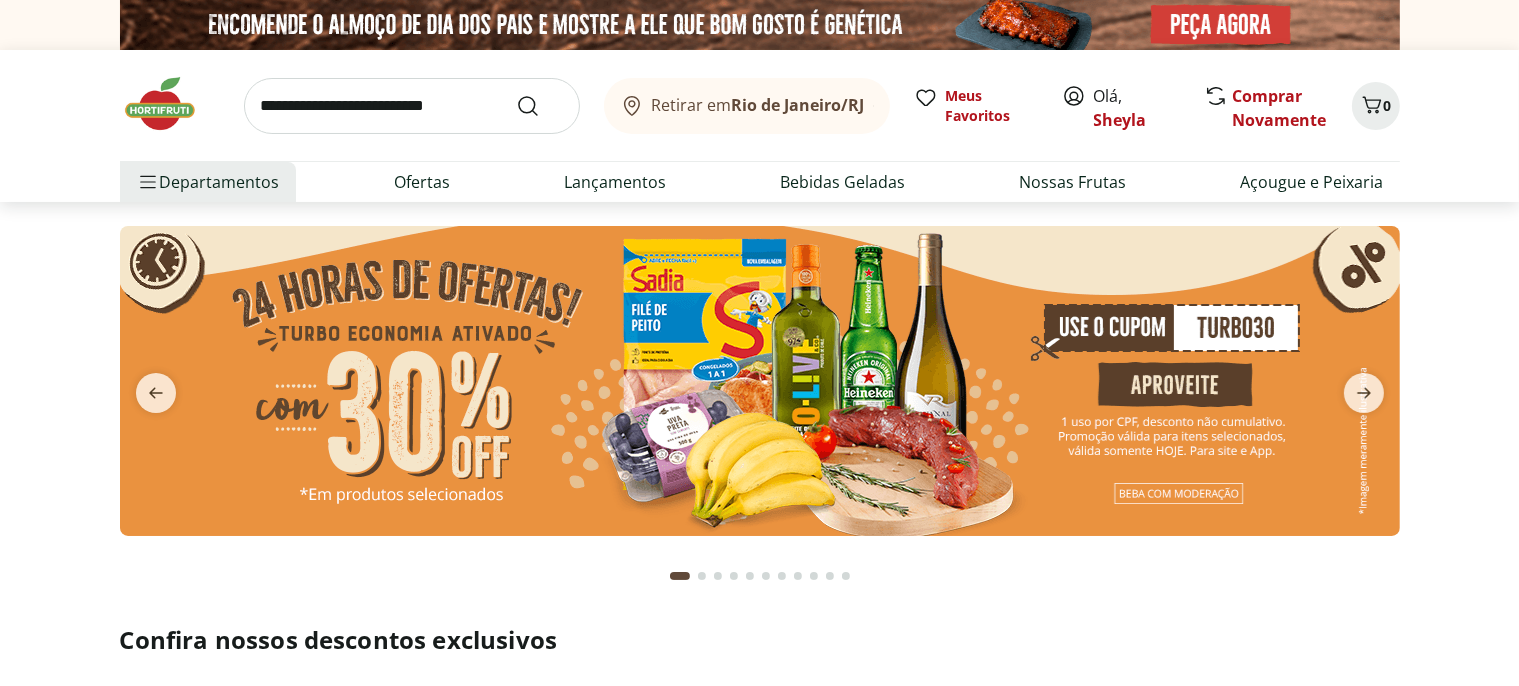 click at bounding box center (412, 106) 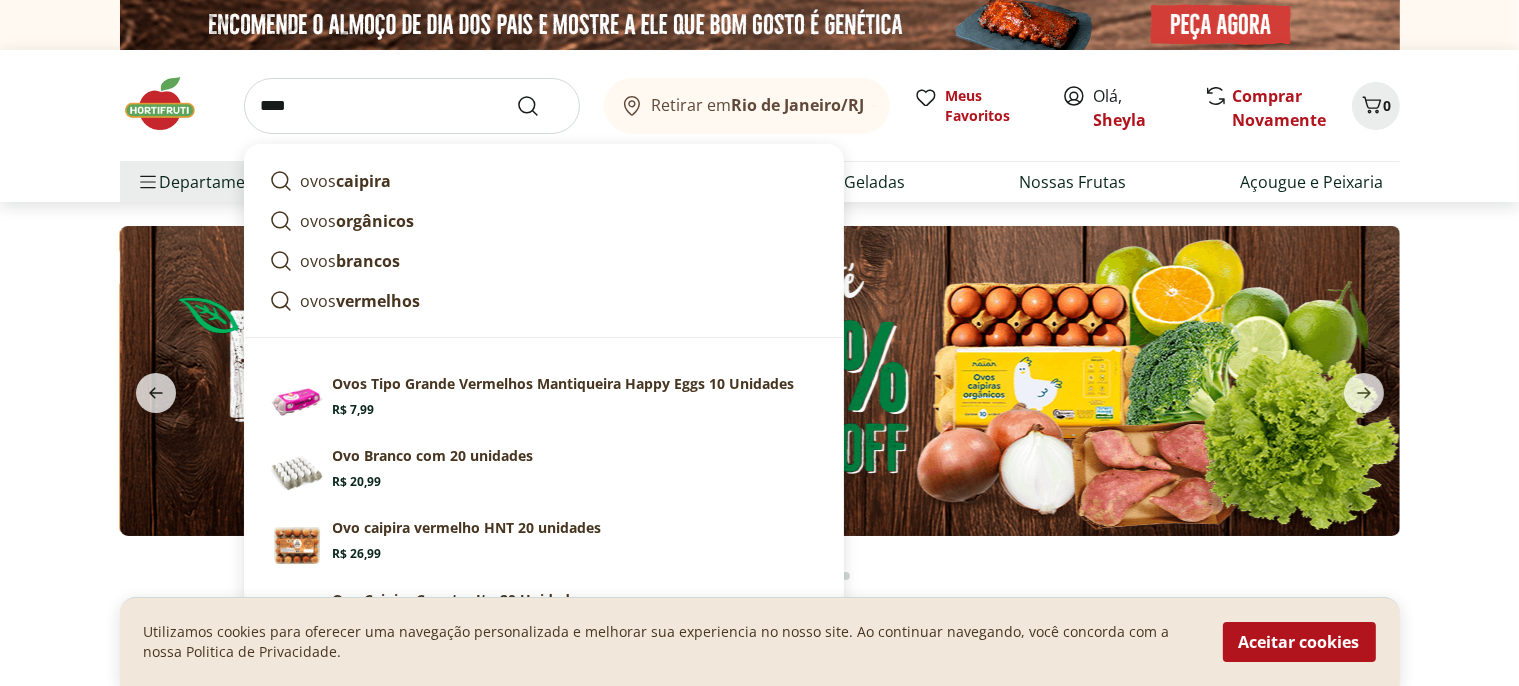 type on "****" 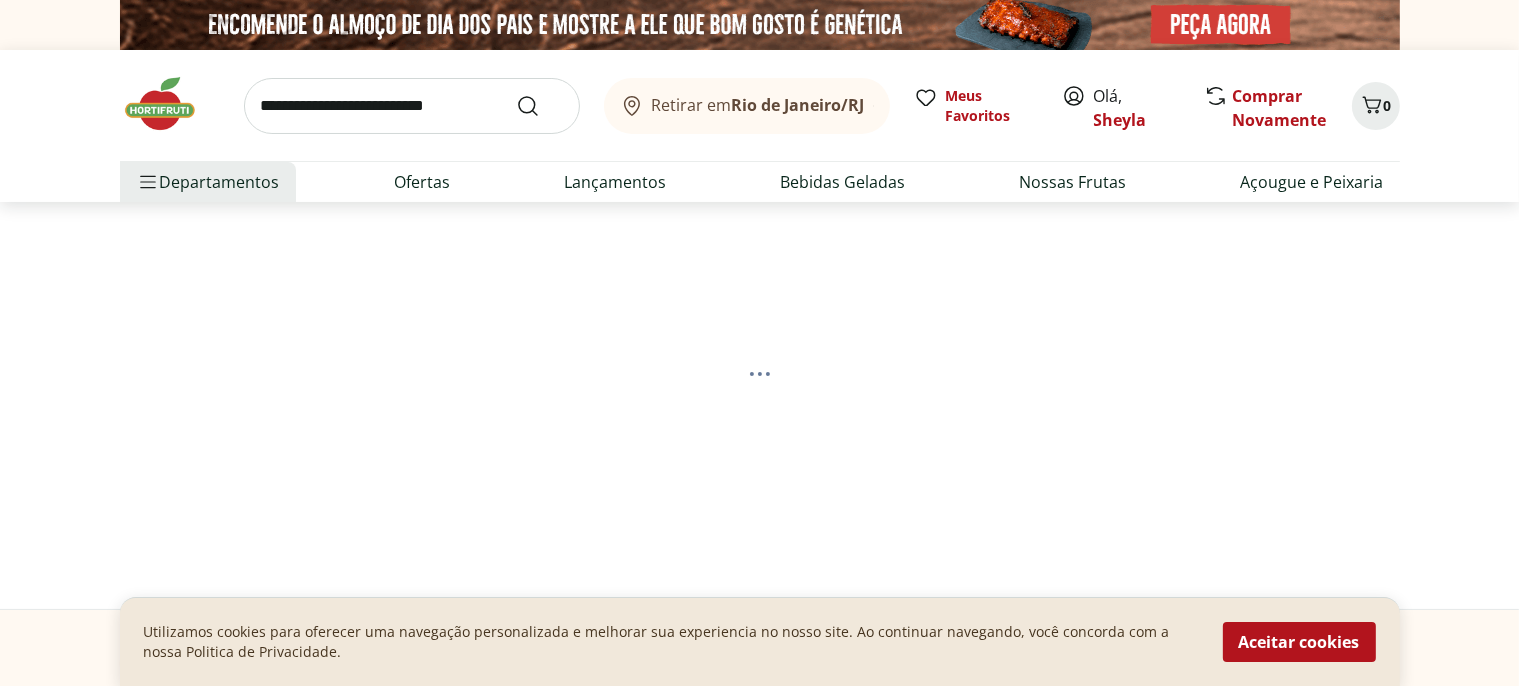 drag, startPoint x: 1300, startPoint y: 641, endPoint x: 1057, endPoint y: 485, distance: 288.76462 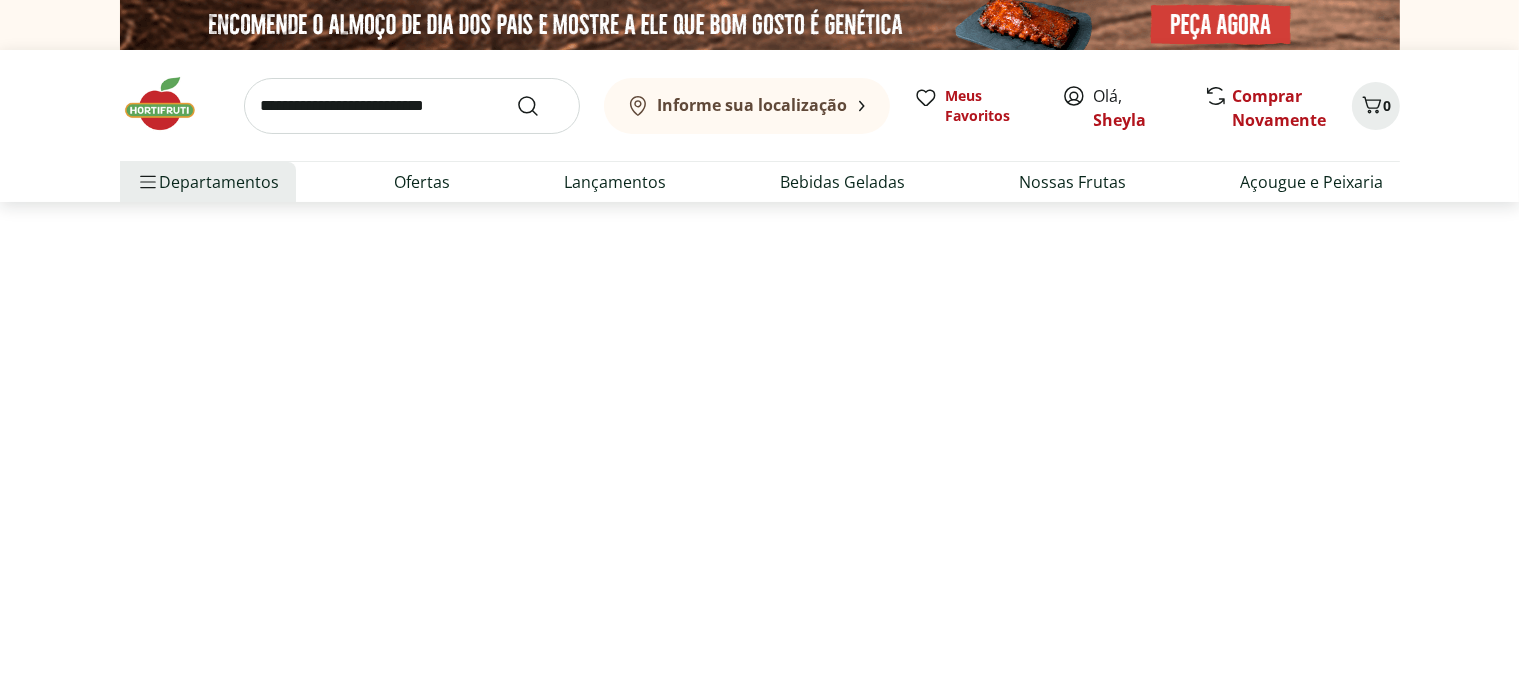 select on "**********" 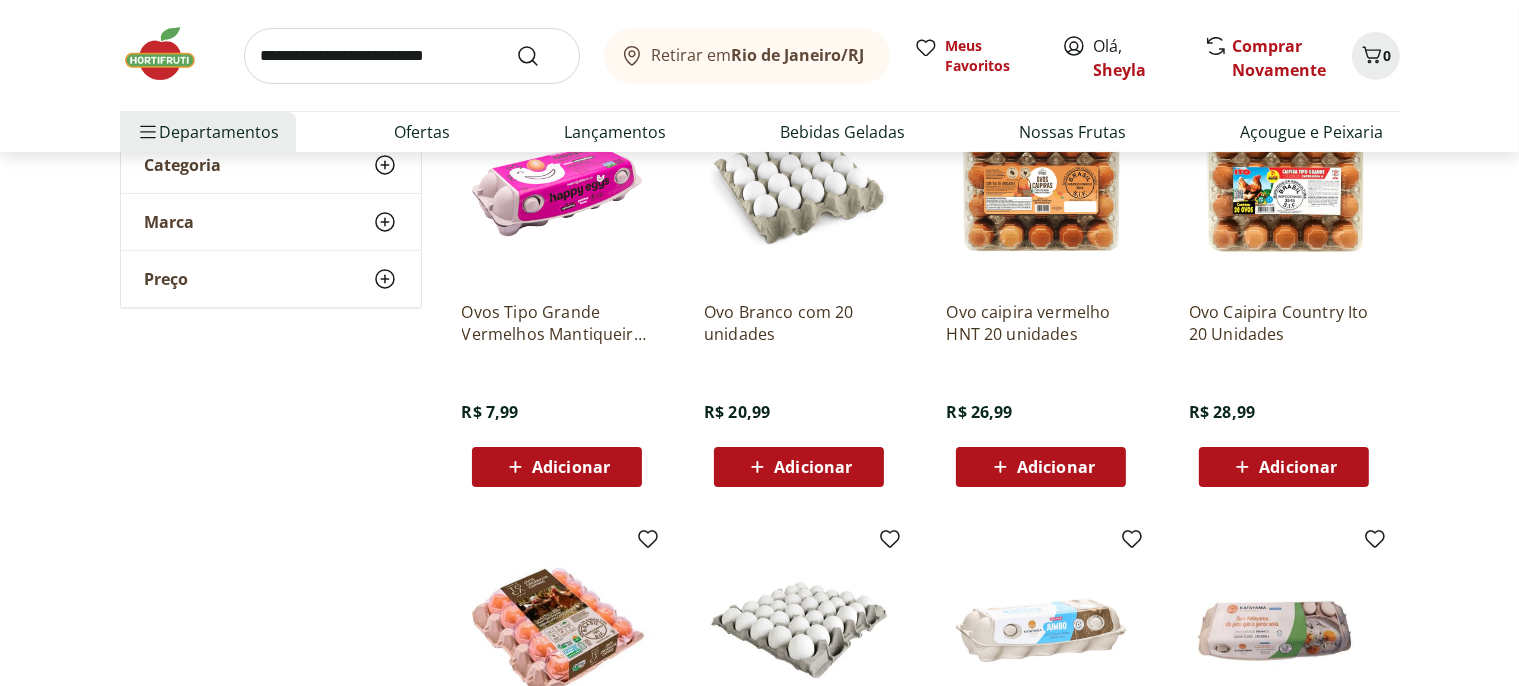 scroll, scrollTop: 316, scrollLeft: 0, axis: vertical 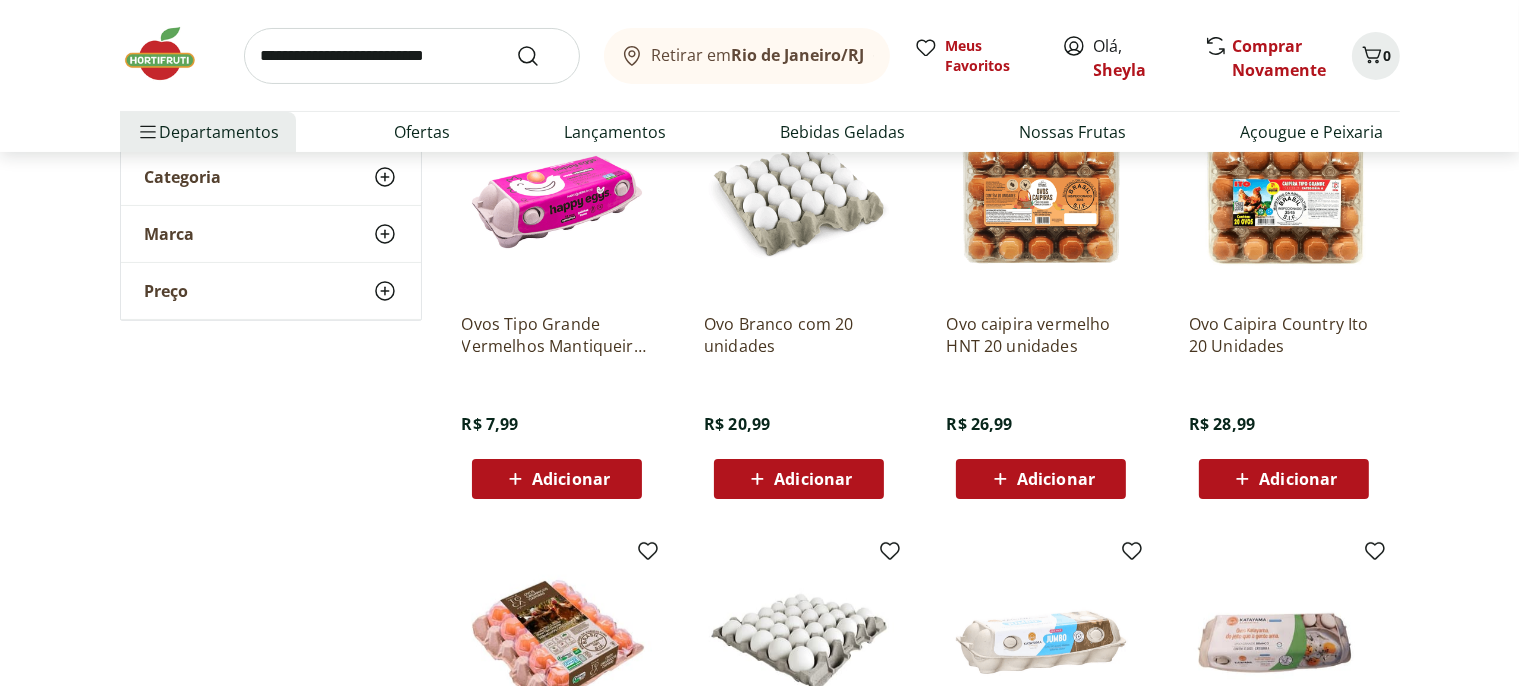 click on "Adicionar" at bounding box center (1056, 479) 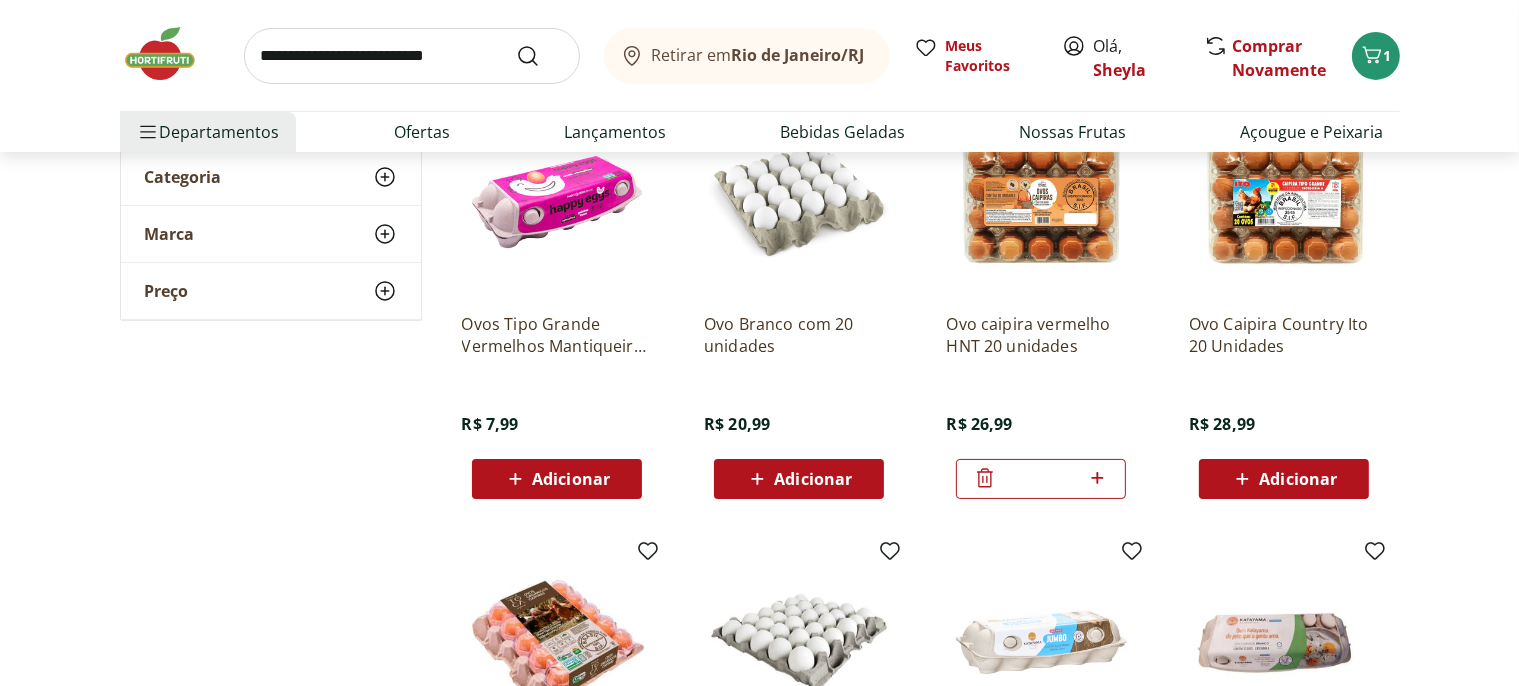 click at bounding box center [412, 56] 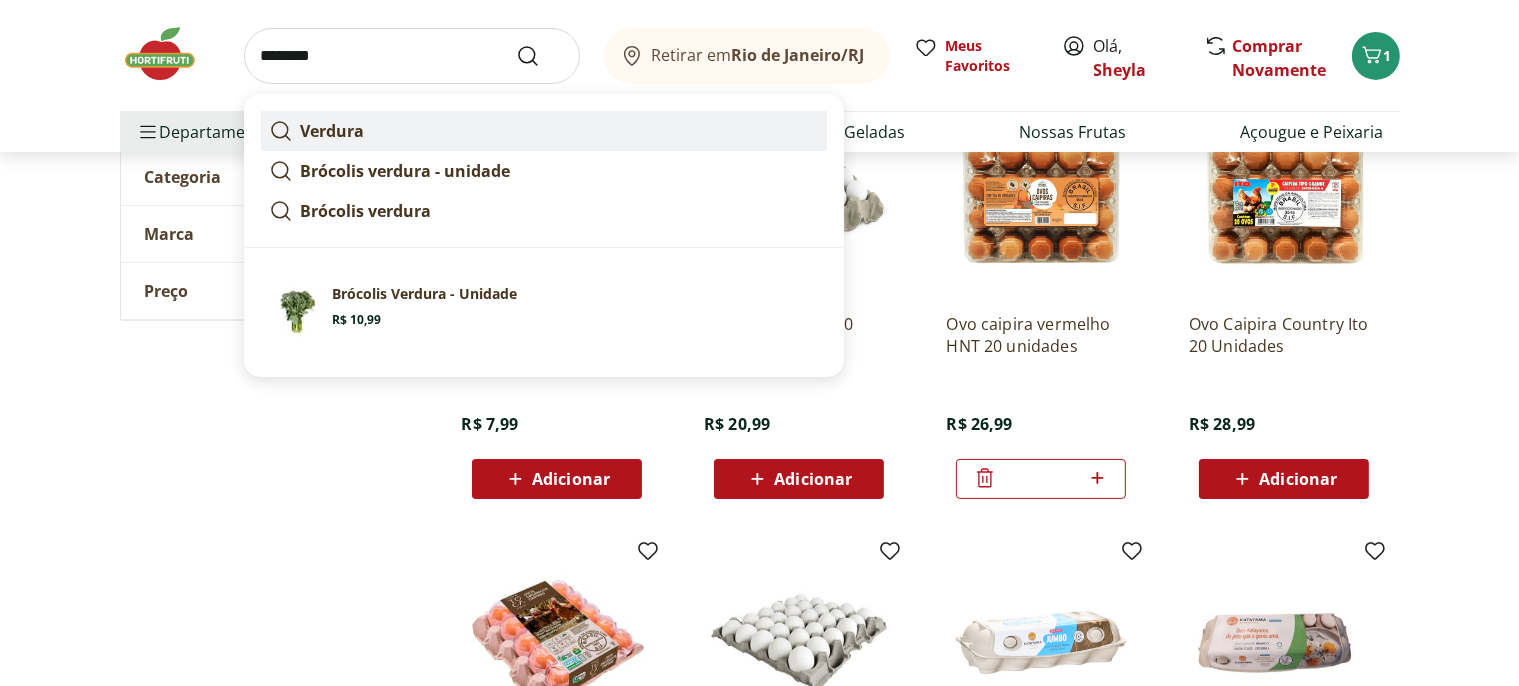 click on "Verdura" at bounding box center (544, 131) 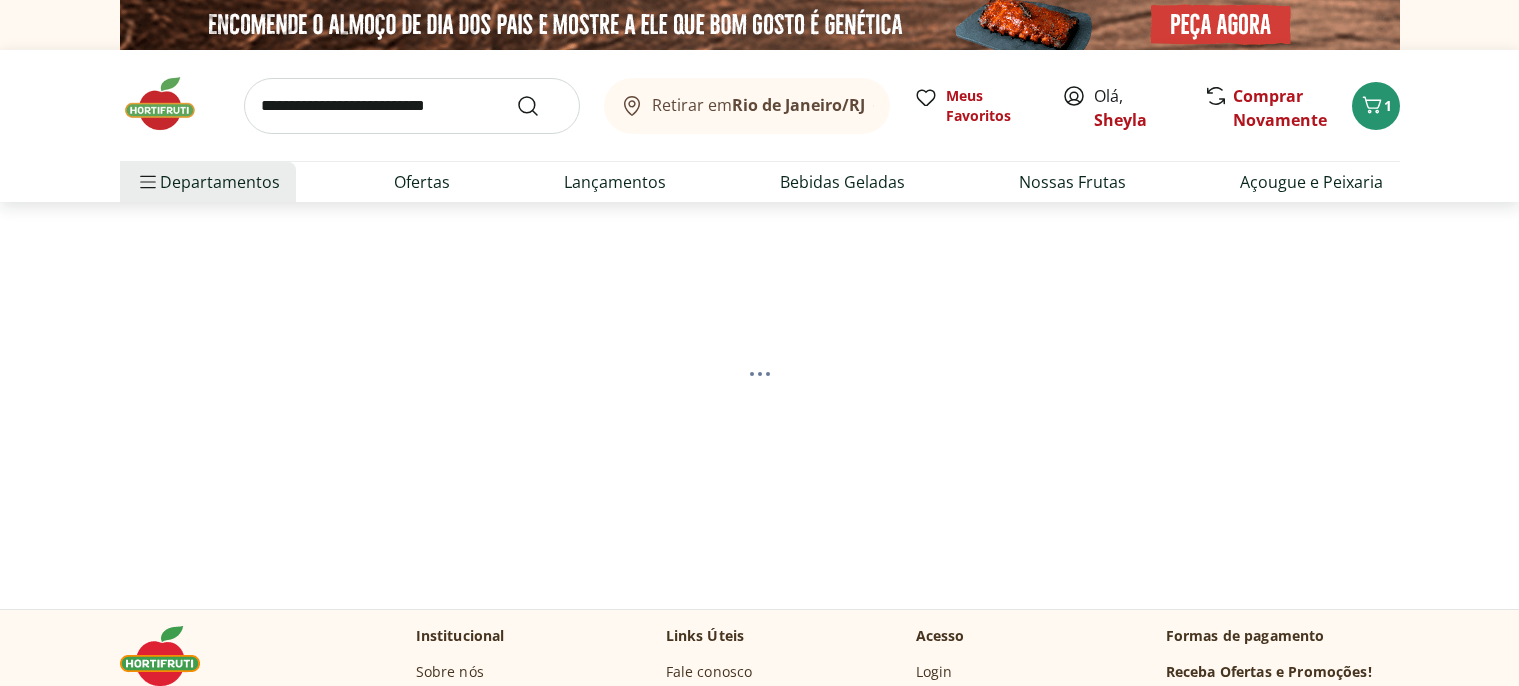 scroll, scrollTop: 0, scrollLeft: 0, axis: both 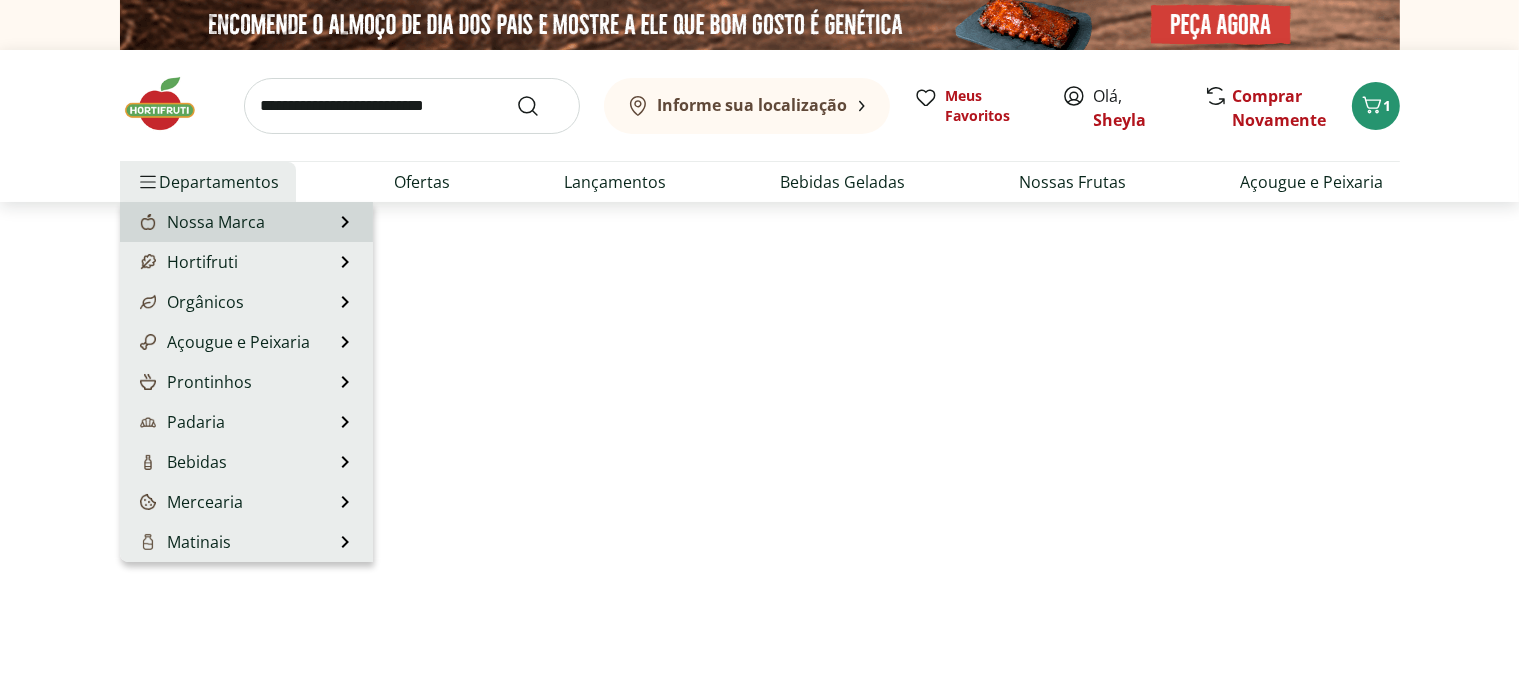 select on "**********" 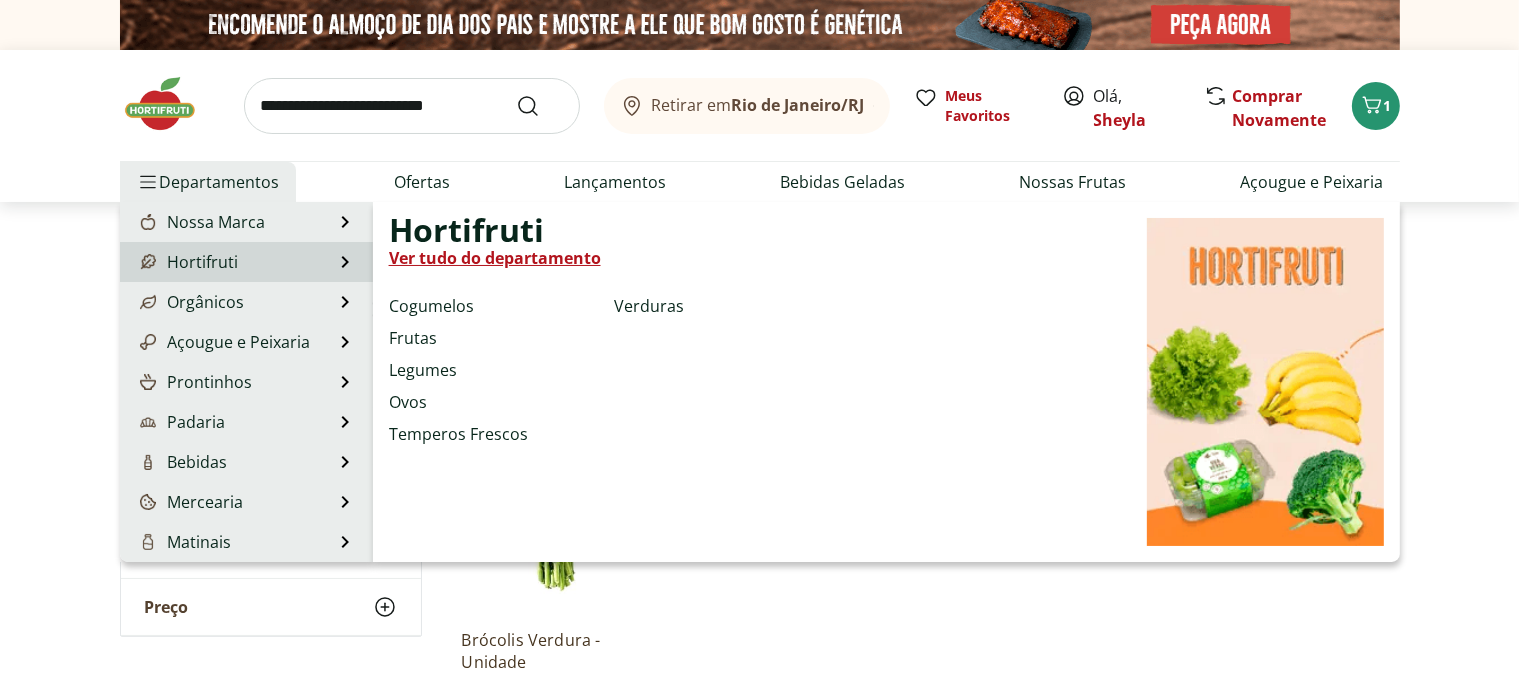 click on "Hortifruti" at bounding box center [187, 262] 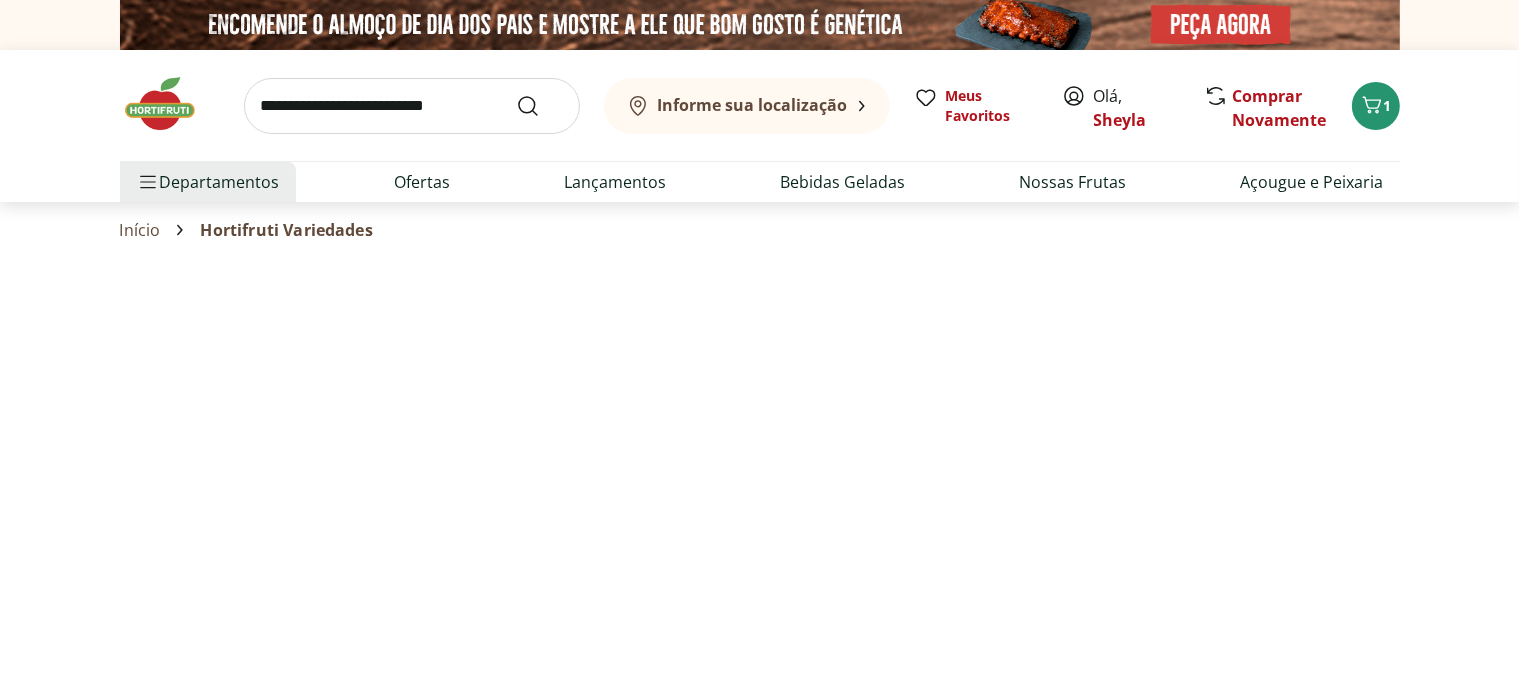 select on "**********" 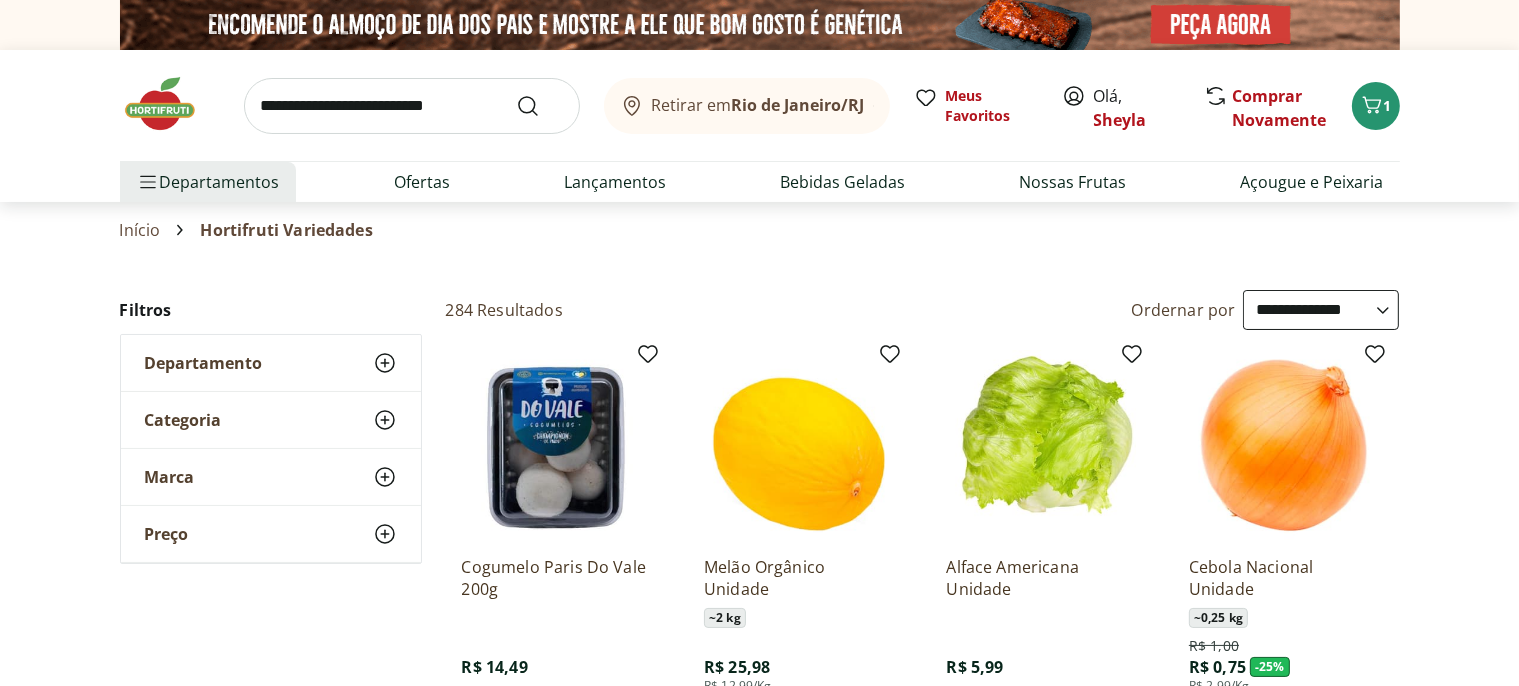 click on "Departamento" at bounding box center (204, 363) 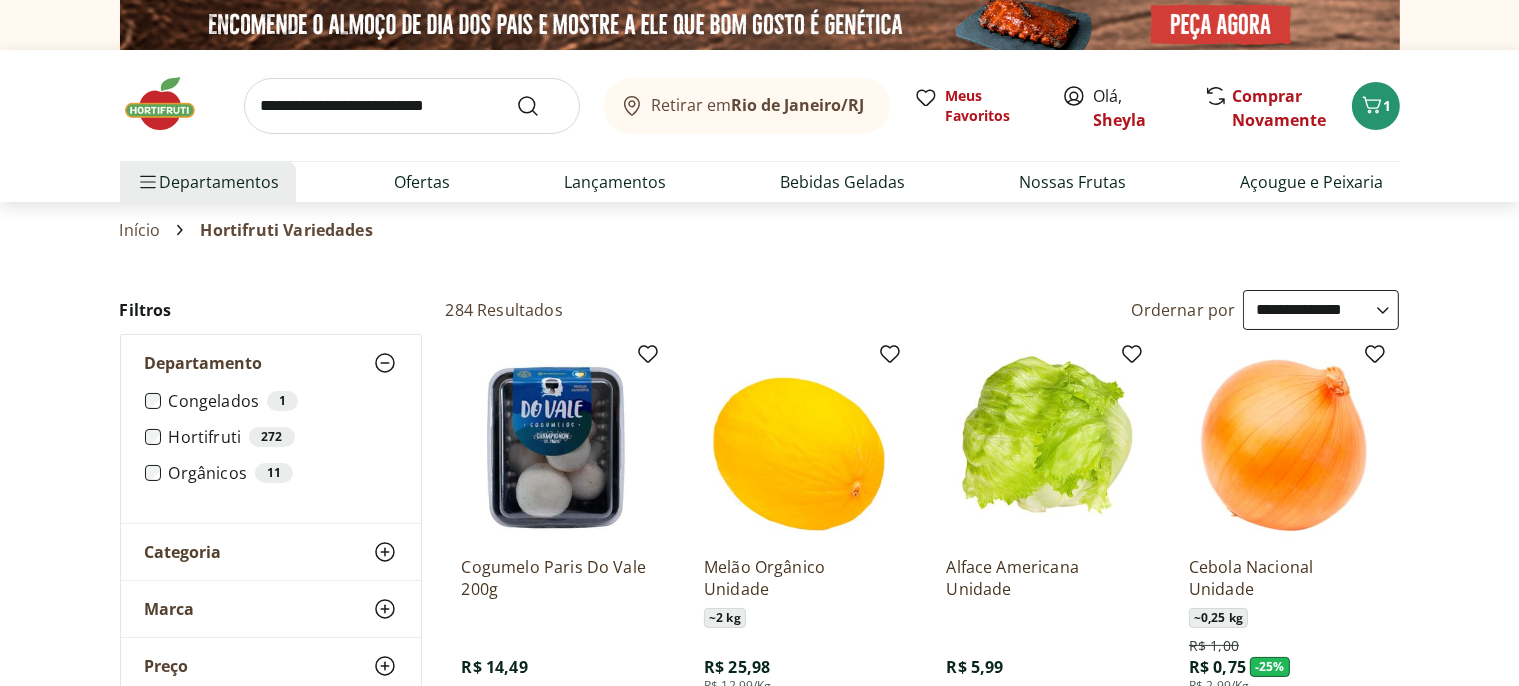 click on "Hortifruti   272" at bounding box center (283, 437) 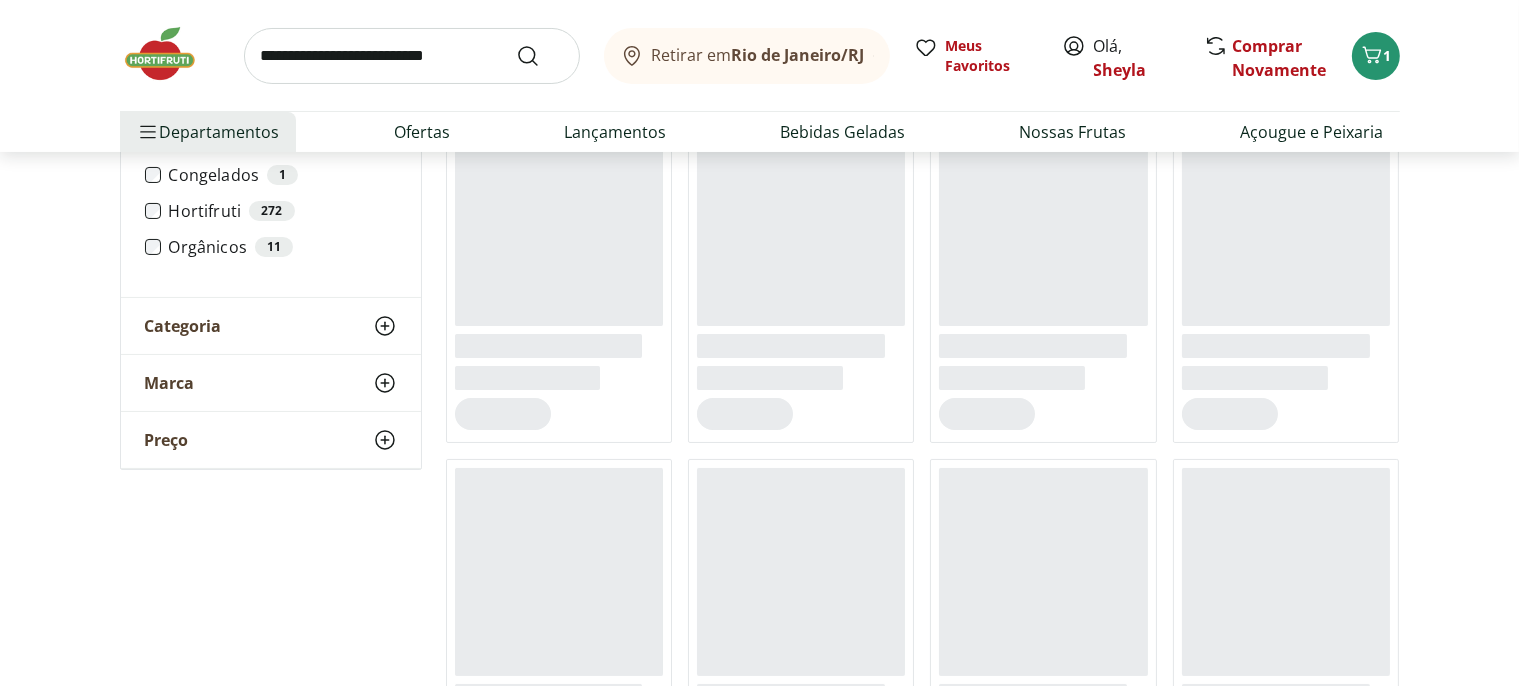 scroll, scrollTop: 316, scrollLeft: 0, axis: vertical 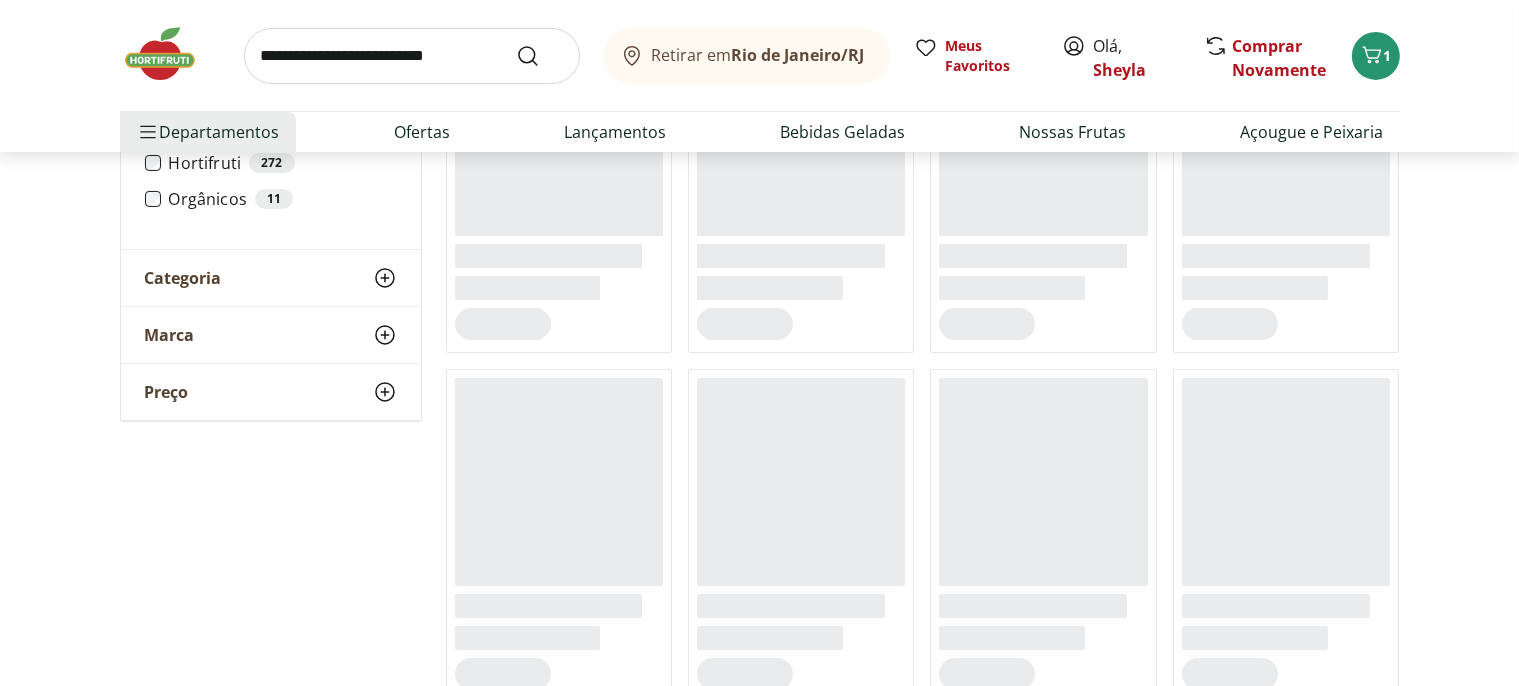 click on "Categoria" at bounding box center [271, 278] 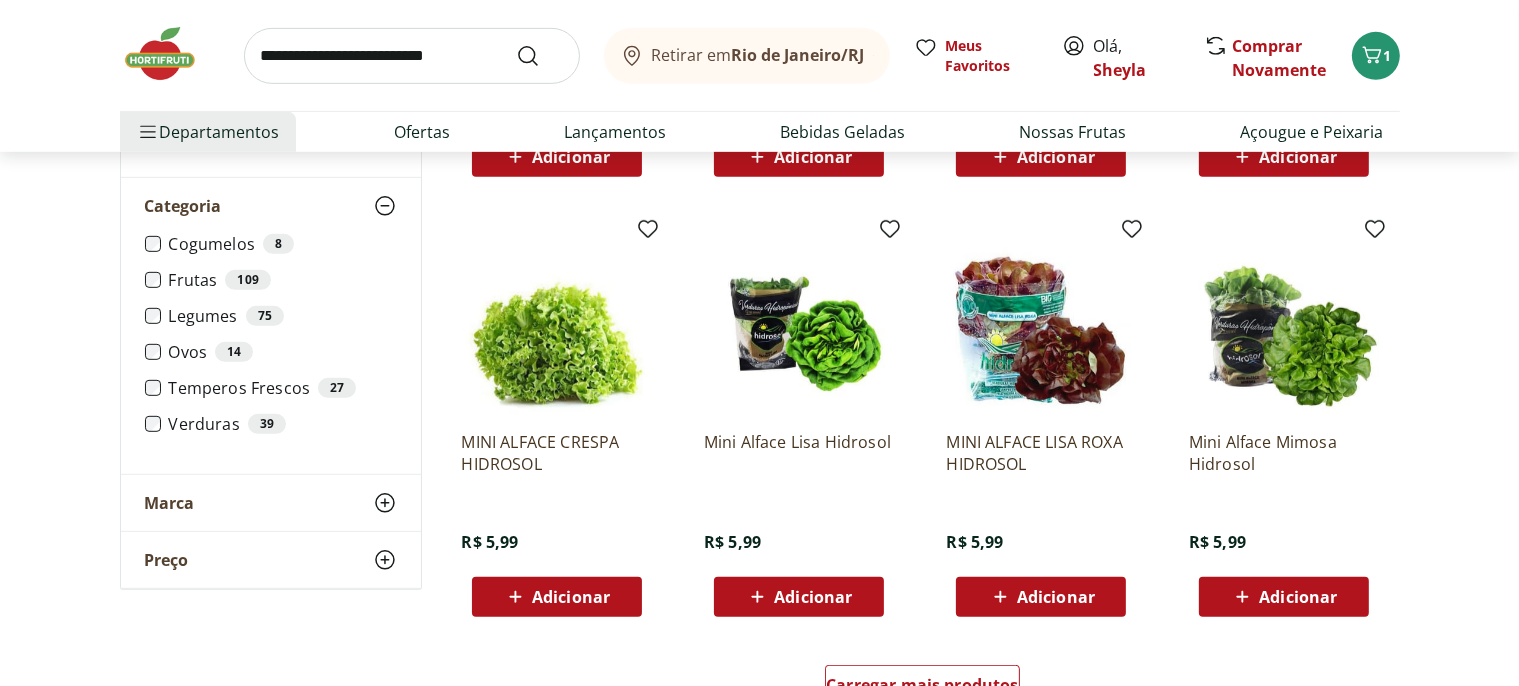 scroll, scrollTop: 1056, scrollLeft: 0, axis: vertical 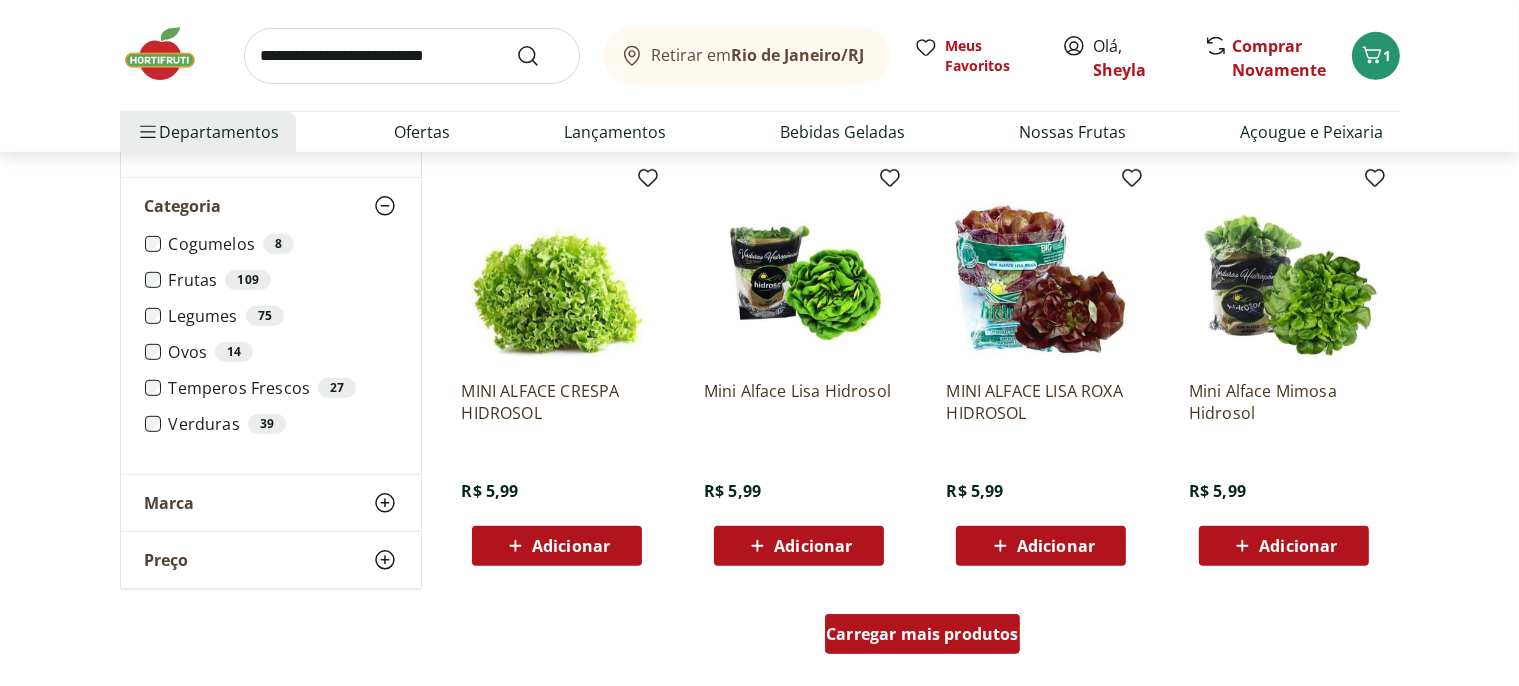 click on "Carregar mais produtos" at bounding box center (922, 634) 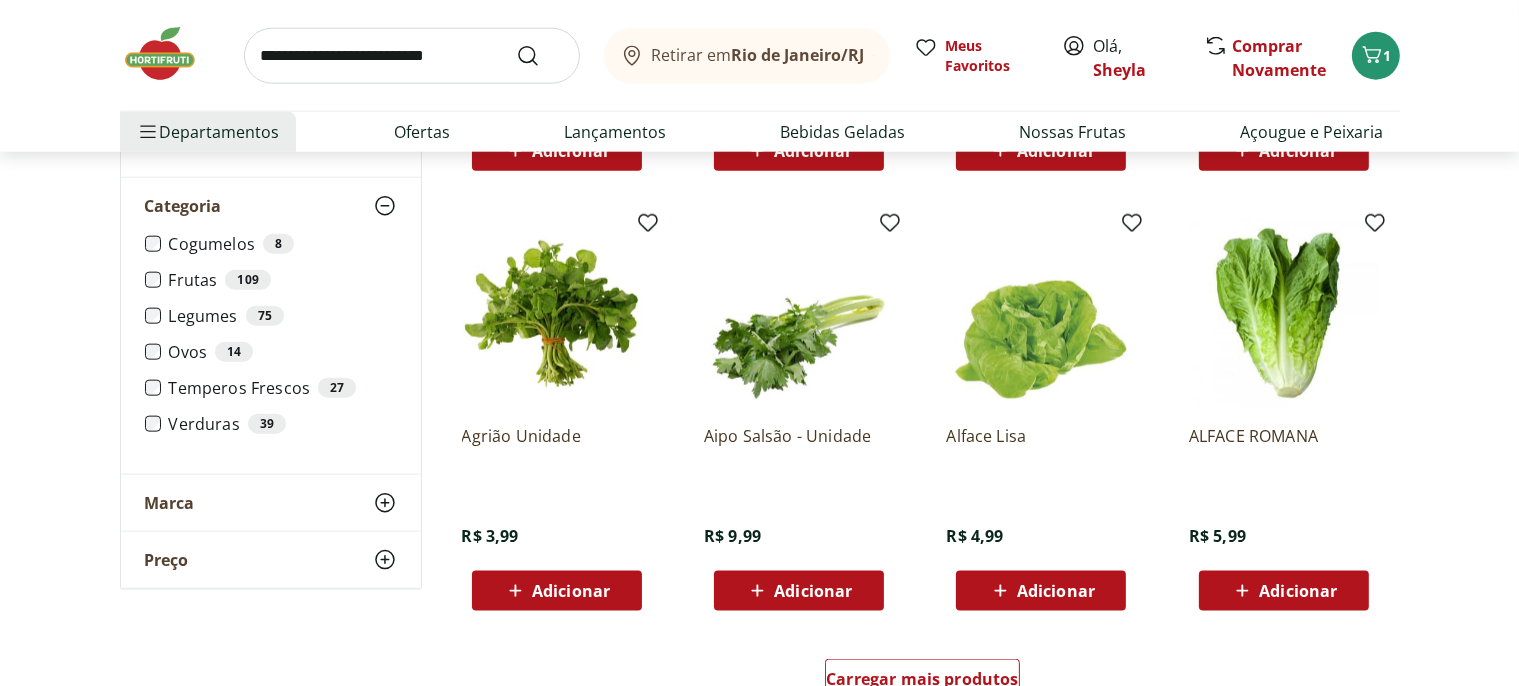 scroll, scrollTop: 2534, scrollLeft: 0, axis: vertical 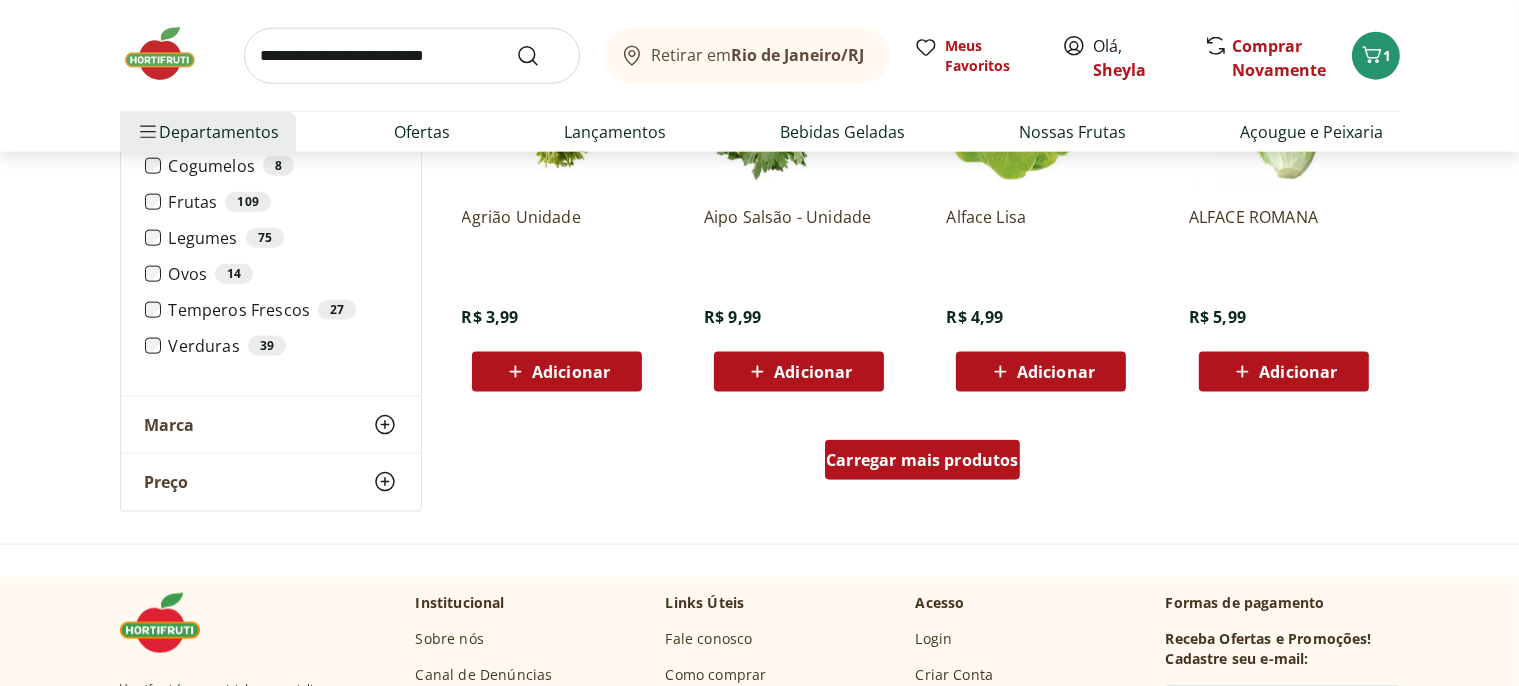 click on "Carregar mais produtos" at bounding box center (922, 460) 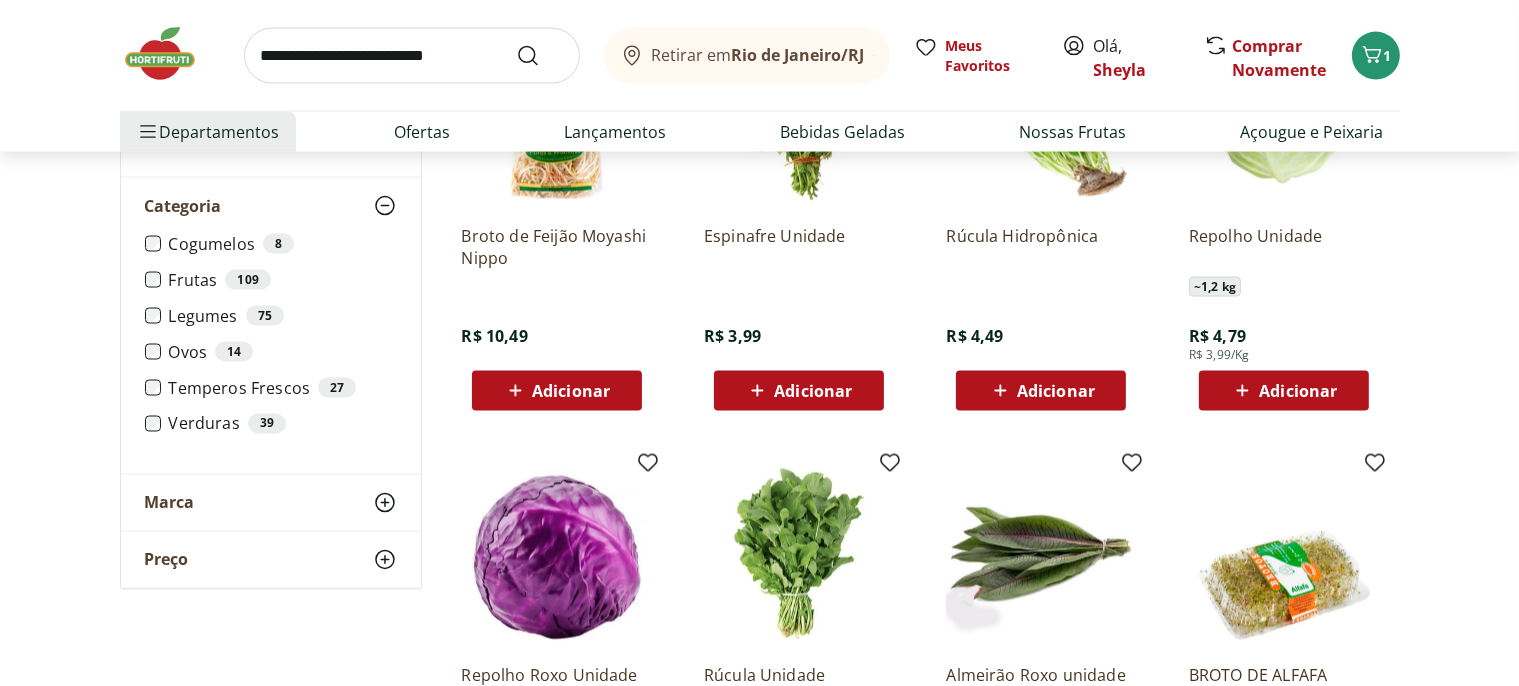 scroll, scrollTop: 3801, scrollLeft: 0, axis: vertical 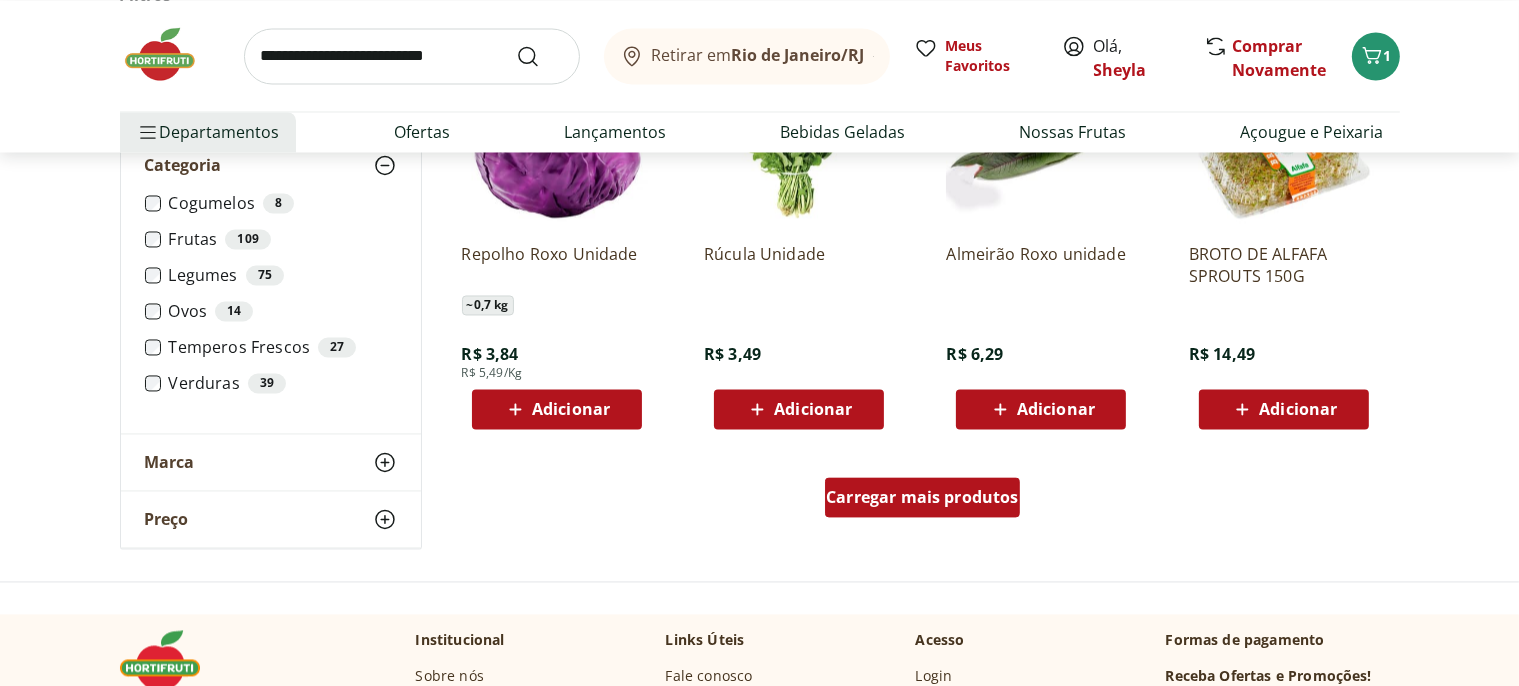 click on "Carregar mais produtos" at bounding box center (922, 497) 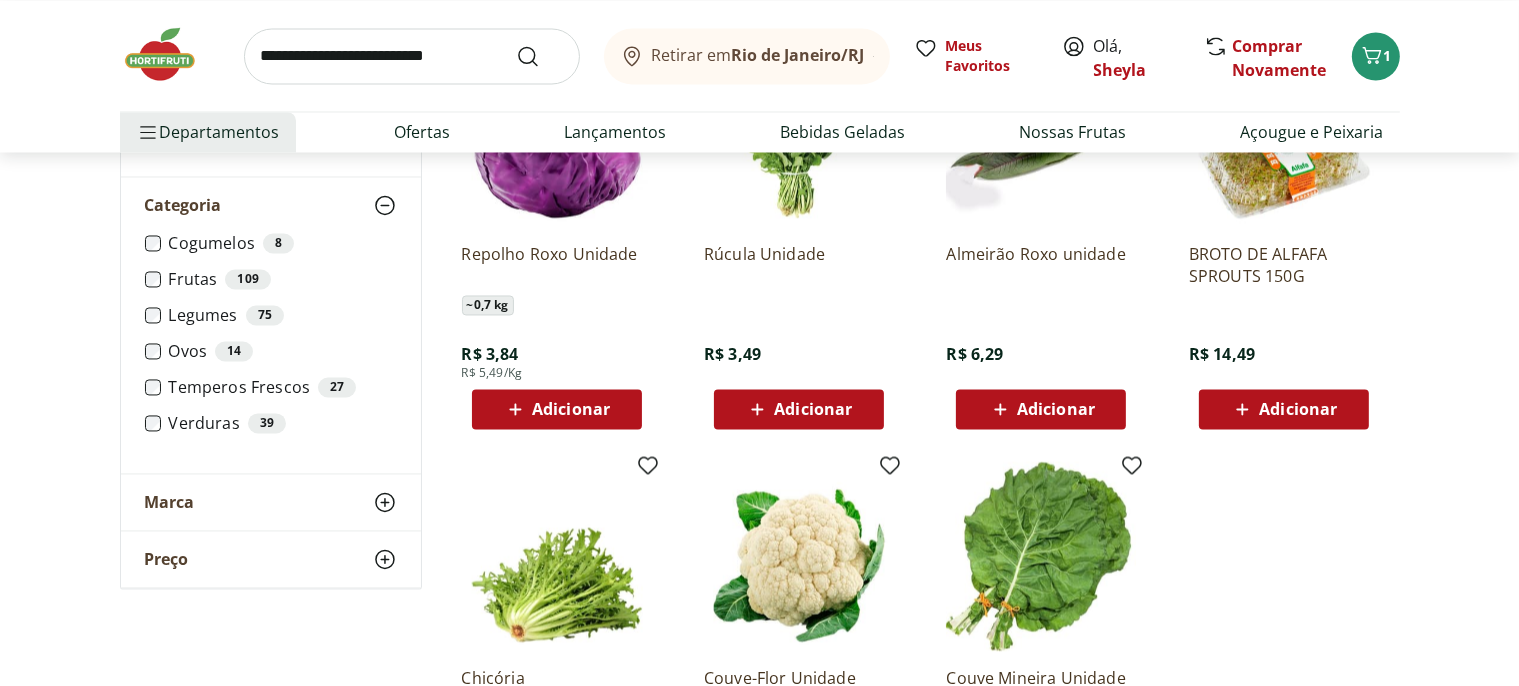 scroll, scrollTop: 4118, scrollLeft: 0, axis: vertical 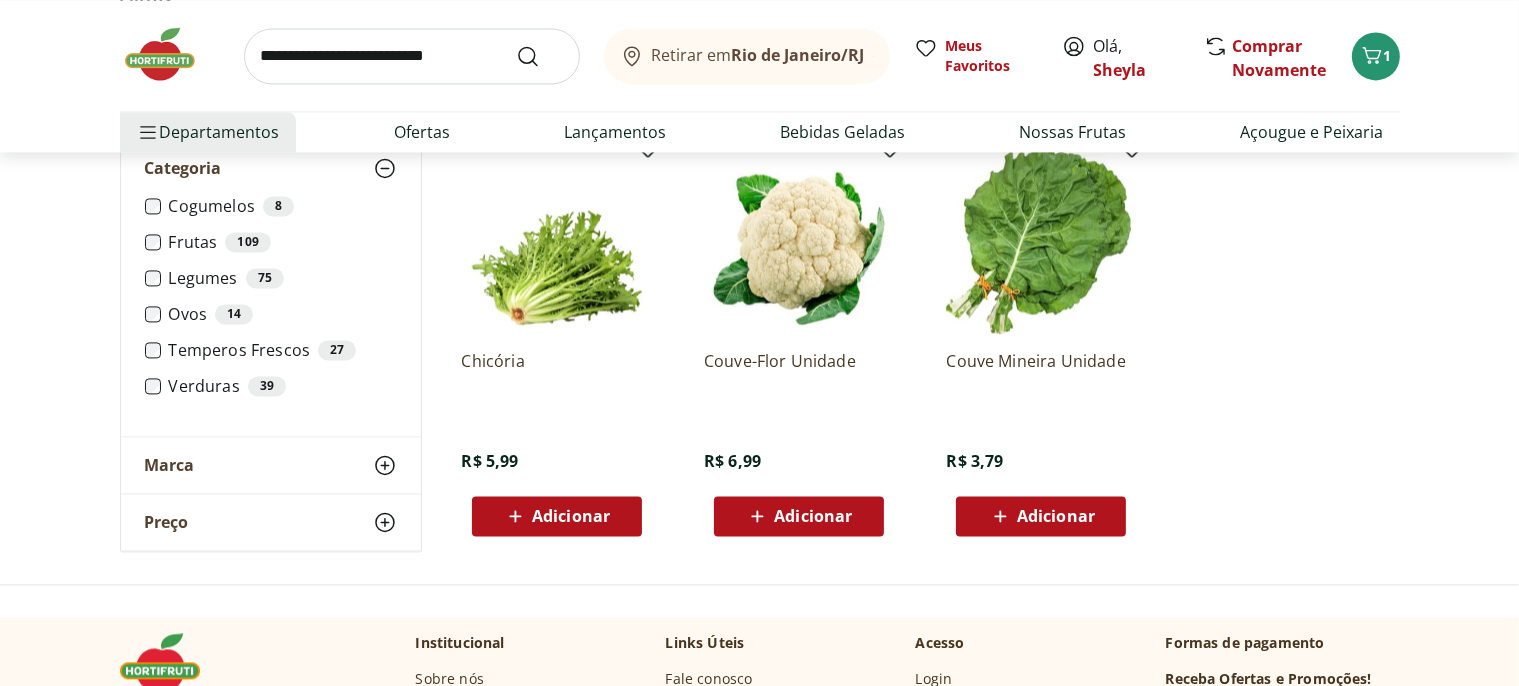 click on "Adicionar" at bounding box center [1056, 516] 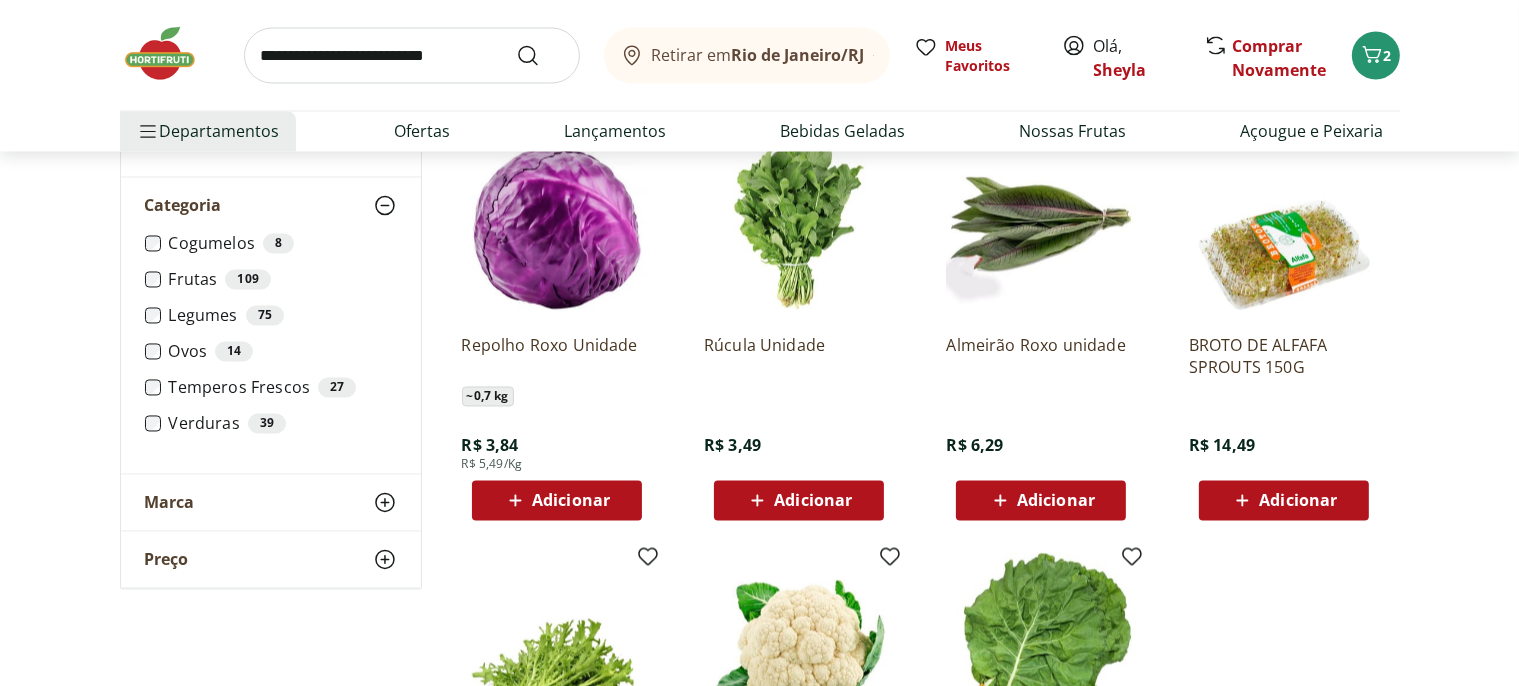 scroll, scrollTop: 3696, scrollLeft: 0, axis: vertical 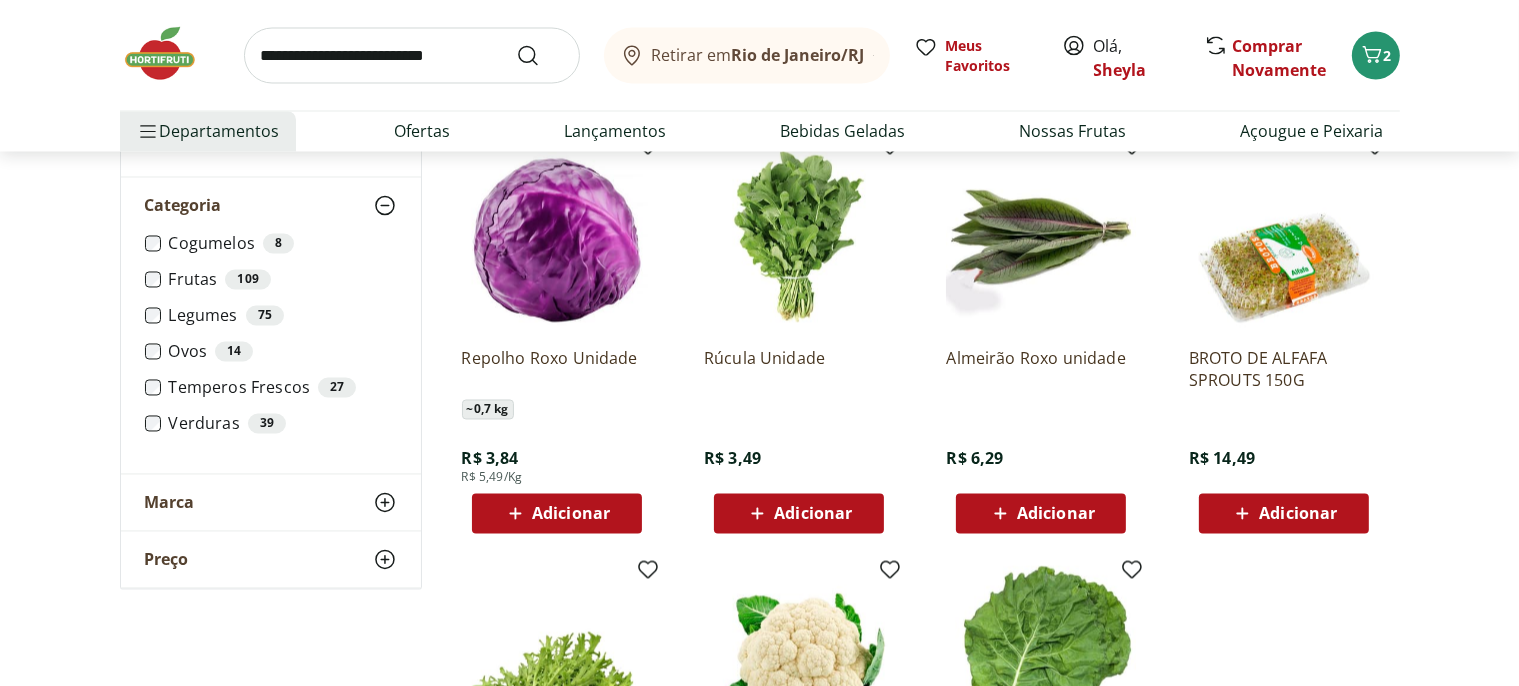click on "Adicionar" at bounding box center [813, 514] 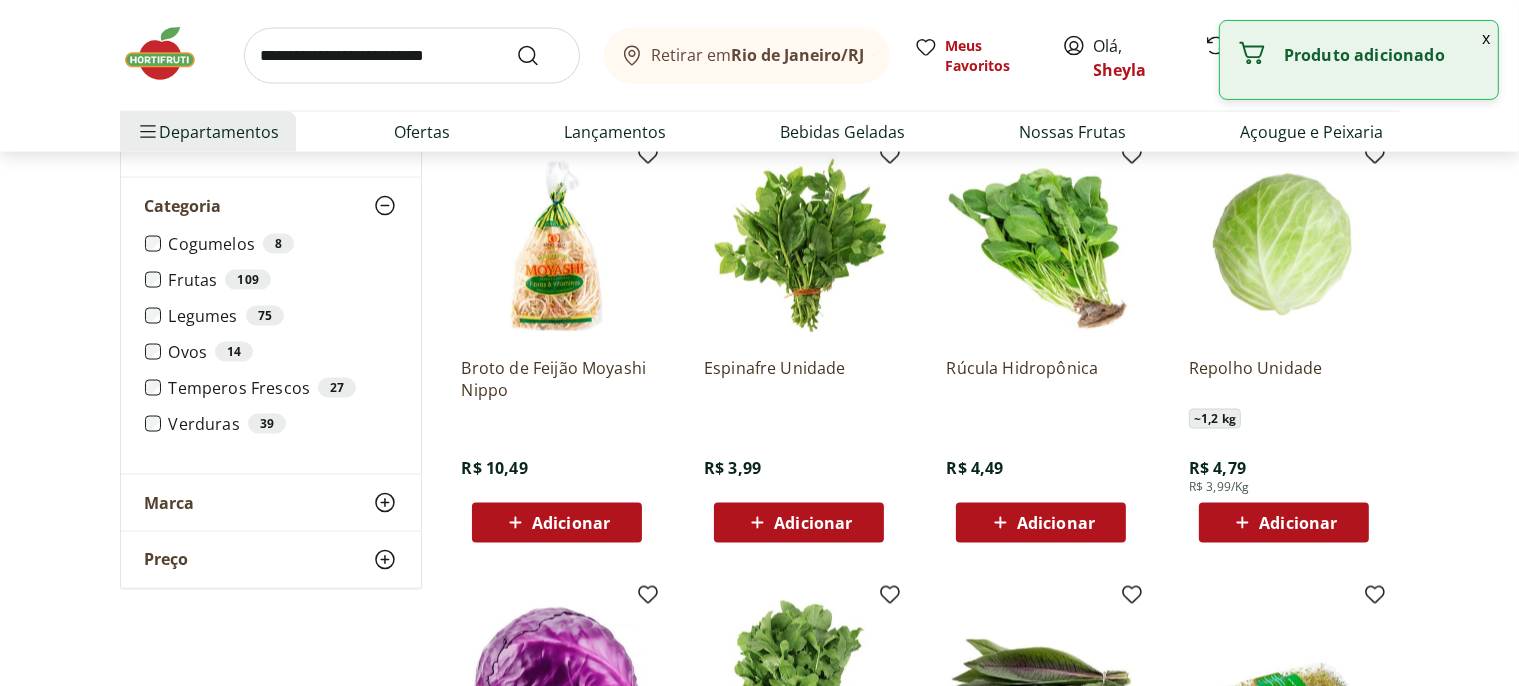 scroll, scrollTop: 3168, scrollLeft: 0, axis: vertical 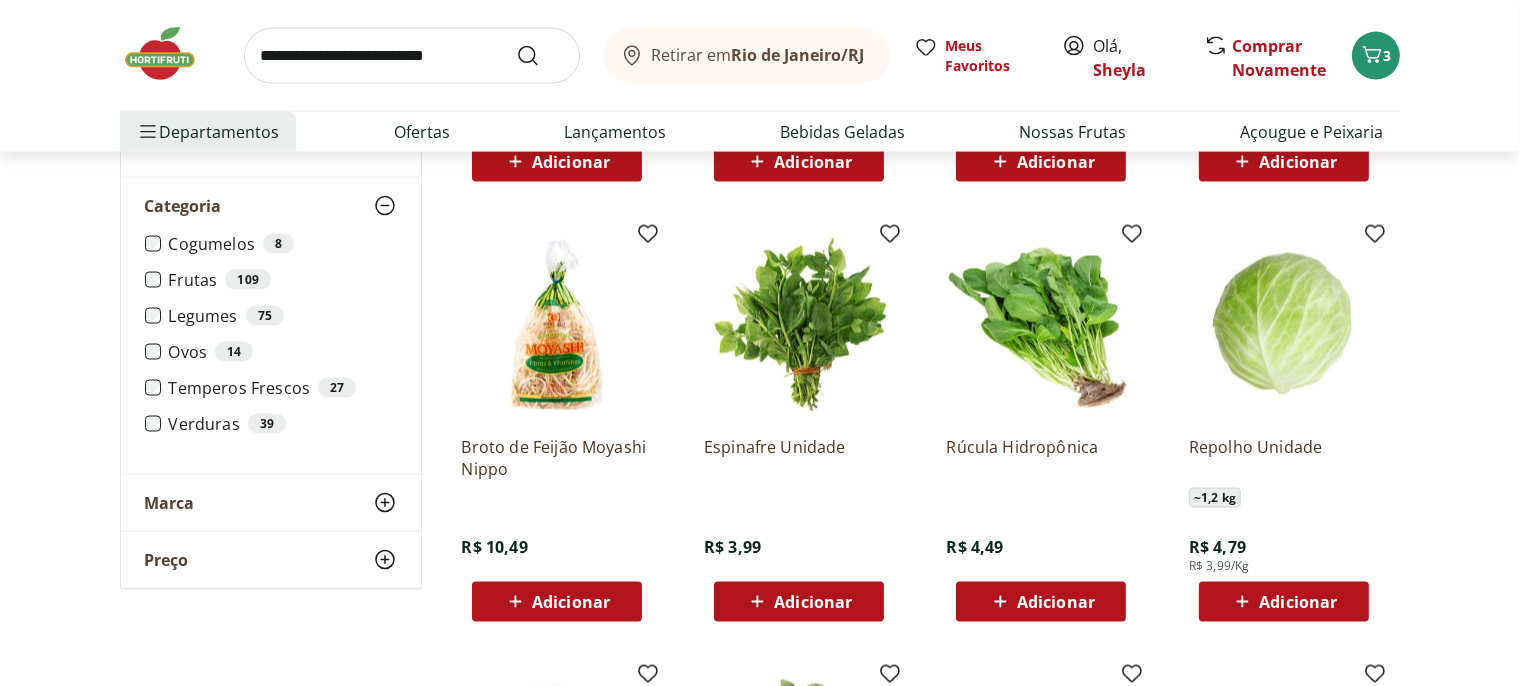 click on "Adicionar" at bounding box center (813, 602) 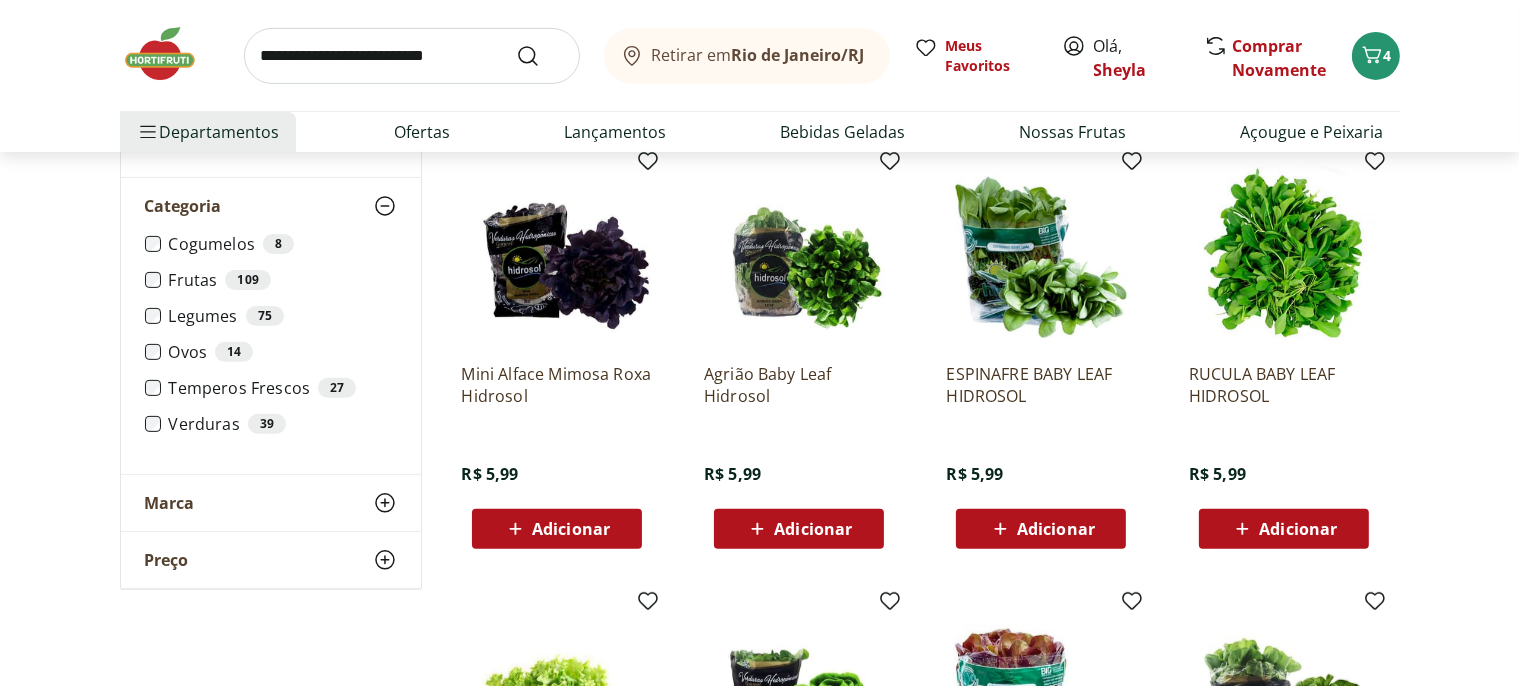 scroll, scrollTop: 1056, scrollLeft: 0, axis: vertical 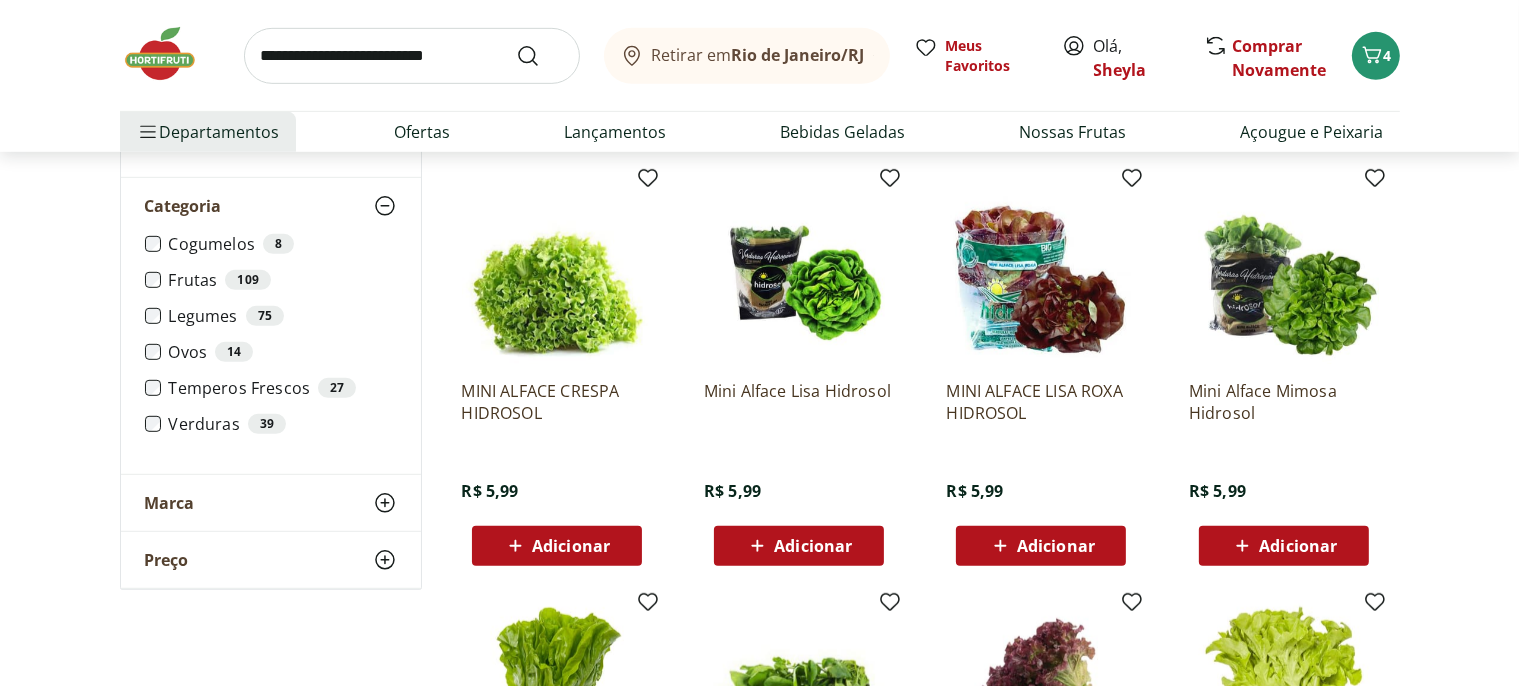 click on "Adicionar" at bounding box center [1056, 546] 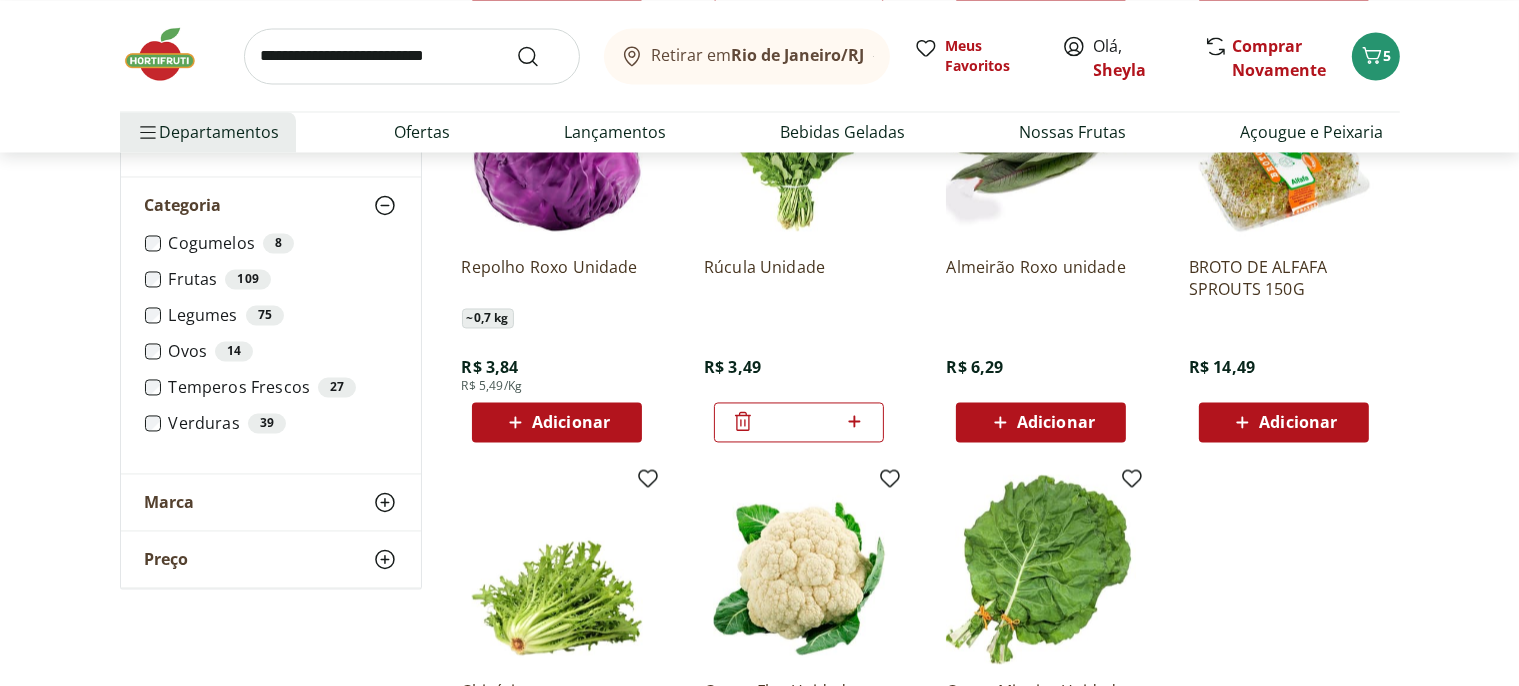scroll, scrollTop: 3801, scrollLeft: 0, axis: vertical 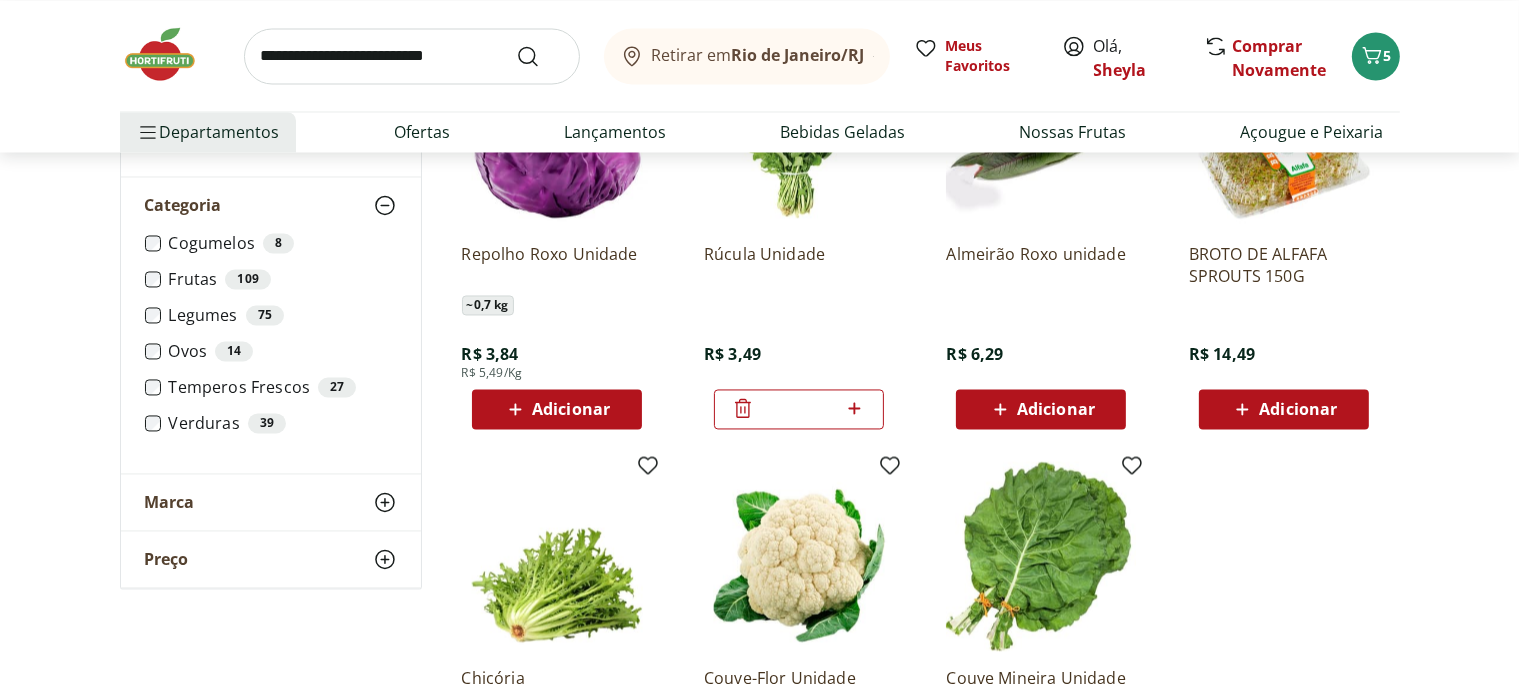 click on "Adicionar" at bounding box center [556, 409] 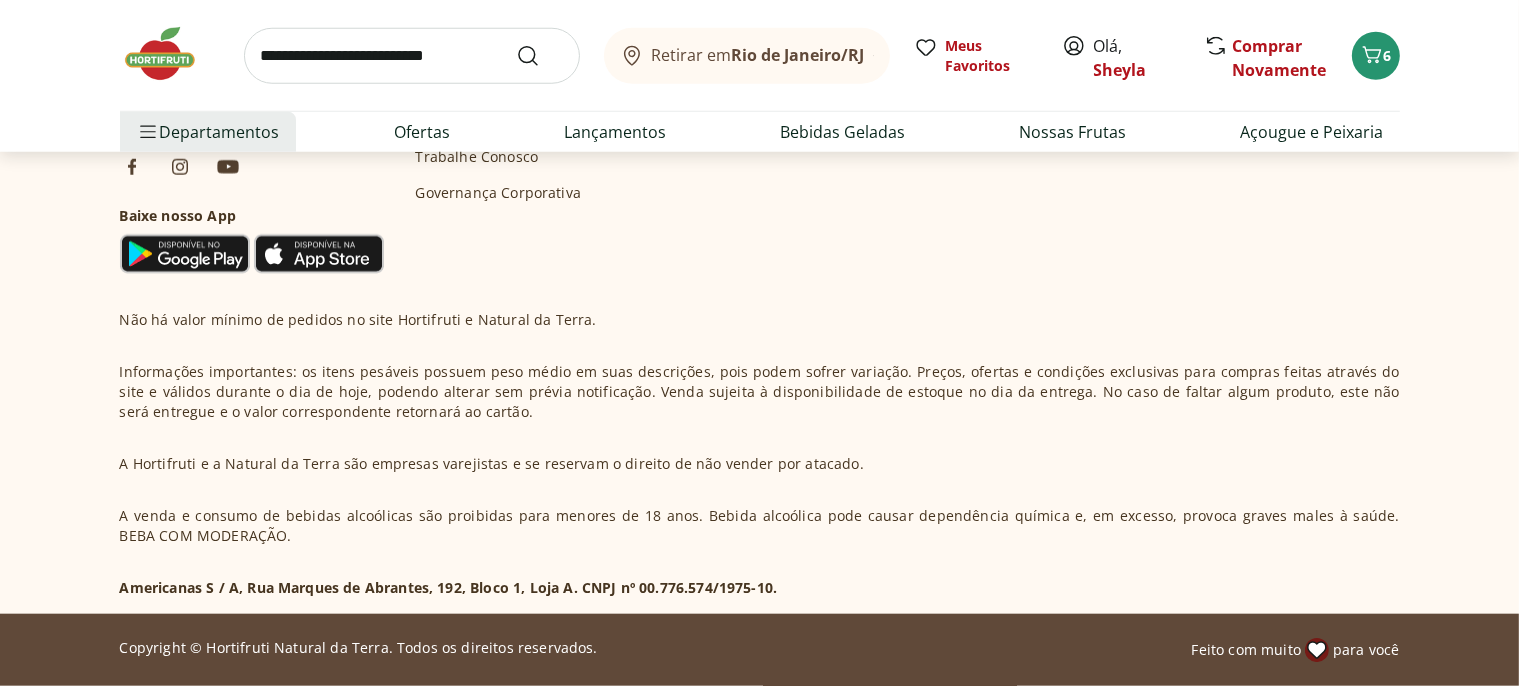 scroll, scrollTop: 0, scrollLeft: 0, axis: both 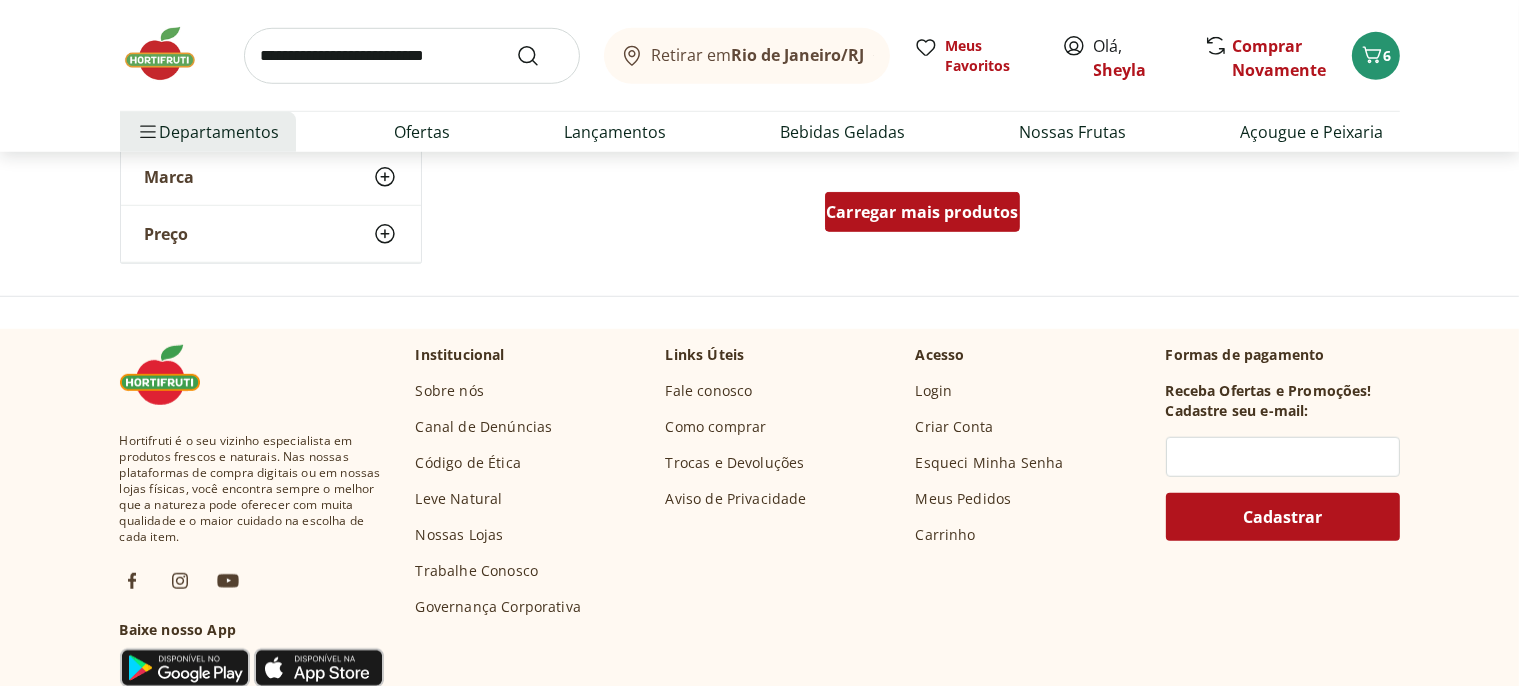 drag, startPoint x: 888, startPoint y: 190, endPoint x: 894, endPoint y: 211, distance: 21.84033 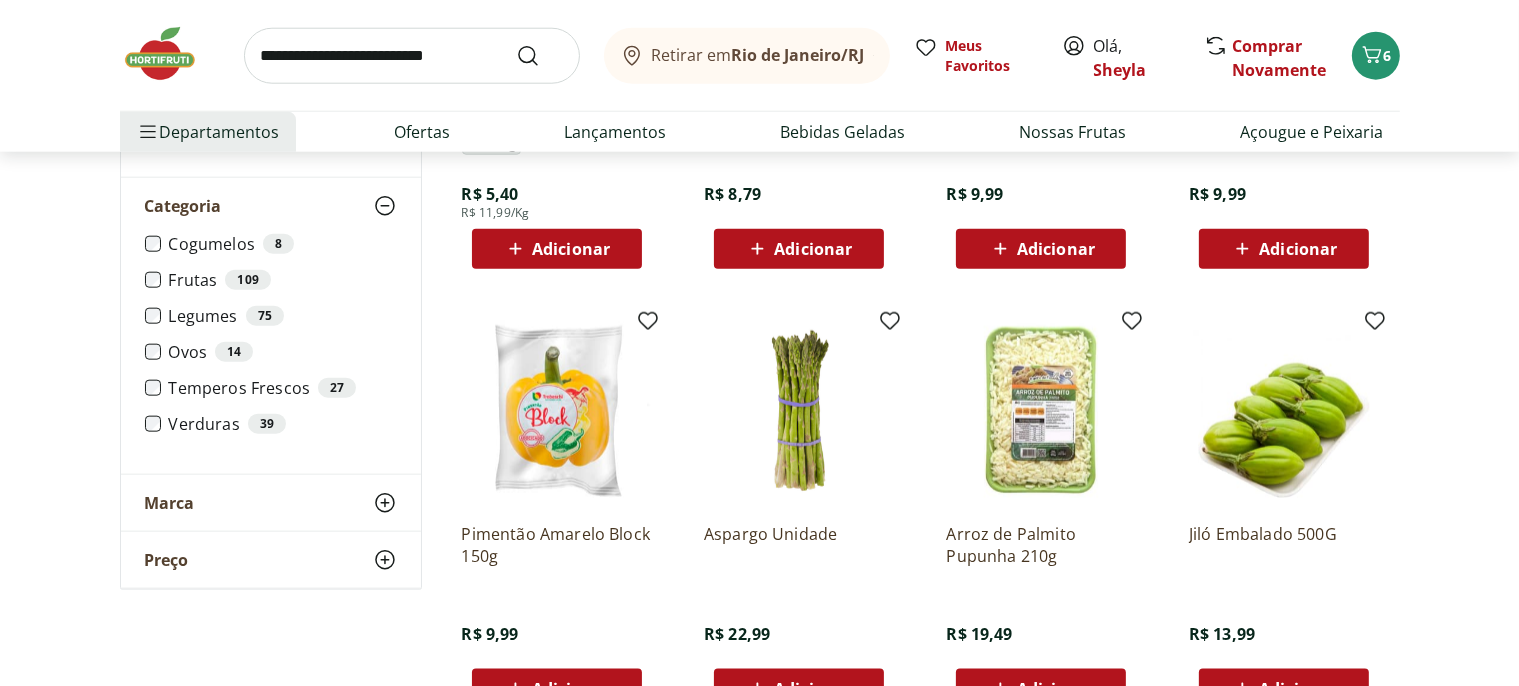 scroll, scrollTop: 2640, scrollLeft: 0, axis: vertical 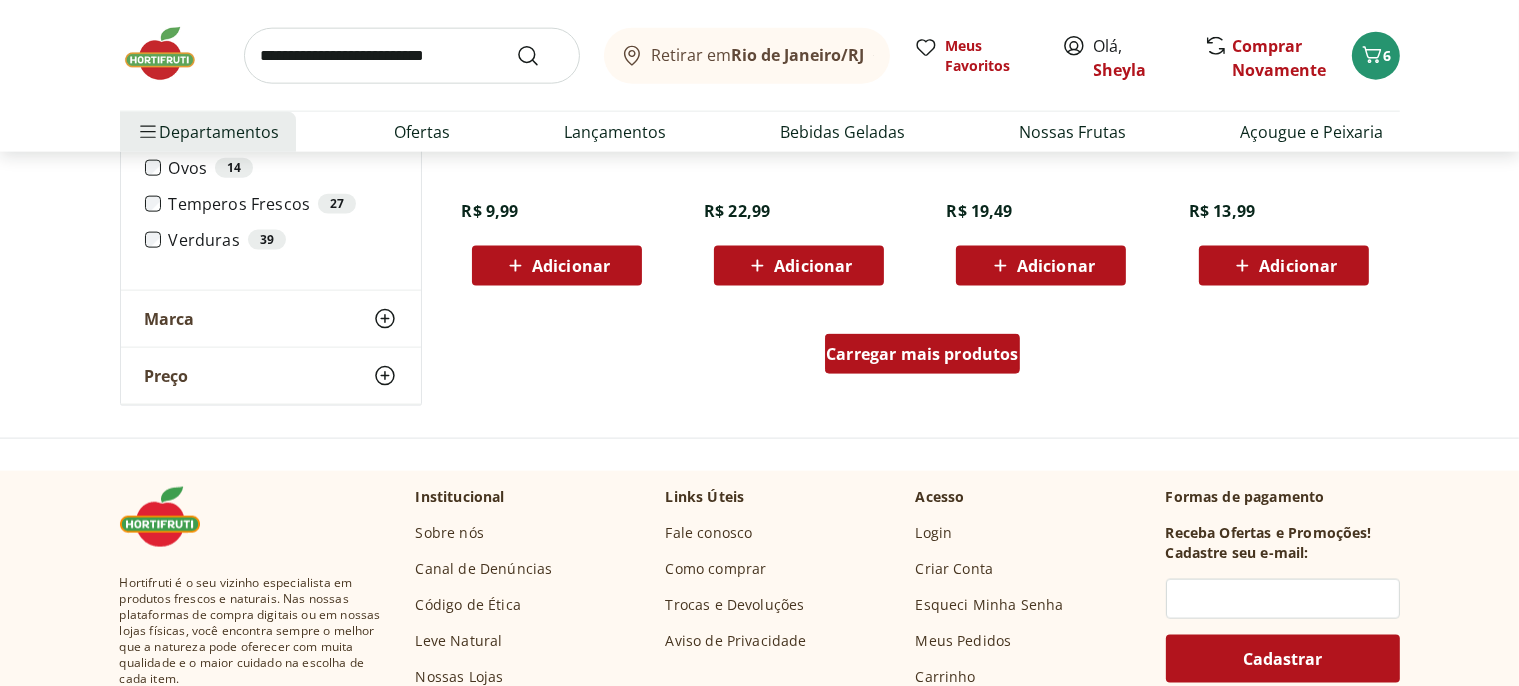 click on "Carregar mais produtos" at bounding box center (922, 354) 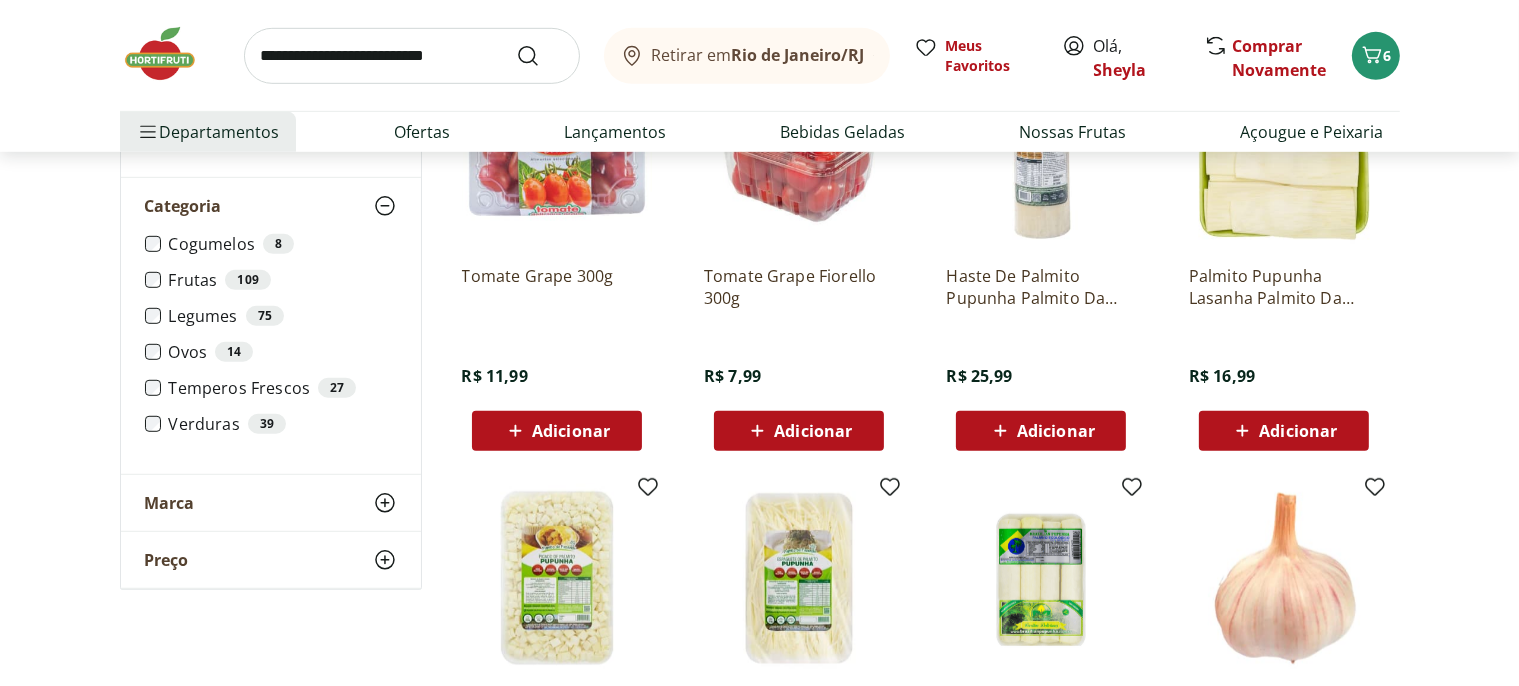 scroll, scrollTop: 1056, scrollLeft: 0, axis: vertical 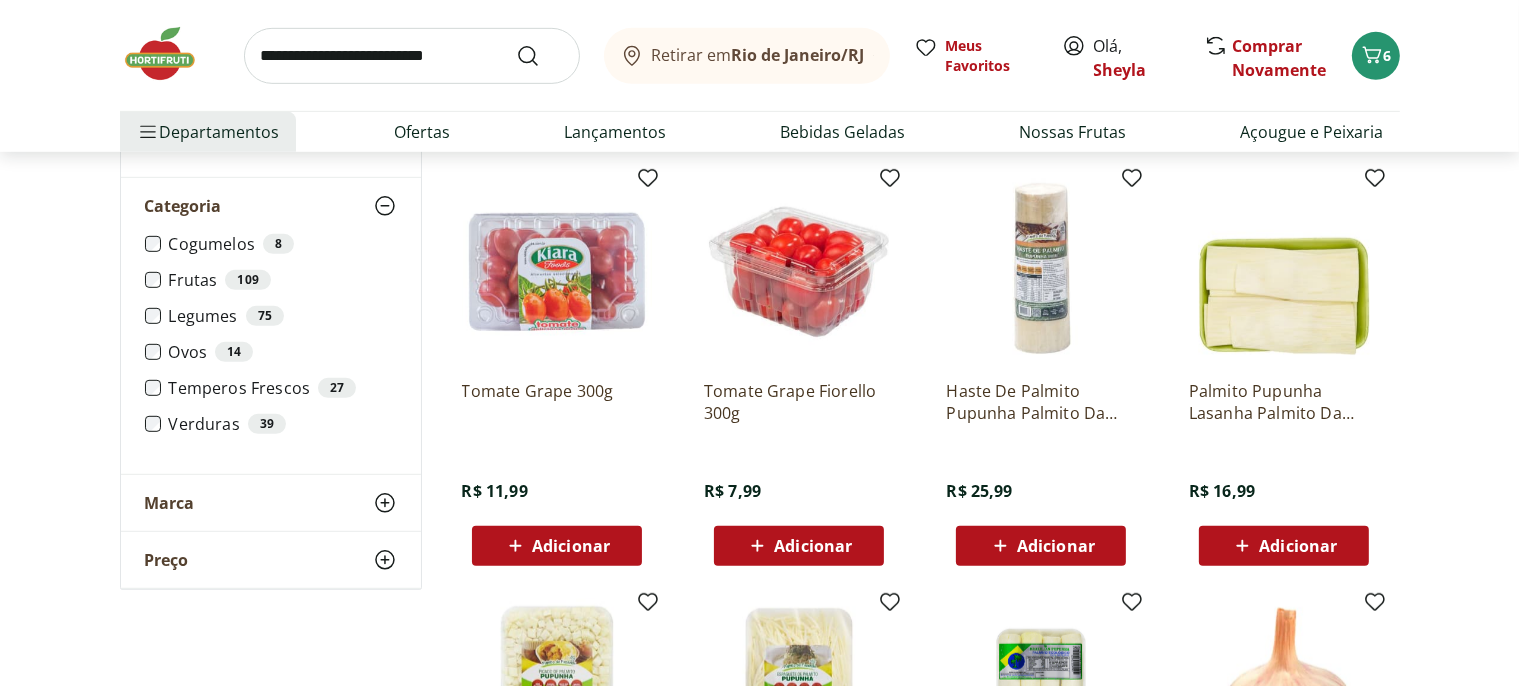 click on "Adicionar" at bounding box center (813, 546) 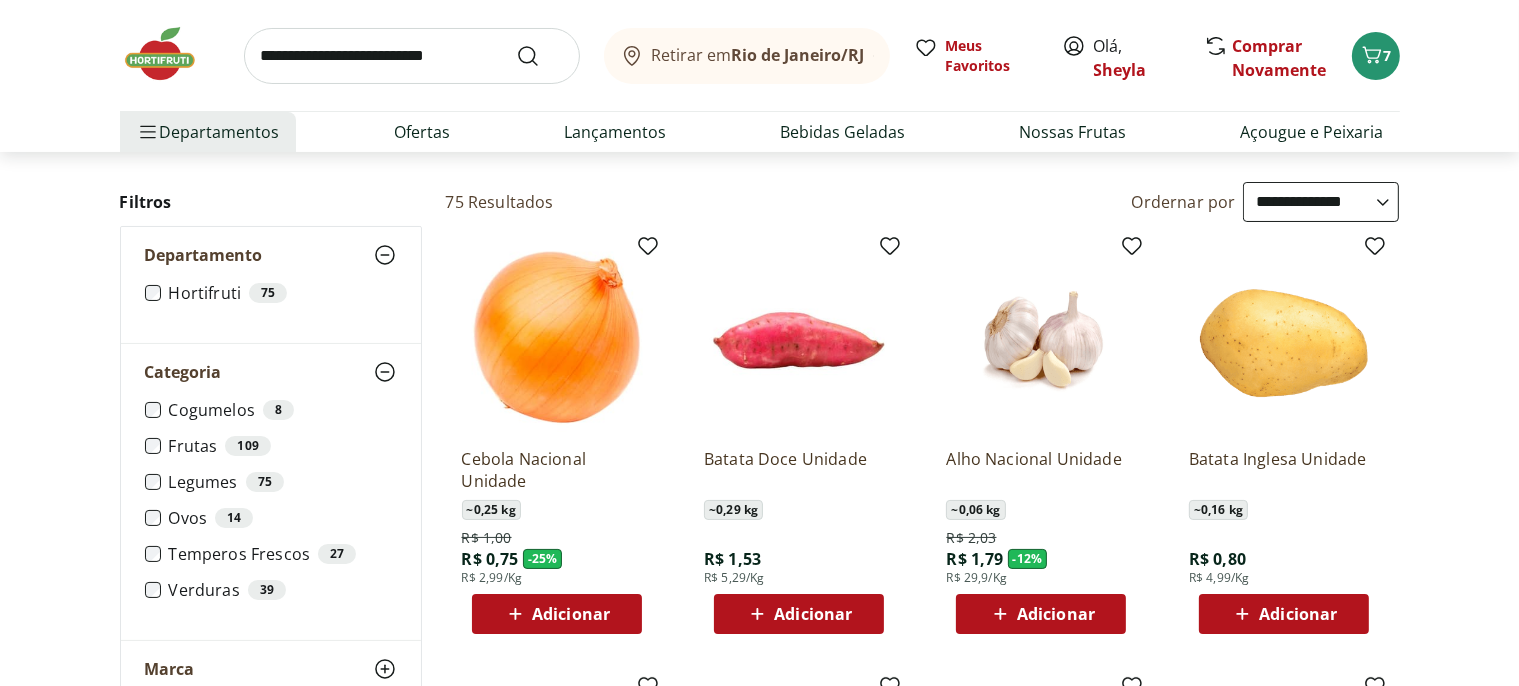 scroll, scrollTop: 105, scrollLeft: 0, axis: vertical 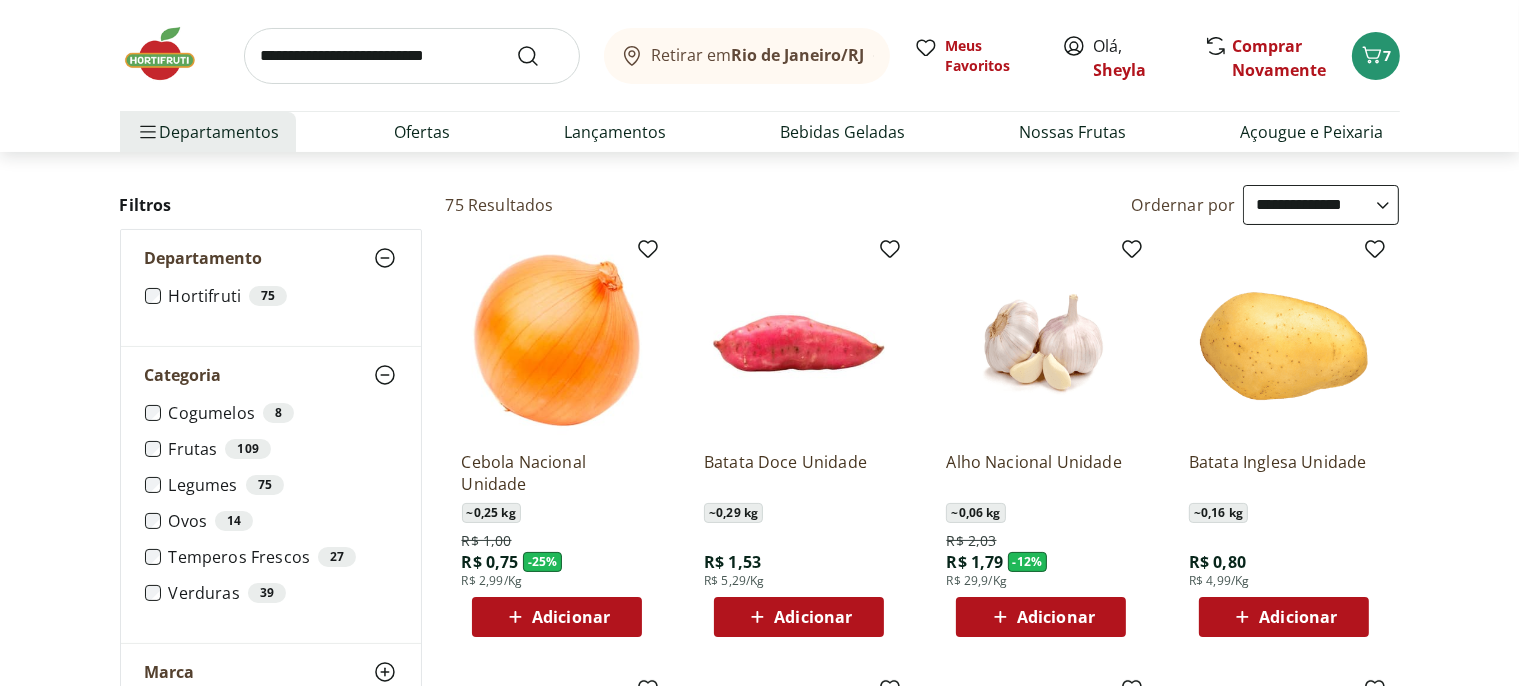 click on "Adicionar" at bounding box center [813, 617] 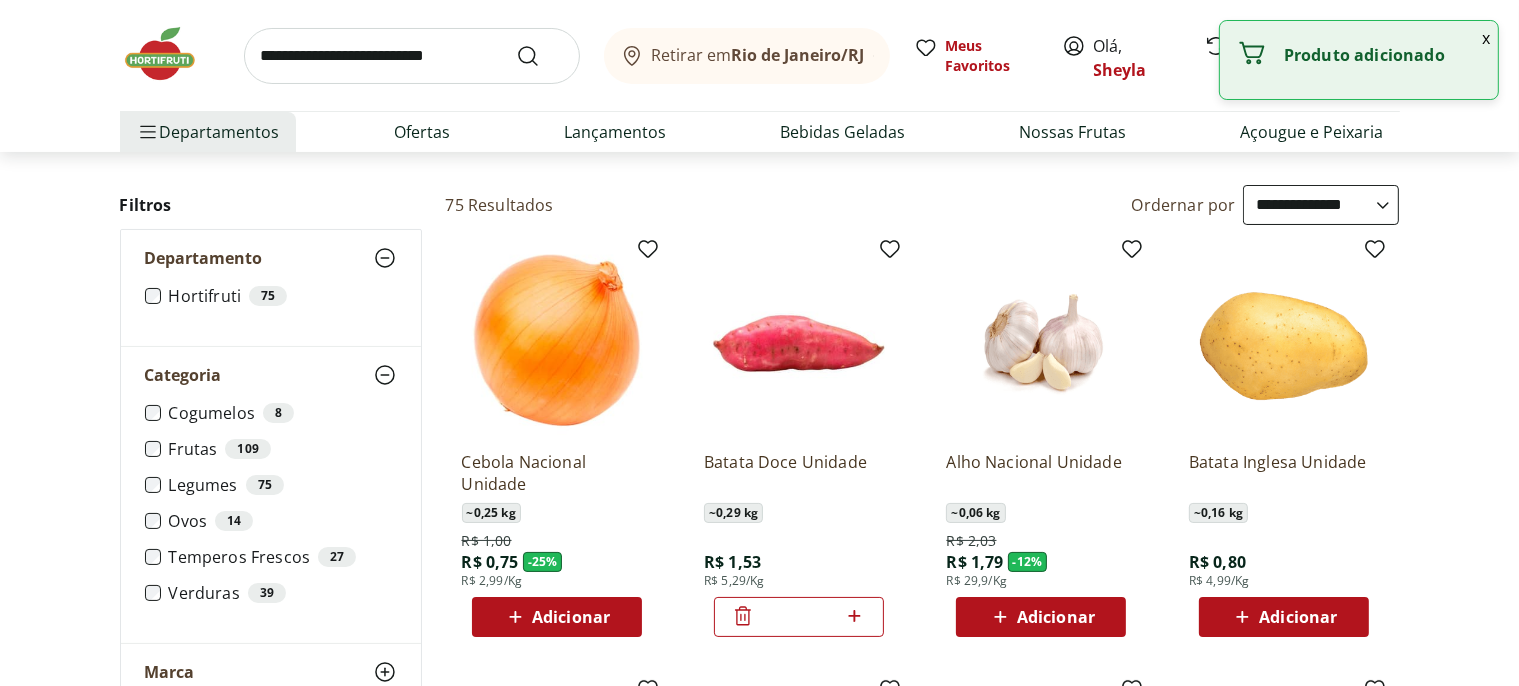 click 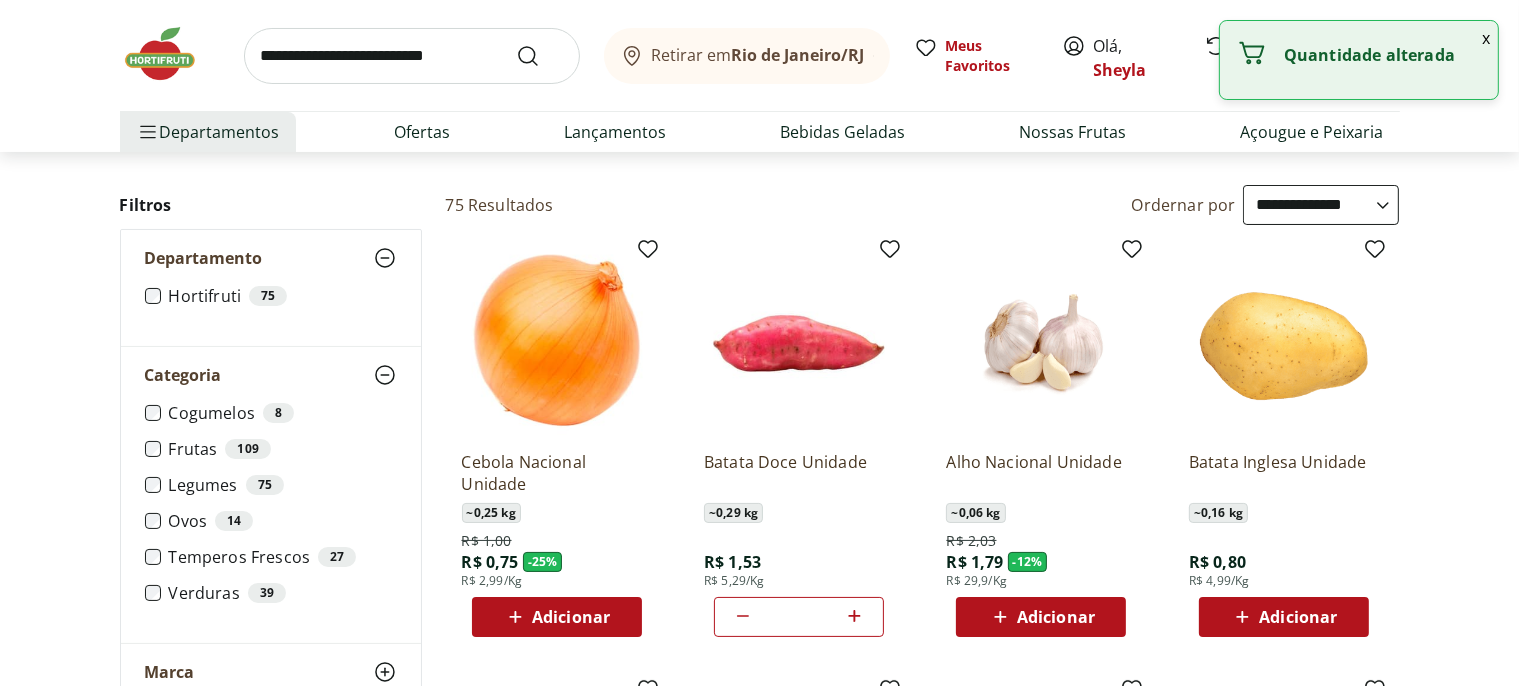 click 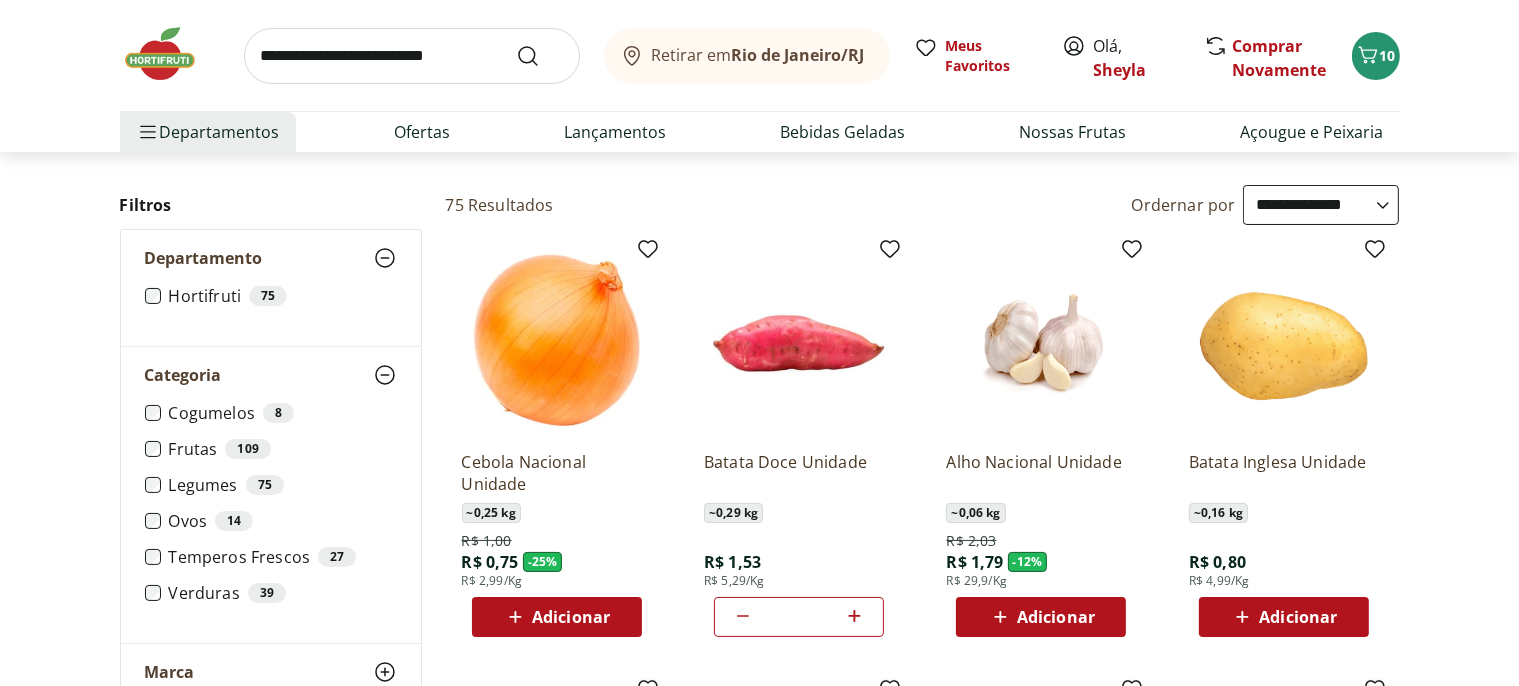 click on "Adicionar" at bounding box center [571, 617] 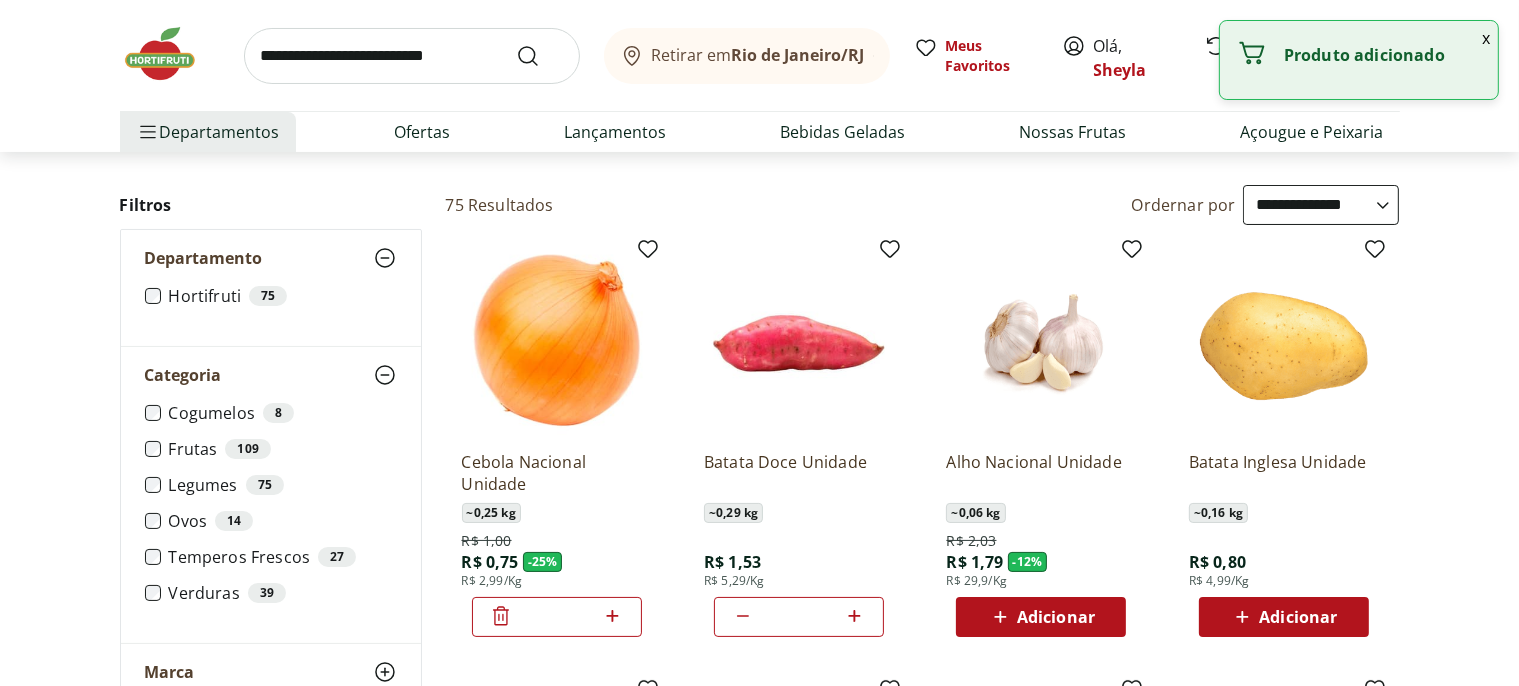 click 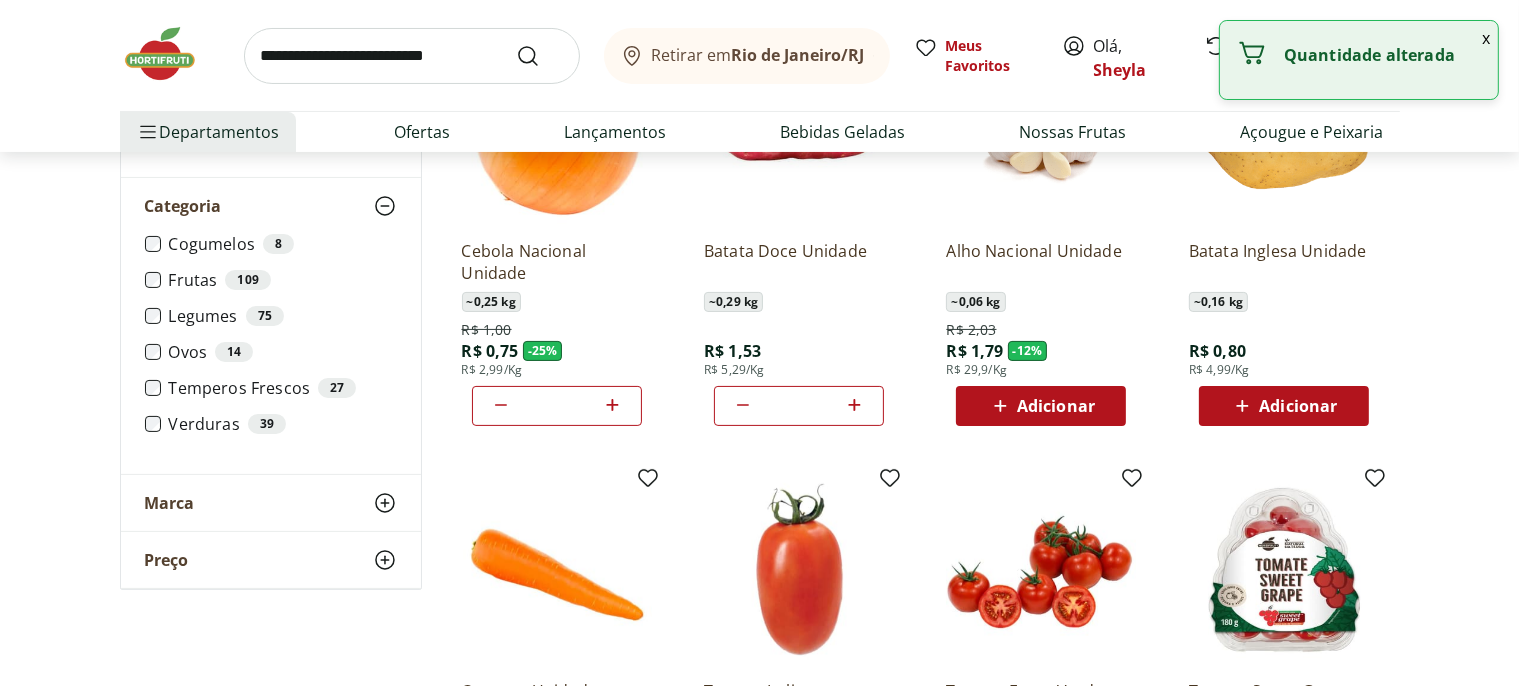 scroll, scrollTop: 633, scrollLeft: 0, axis: vertical 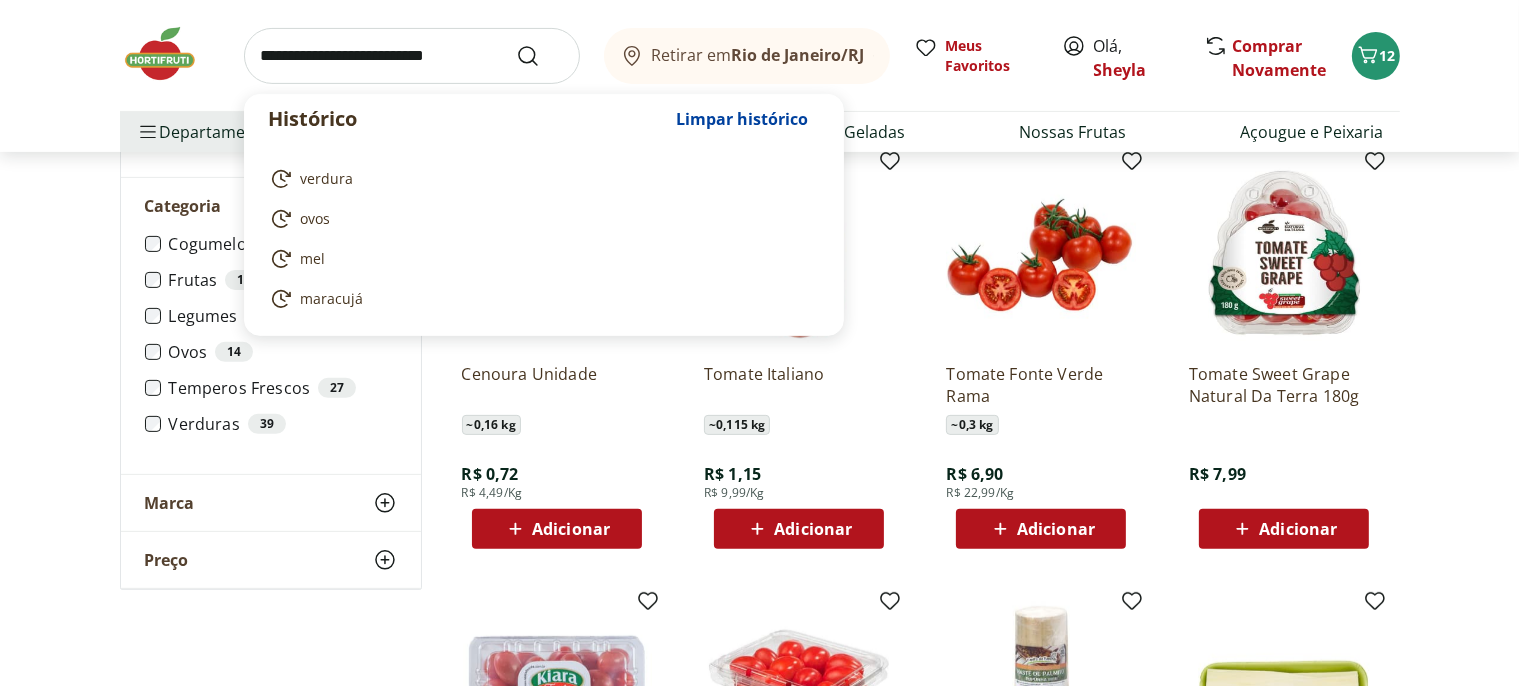 click at bounding box center [412, 56] 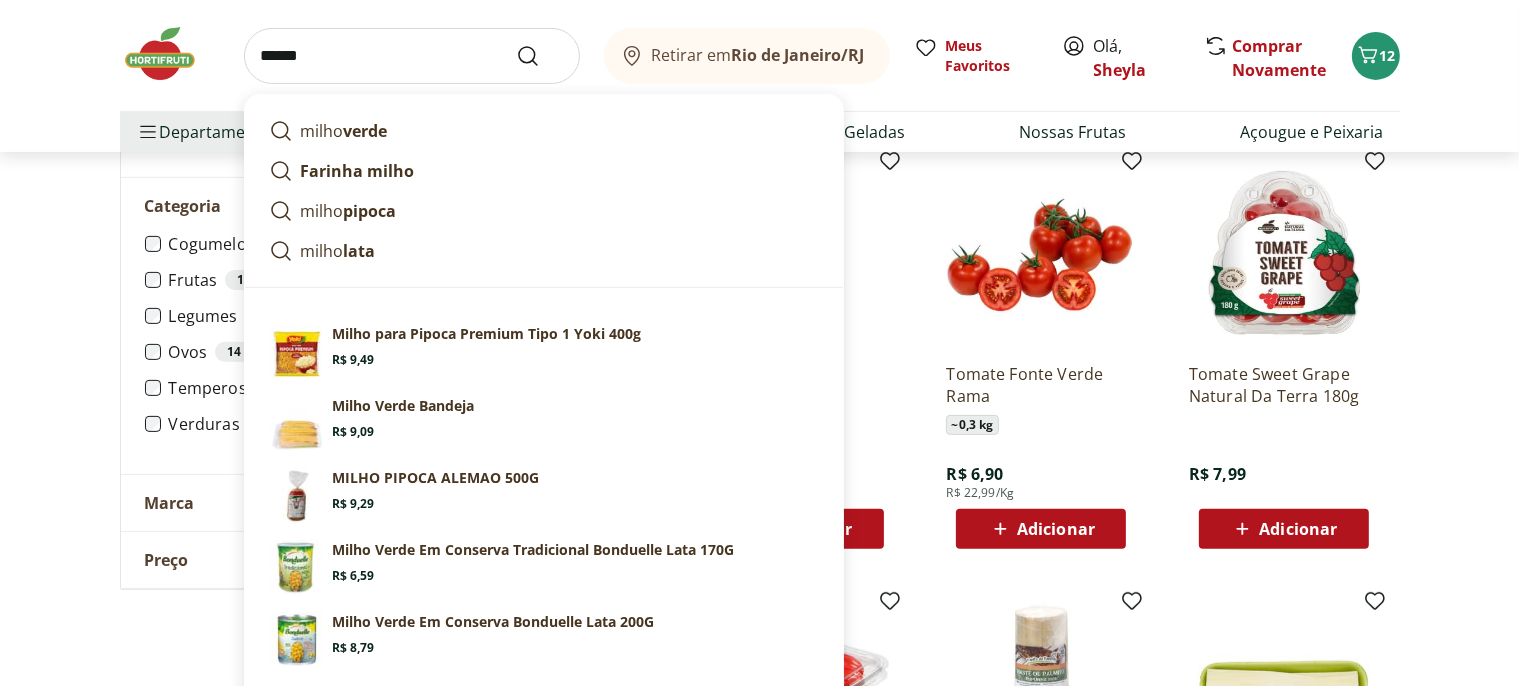 type on "*****" 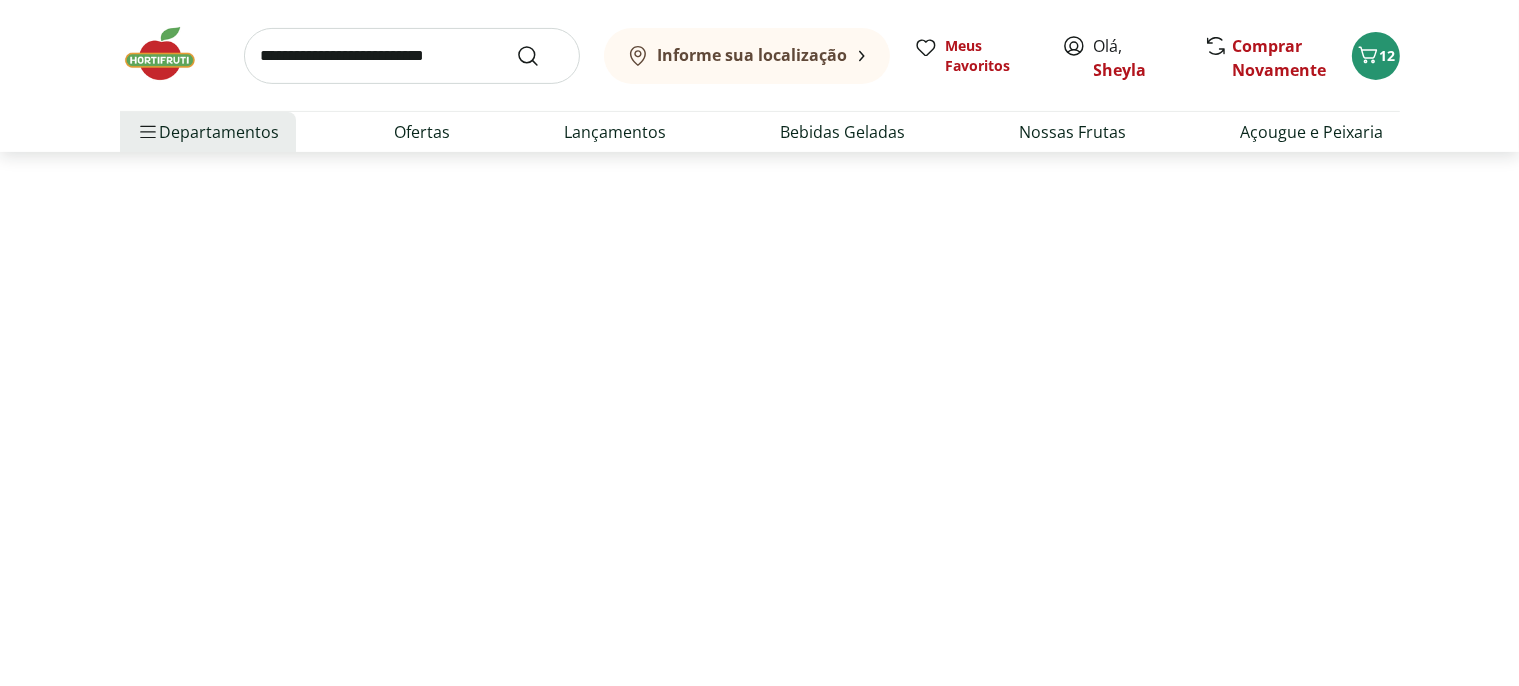 scroll, scrollTop: 0, scrollLeft: 0, axis: both 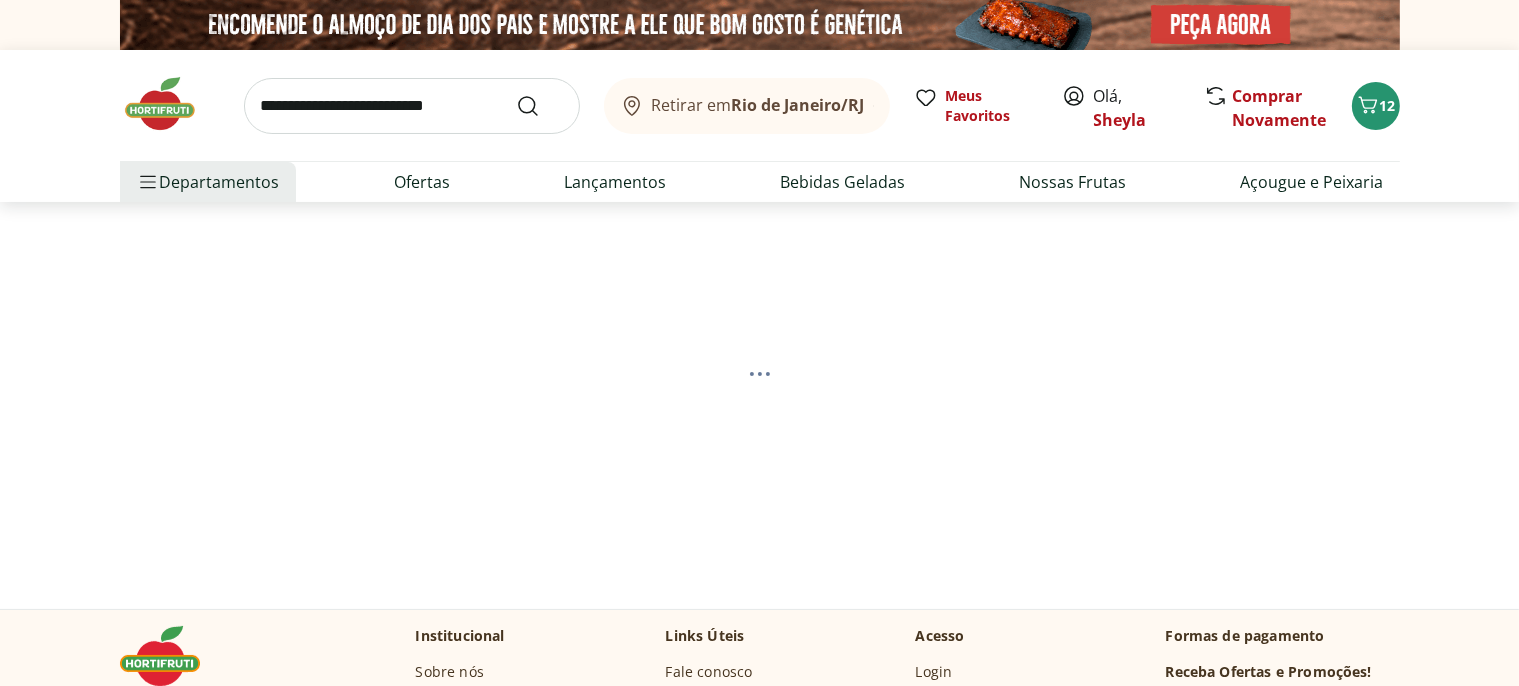 select on "**********" 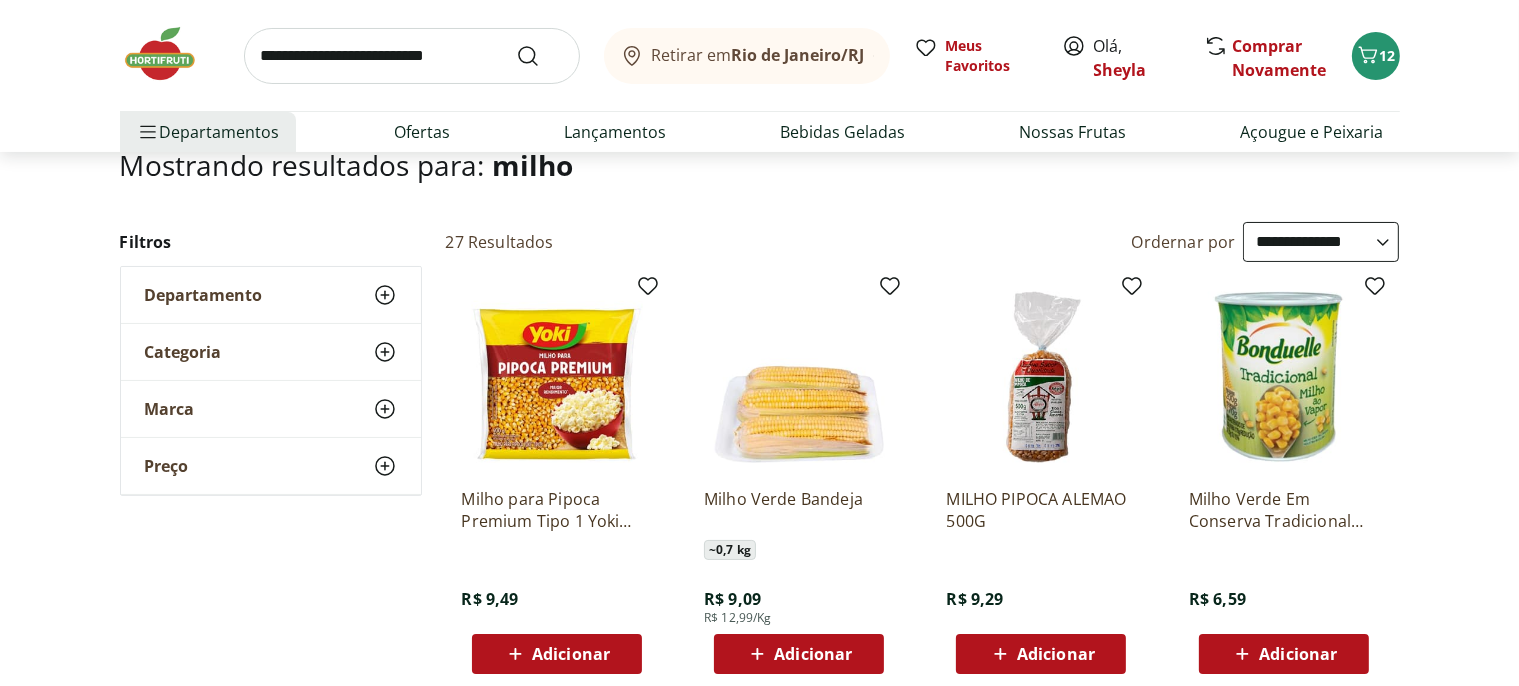 scroll, scrollTop: 211, scrollLeft: 0, axis: vertical 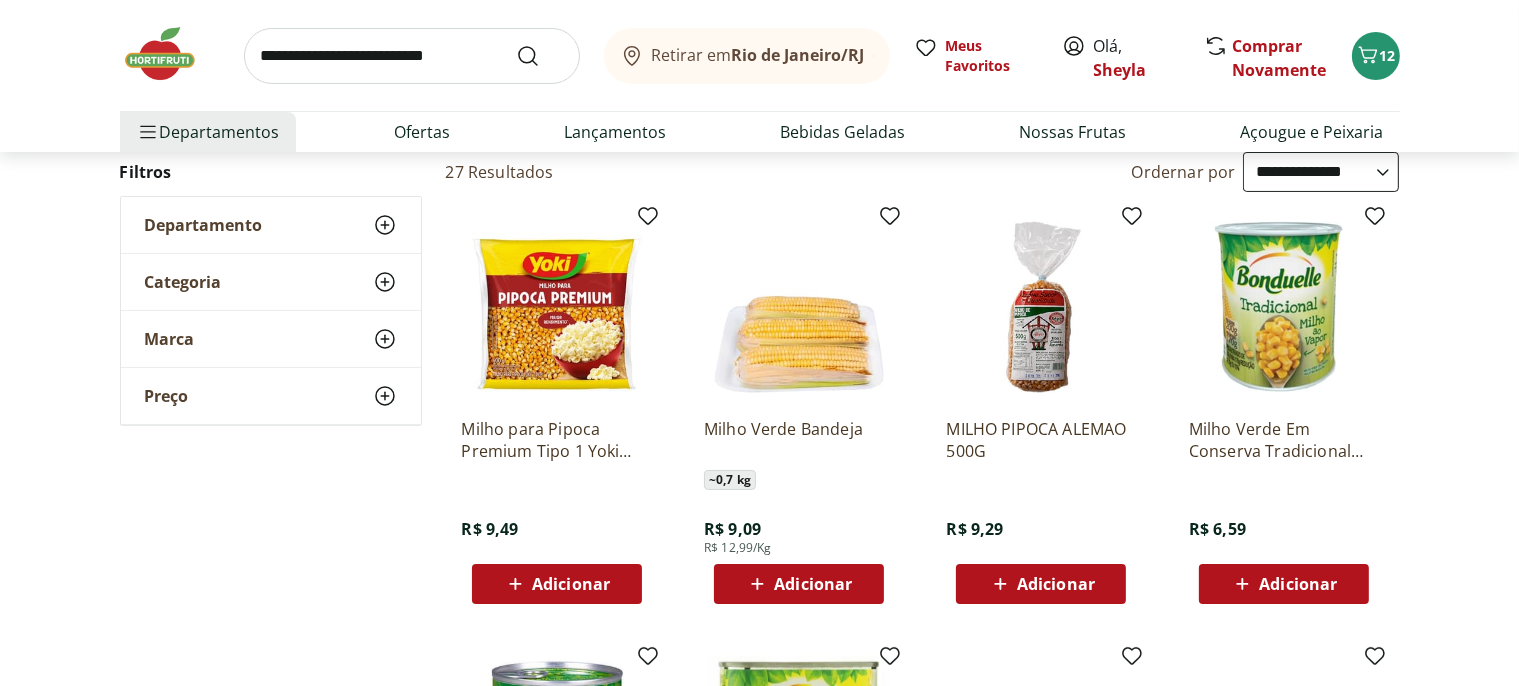 click on "Adicionar" at bounding box center [1298, 584] 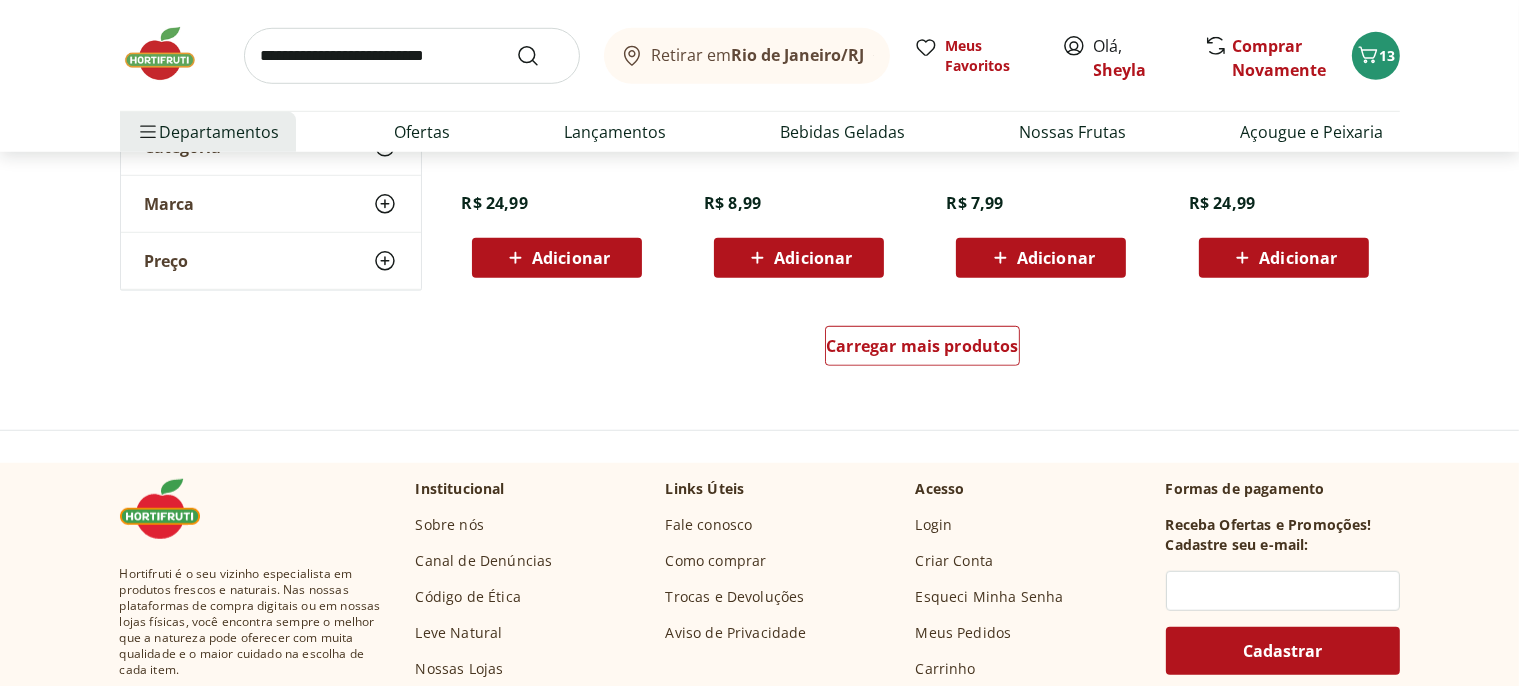 scroll, scrollTop: 1372, scrollLeft: 0, axis: vertical 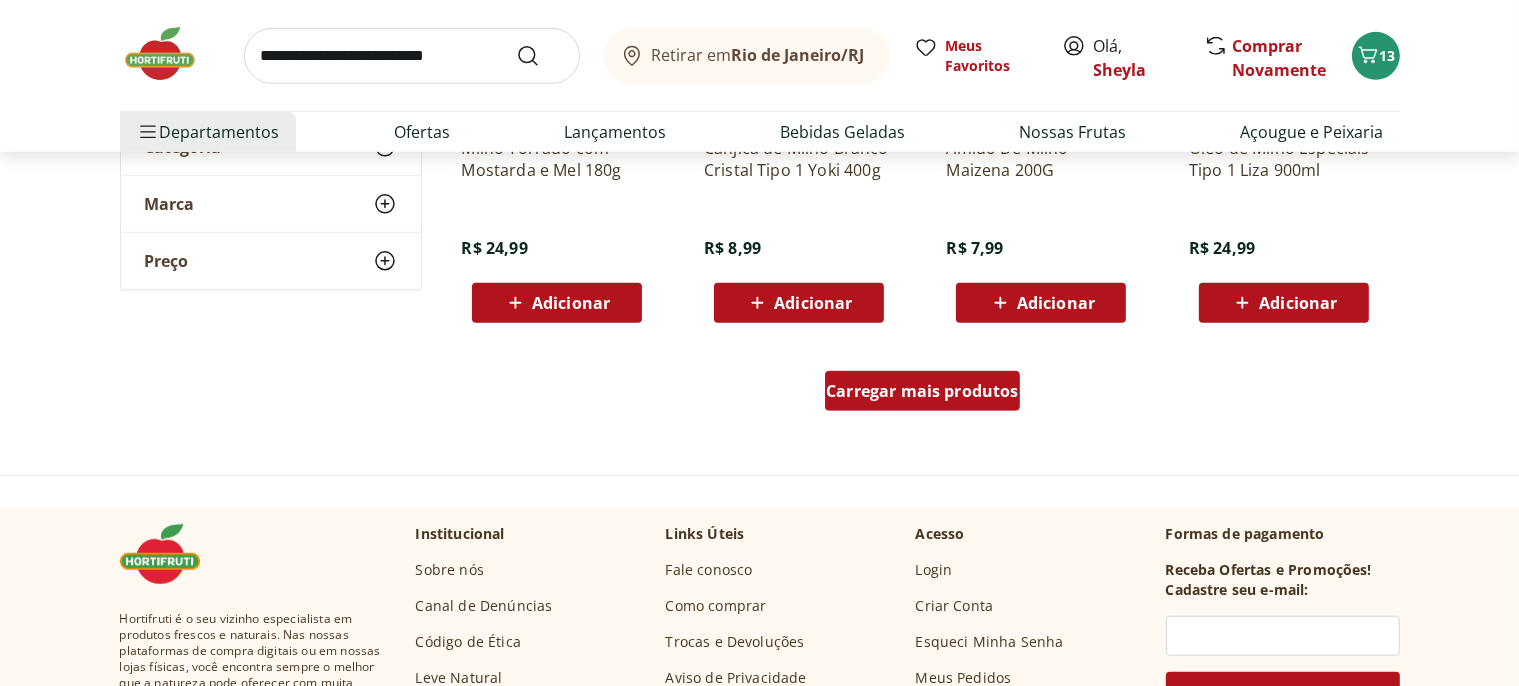 click on "Carregar mais produtos" at bounding box center (922, 391) 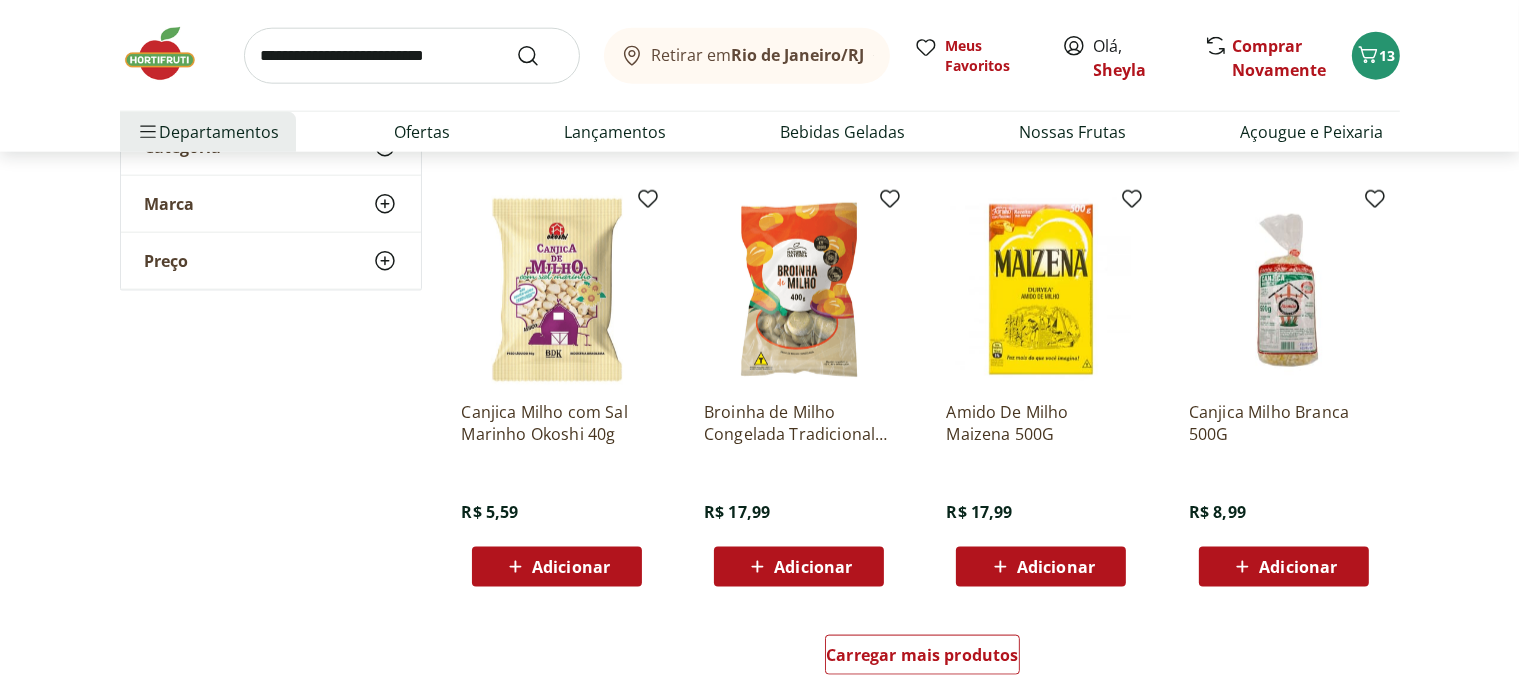 scroll, scrollTop: 2428, scrollLeft: 0, axis: vertical 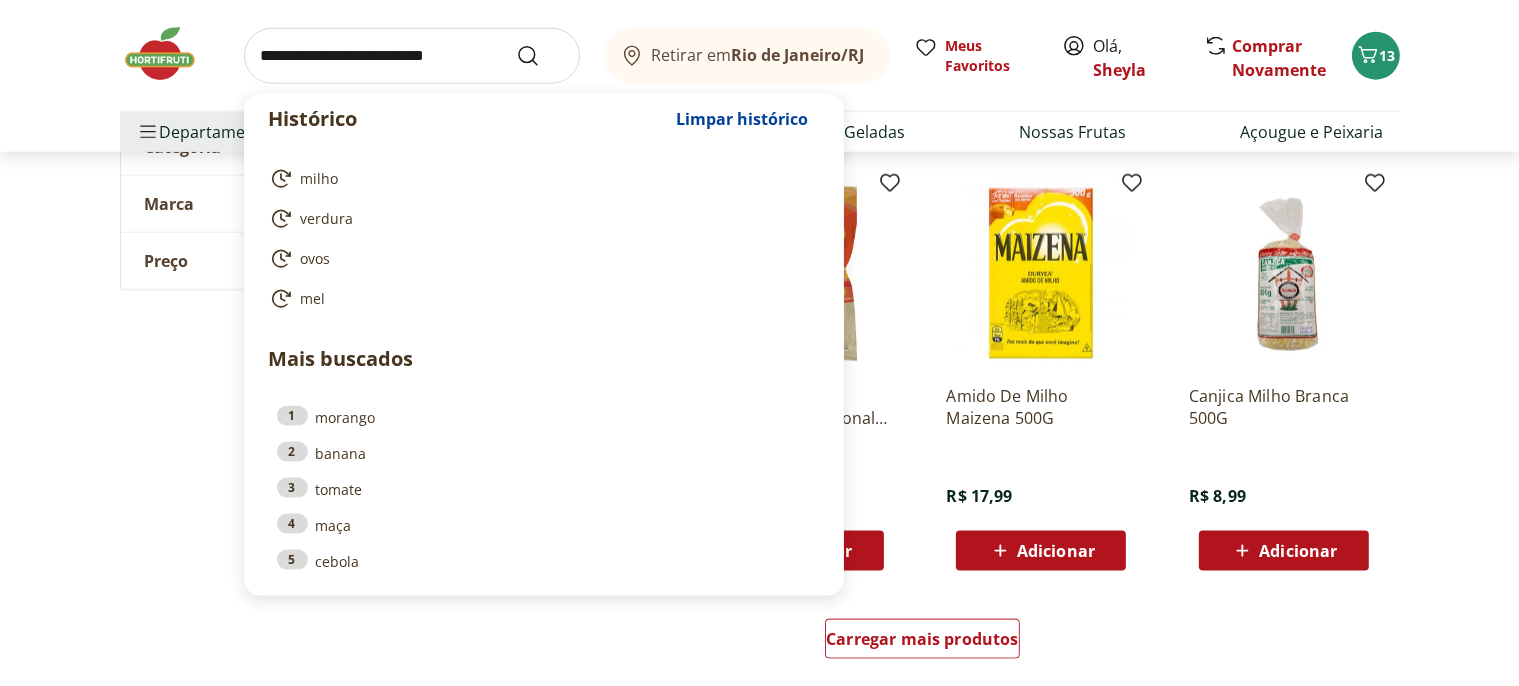 click at bounding box center (412, 56) 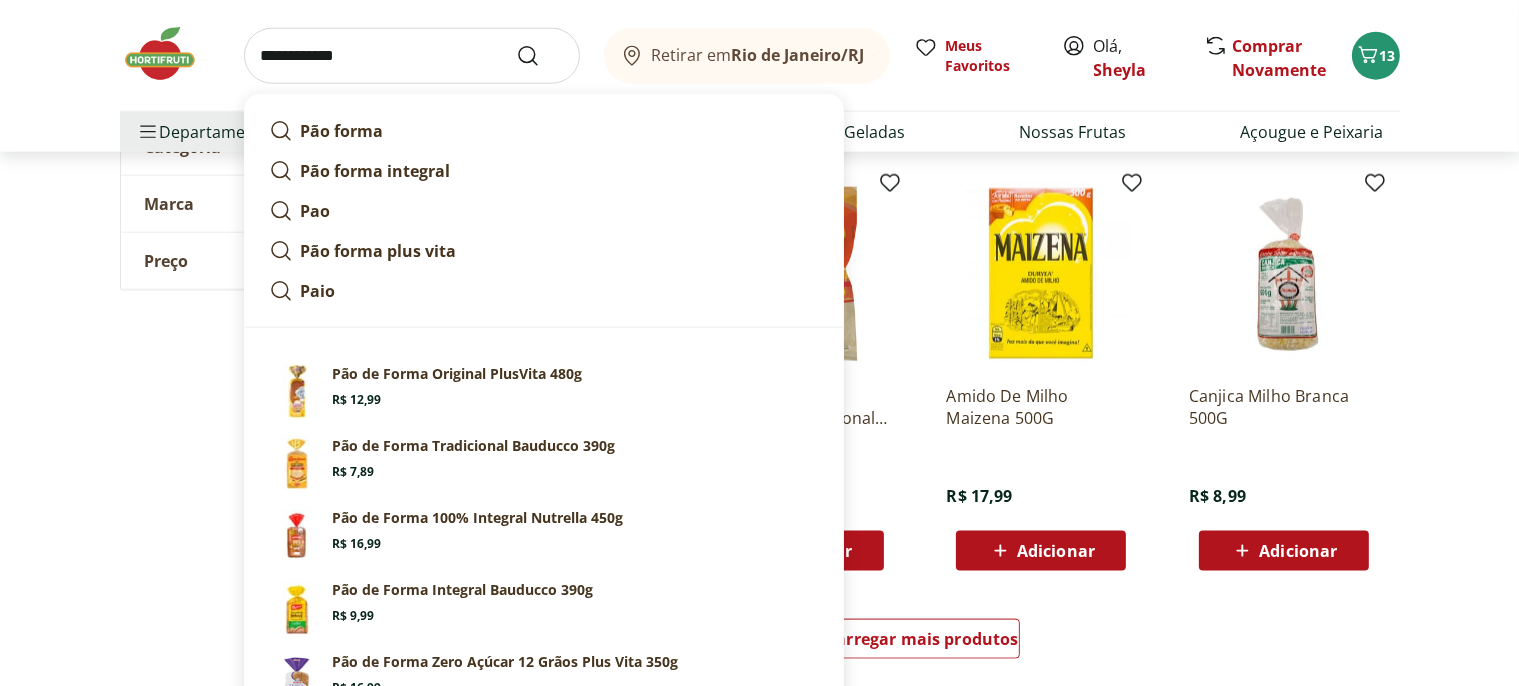 type on "**********" 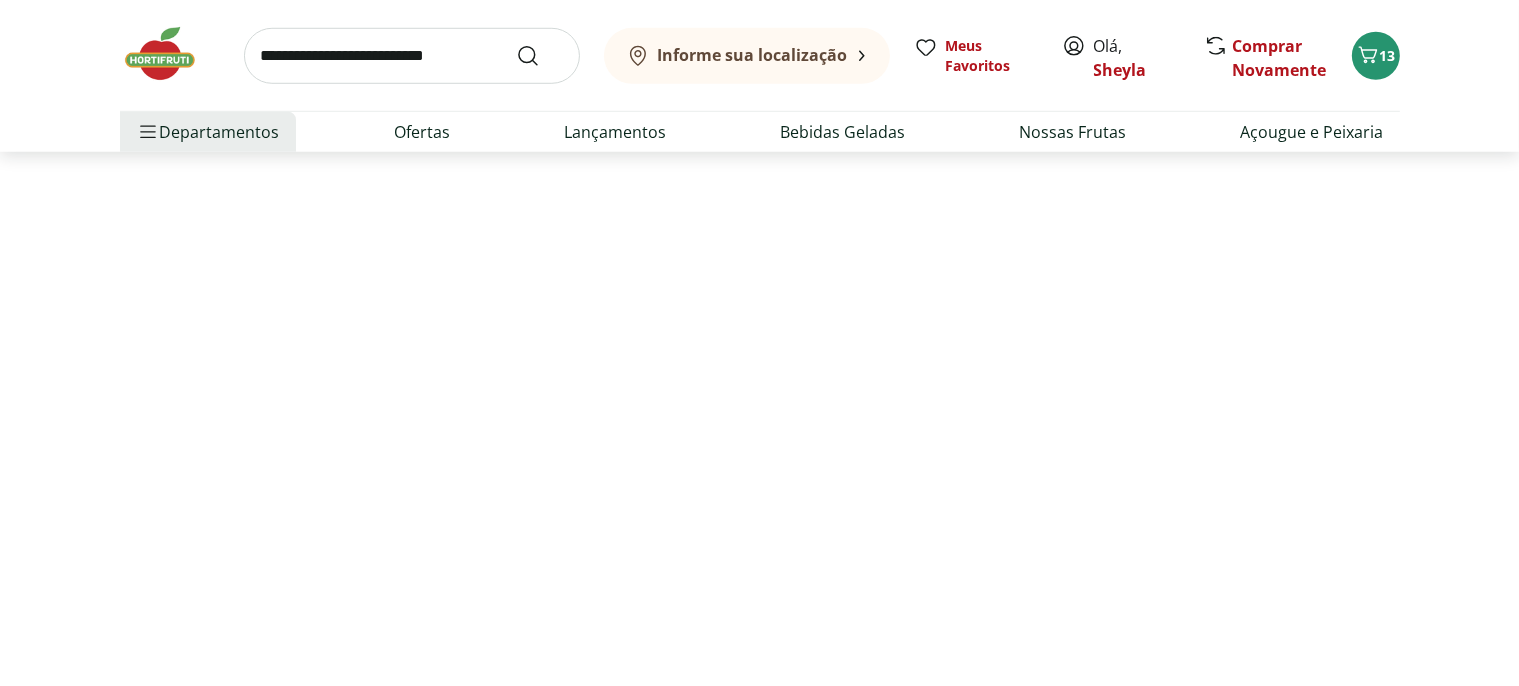 scroll, scrollTop: 0, scrollLeft: 0, axis: both 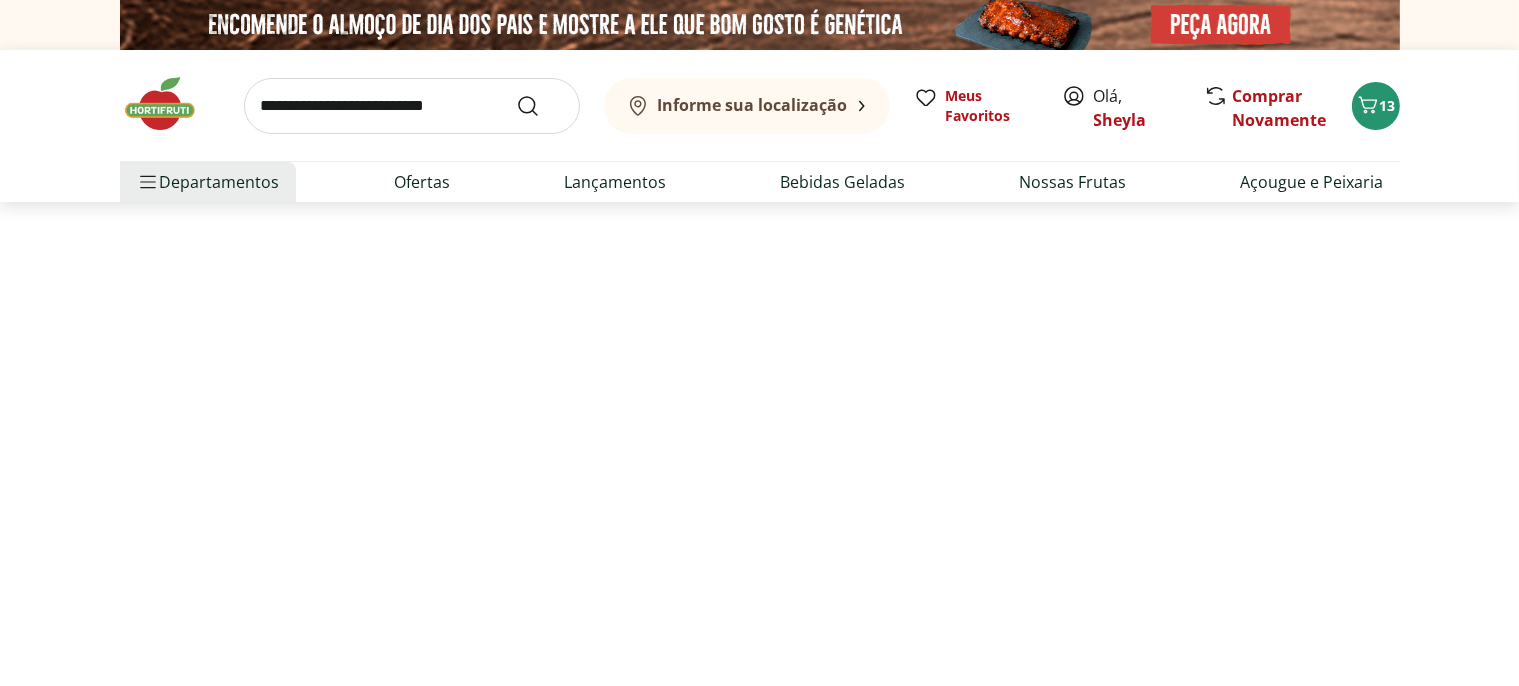 select on "**********" 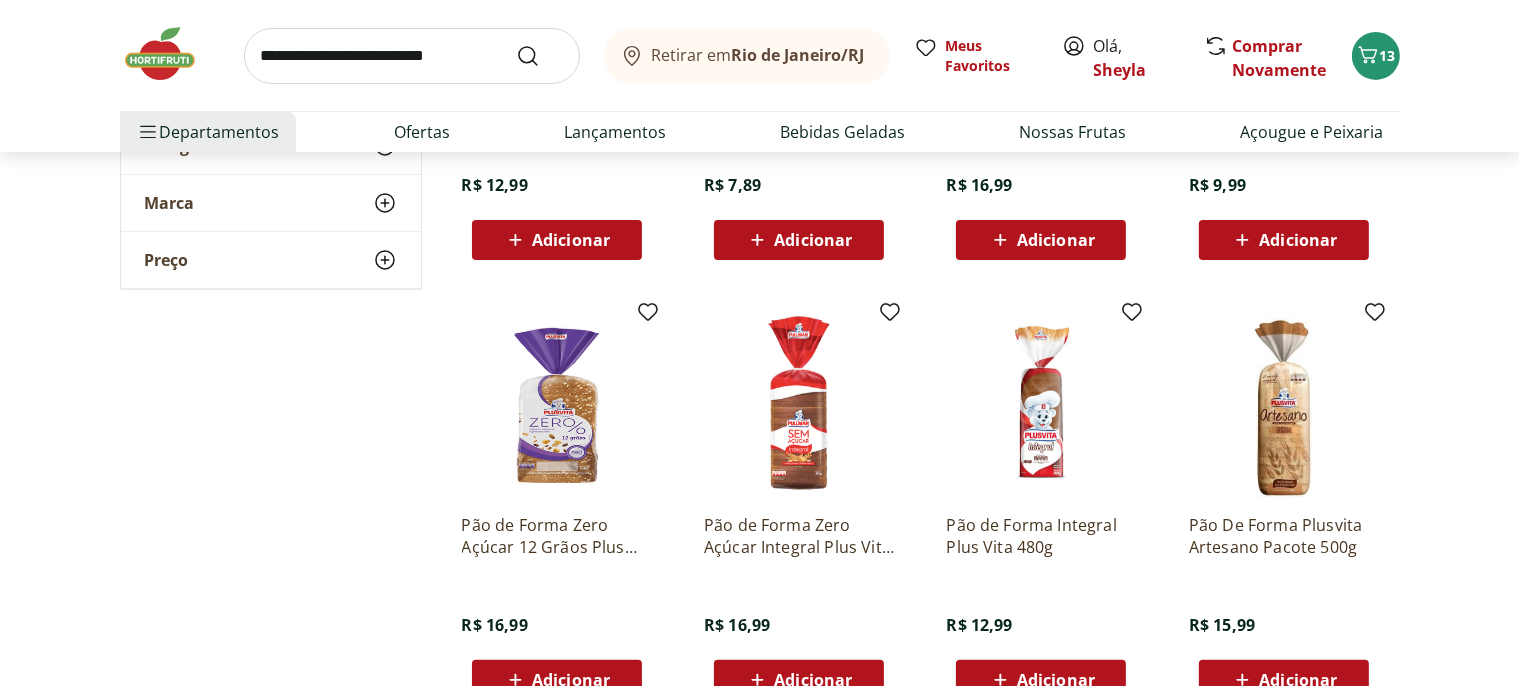 scroll, scrollTop: 633, scrollLeft: 0, axis: vertical 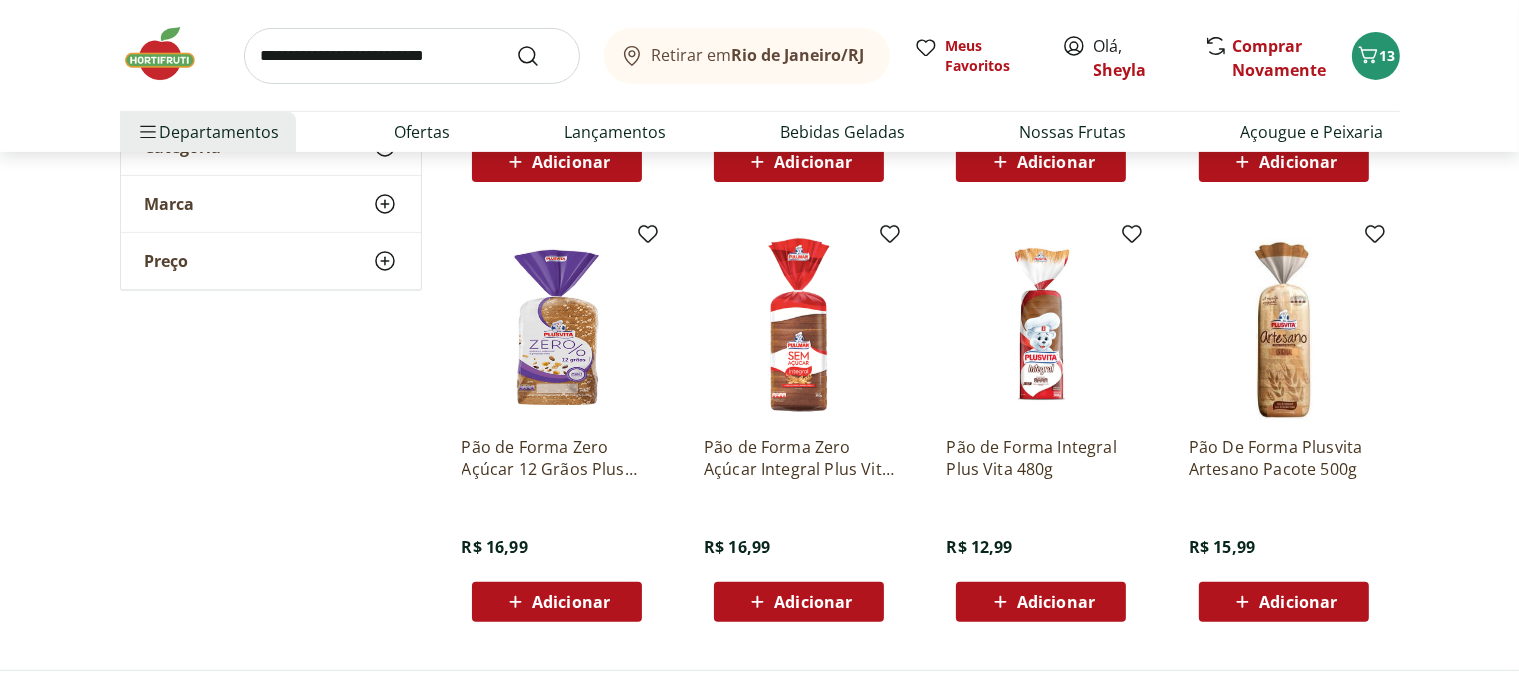 click on "Adicionar" at bounding box center [571, 602] 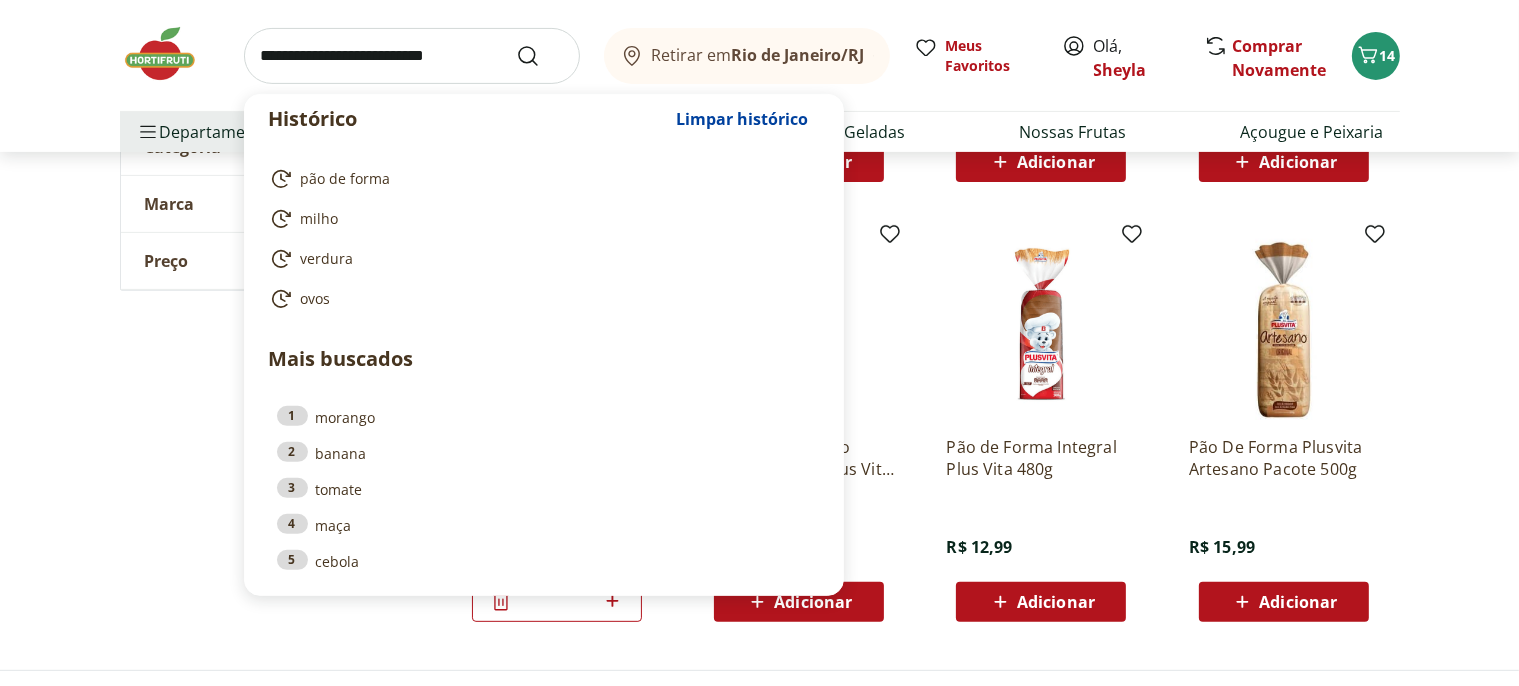 click at bounding box center [412, 56] 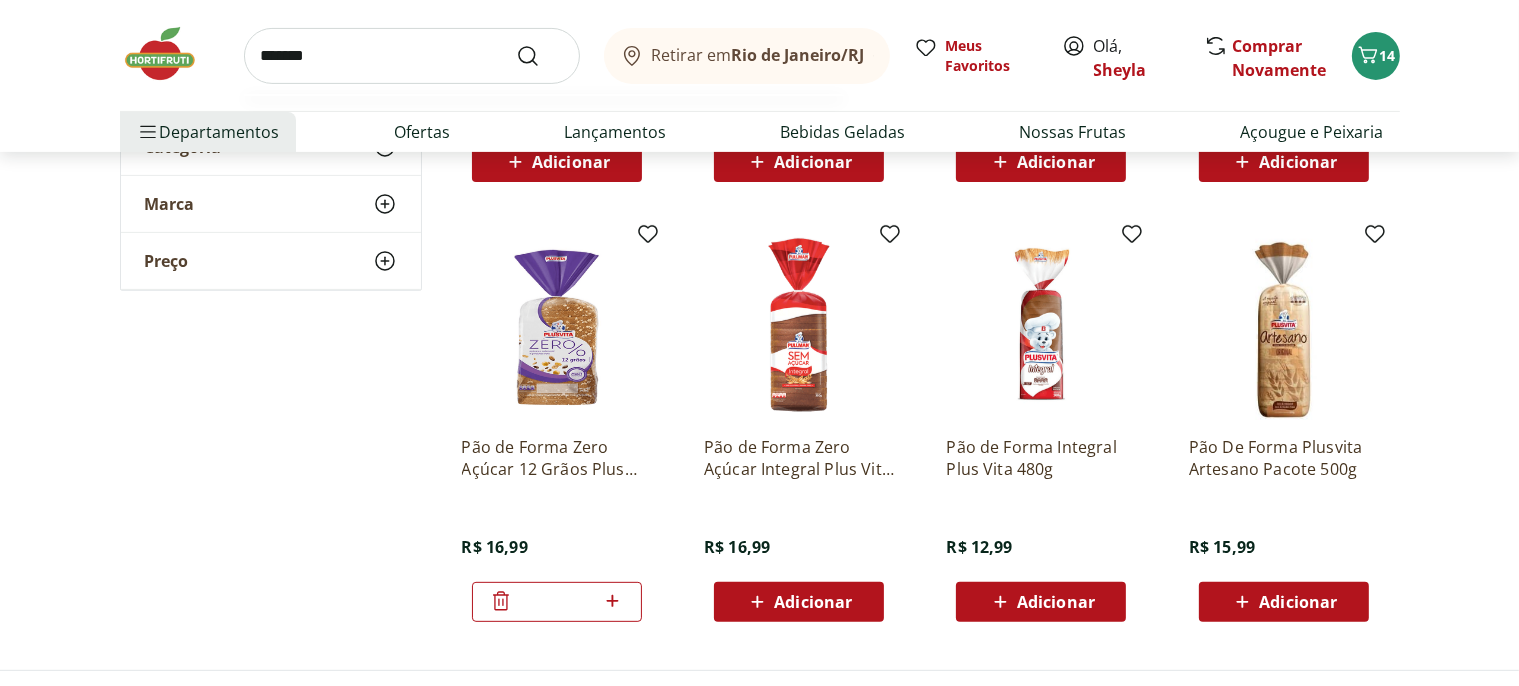 type on "*******" 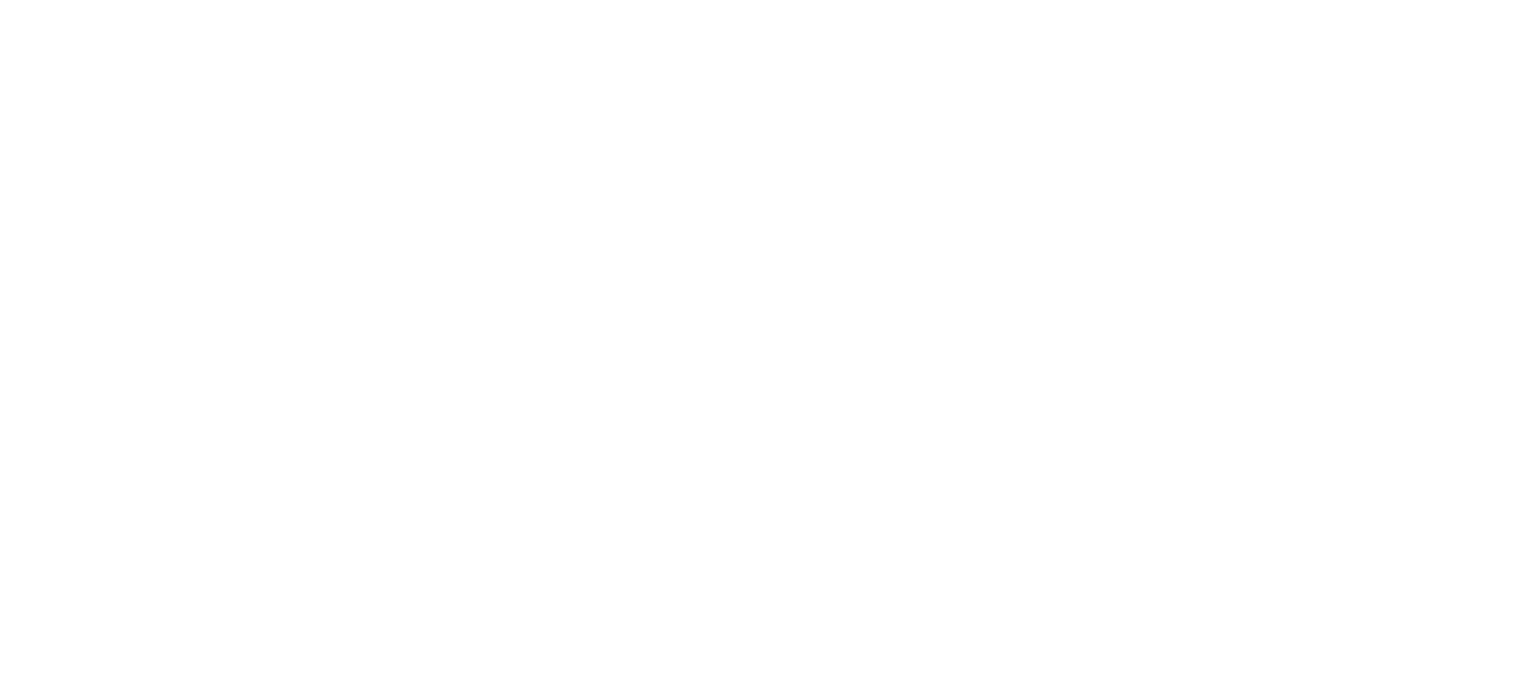 scroll, scrollTop: 0, scrollLeft: 0, axis: both 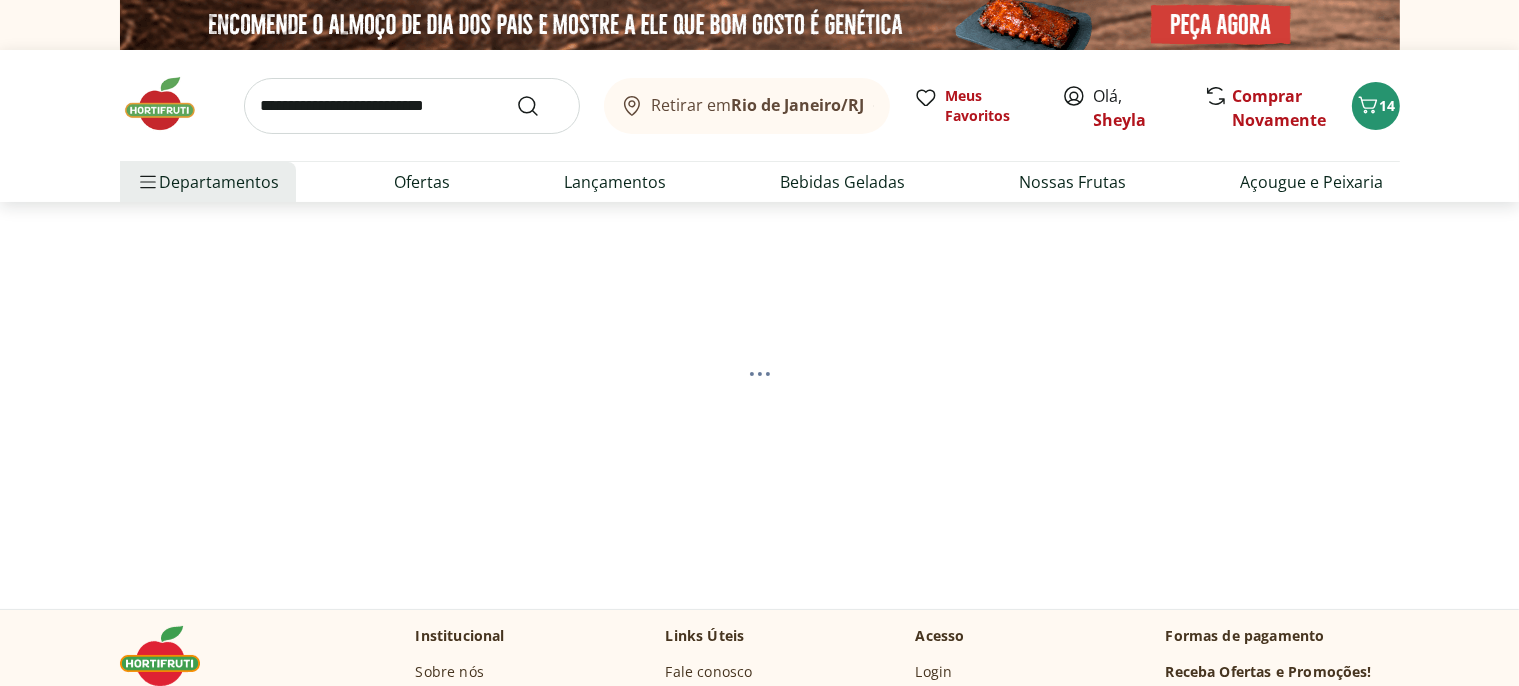 select on "**********" 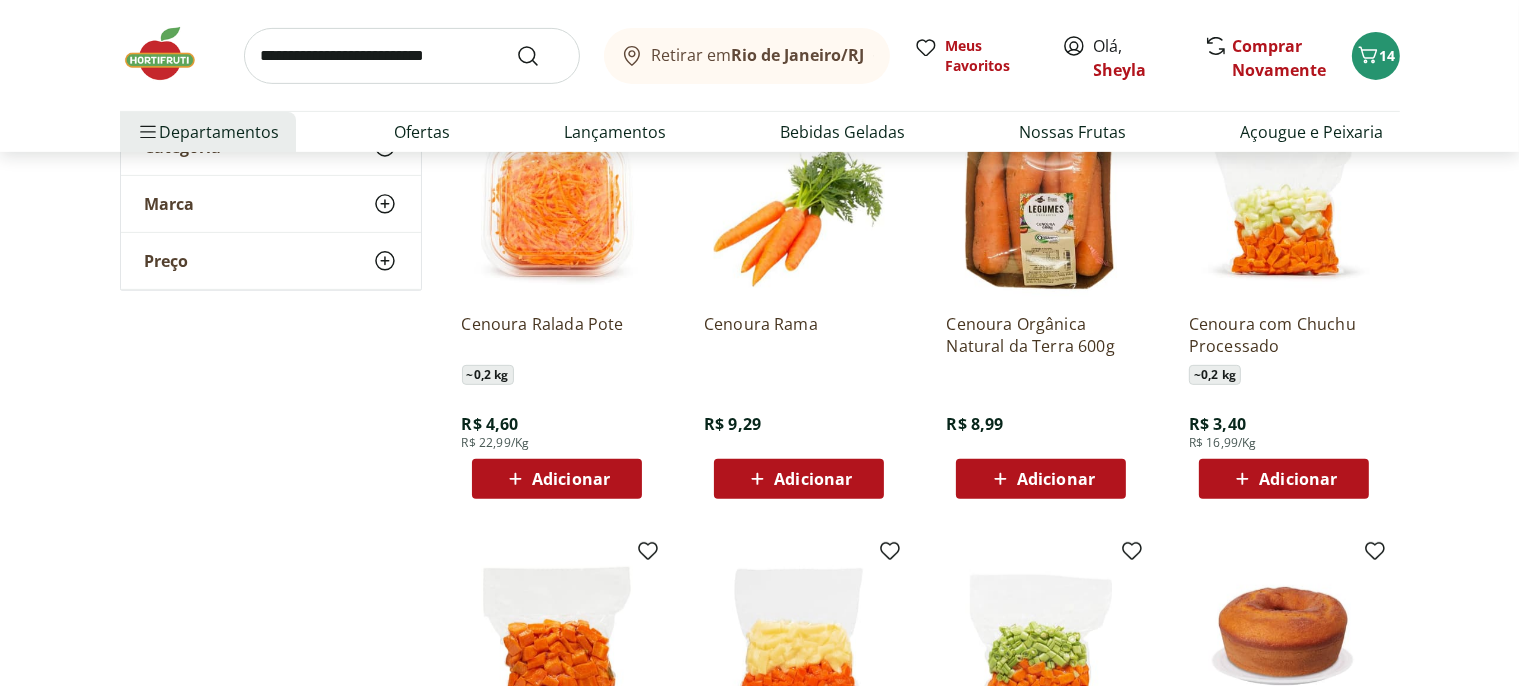 scroll, scrollTop: 739, scrollLeft: 0, axis: vertical 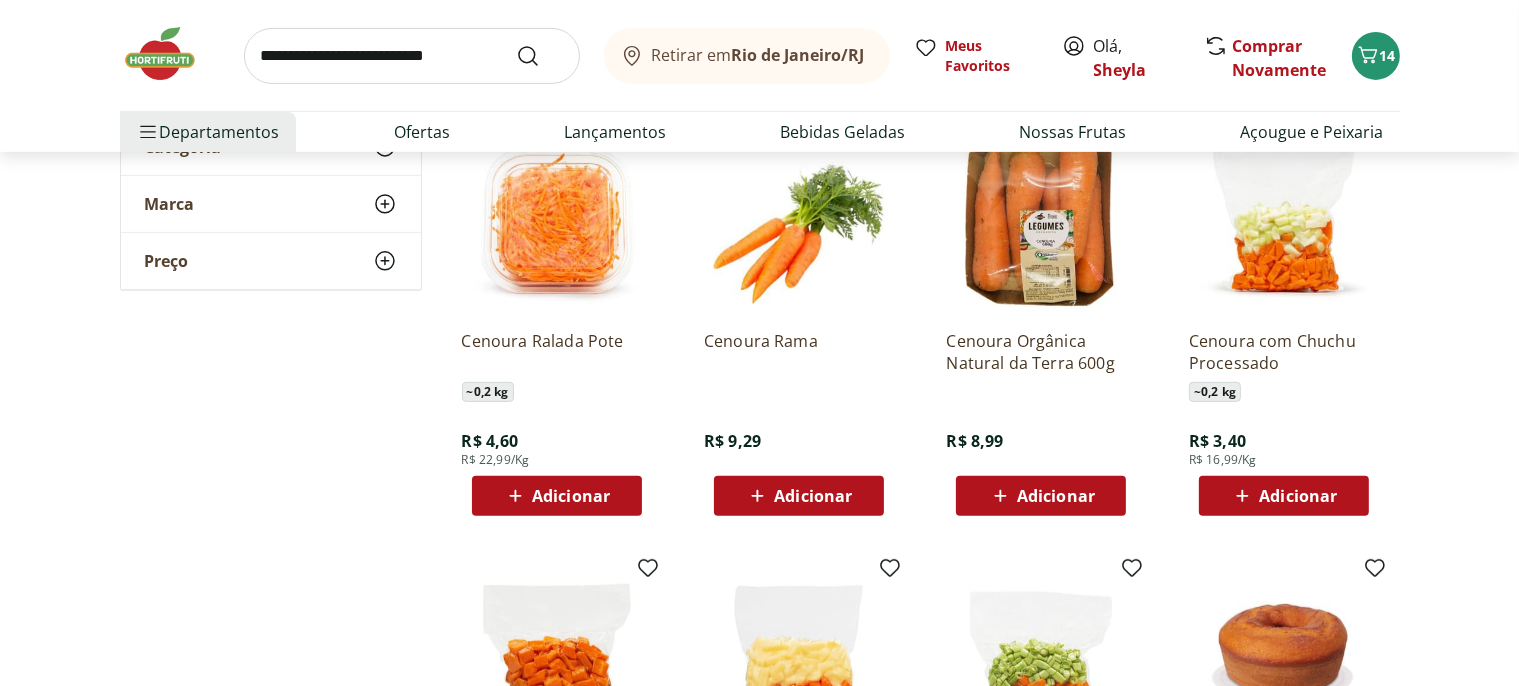 click on "Adicionar" at bounding box center (571, 496) 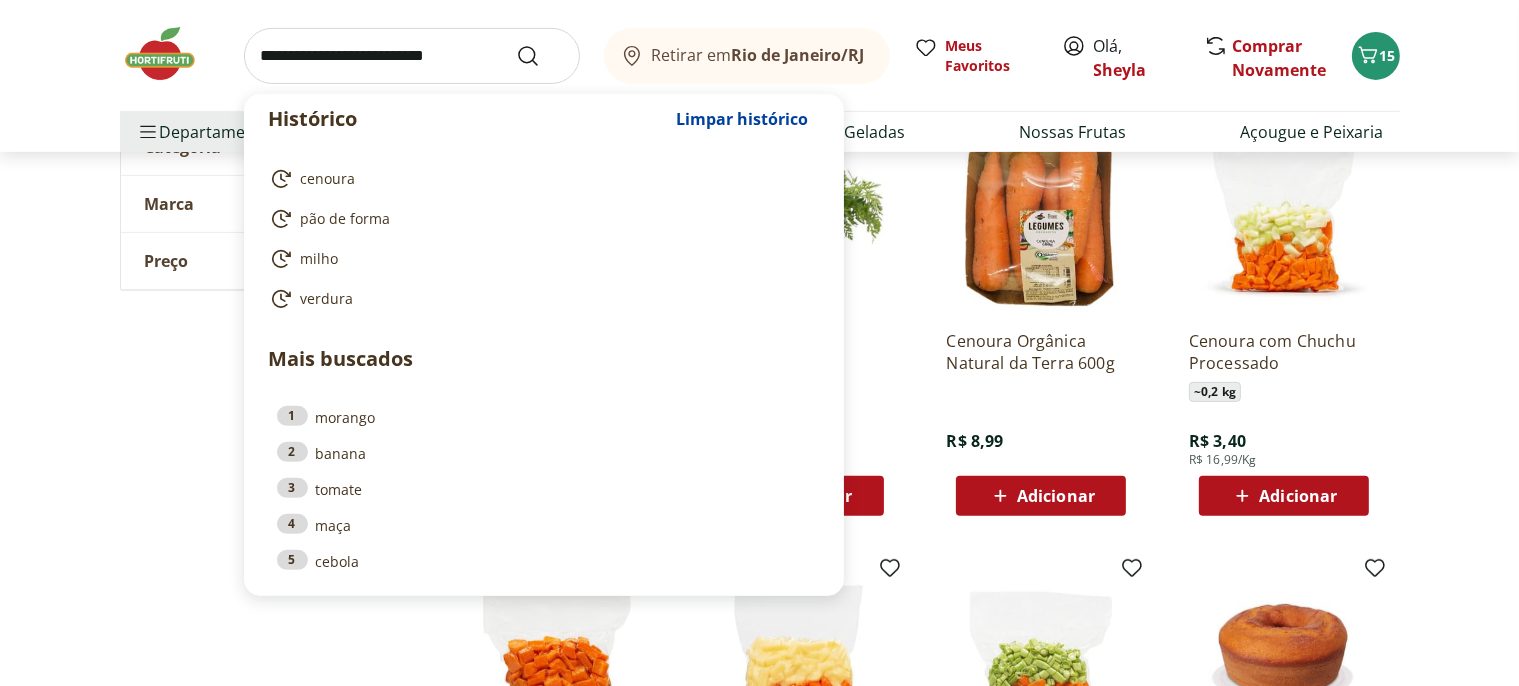 click at bounding box center [412, 56] 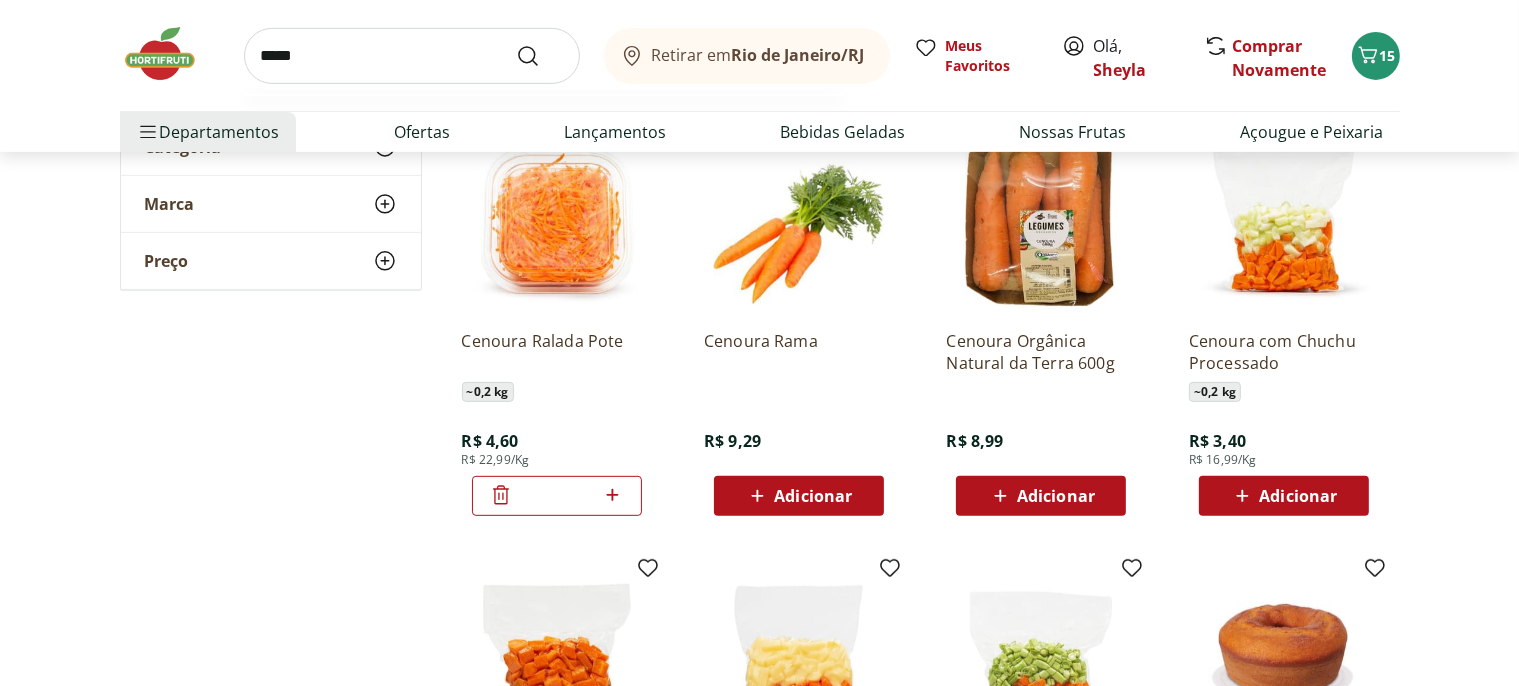 type on "******" 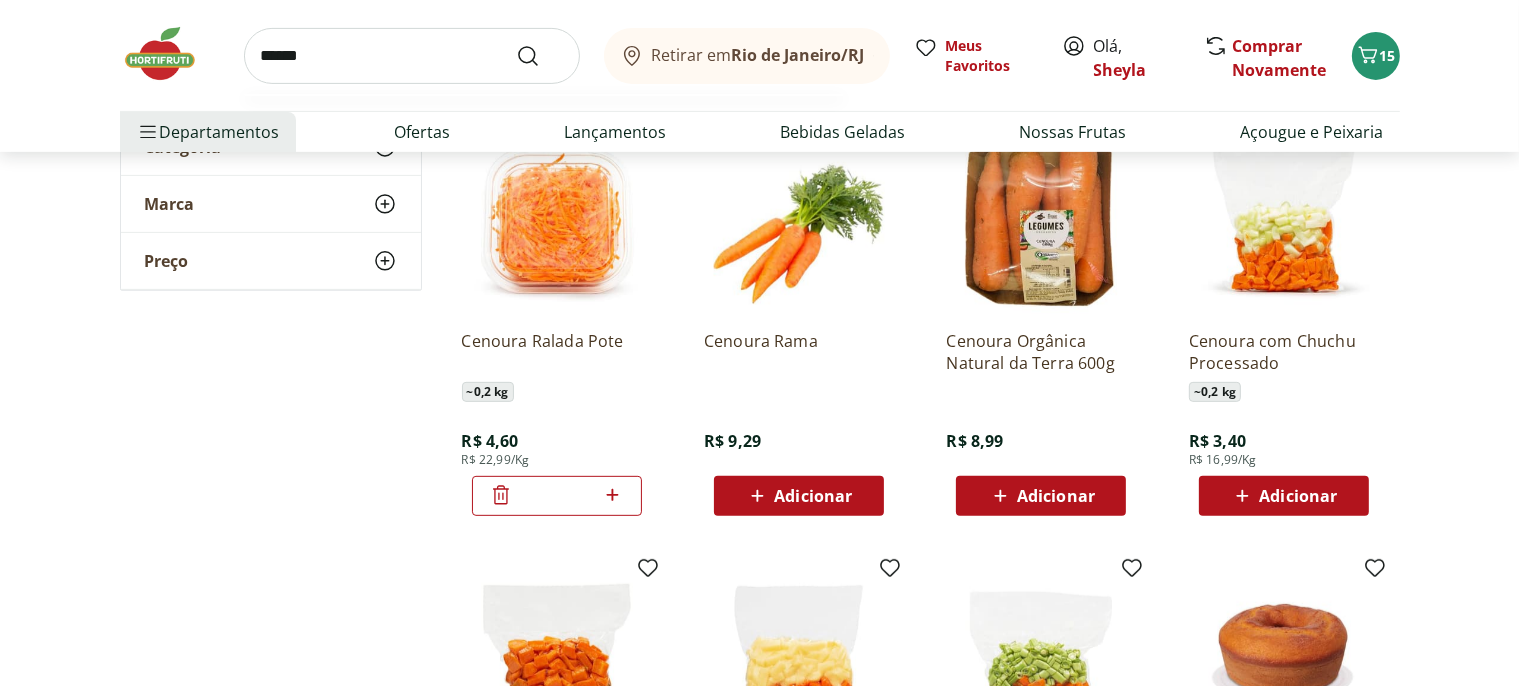click at bounding box center (540, 56) 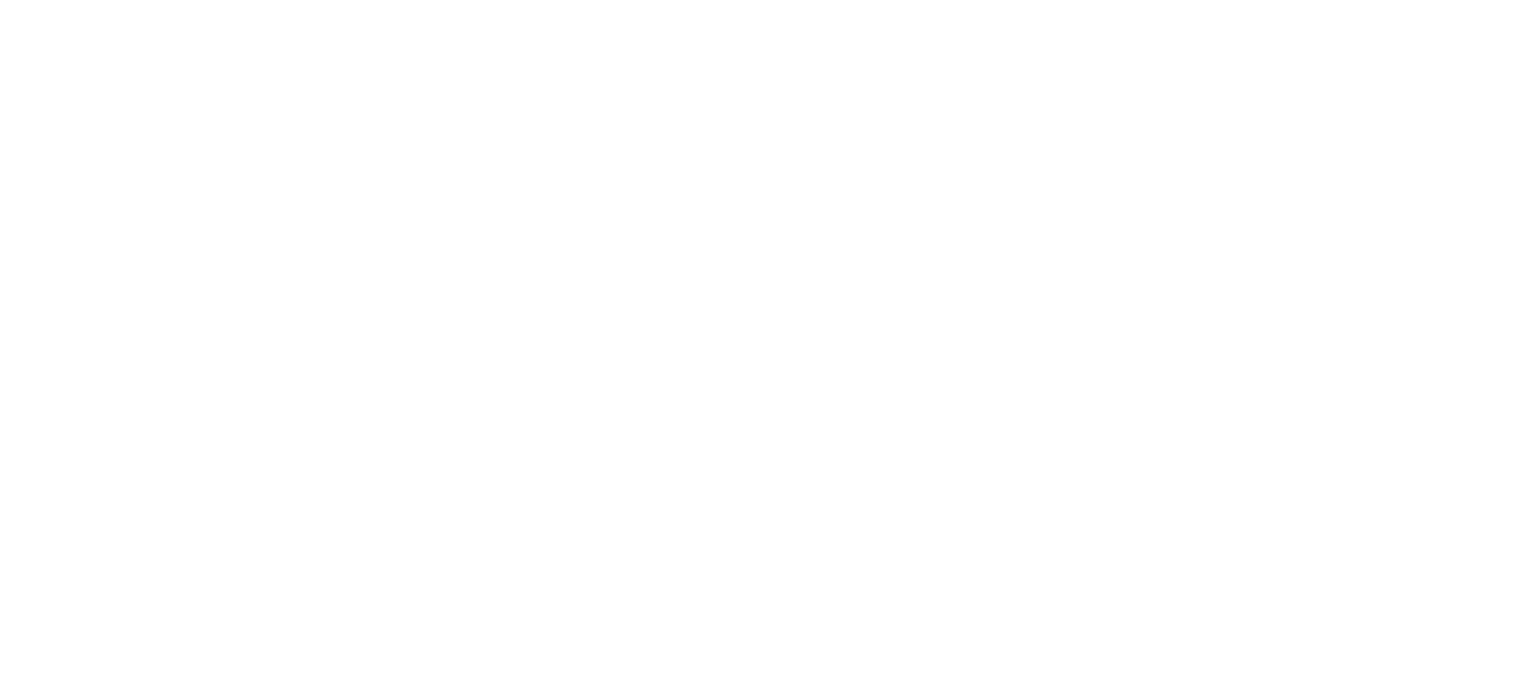 scroll, scrollTop: 0, scrollLeft: 0, axis: both 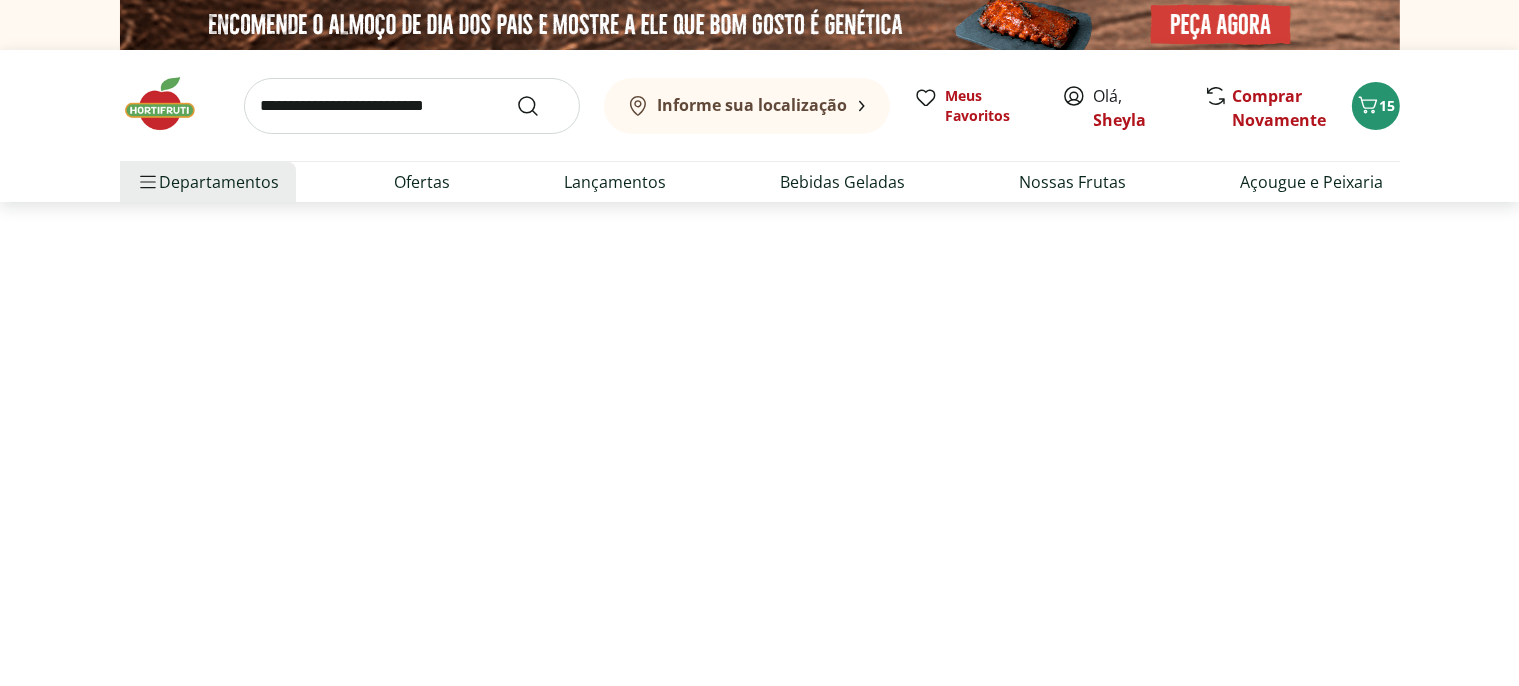 select on "**********" 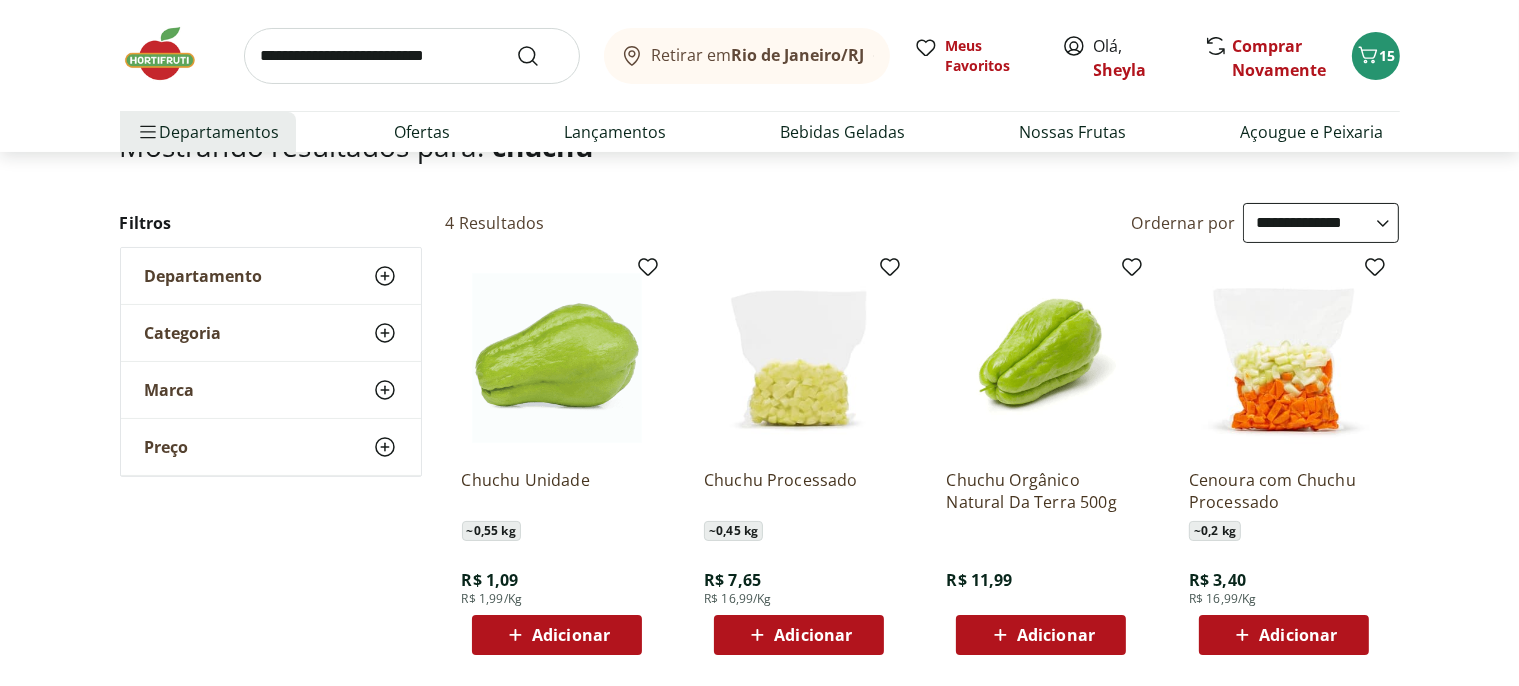 scroll, scrollTop: 316, scrollLeft: 0, axis: vertical 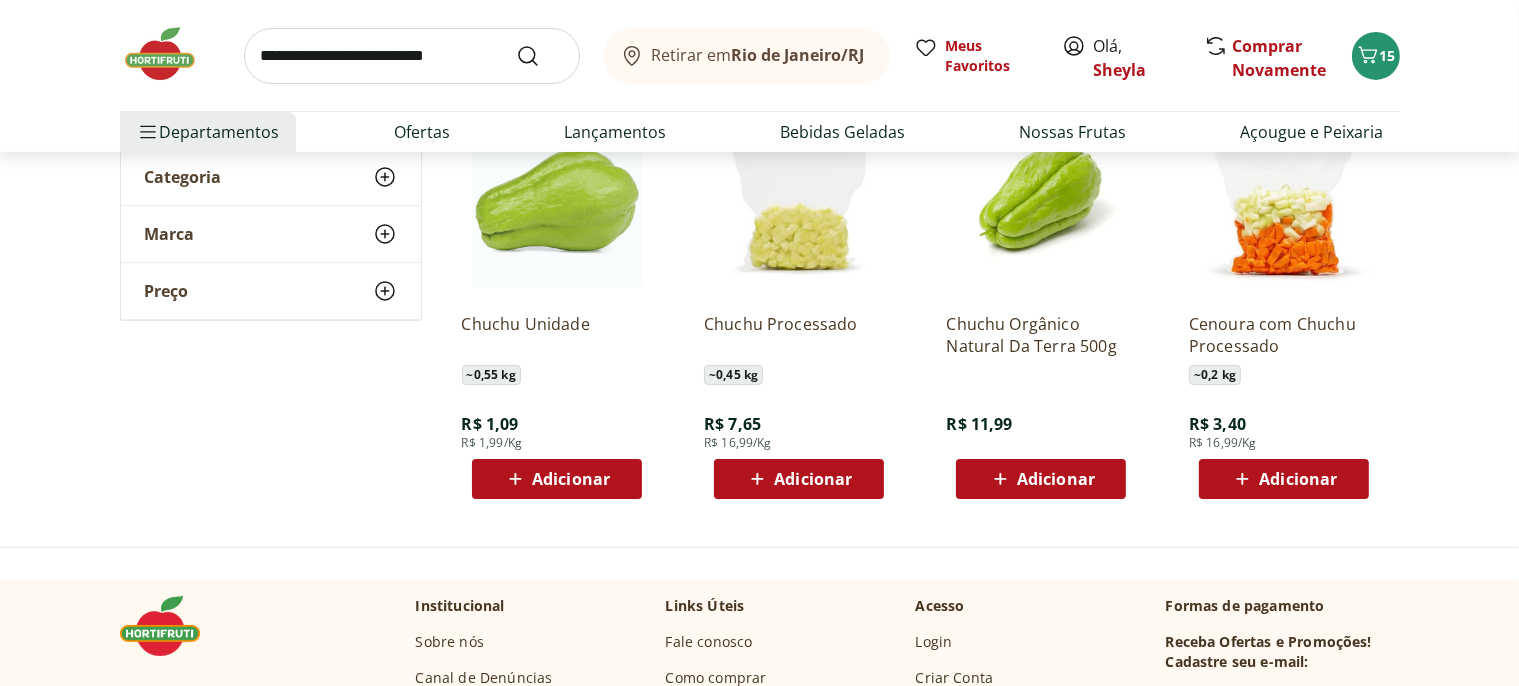 click on "Adicionar" at bounding box center (813, 479) 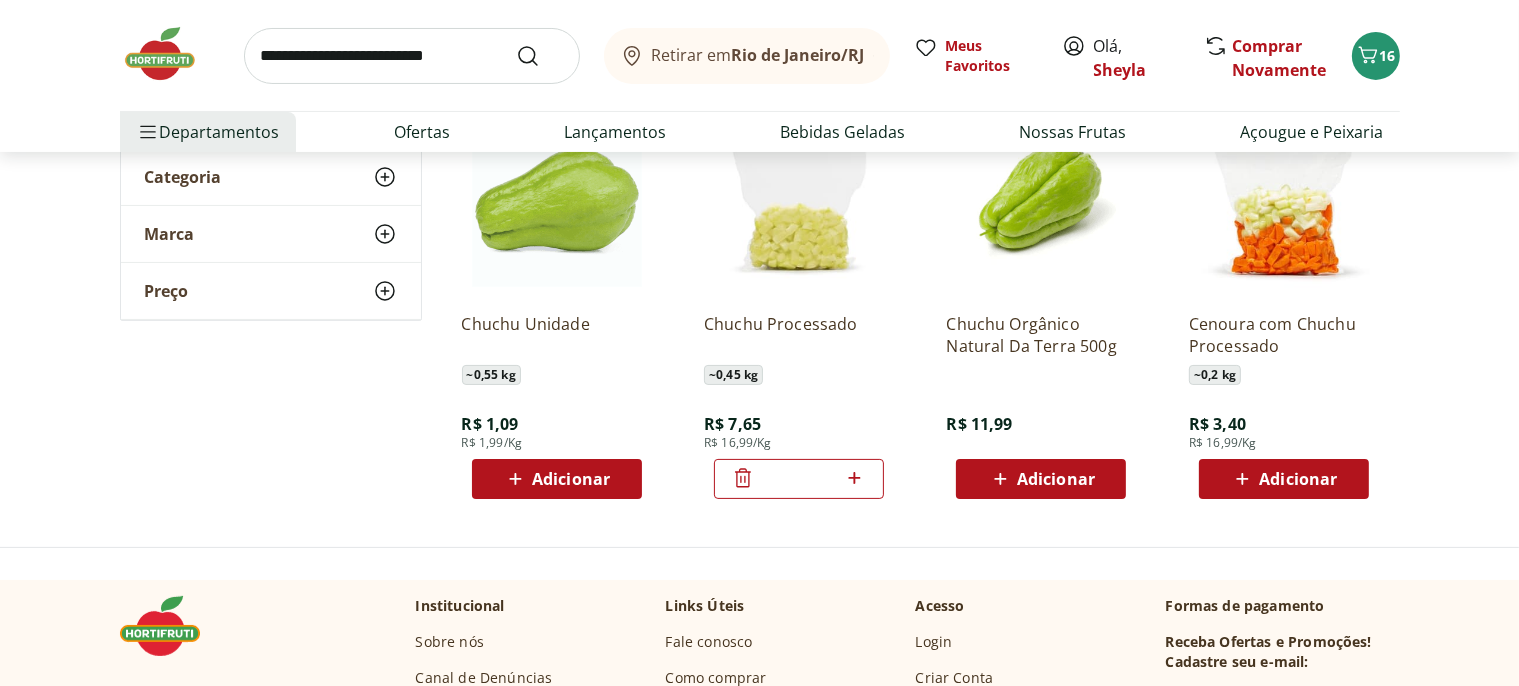 click at bounding box center (412, 56) 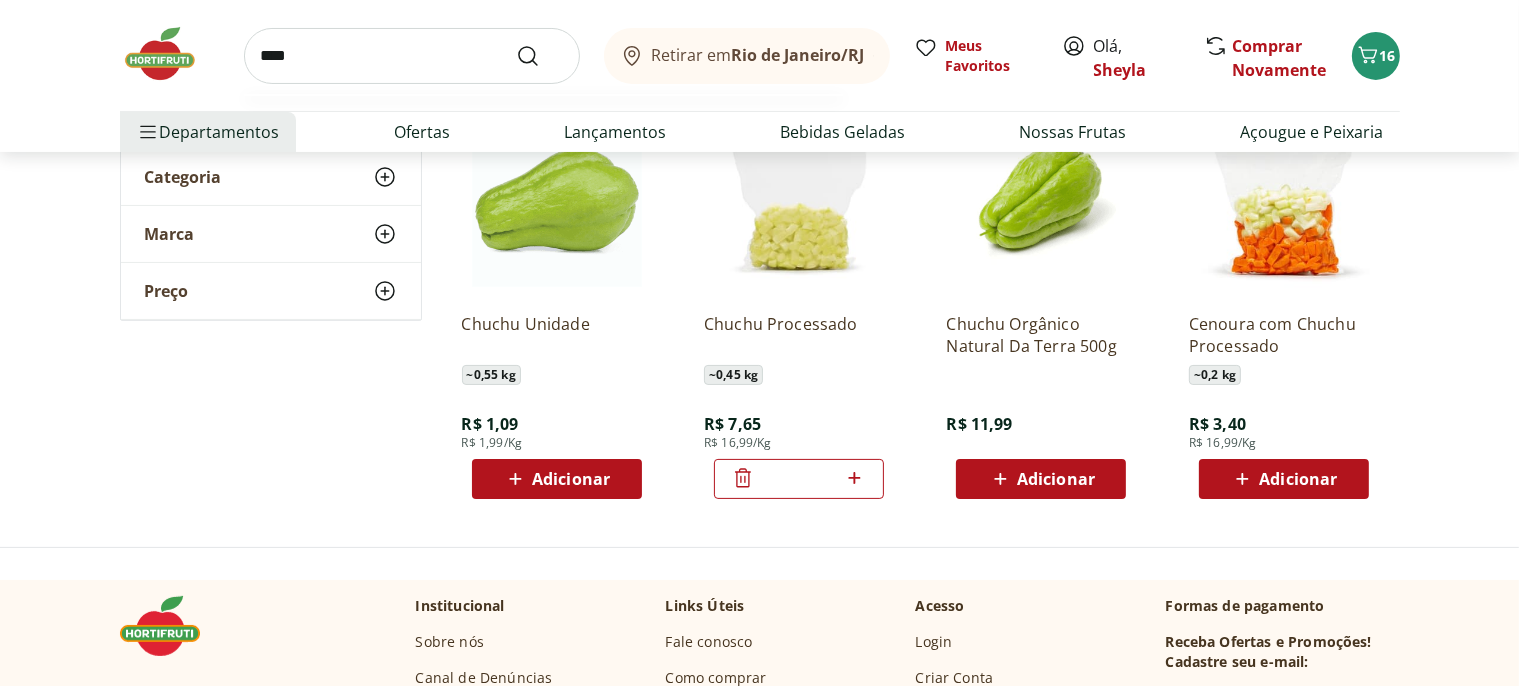 type on "*****" 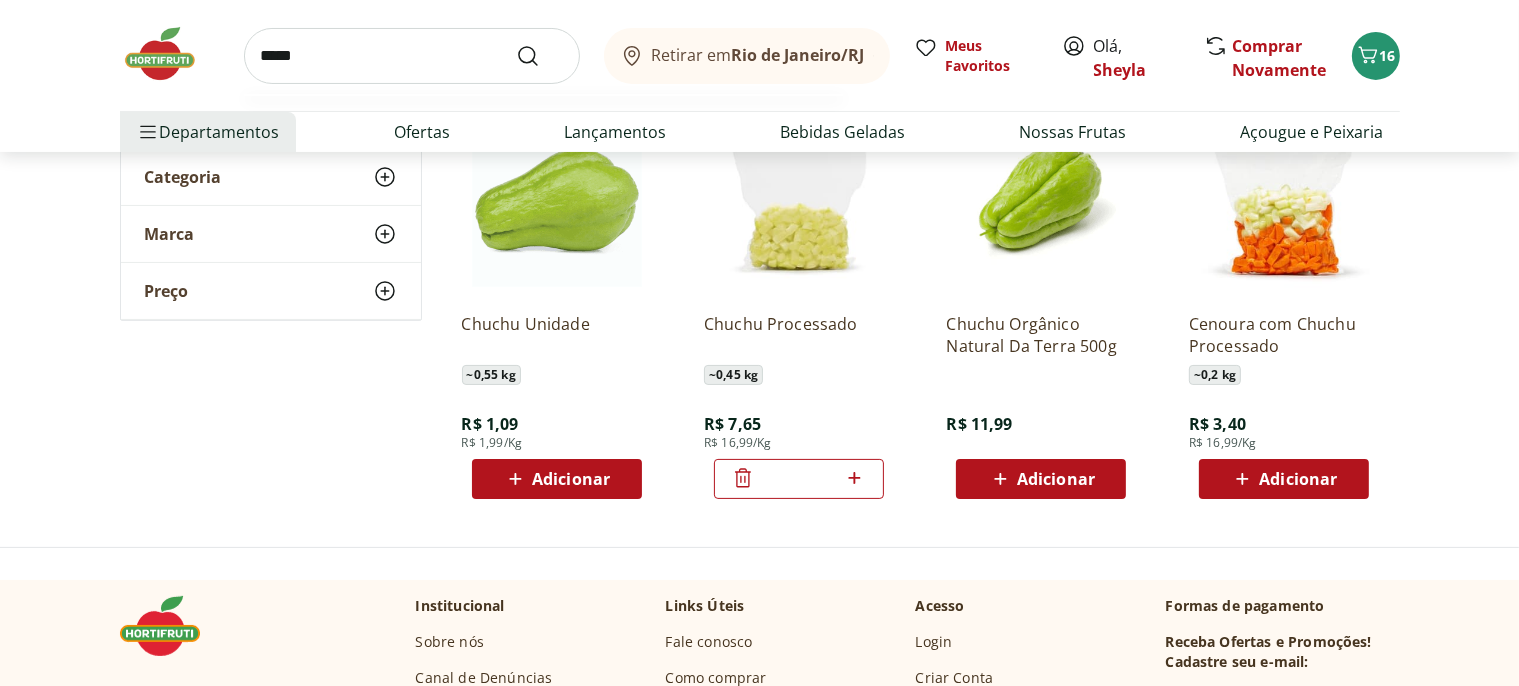 click at bounding box center [540, 56] 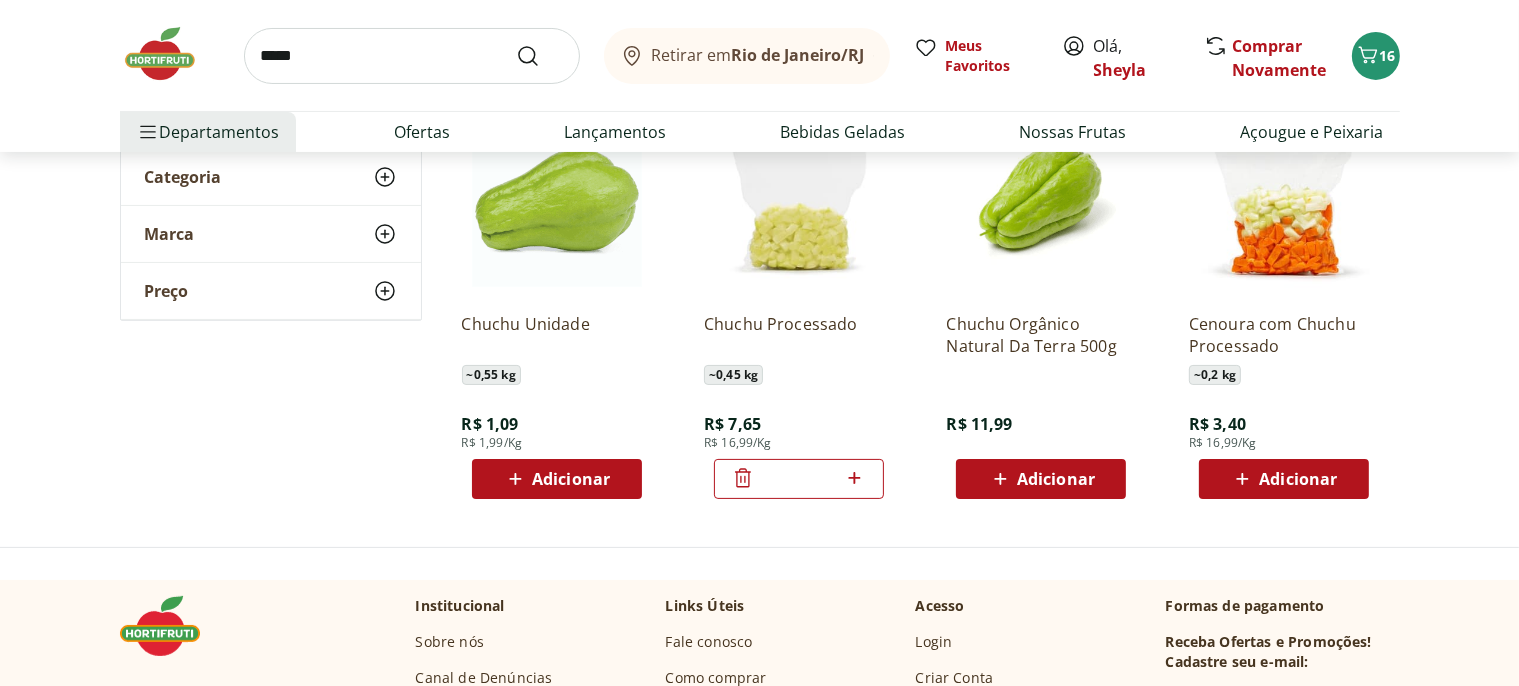 scroll, scrollTop: 0, scrollLeft: 0, axis: both 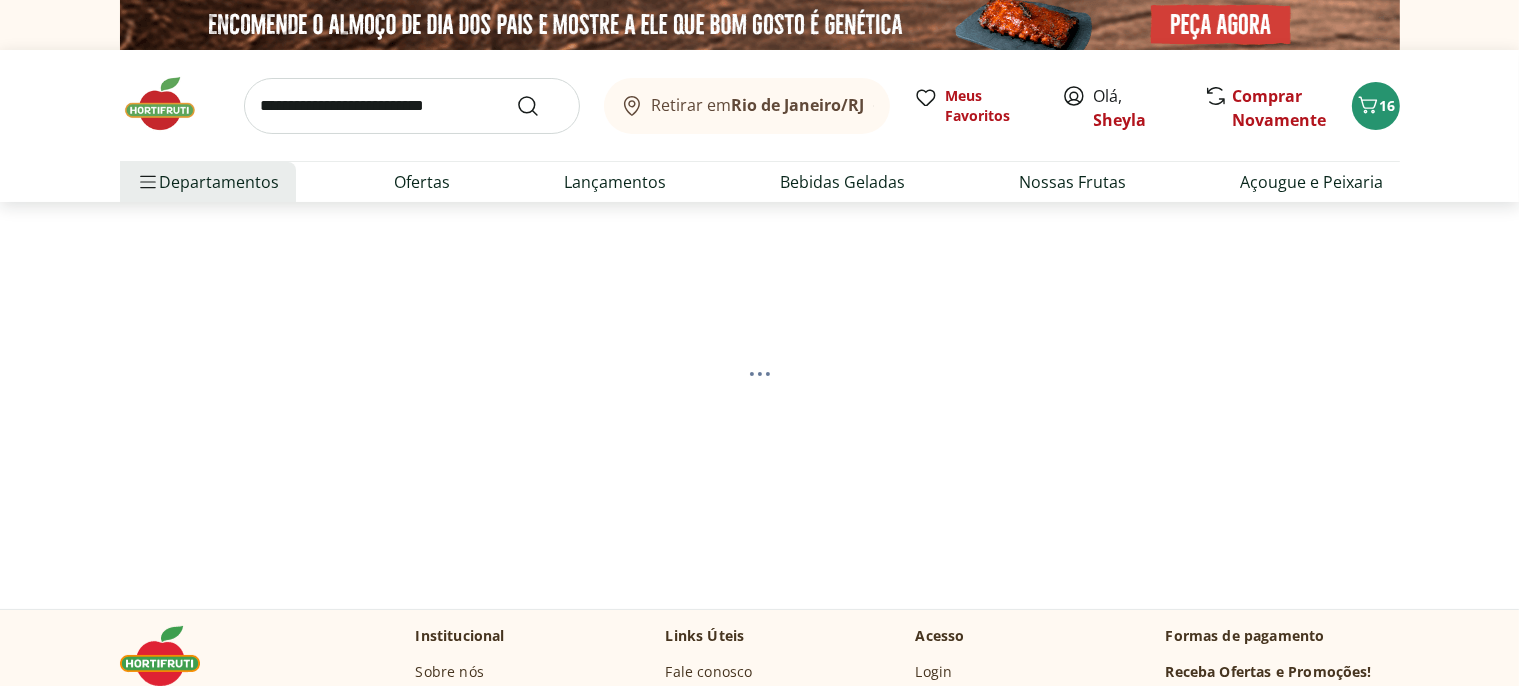 select on "**********" 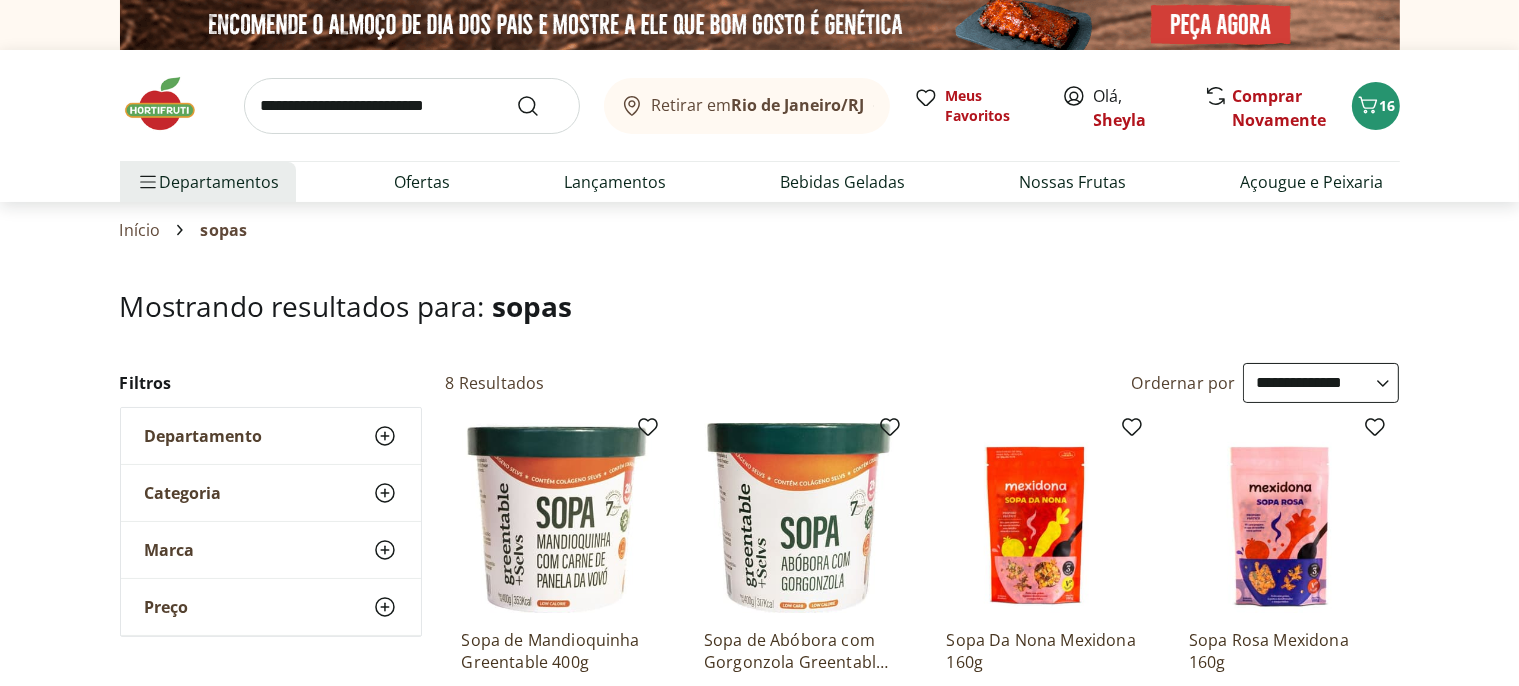 scroll, scrollTop: 78, scrollLeft: 0, axis: vertical 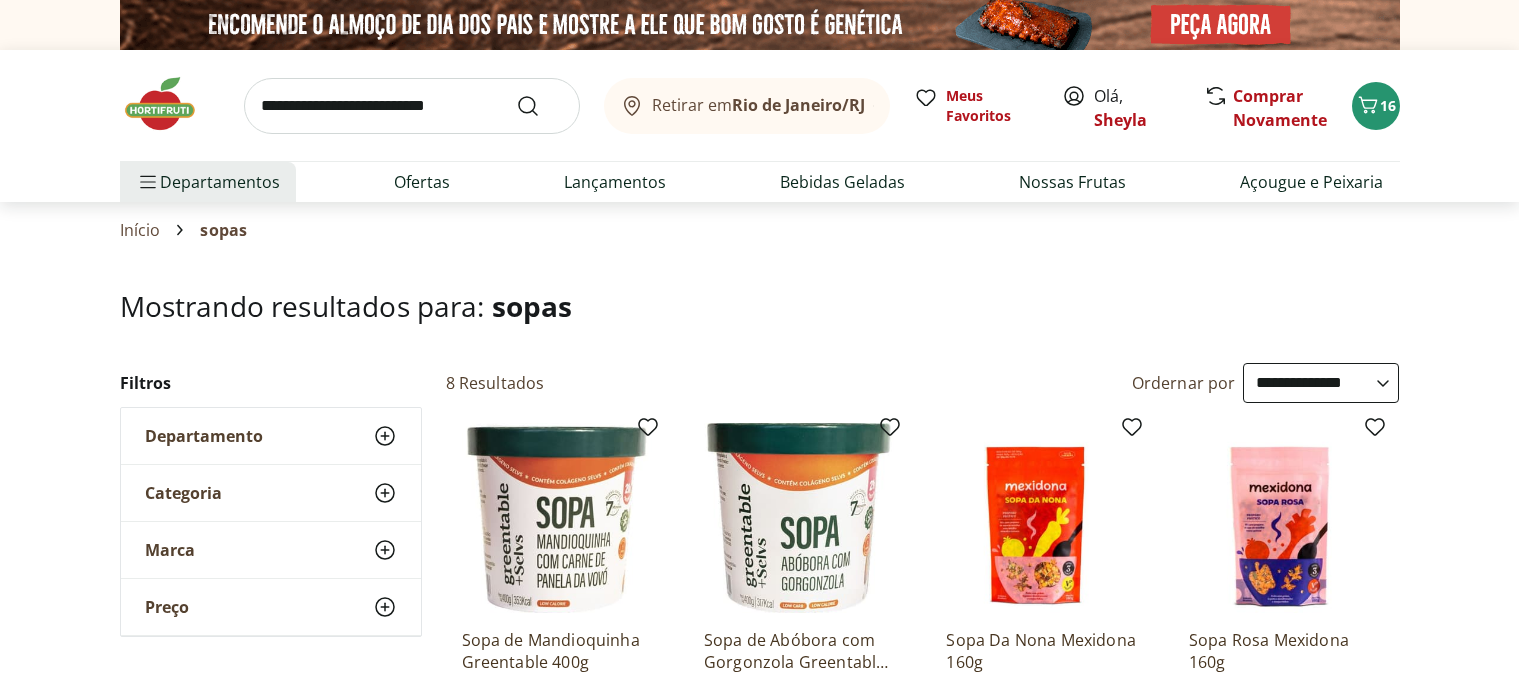 select on "**********" 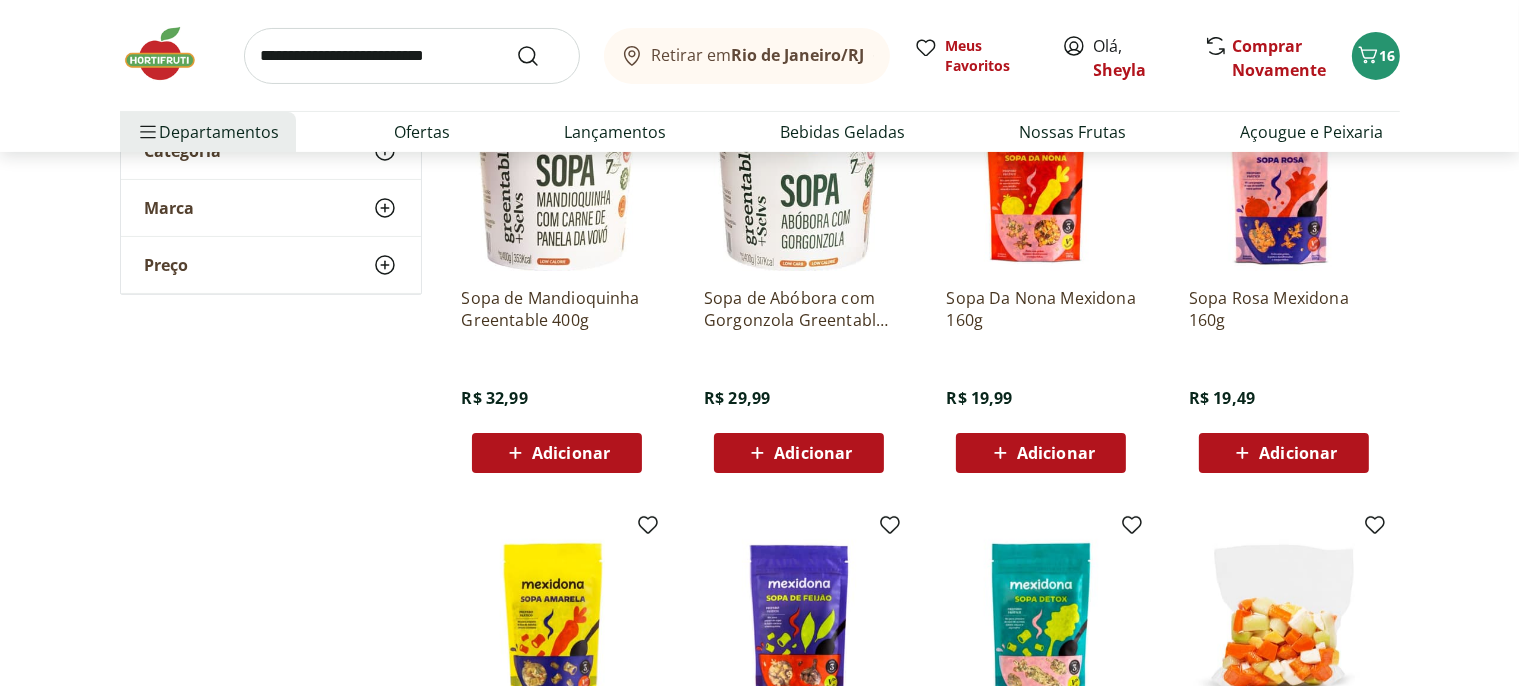 scroll, scrollTop: 316, scrollLeft: 0, axis: vertical 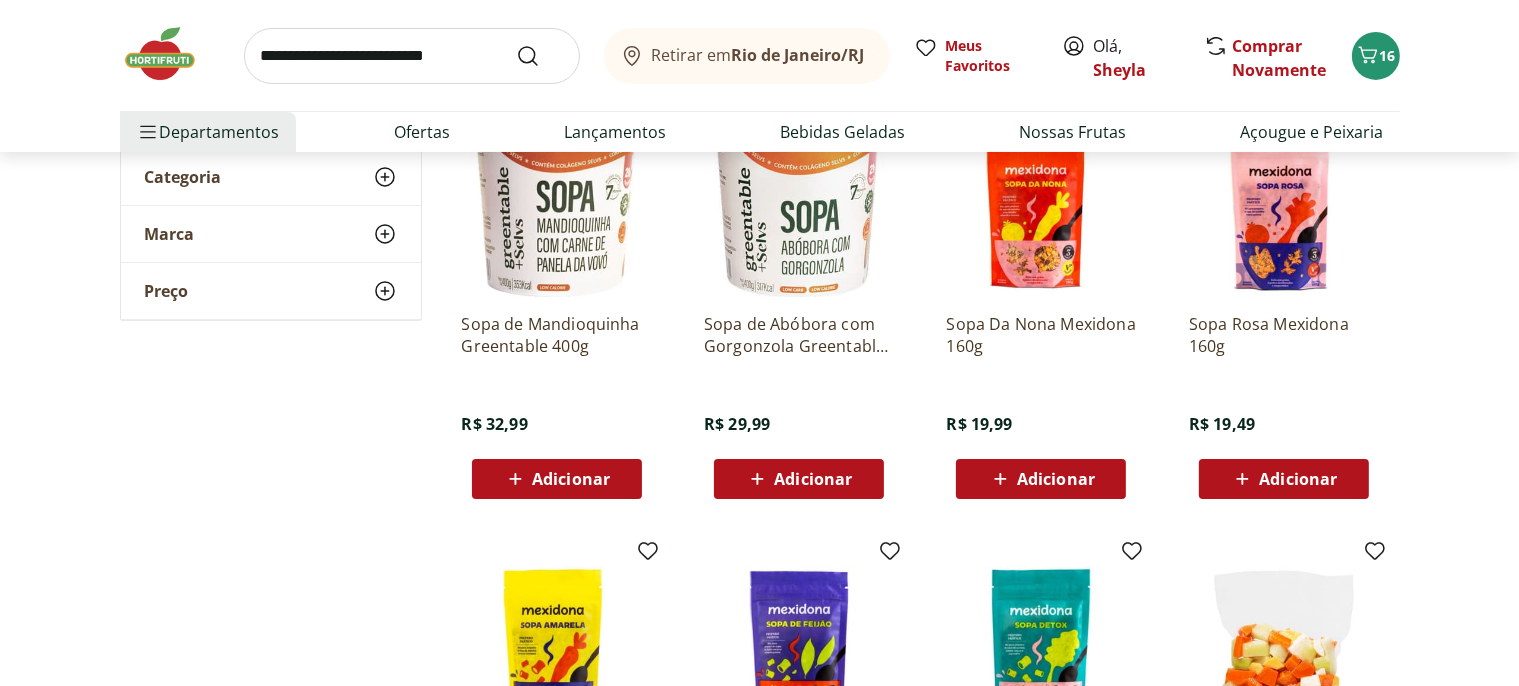 click at bounding box center (1041, 202) 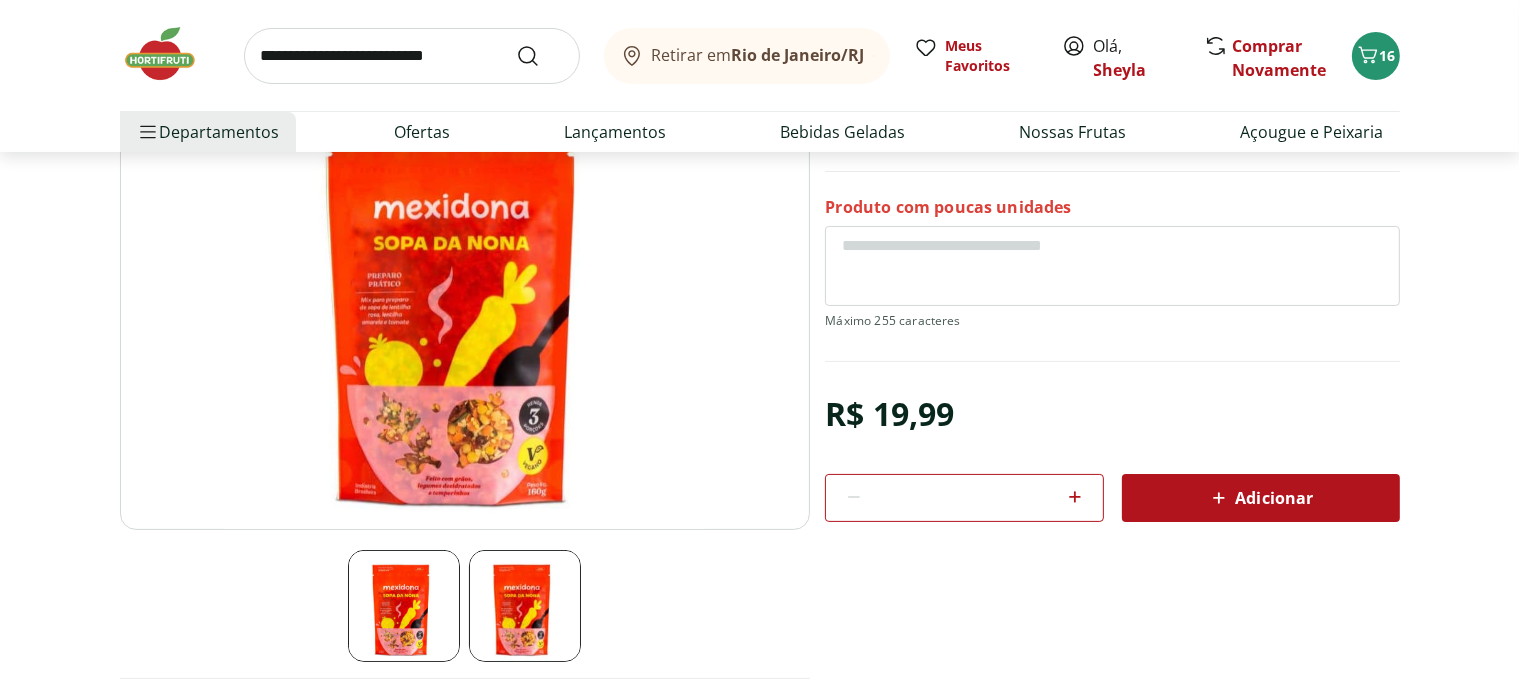 scroll, scrollTop: 316, scrollLeft: 0, axis: vertical 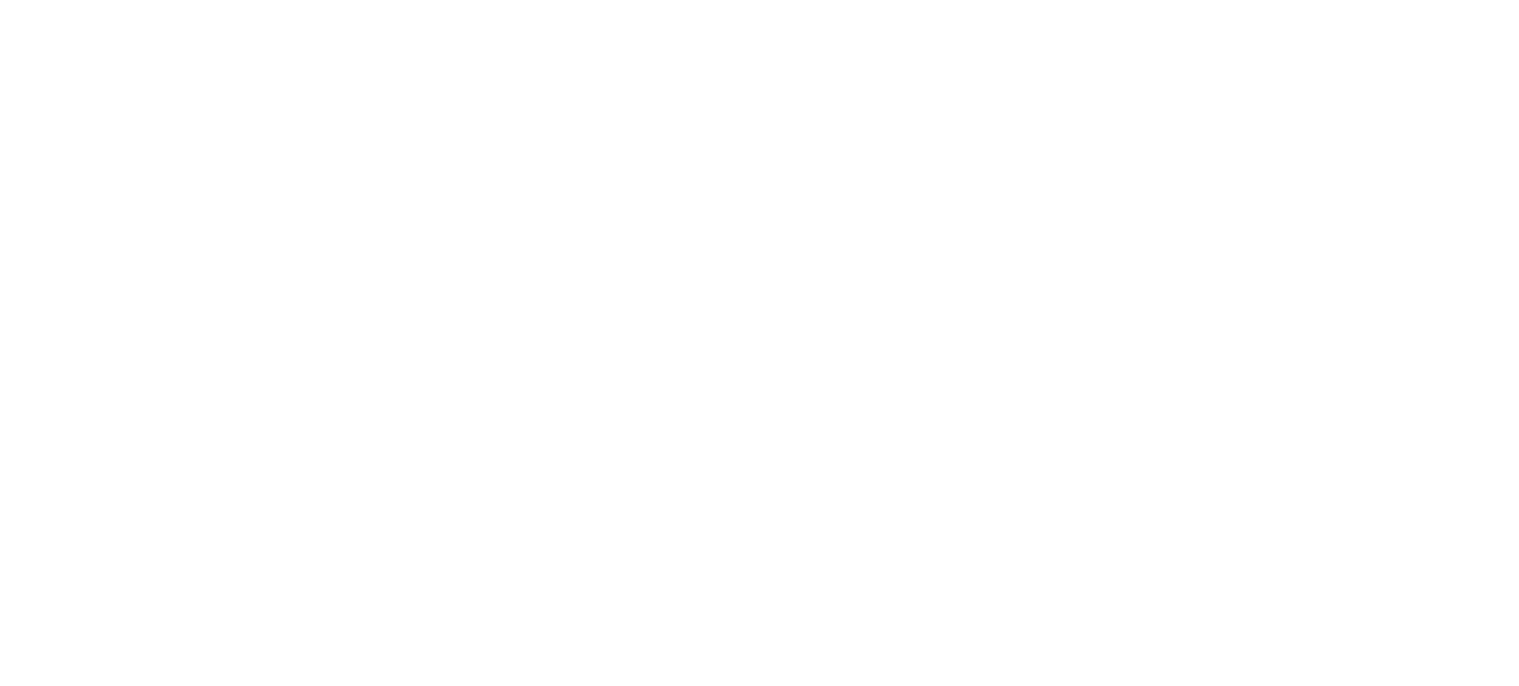 select on "**********" 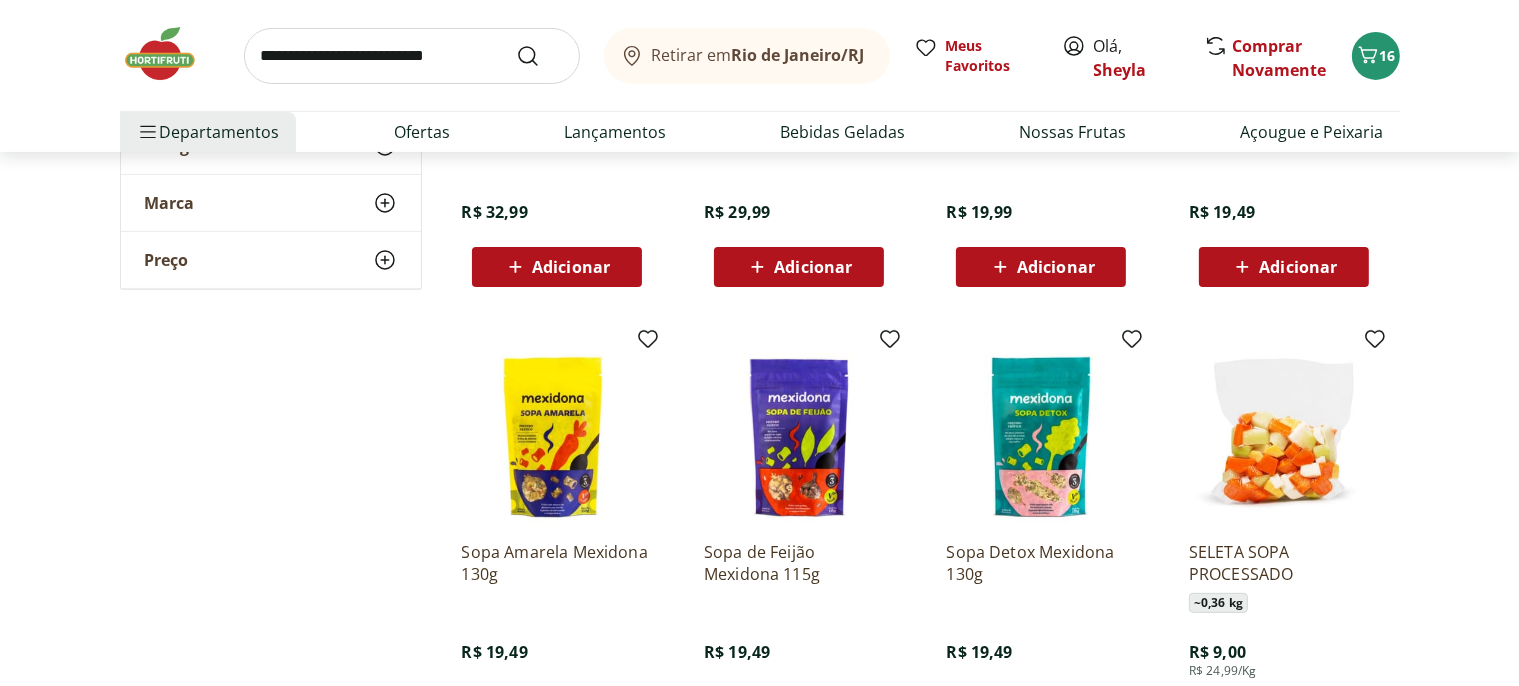 scroll, scrollTop: 739, scrollLeft: 0, axis: vertical 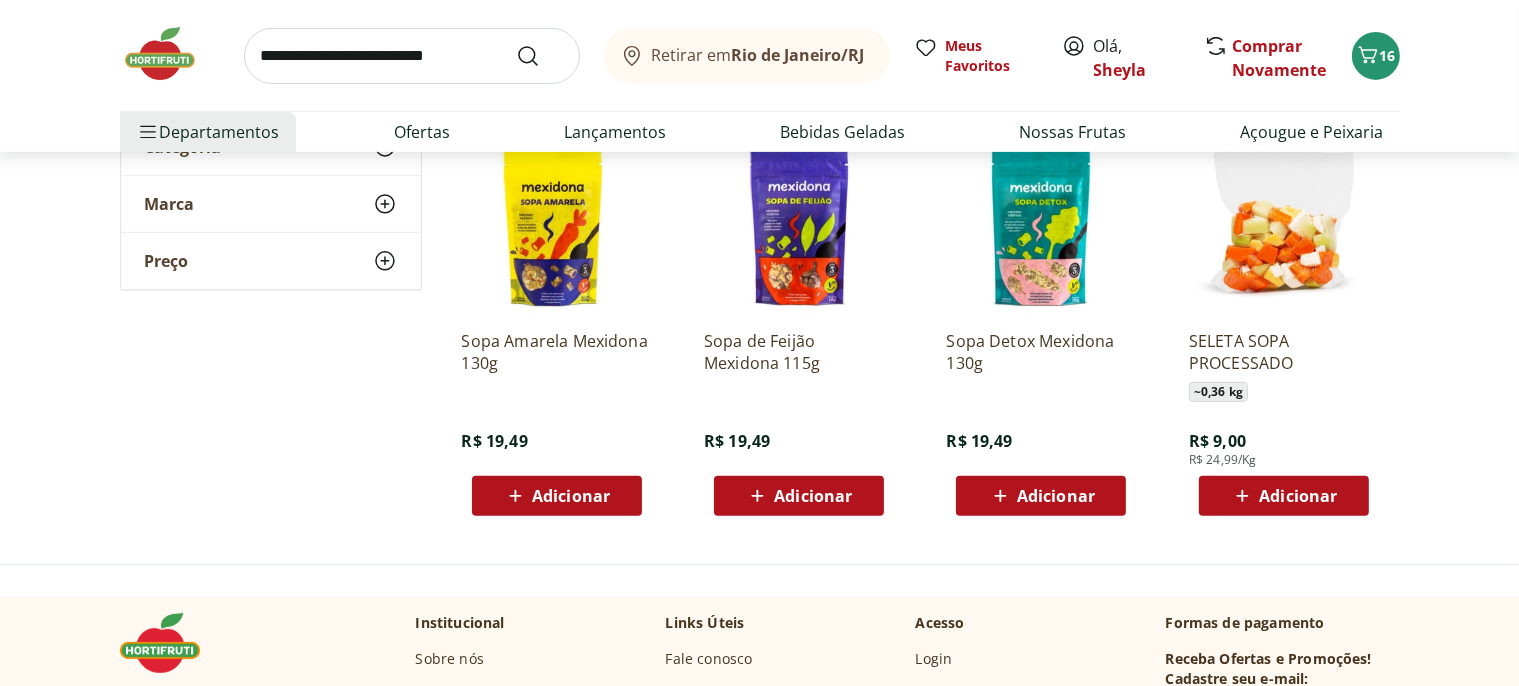 click on "Adicionar" at bounding box center (571, 496) 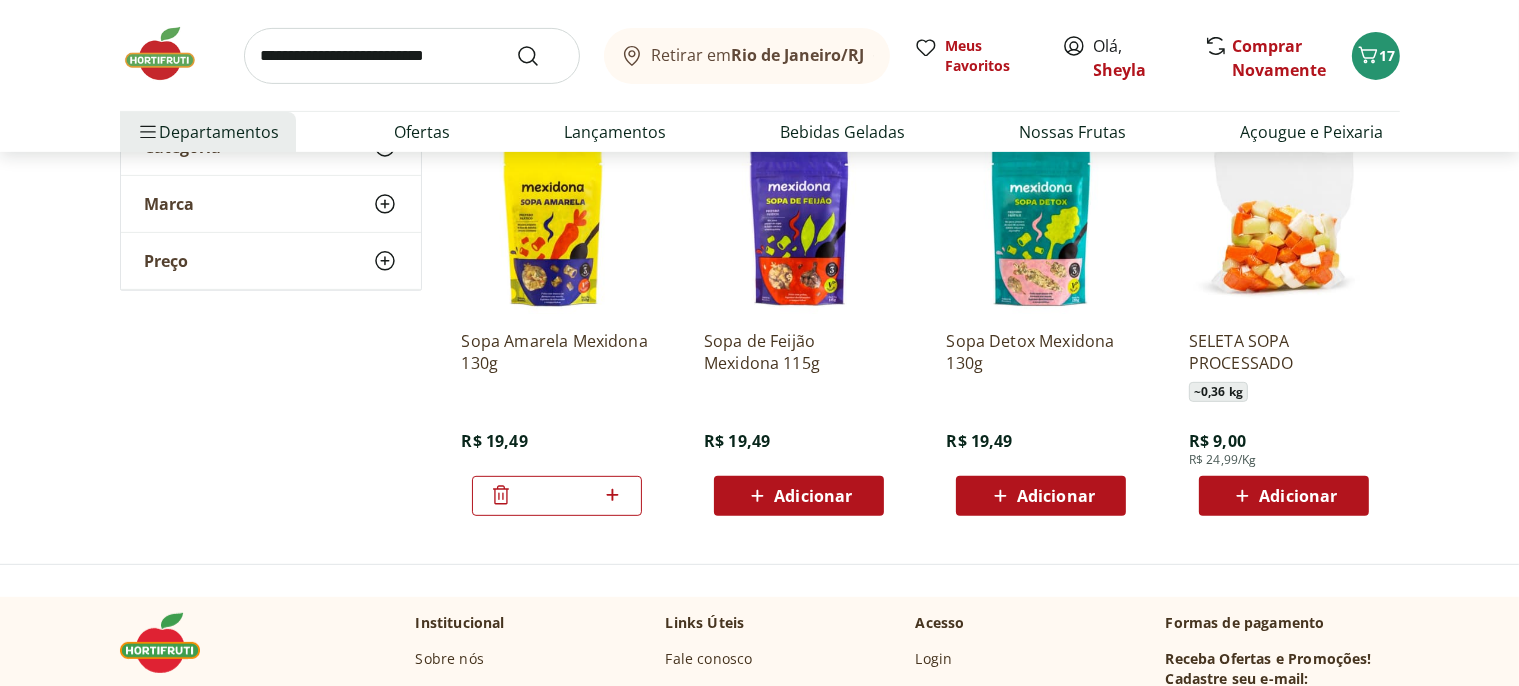 click on "Adicionar" at bounding box center (1056, 496) 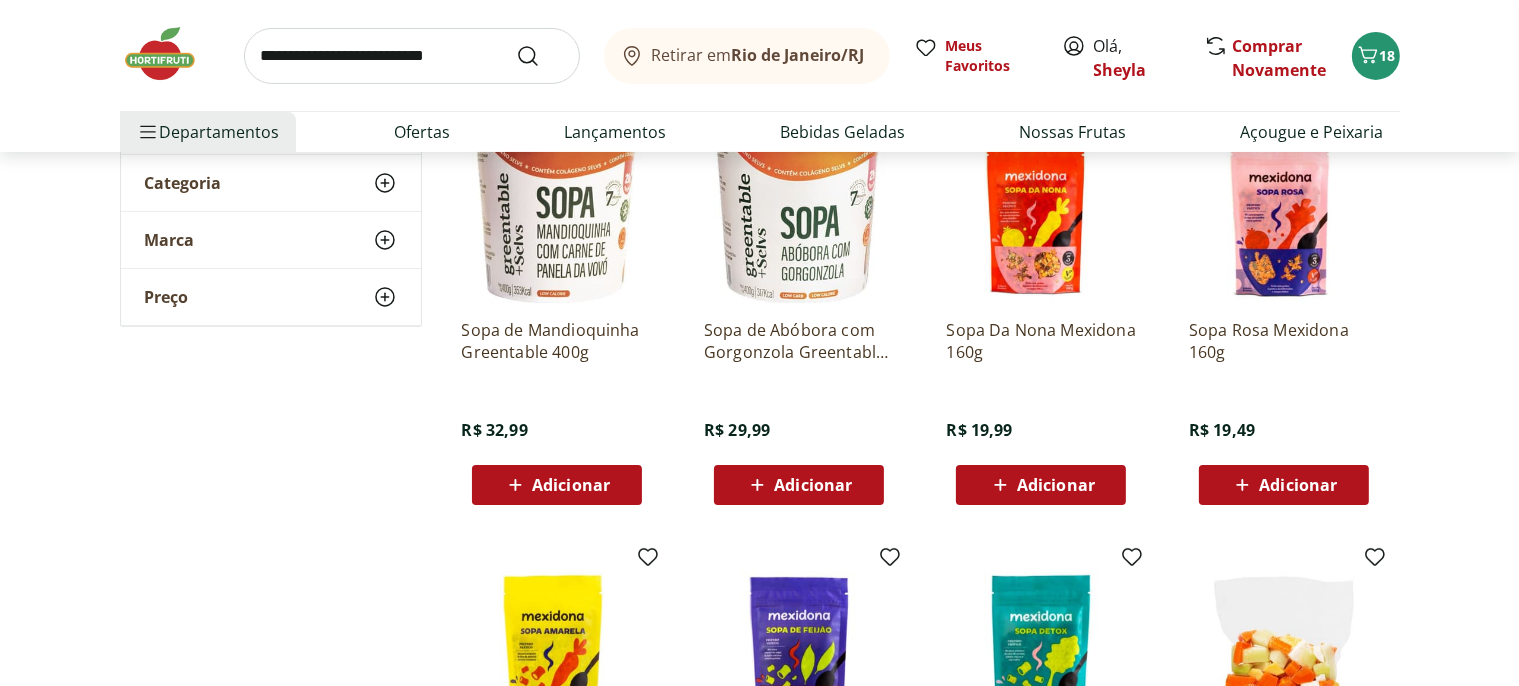 scroll, scrollTop: 211, scrollLeft: 0, axis: vertical 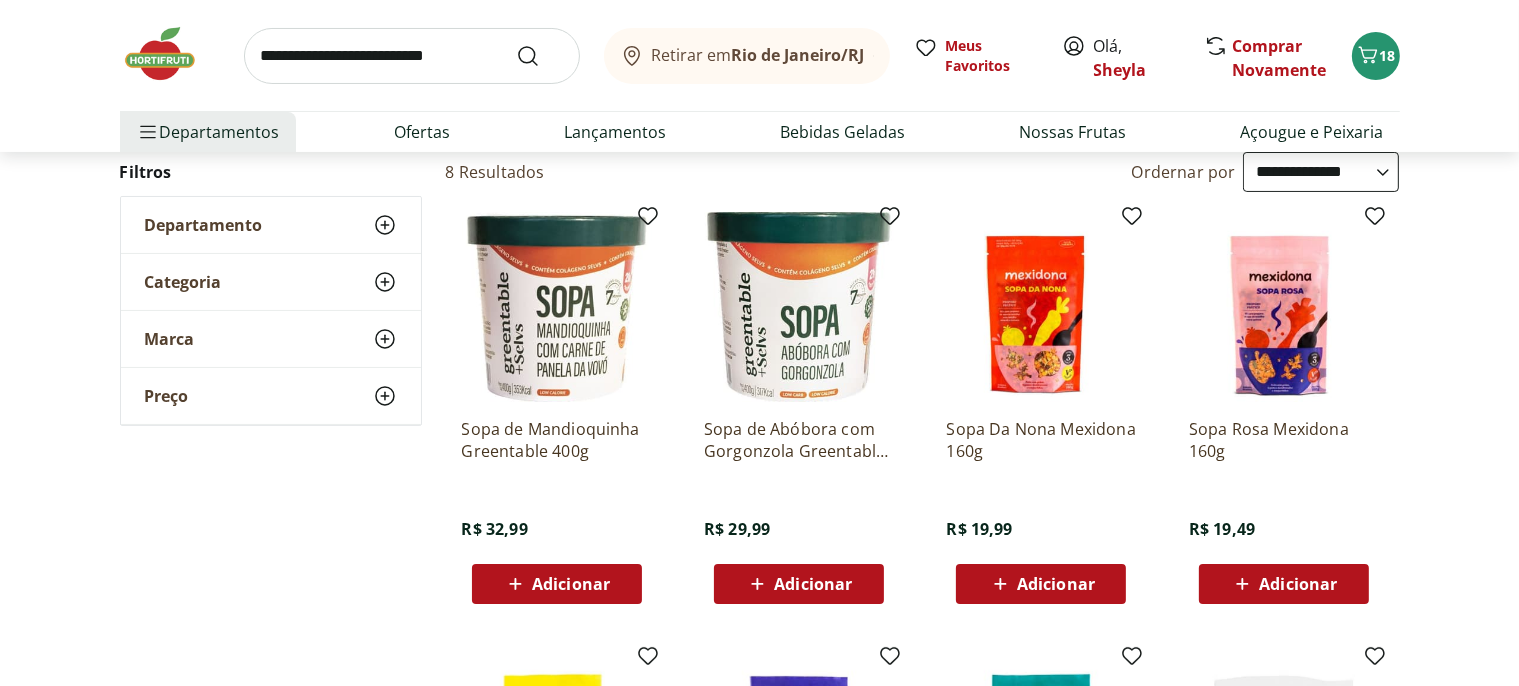 click at bounding box center [1284, 307] 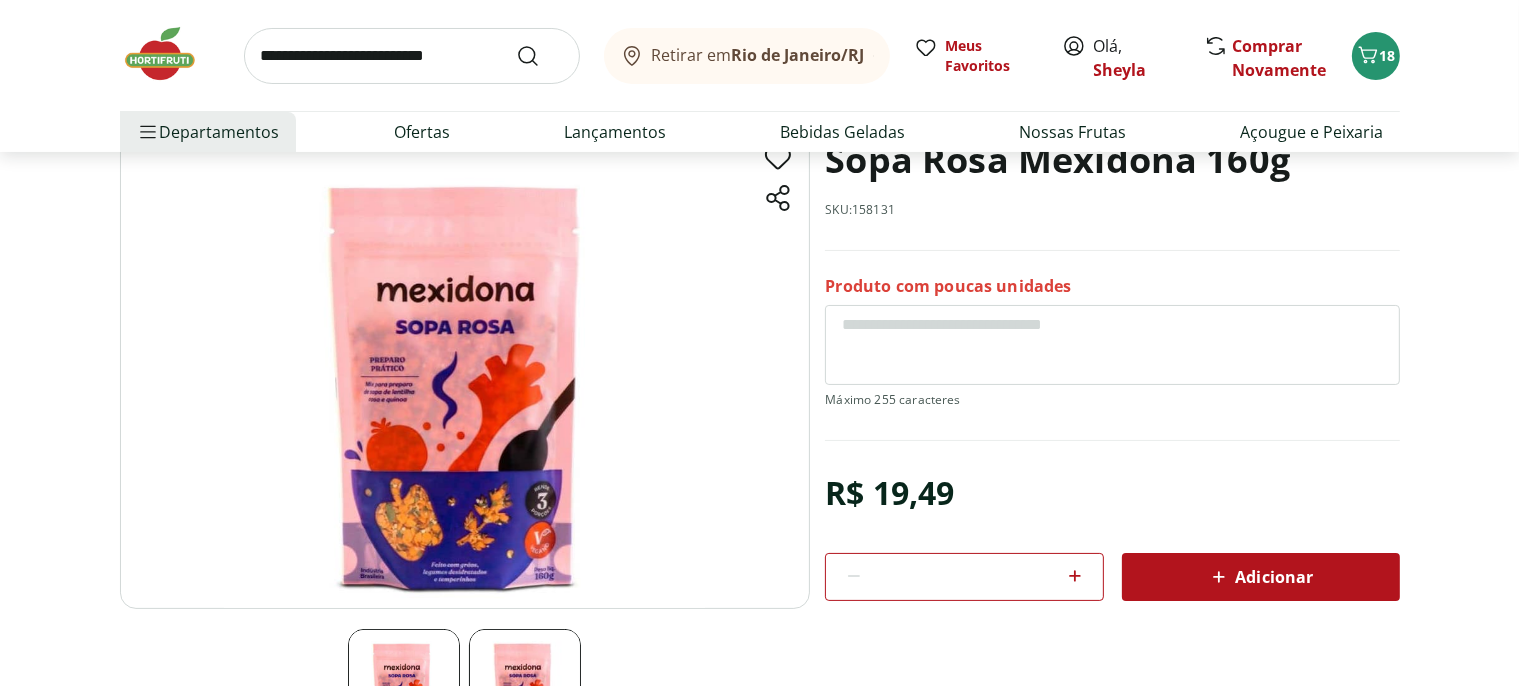 scroll, scrollTop: 211, scrollLeft: 0, axis: vertical 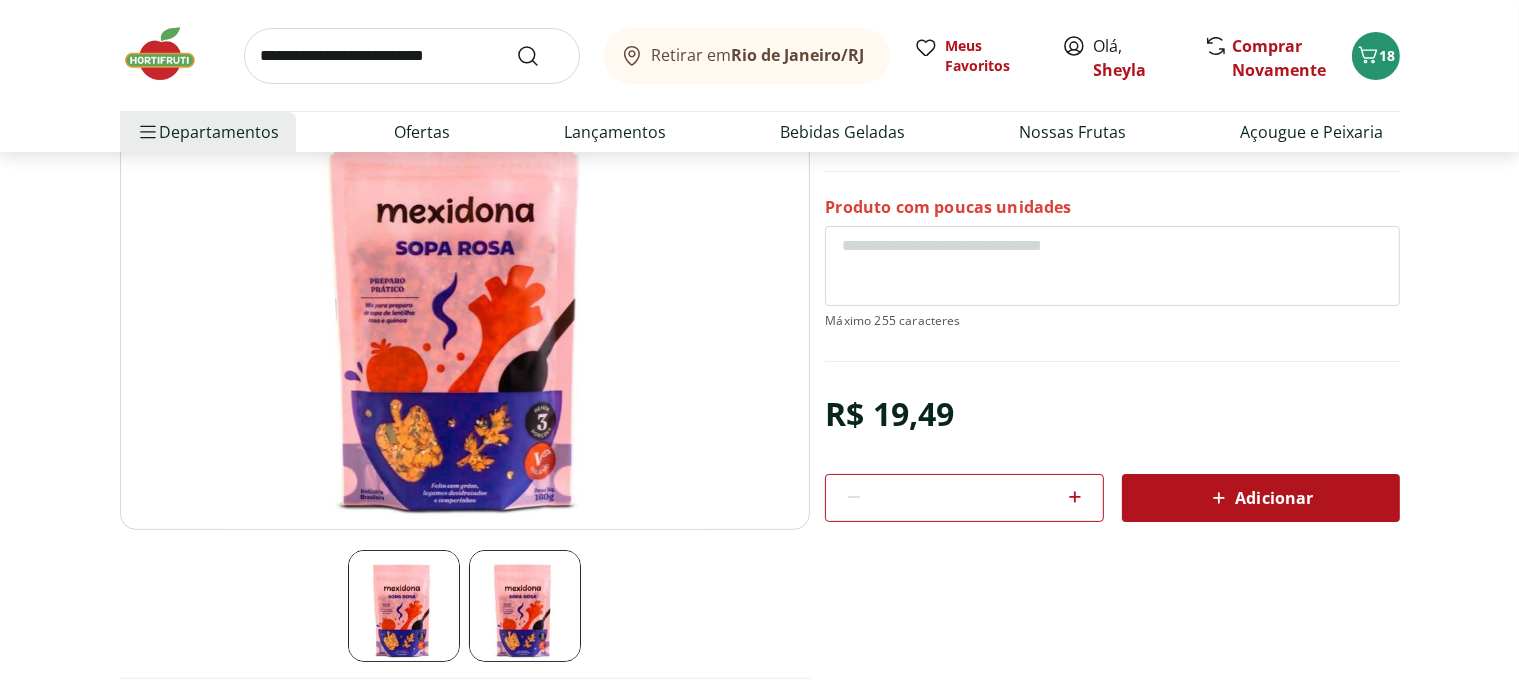 click at bounding box center [465, 288] 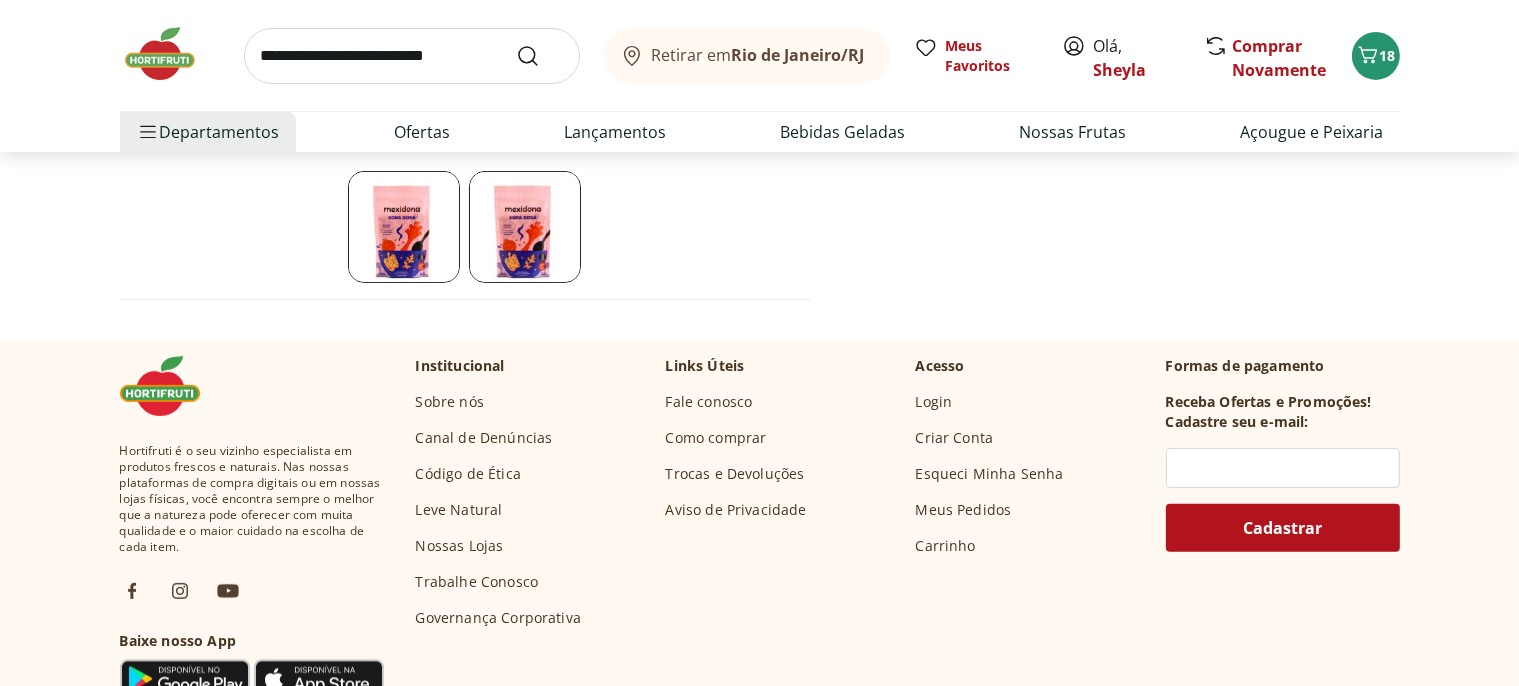 scroll, scrollTop: 633, scrollLeft: 0, axis: vertical 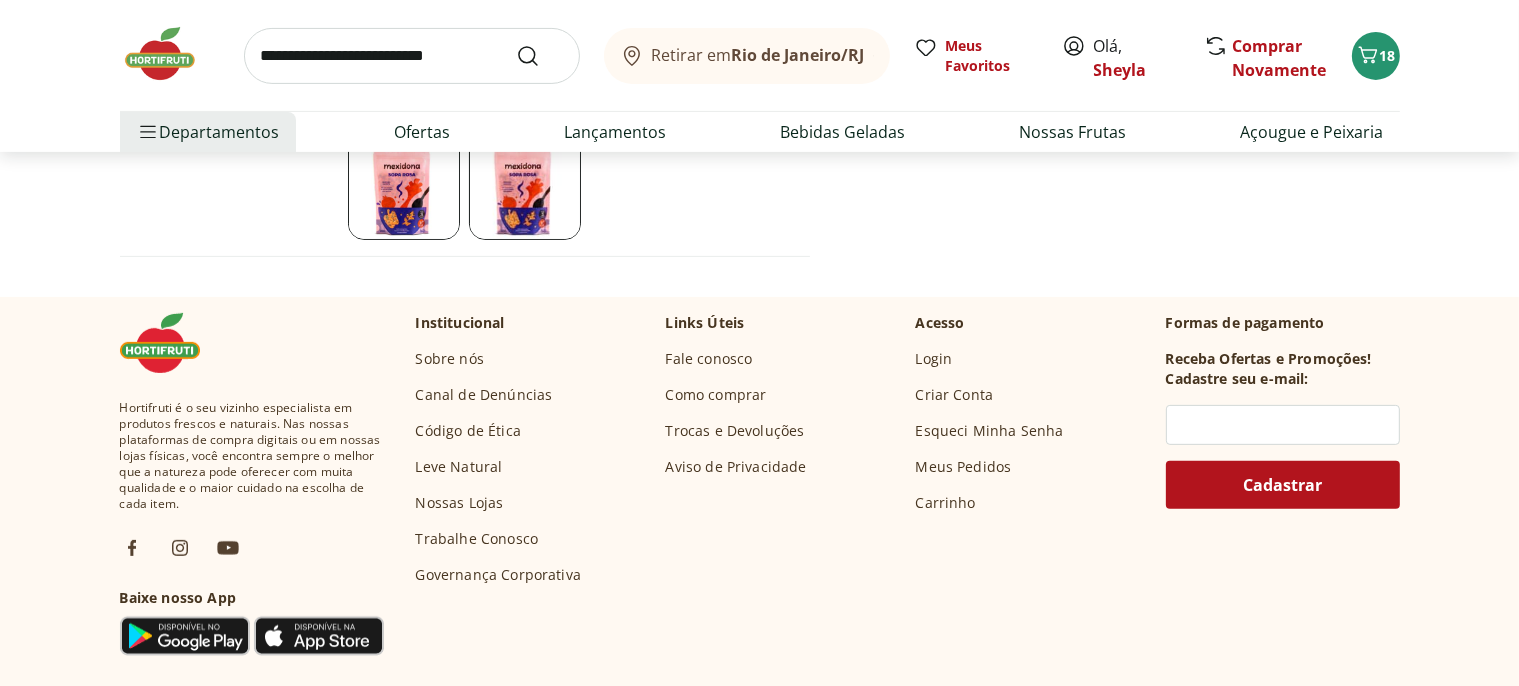click on "Sopa Rosa Mexidona 160g SKU:  158131 Produto com poucas unidades R$ 19,49 * Adicionar Sopa Rosa Mexidona 160g R$ 19,49 Adicionar" at bounding box center [760, -40] 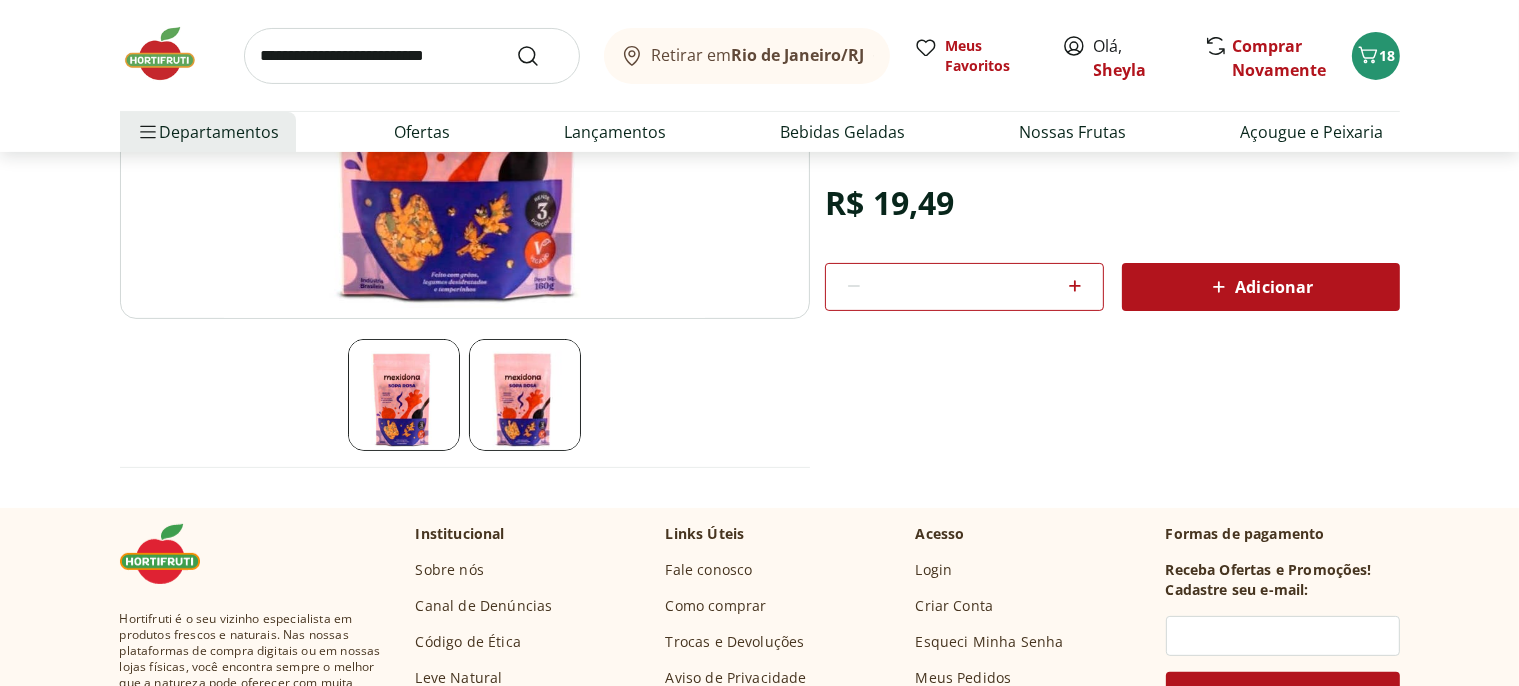 scroll, scrollTop: 0, scrollLeft: 0, axis: both 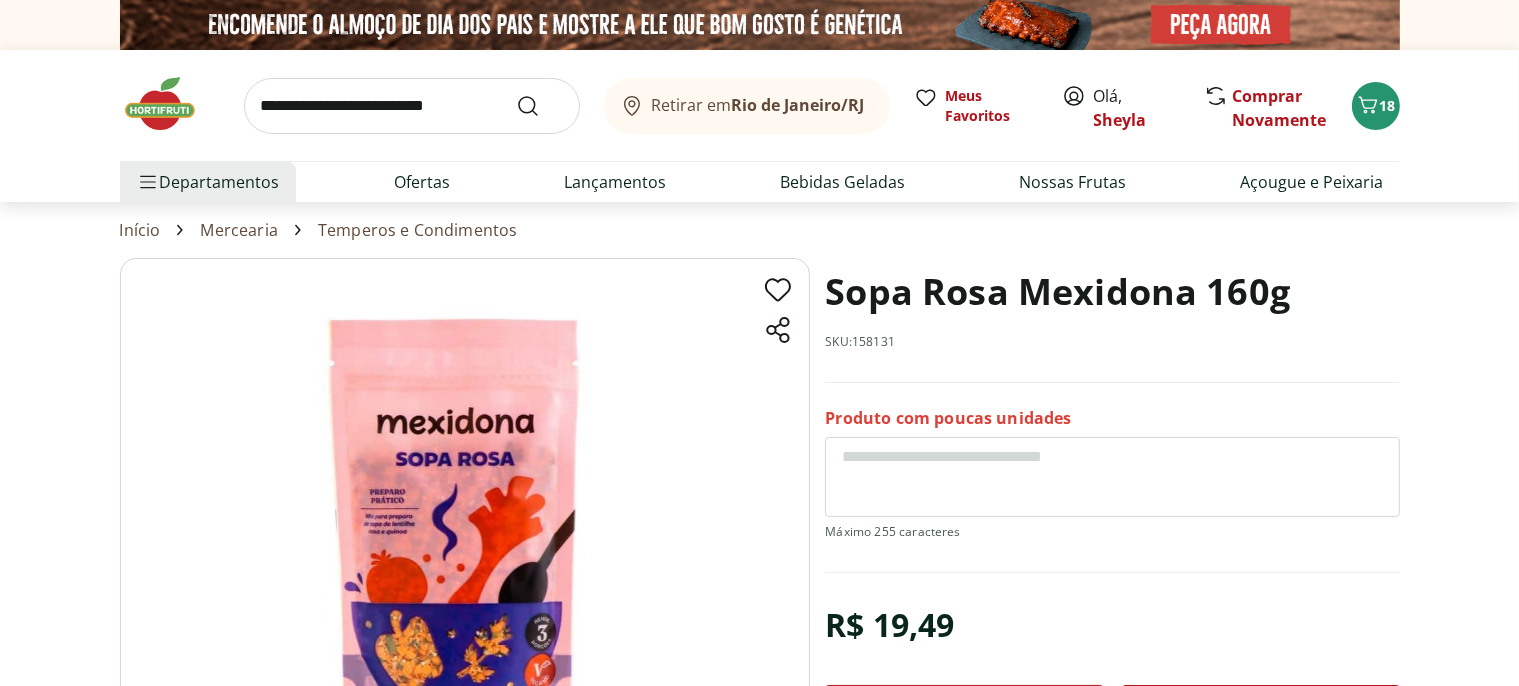 click at bounding box center (465, 499) 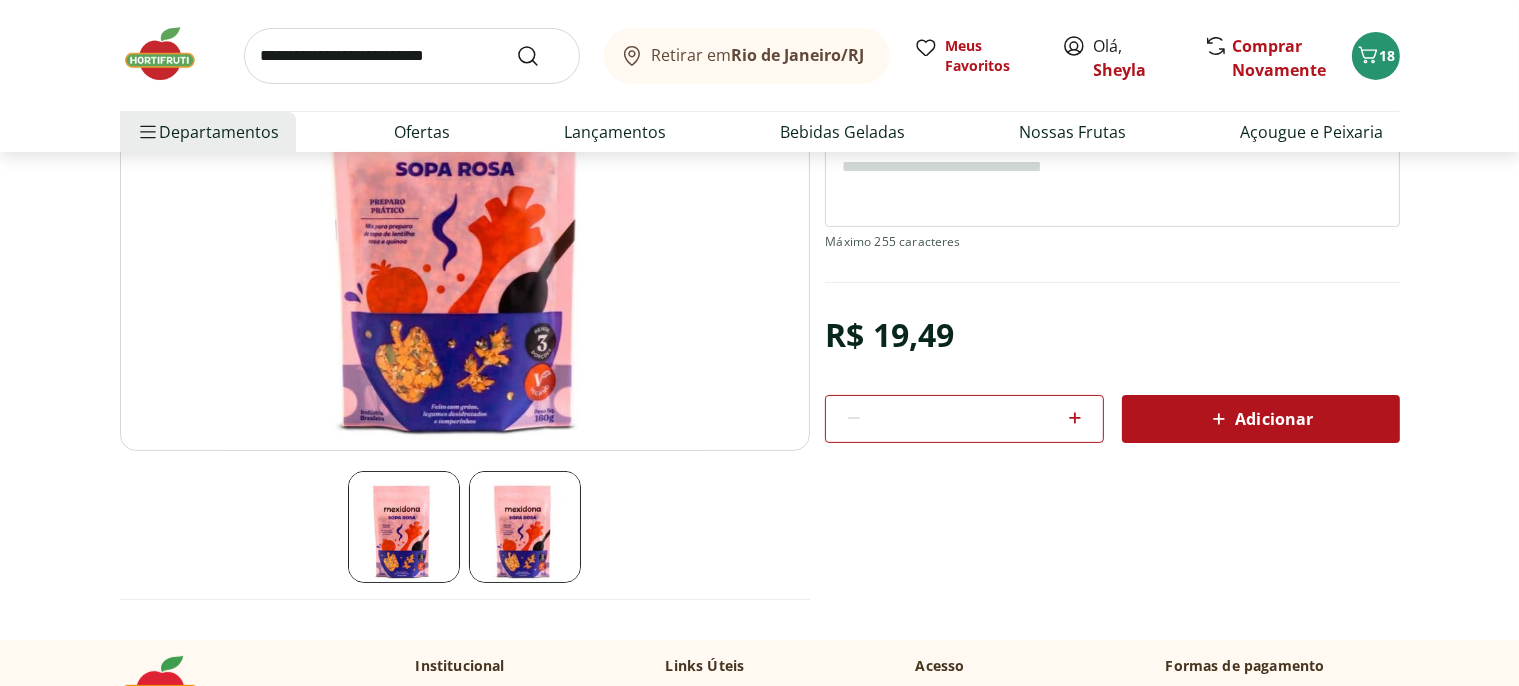 scroll, scrollTop: 0, scrollLeft: 0, axis: both 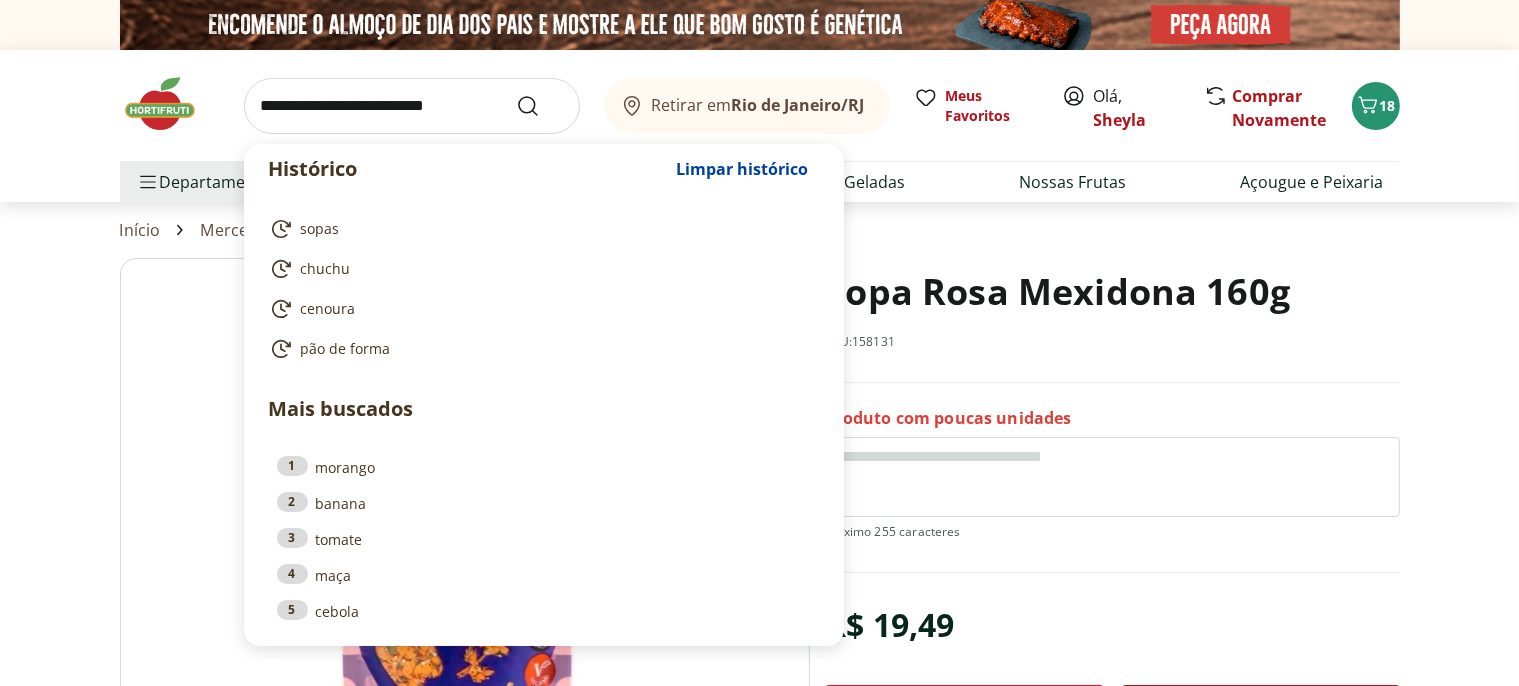 click at bounding box center (412, 106) 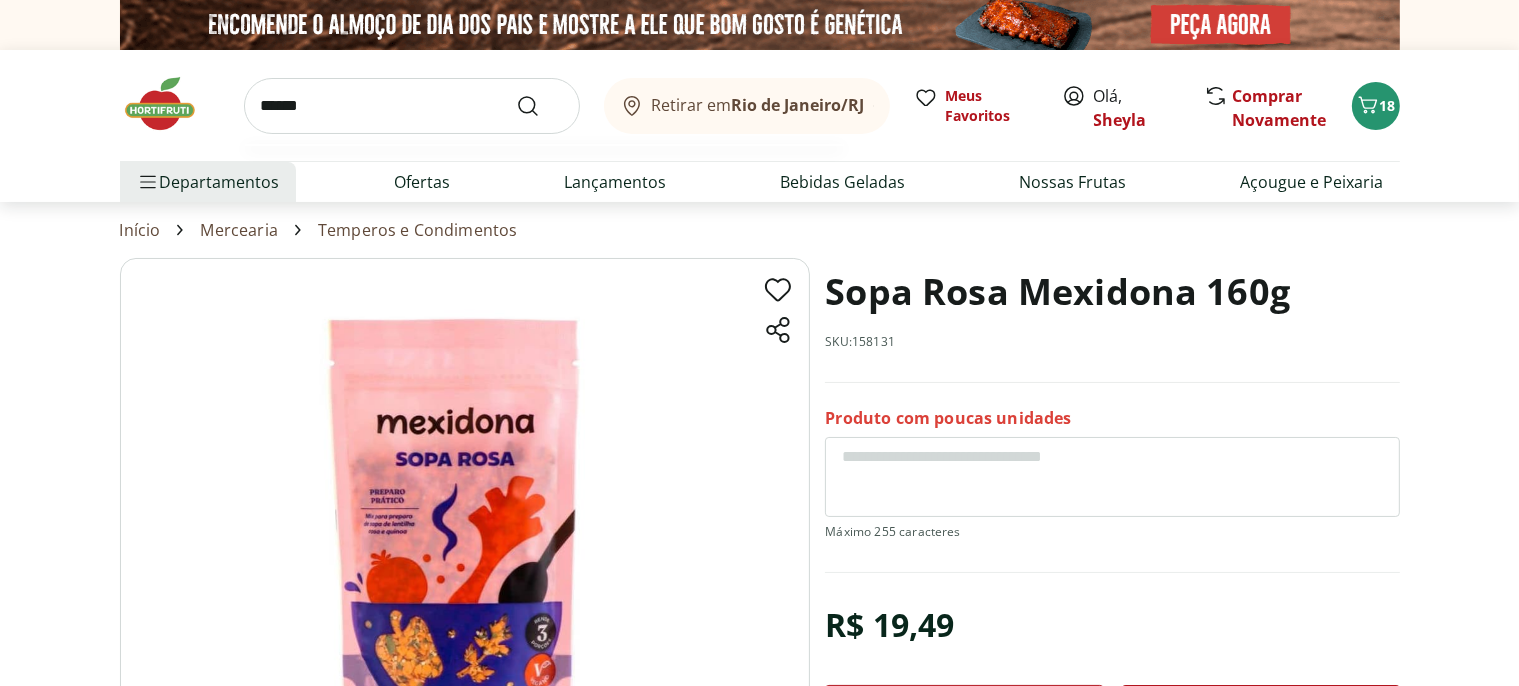 type on "*******" 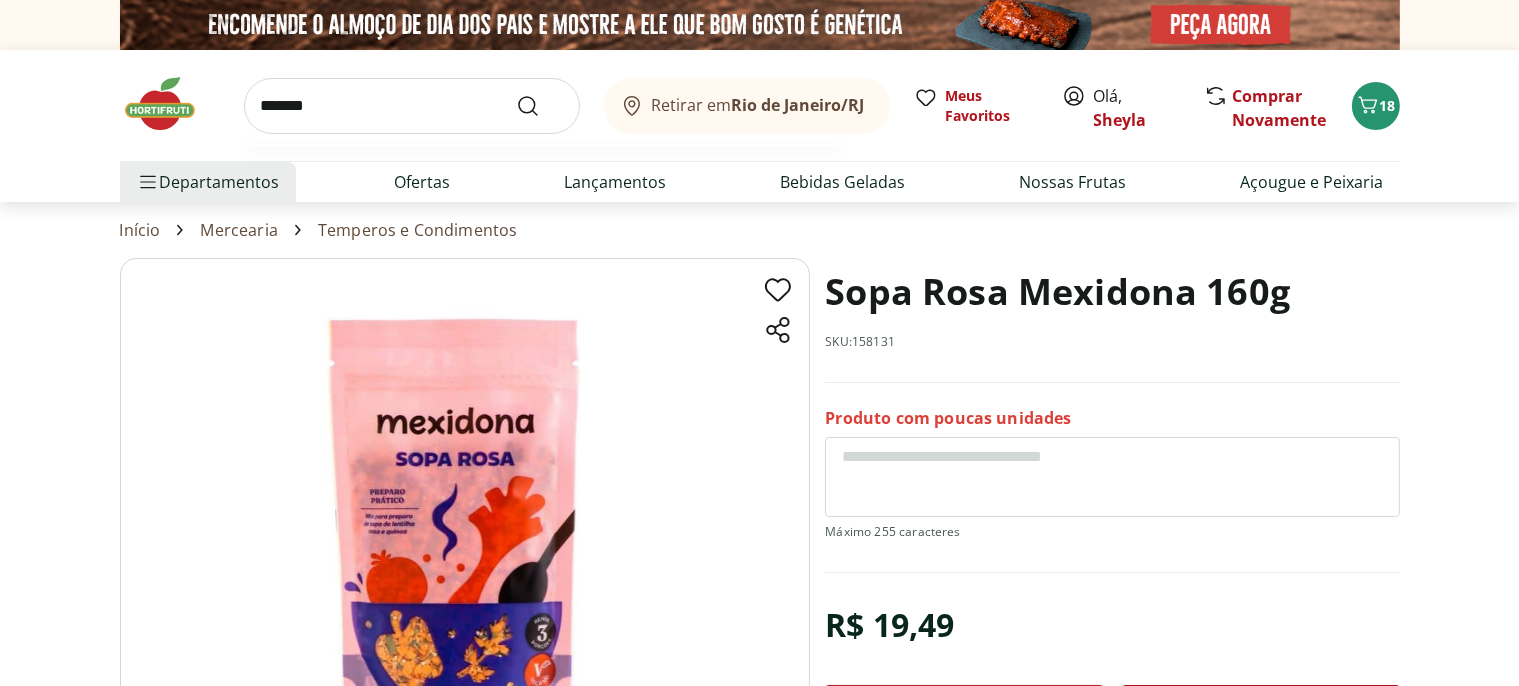 click at bounding box center [540, 106] 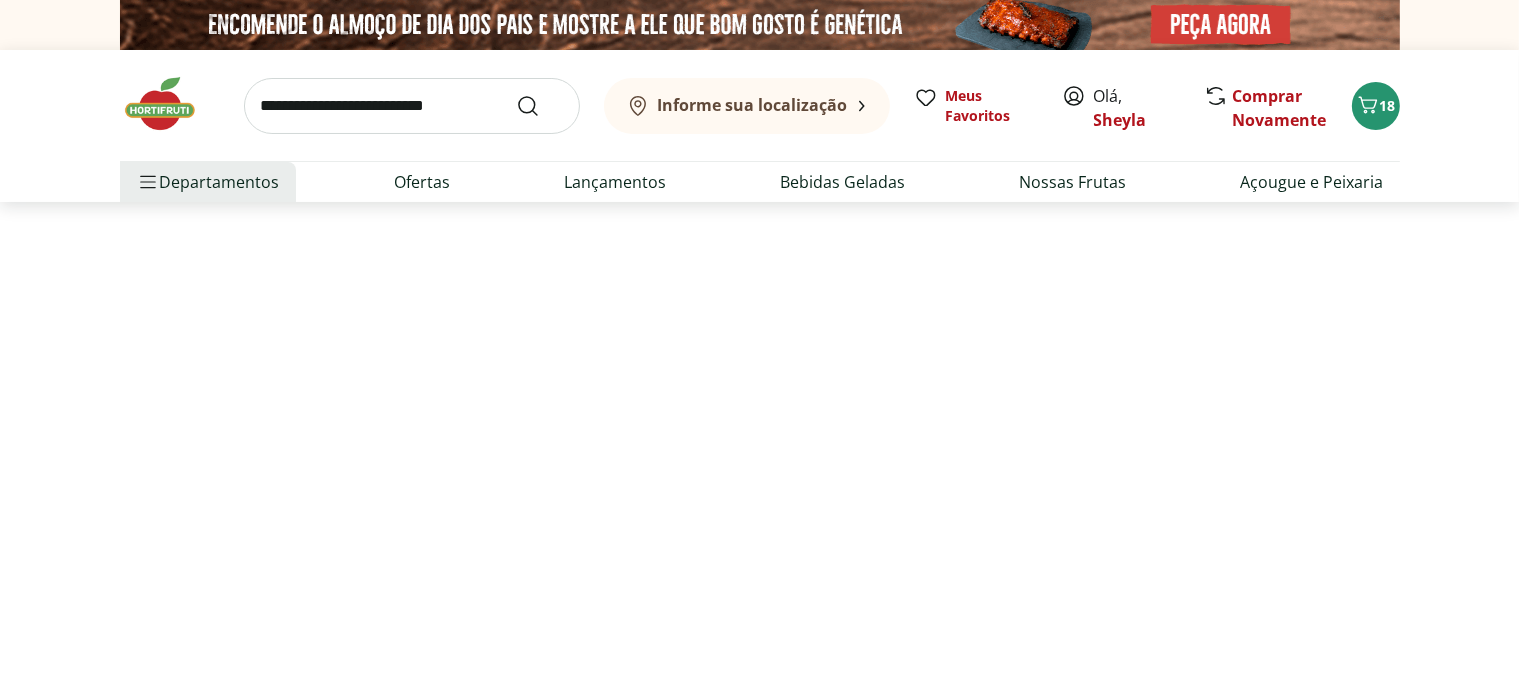 select on "**********" 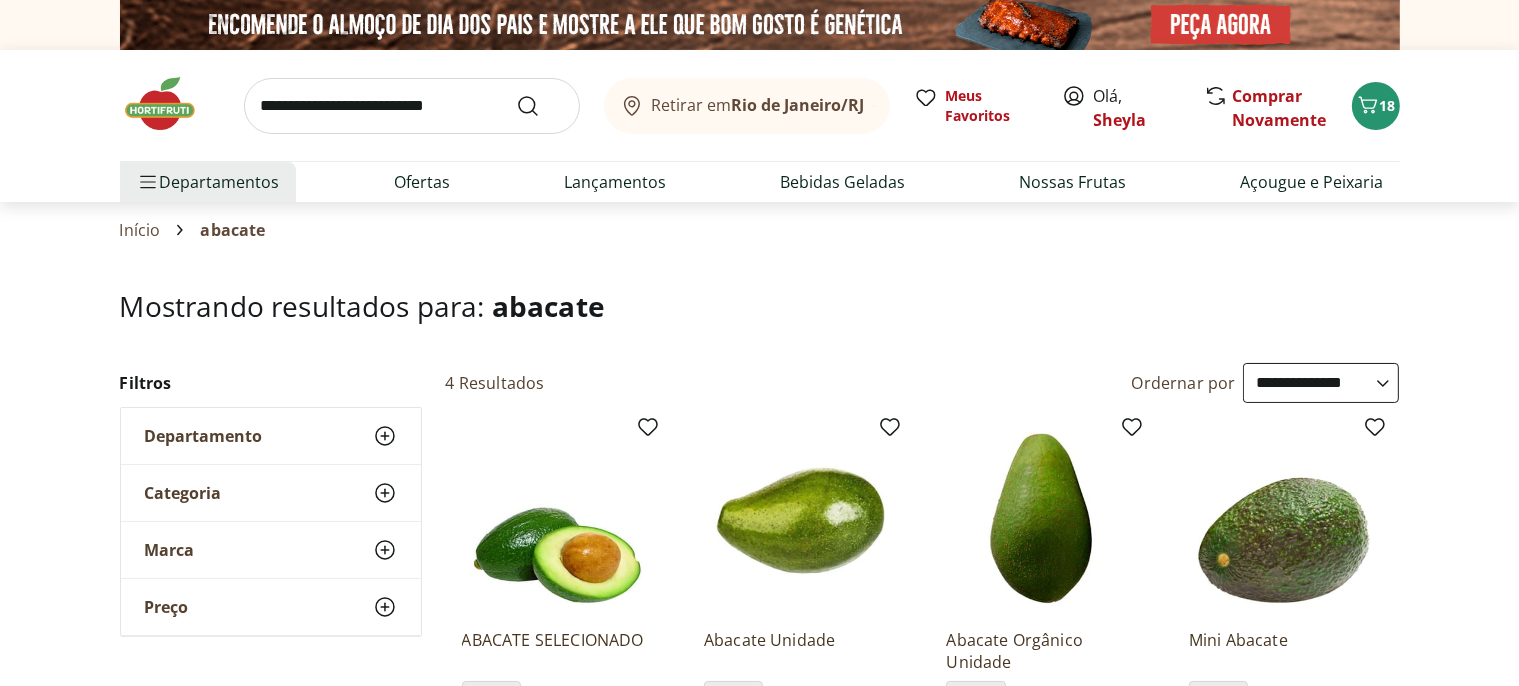scroll, scrollTop: 211, scrollLeft: 0, axis: vertical 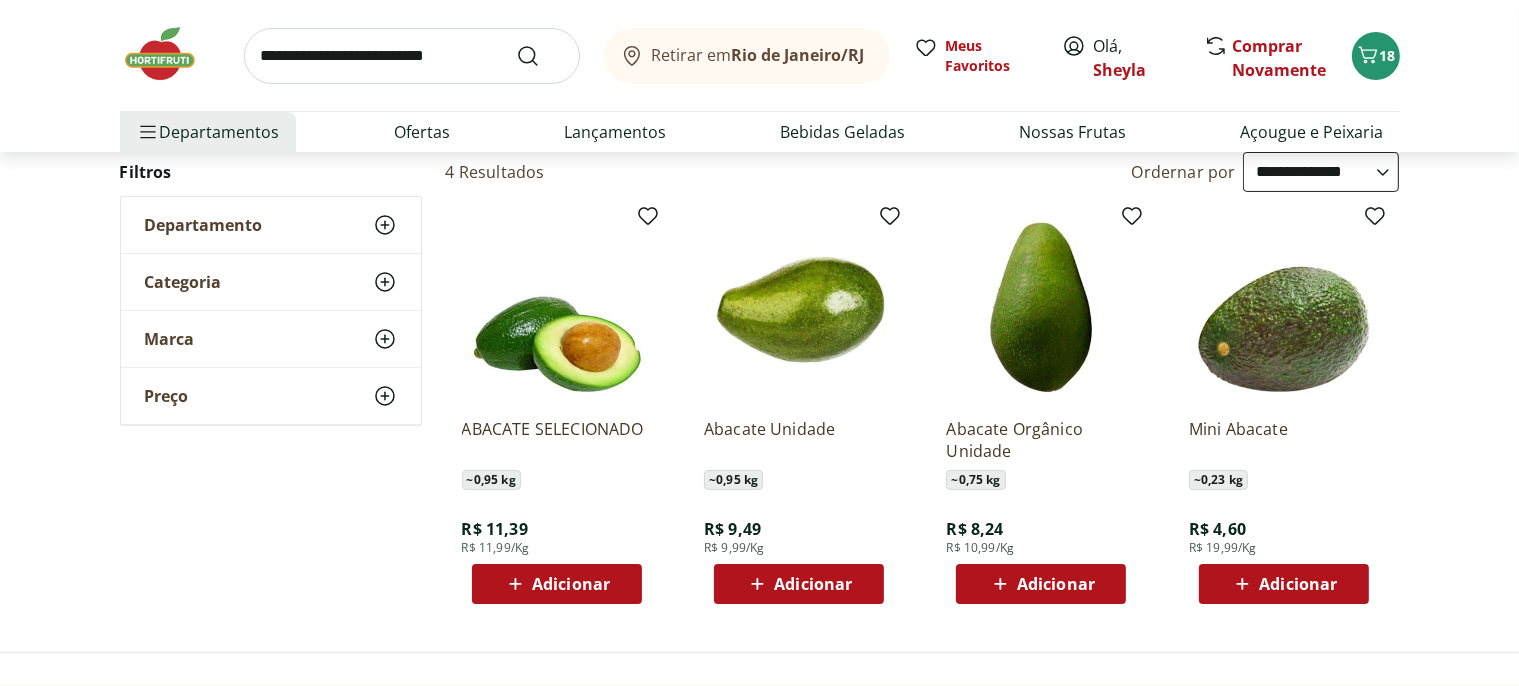 click on "Adicionar" at bounding box center (813, 584) 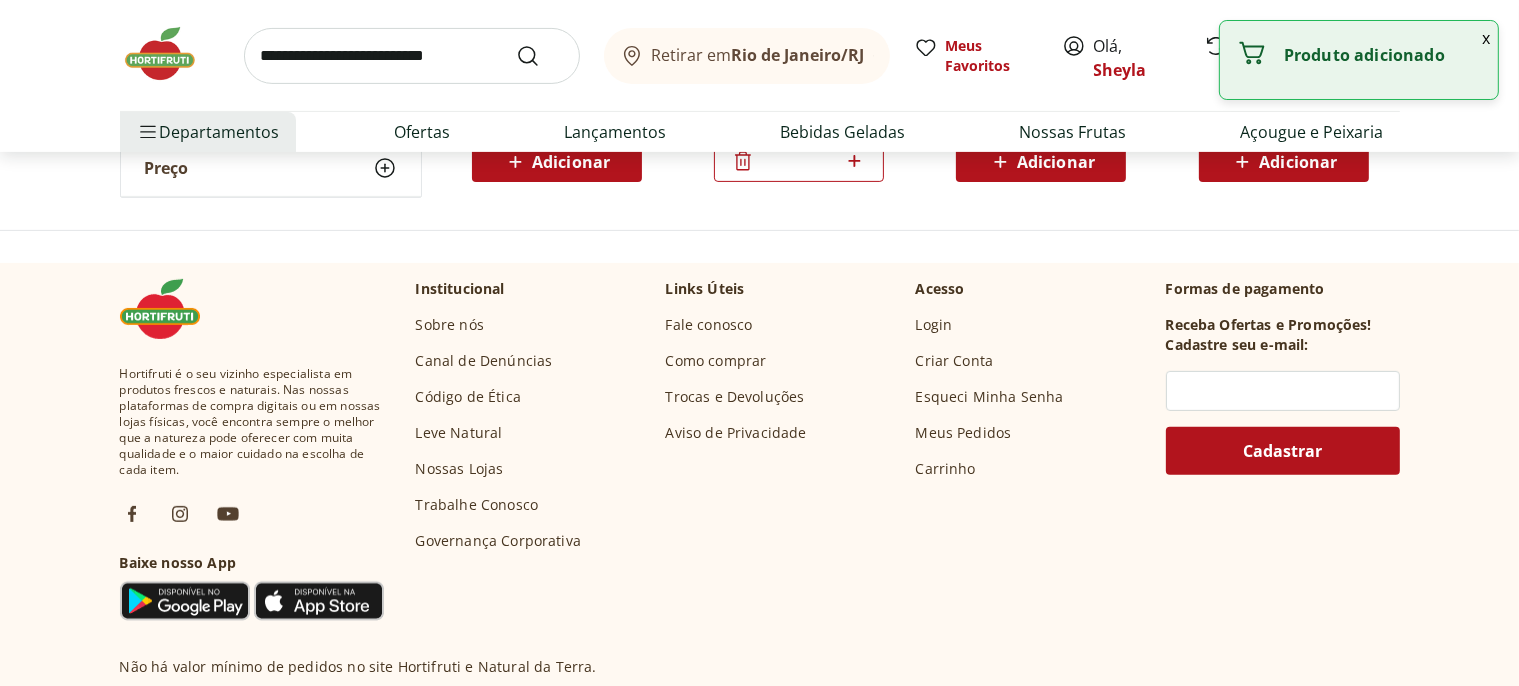 scroll, scrollTop: 316, scrollLeft: 0, axis: vertical 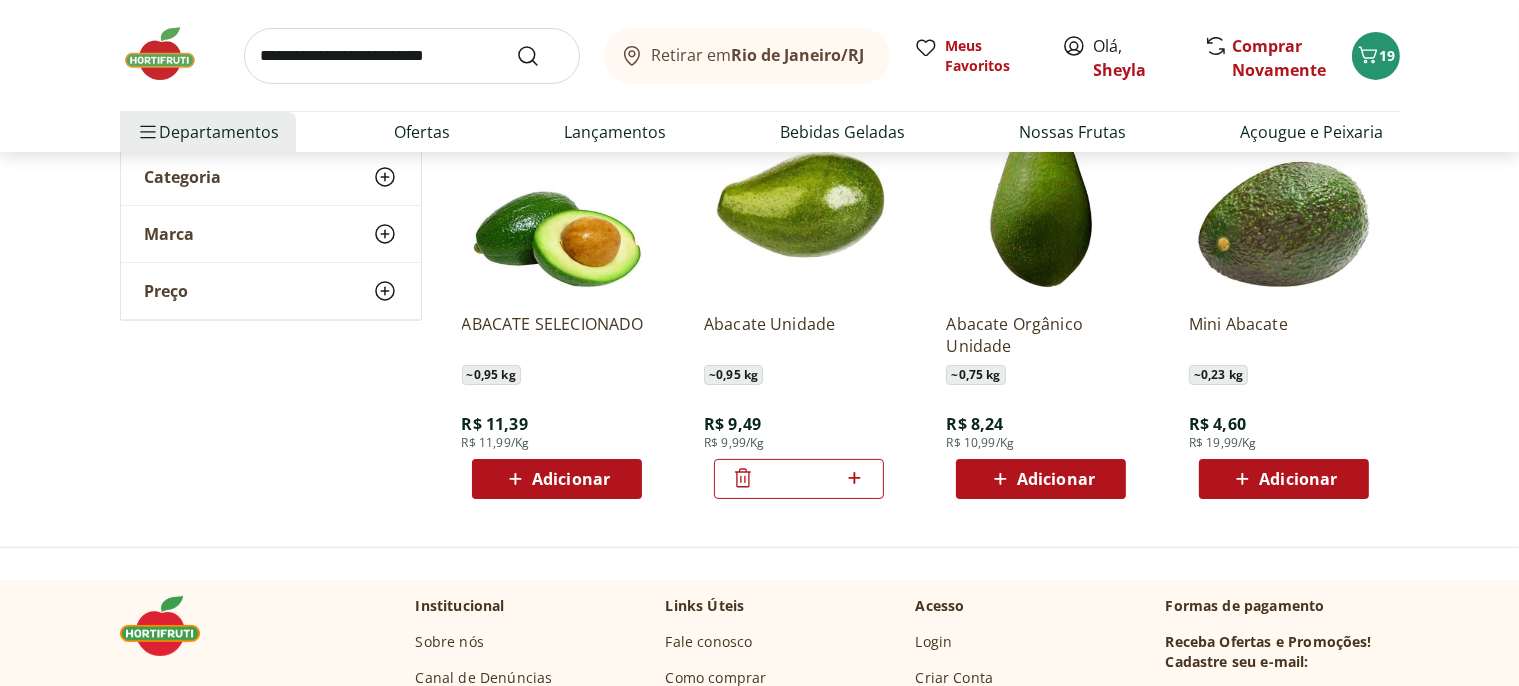 click 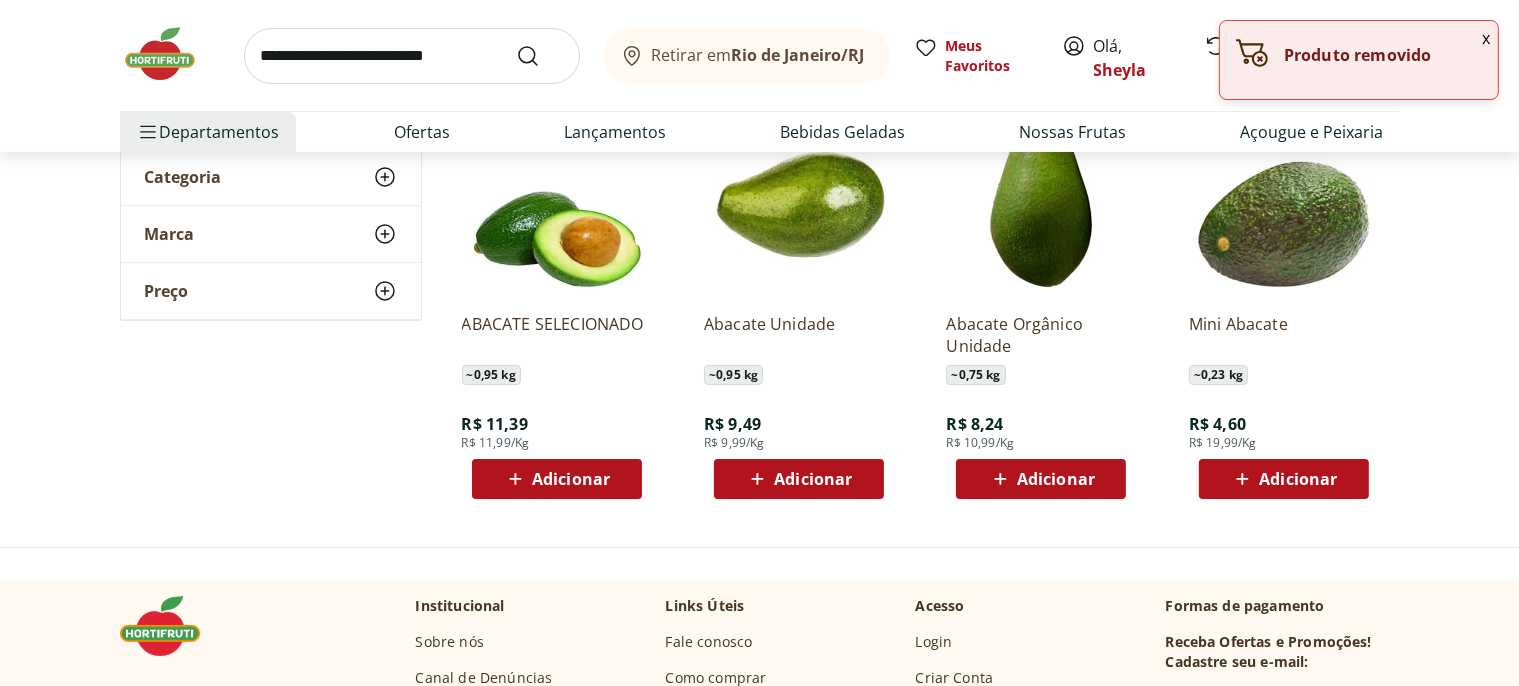 click on "Adicionar" at bounding box center [557, 479] 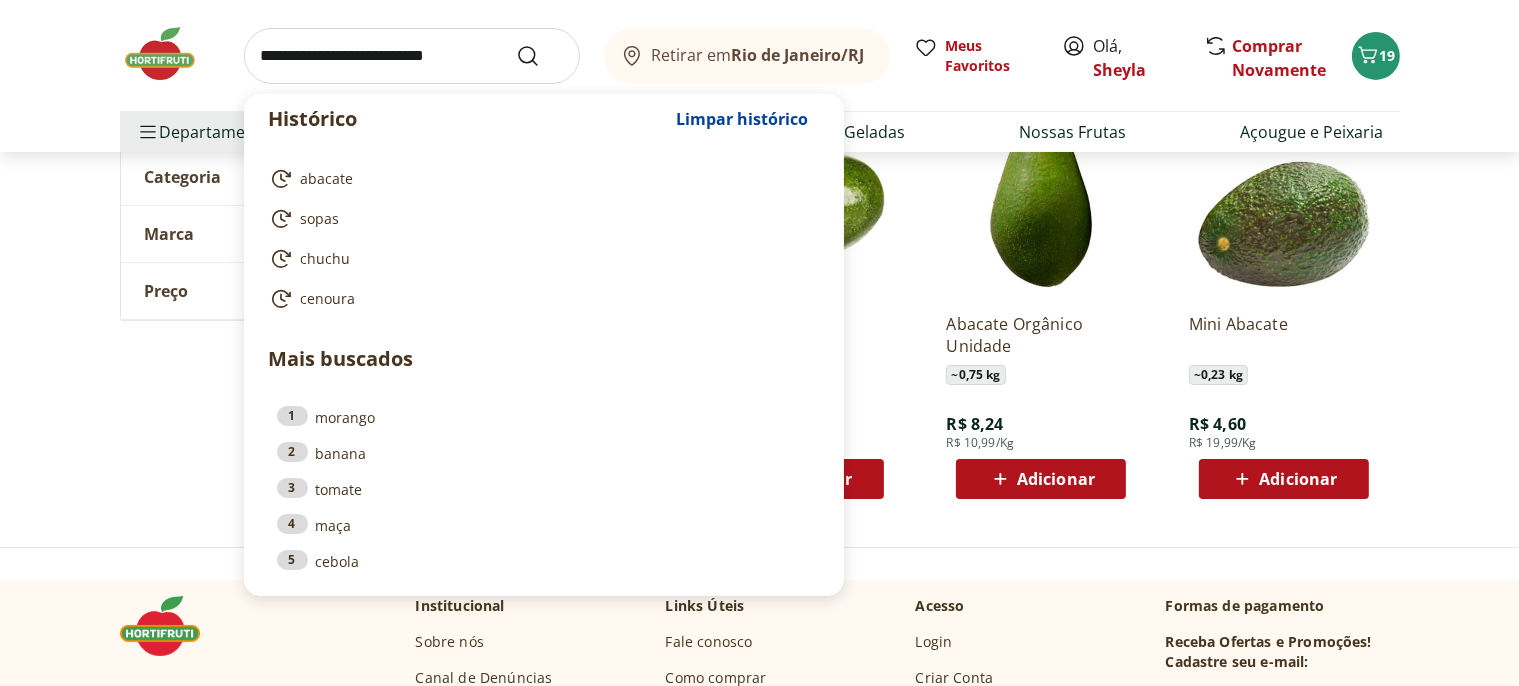 click at bounding box center (412, 56) 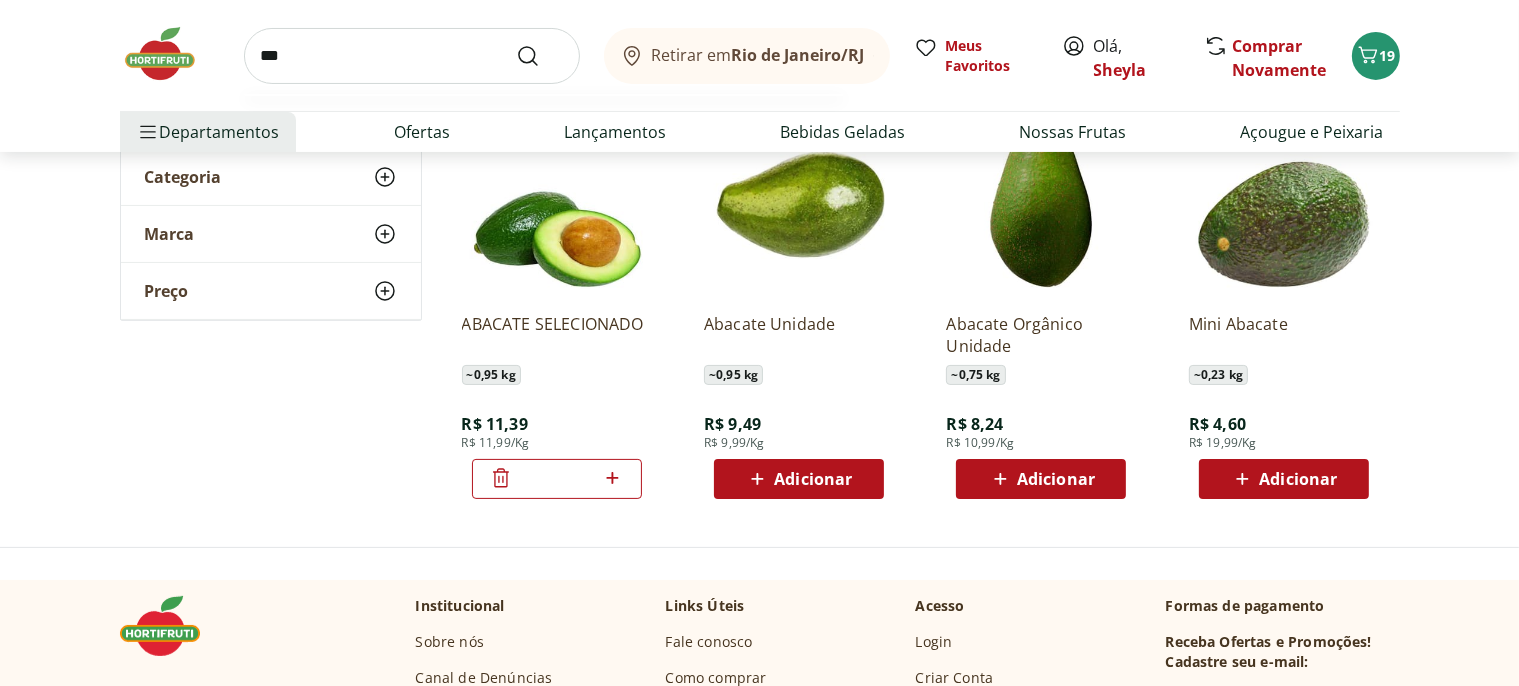type on "****" 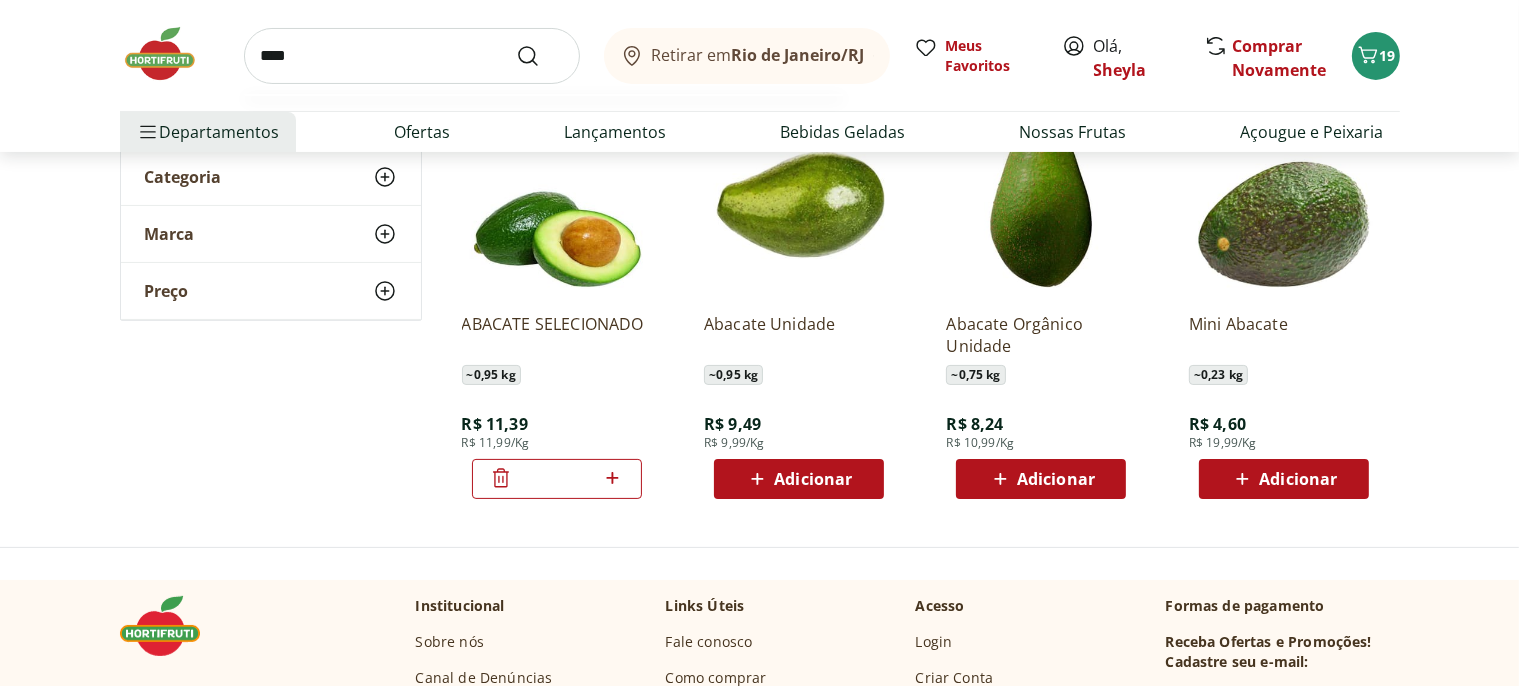 click at bounding box center [540, 56] 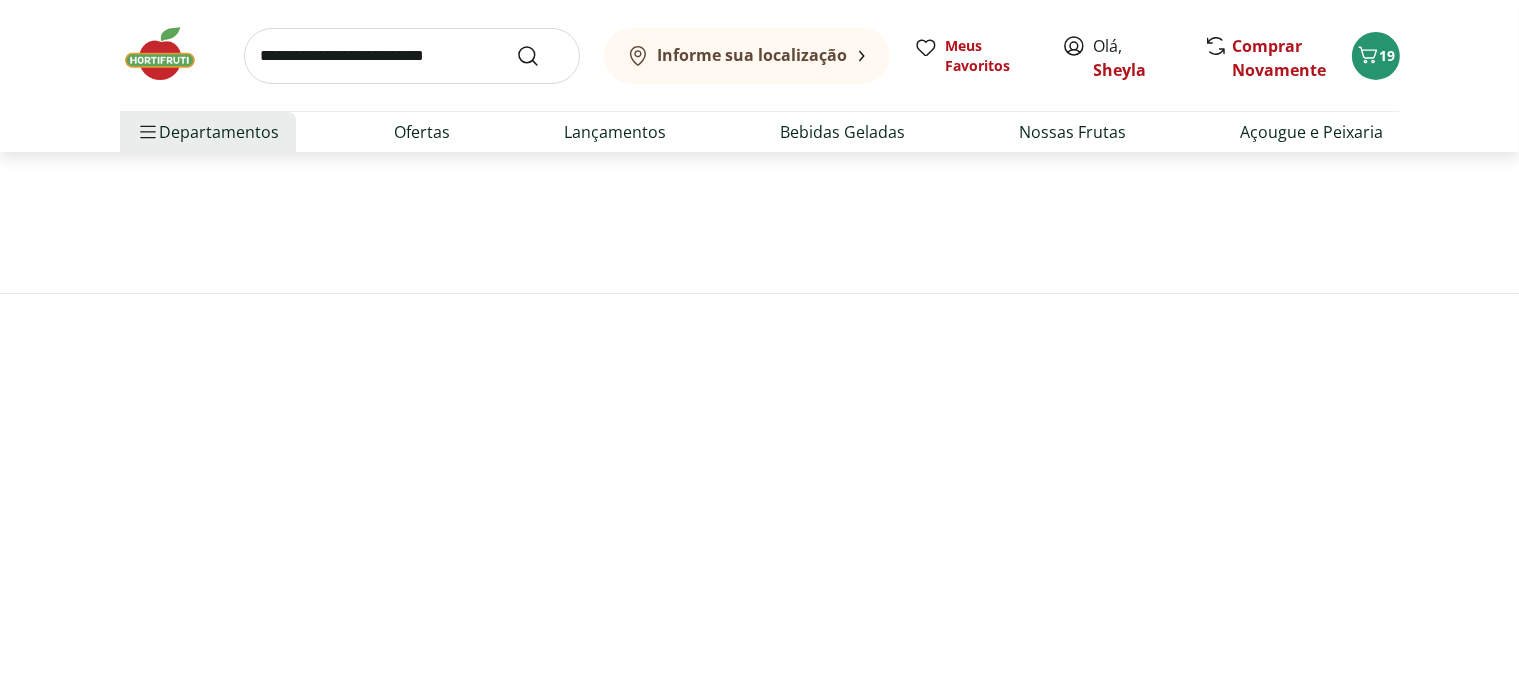 scroll, scrollTop: 0, scrollLeft: 0, axis: both 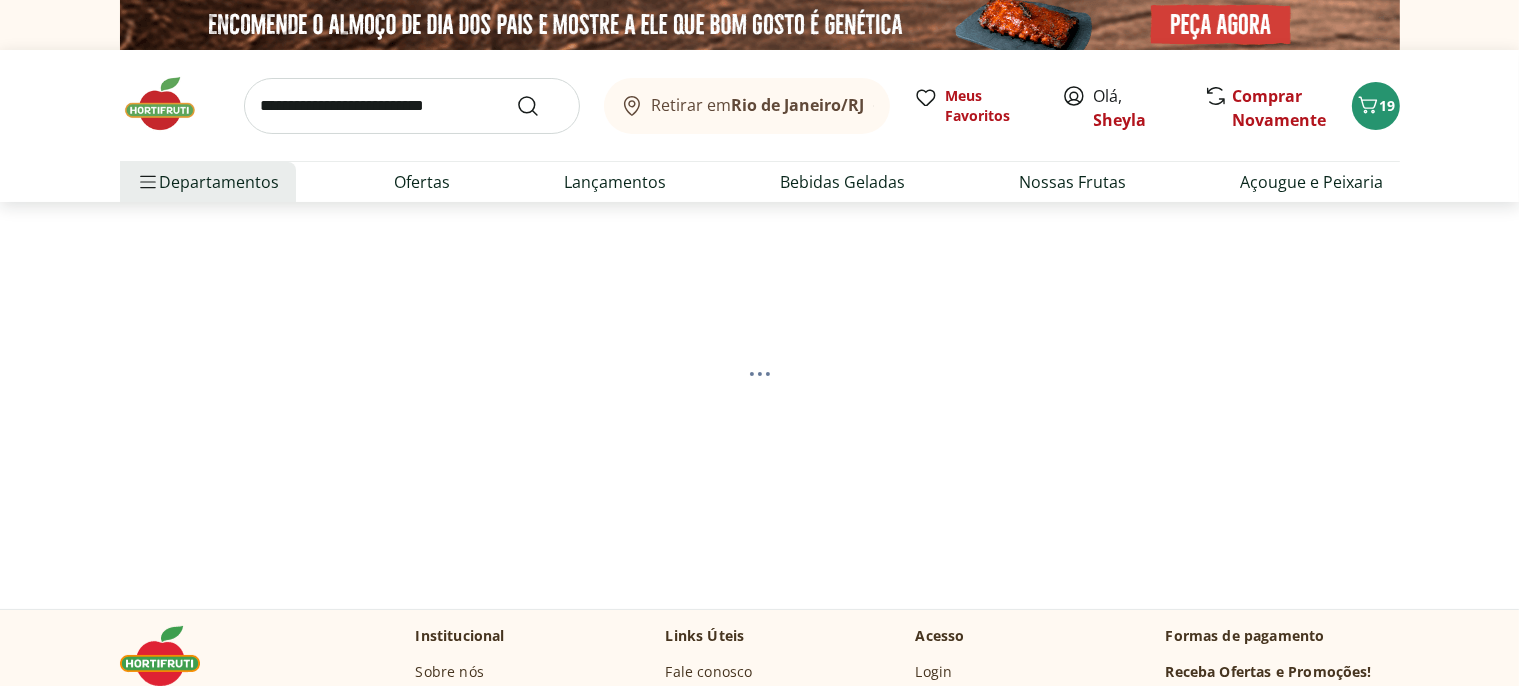 select on "**********" 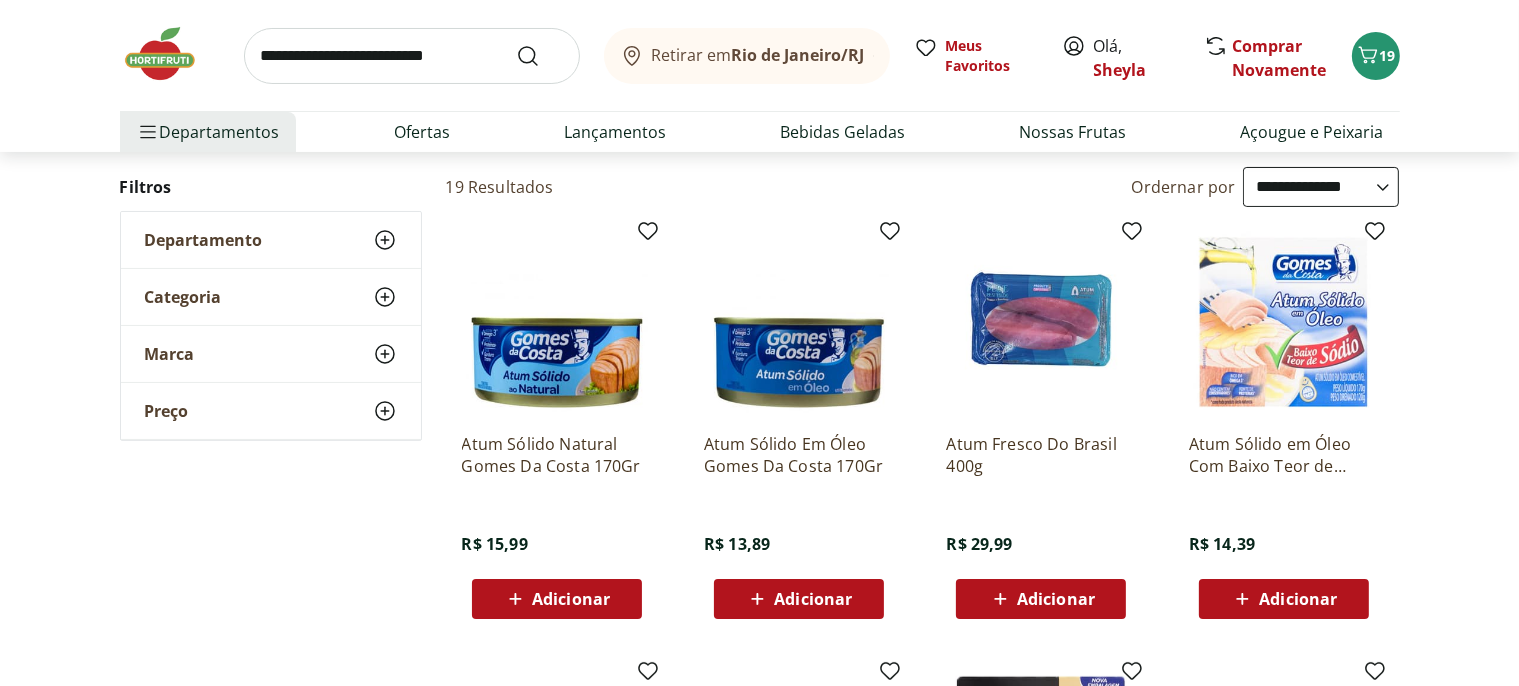scroll, scrollTop: 211, scrollLeft: 0, axis: vertical 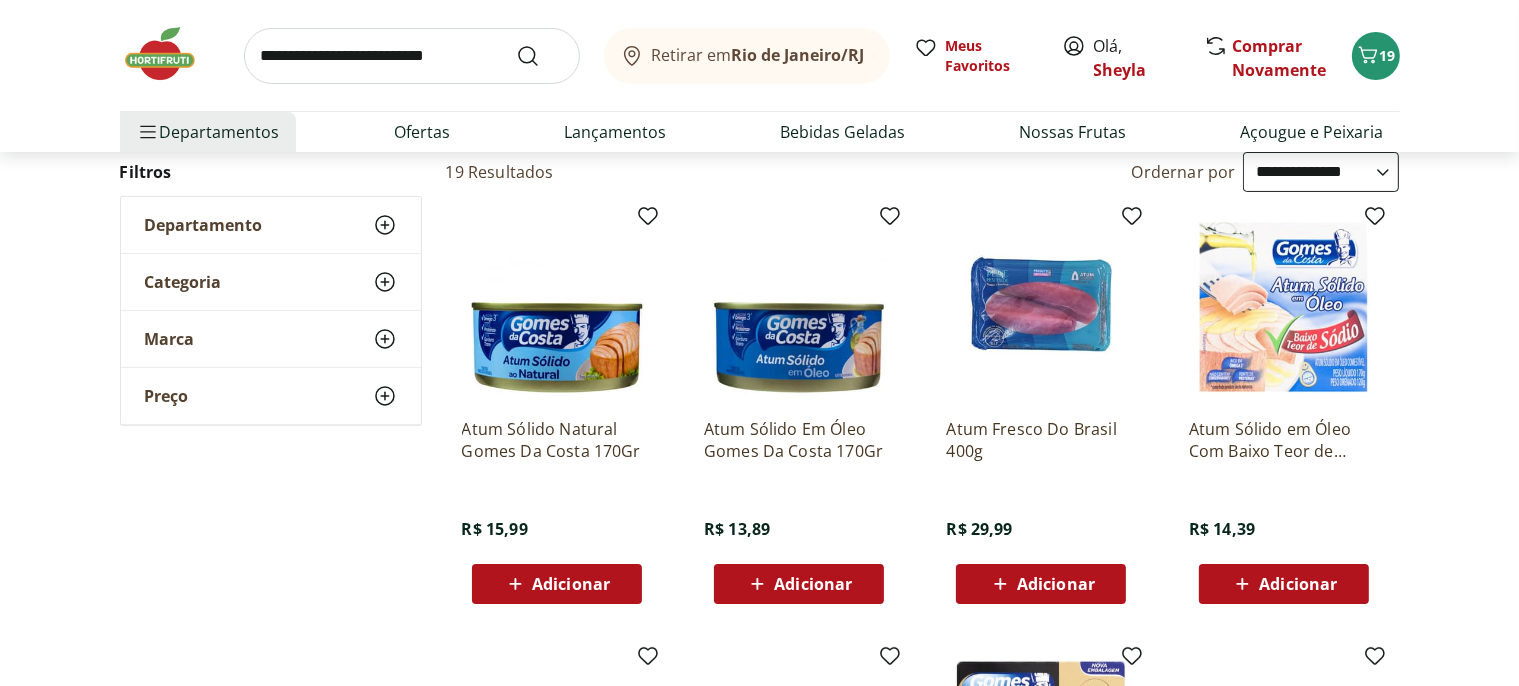 click on "Adicionar" at bounding box center (571, 584) 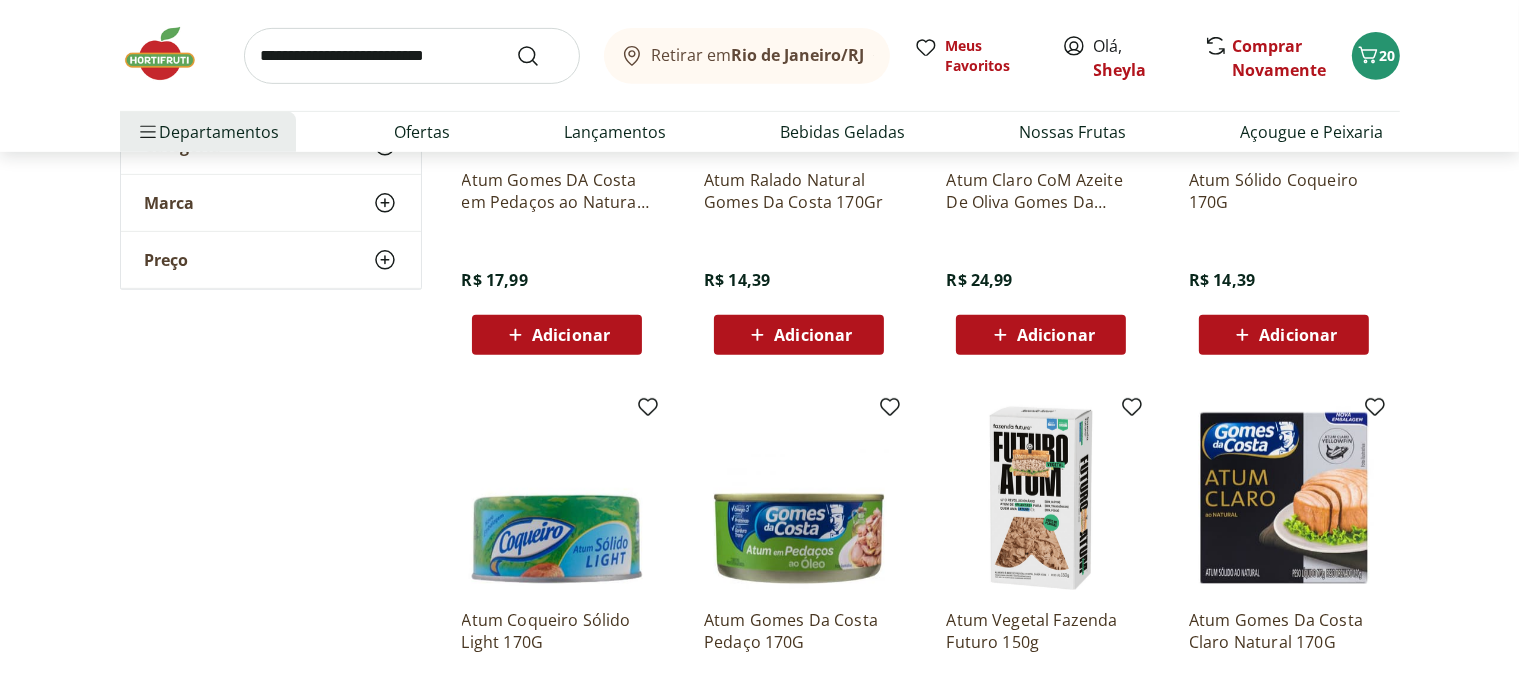 scroll, scrollTop: 844, scrollLeft: 0, axis: vertical 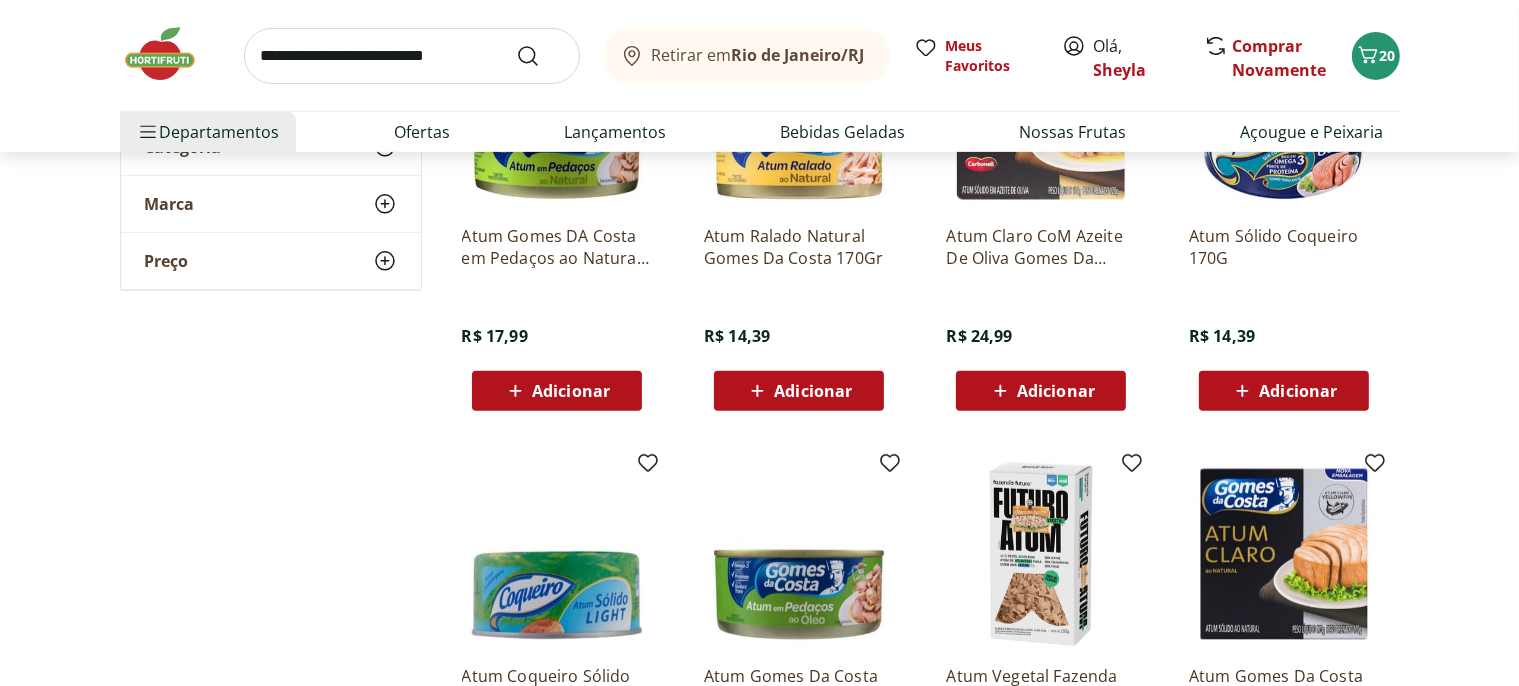 click on "Adicionar" at bounding box center (813, 391) 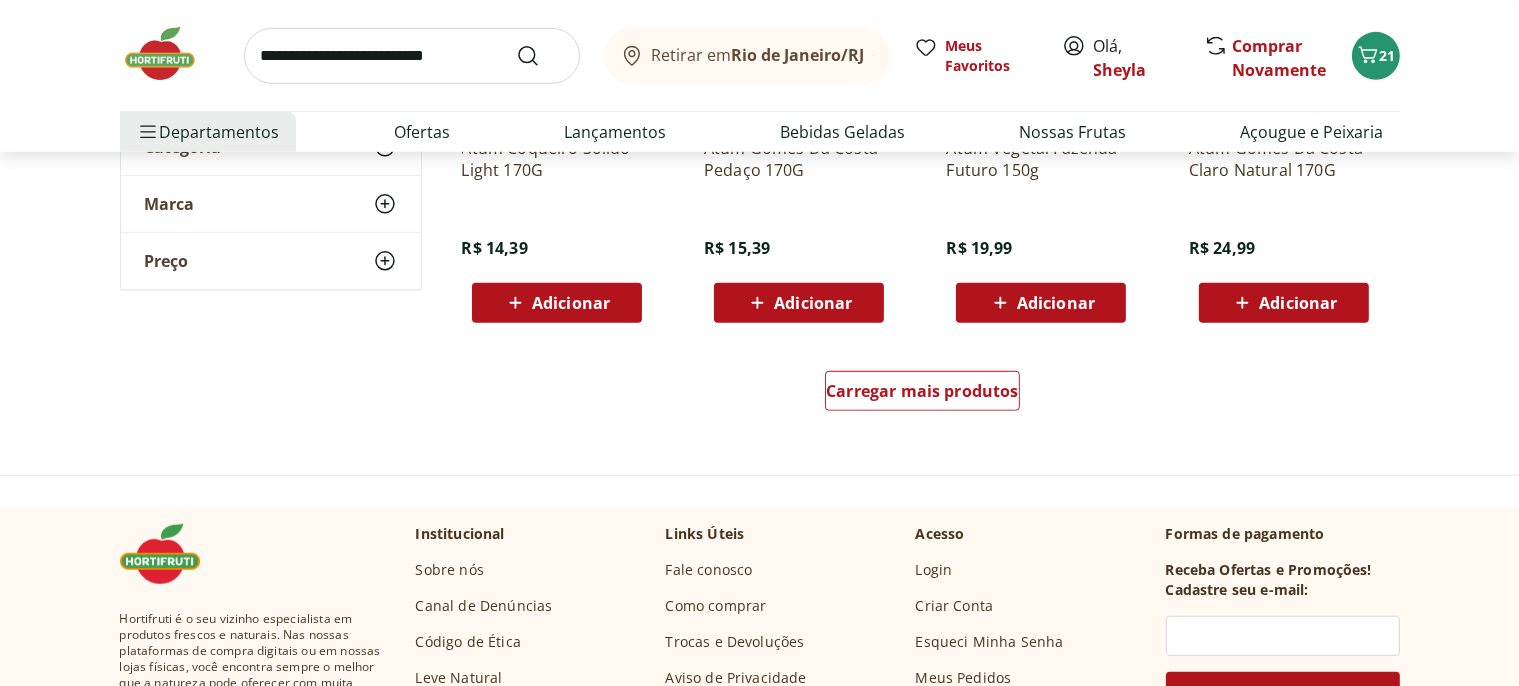 scroll, scrollTop: 1584, scrollLeft: 0, axis: vertical 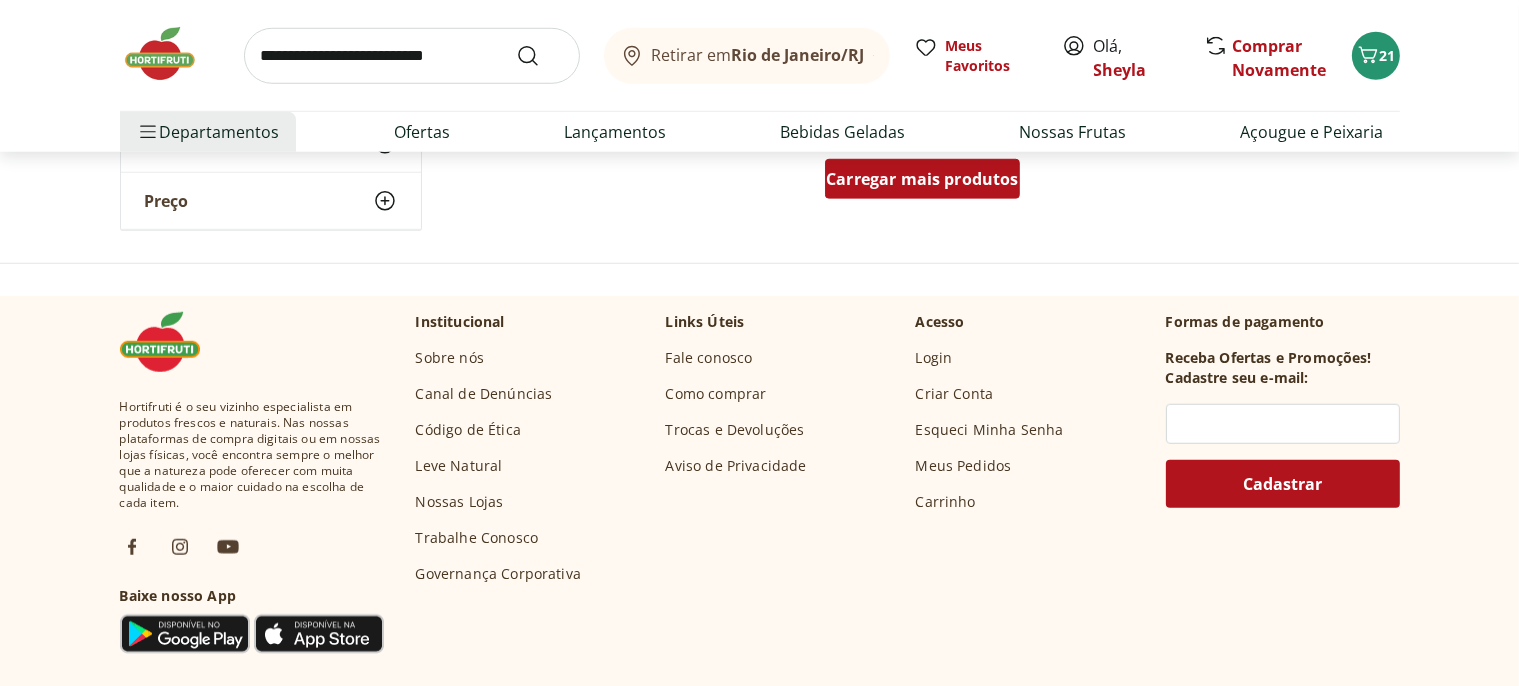click on "Carregar mais produtos" at bounding box center [922, 179] 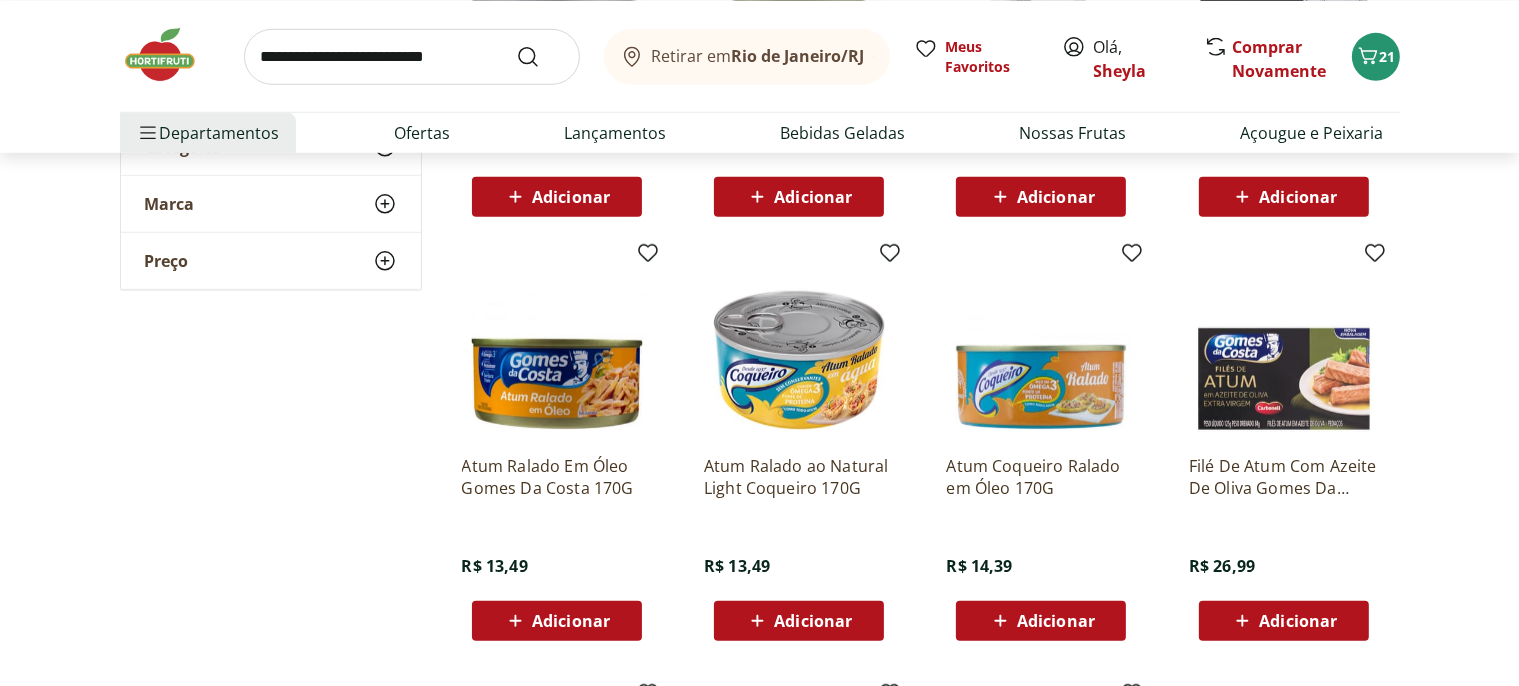 scroll, scrollTop: 1478, scrollLeft: 0, axis: vertical 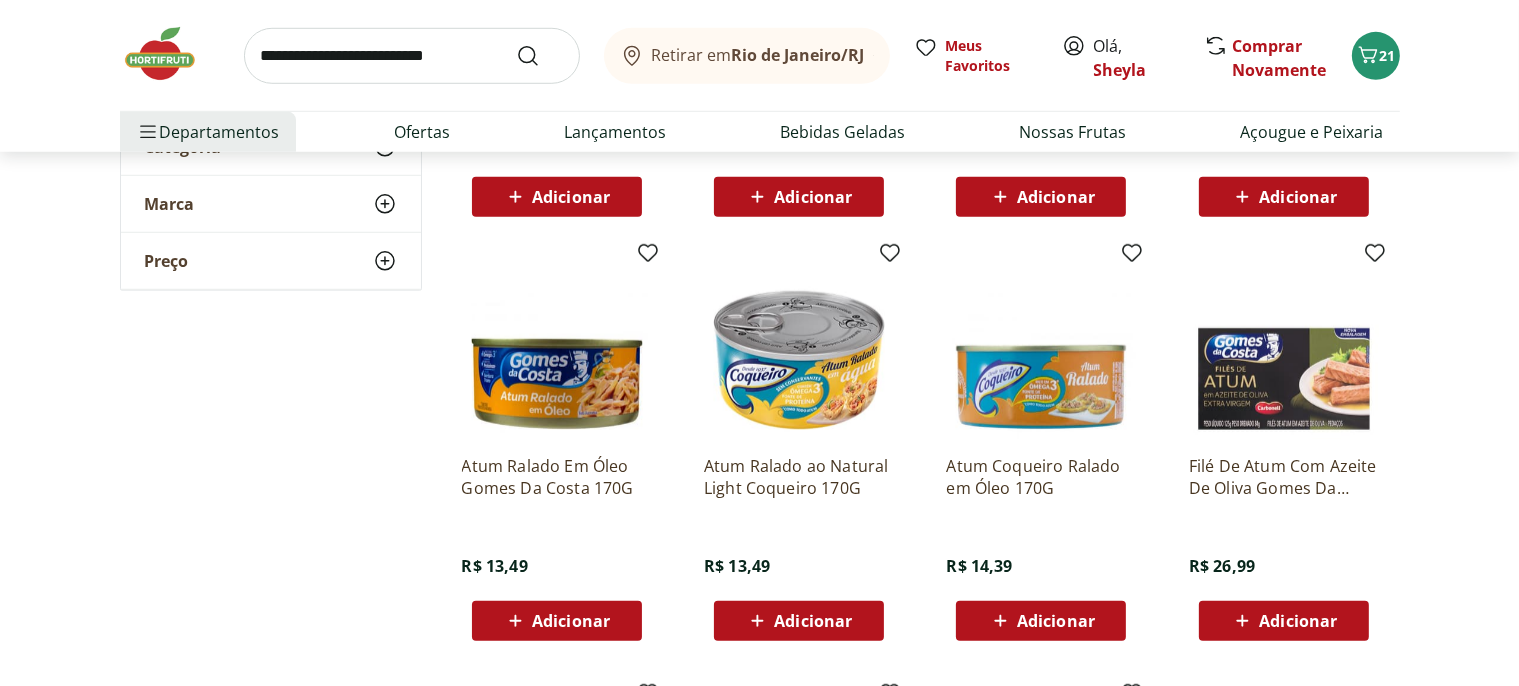 click at bounding box center (412, 56) 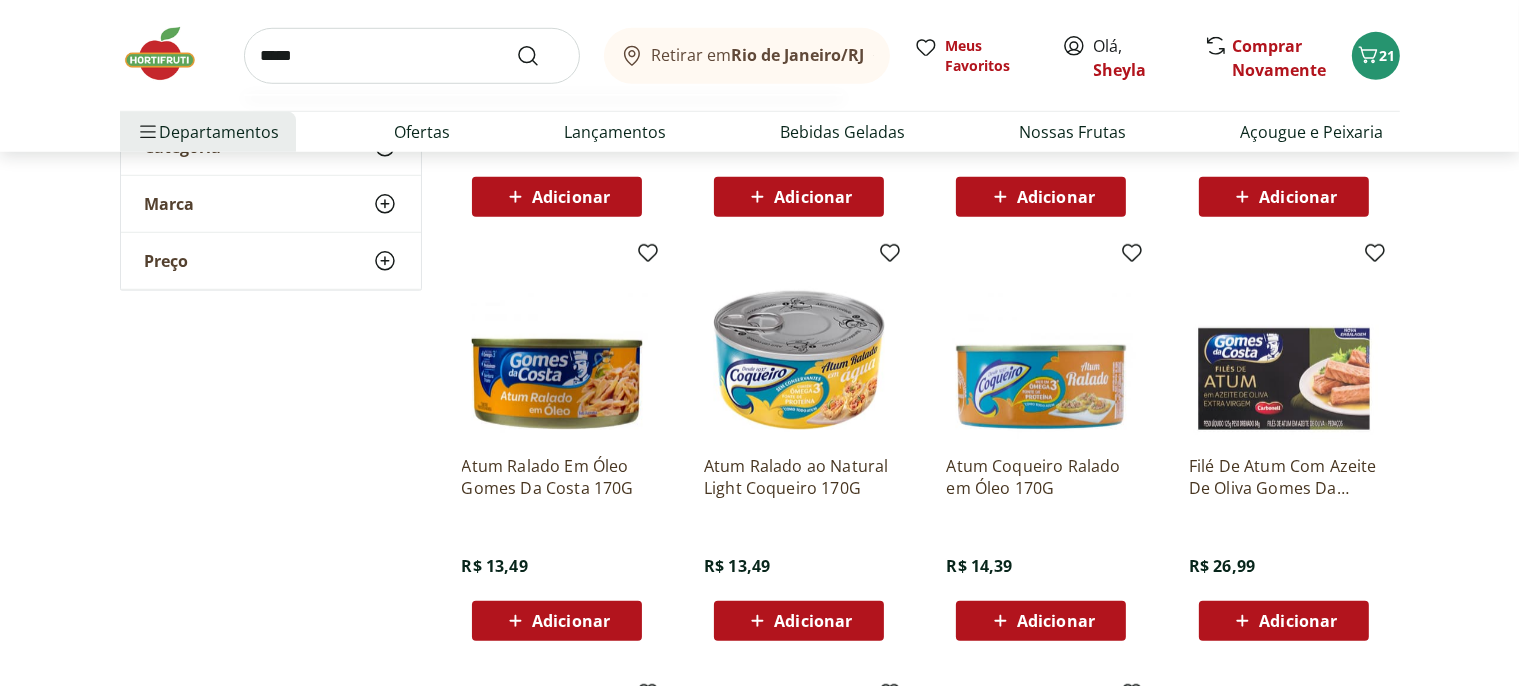 type on "******" 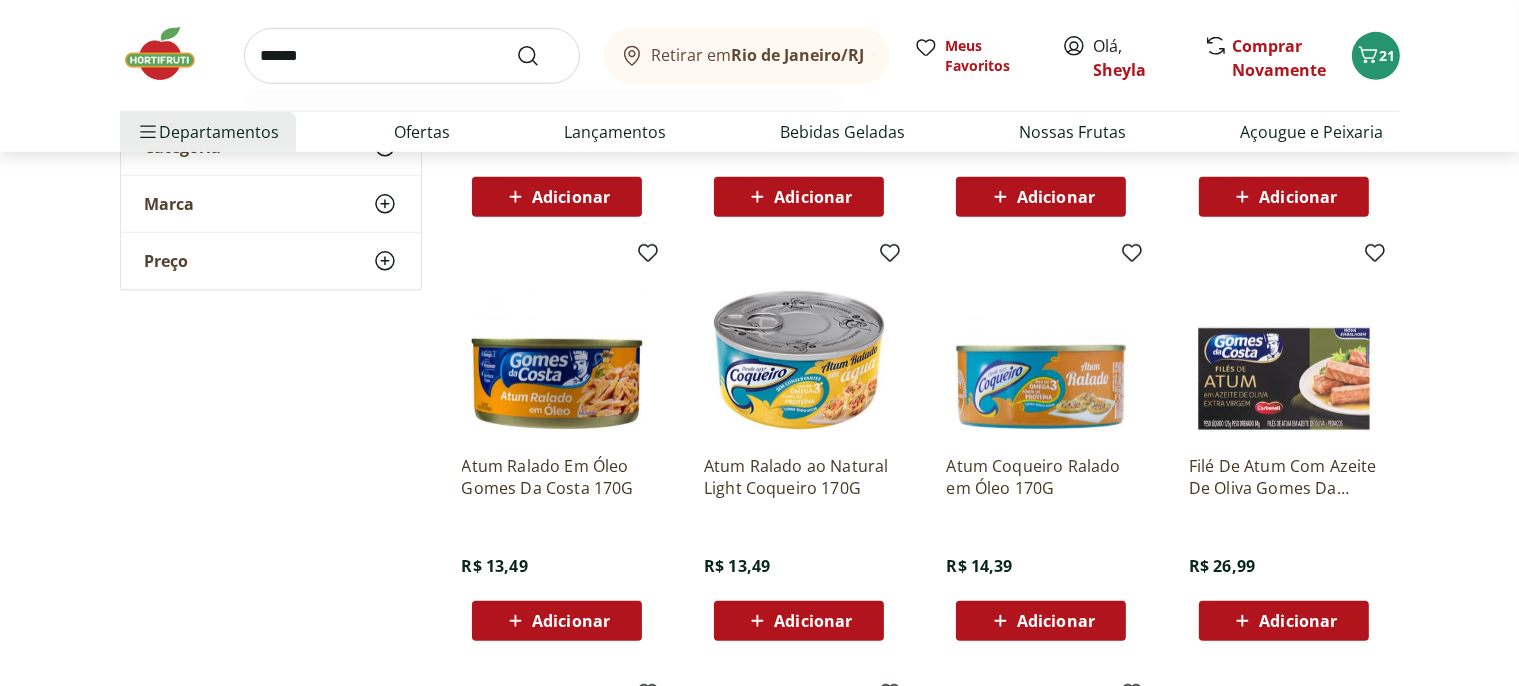 click at bounding box center [540, 56] 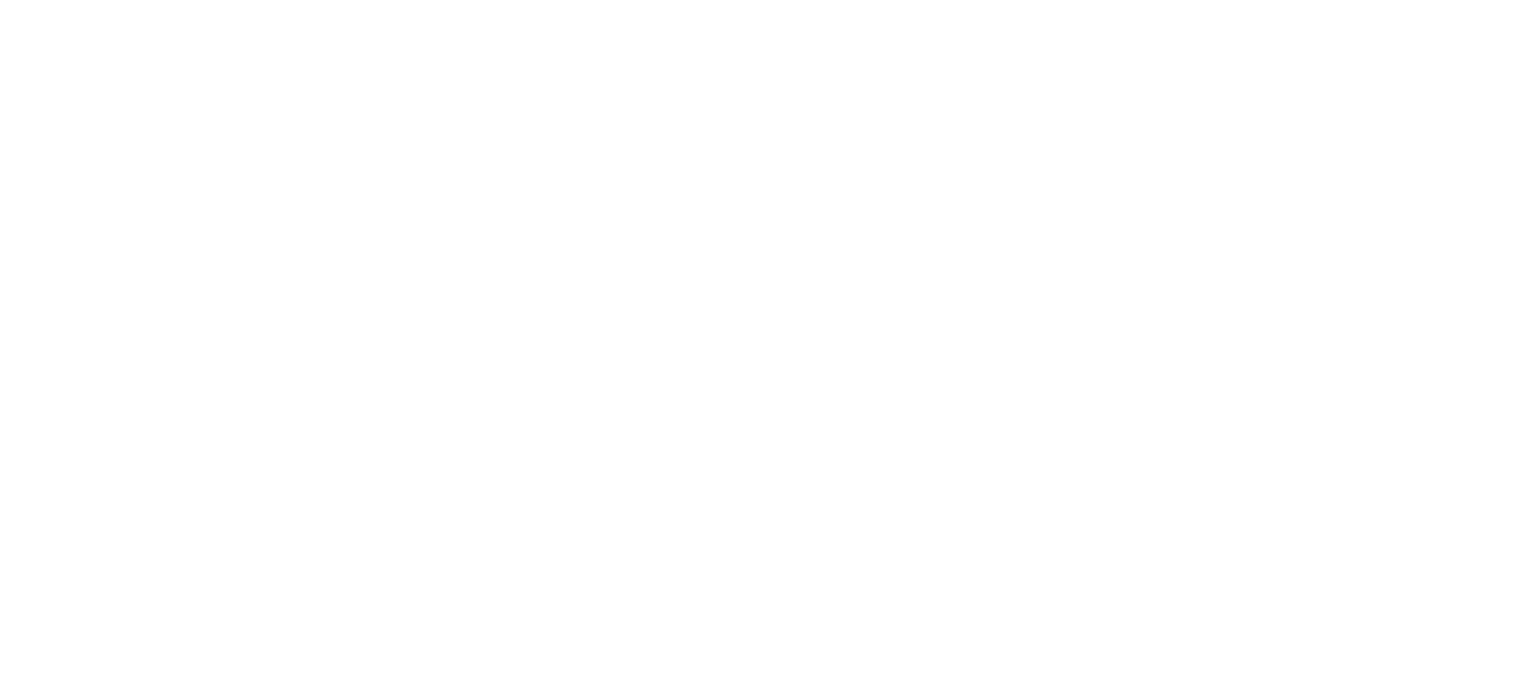 scroll, scrollTop: 0, scrollLeft: 0, axis: both 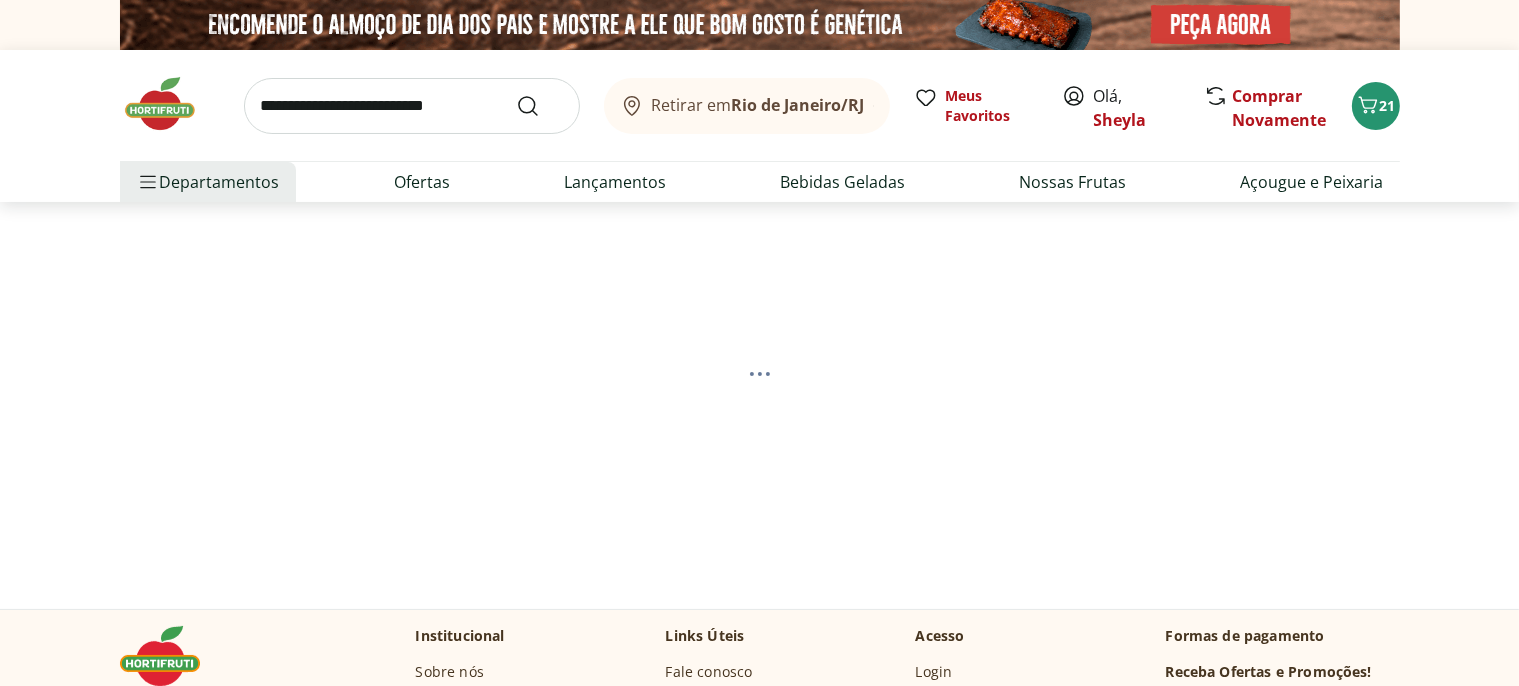 select on "**********" 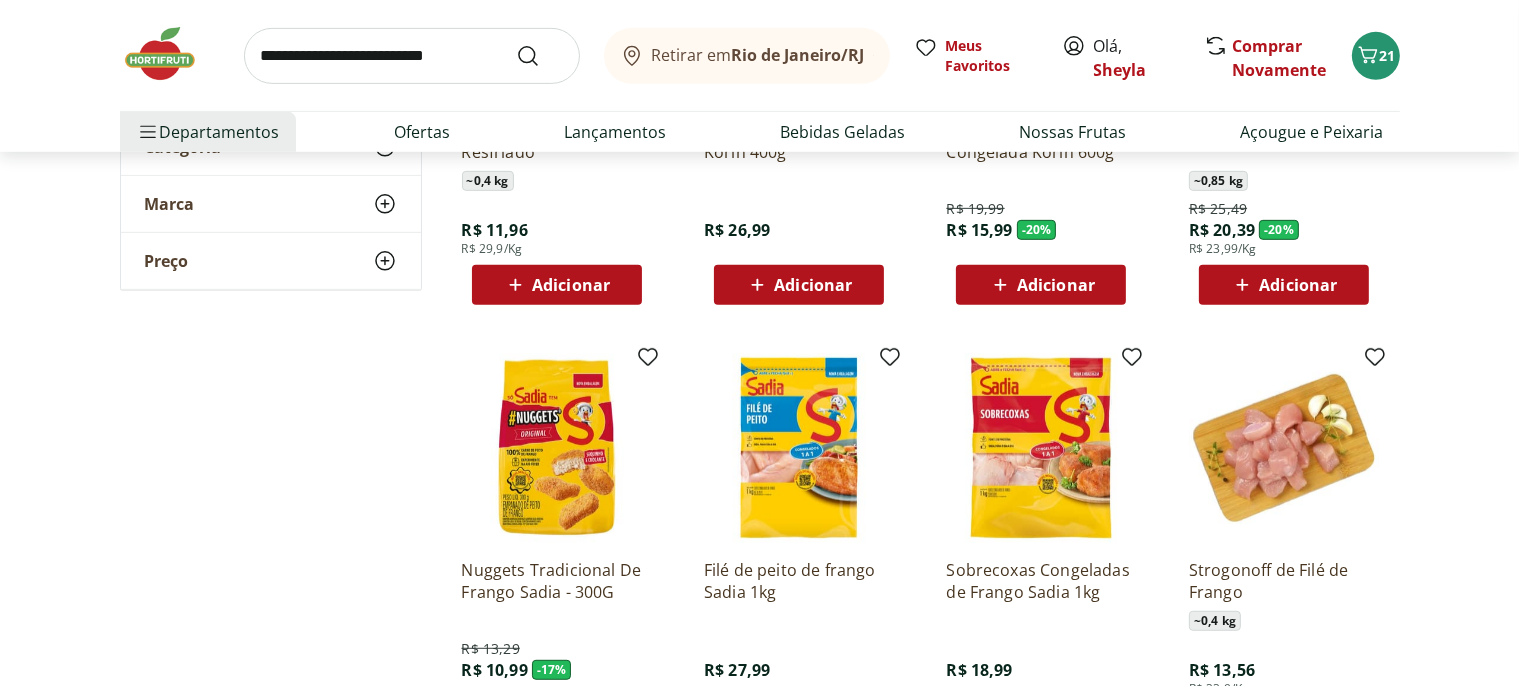 scroll, scrollTop: 1161, scrollLeft: 0, axis: vertical 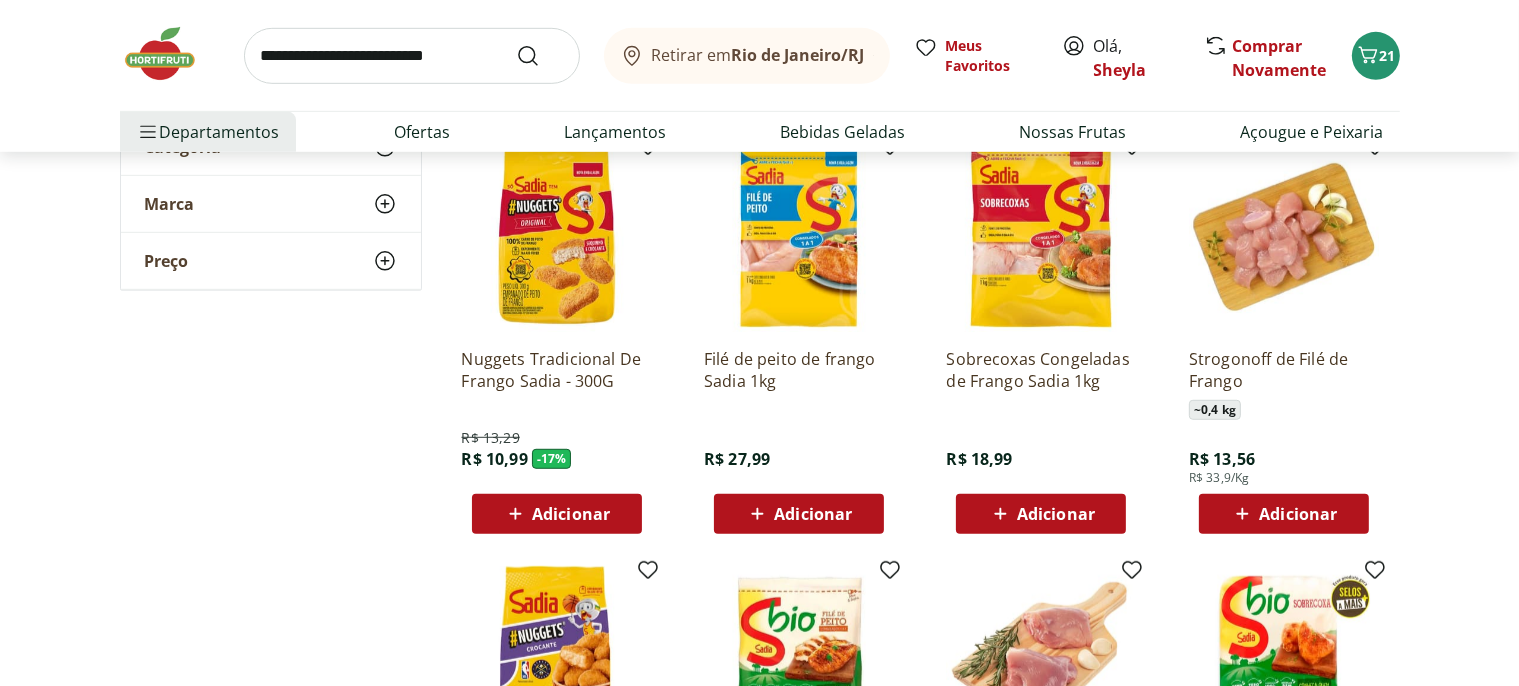 click on "Adicionar" at bounding box center [813, 514] 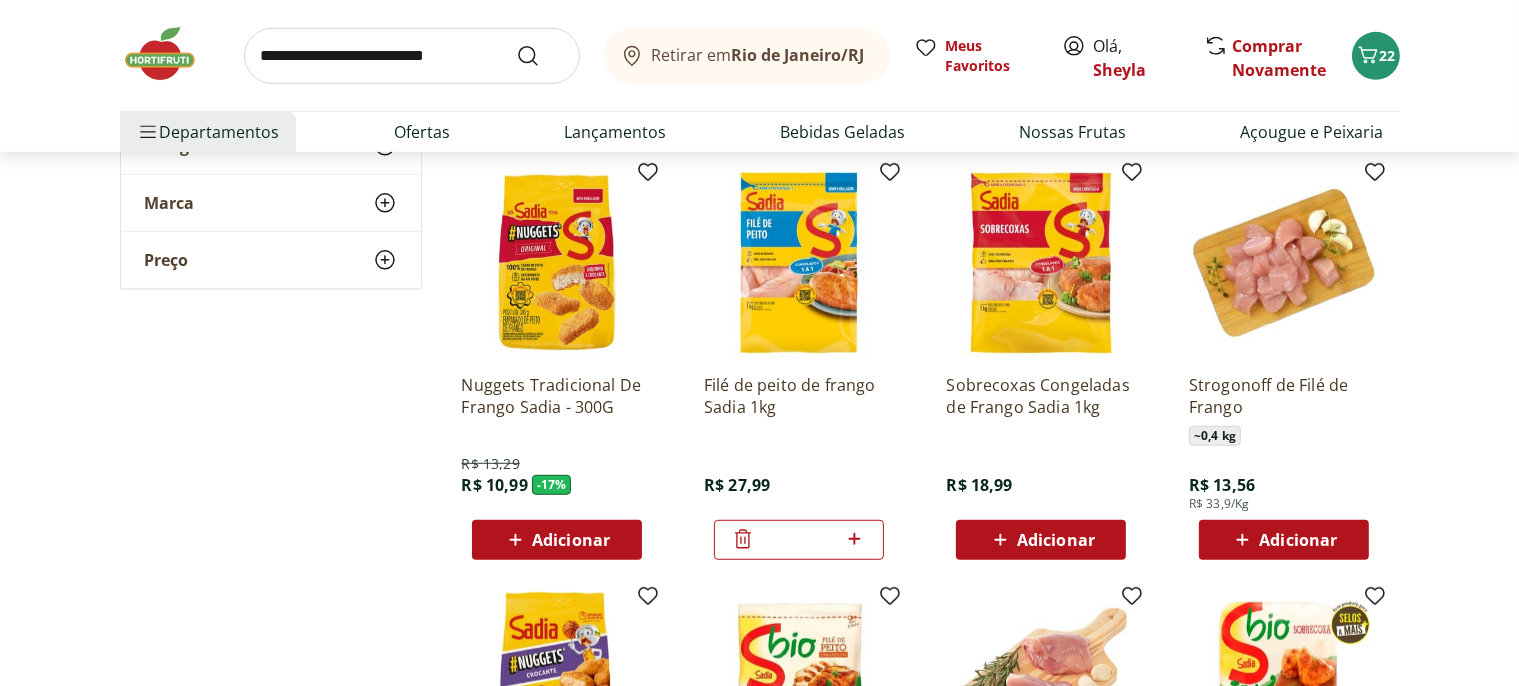 scroll, scrollTop: 1056, scrollLeft: 0, axis: vertical 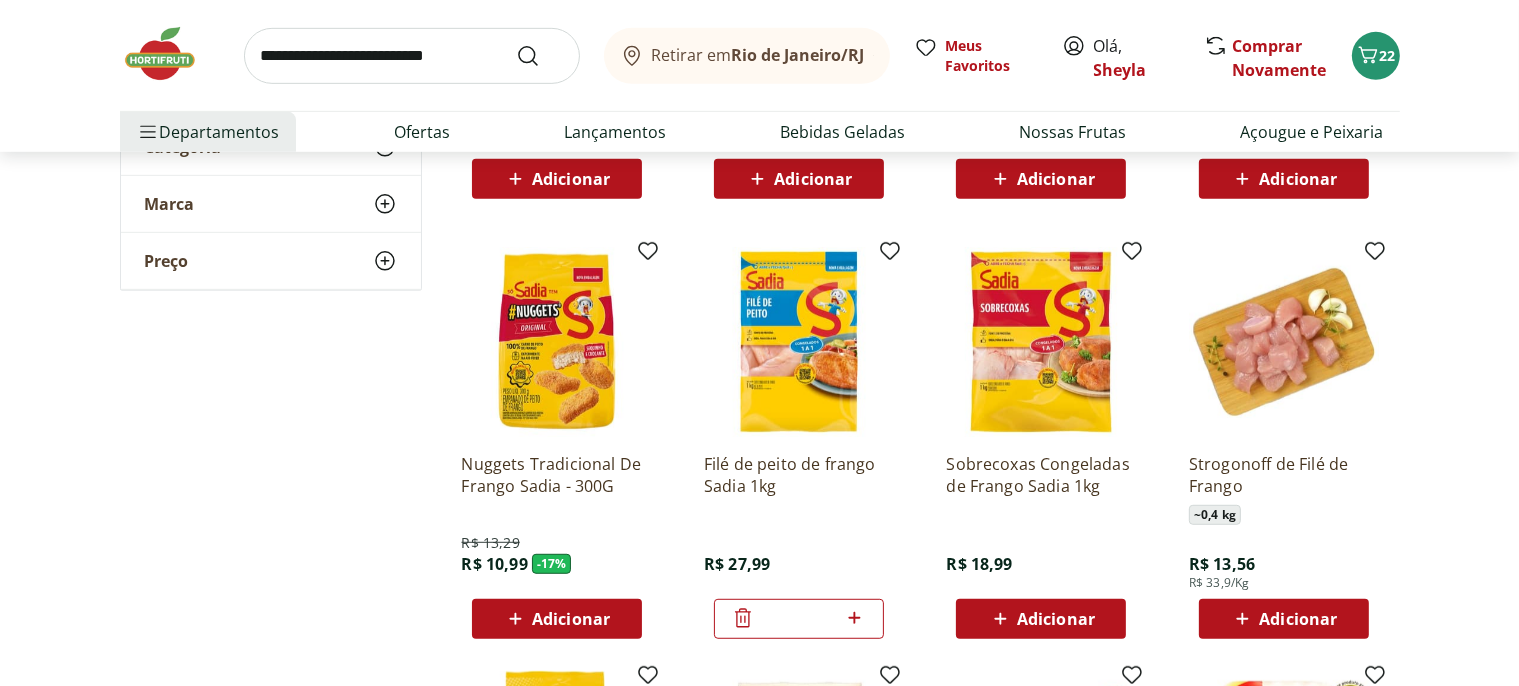 click 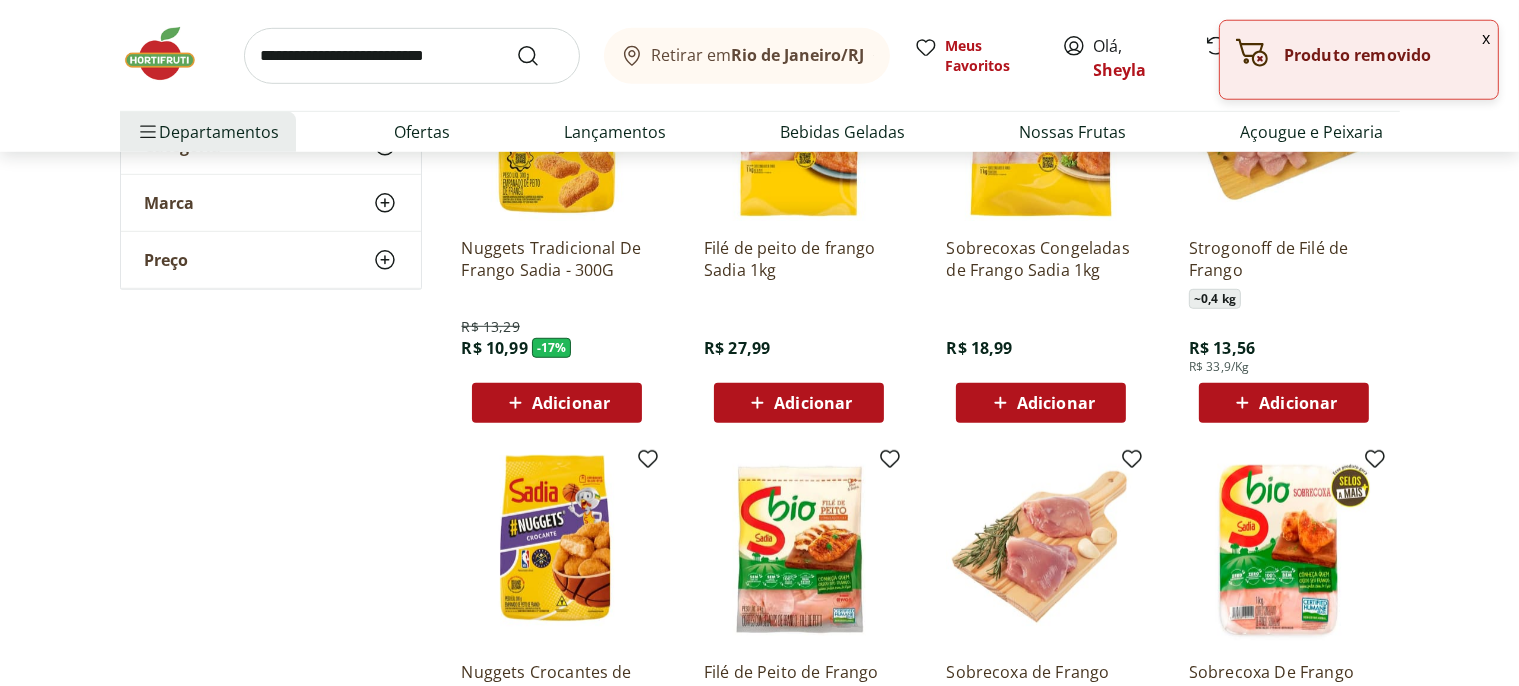 scroll, scrollTop: 1478, scrollLeft: 0, axis: vertical 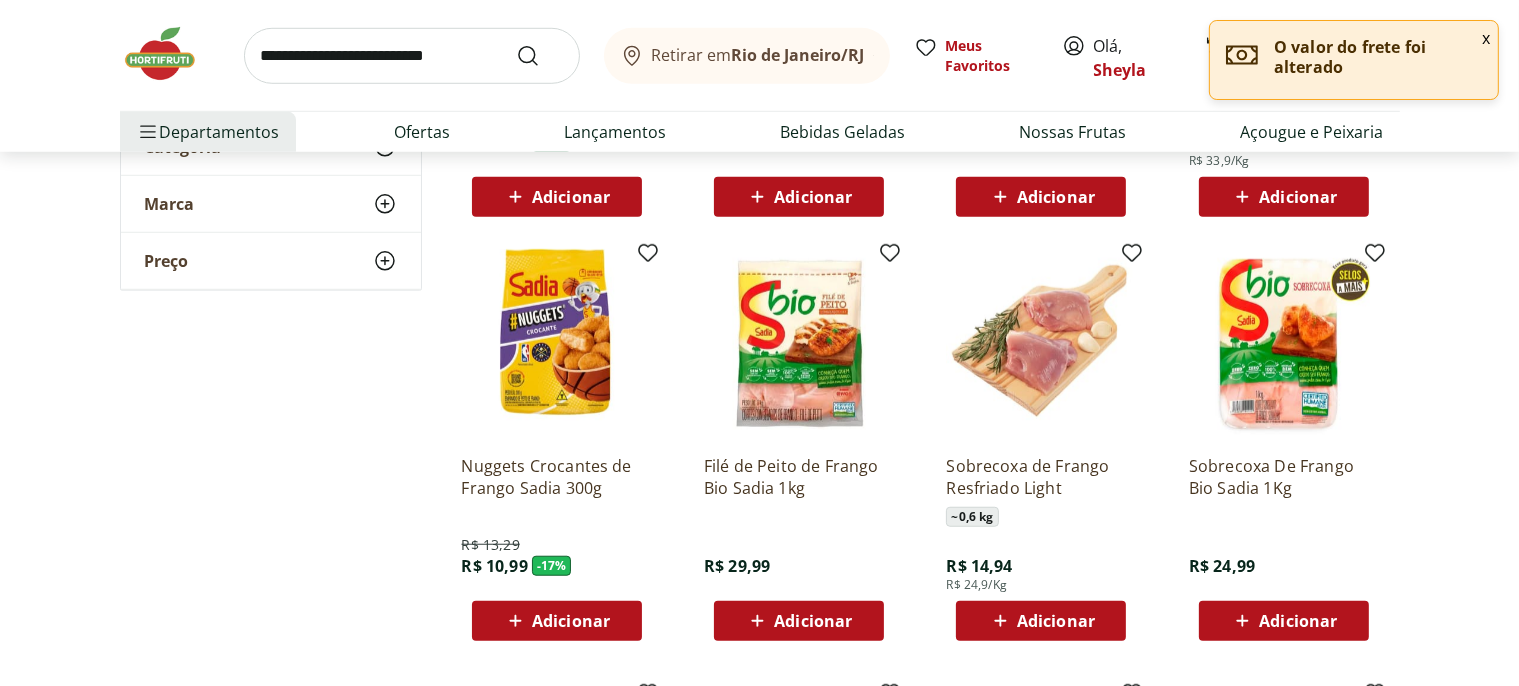 click on "Adicionar" at bounding box center [813, 621] 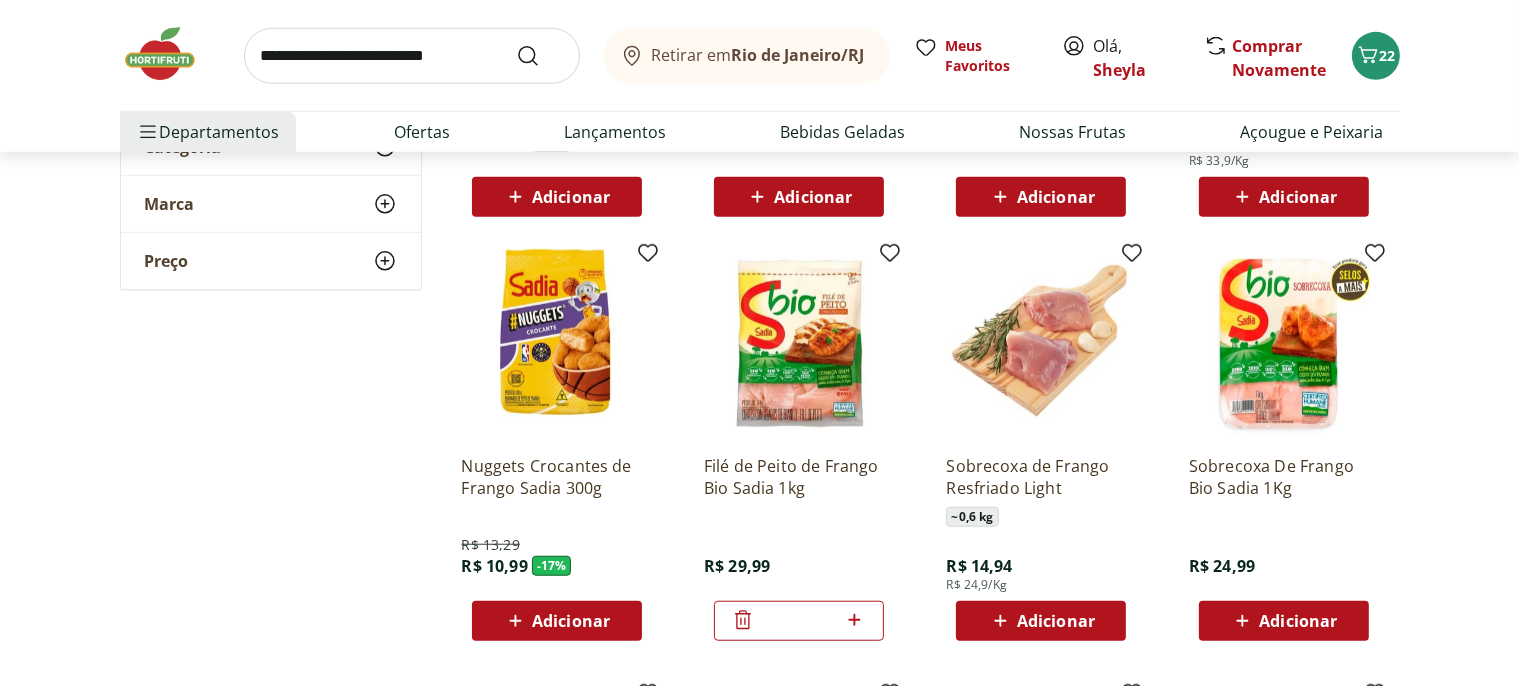click at bounding box center [1284, 344] 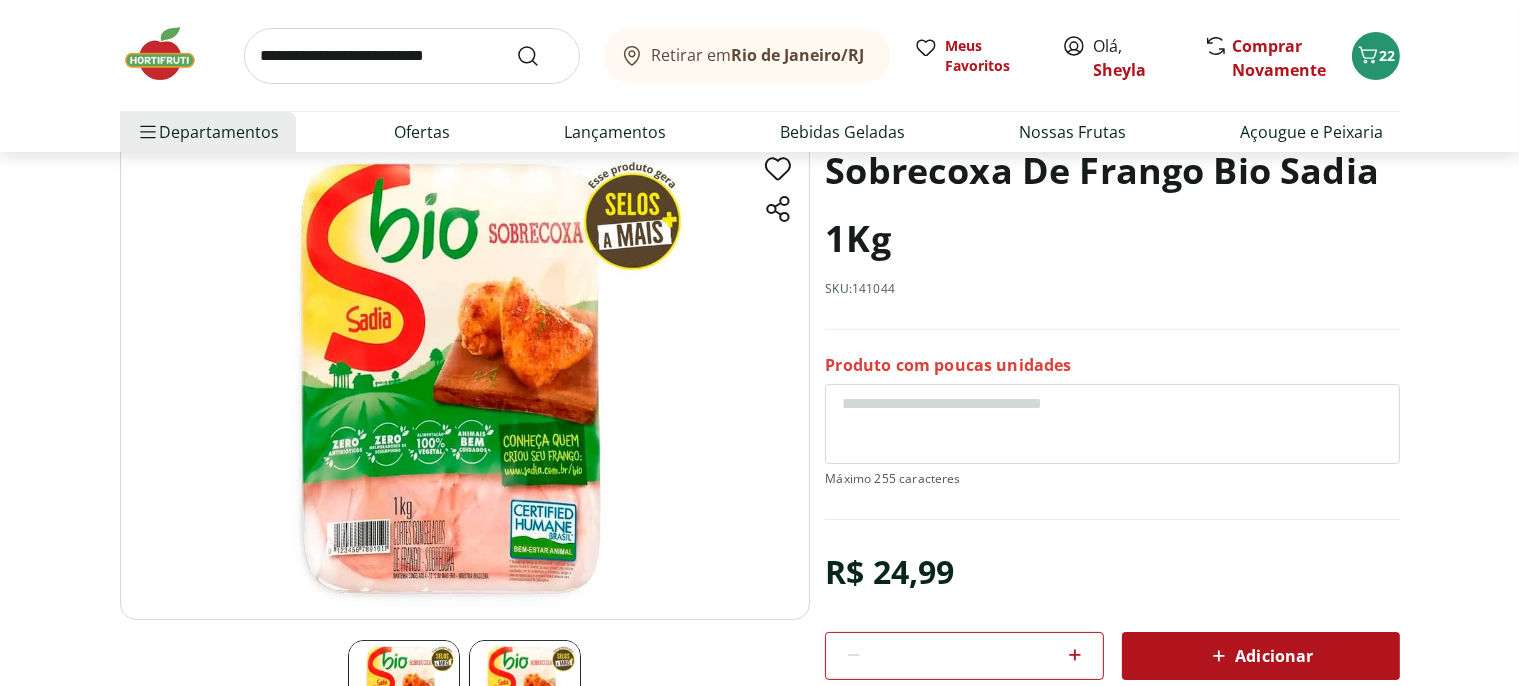 scroll, scrollTop: 0, scrollLeft: 0, axis: both 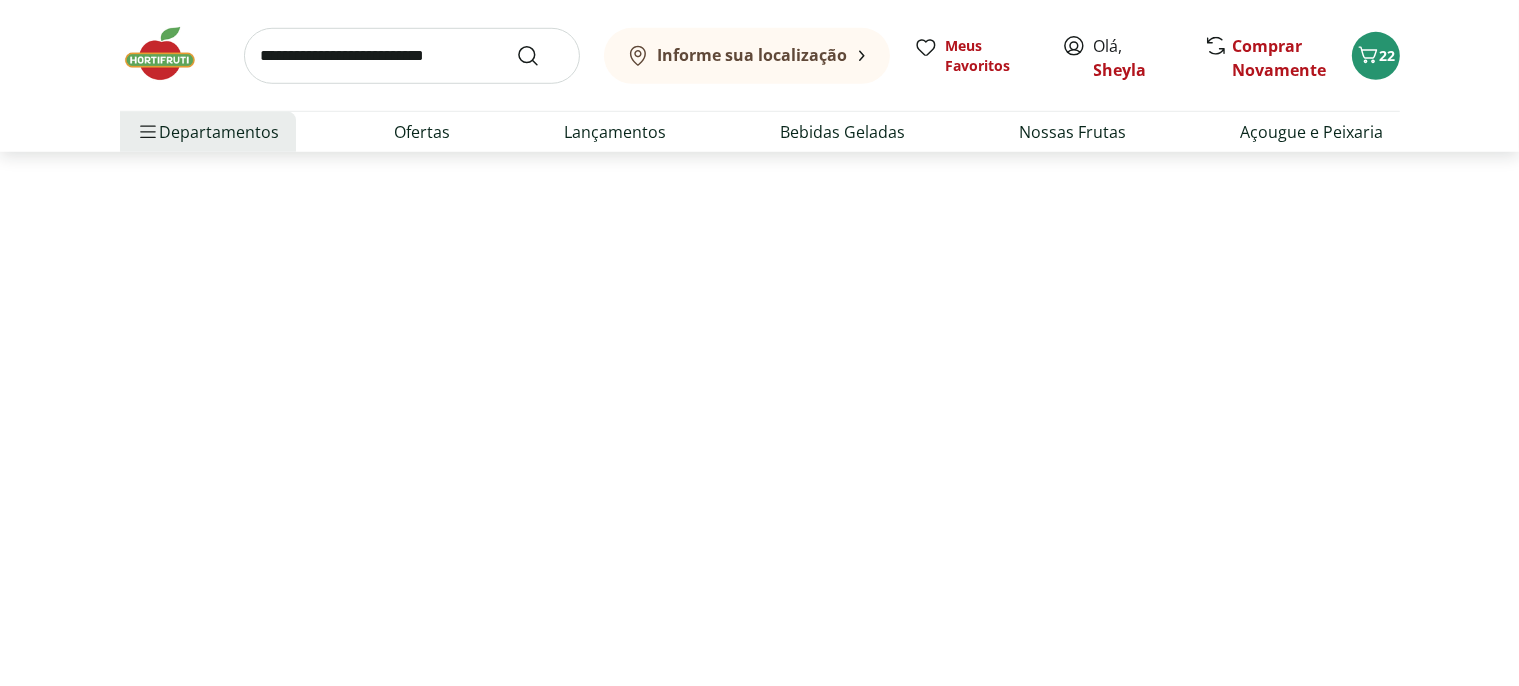 select on "**********" 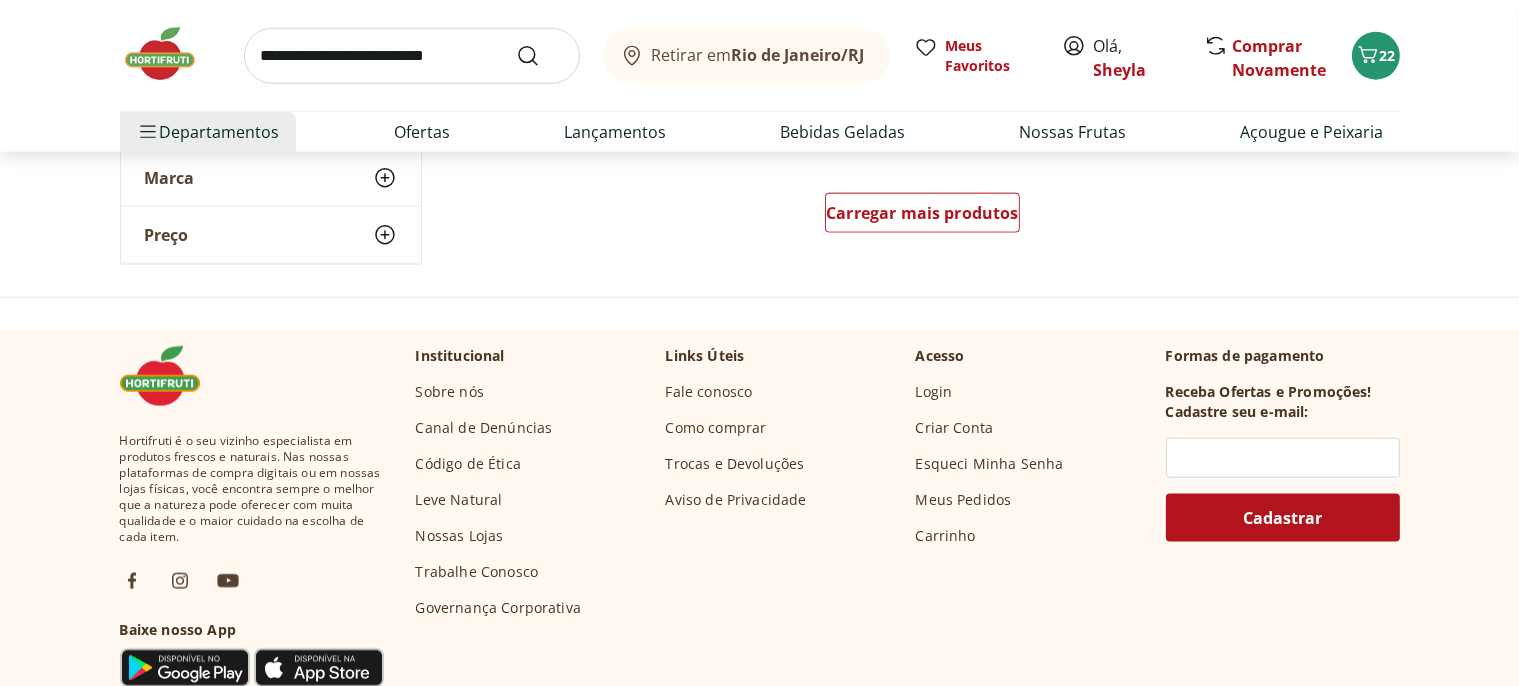 scroll, scrollTop: 1950, scrollLeft: 0, axis: vertical 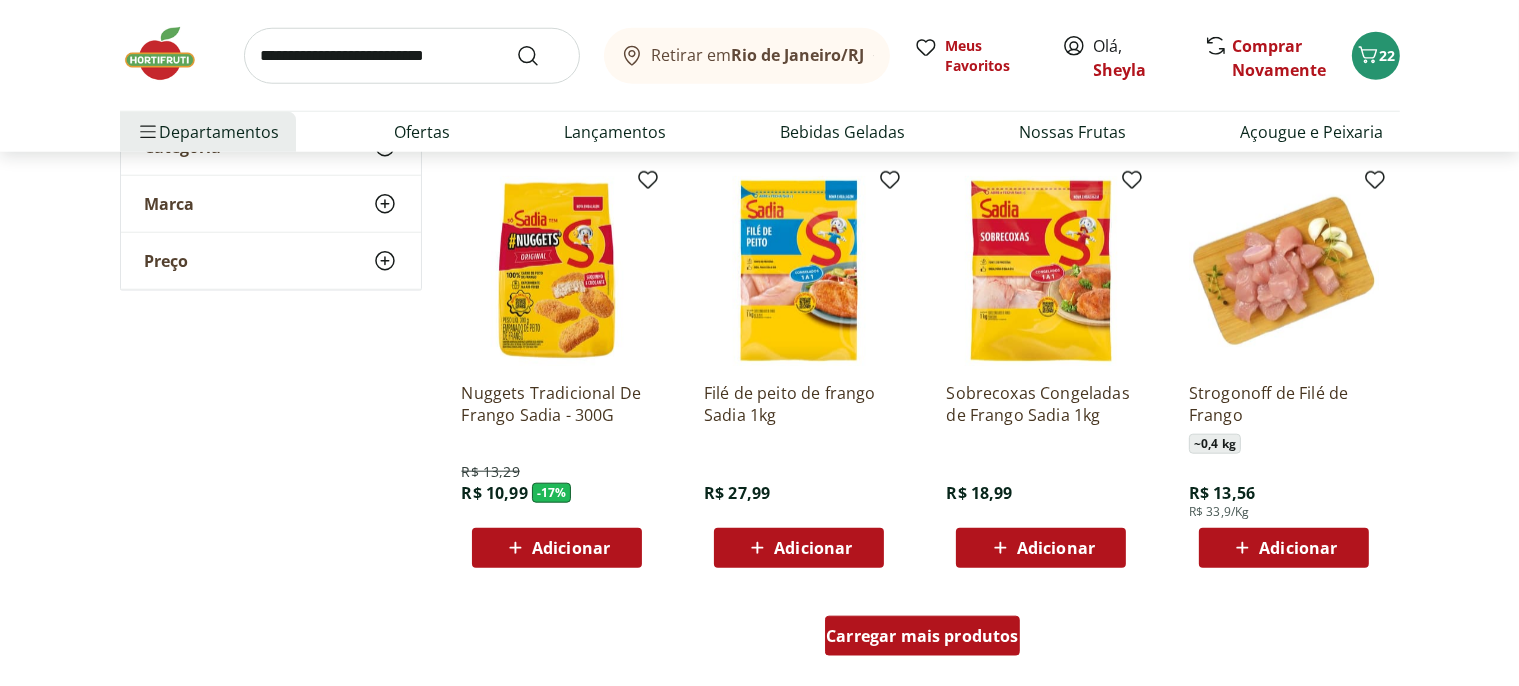 click on "Carregar mais produtos" at bounding box center [922, 636] 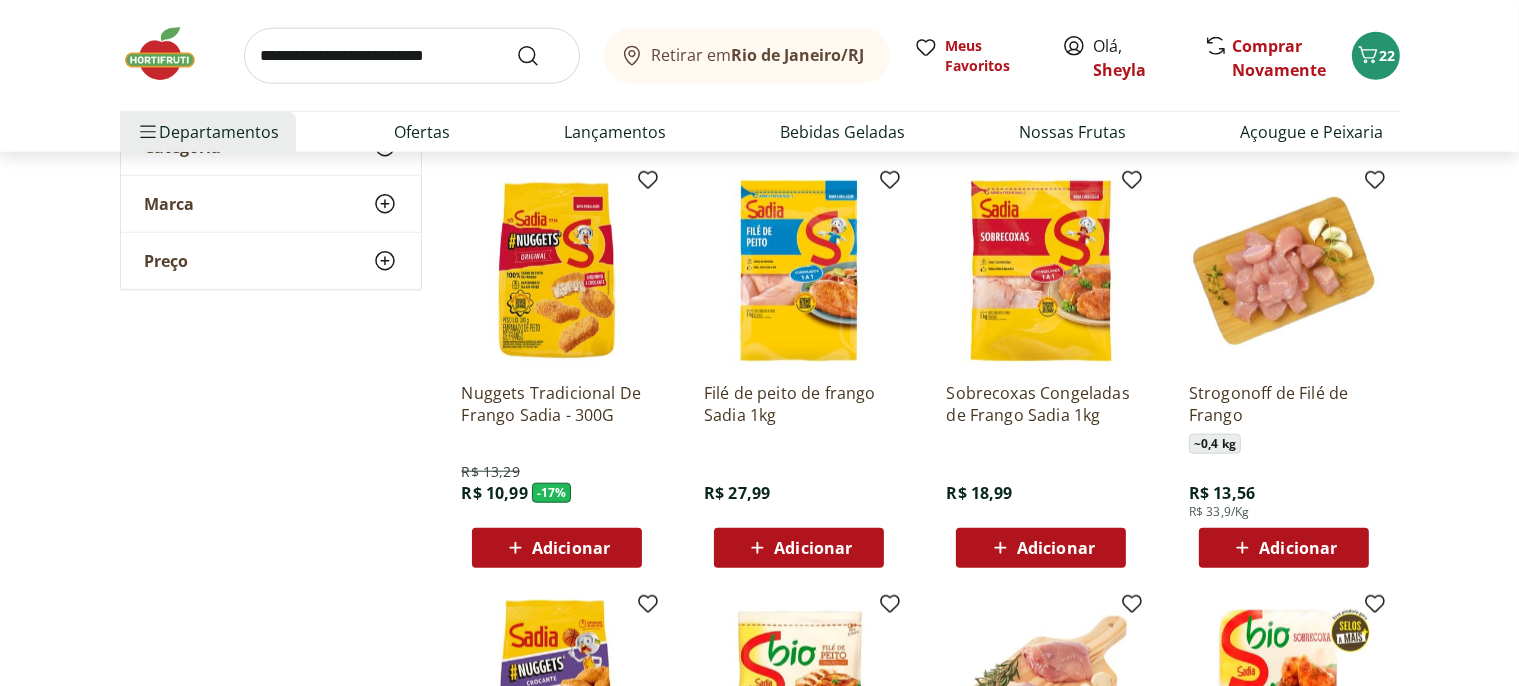 type on "*" 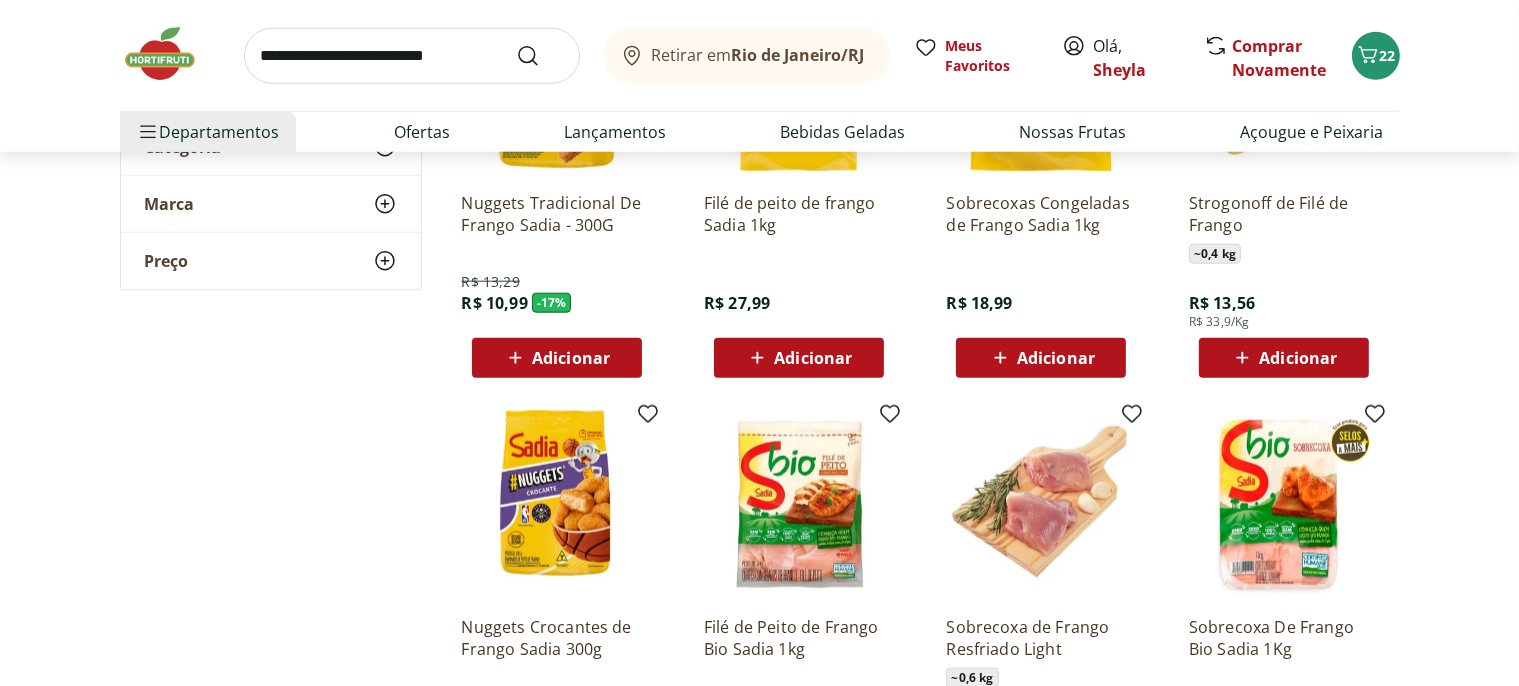 scroll, scrollTop: 2373, scrollLeft: 0, axis: vertical 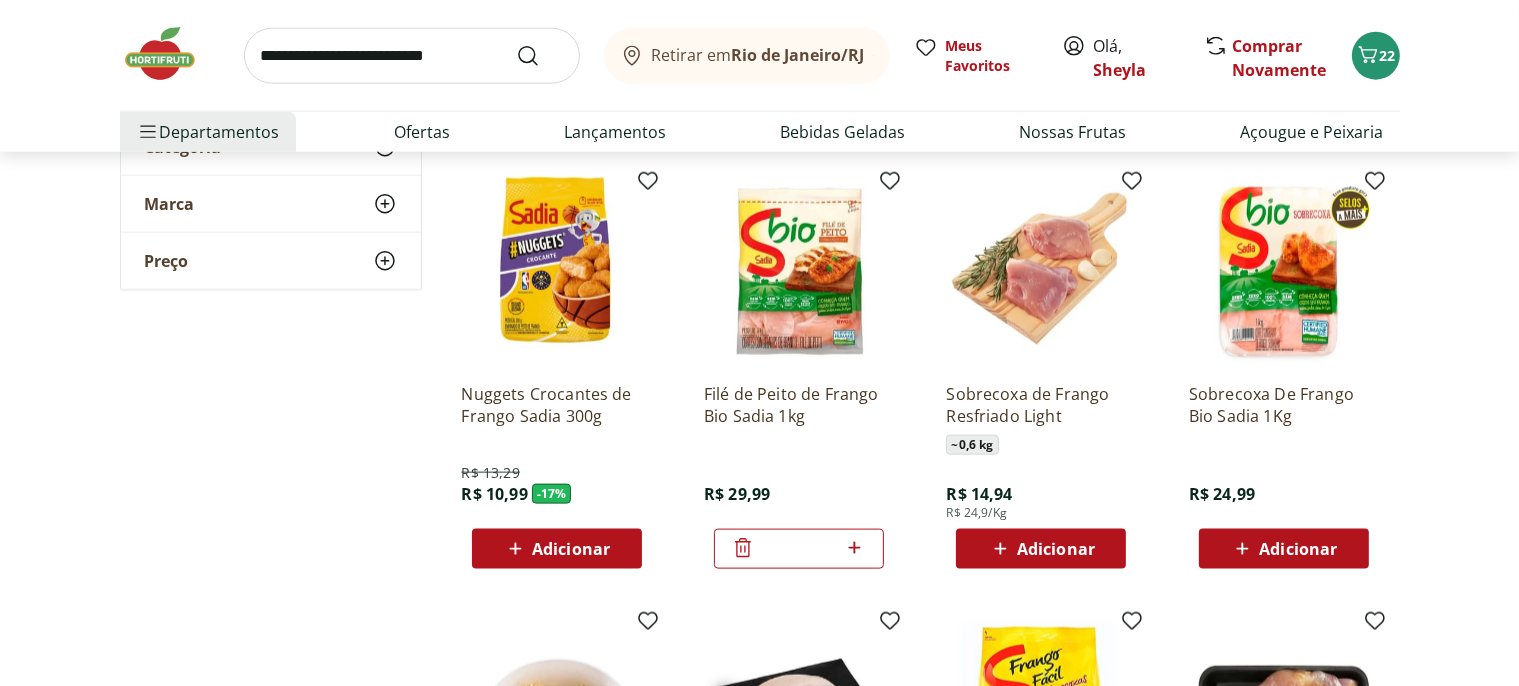 click on "Adicionar" at bounding box center [1298, 549] 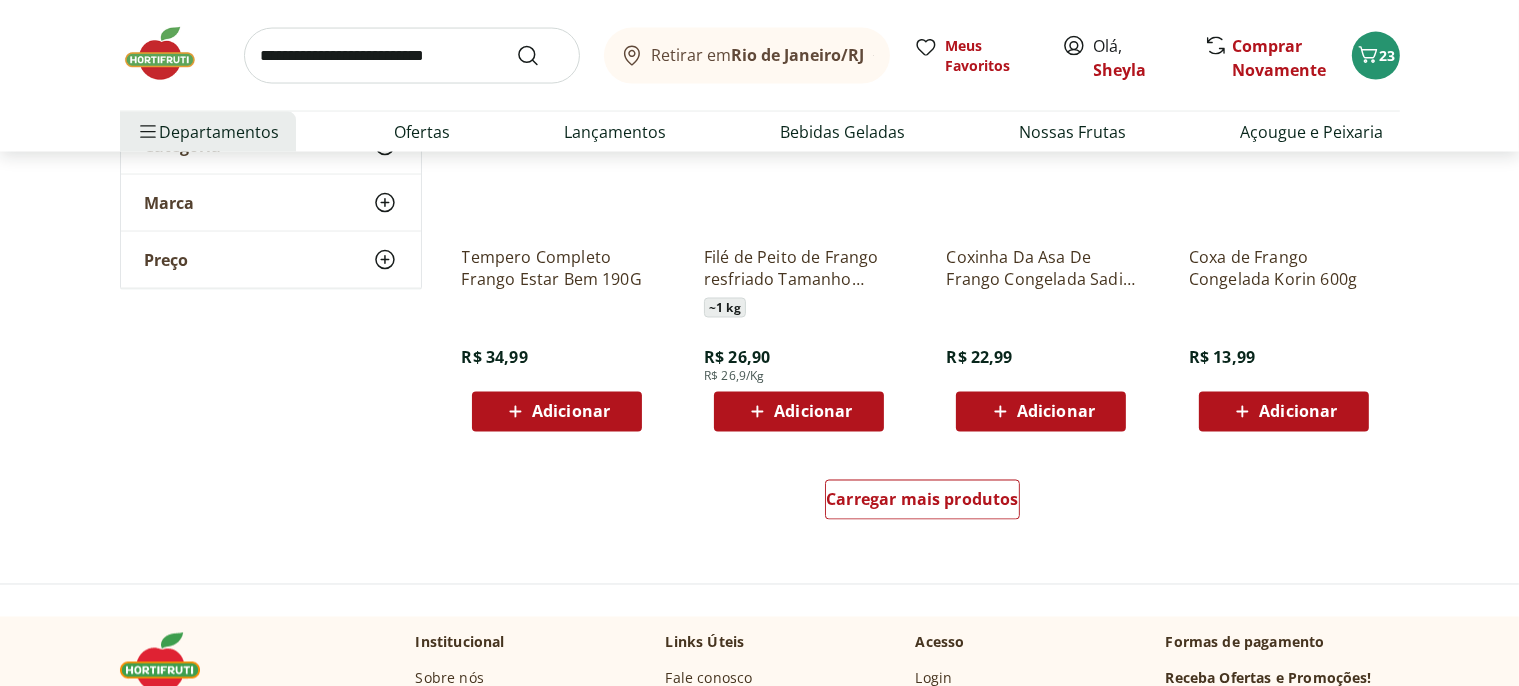 scroll, scrollTop: 3640, scrollLeft: 0, axis: vertical 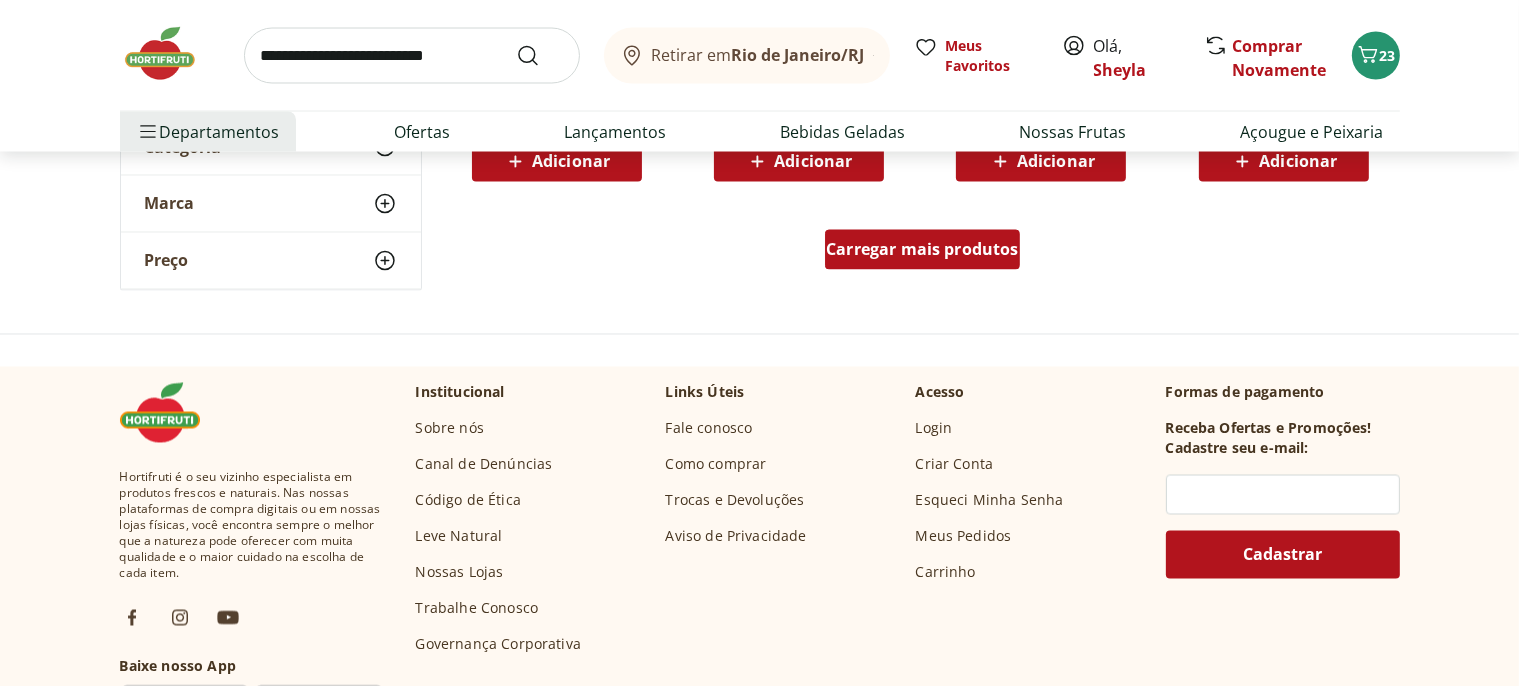 click on "Carregar mais produtos" at bounding box center (922, 250) 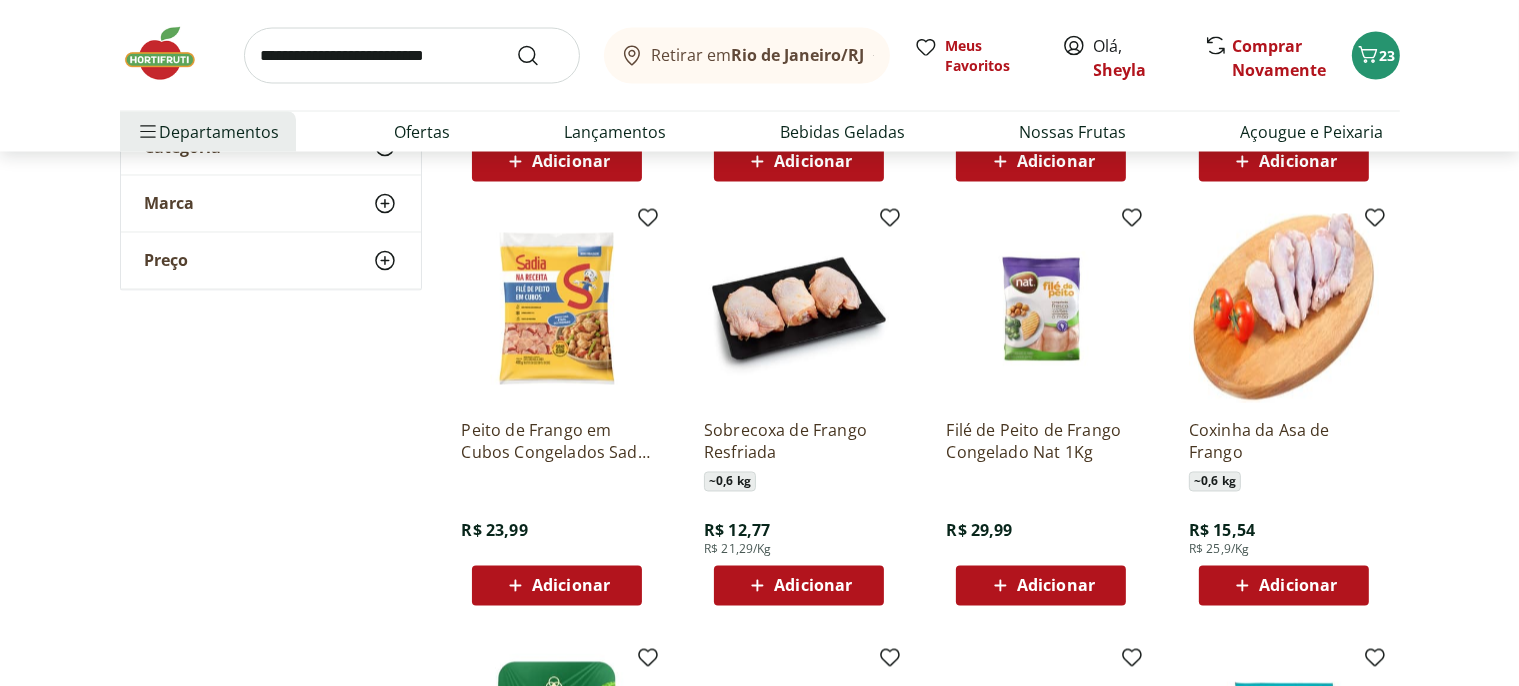 click 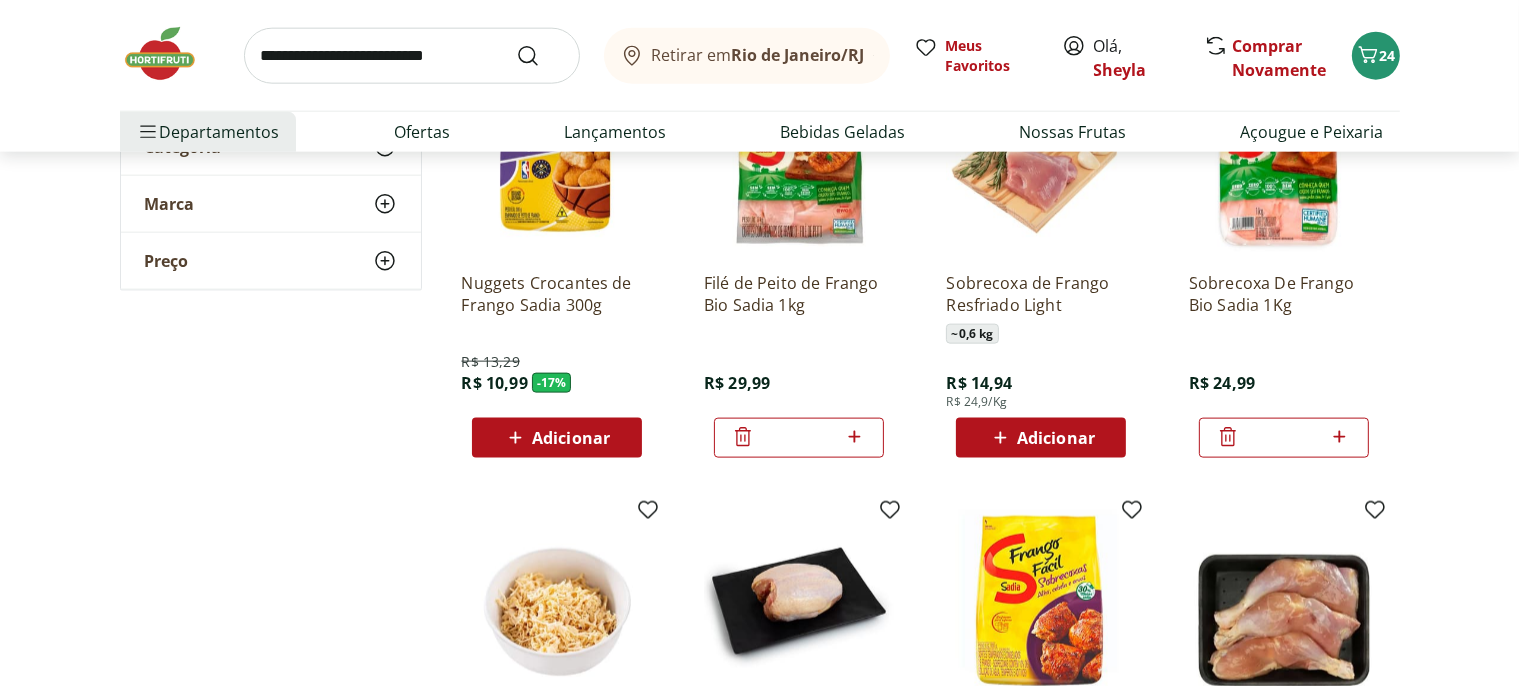 scroll, scrollTop: 2478, scrollLeft: 0, axis: vertical 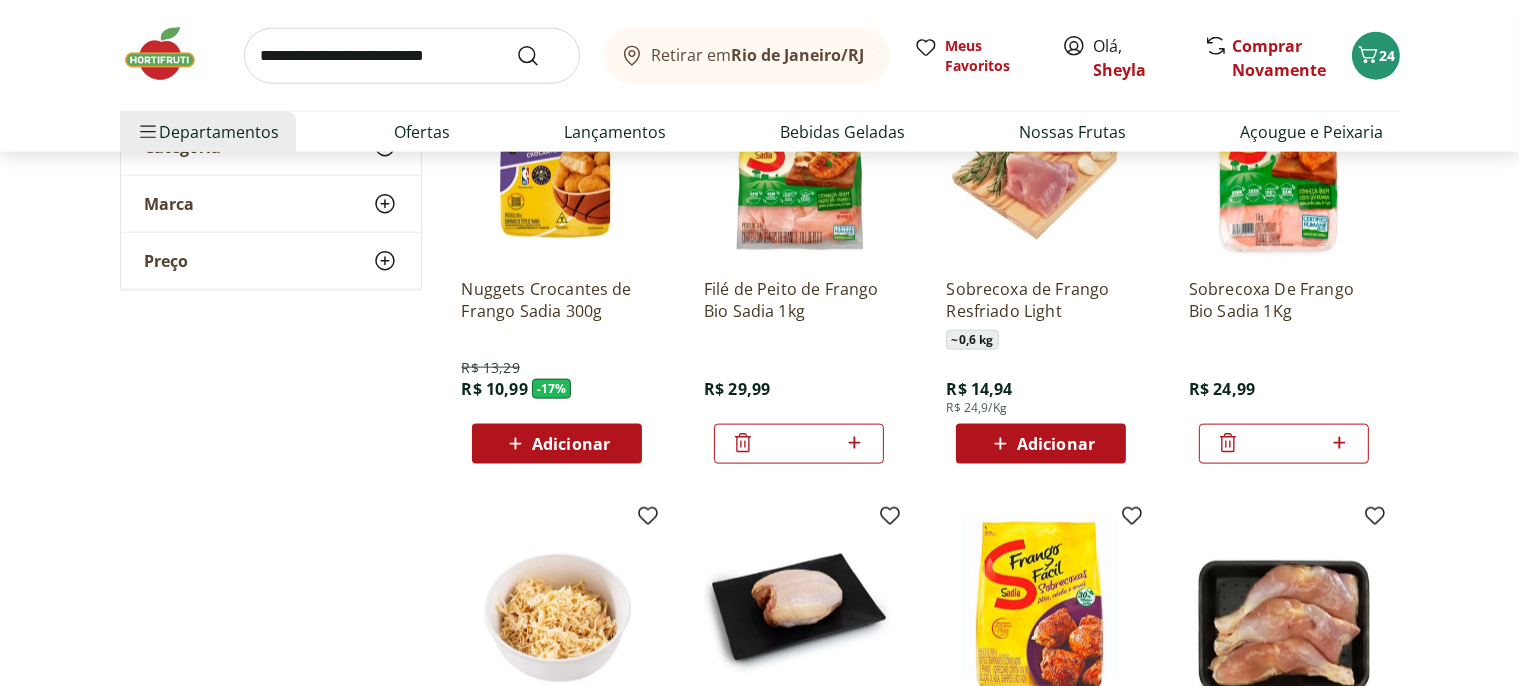 click 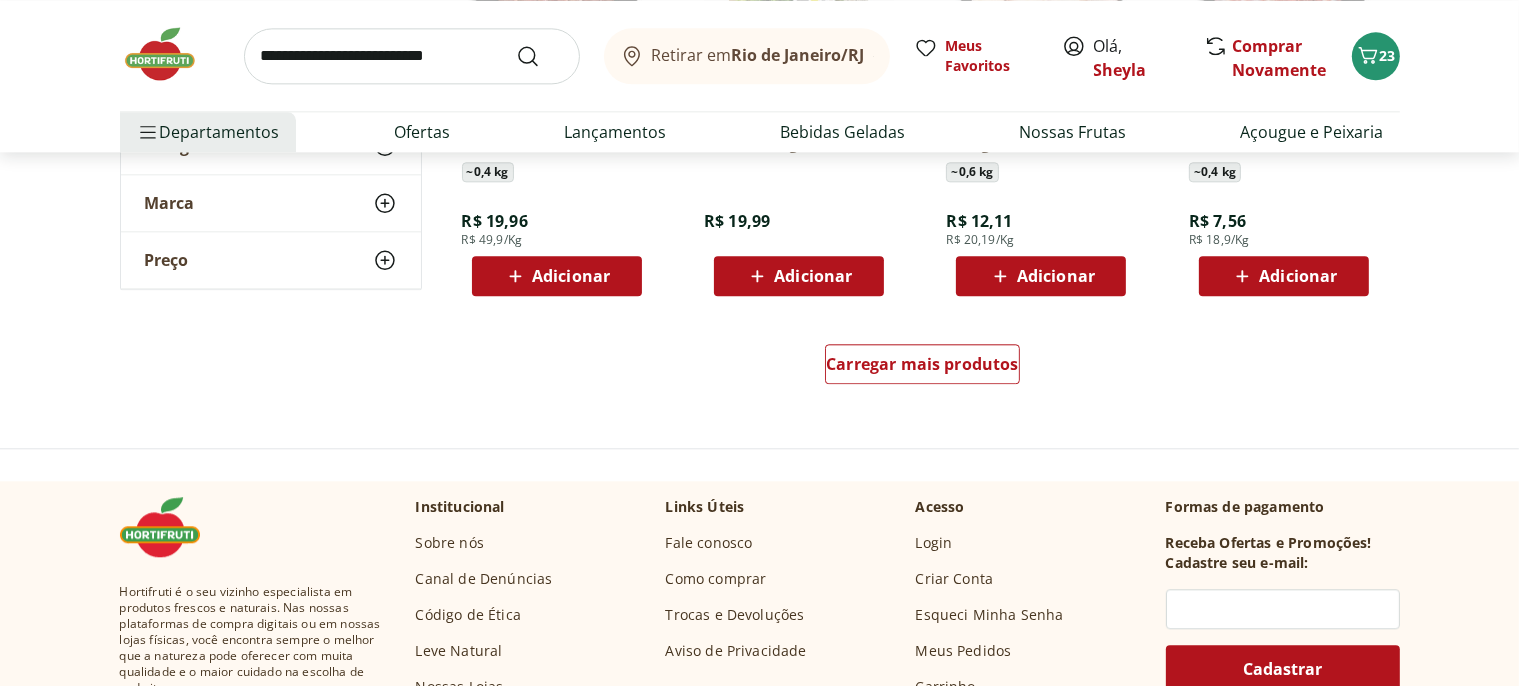 scroll, scrollTop: 4907, scrollLeft: 0, axis: vertical 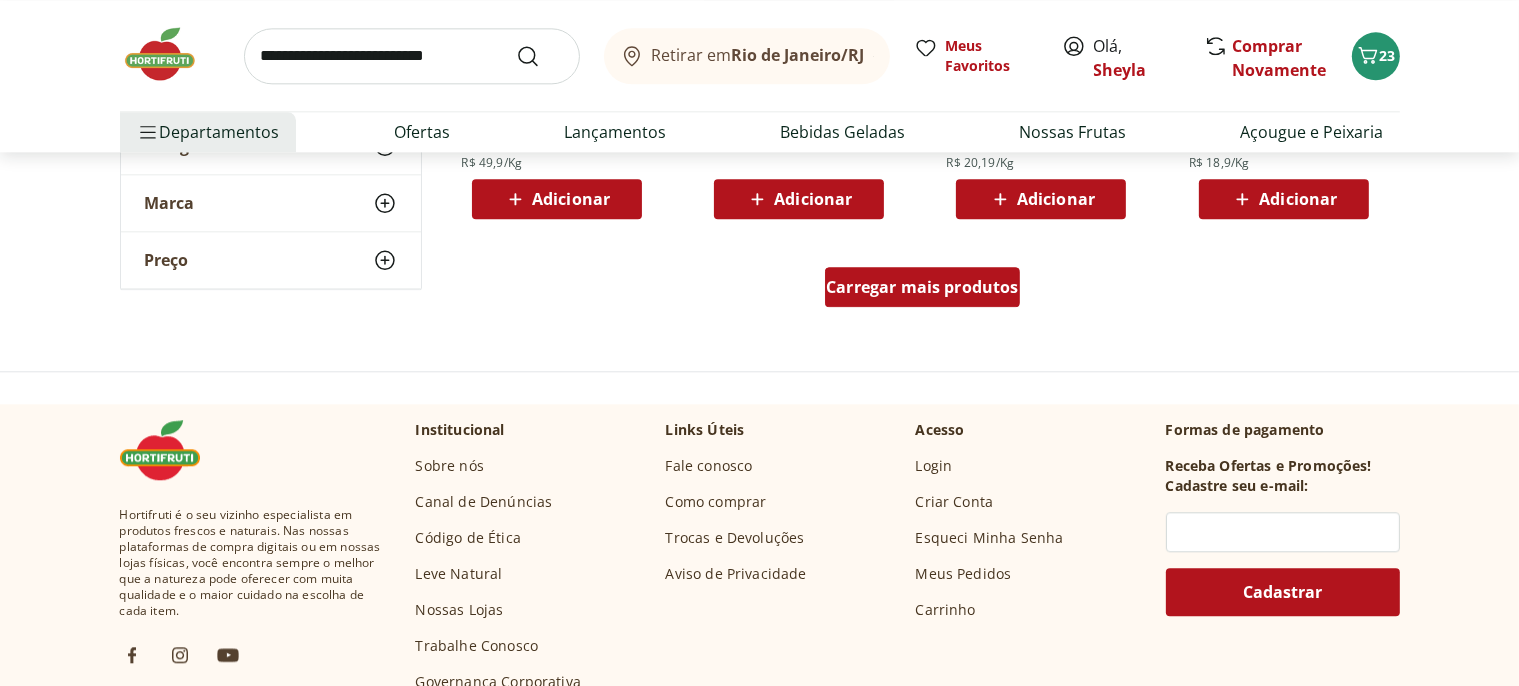click on "Carregar mais produtos" at bounding box center (922, 287) 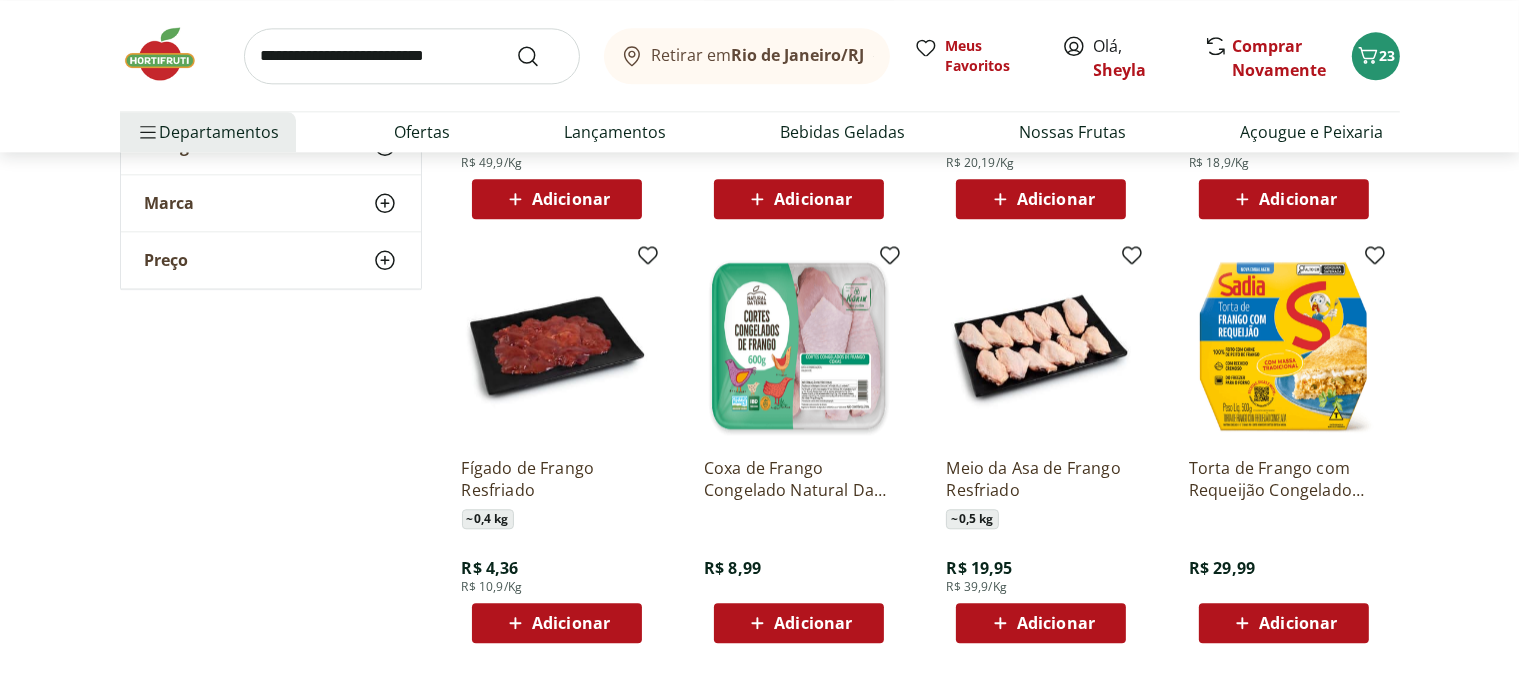 click at bounding box center [412, 56] 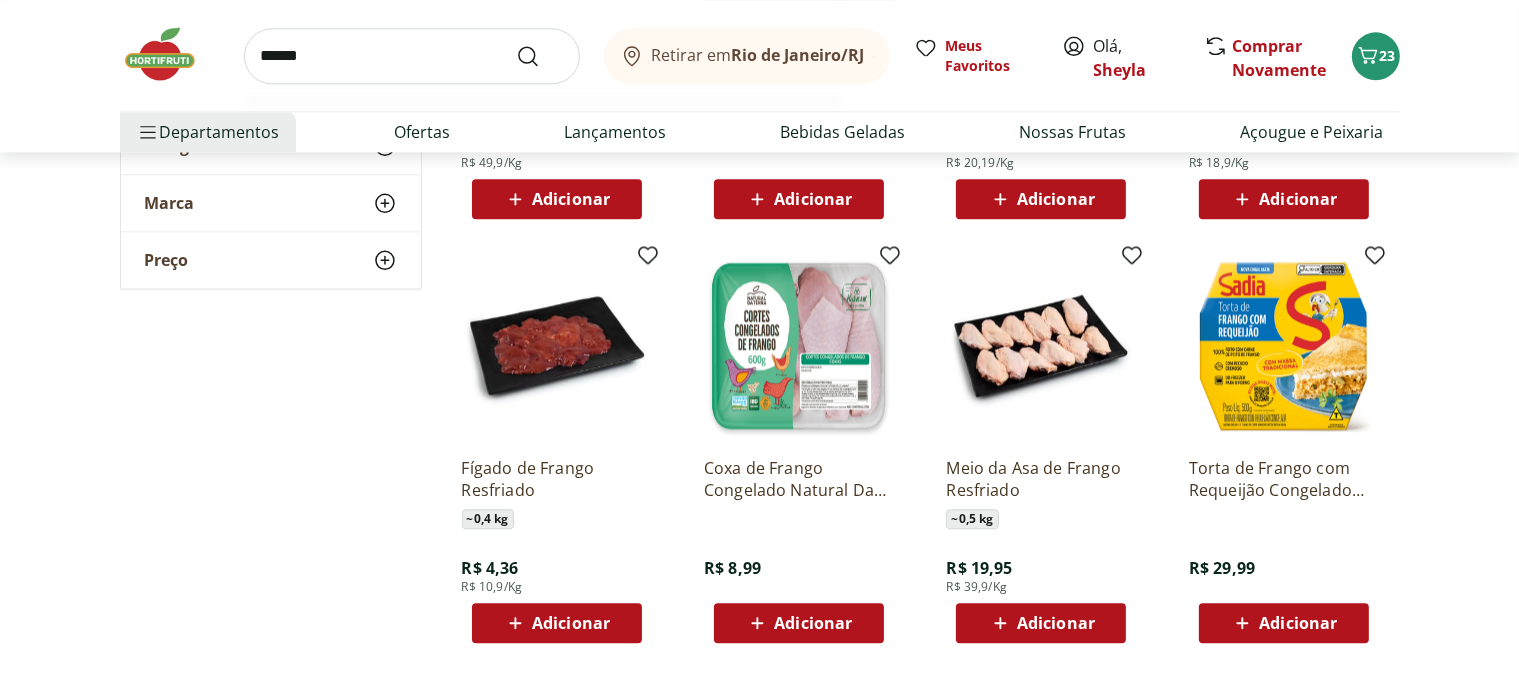 type on "******" 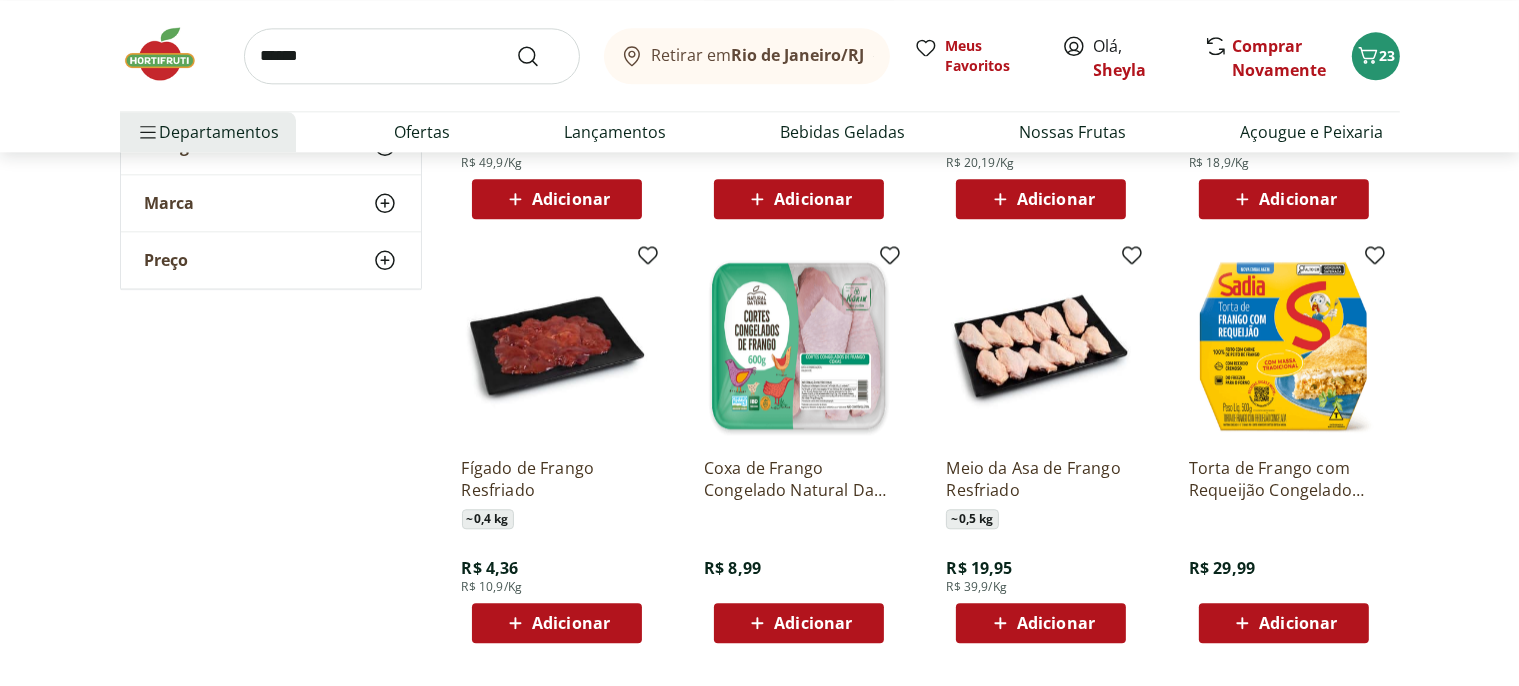 scroll, scrollTop: 0, scrollLeft: 0, axis: both 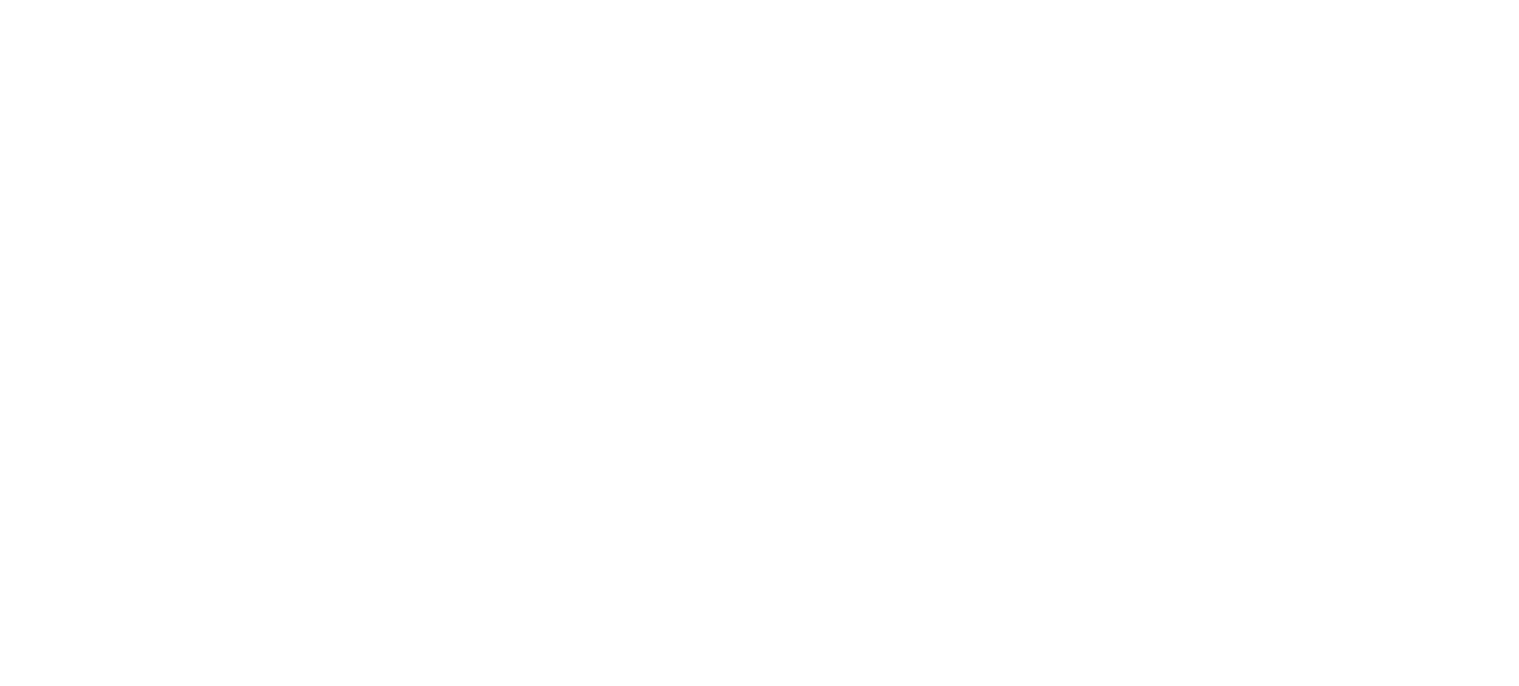select on "**********" 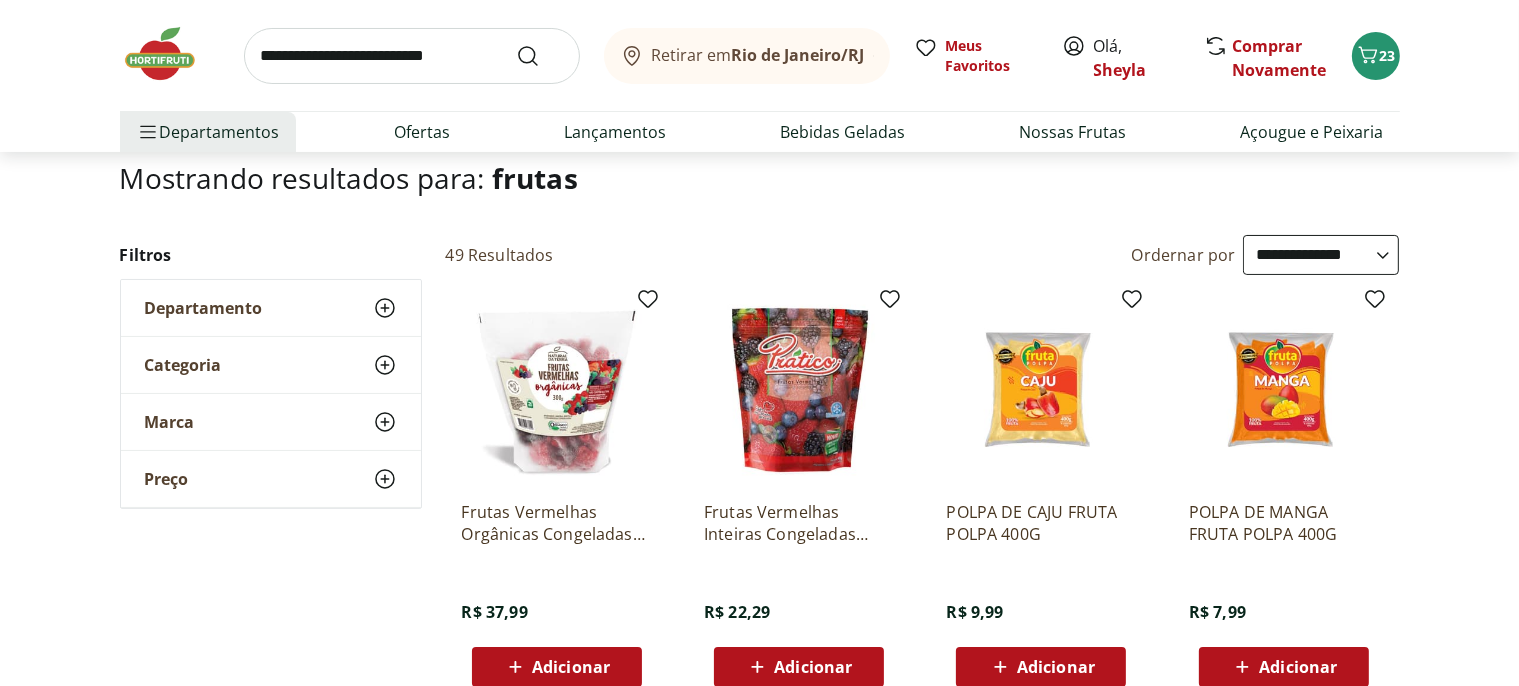 scroll, scrollTop: 105, scrollLeft: 0, axis: vertical 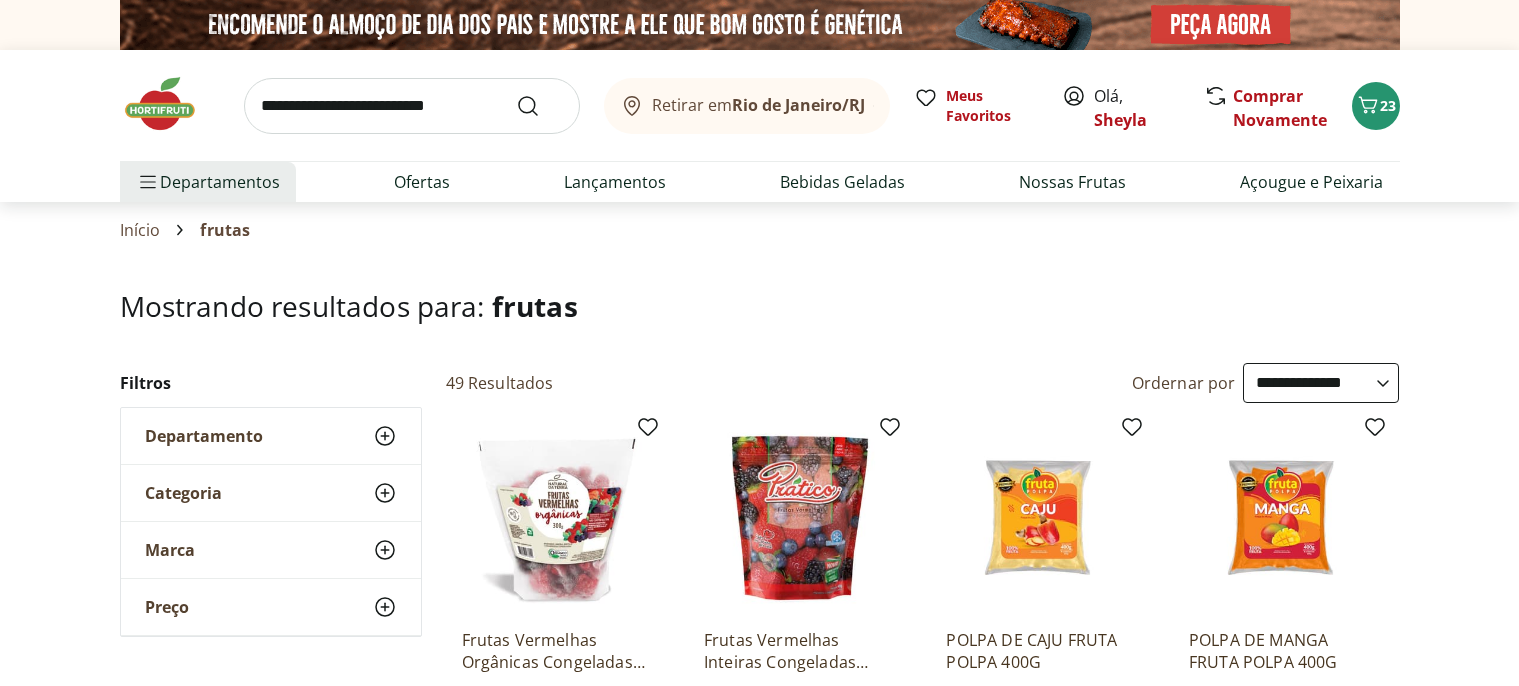 select on "**********" 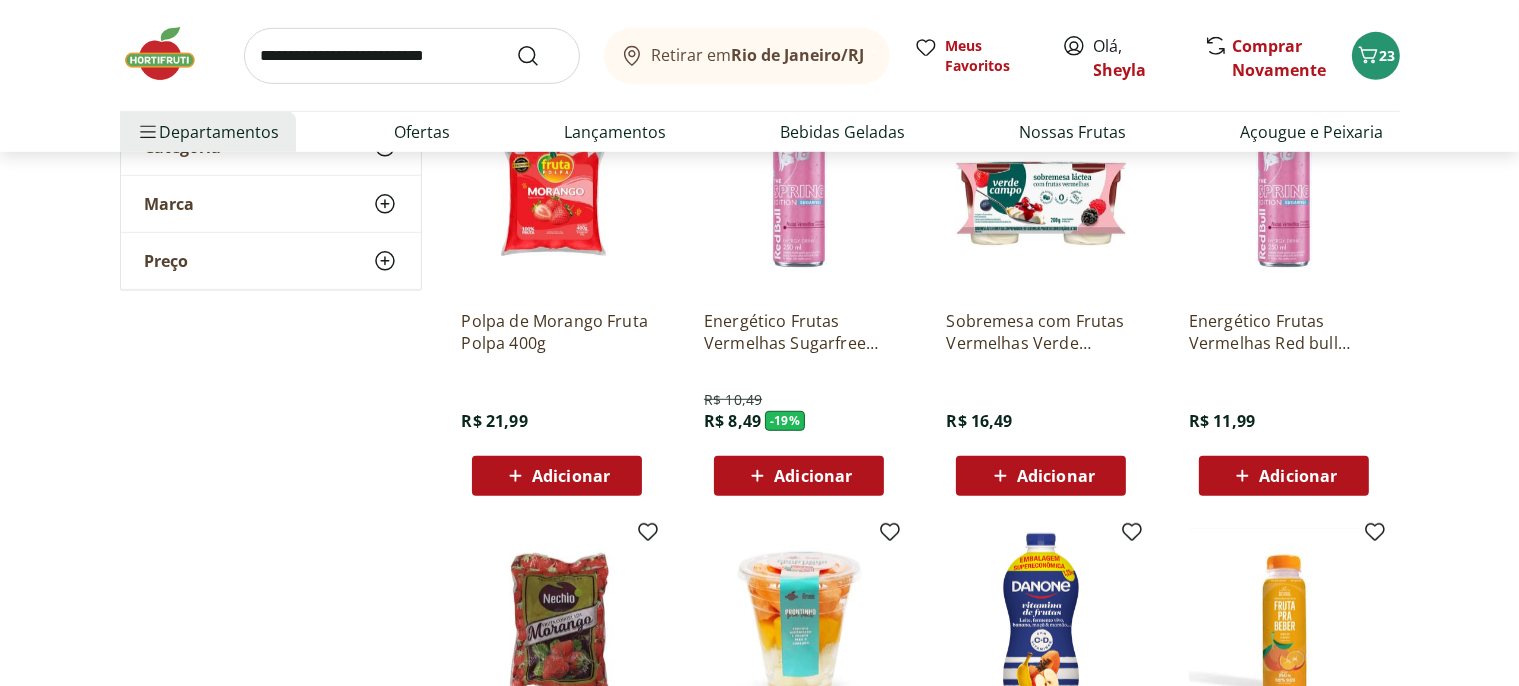 scroll, scrollTop: 1584, scrollLeft: 0, axis: vertical 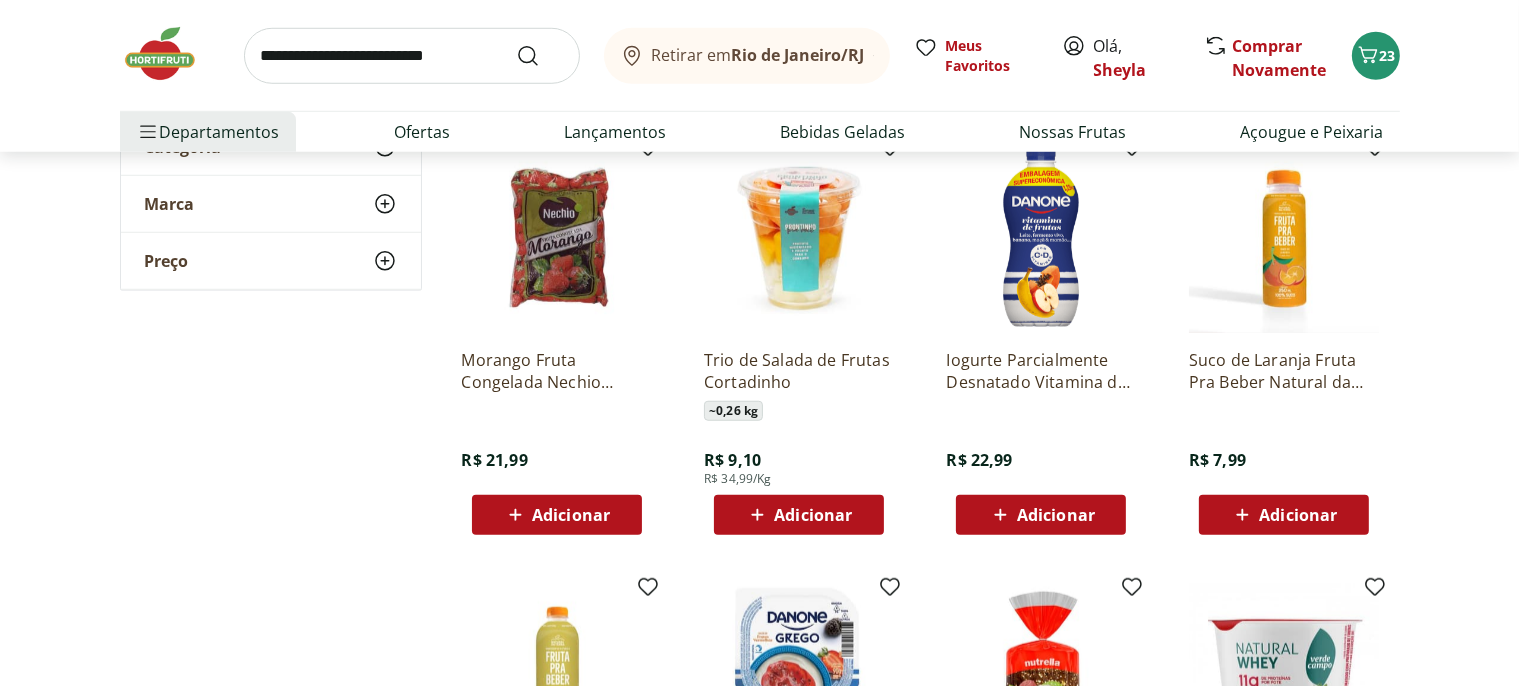 click on "Adicionar" at bounding box center (571, 515) 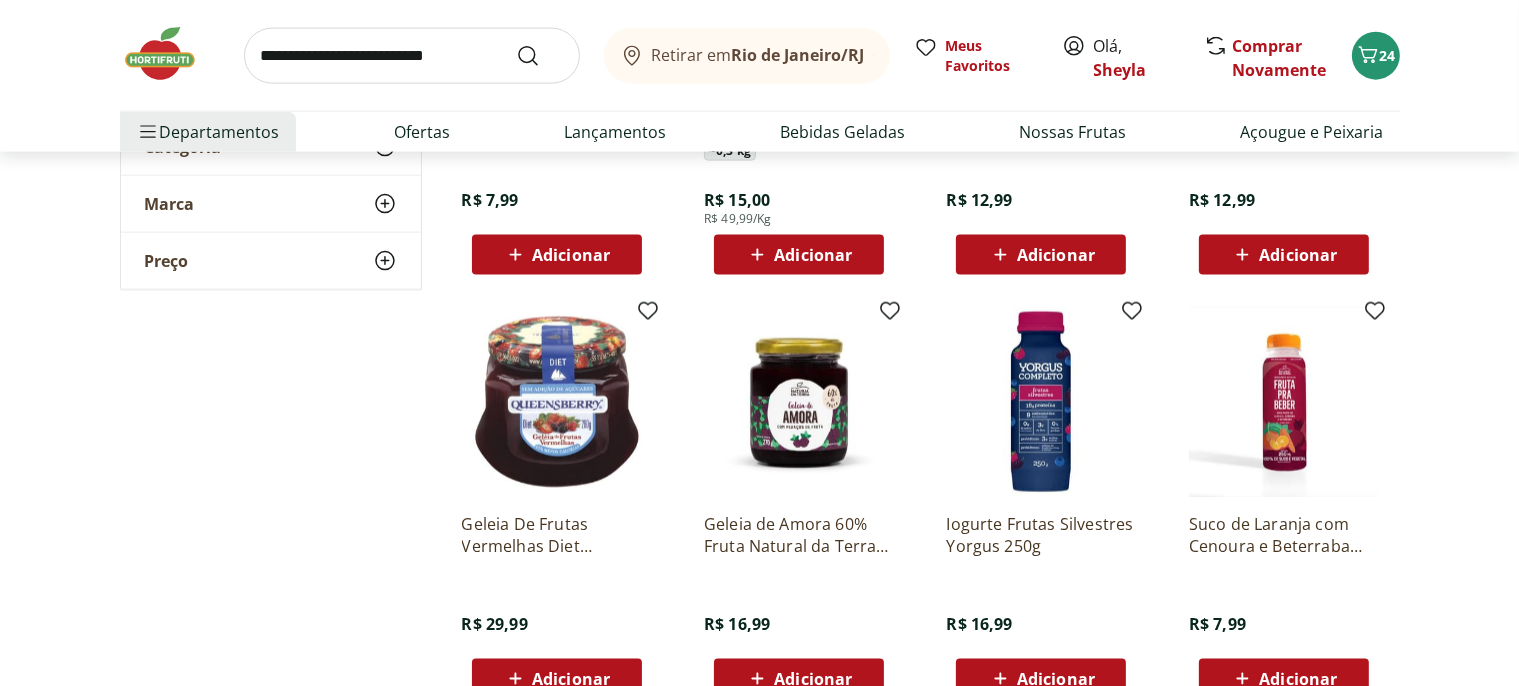 scroll, scrollTop: 2851, scrollLeft: 0, axis: vertical 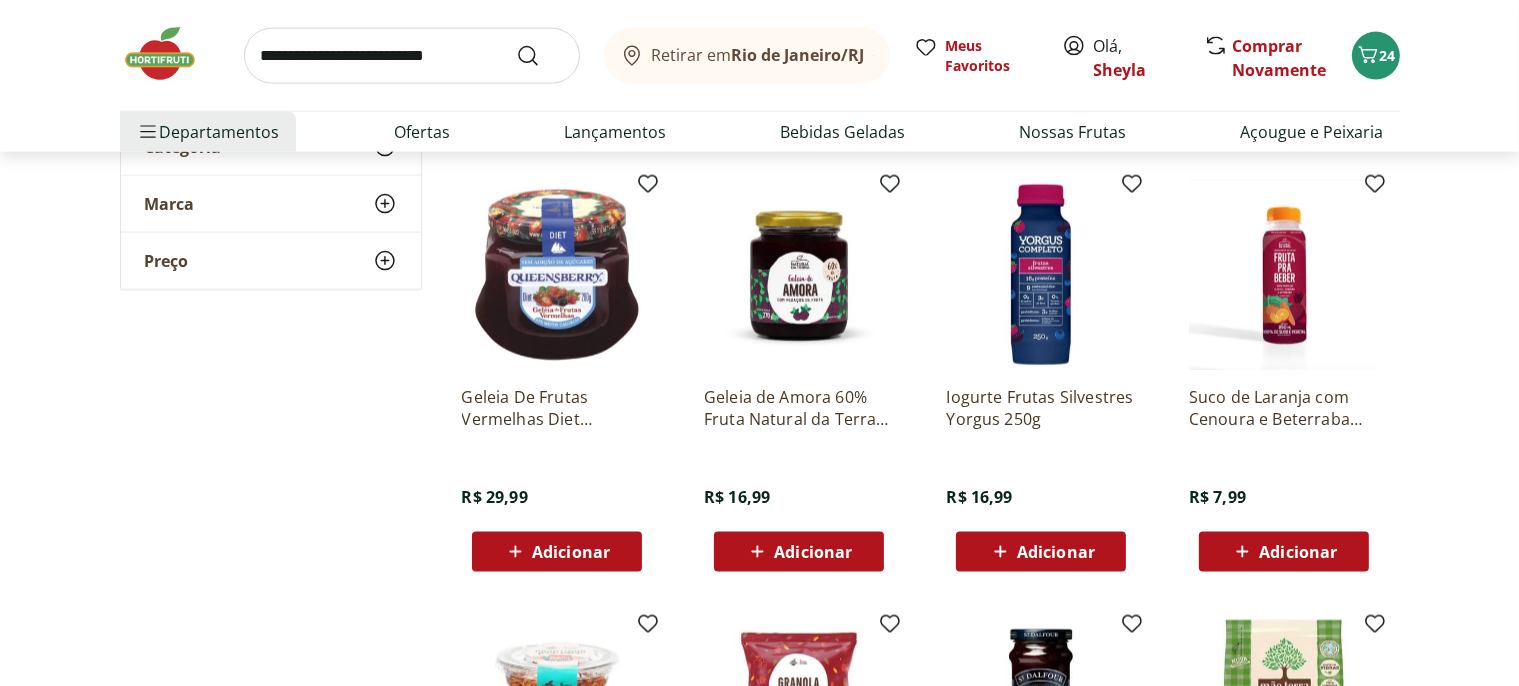 click on "Adicionar" at bounding box center [571, 552] 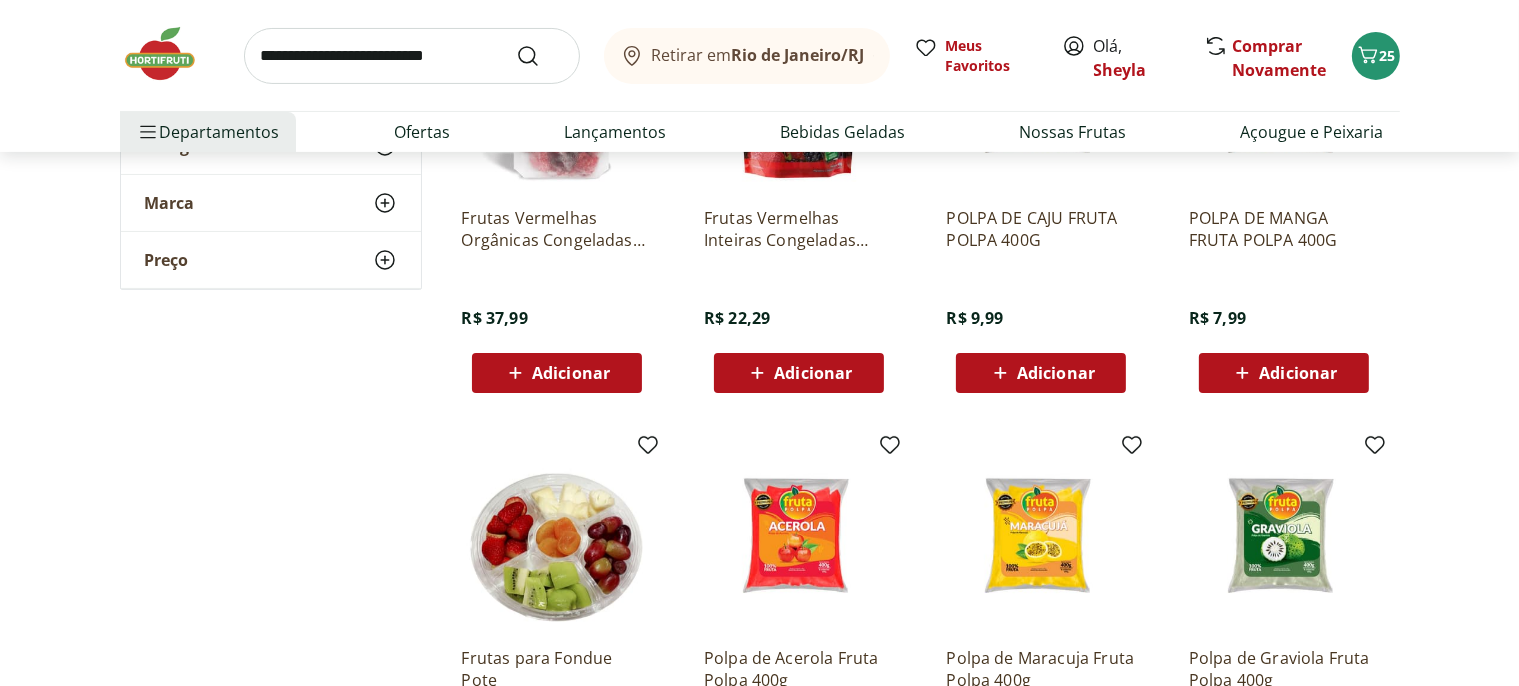 scroll, scrollTop: 0, scrollLeft: 0, axis: both 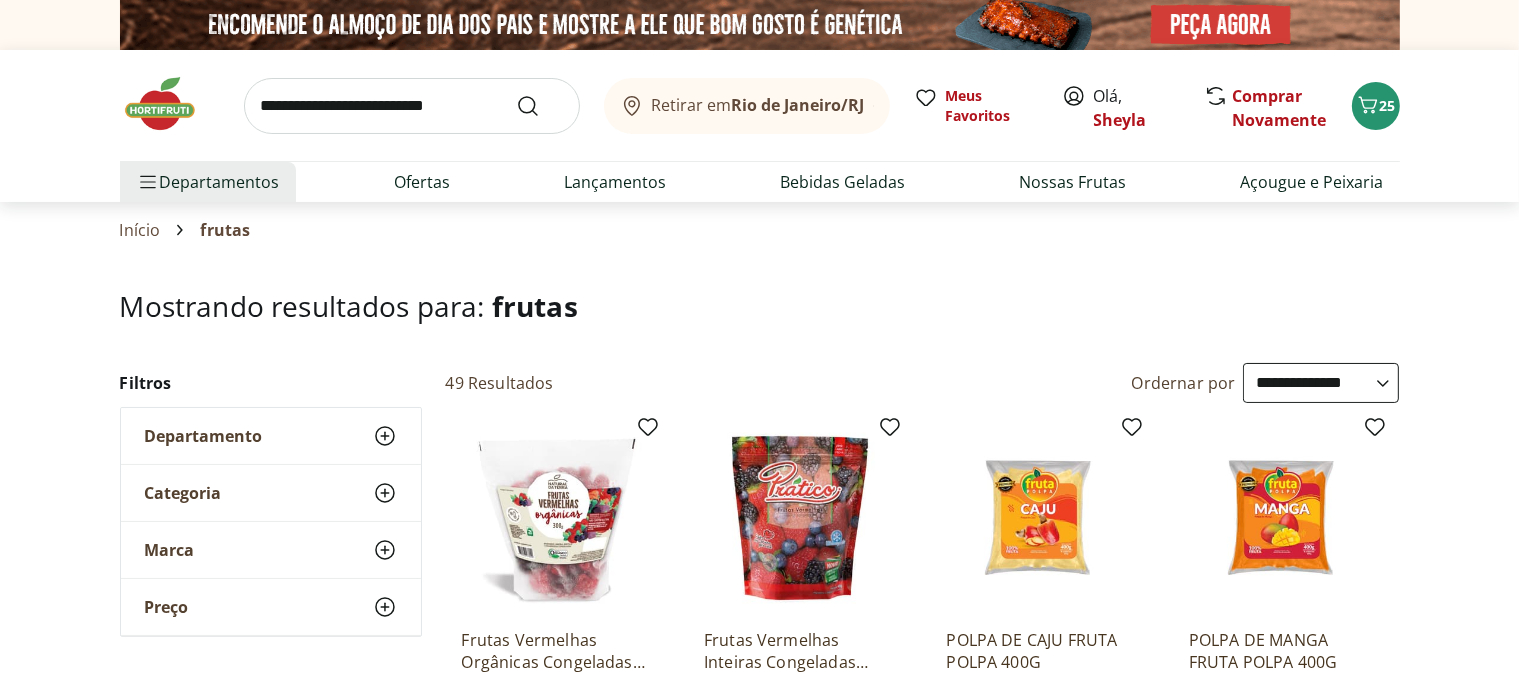 click on "Departamento" at bounding box center [271, 436] 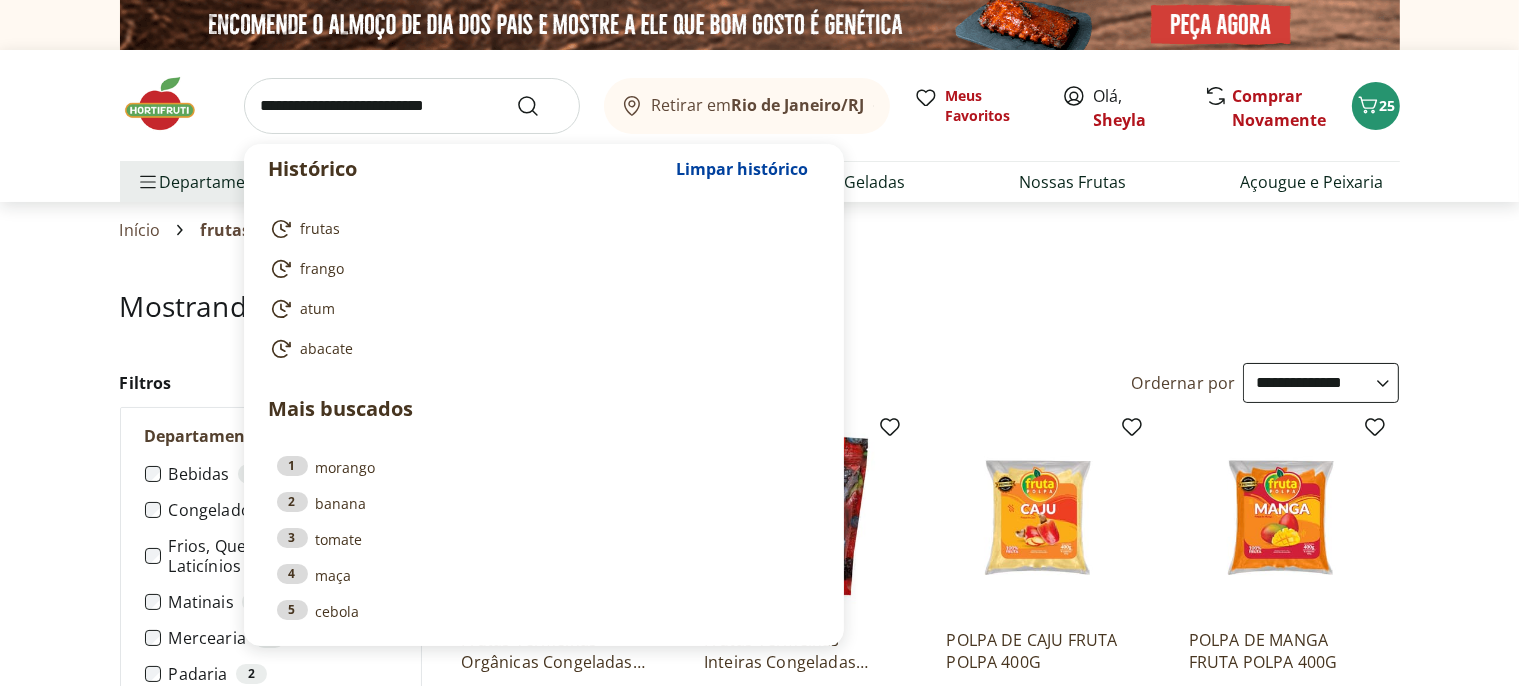 click at bounding box center (412, 106) 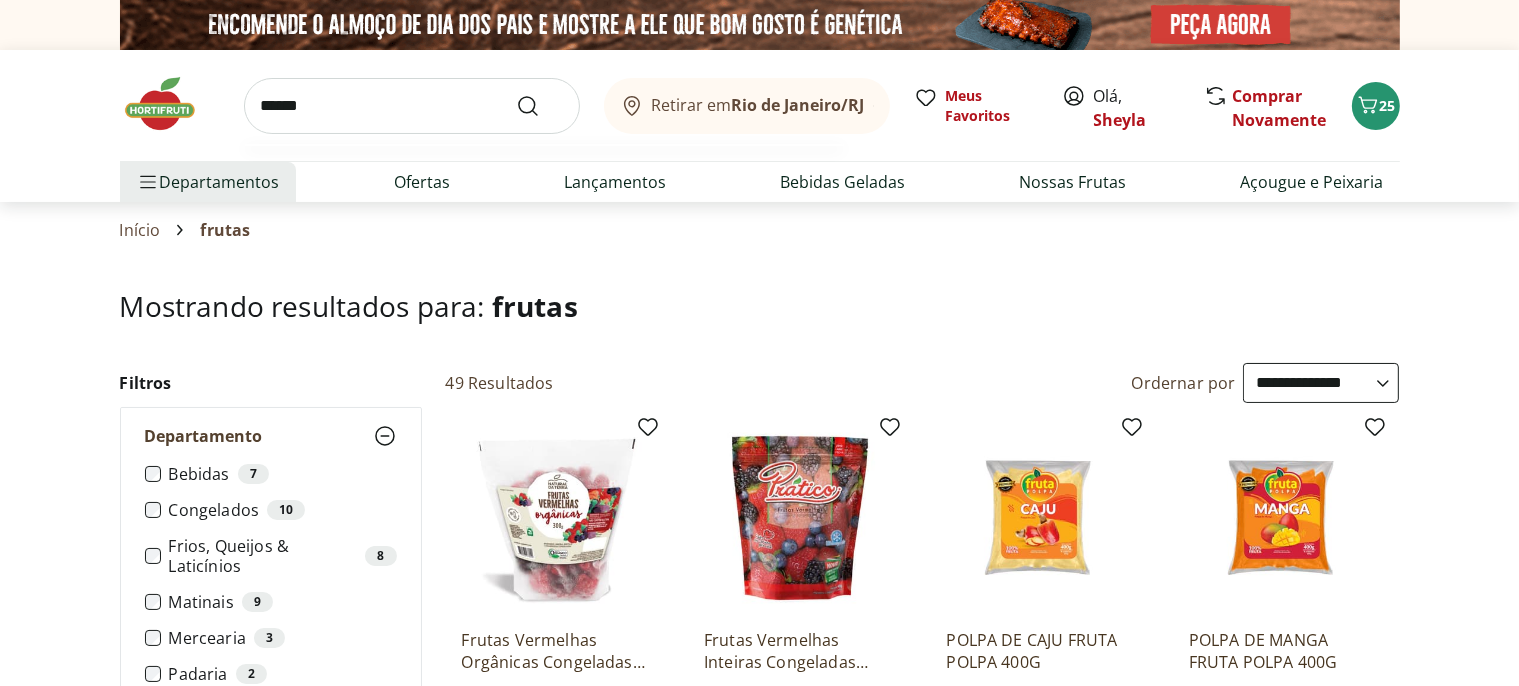 type on "******" 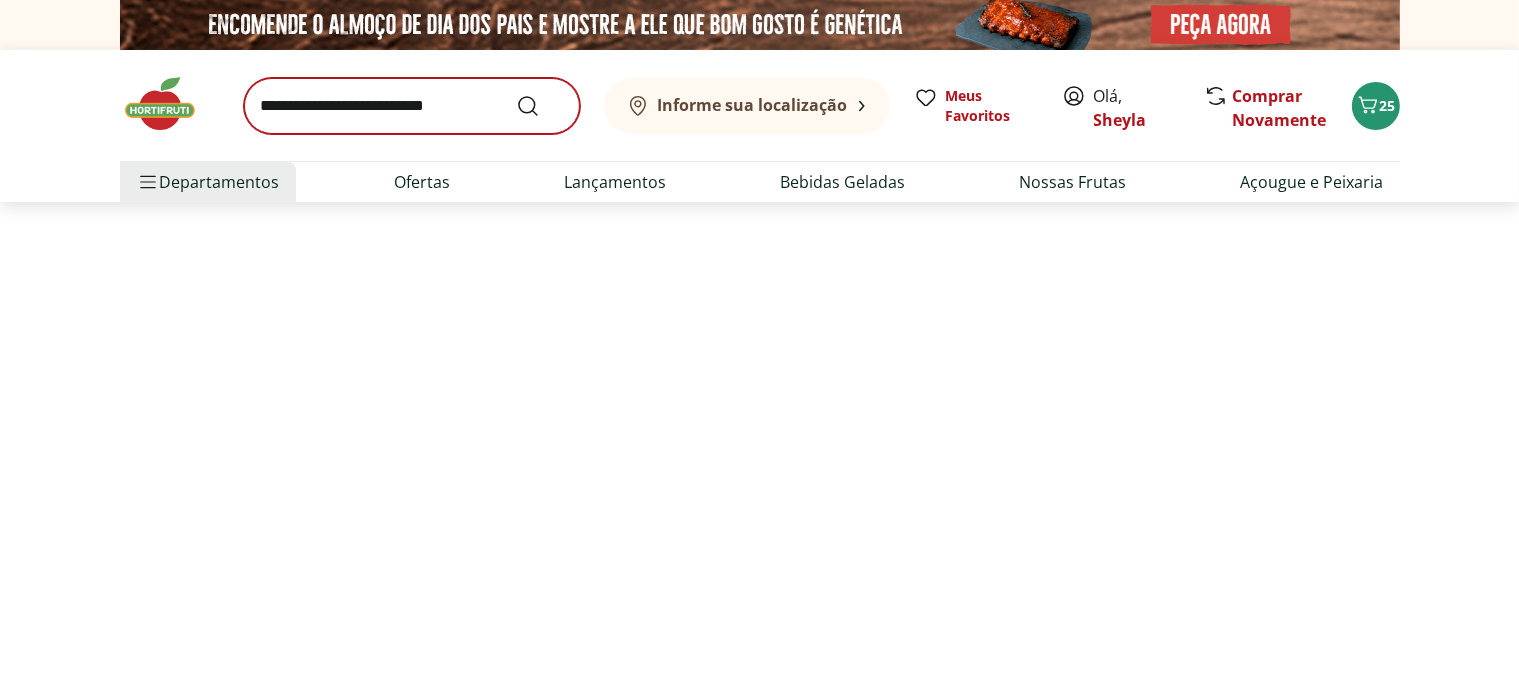 select on "**********" 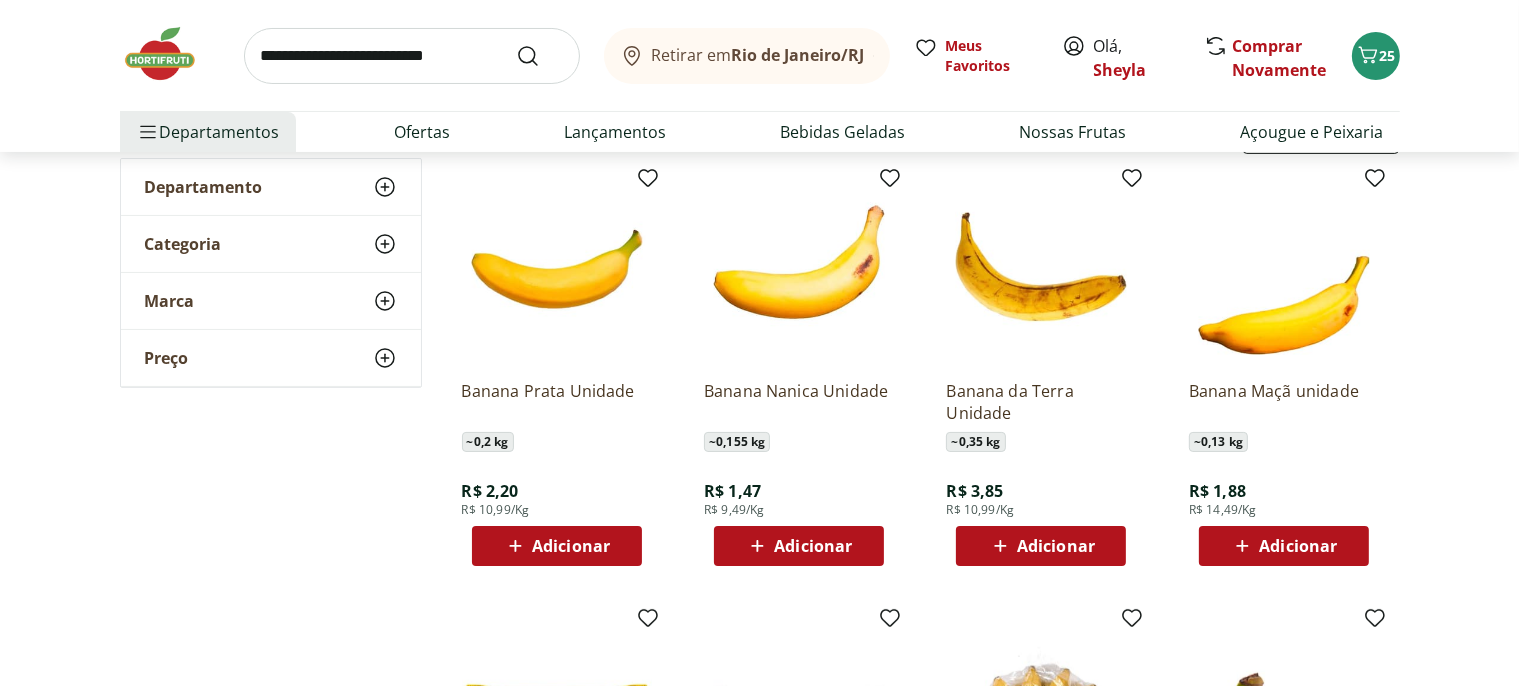 scroll, scrollTop: 316, scrollLeft: 0, axis: vertical 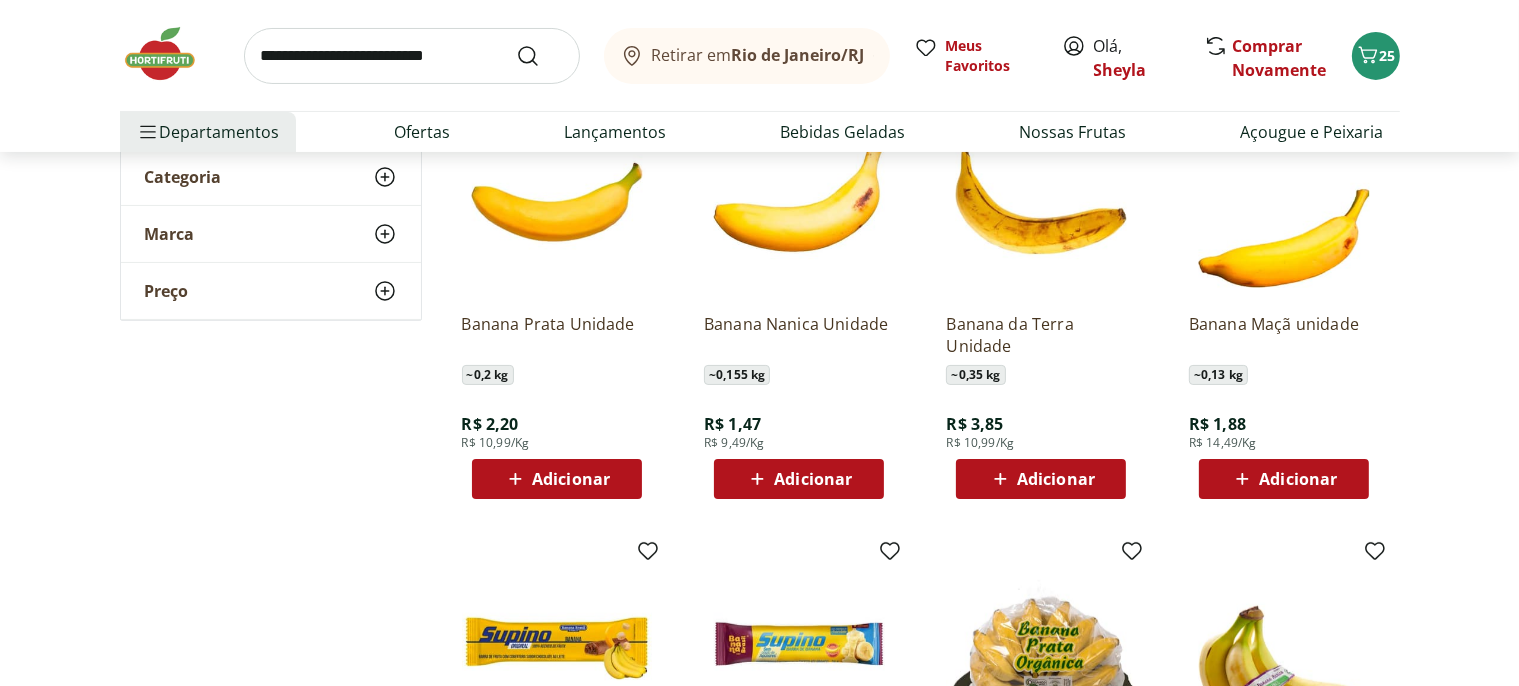 click on "Adicionar" at bounding box center [571, 479] 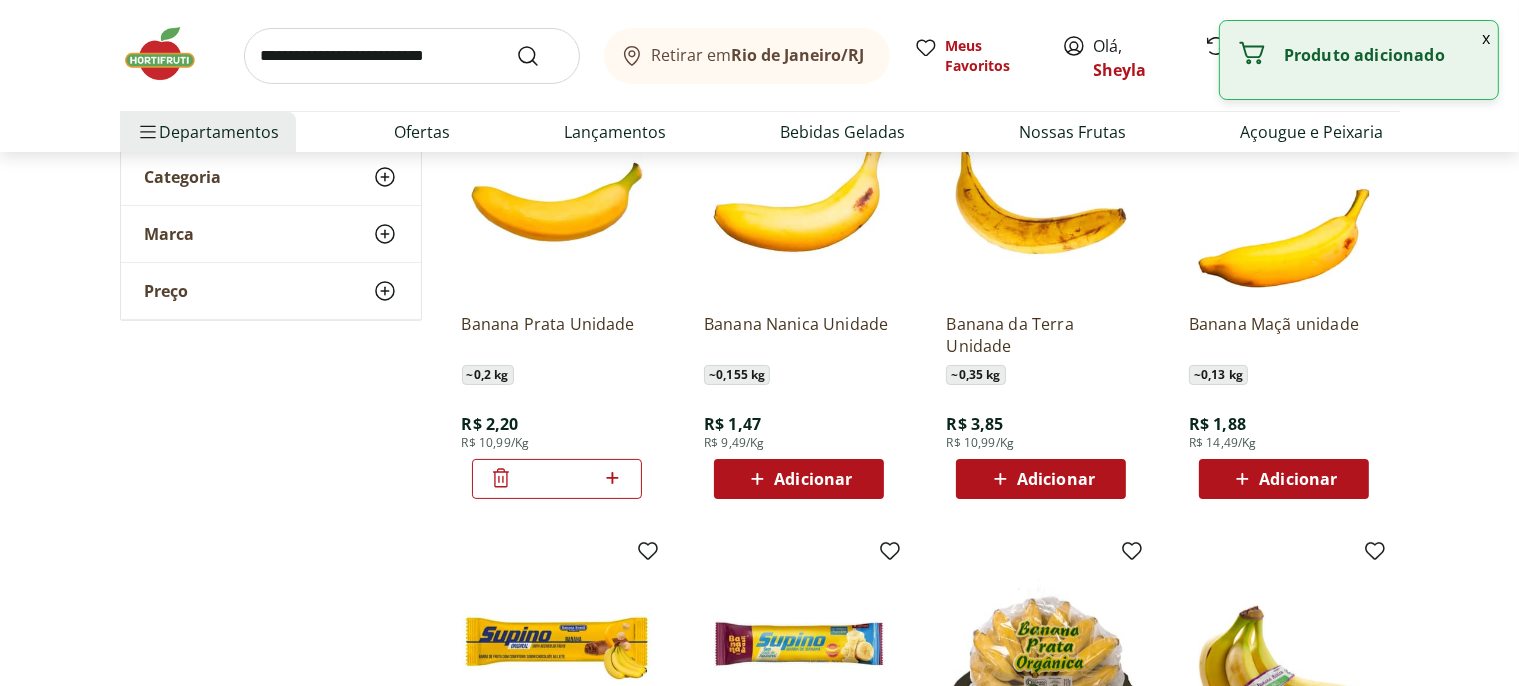 drag, startPoint x: 613, startPoint y: 480, endPoint x: 727, endPoint y: 453, distance: 117.15375 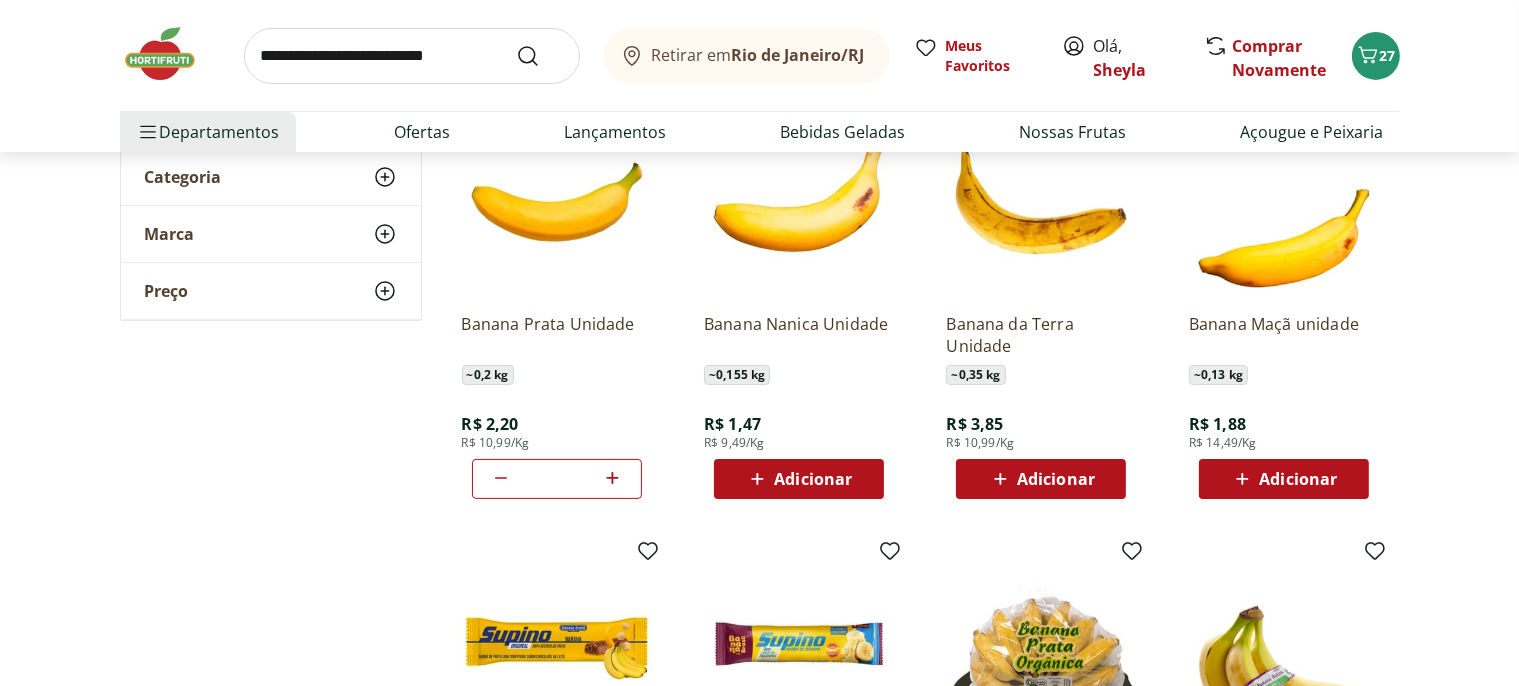 click on "Adicionar" at bounding box center [1041, 479] 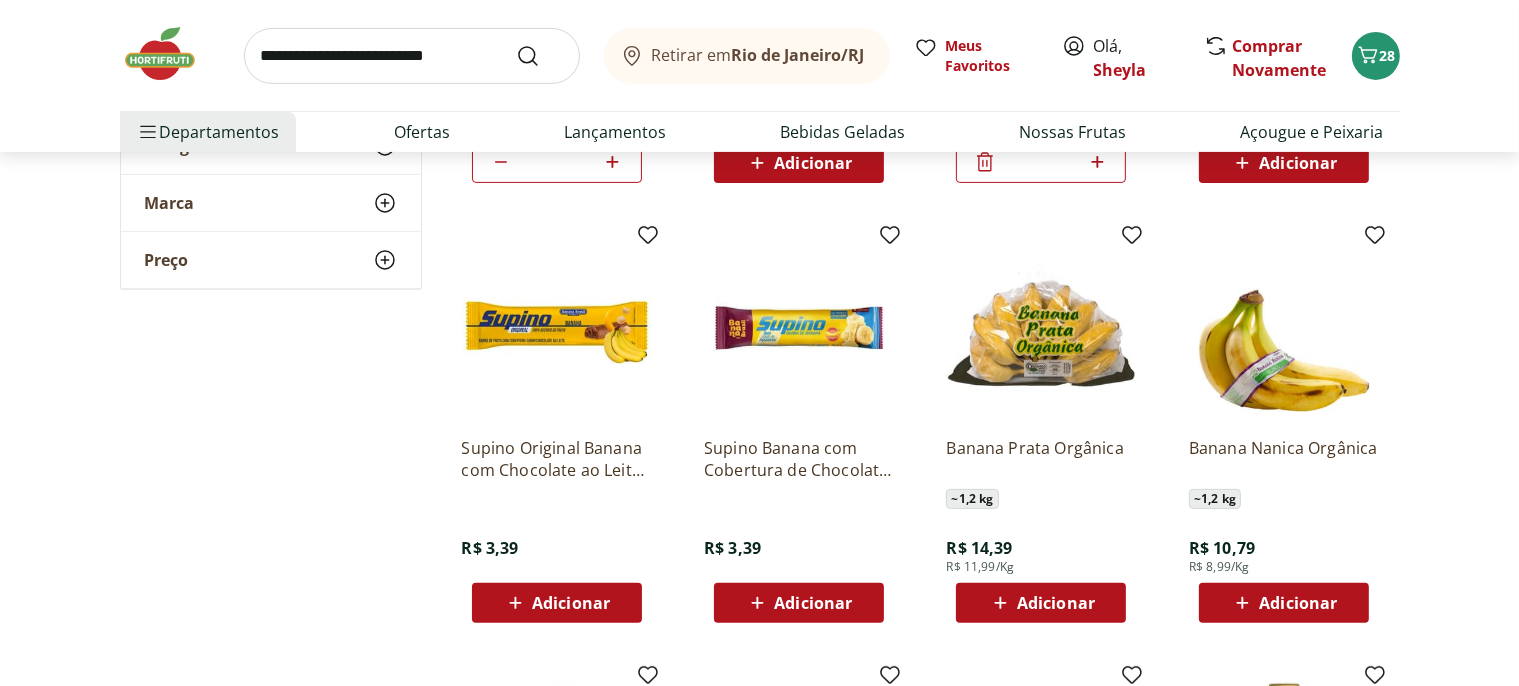 scroll, scrollTop: 633, scrollLeft: 0, axis: vertical 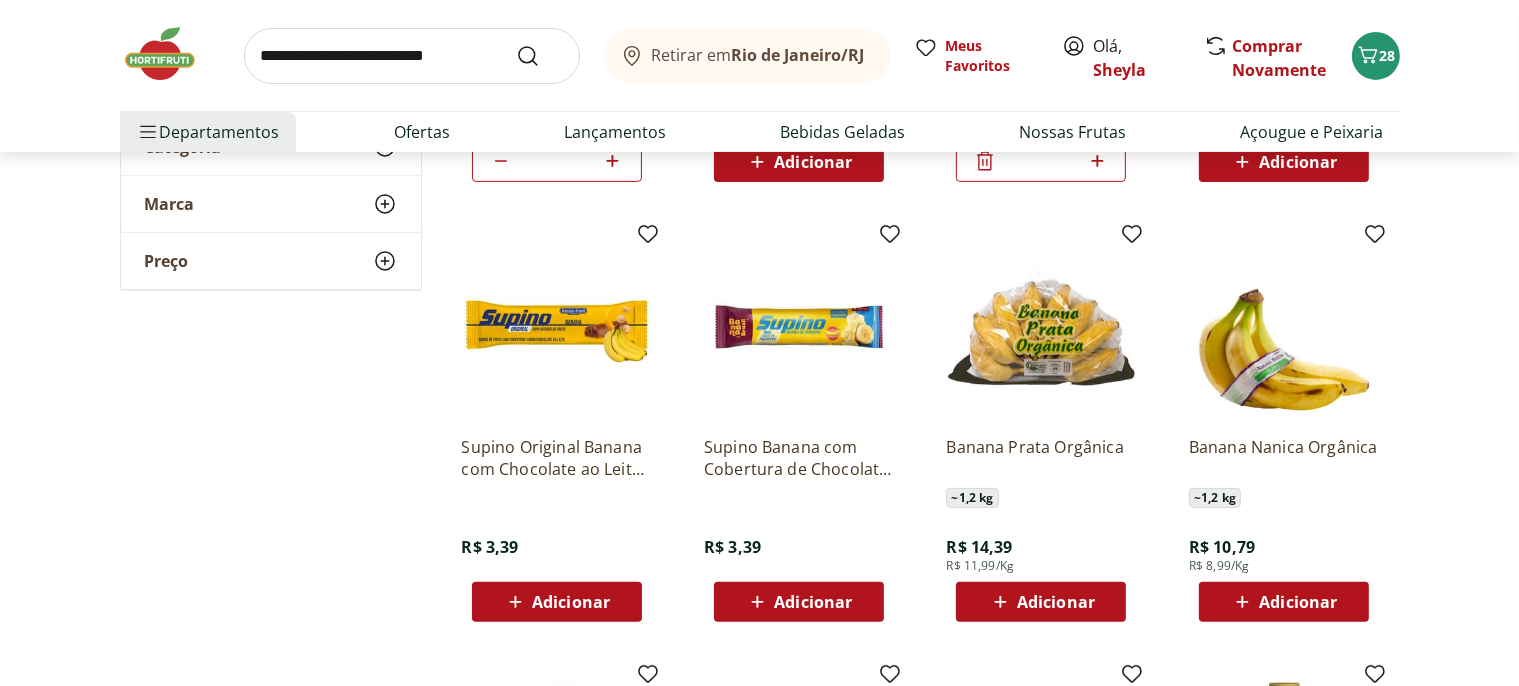 click on "Adicionar" at bounding box center (1041, 602) 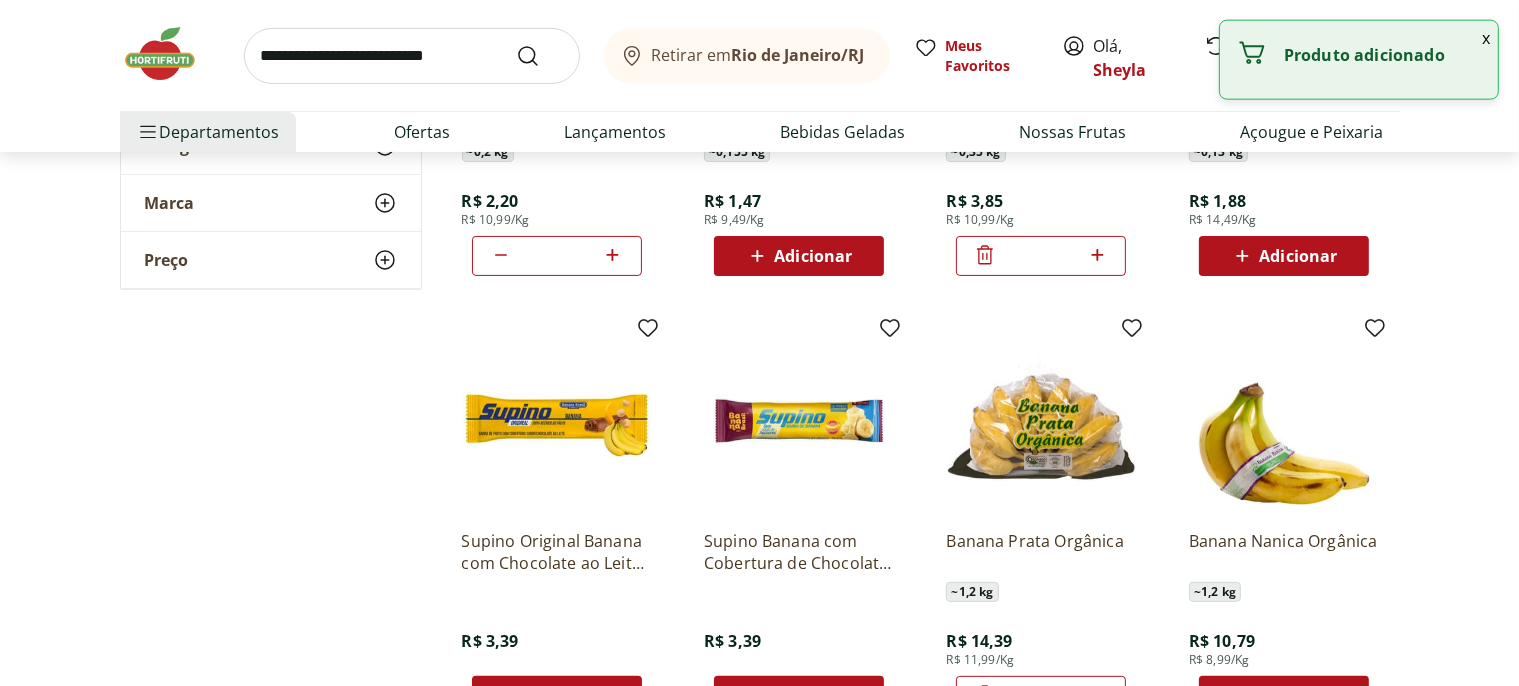 scroll, scrollTop: 422, scrollLeft: 0, axis: vertical 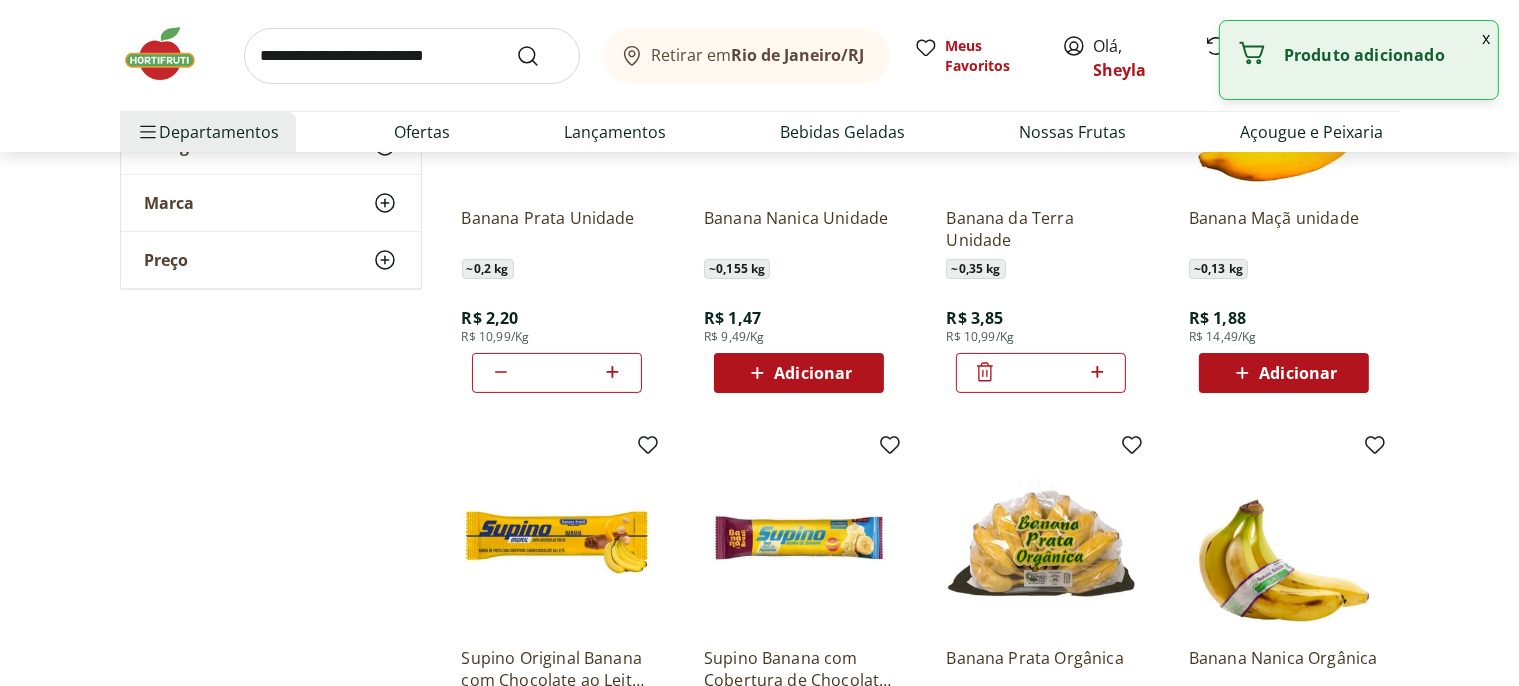 click 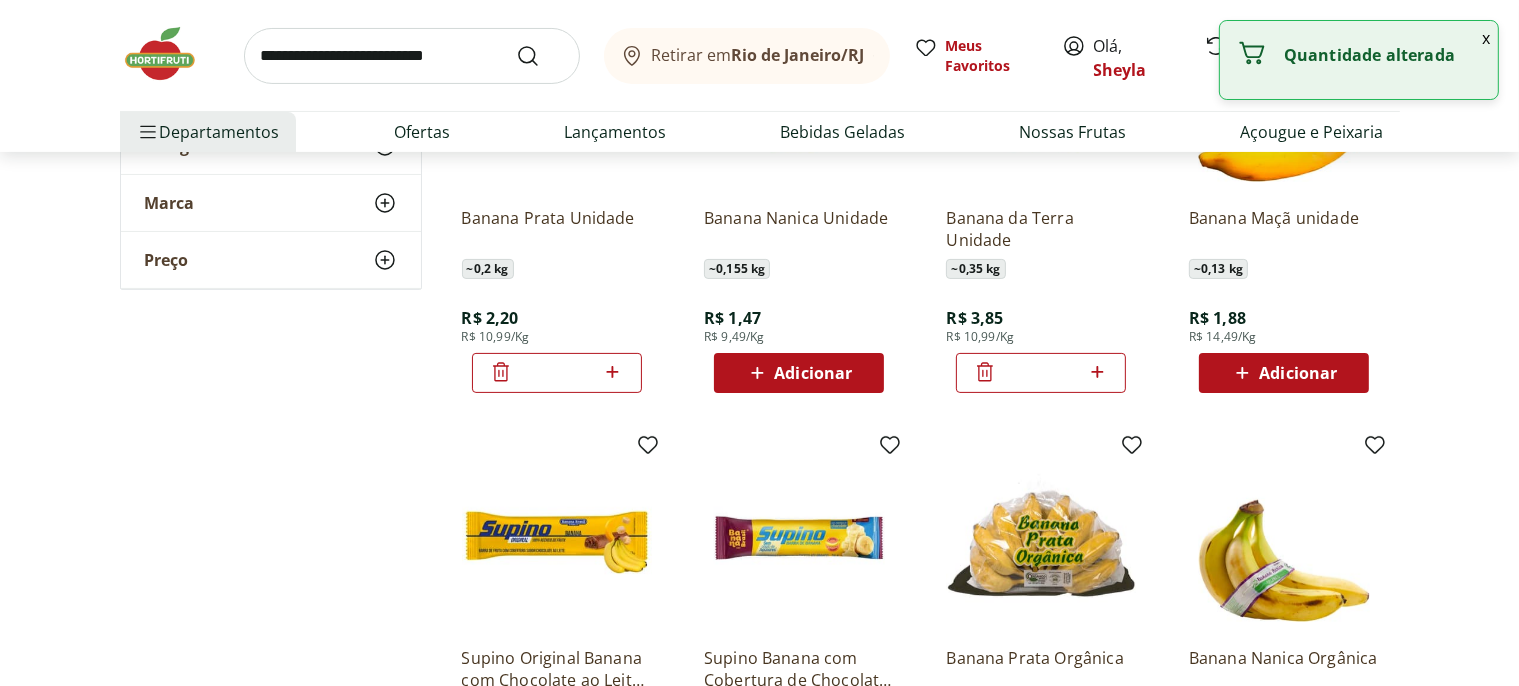click 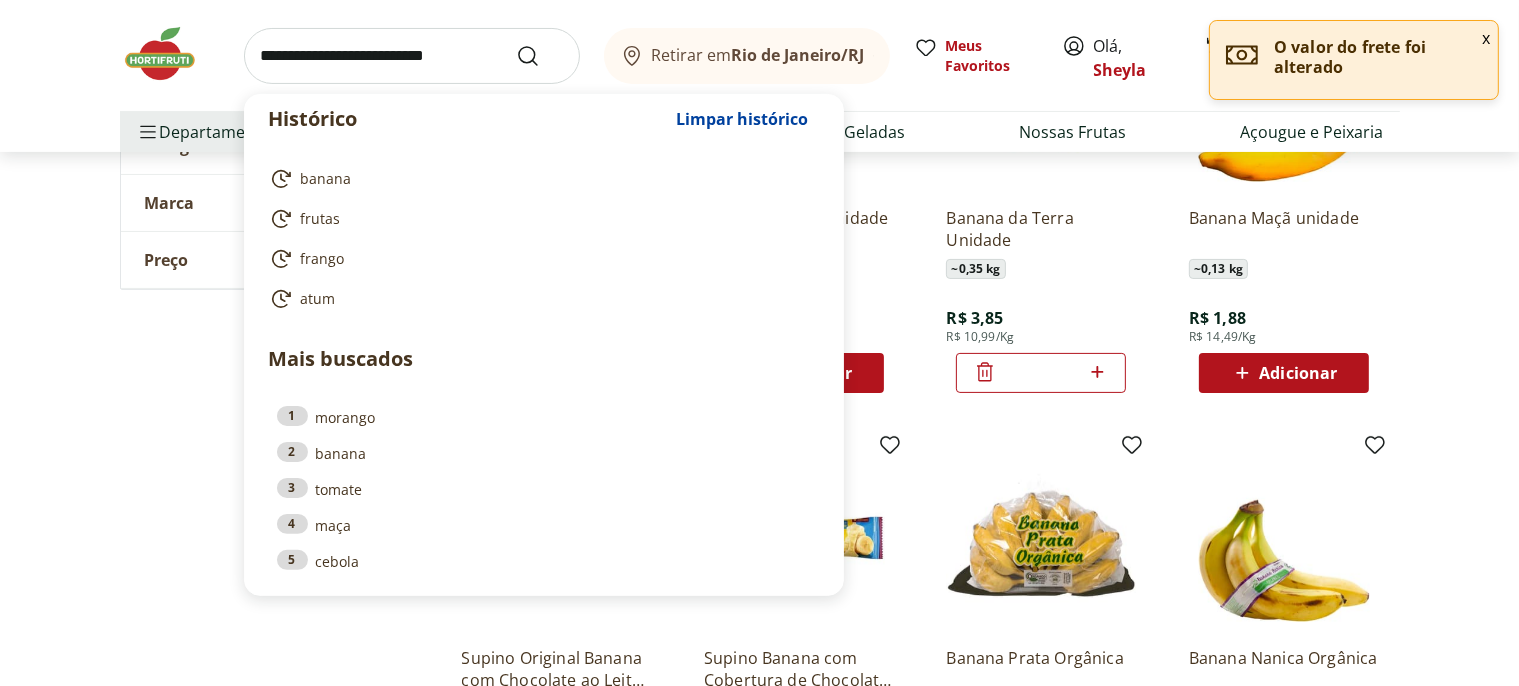 click at bounding box center [412, 56] 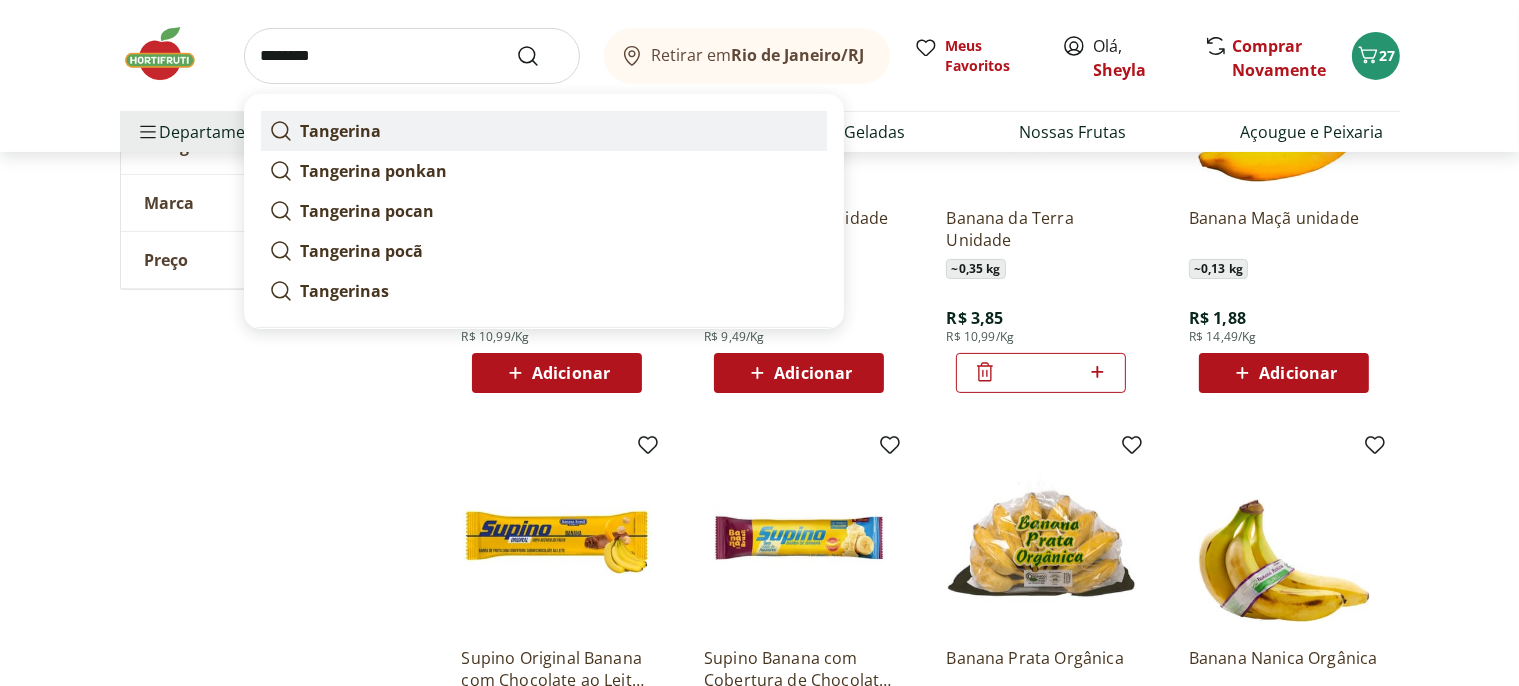 click on "Tangerina" at bounding box center (341, 131) 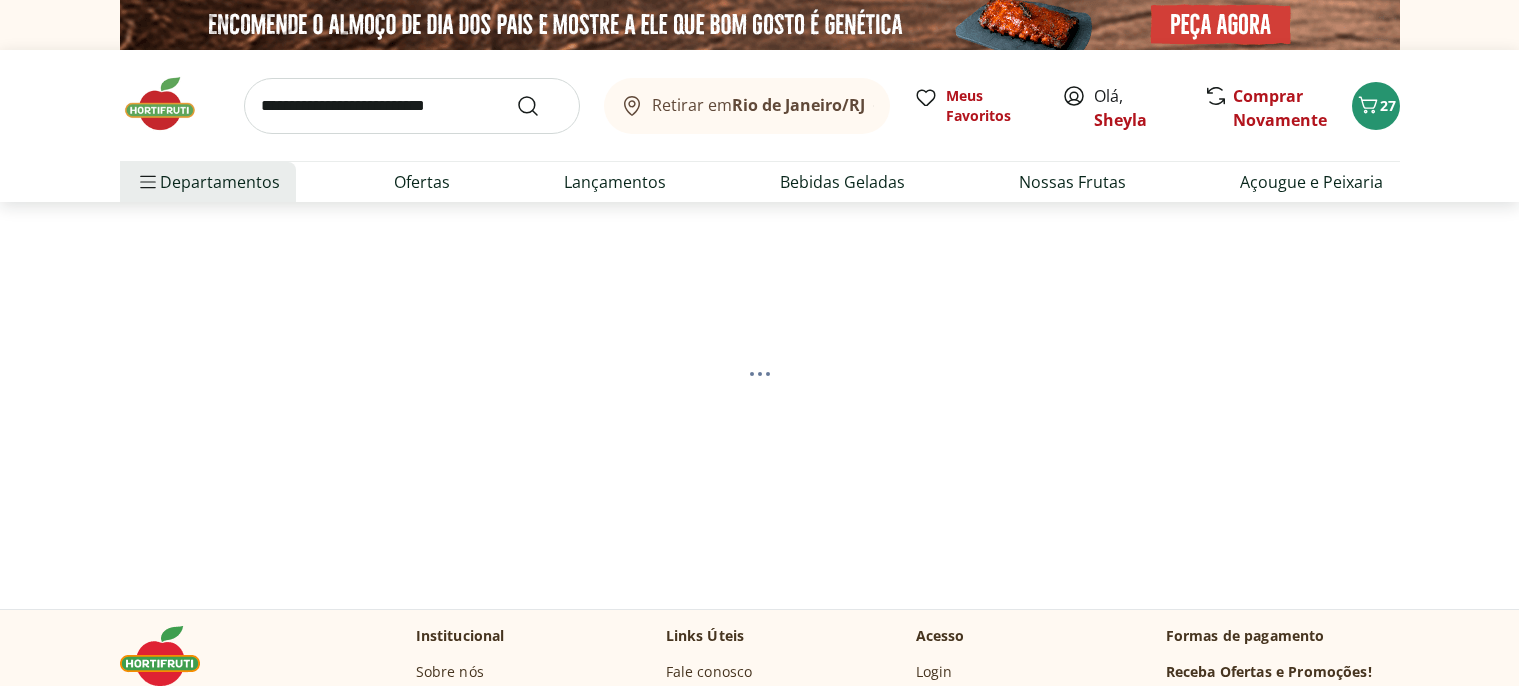 scroll, scrollTop: 0, scrollLeft: 0, axis: both 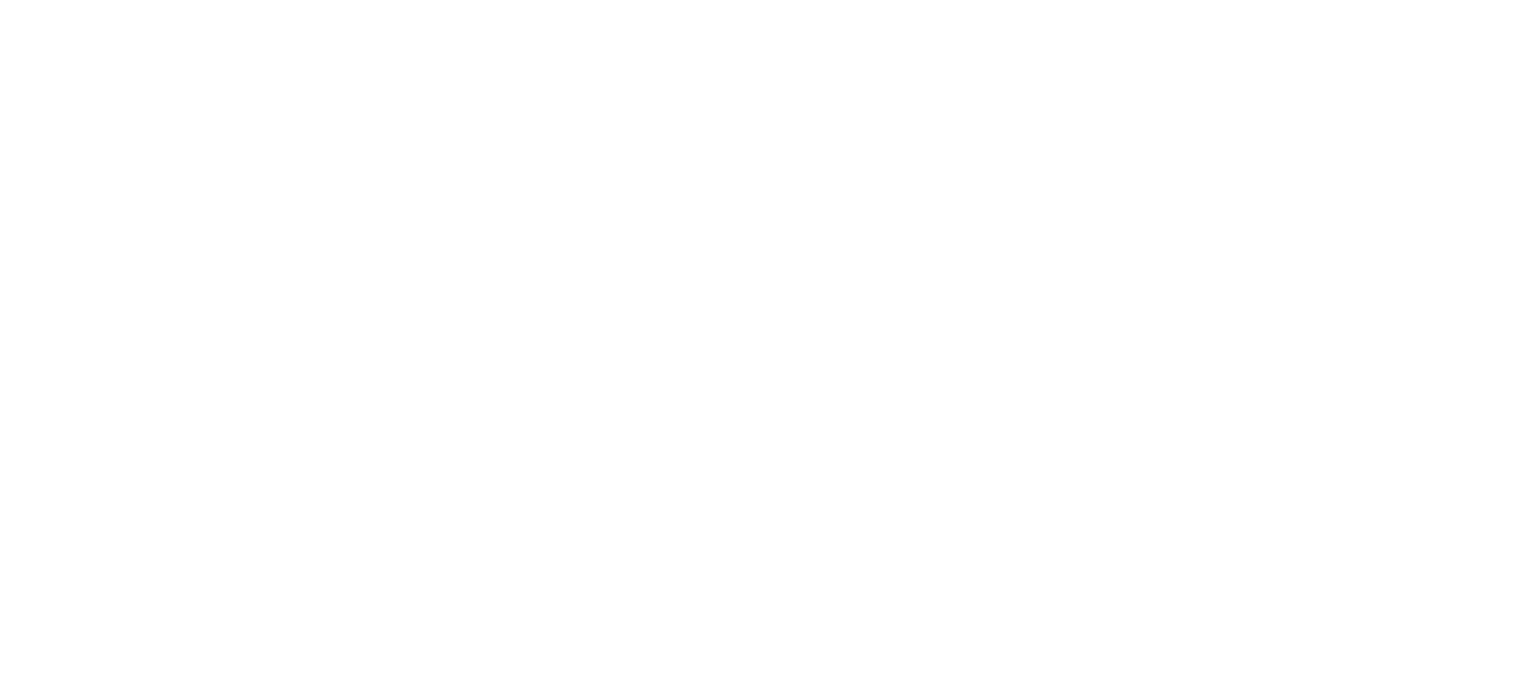 select on "**********" 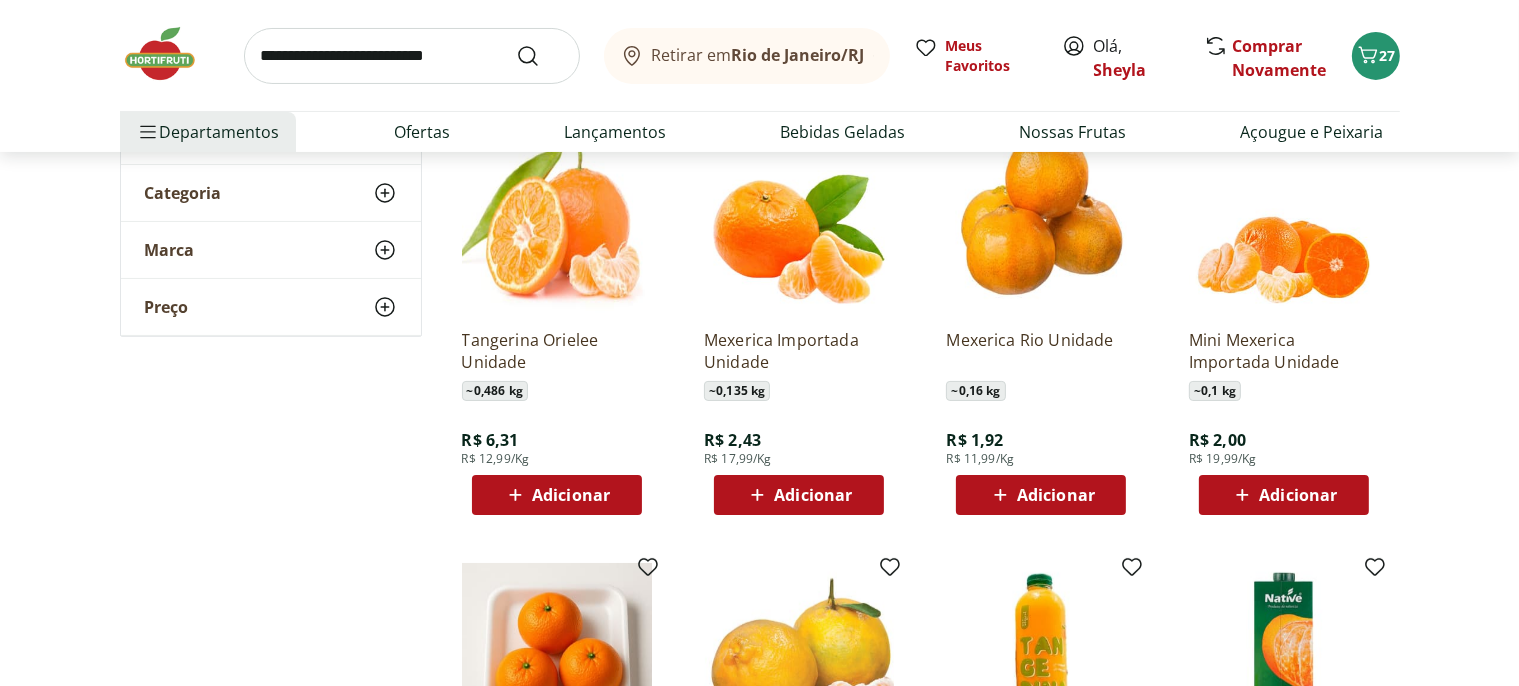 scroll, scrollTop: 422, scrollLeft: 0, axis: vertical 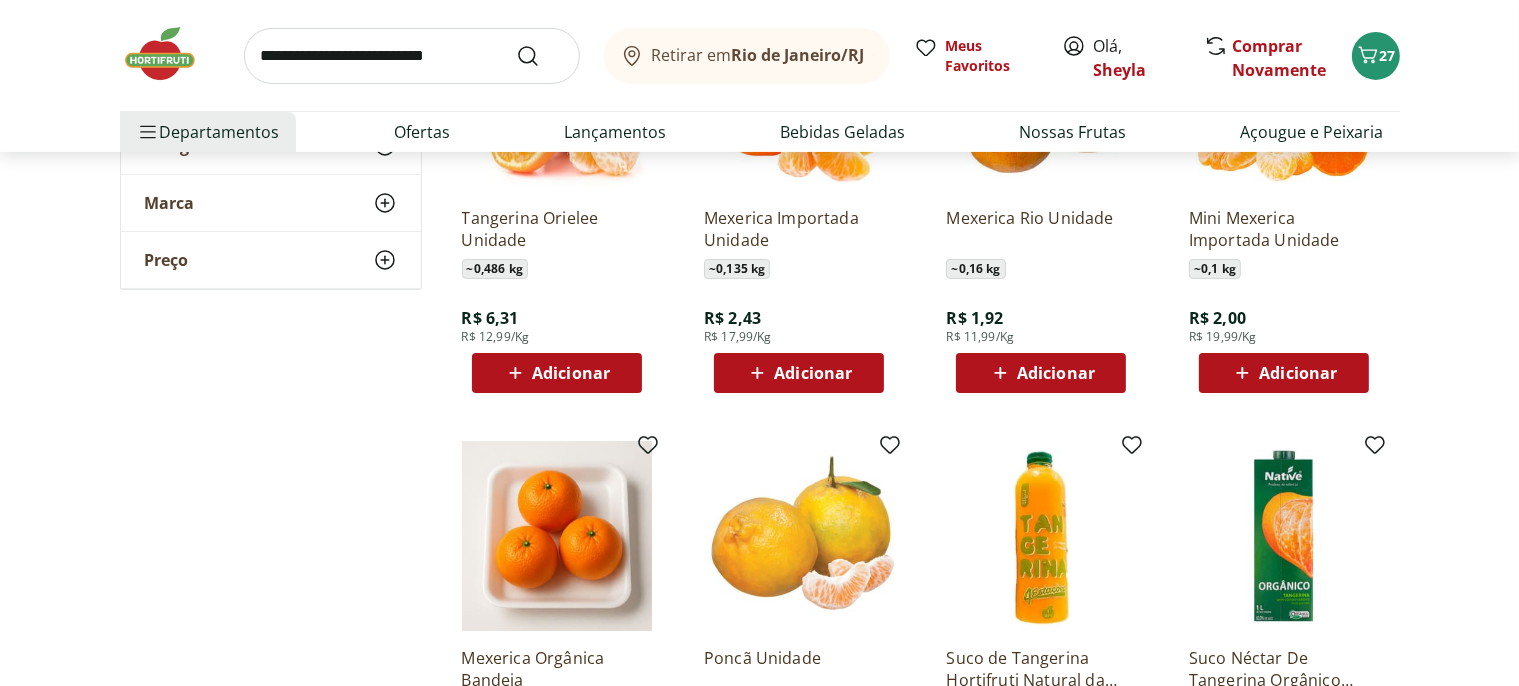 click on "Adicionar" at bounding box center (1041, 373) 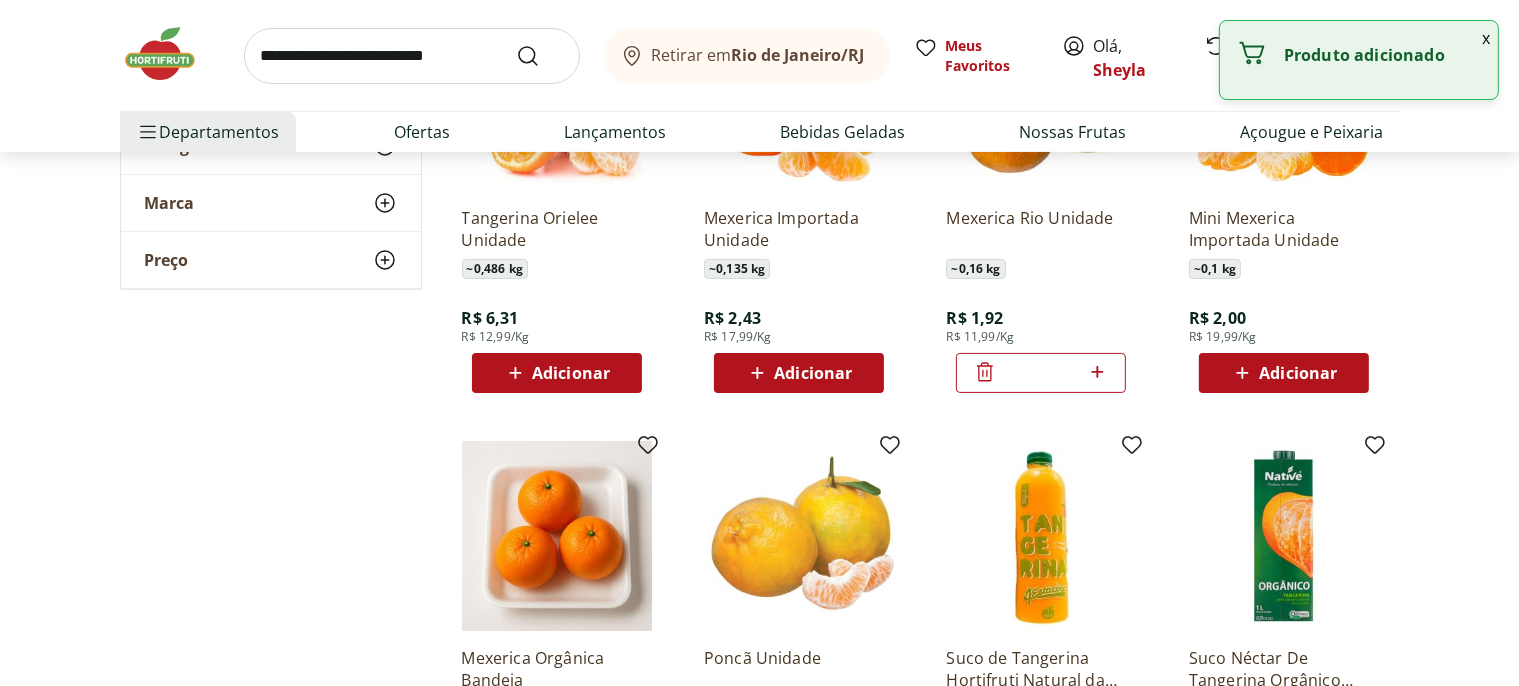 click 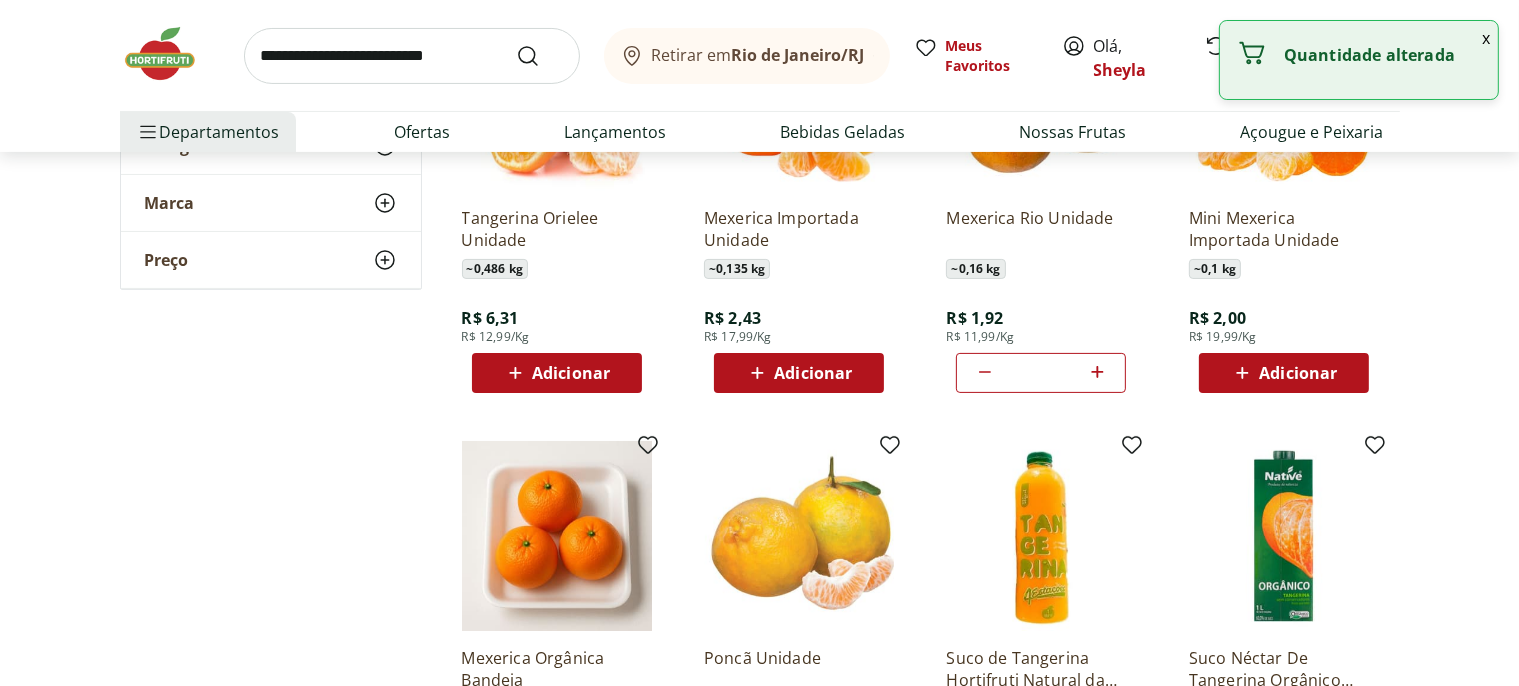 click 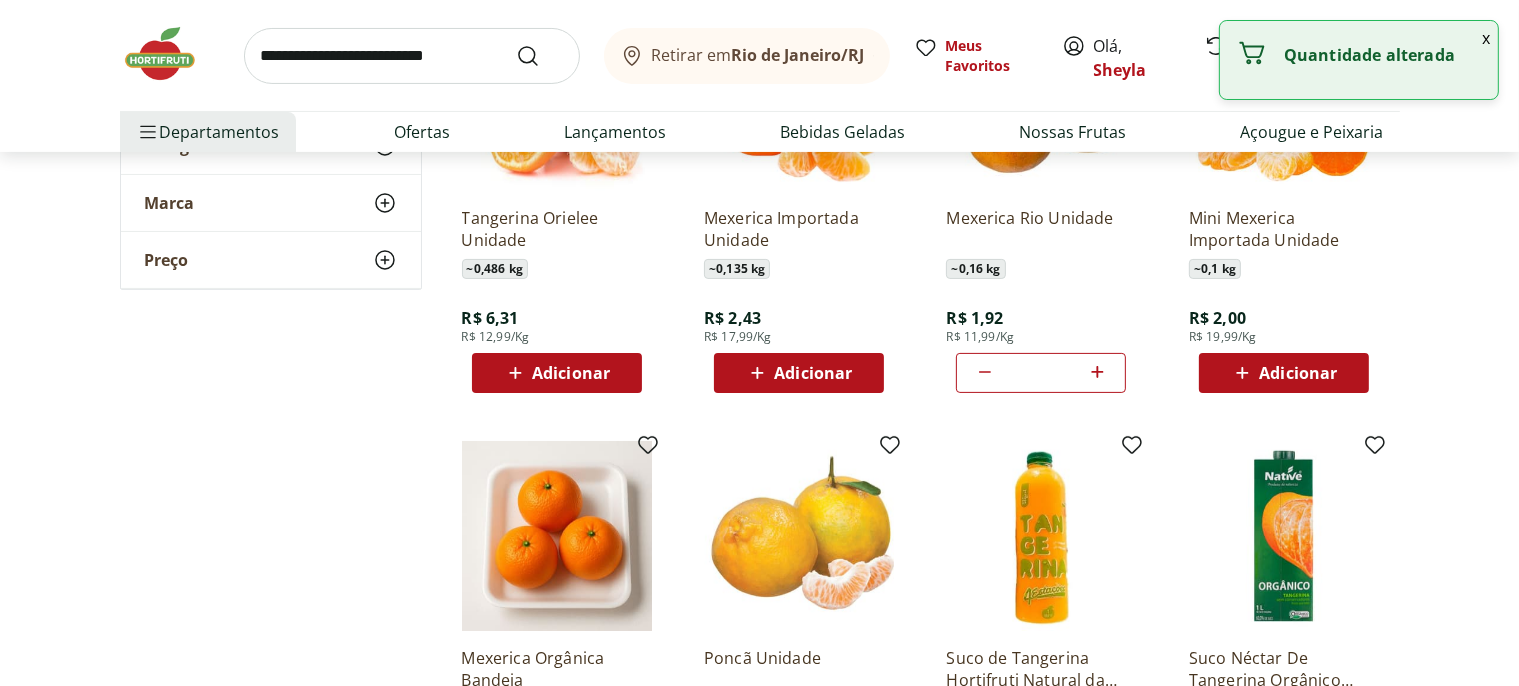 click 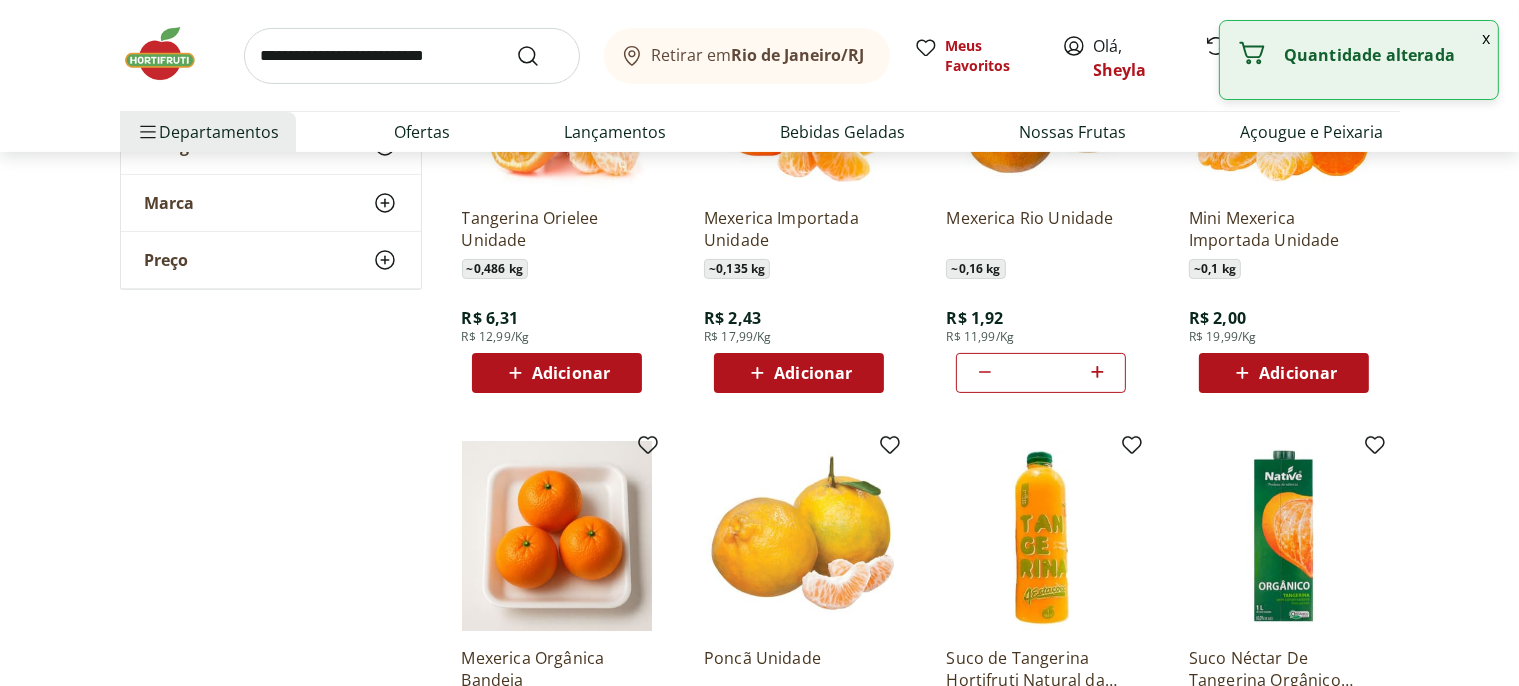 click 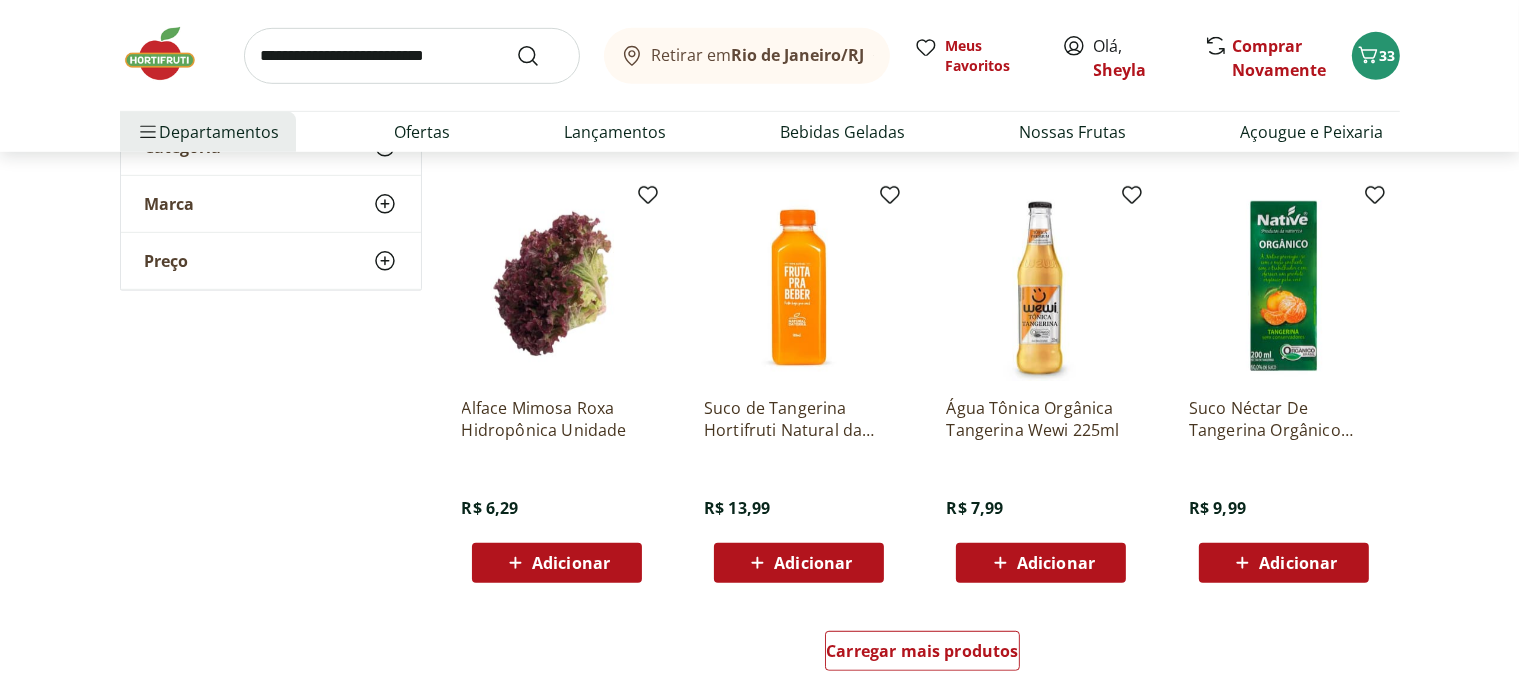 scroll, scrollTop: 1267, scrollLeft: 0, axis: vertical 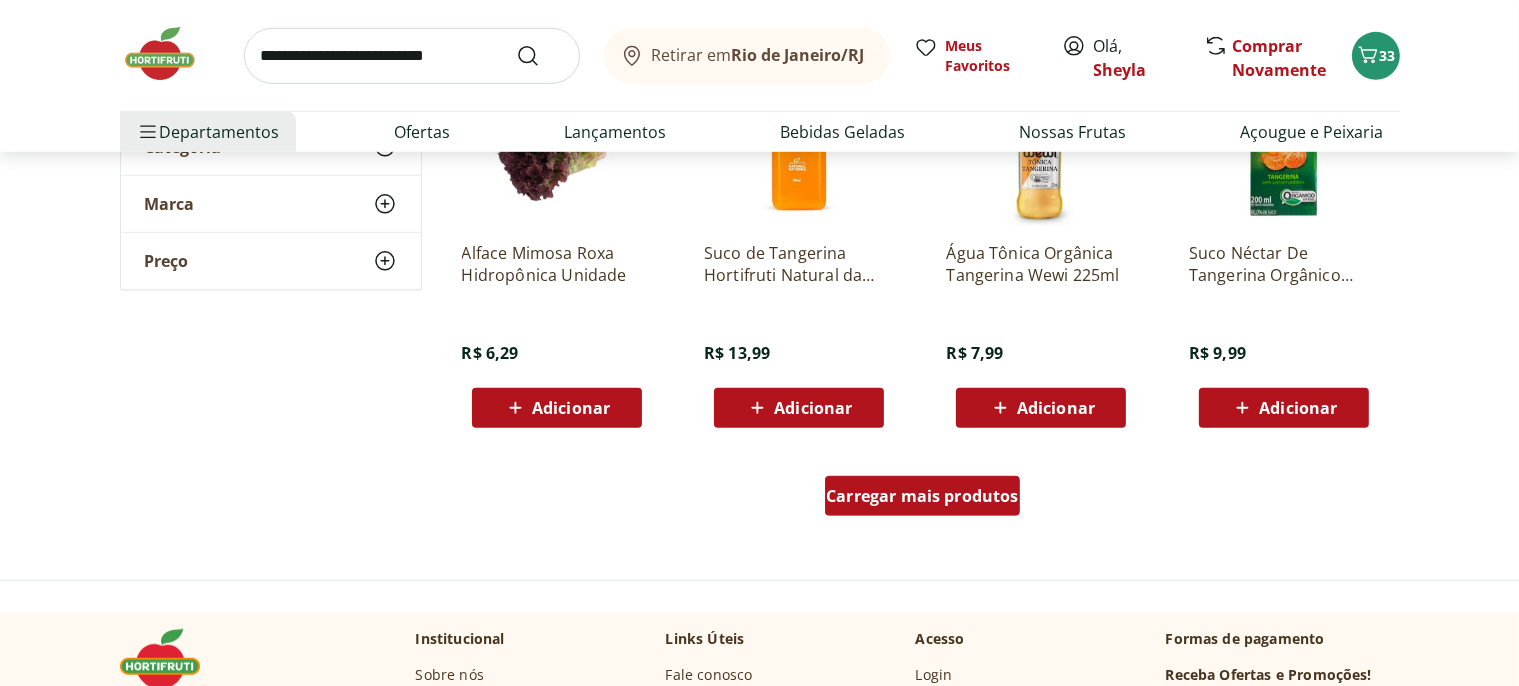 click on "Carregar mais produtos" at bounding box center (922, 496) 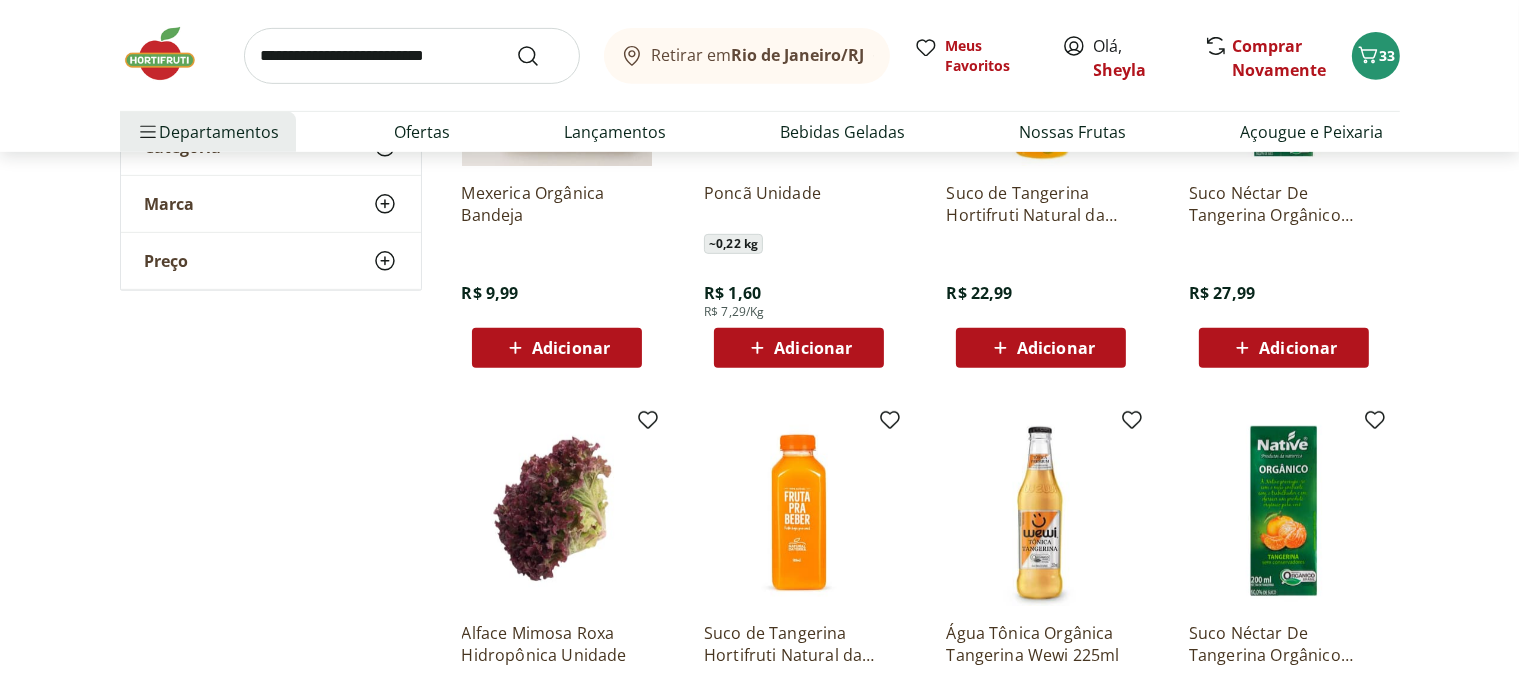 scroll, scrollTop: 844, scrollLeft: 0, axis: vertical 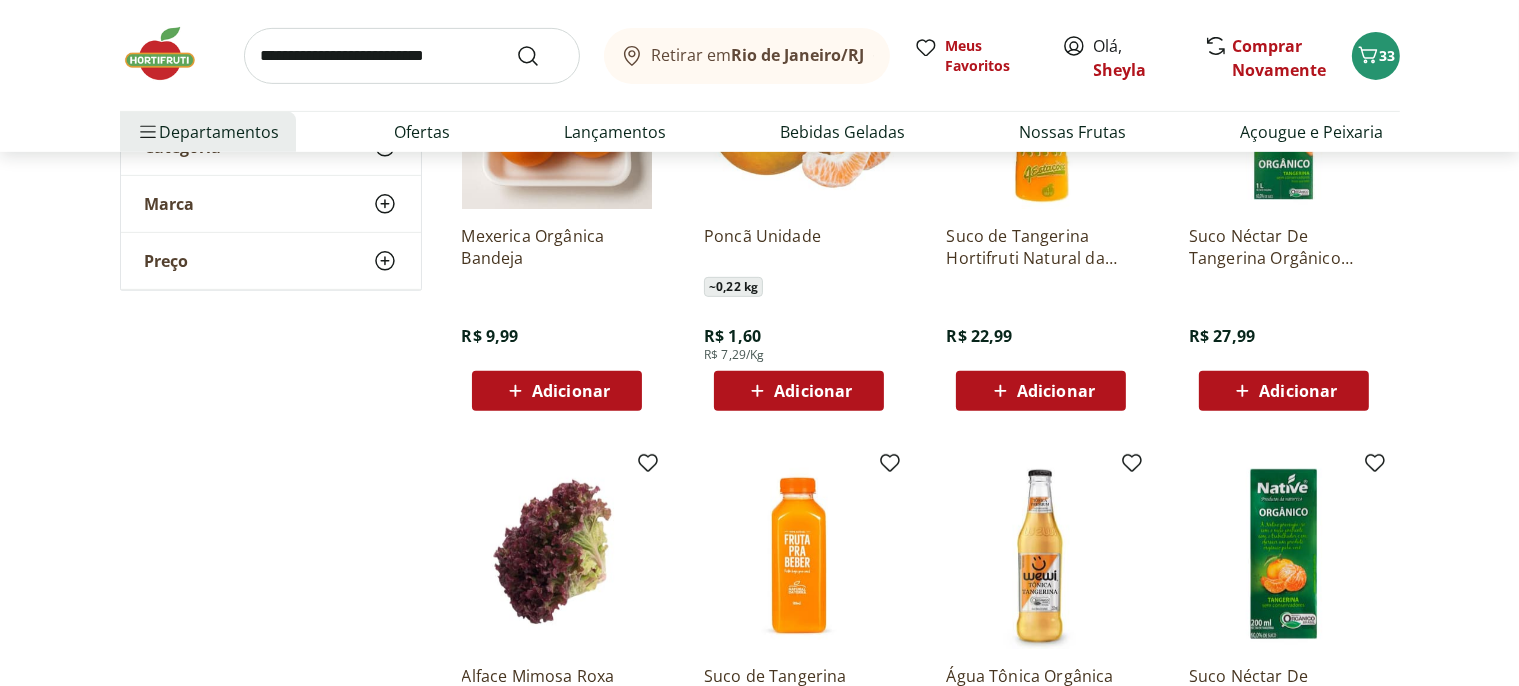 click at bounding box center (412, 56) 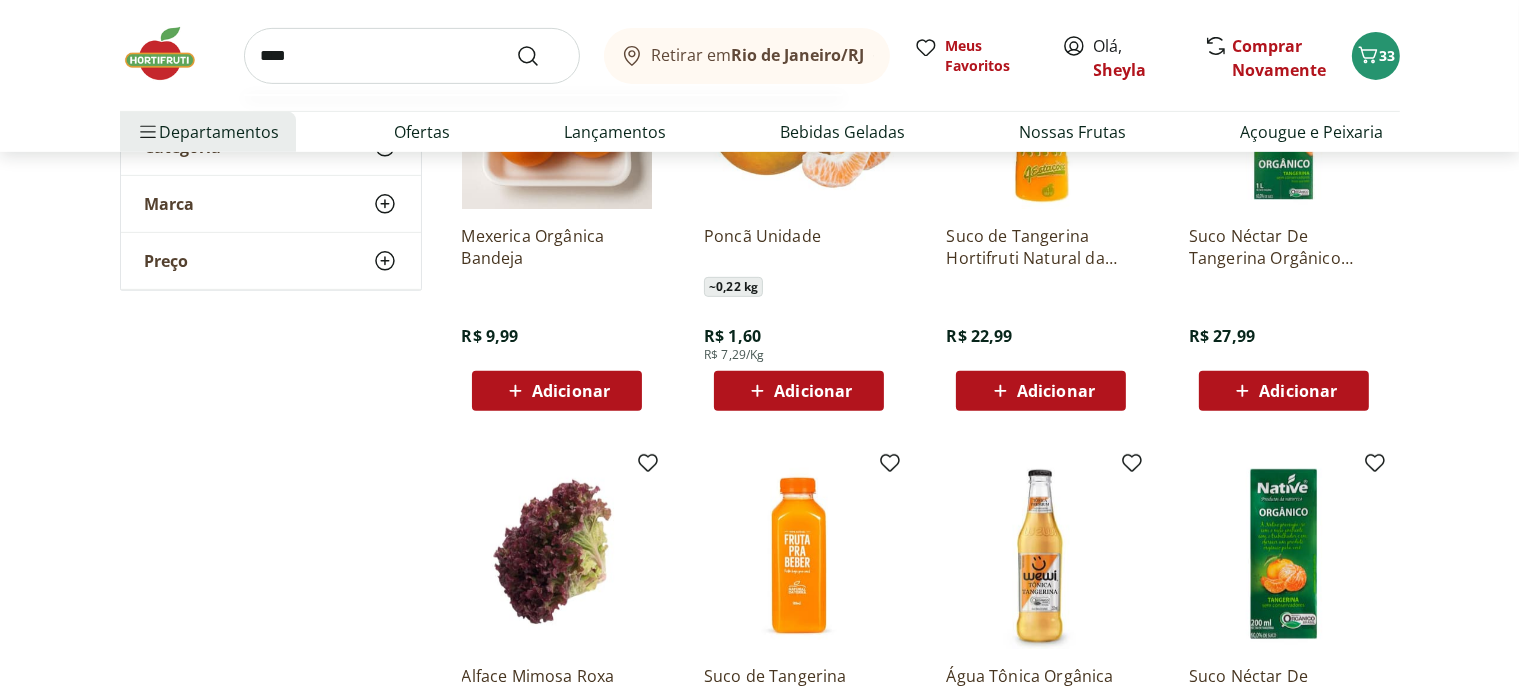 type on "****" 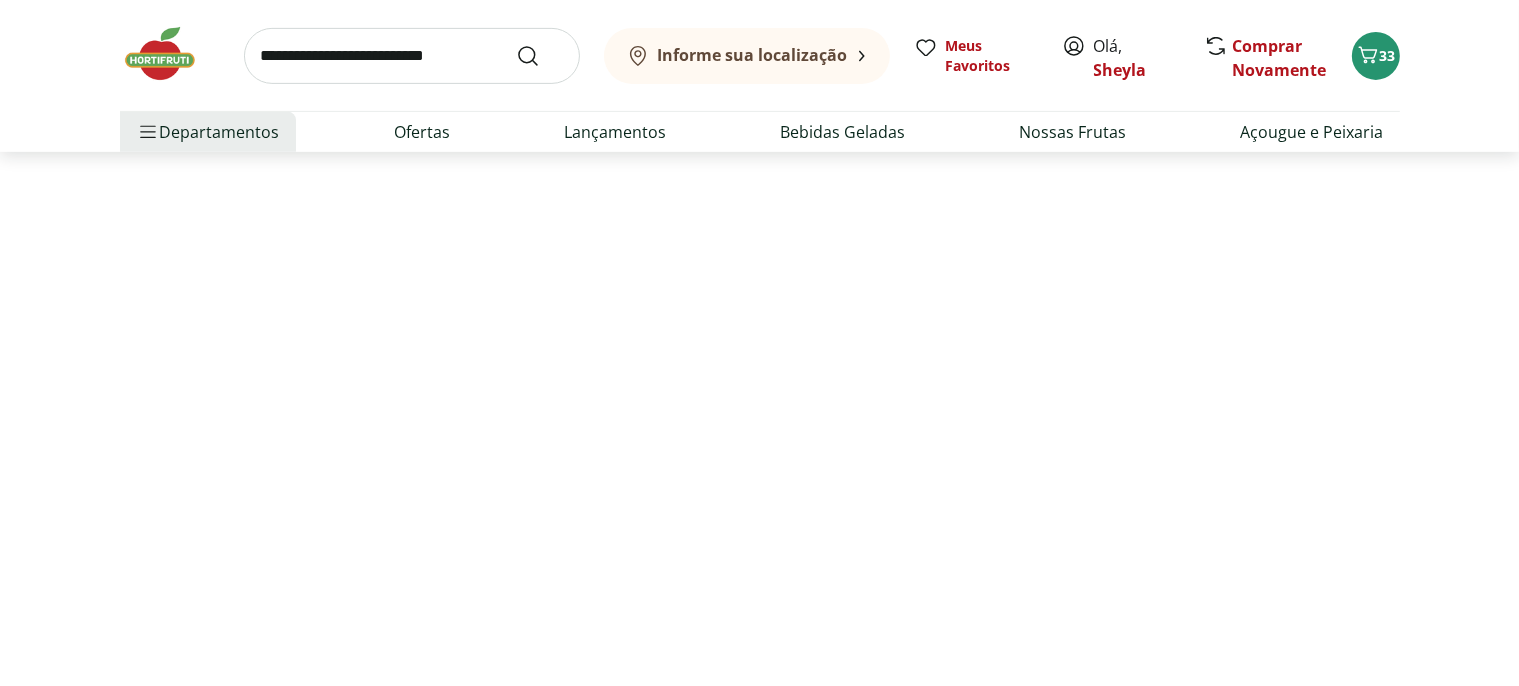 scroll, scrollTop: 0, scrollLeft: 0, axis: both 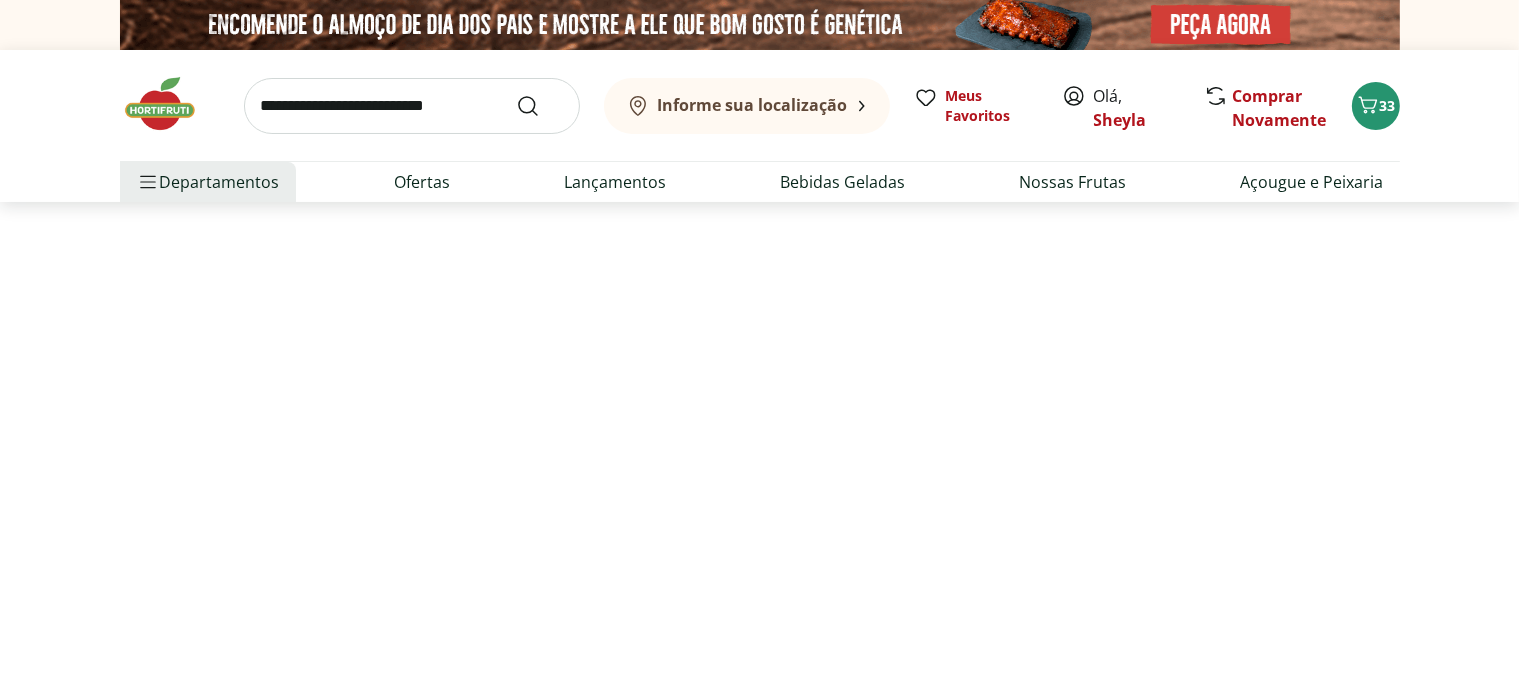 select on "**********" 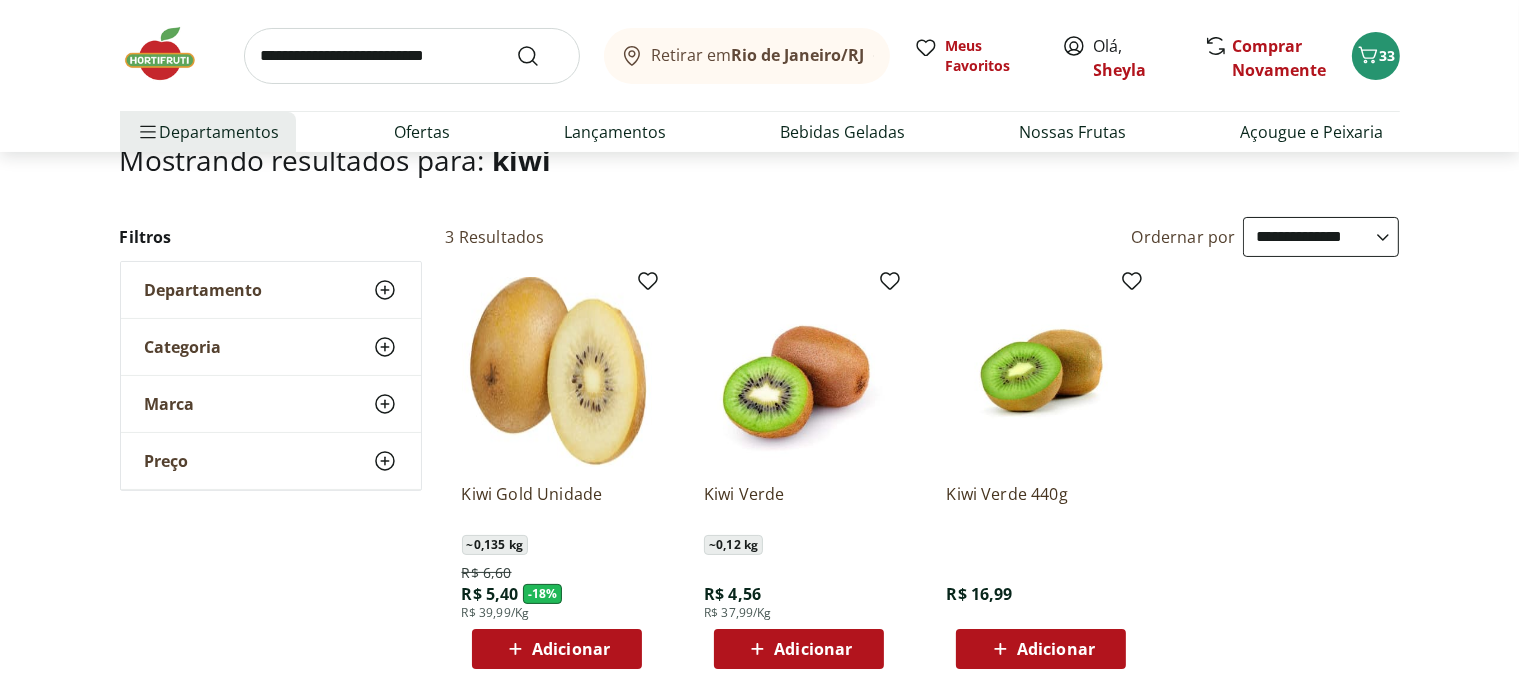 scroll, scrollTop: 316, scrollLeft: 0, axis: vertical 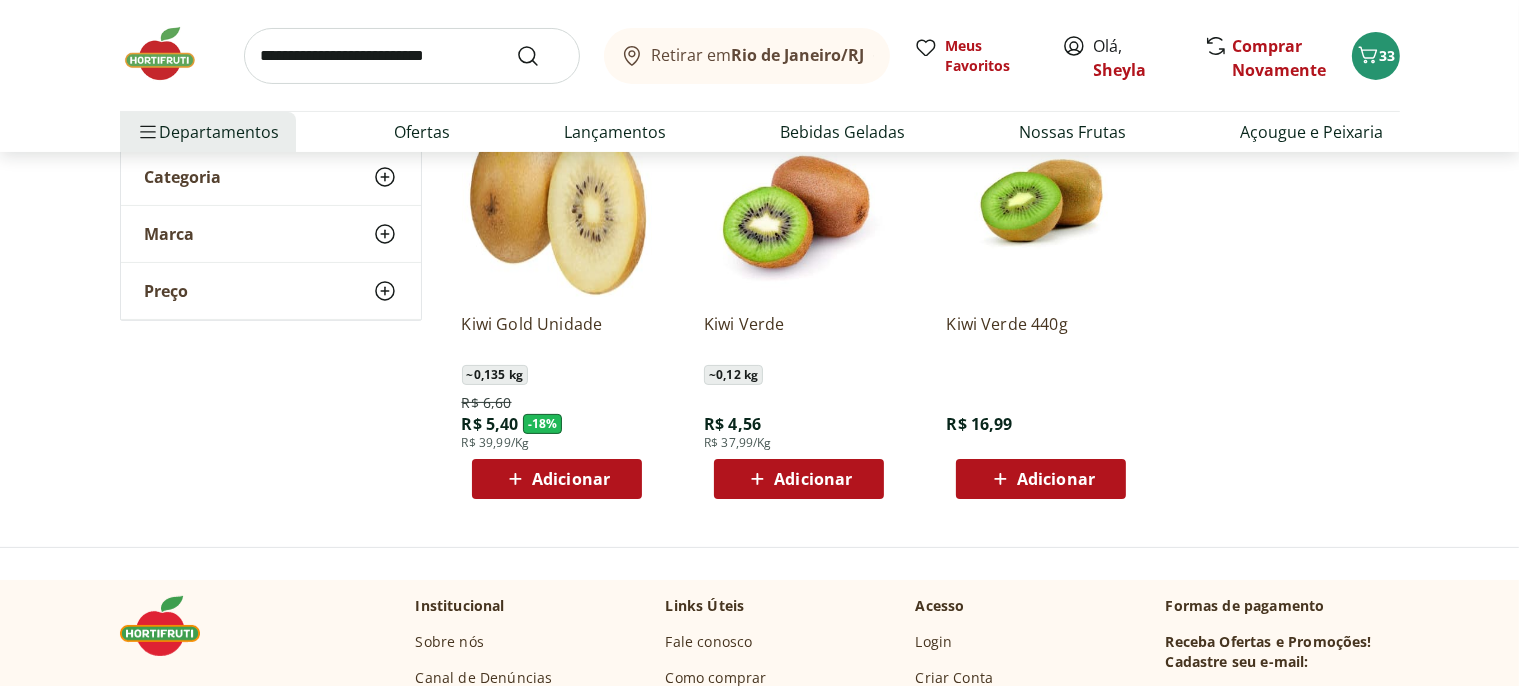 click on "Adicionar" at bounding box center (571, 479) 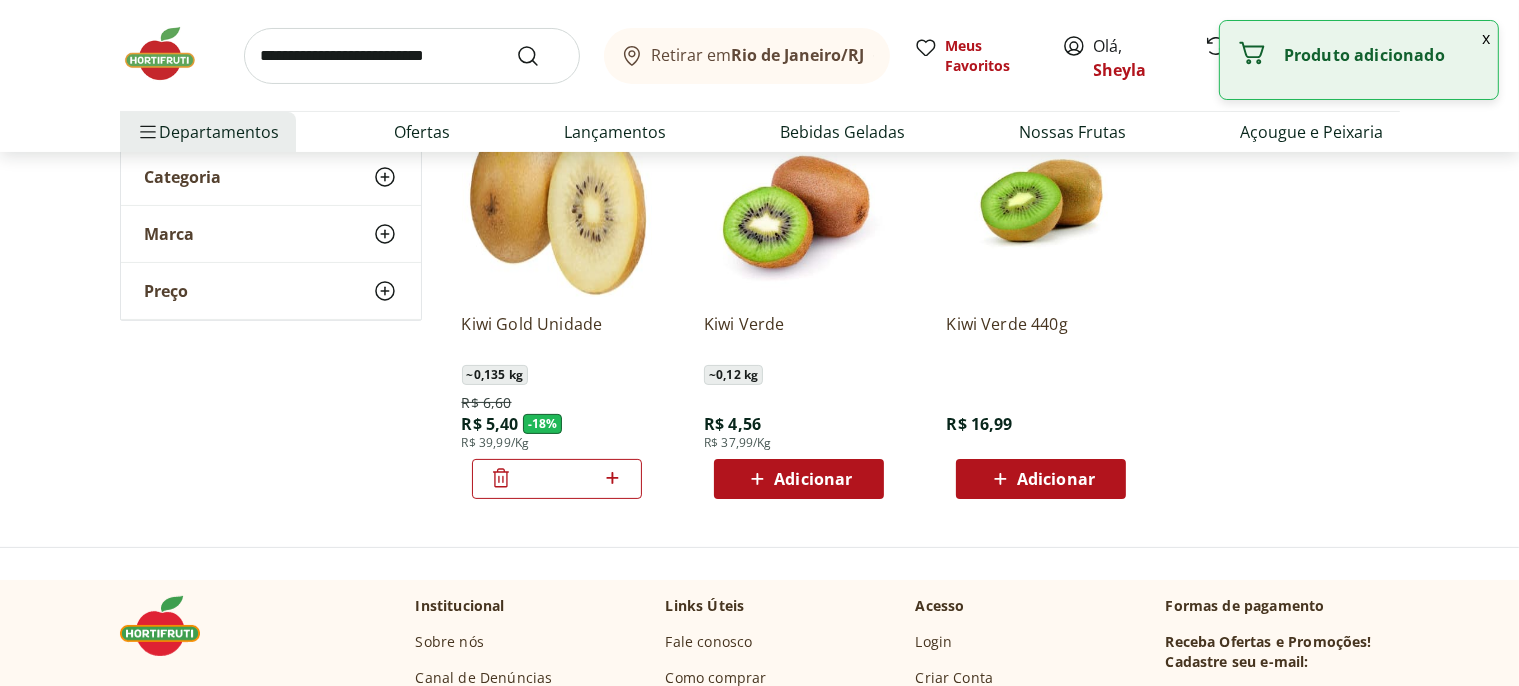 click 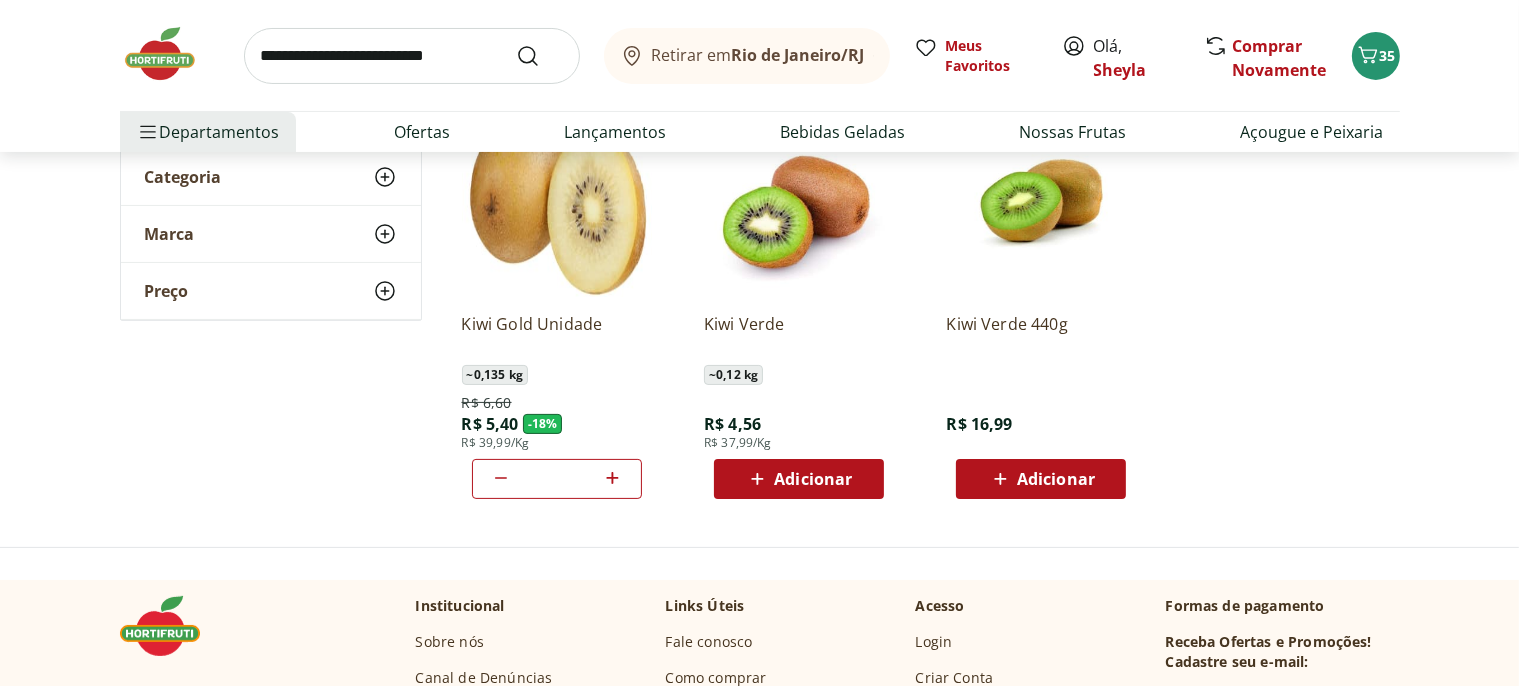 click on "Adicionar" at bounding box center (813, 479) 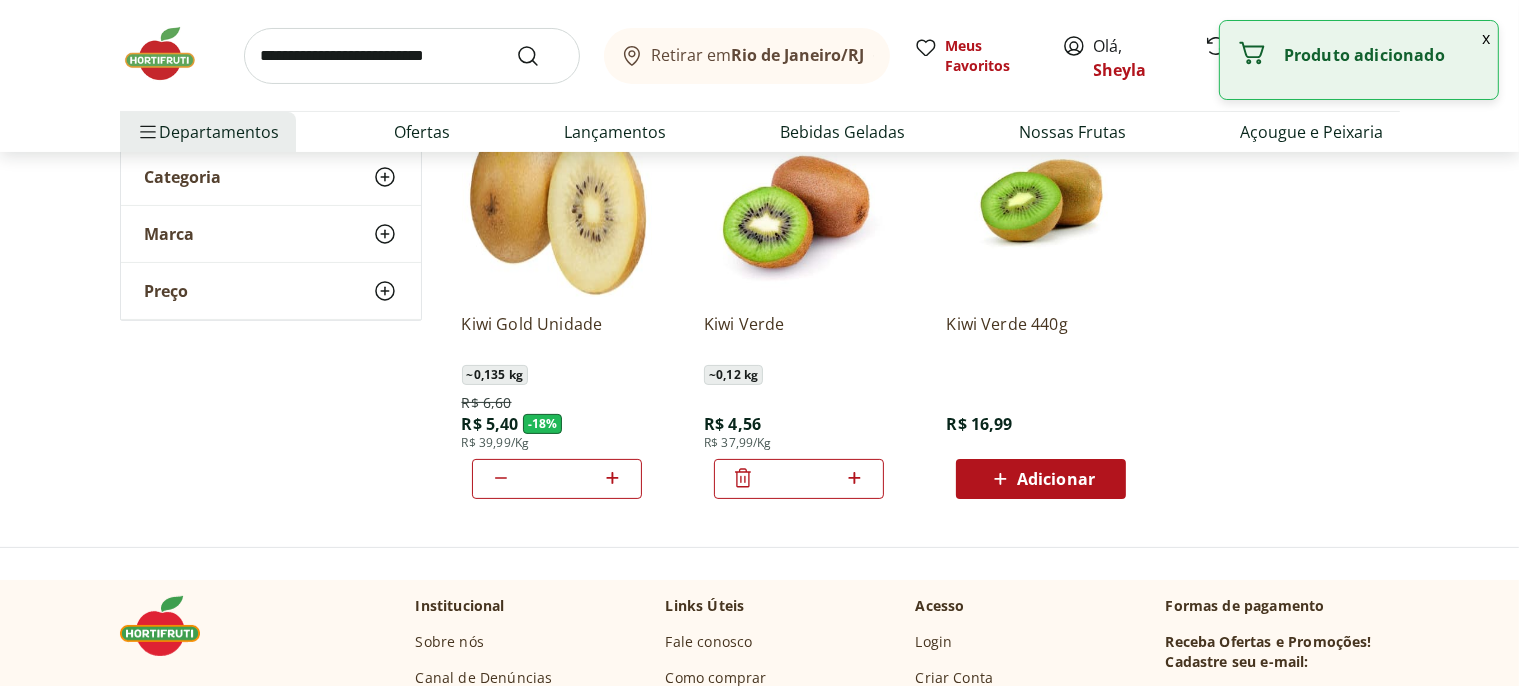 click 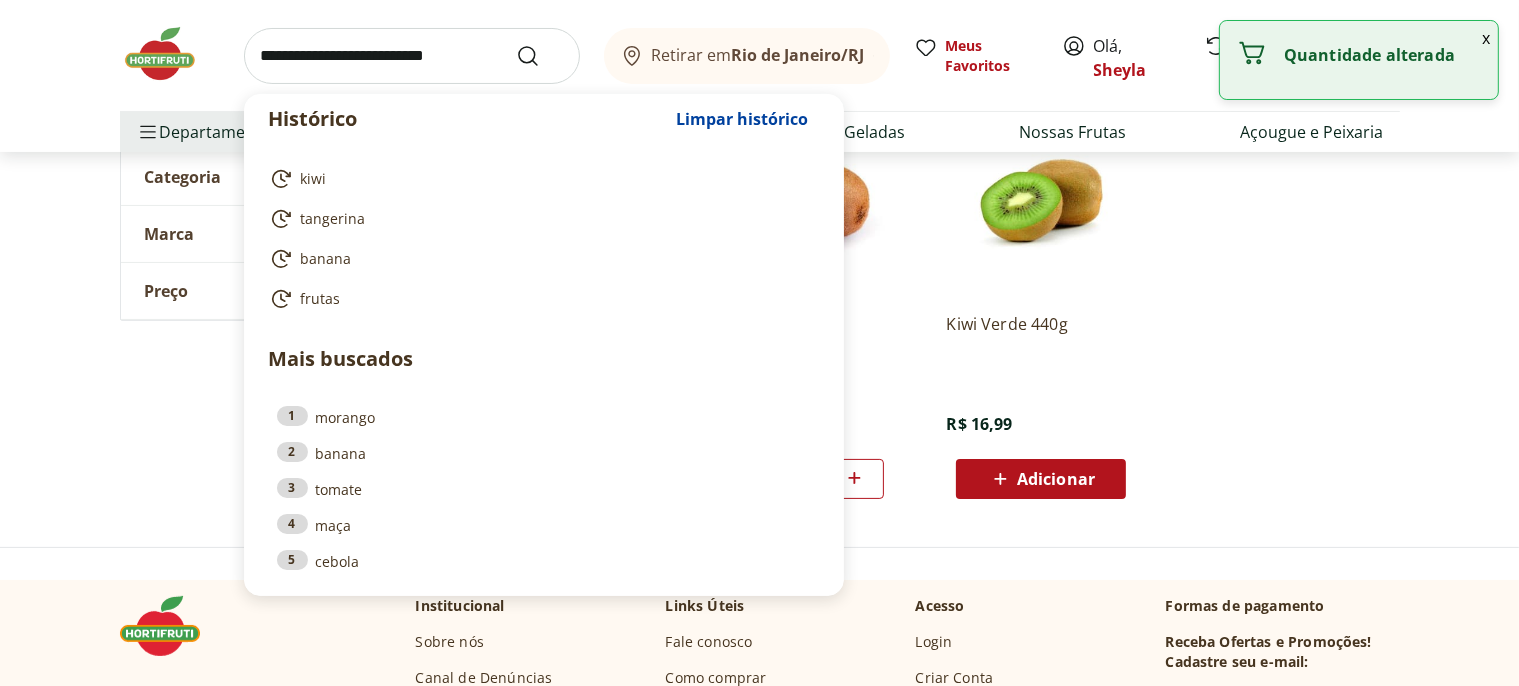click at bounding box center [412, 56] 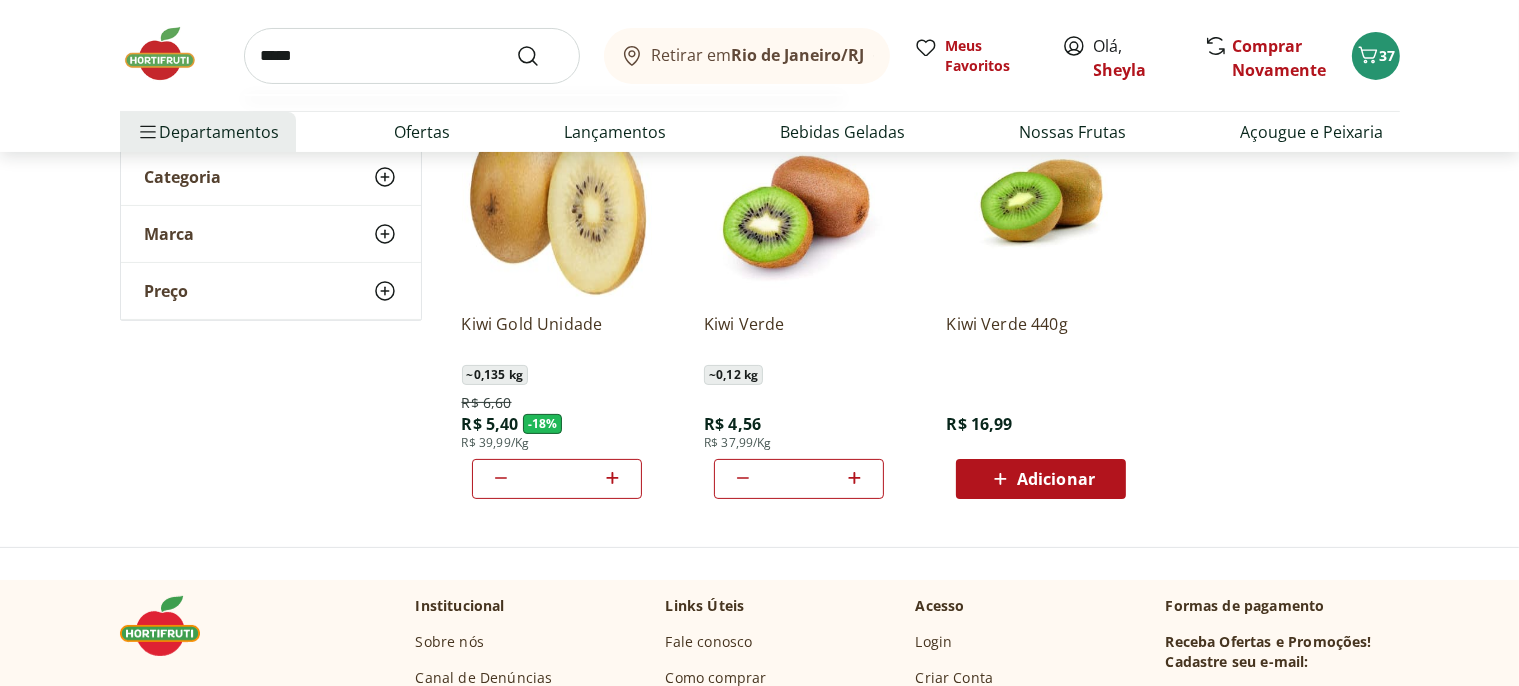 type on "*****" 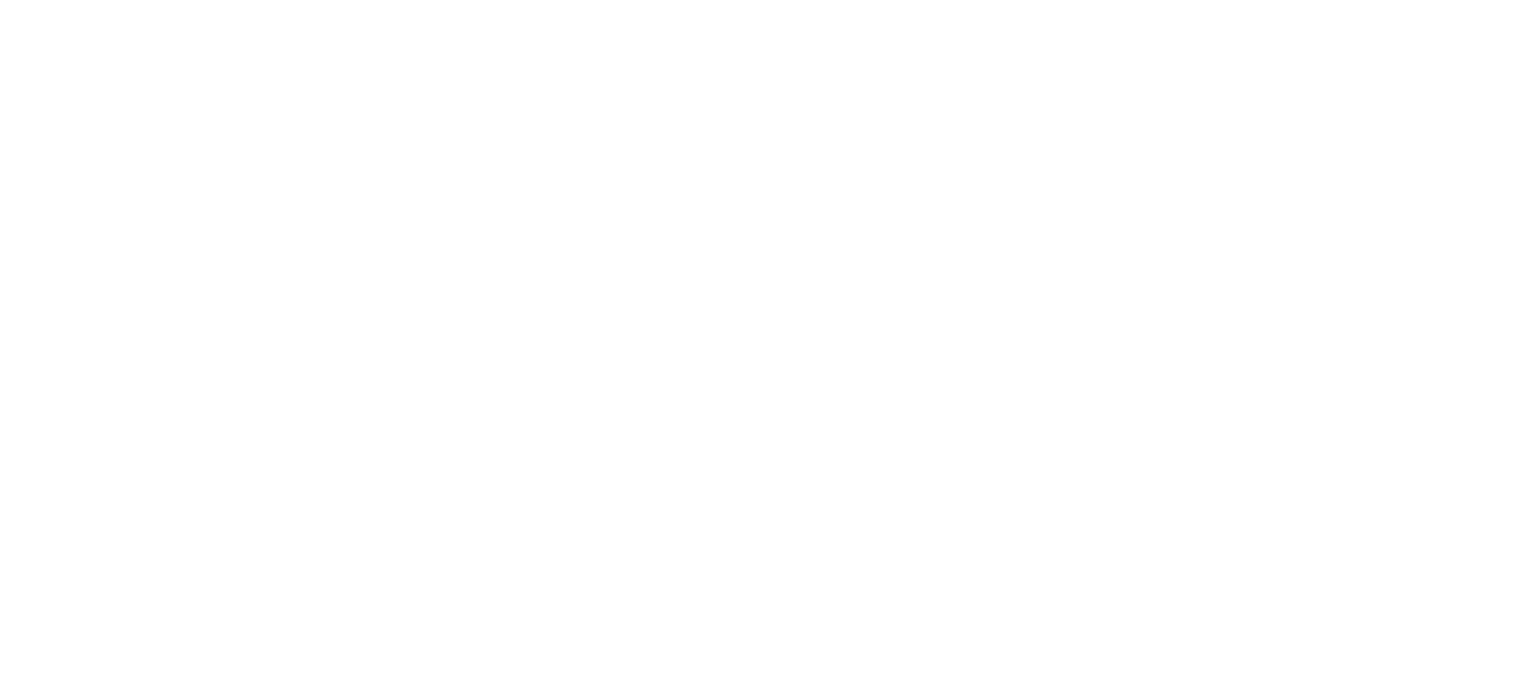 scroll, scrollTop: 0, scrollLeft: 0, axis: both 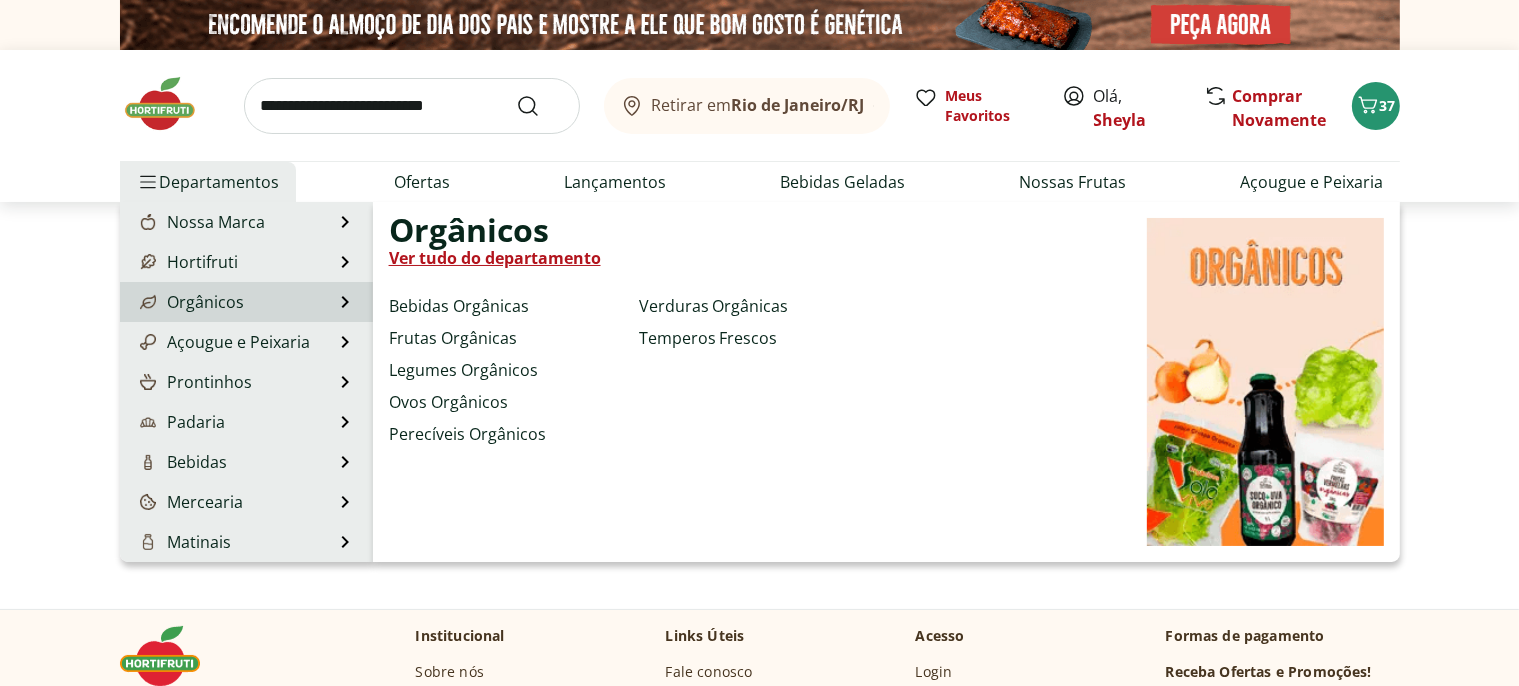 select on "**********" 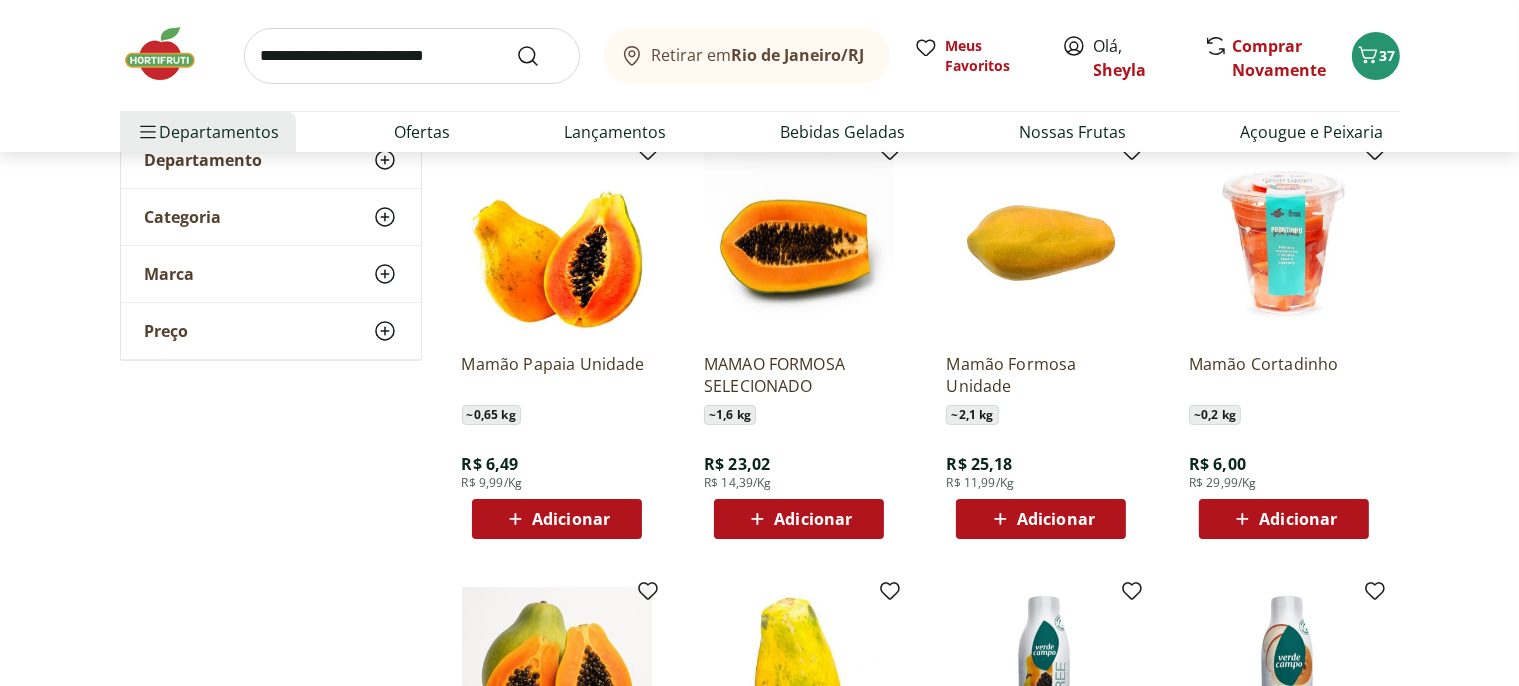 scroll, scrollTop: 316, scrollLeft: 0, axis: vertical 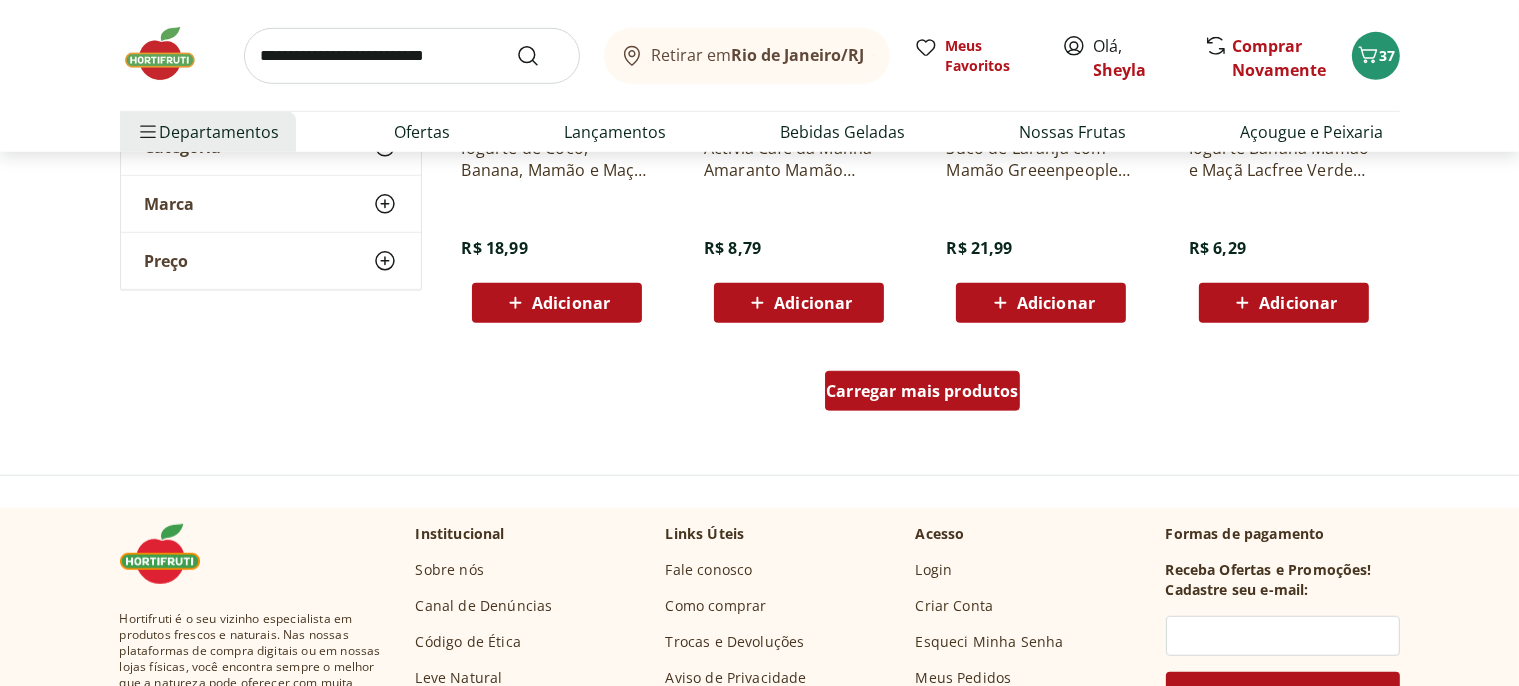 click on "Carregar mais produtos" at bounding box center [922, 391] 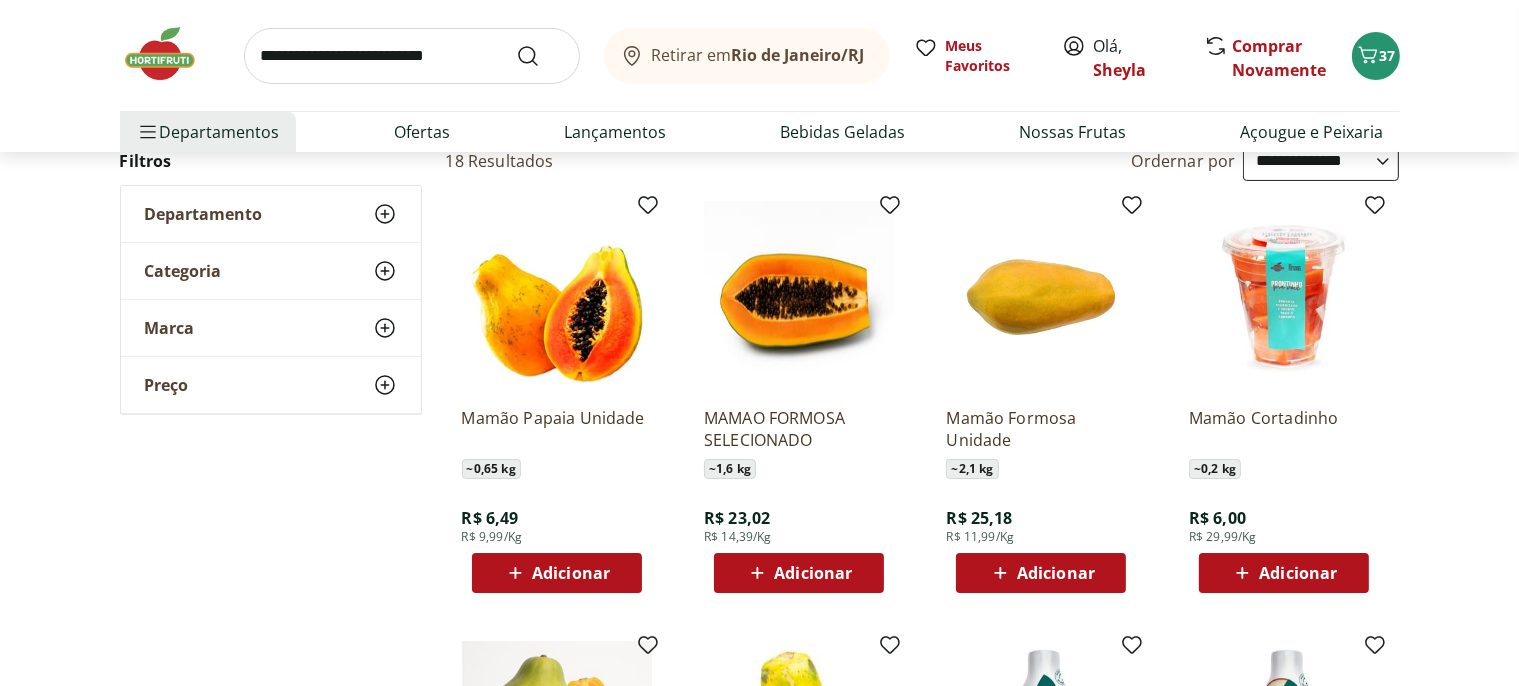 scroll, scrollTop: 316, scrollLeft: 0, axis: vertical 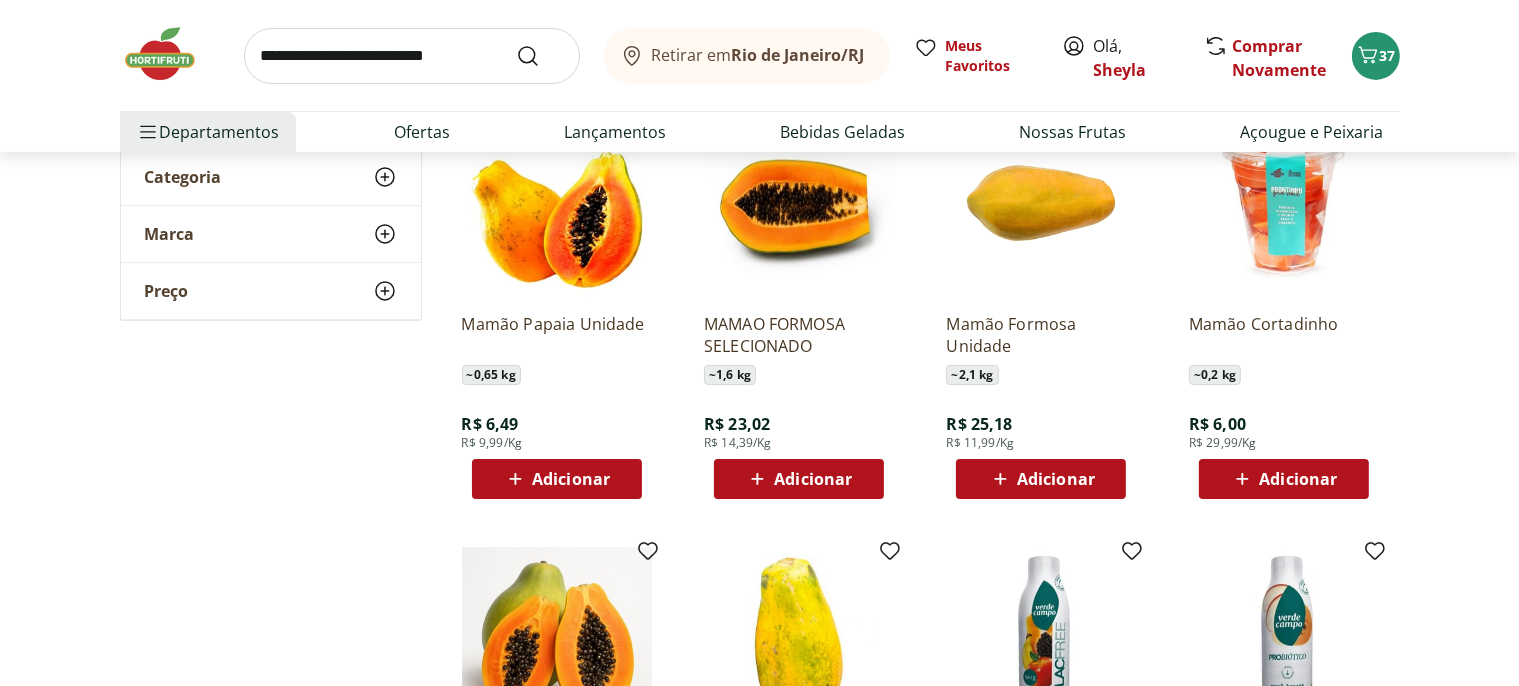 click on "Adicionar" at bounding box center (1298, 479) 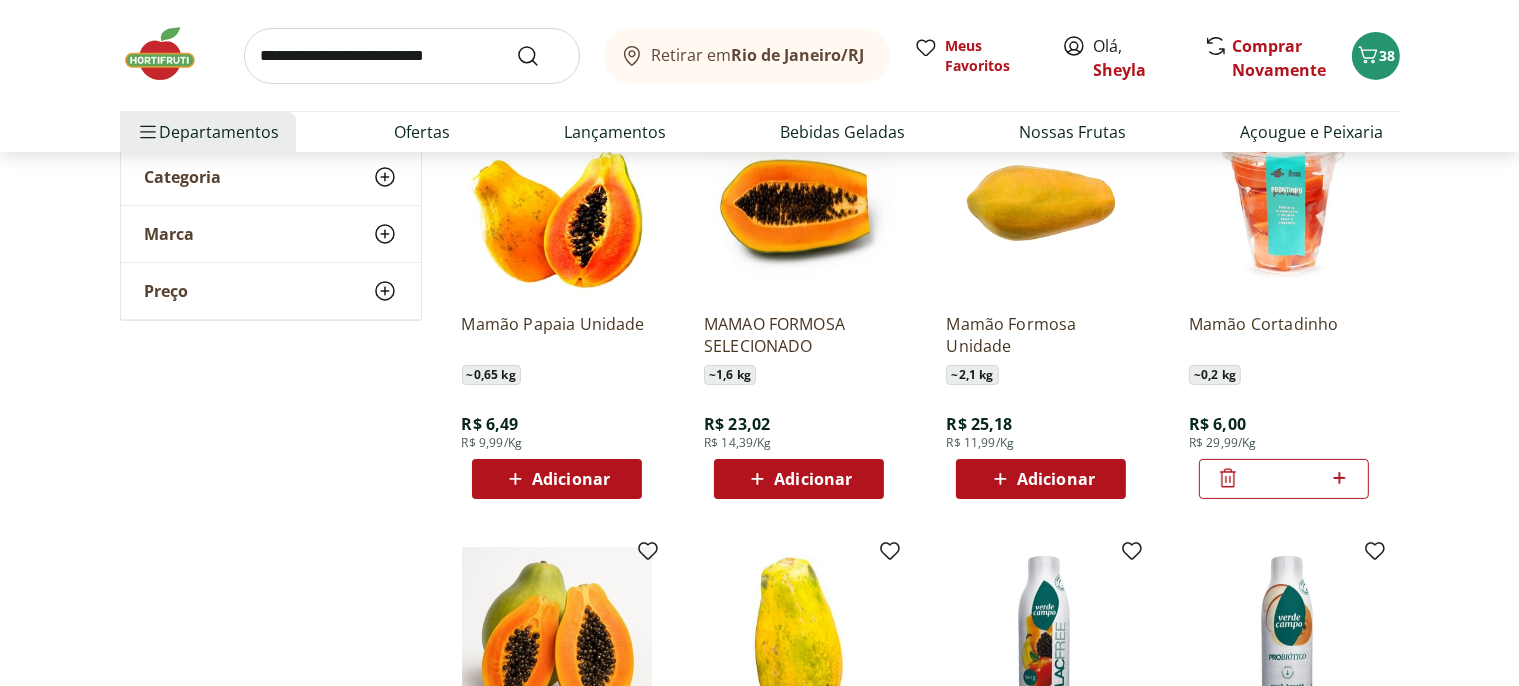 click at bounding box center [412, 56] 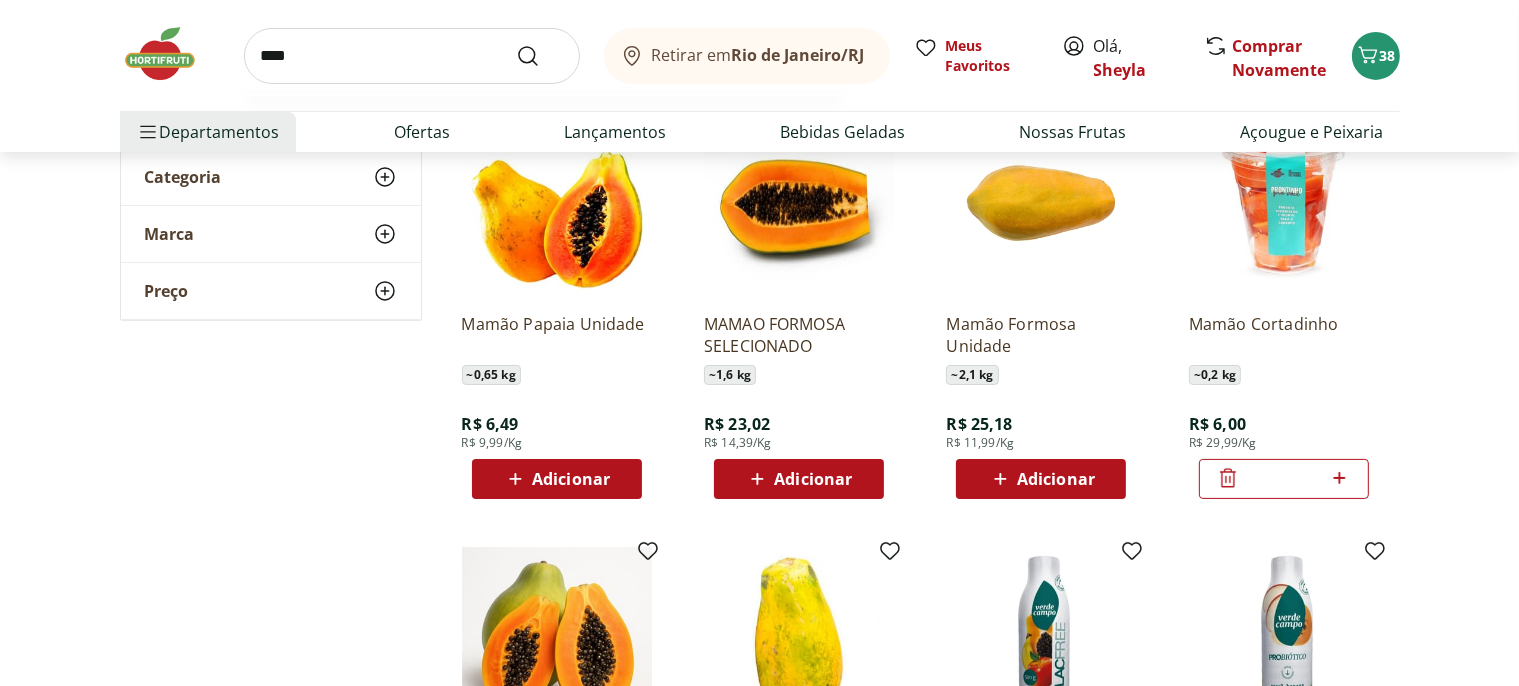 type on "****" 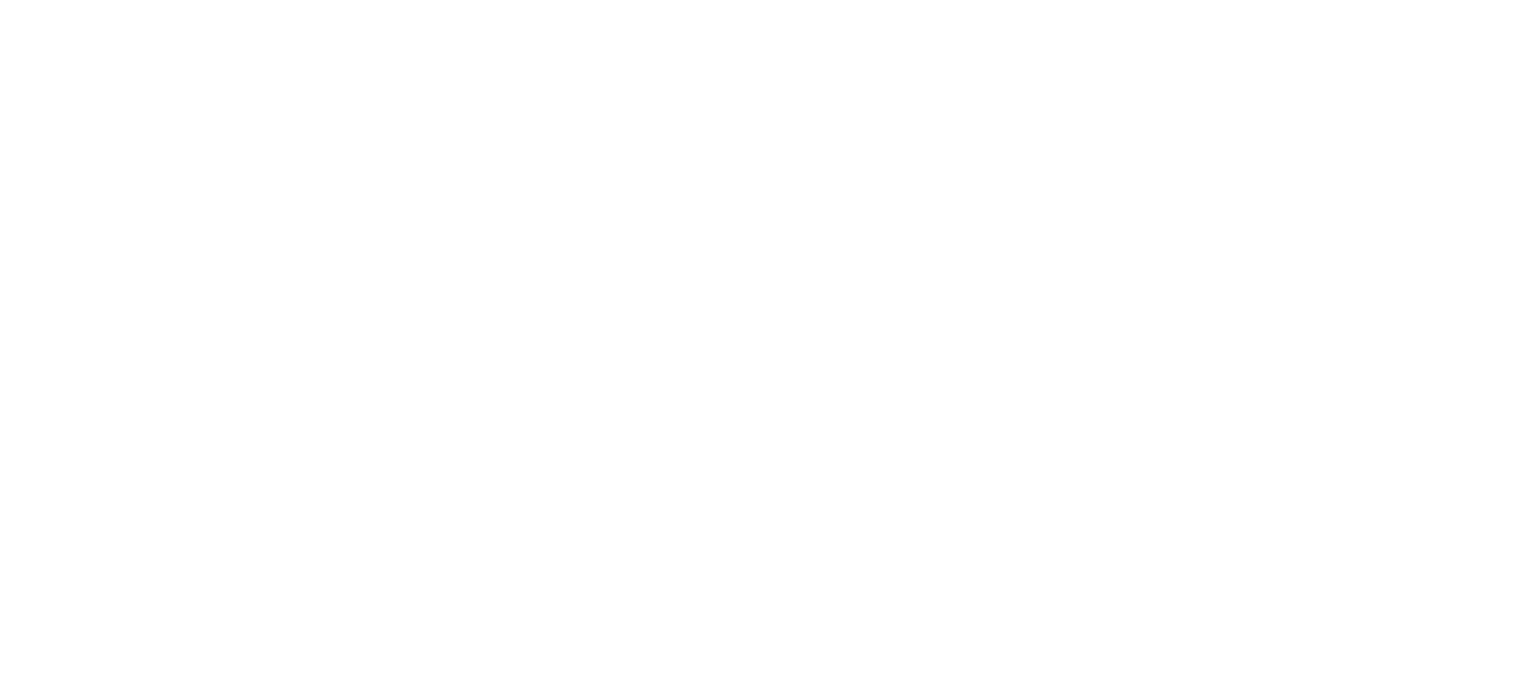 scroll, scrollTop: 0, scrollLeft: 0, axis: both 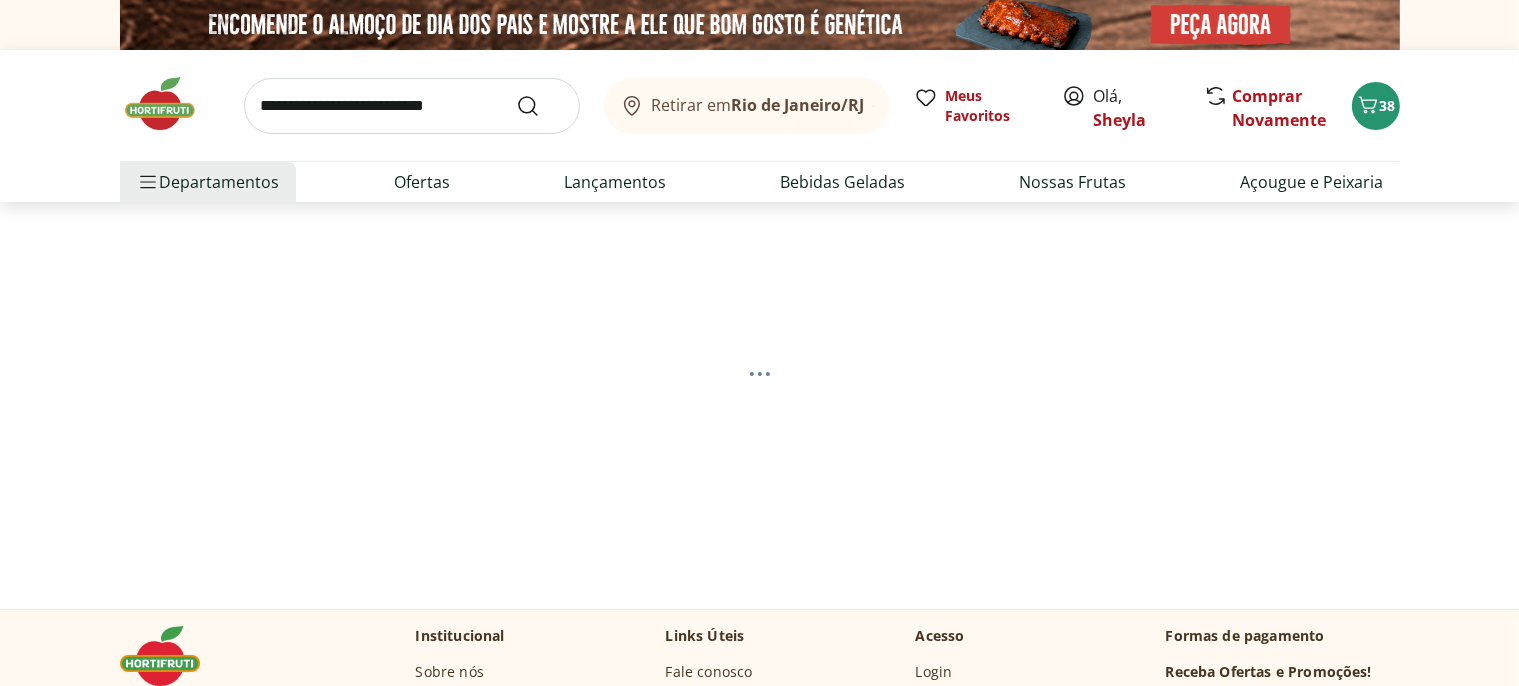 select on "**********" 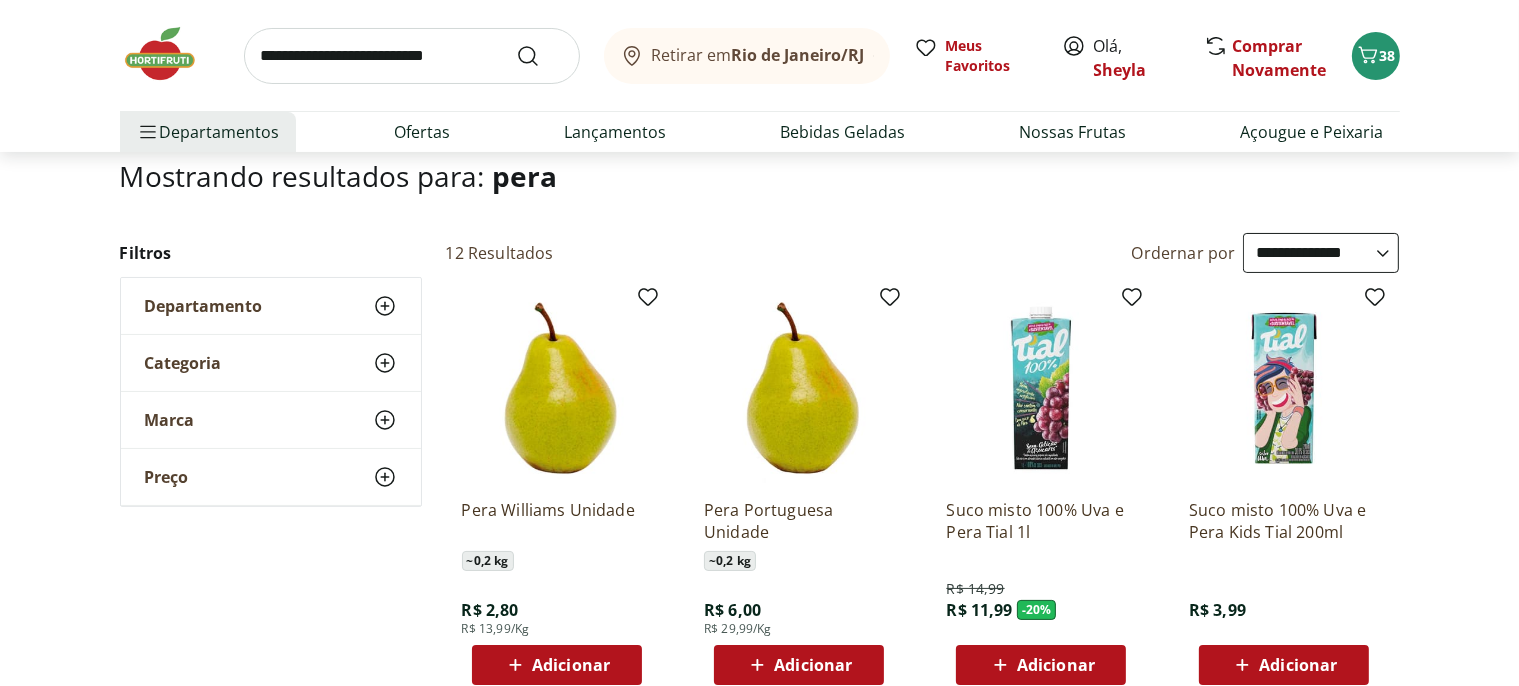 scroll, scrollTop: 316, scrollLeft: 0, axis: vertical 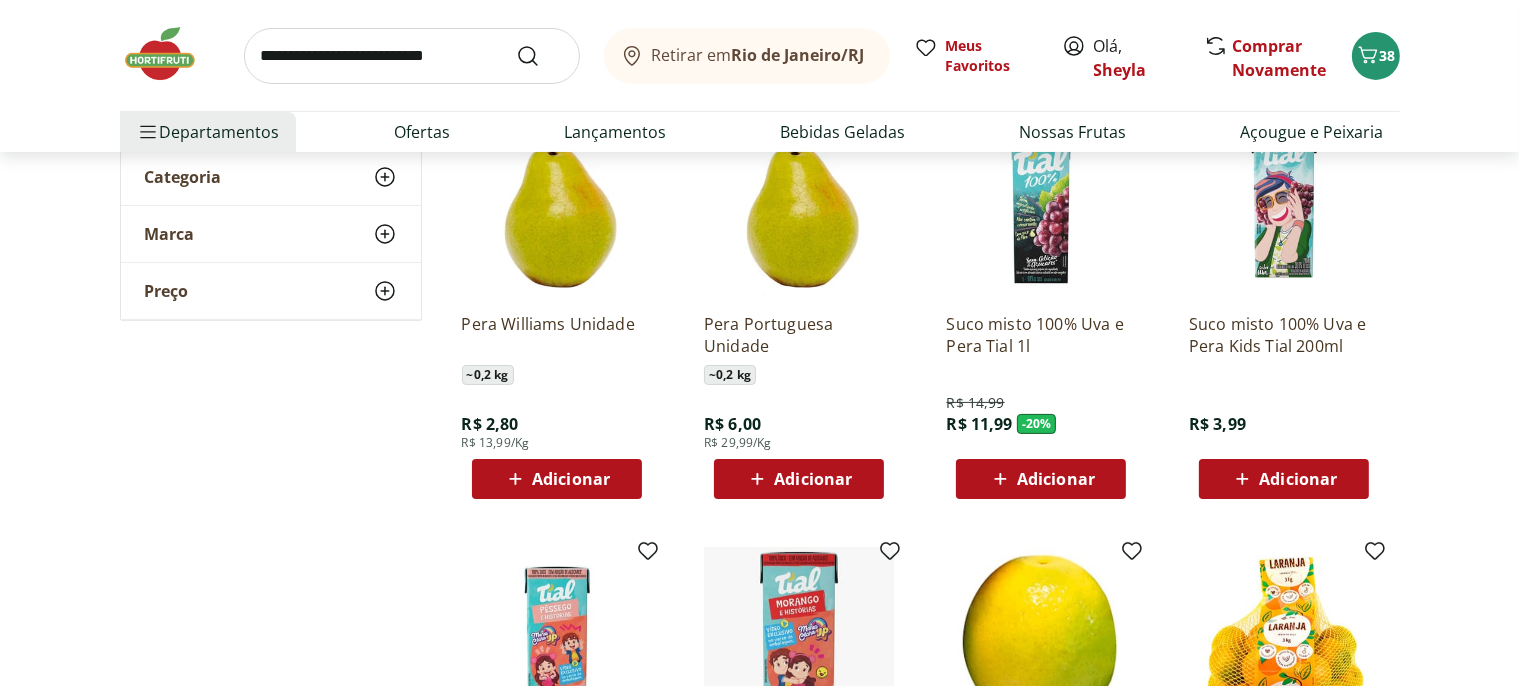 click on "Adicionar" at bounding box center [571, 479] 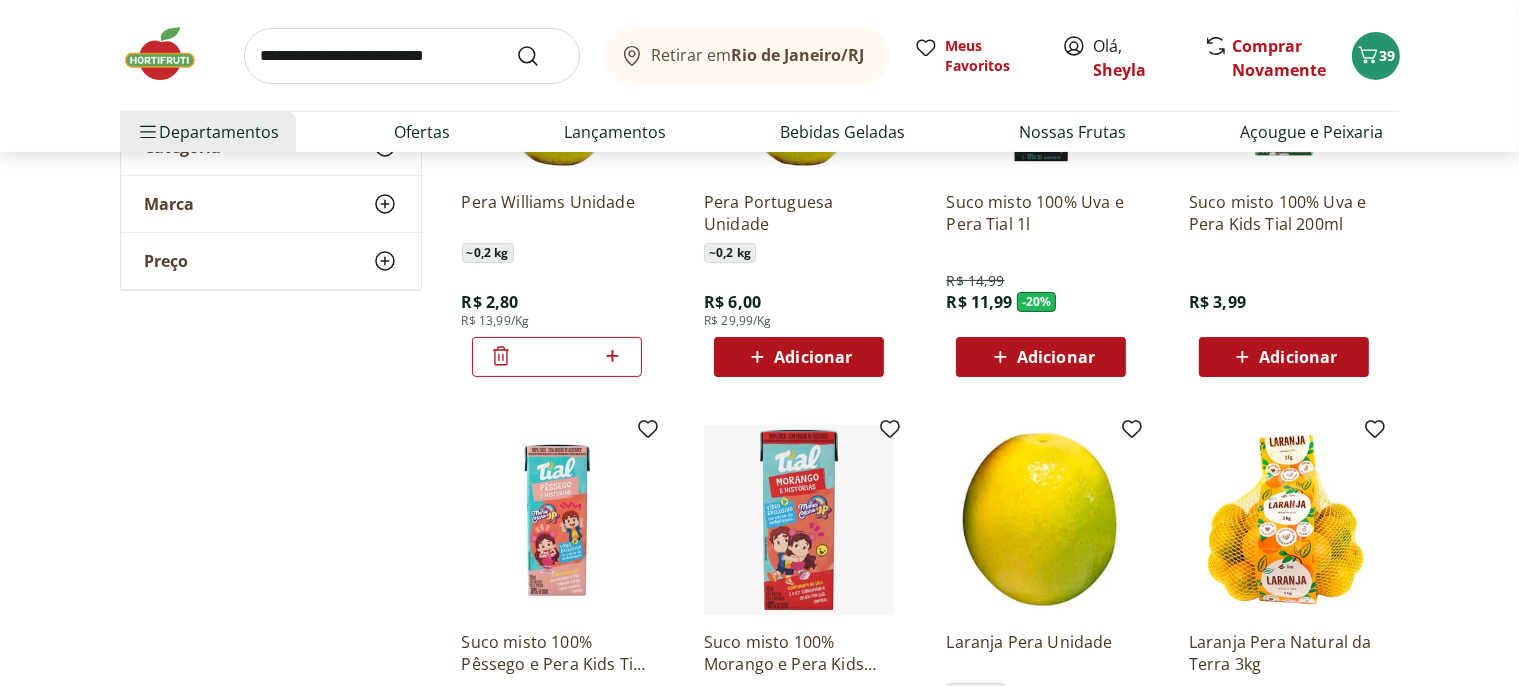 scroll, scrollTop: 633, scrollLeft: 0, axis: vertical 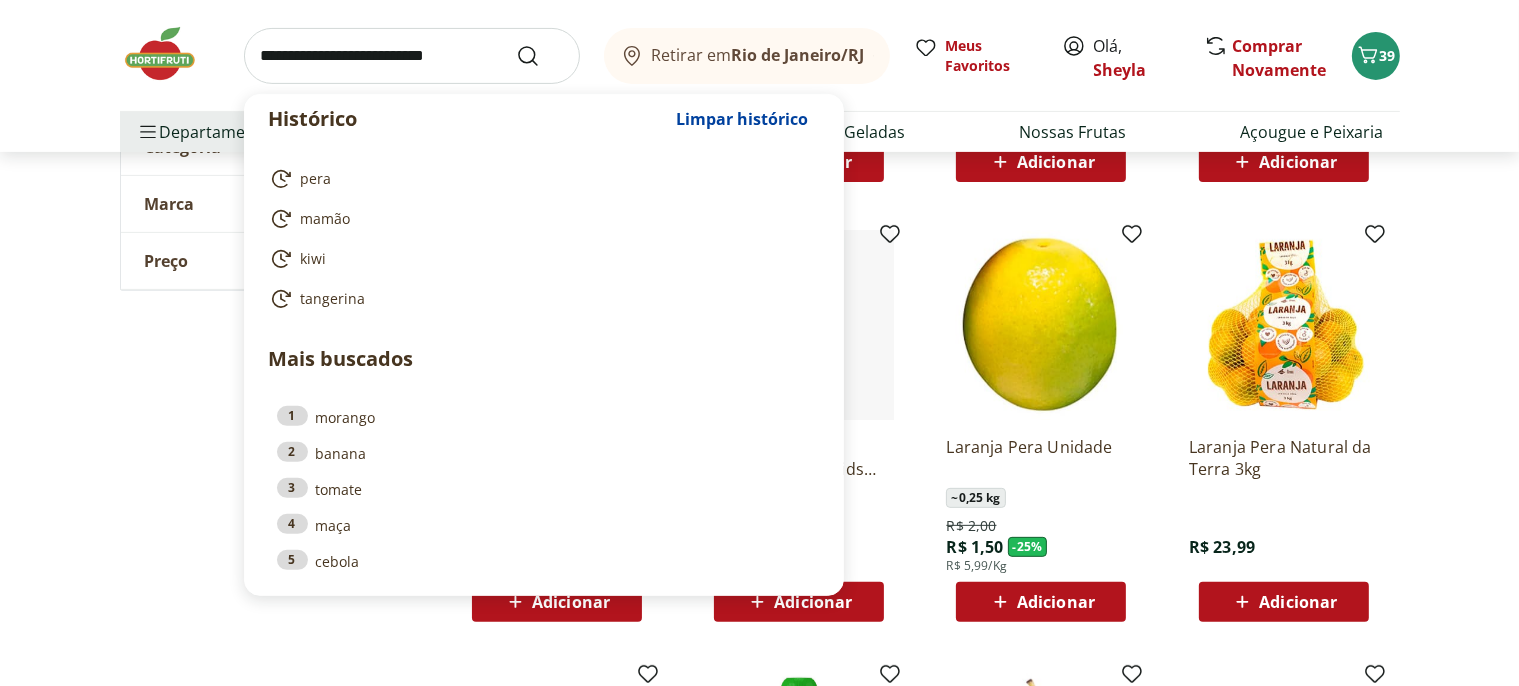 click at bounding box center [412, 56] 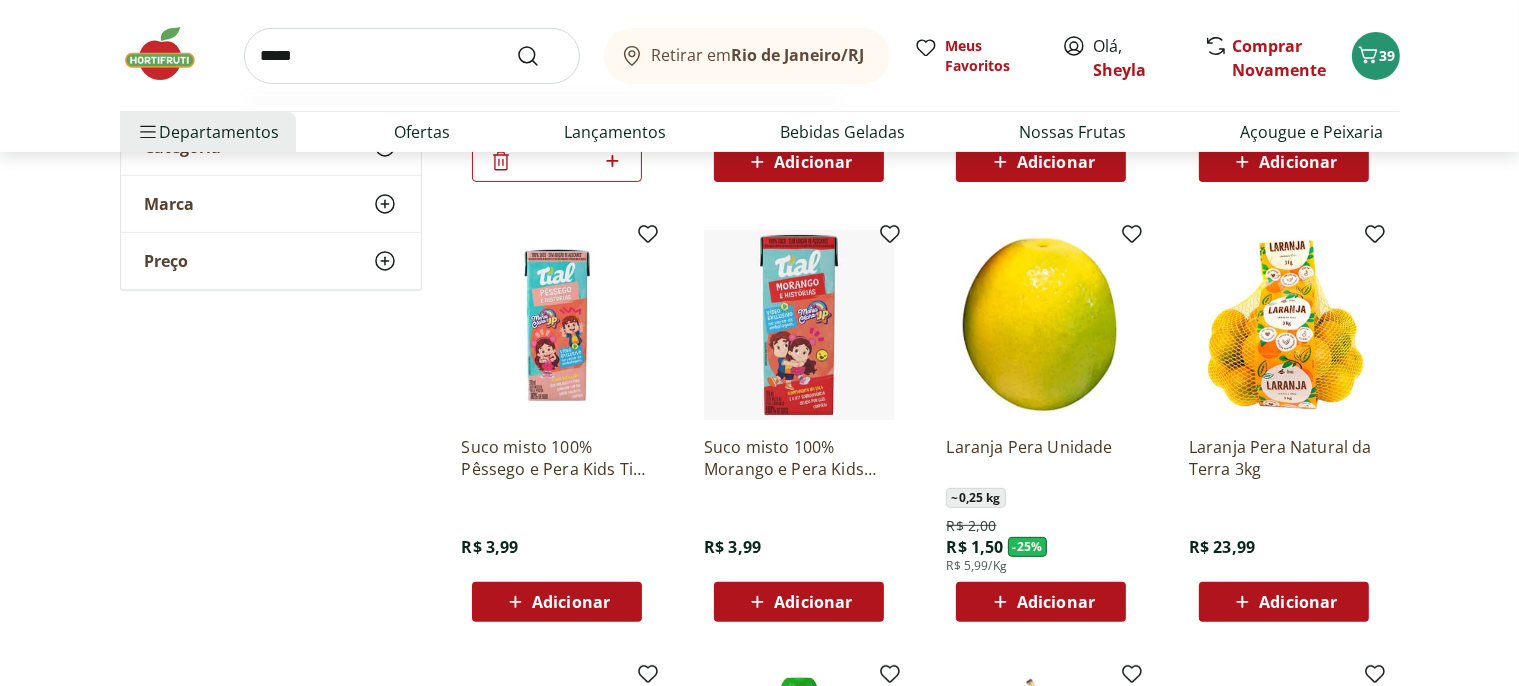 type on "*****" 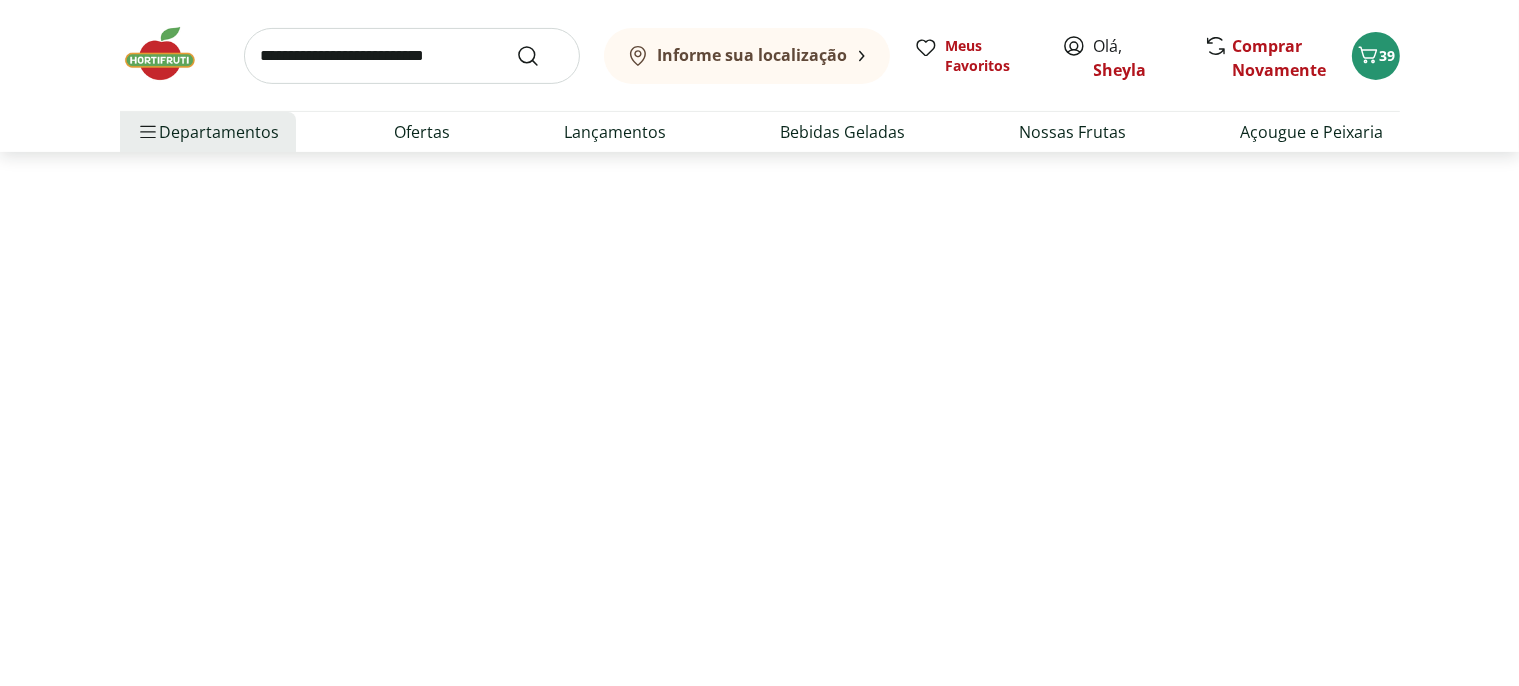 scroll, scrollTop: 0, scrollLeft: 0, axis: both 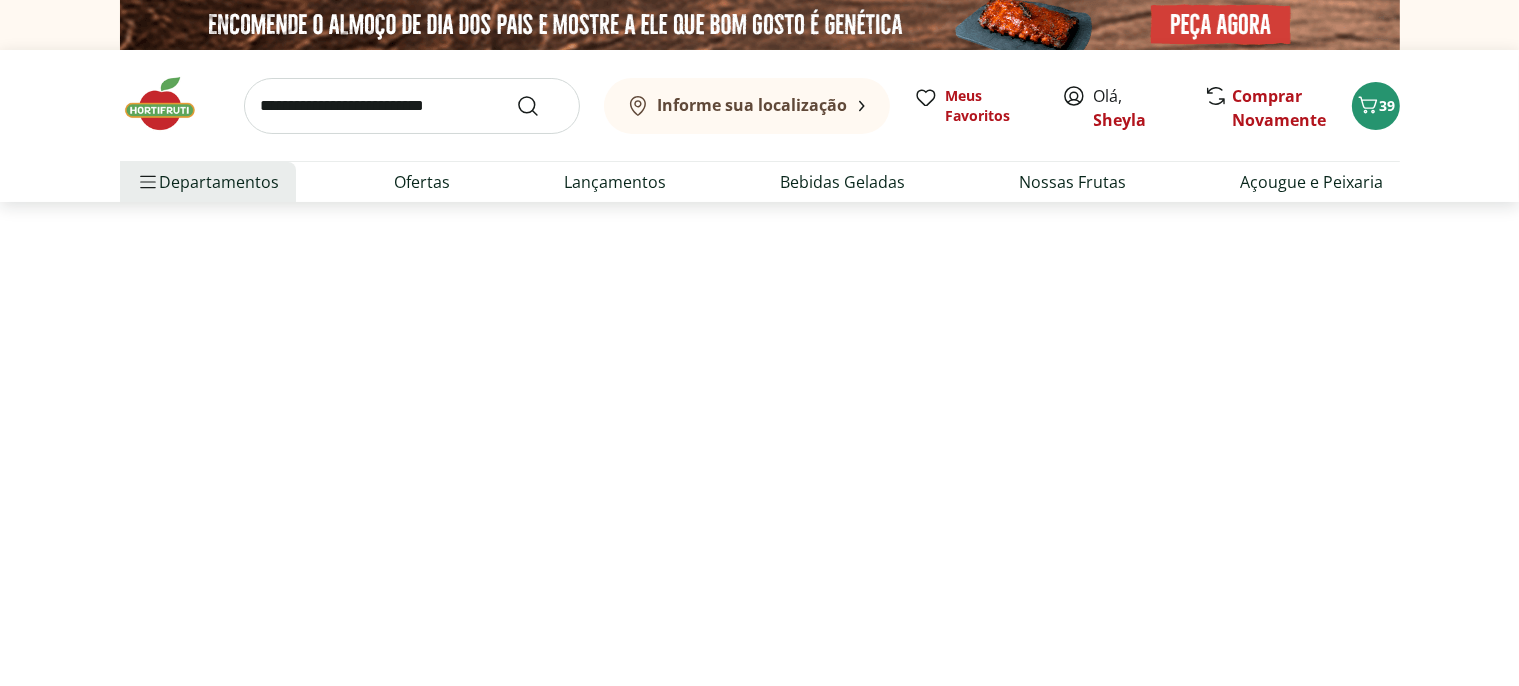select on "**********" 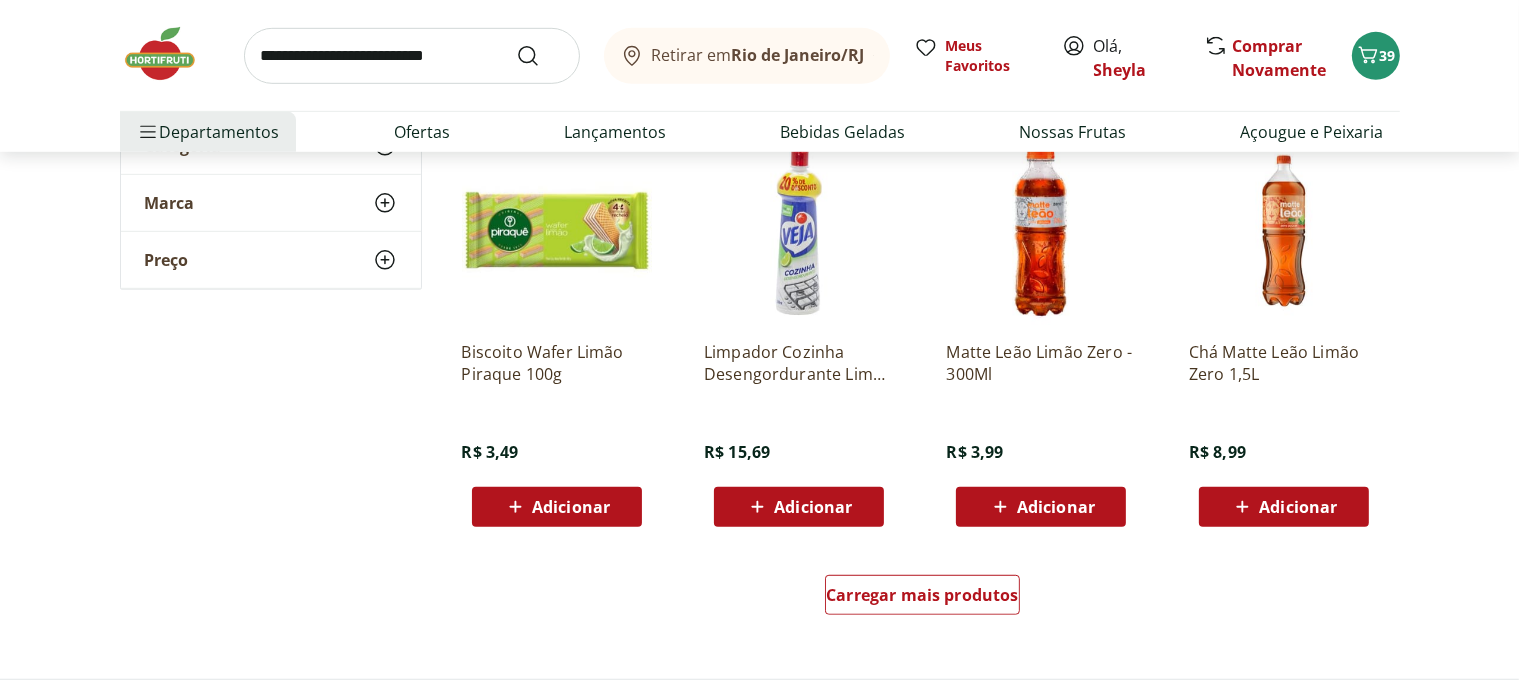 scroll, scrollTop: 1372, scrollLeft: 0, axis: vertical 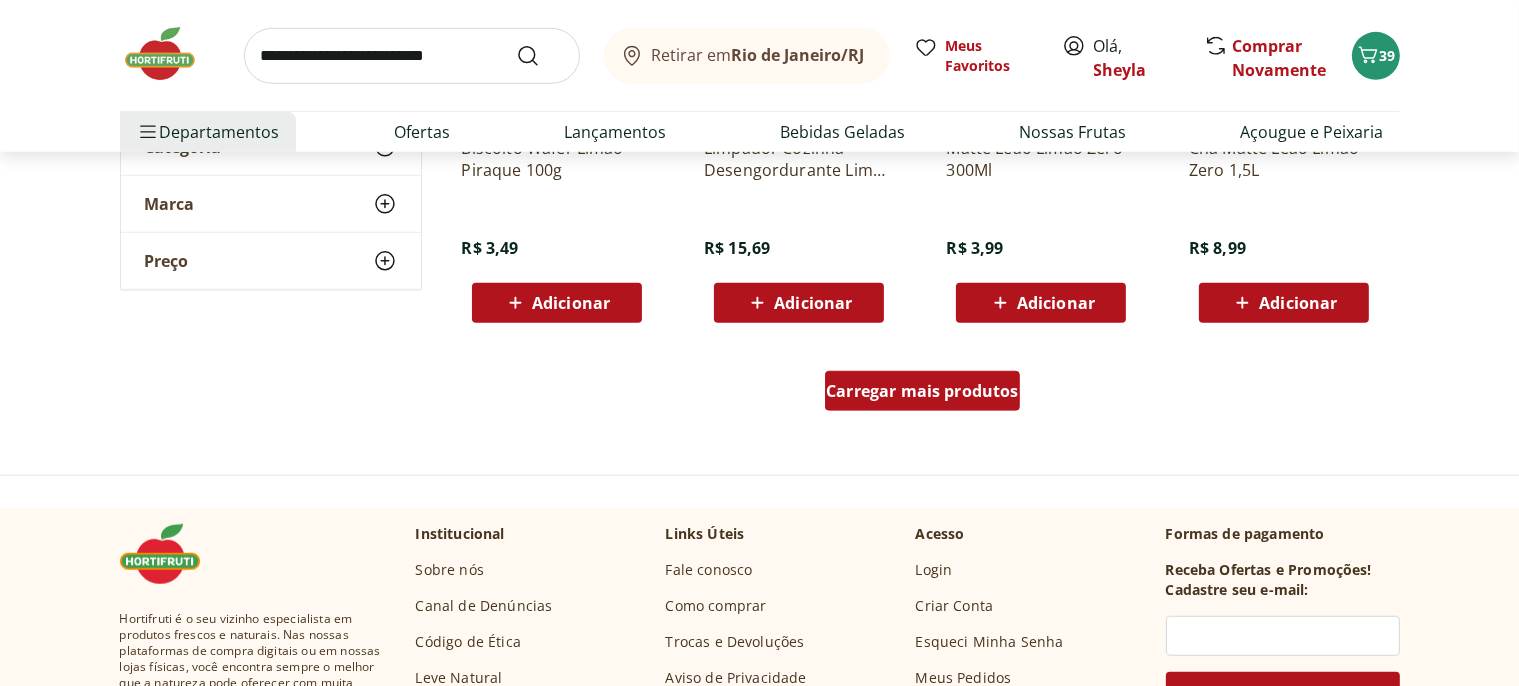 click on "Carregar mais produtos" at bounding box center [922, 391] 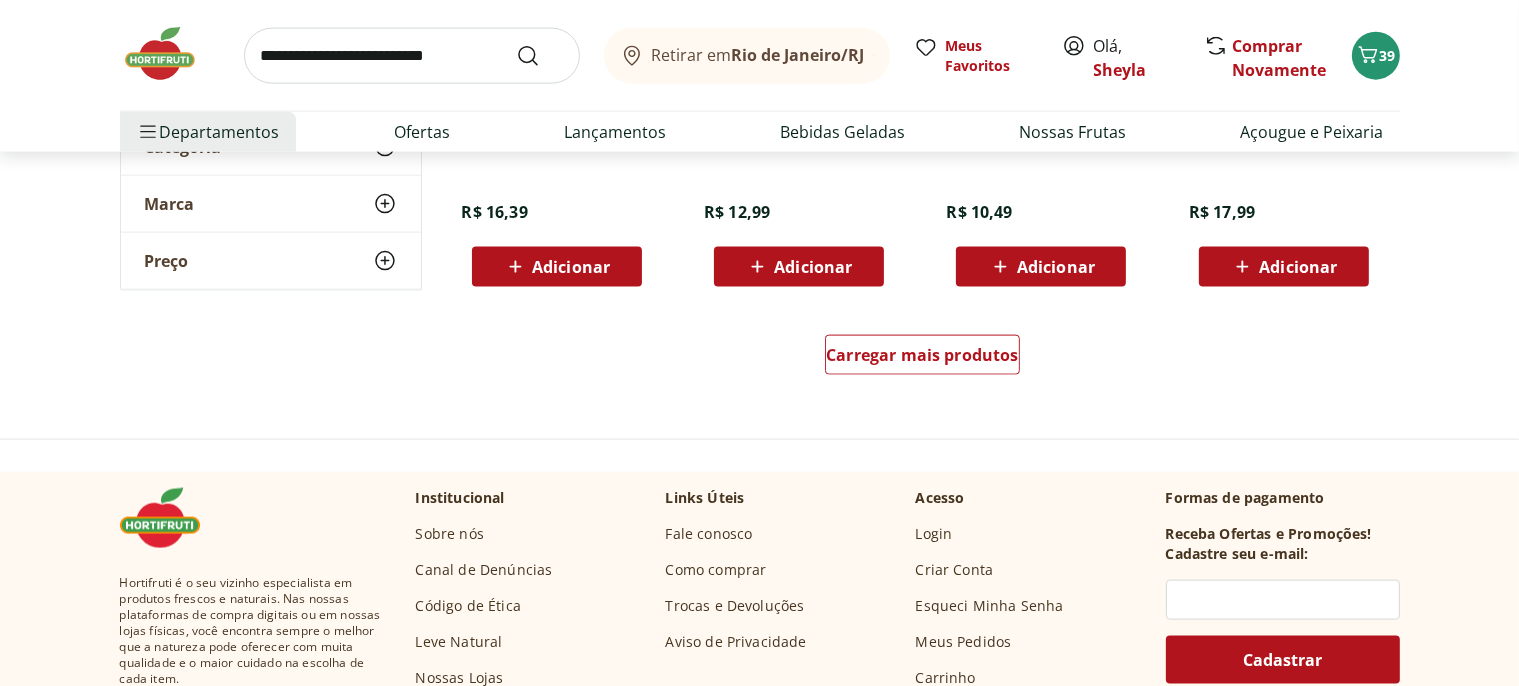 scroll, scrollTop: 2745, scrollLeft: 0, axis: vertical 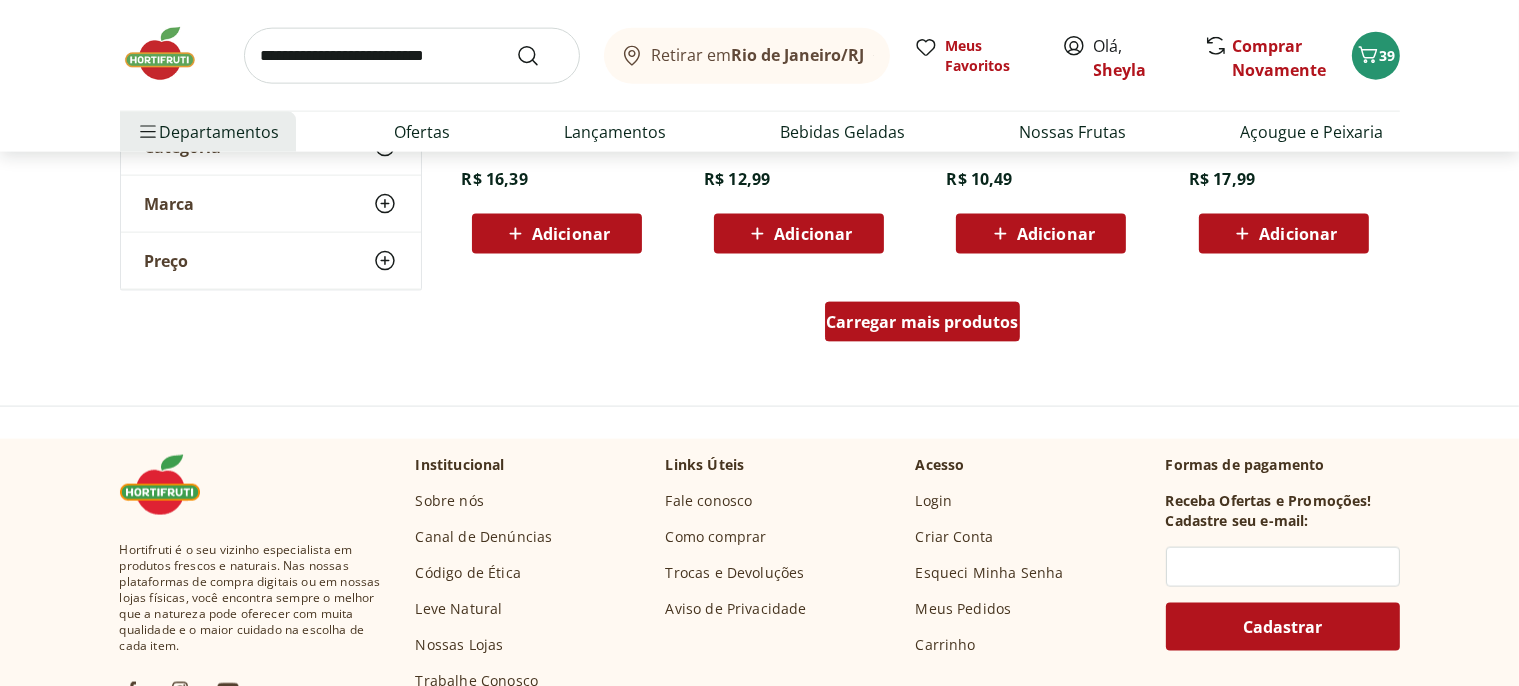 click on "Carregar mais produtos" at bounding box center [922, 322] 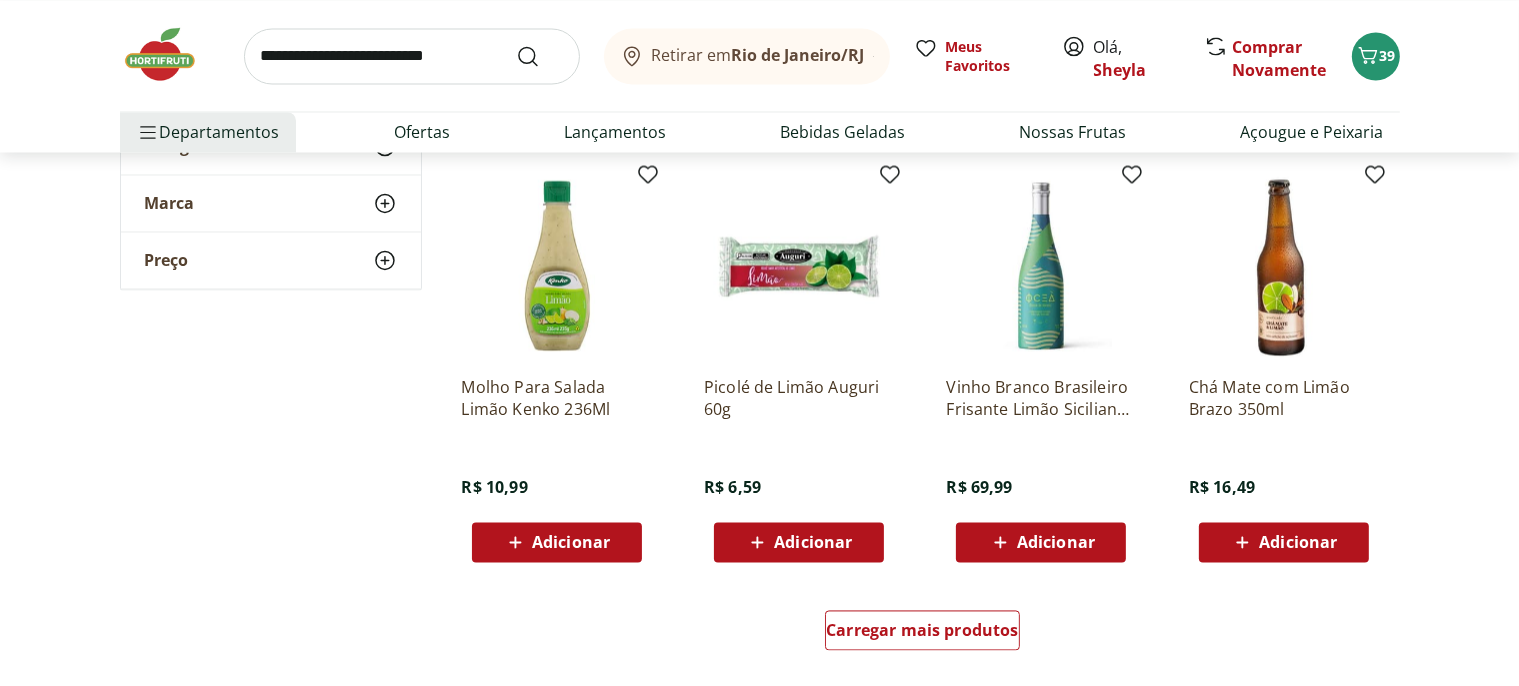 scroll, scrollTop: 4012, scrollLeft: 0, axis: vertical 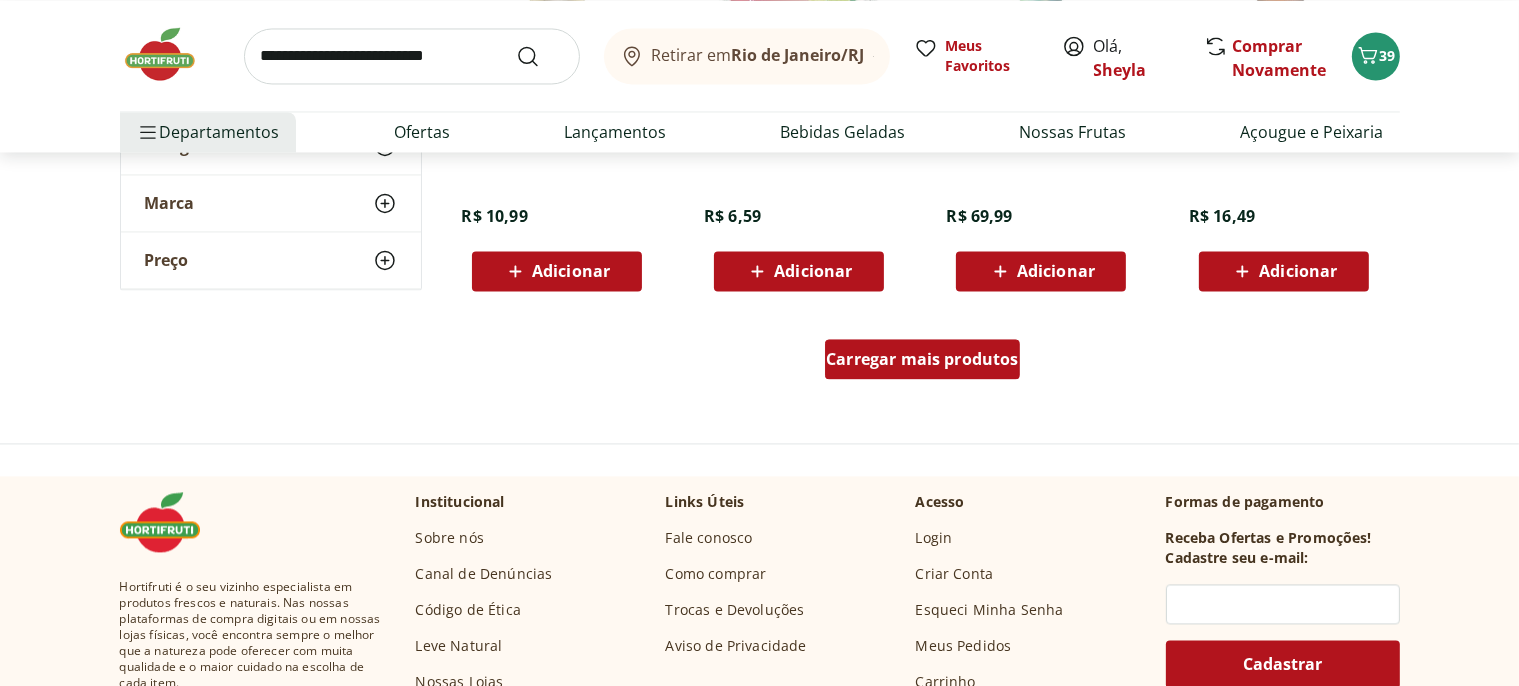 click on "Carregar mais produtos" at bounding box center [922, 359] 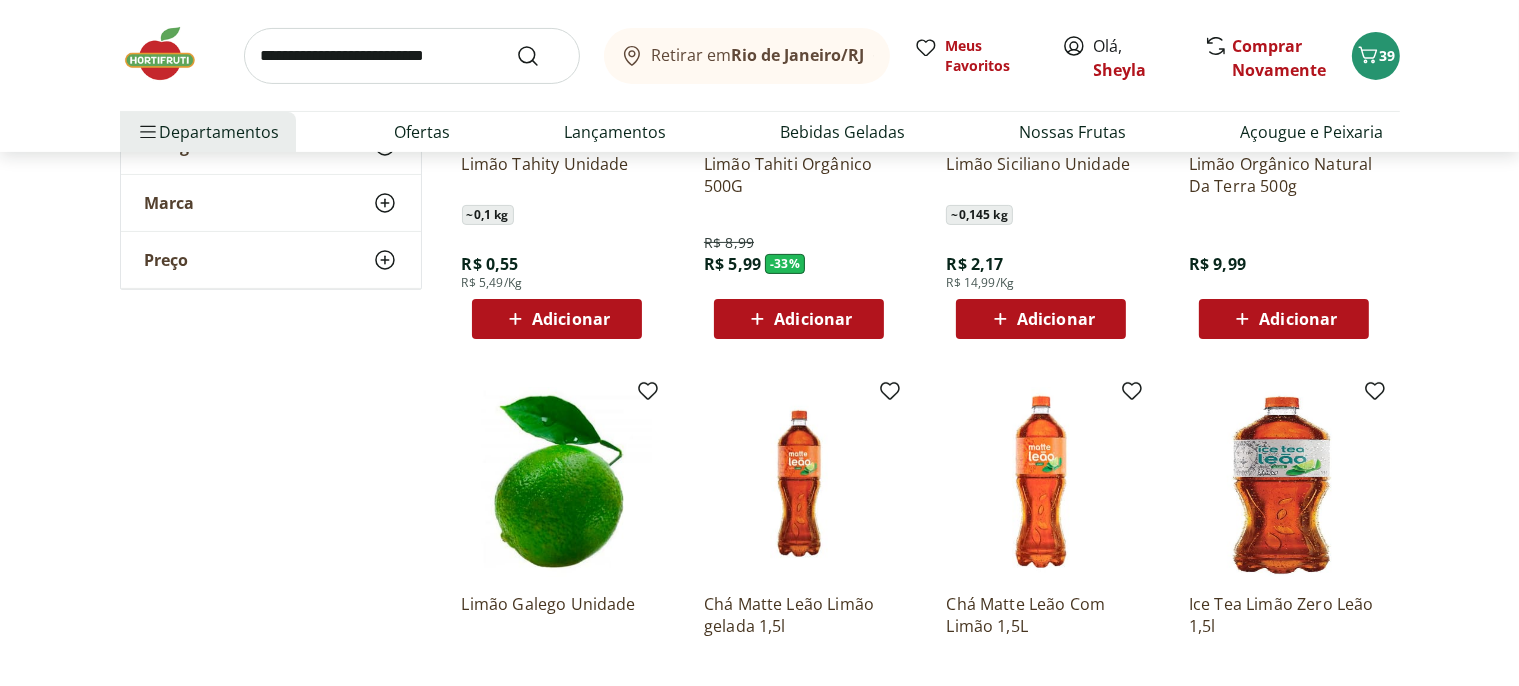 scroll, scrollTop: 211, scrollLeft: 0, axis: vertical 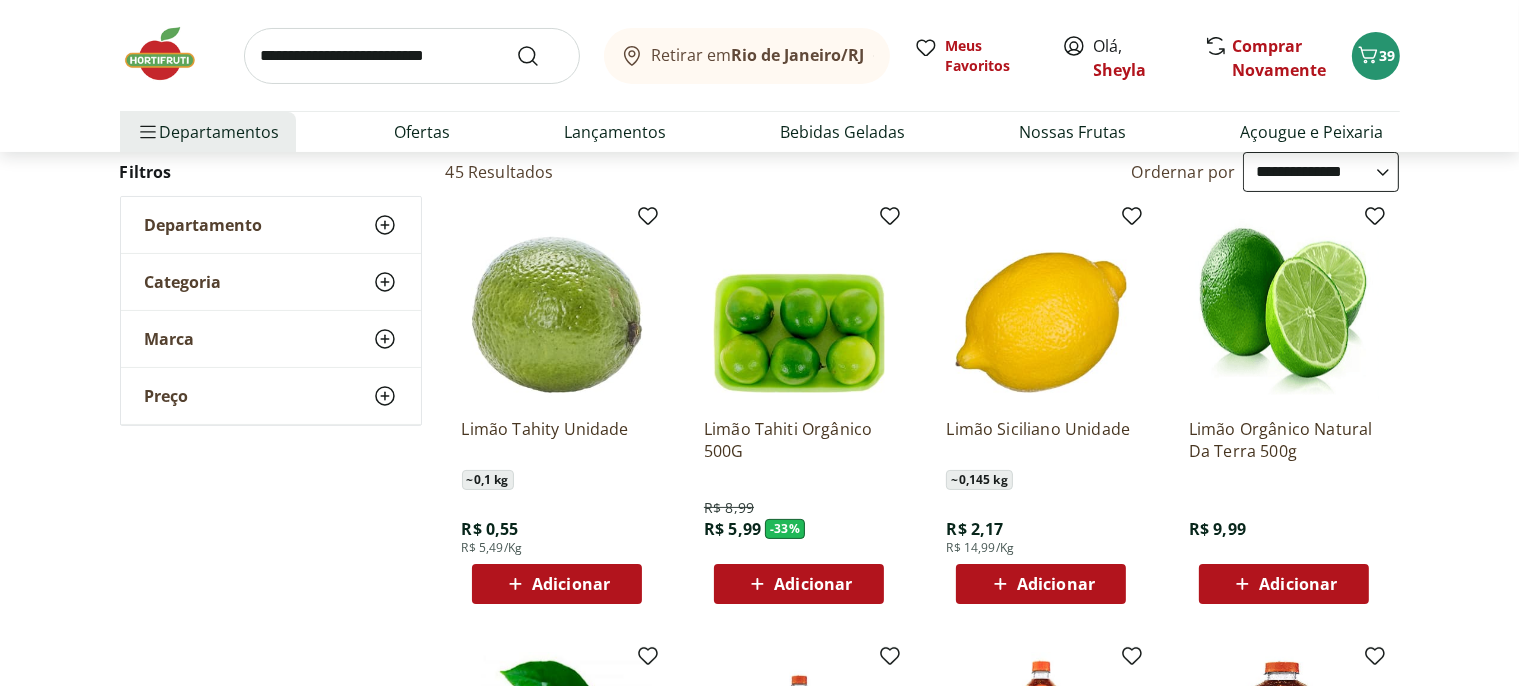 click on "Adicionar" at bounding box center (571, 584) 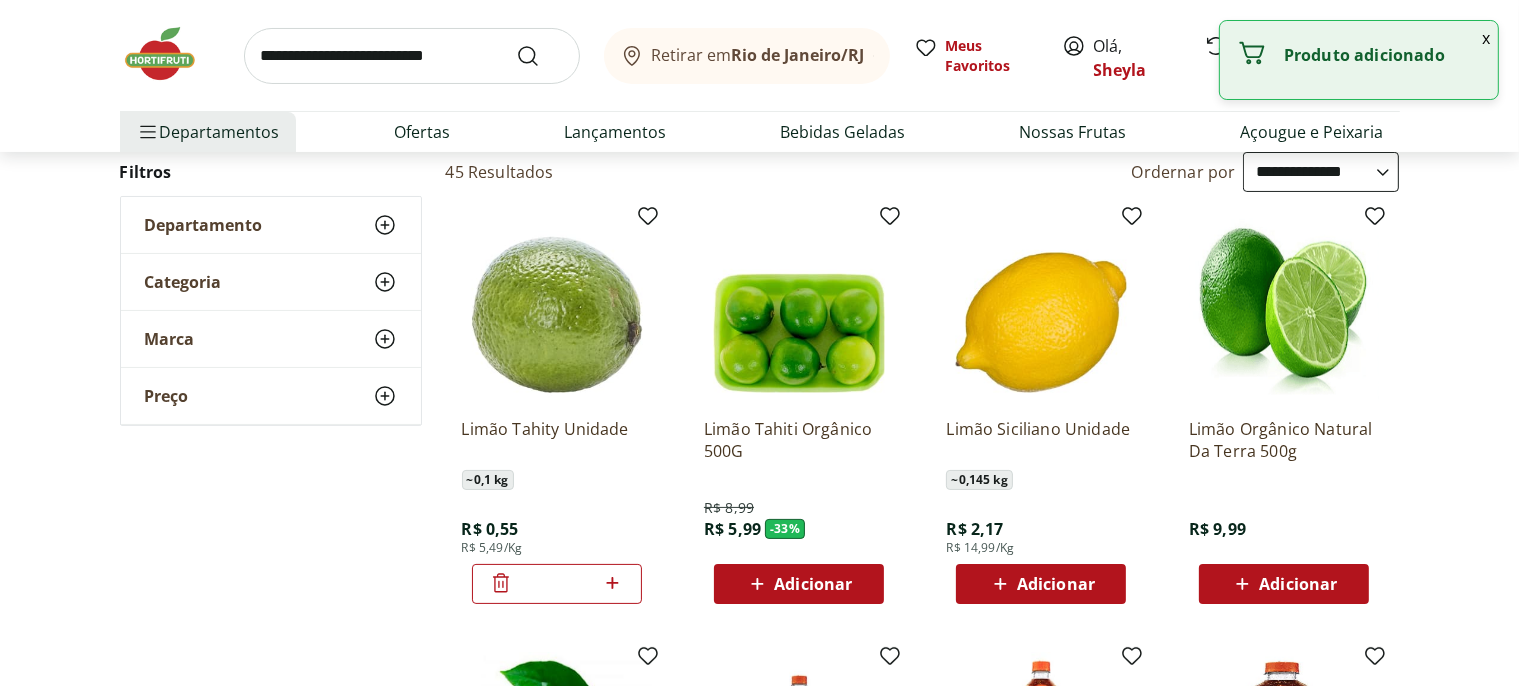 click on "*" at bounding box center (557, 584) 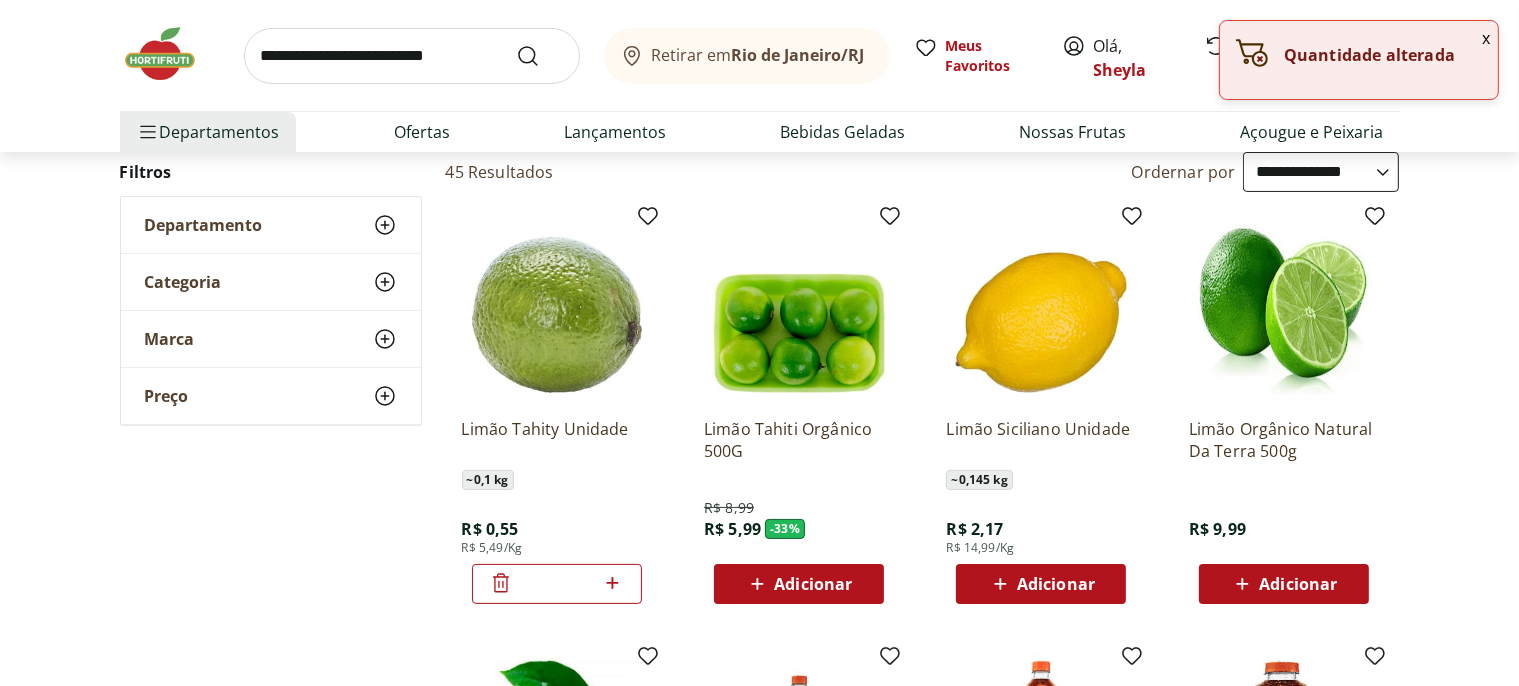 click 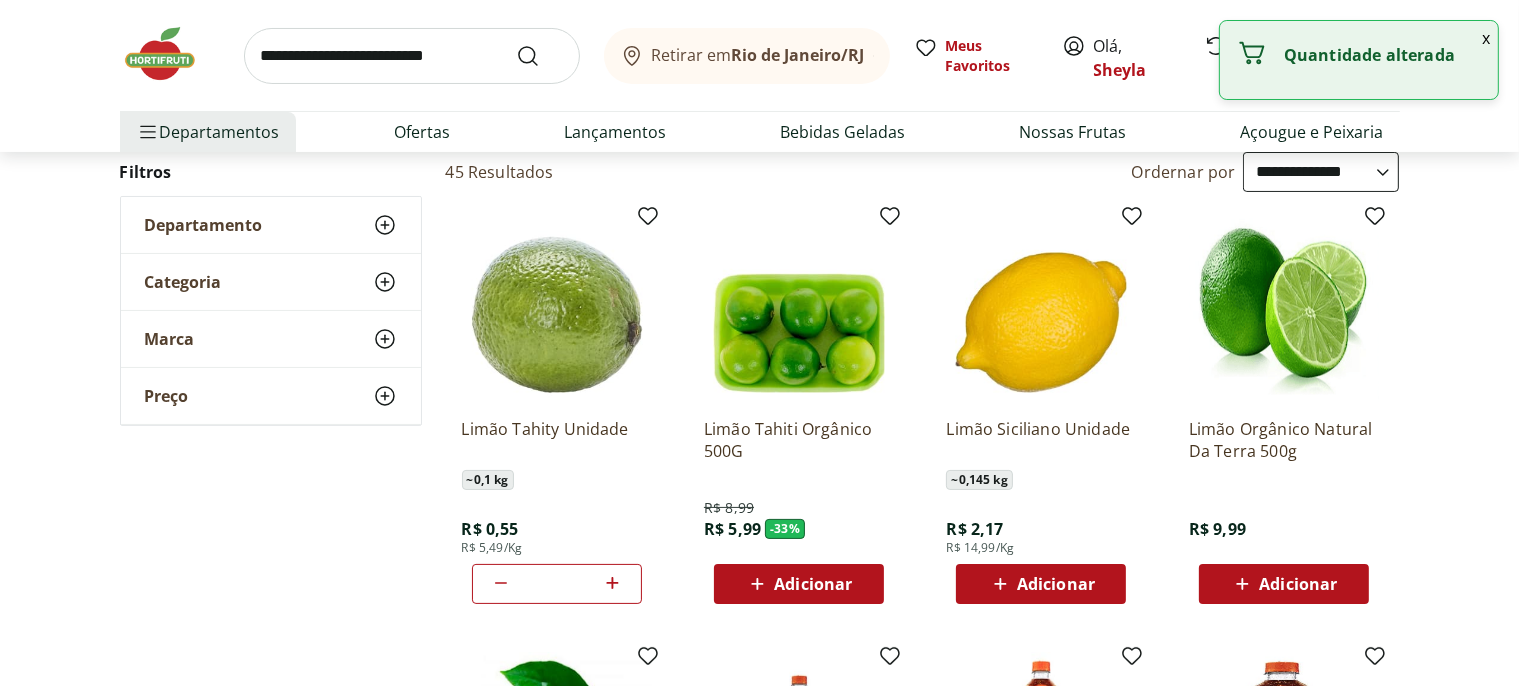 click 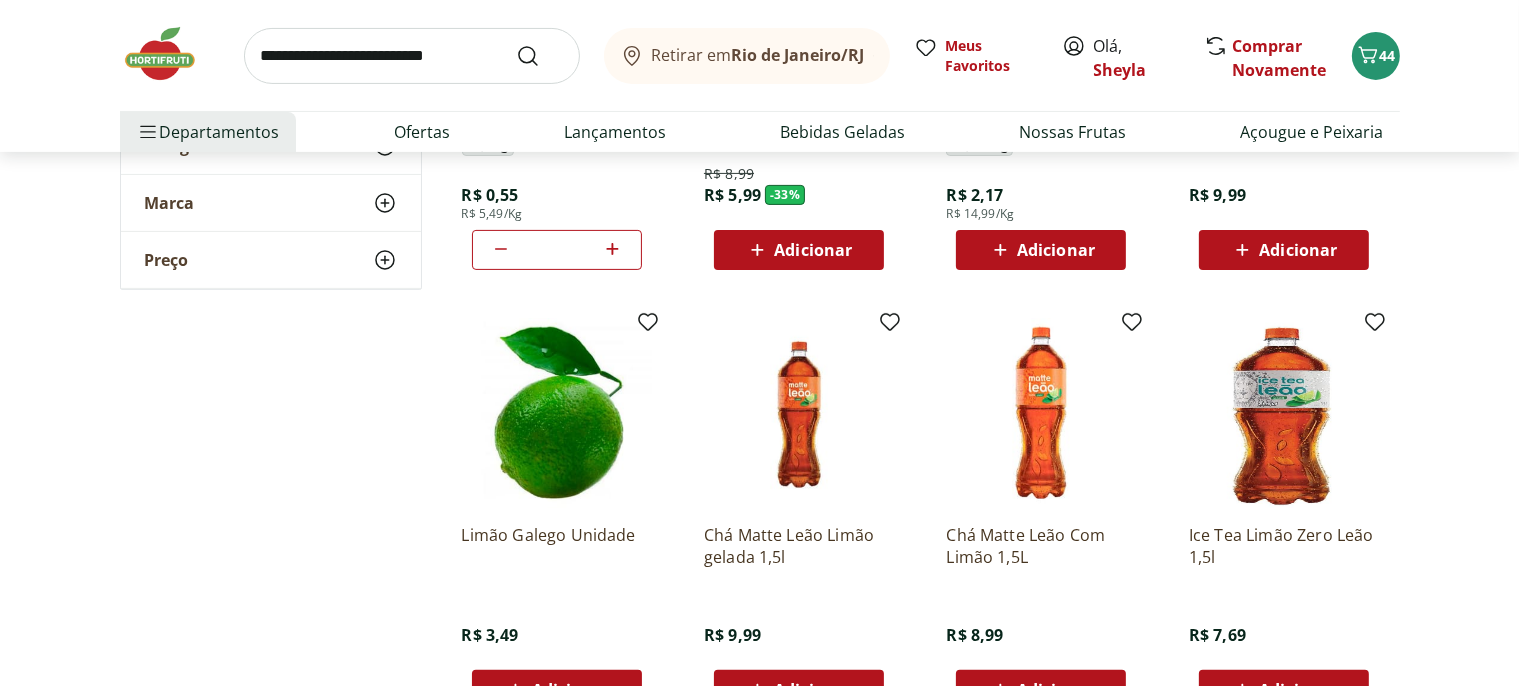 scroll, scrollTop: 844, scrollLeft: 0, axis: vertical 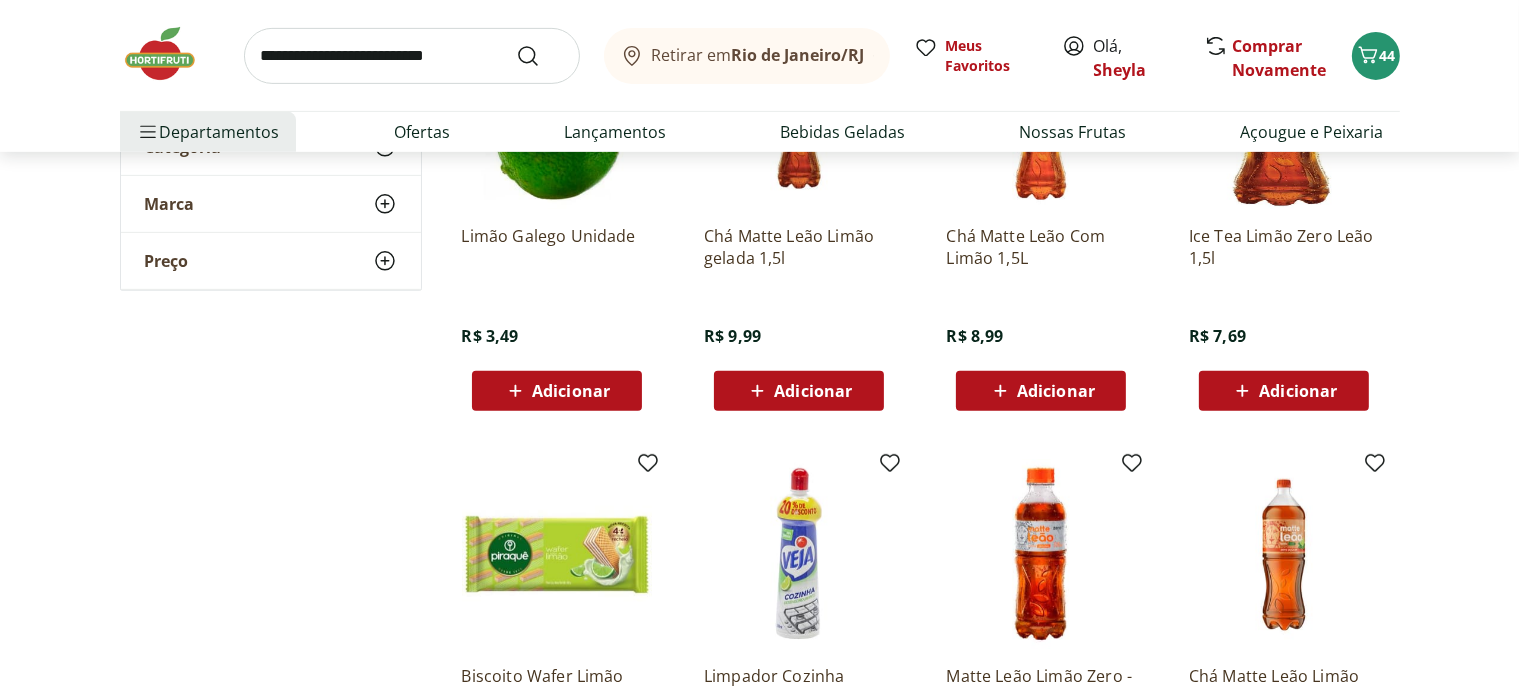 click at bounding box center [412, 56] 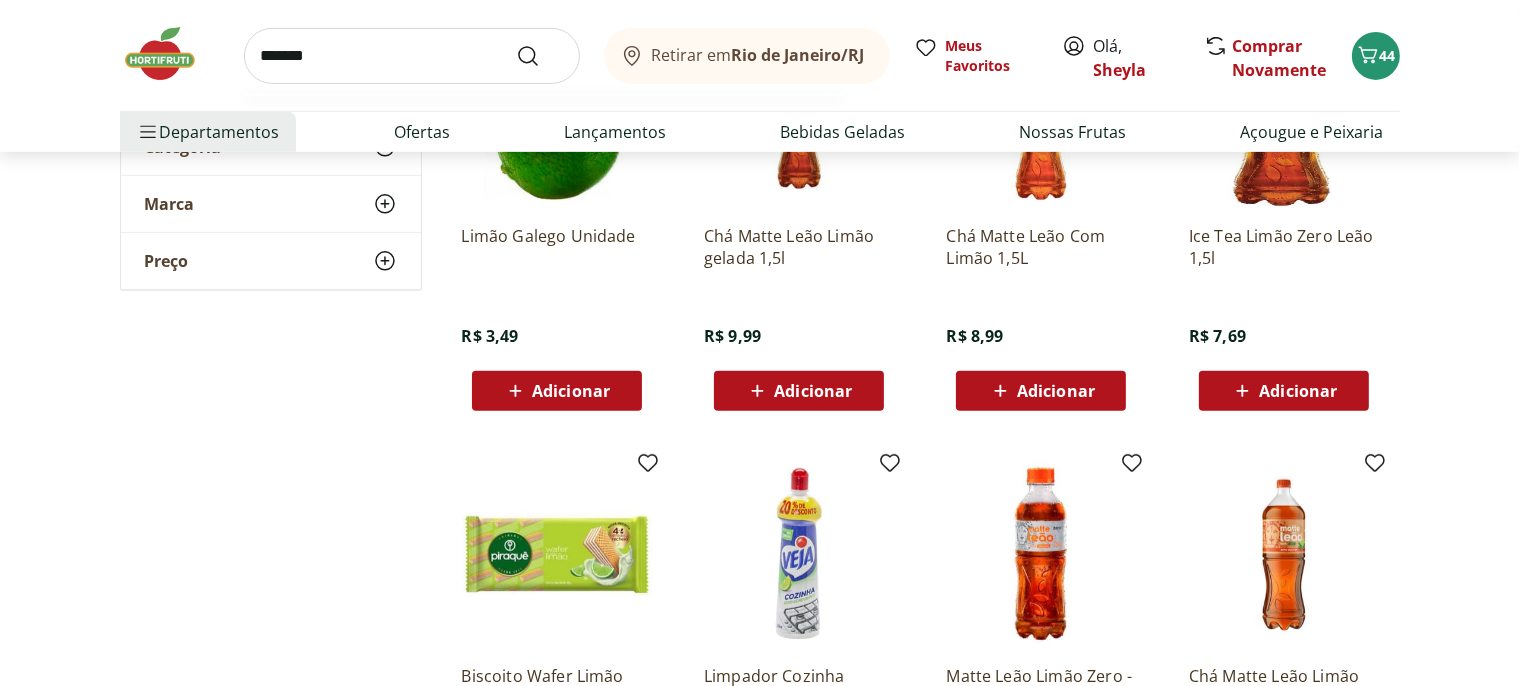 type on "********" 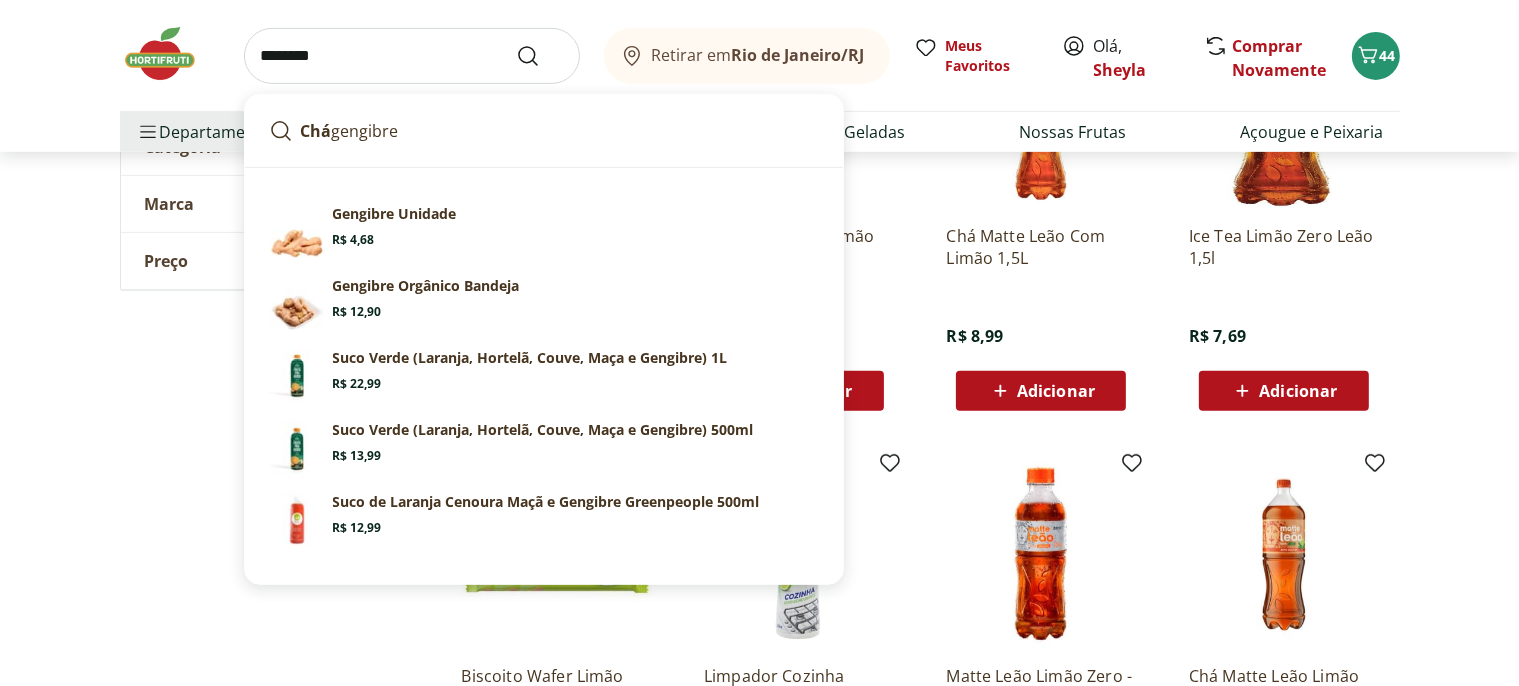 click at bounding box center (540, 56) 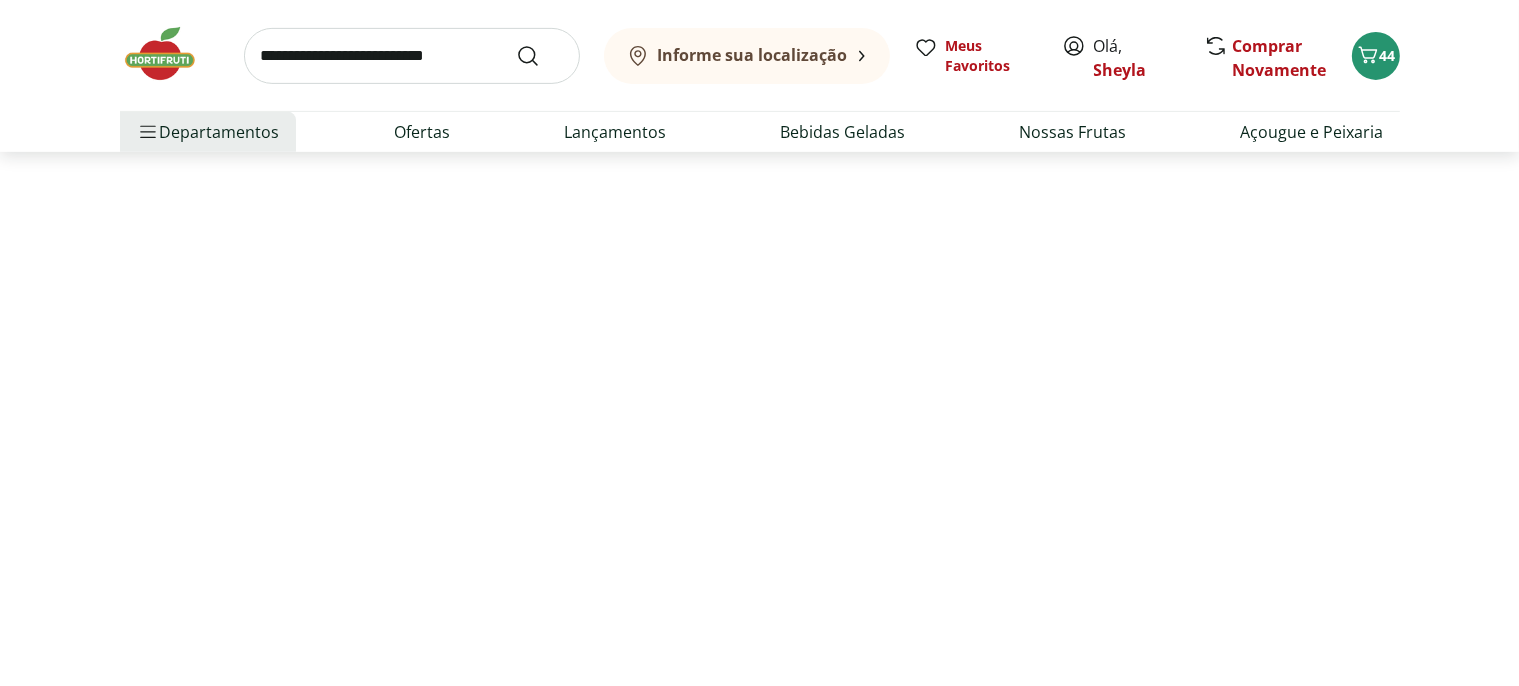 scroll, scrollTop: 0, scrollLeft: 0, axis: both 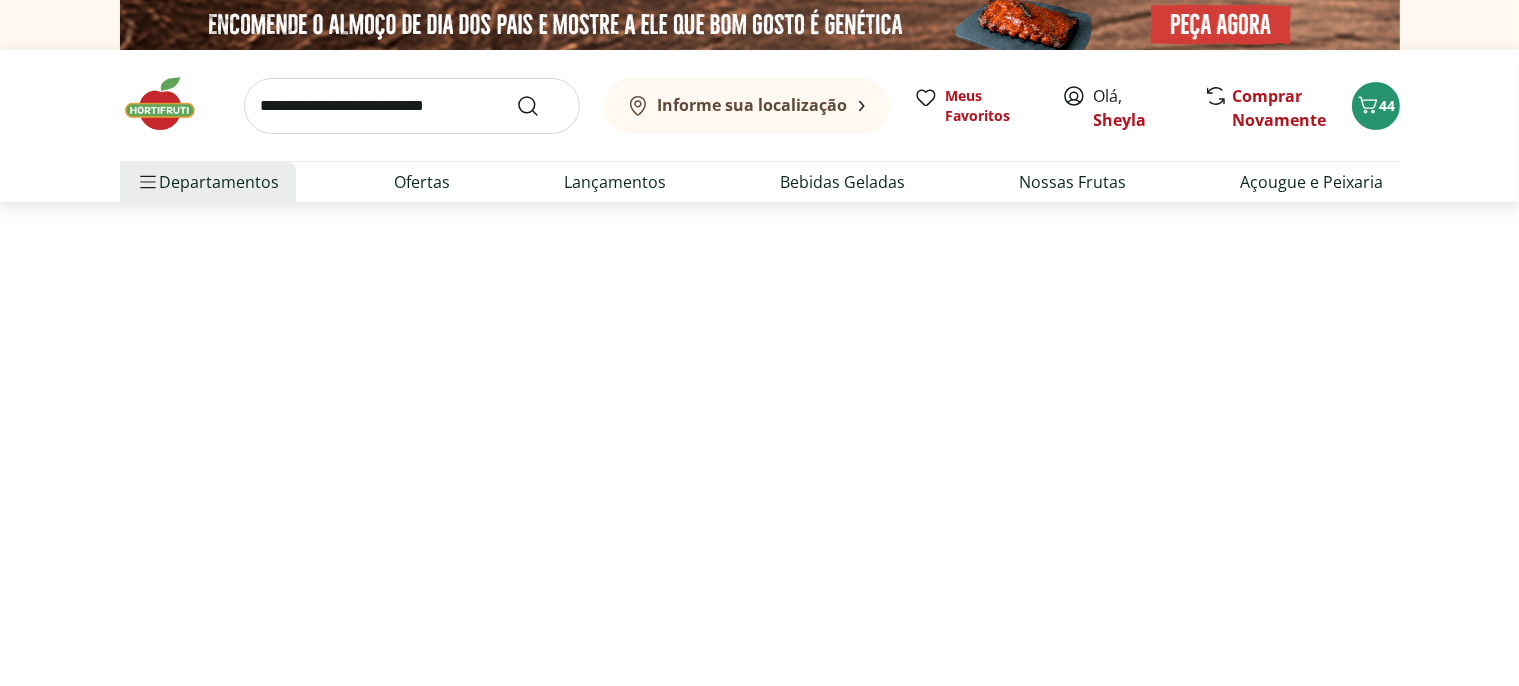select on "**********" 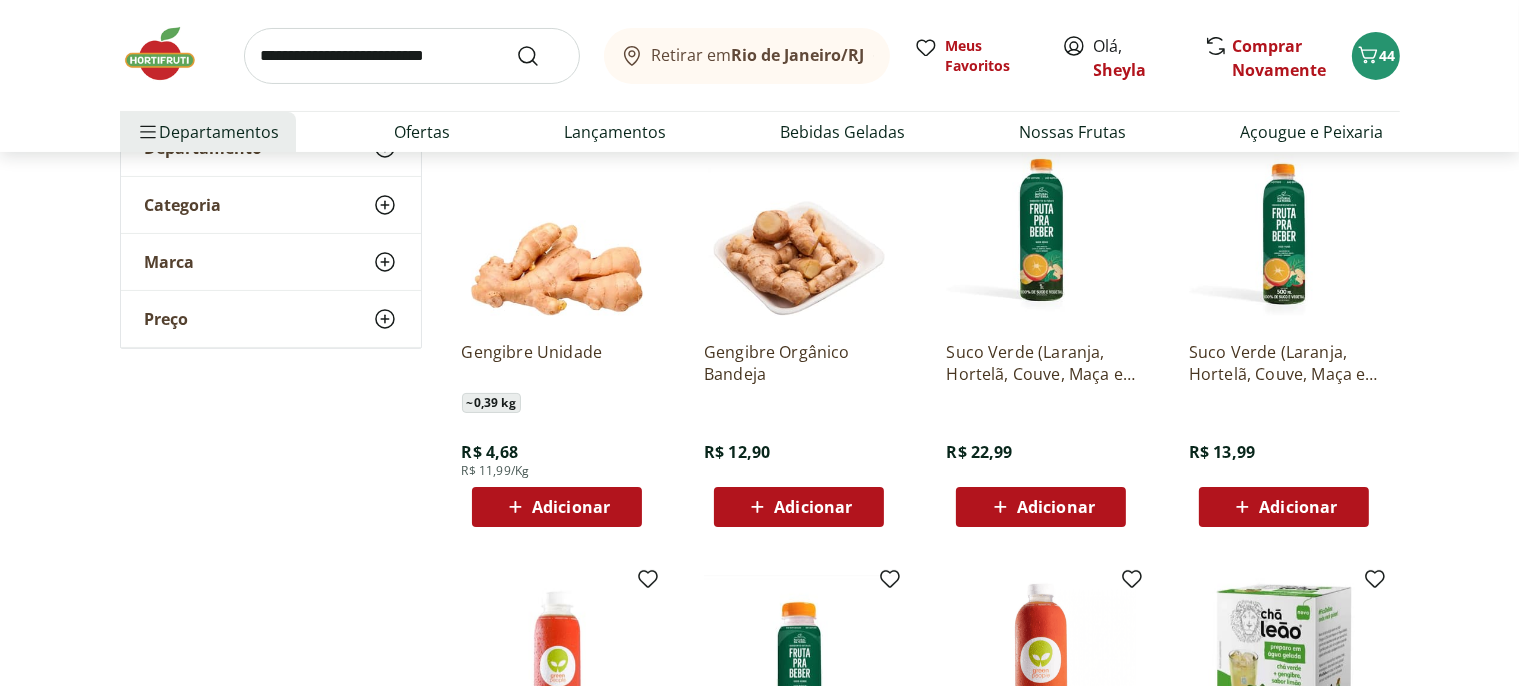 scroll, scrollTop: 316, scrollLeft: 0, axis: vertical 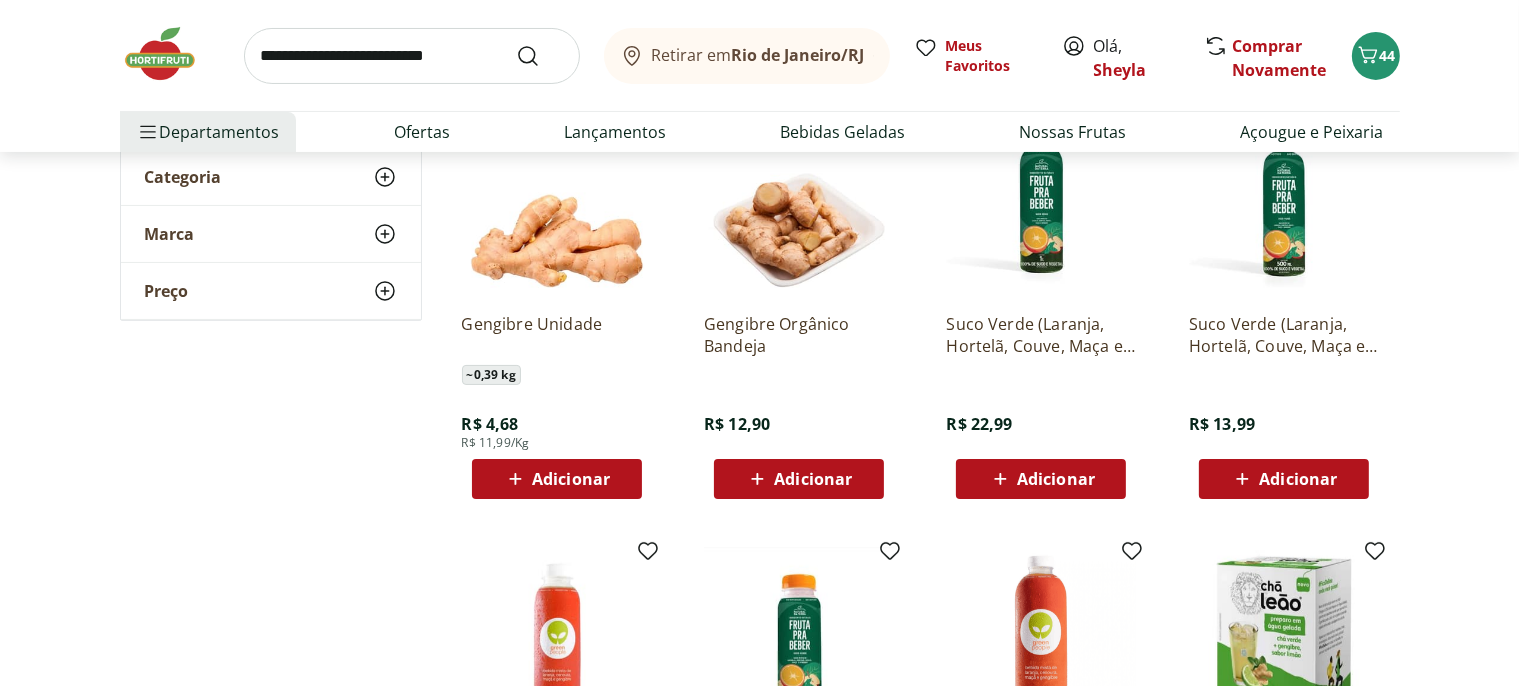 click on "Adicionar" at bounding box center [571, 479] 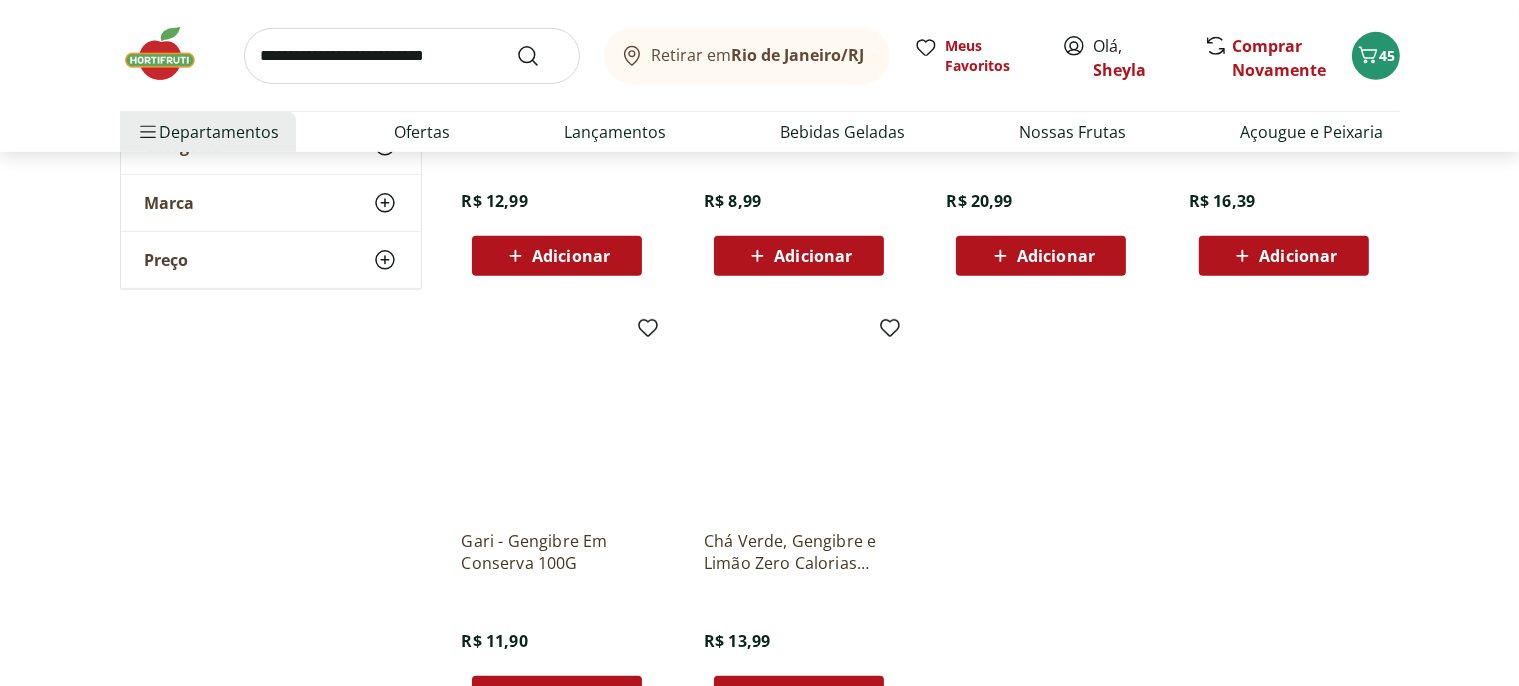 scroll, scrollTop: 1056, scrollLeft: 0, axis: vertical 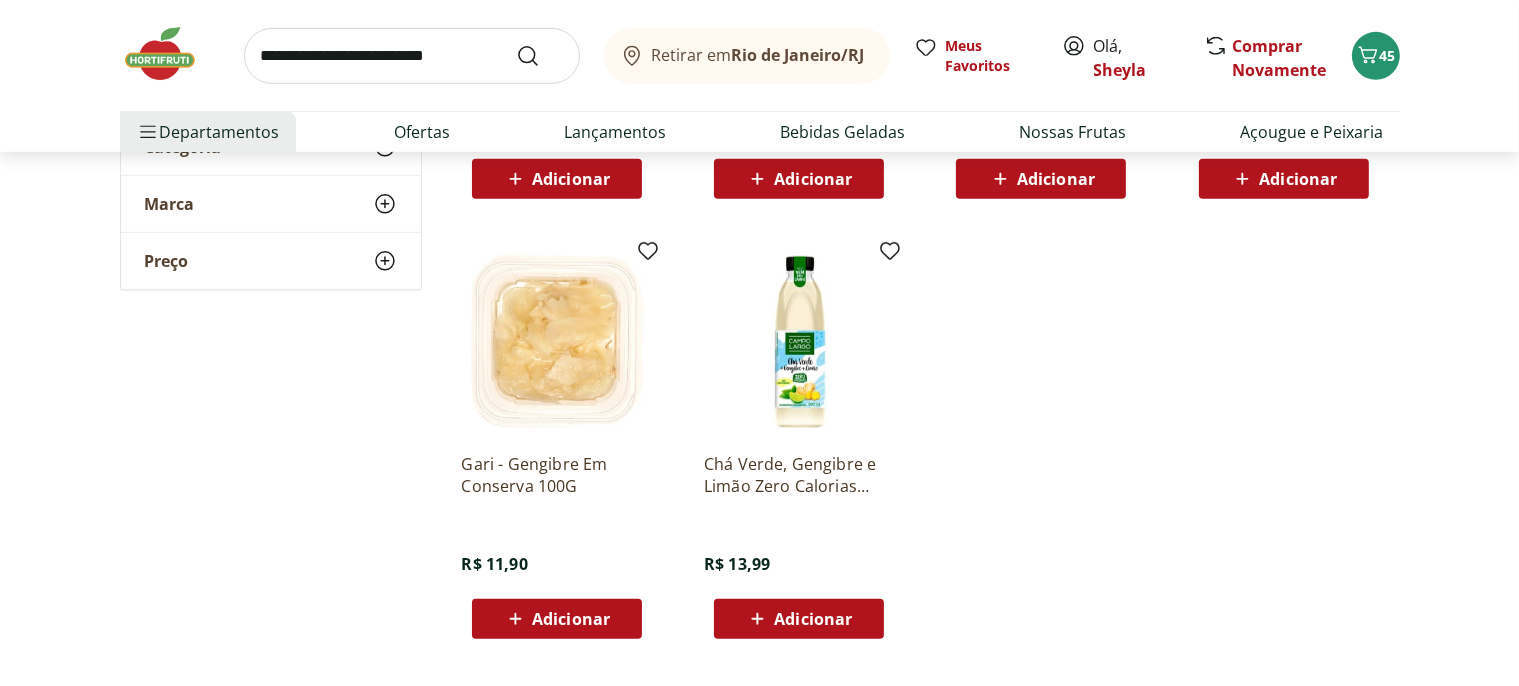 click at bounding box center (412, 56) 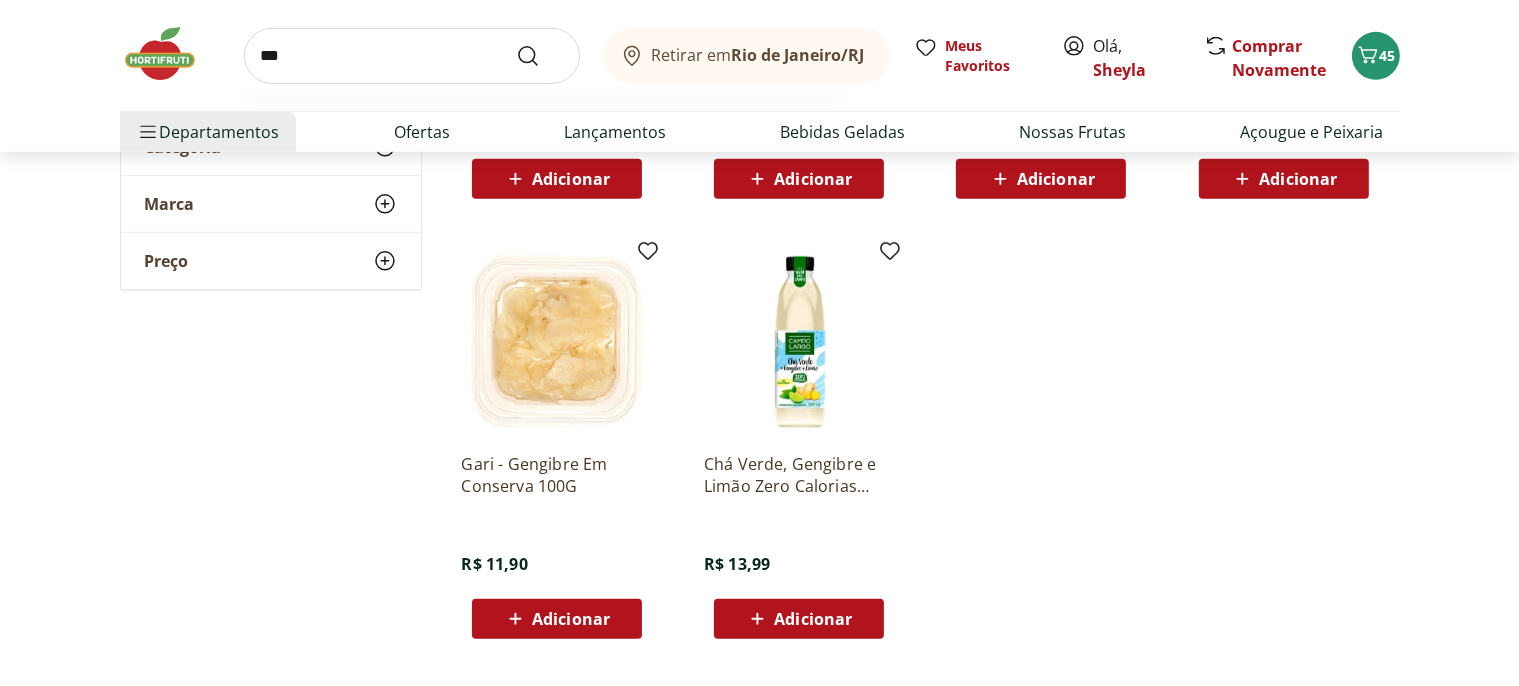 type on "****" 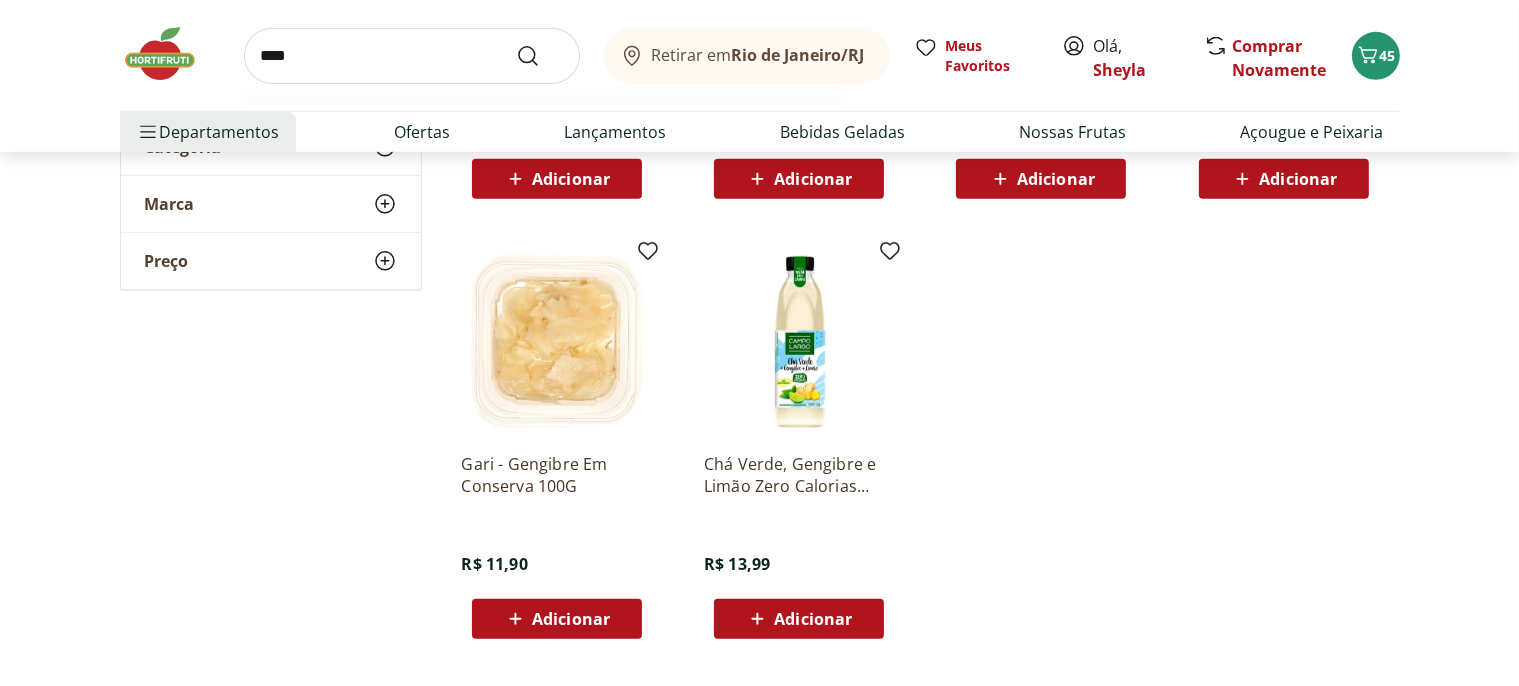 click at bounding box center [540, 56] 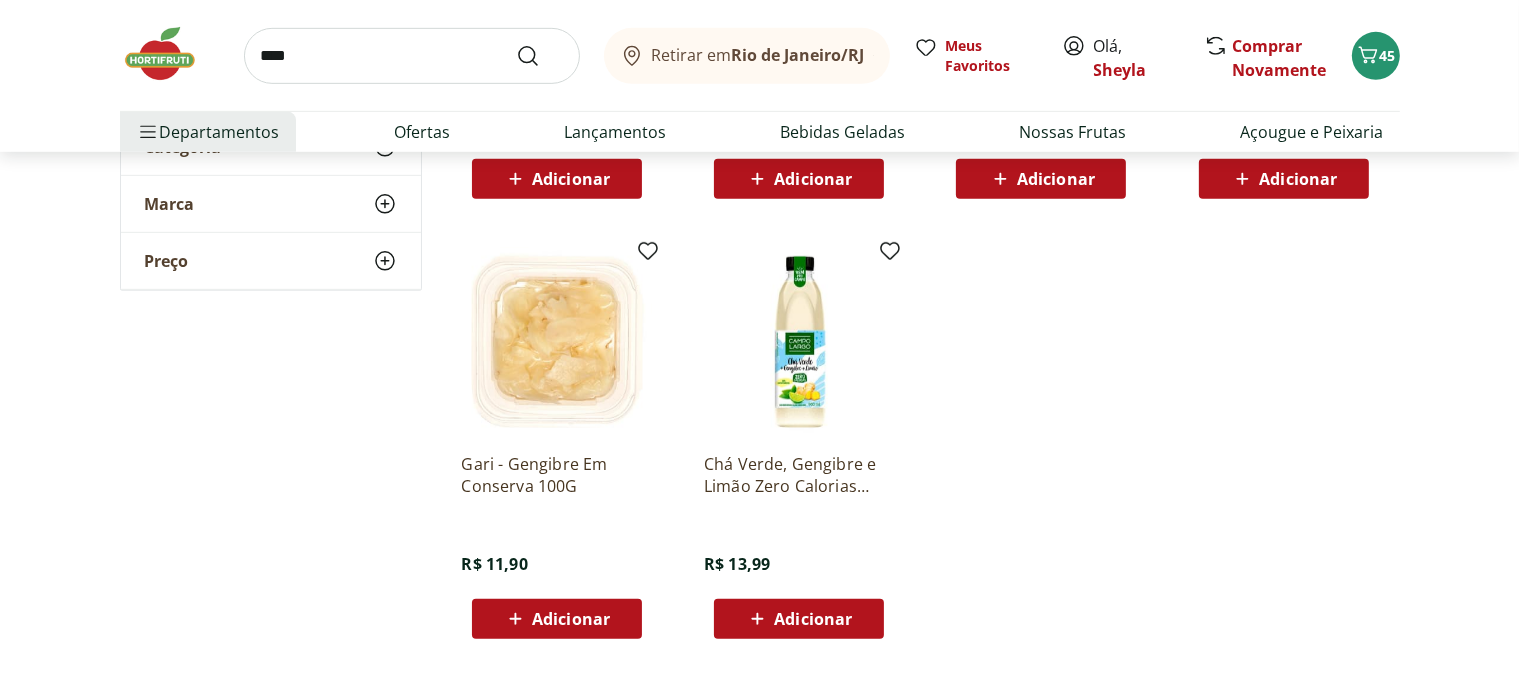 scroll, scrollTop: 0, scrollLeft: 0, axis: both 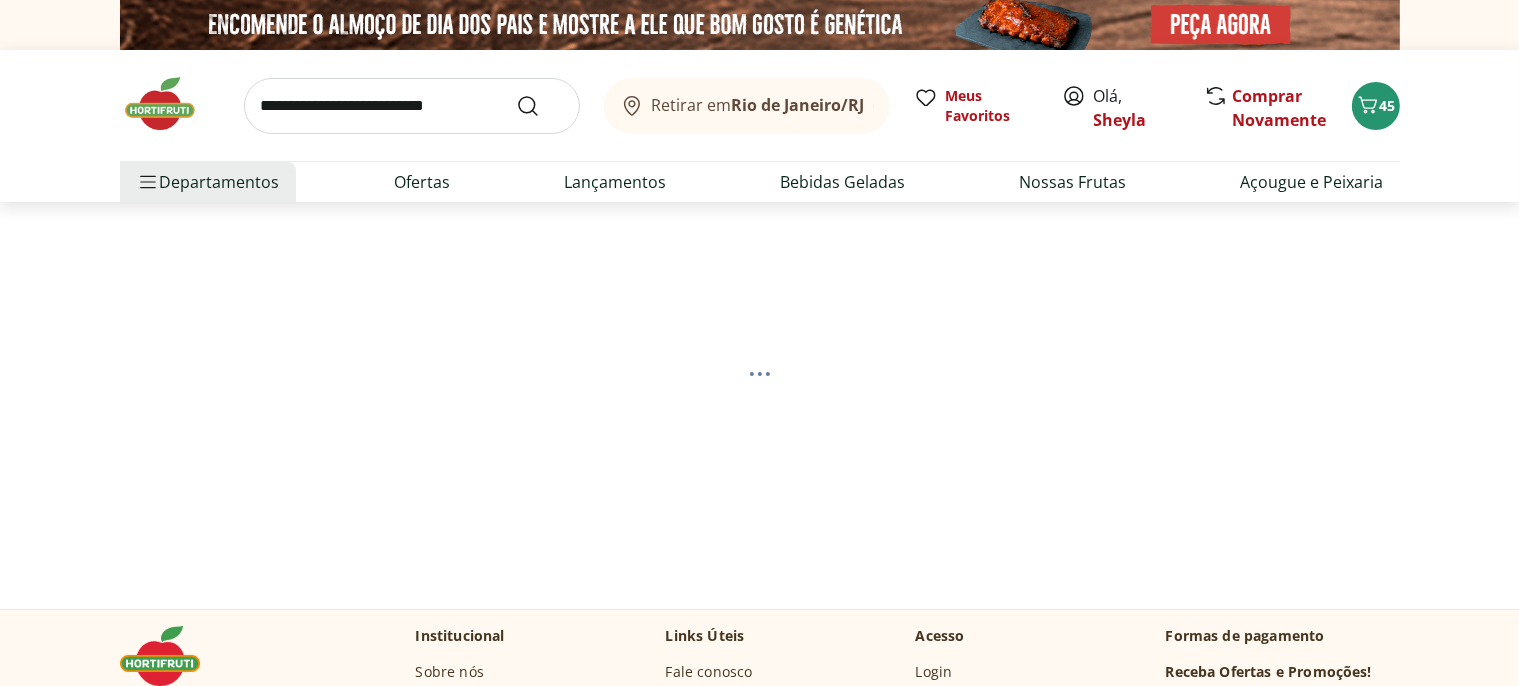 select on "**********" 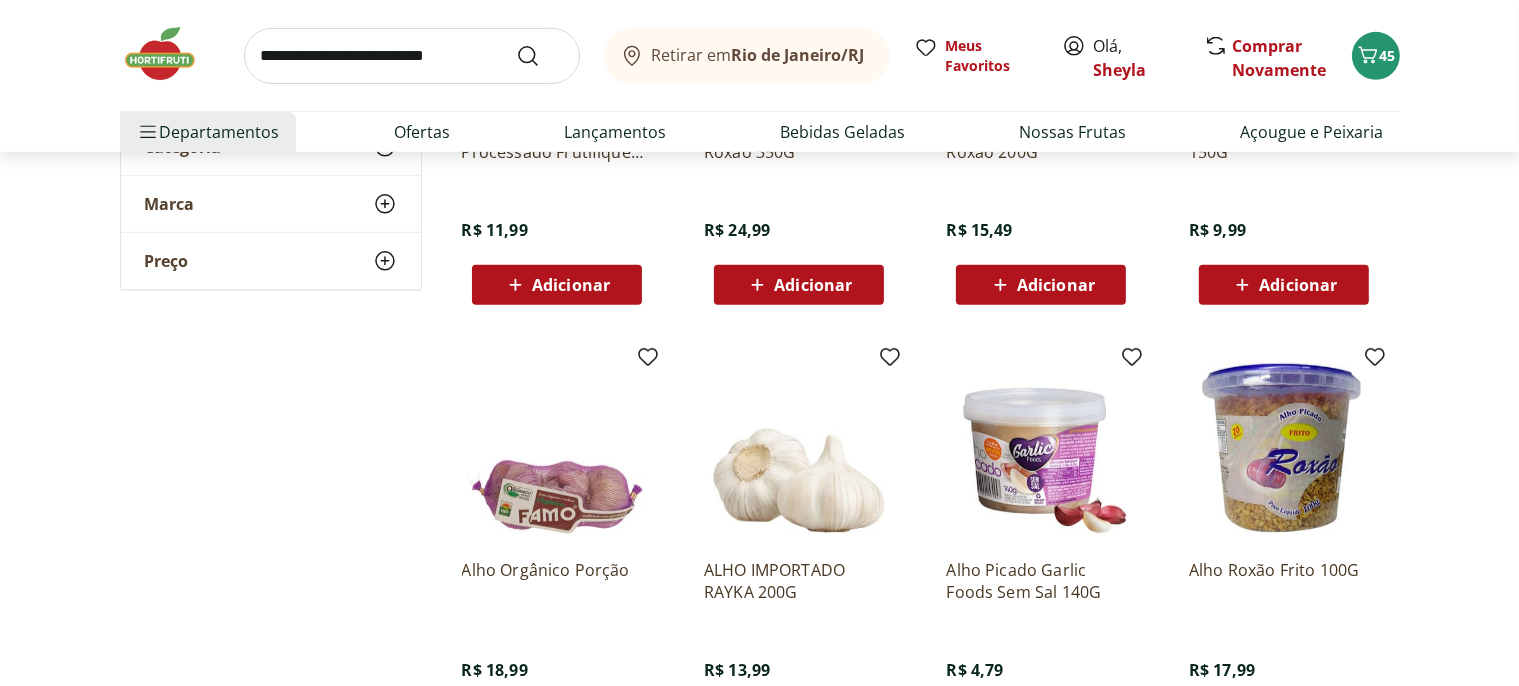 scroll, scrollTop: 1372, scrollLeft: 0, axis: vertical 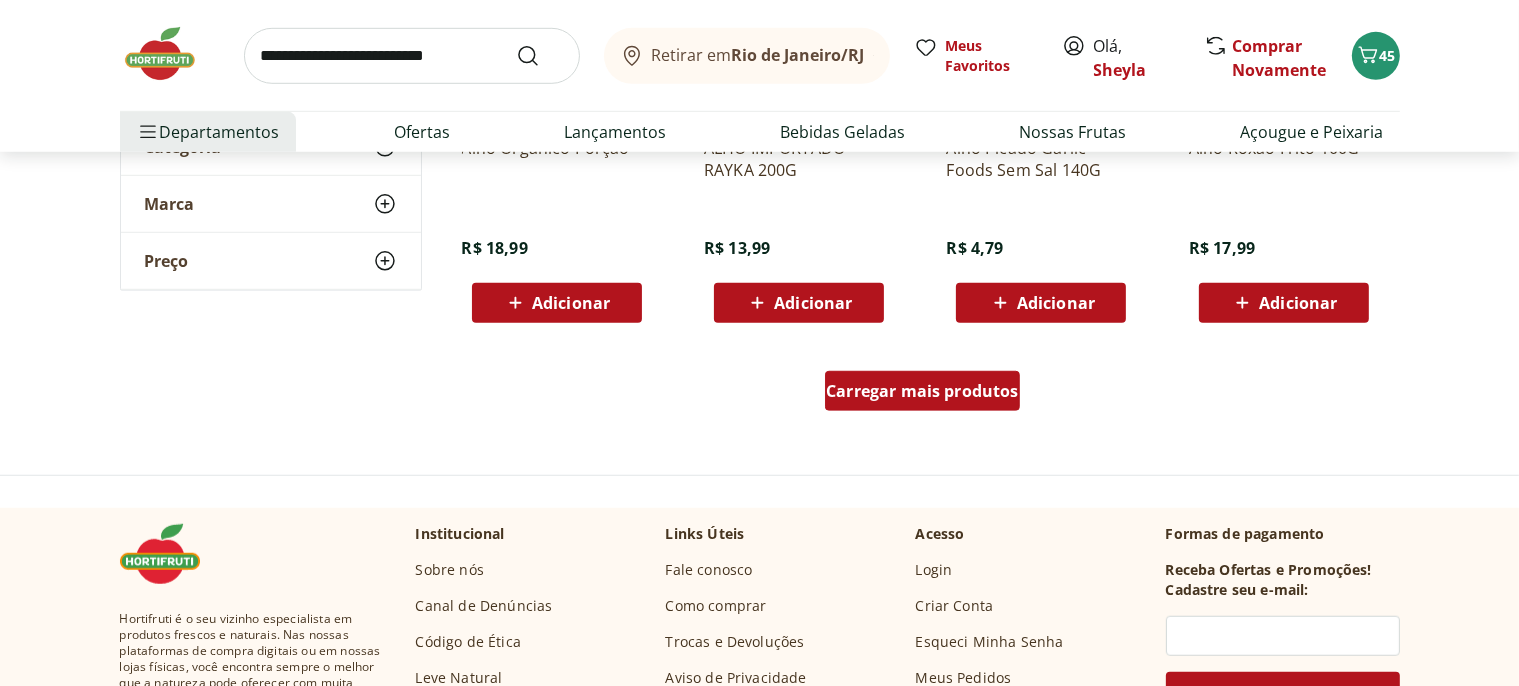 click on "Carregar mais produtos" at bounding box center (922, 391) 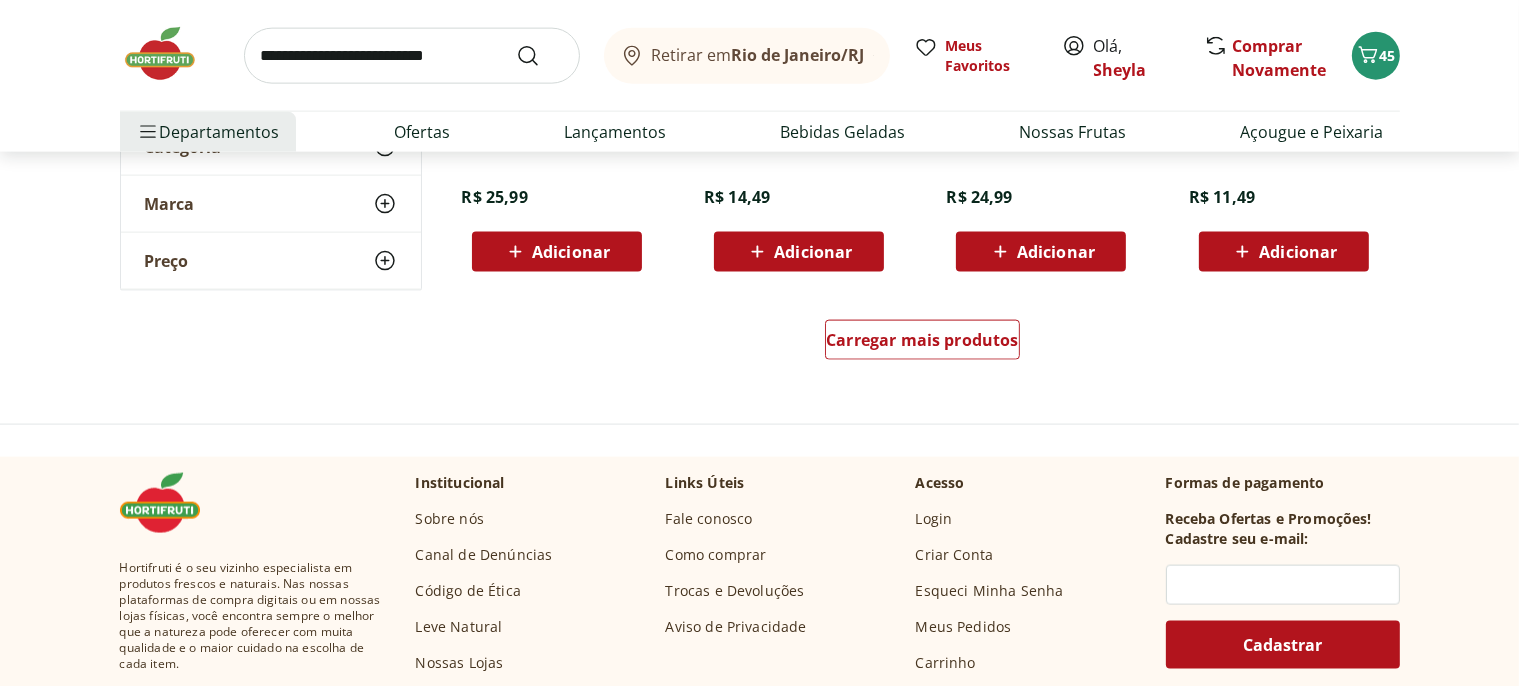 scroll, scrollTop: 2745, scrollLeft: 0, axis: vertical 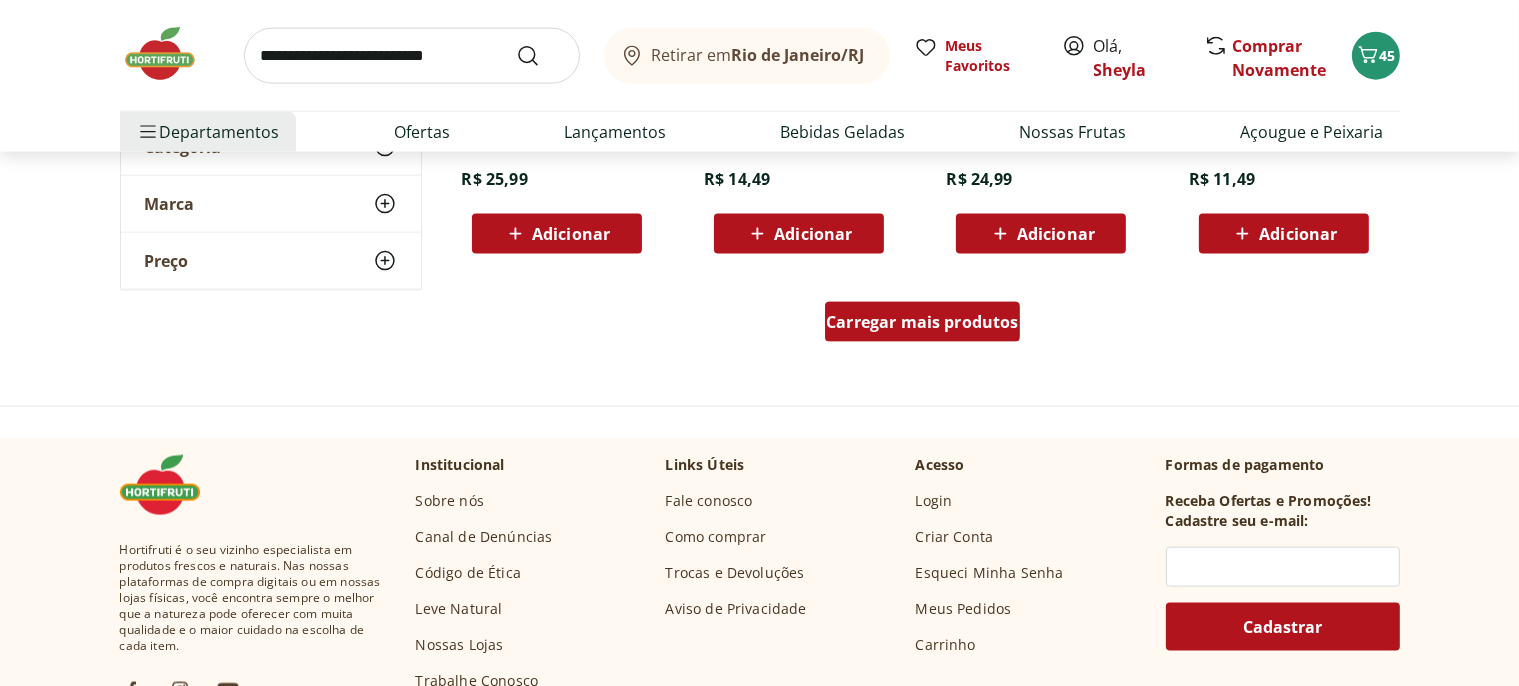 click on "Carregar mais produtos" at bounding box center [922, 322] 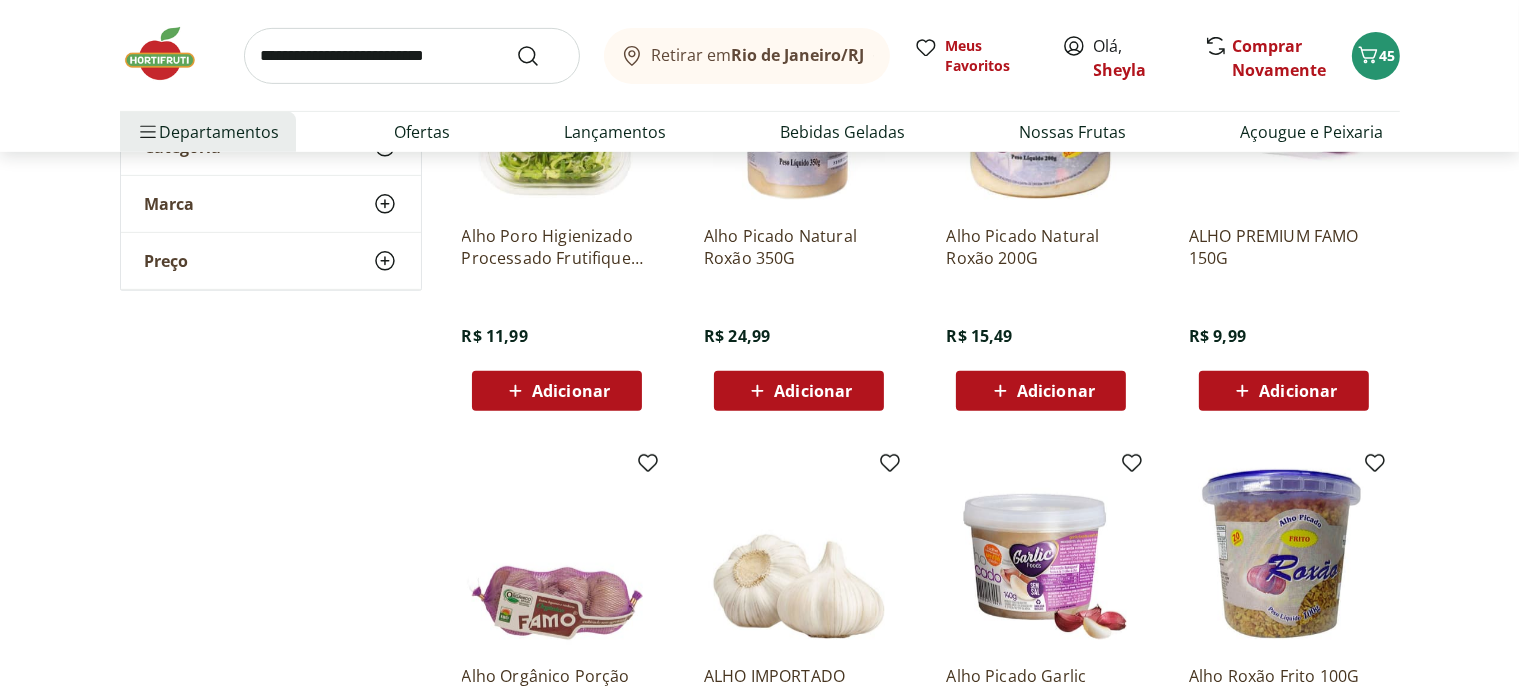scroll, scrollTop: 633, scrollLeft: 0, axis: vertical 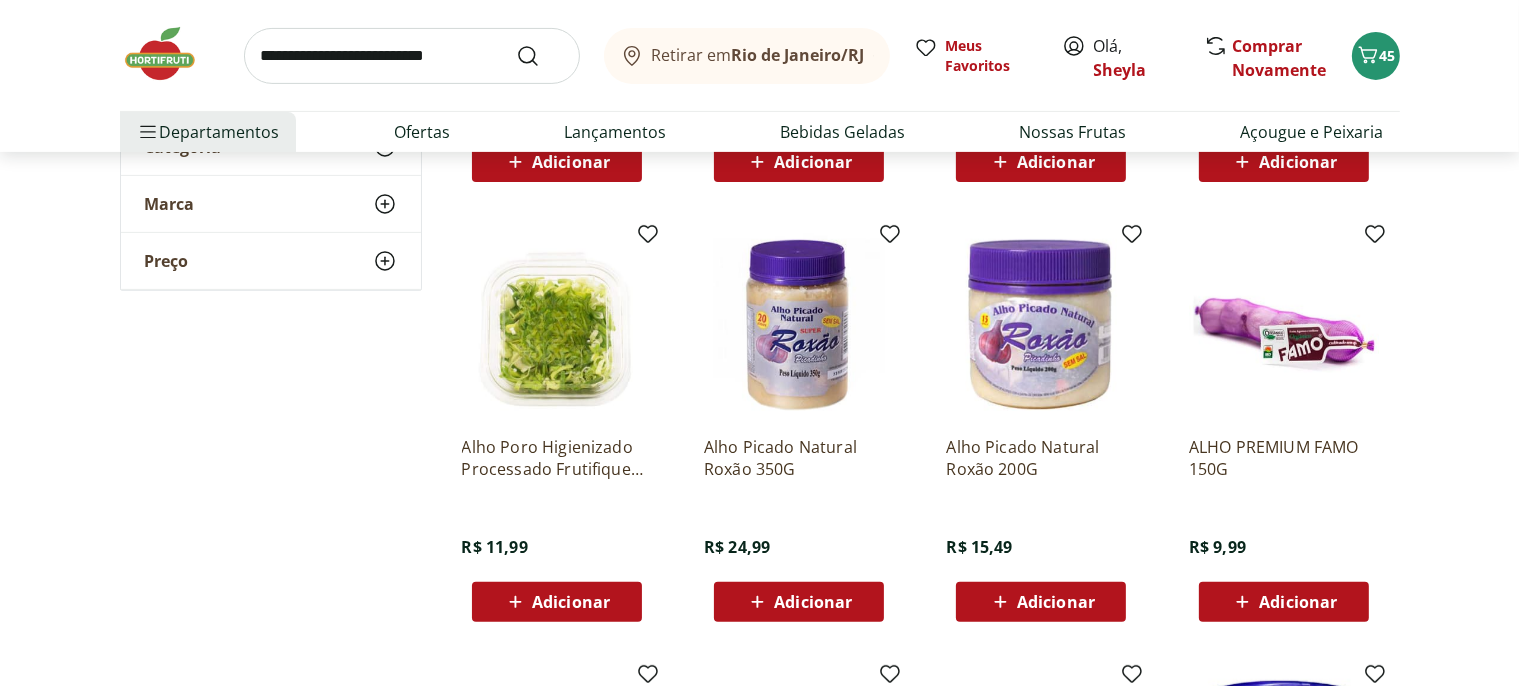 click on "Adicionar" at bounding box center [571, 602] 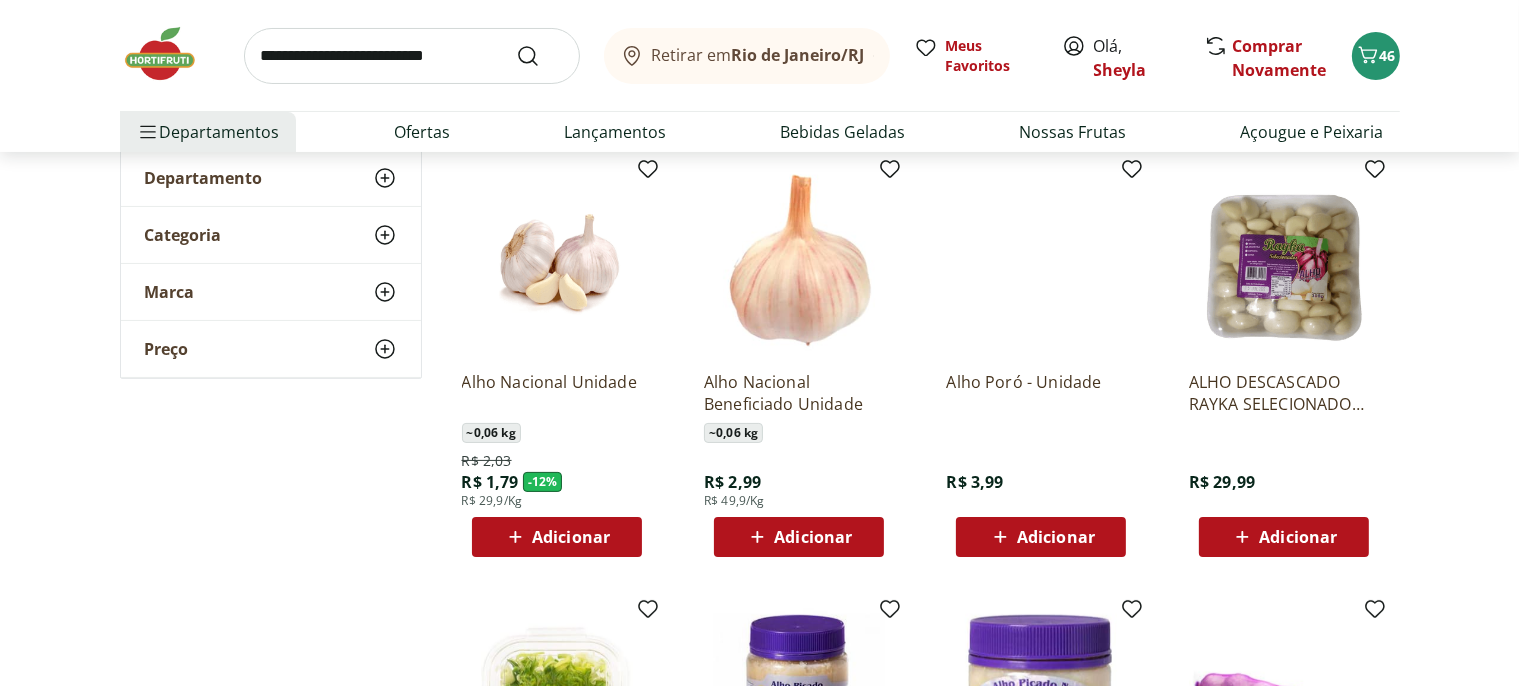 scroll, scrollTop: 316, scrollLeft: 0, axis: vertical 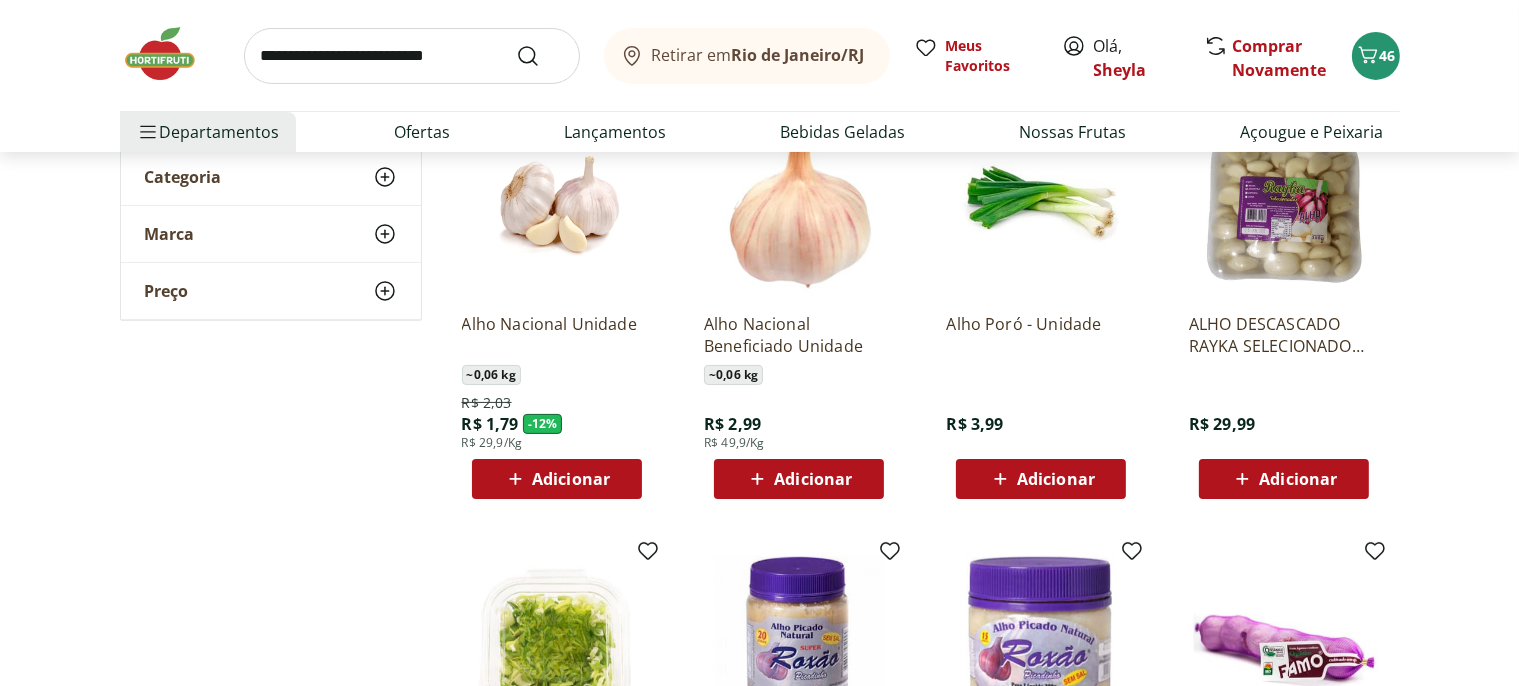 click on "Adicionar" at bounding box center (571, 479) 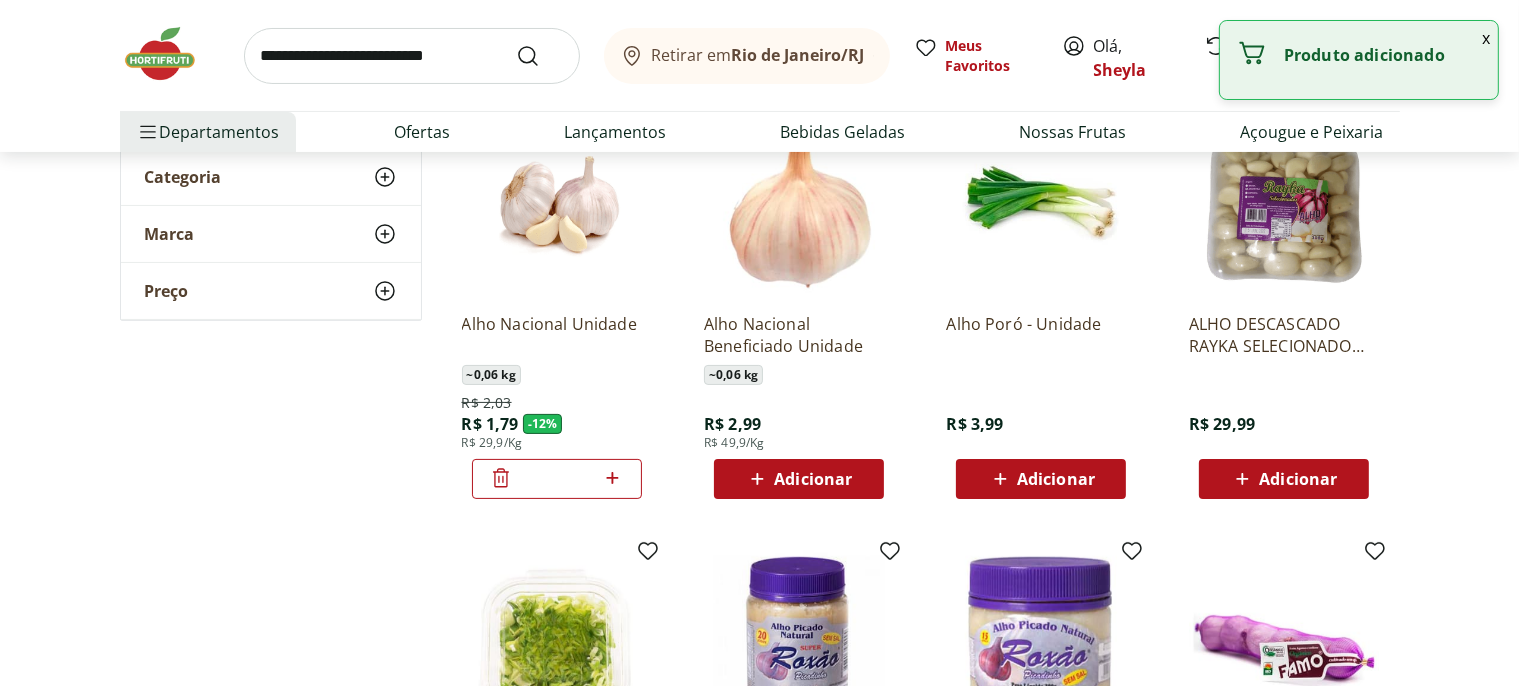 click 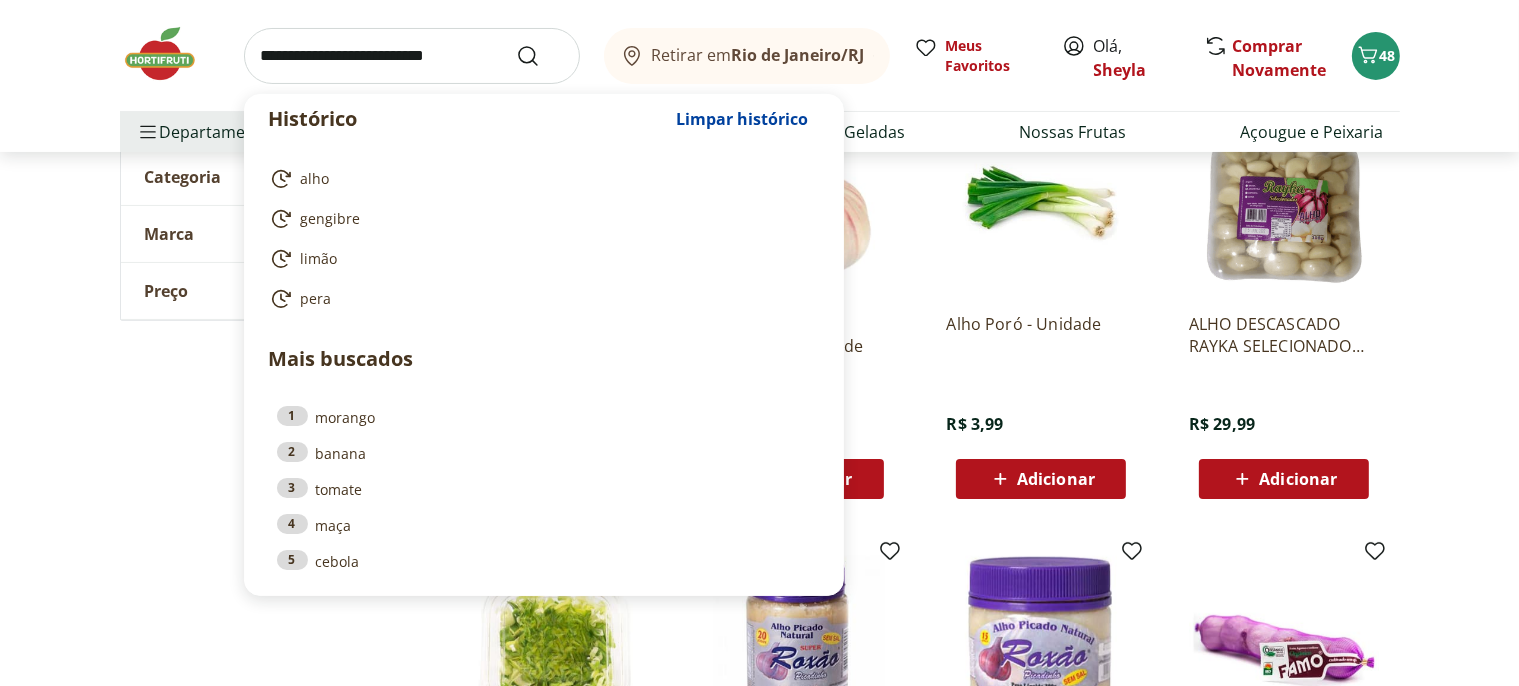 click at bounding box center [412, 56] 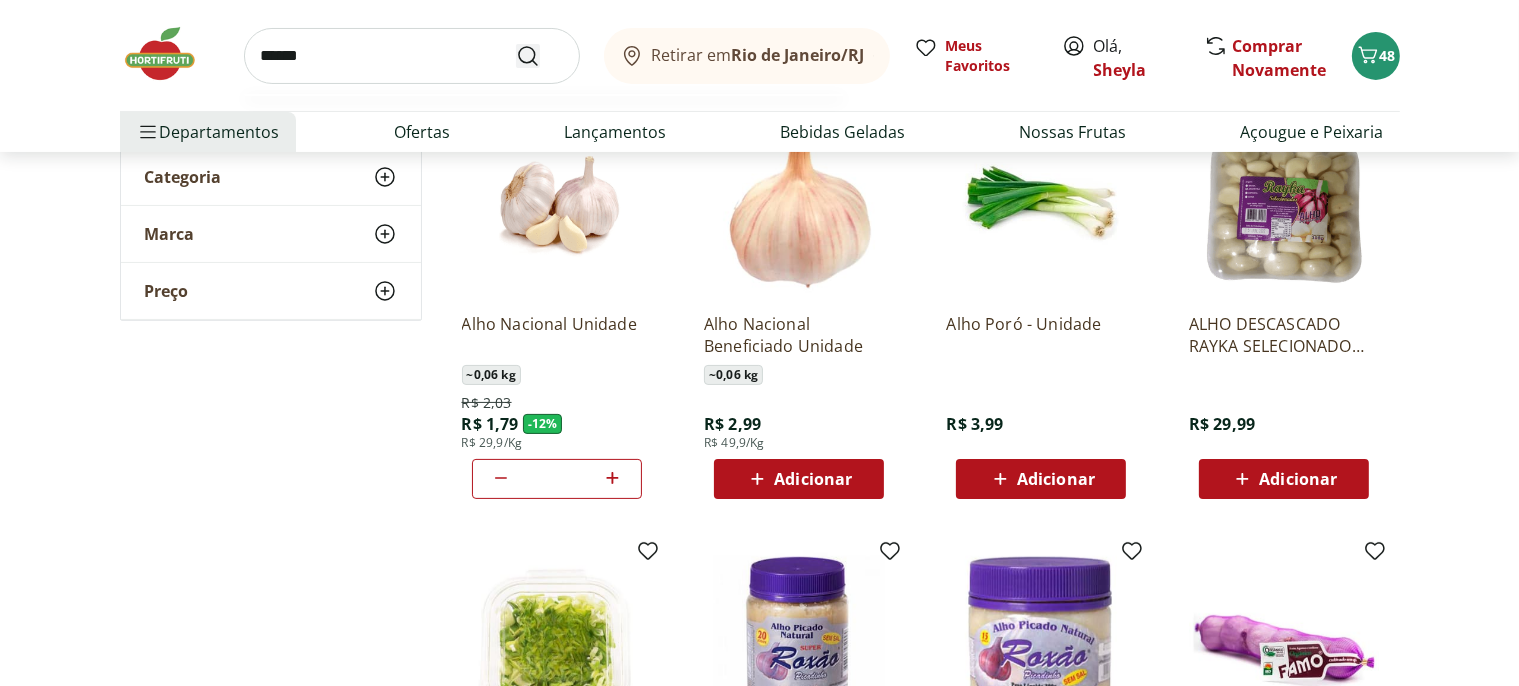 type on "******" 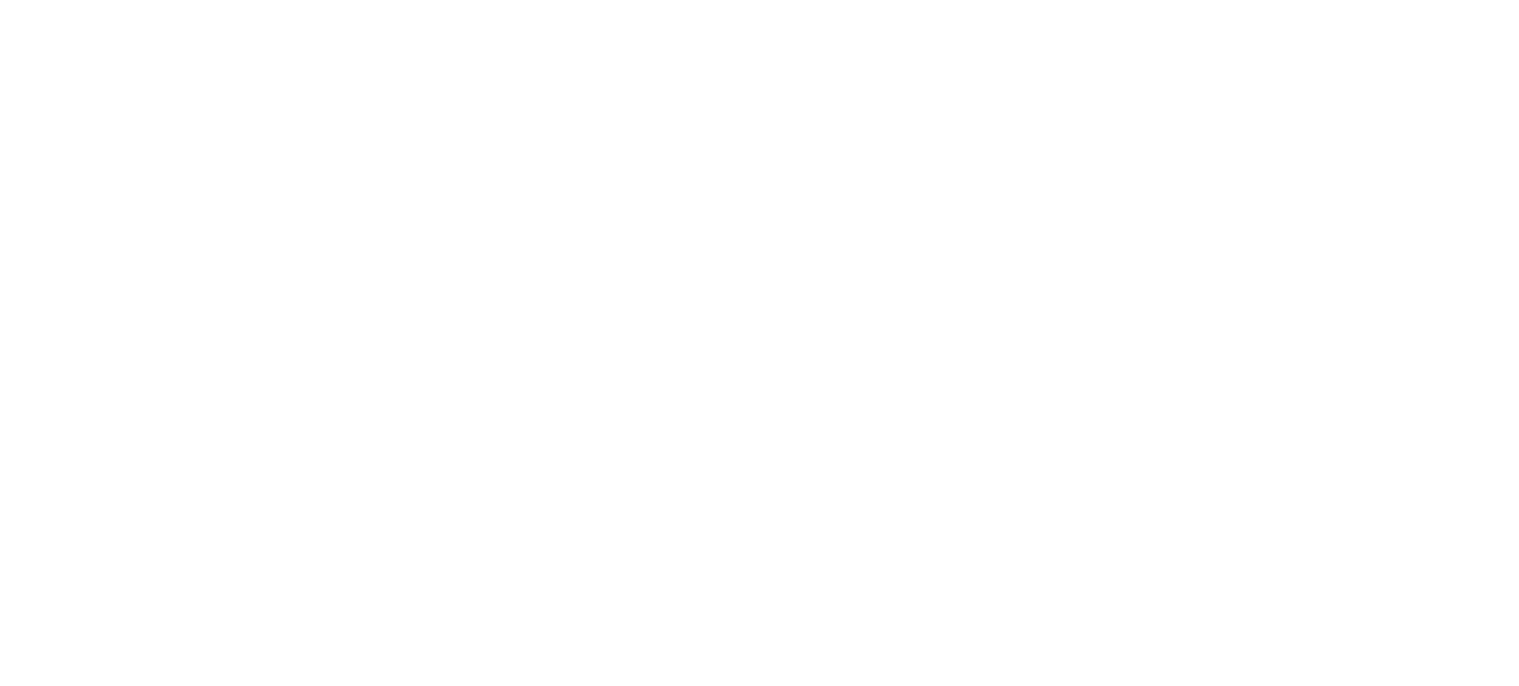 scroll, scrollTop: 0, scrollLeft: 0, axis: both 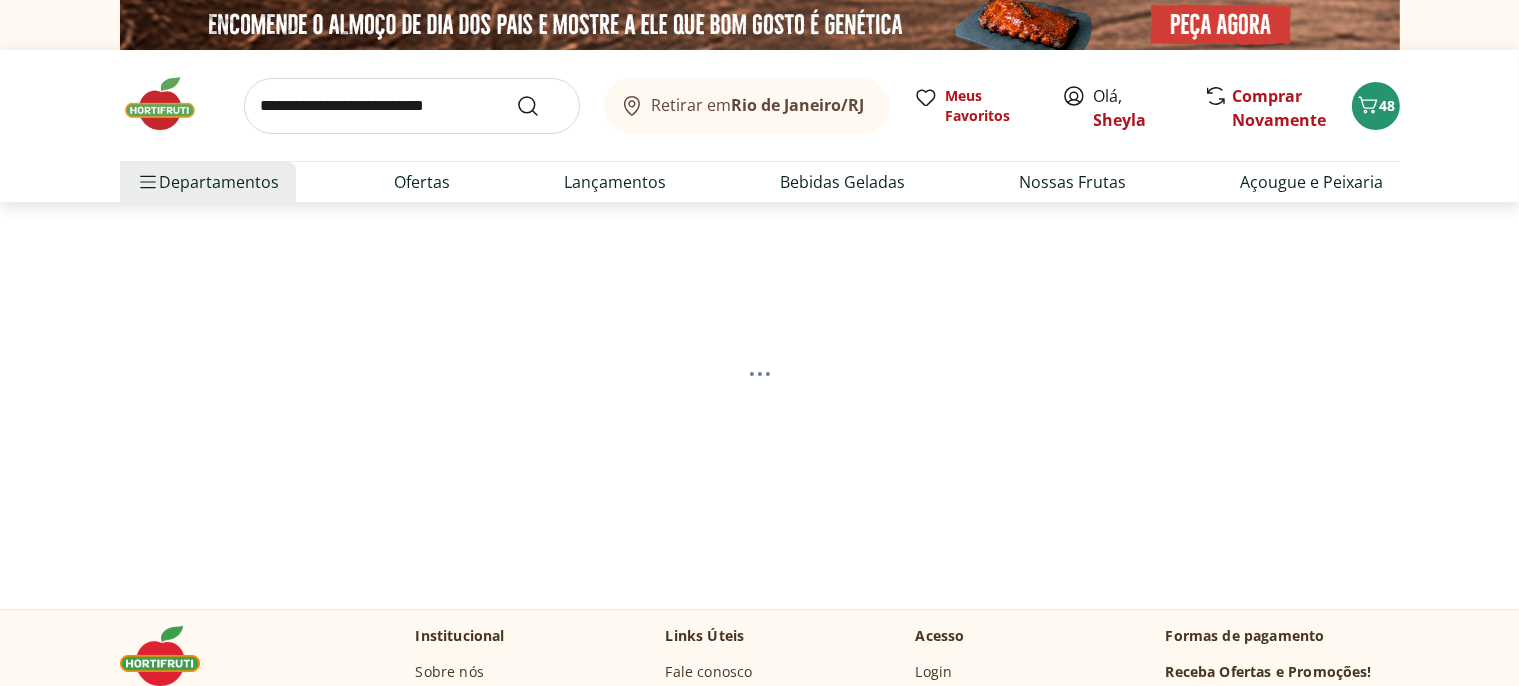 select on "**********" 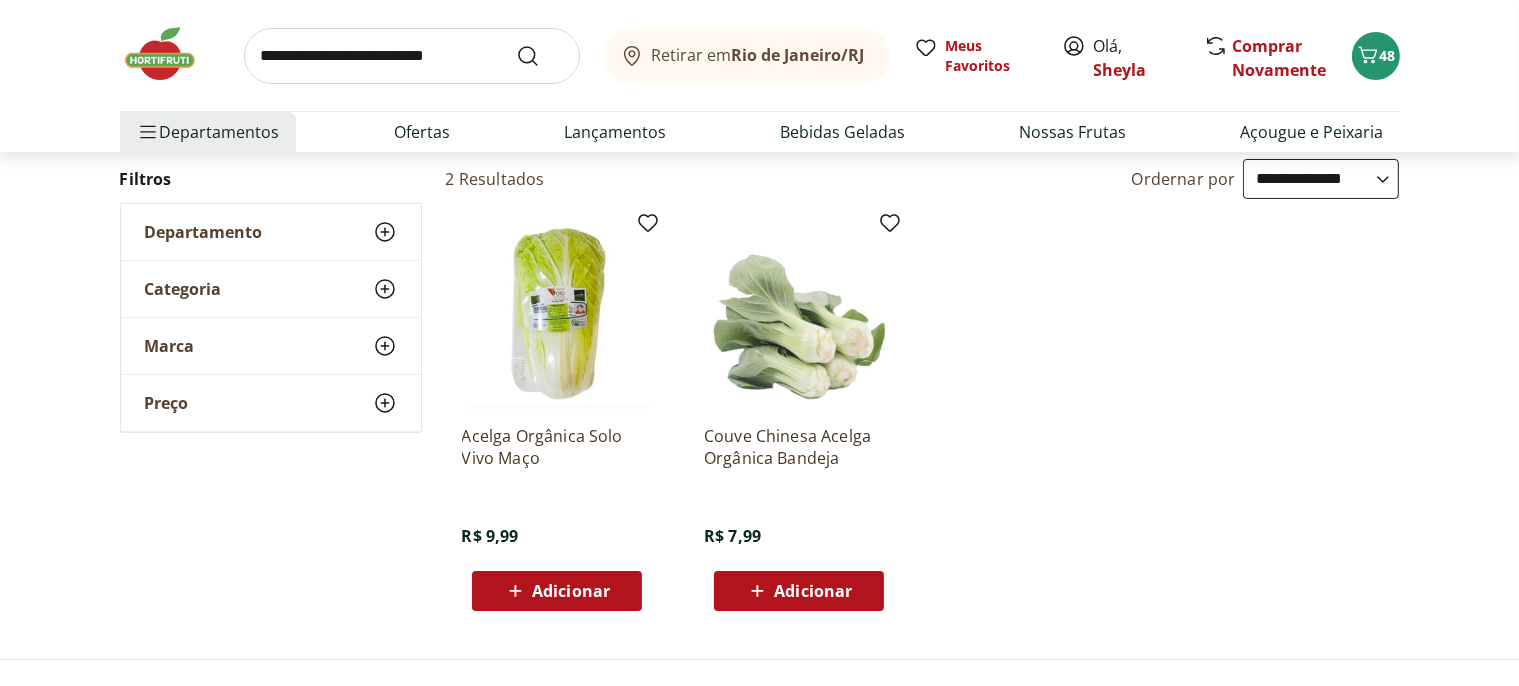 scroll, scrollTop: 211, scrollLeft: 0, axis: vertical 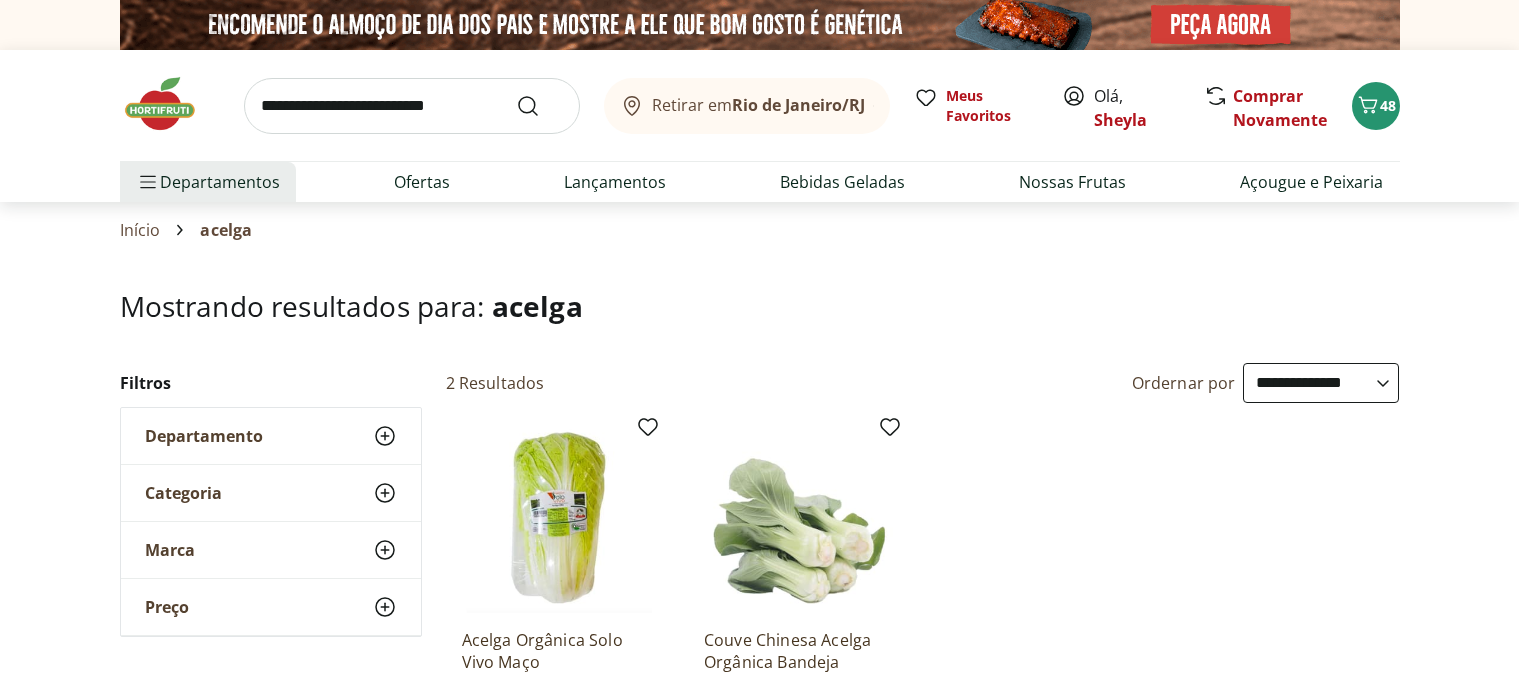 select on "**********" 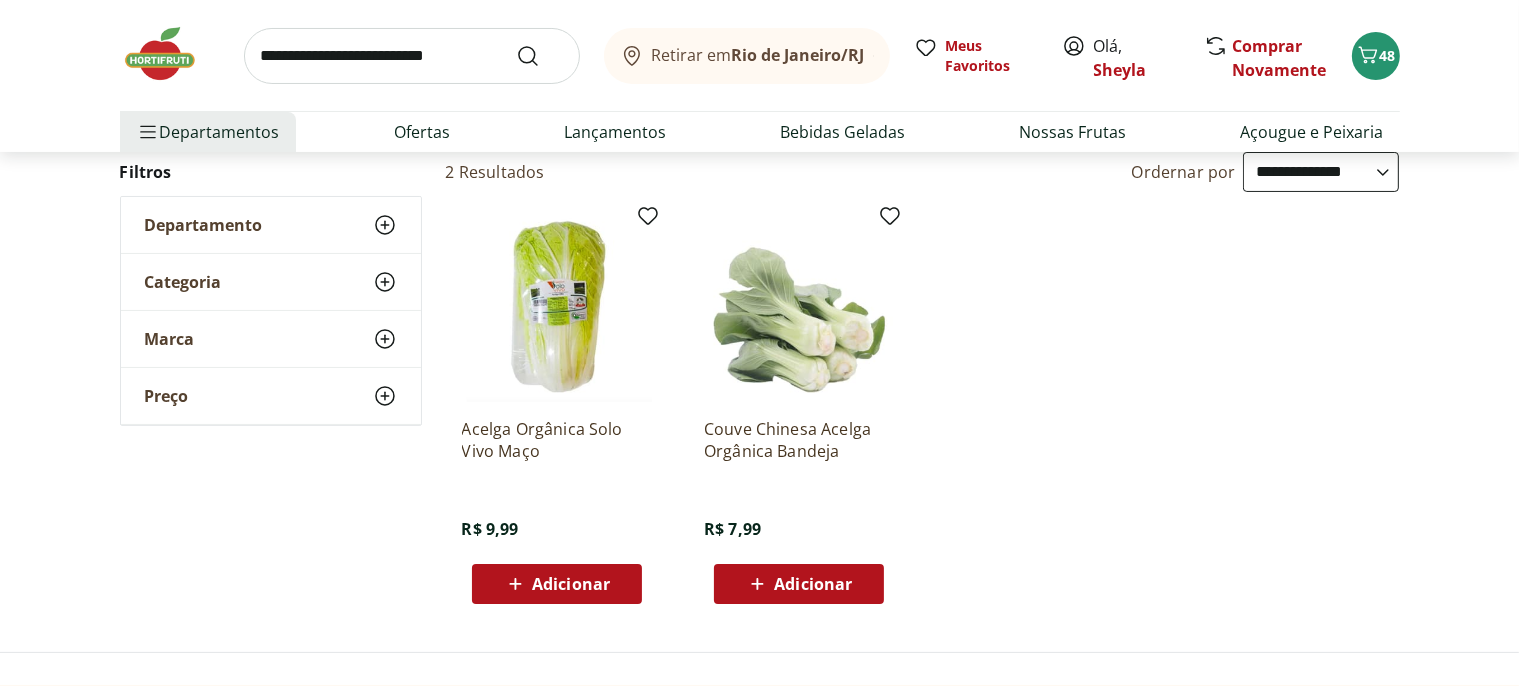 click on "Adicionar" at bounding box center [571, 584] 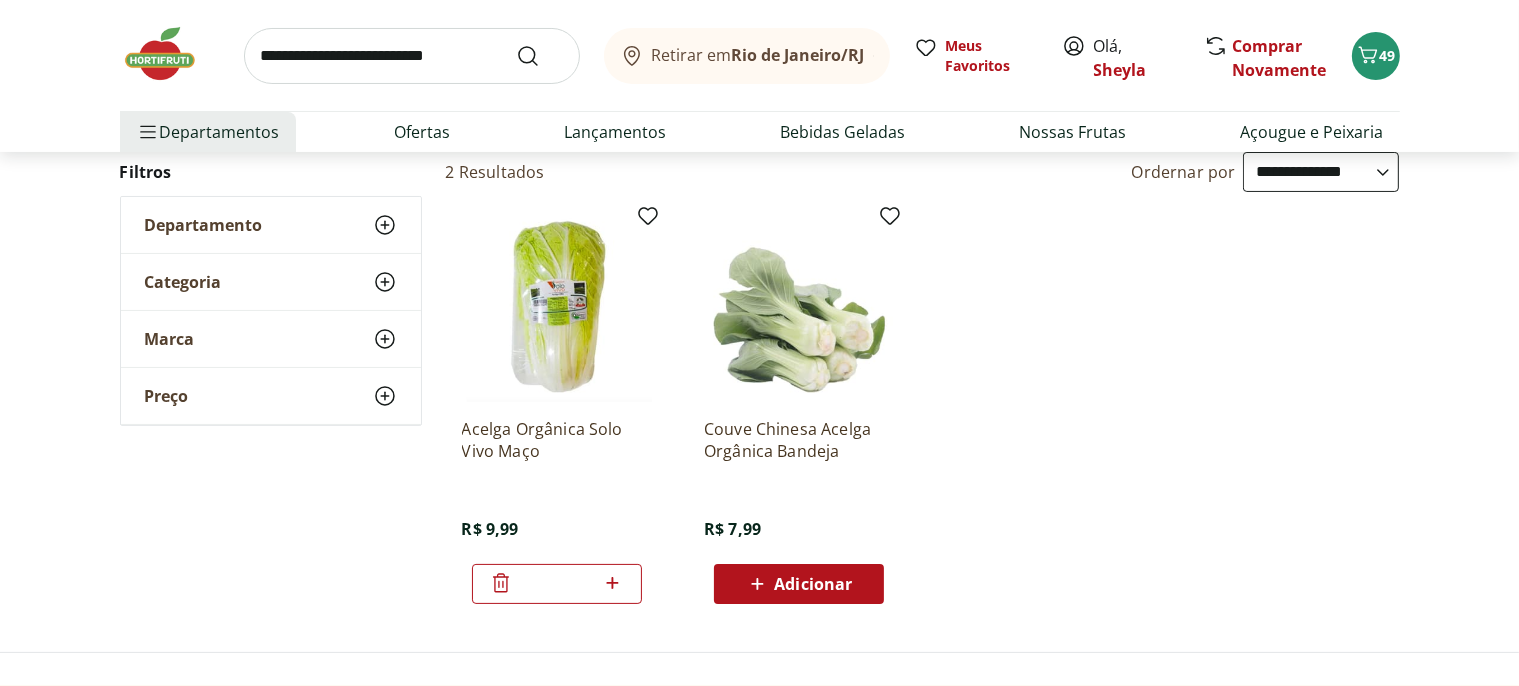 click at bounding box center [412, 56] 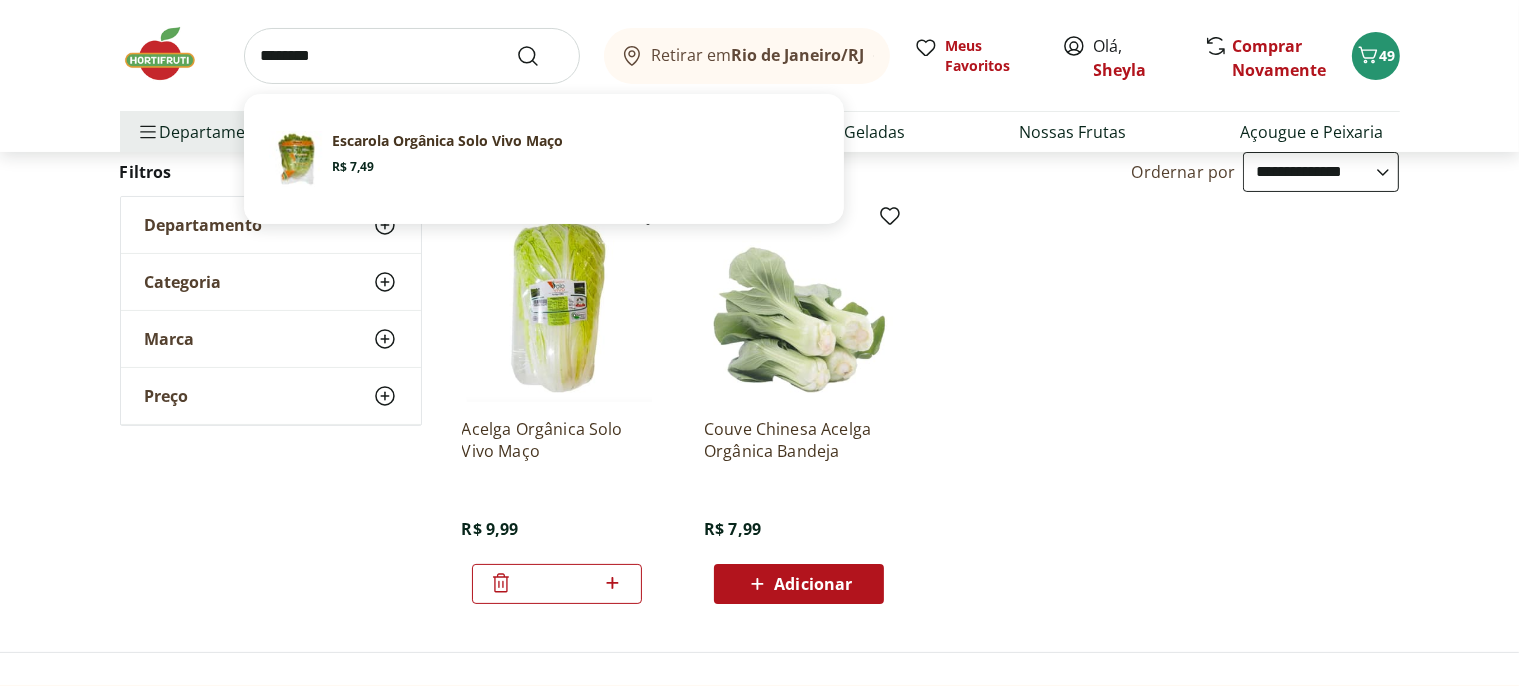 type on "********" 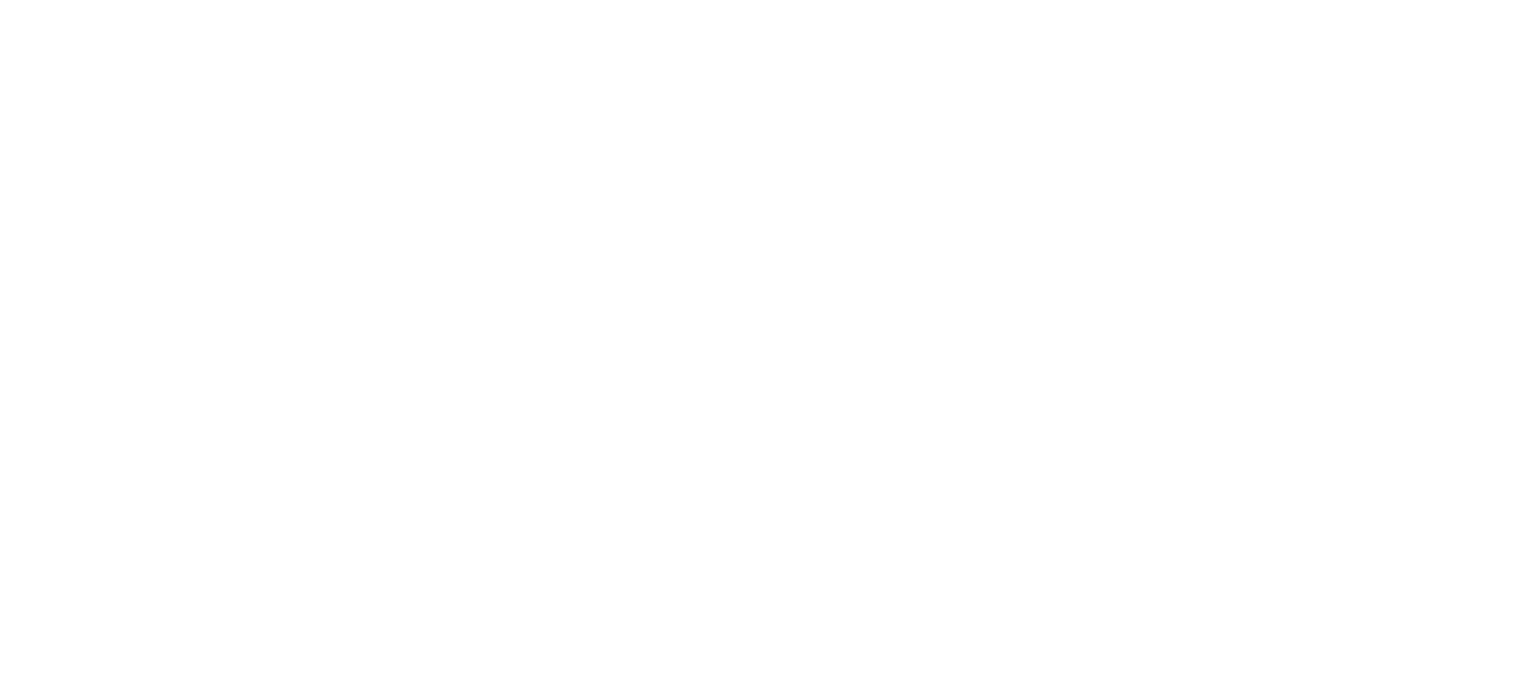 scroll, scrollTop: 0, scrollLeft: 0, axis: both 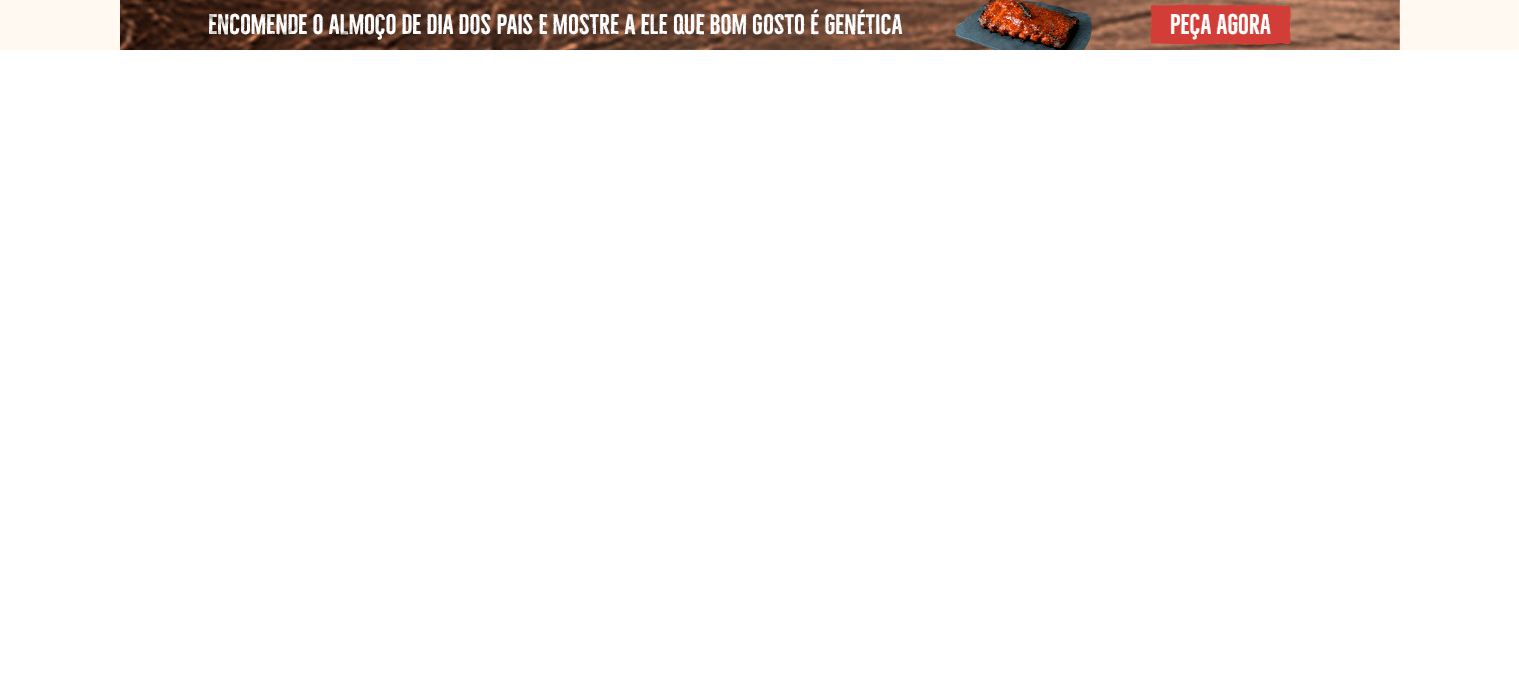 select on "**********" 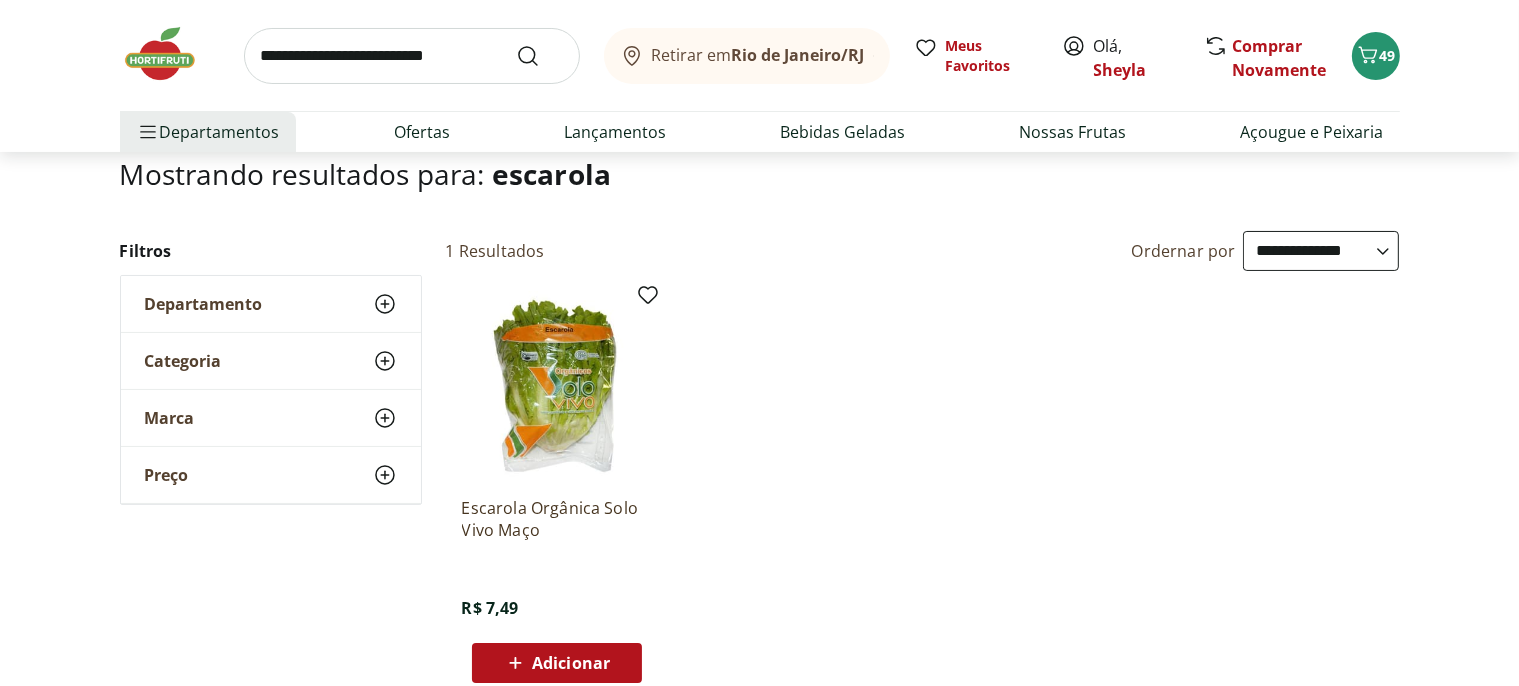 scroll, scrollTop: 211, scrollLeft: 0, axis: vertical 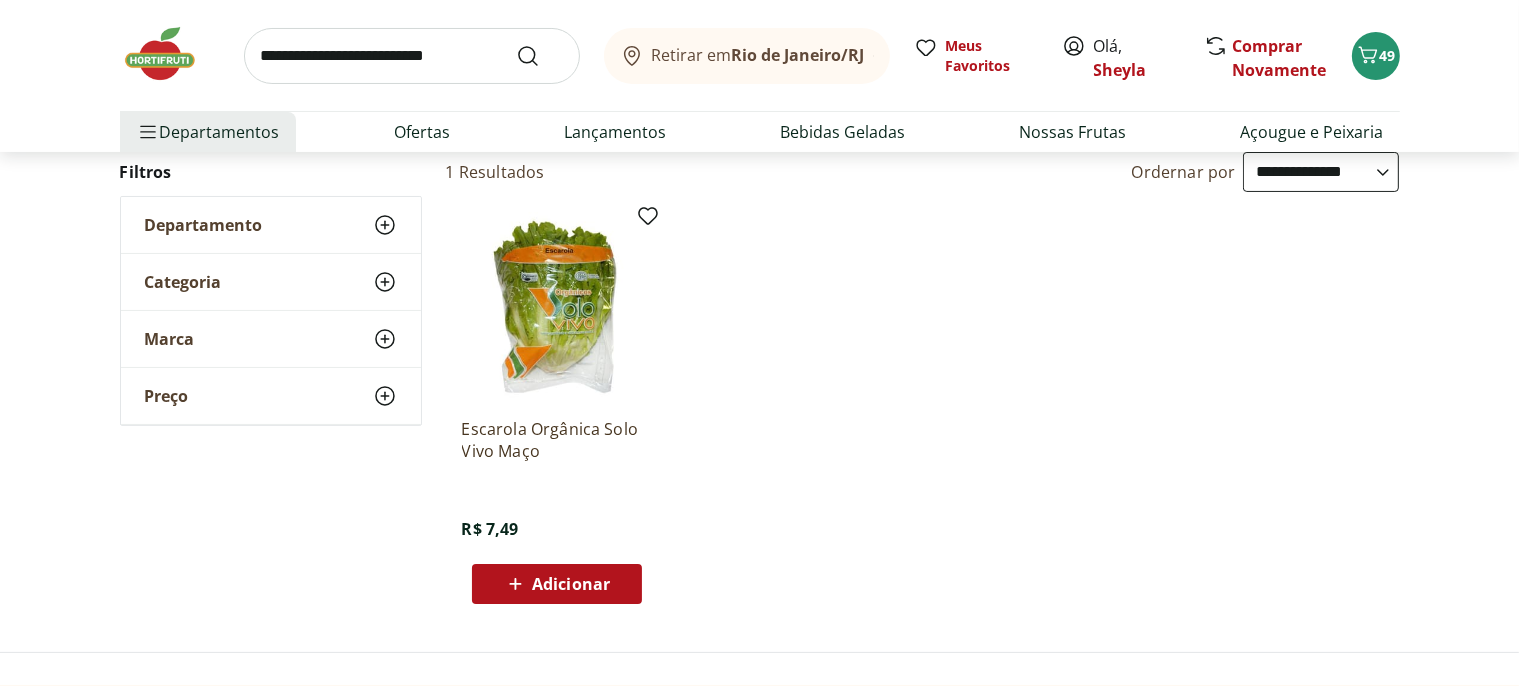 click on "Adicionar" at bounding box center (571, 584) 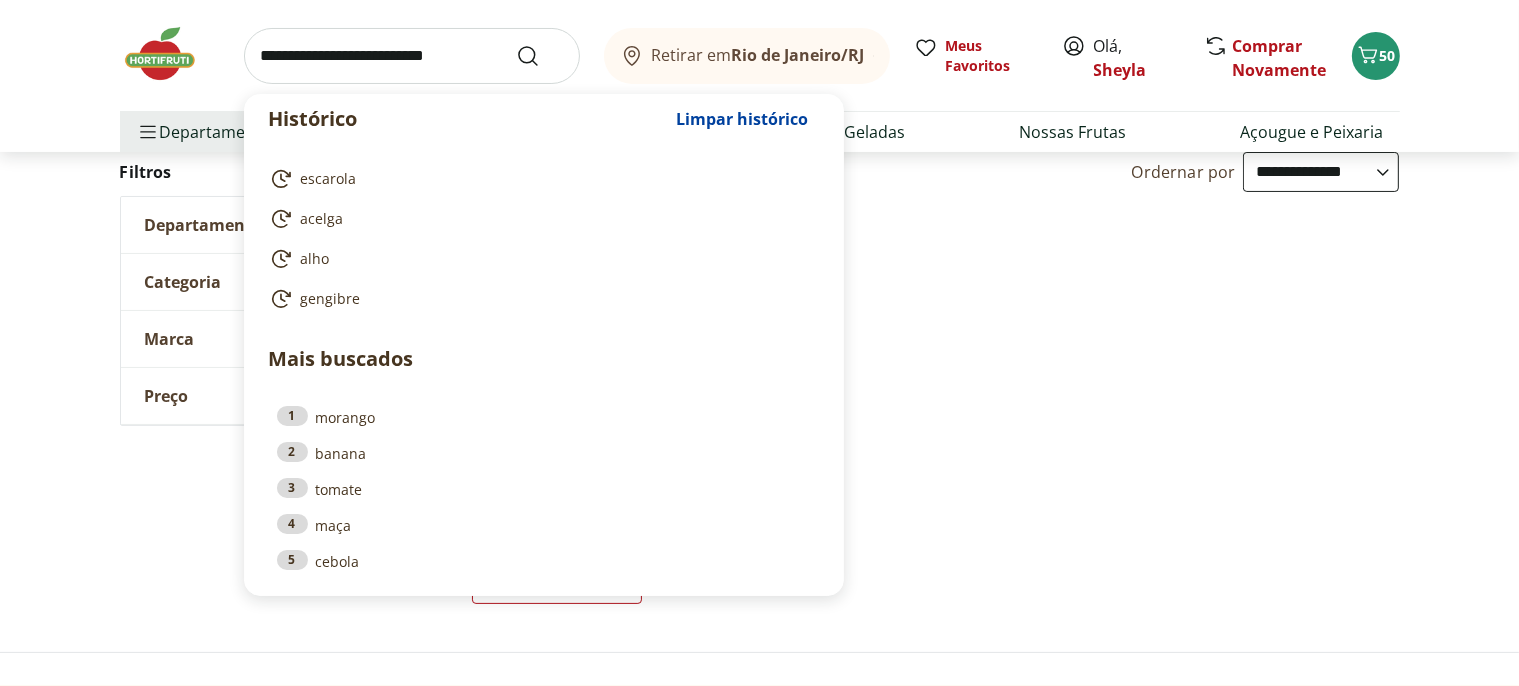 click at bounding box center [412, 56] 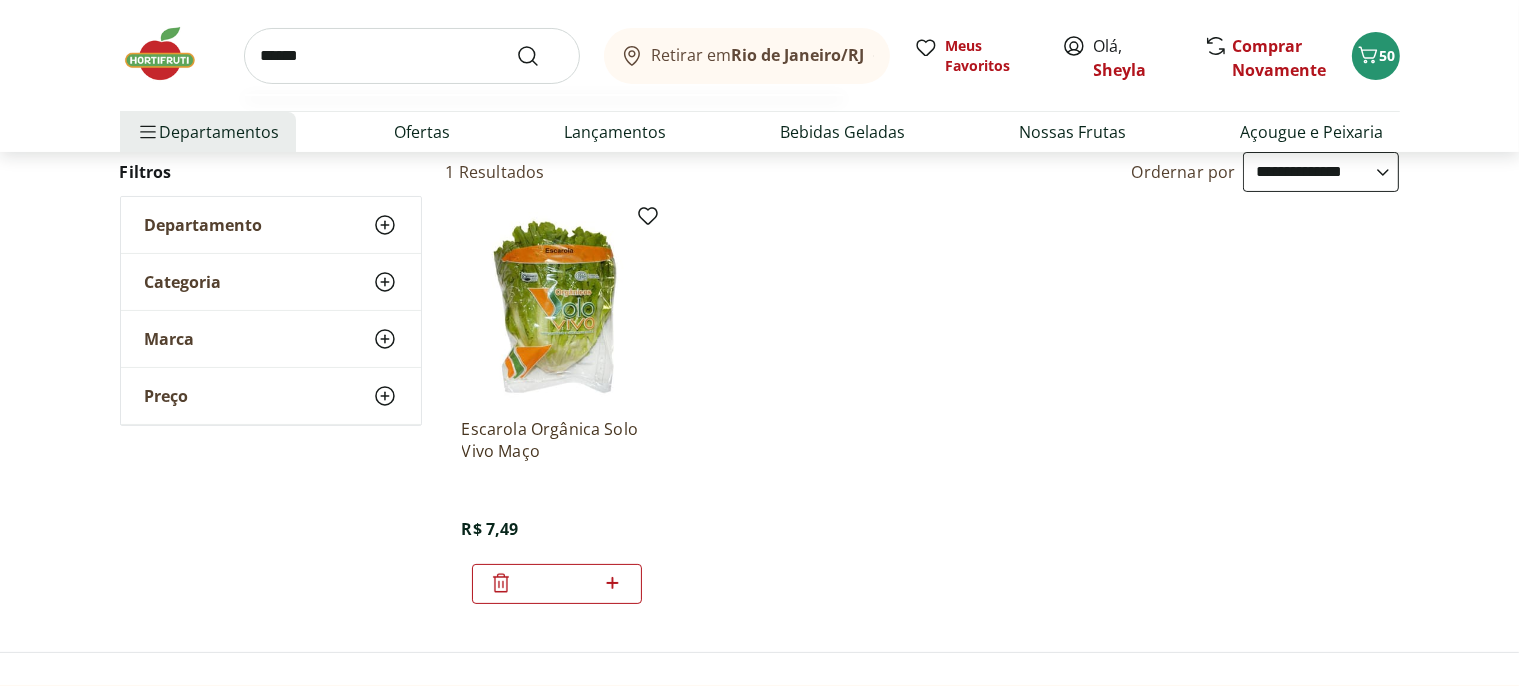 type on "*******" 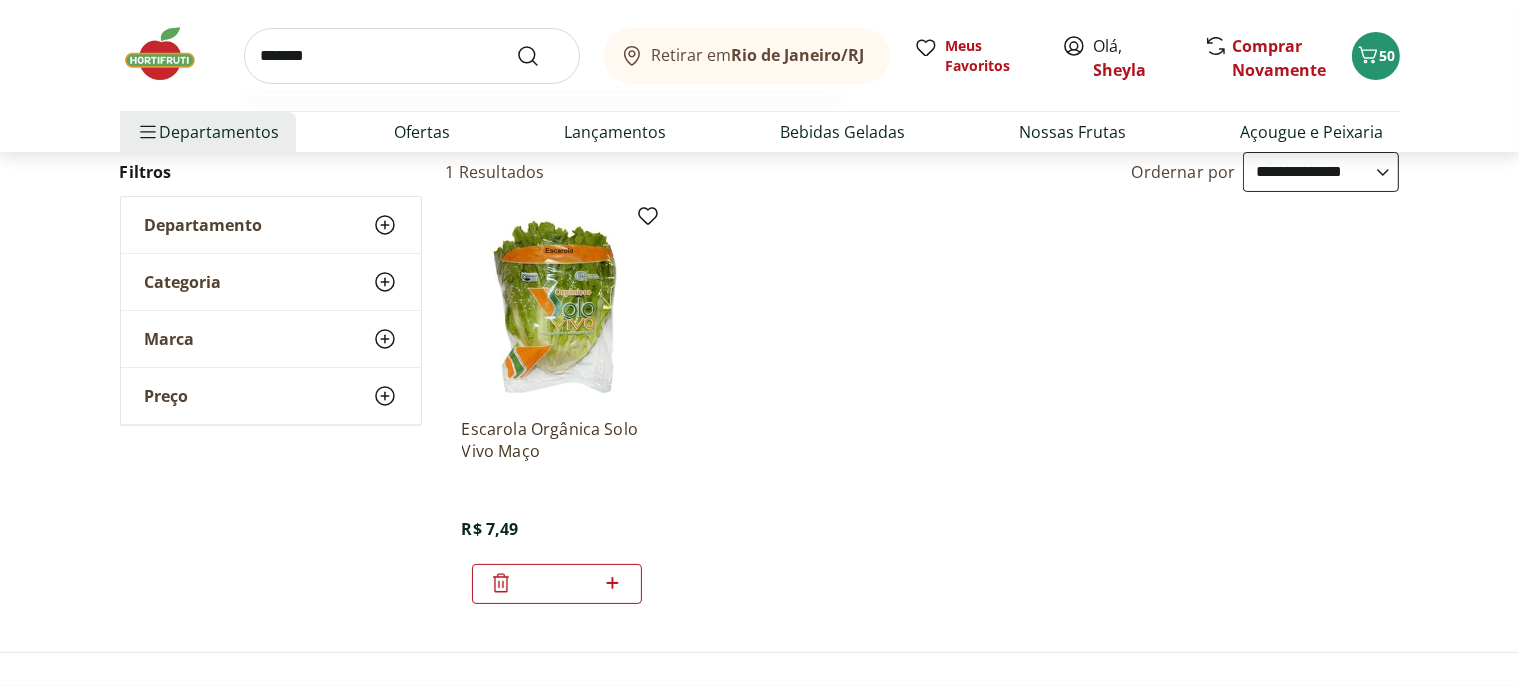 click at bounding box center [540, 56] 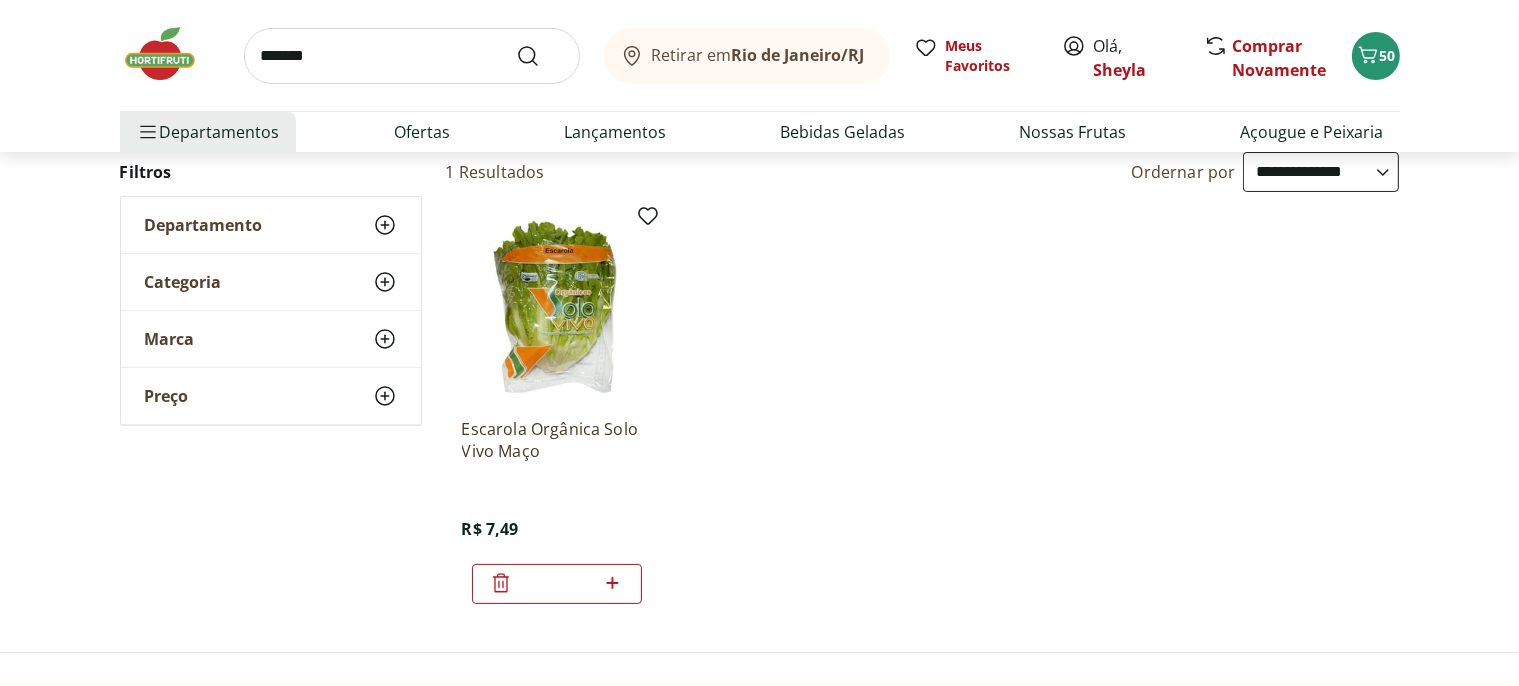 scroll, scrollTop: 0, scrollLeft: 0, axis: both 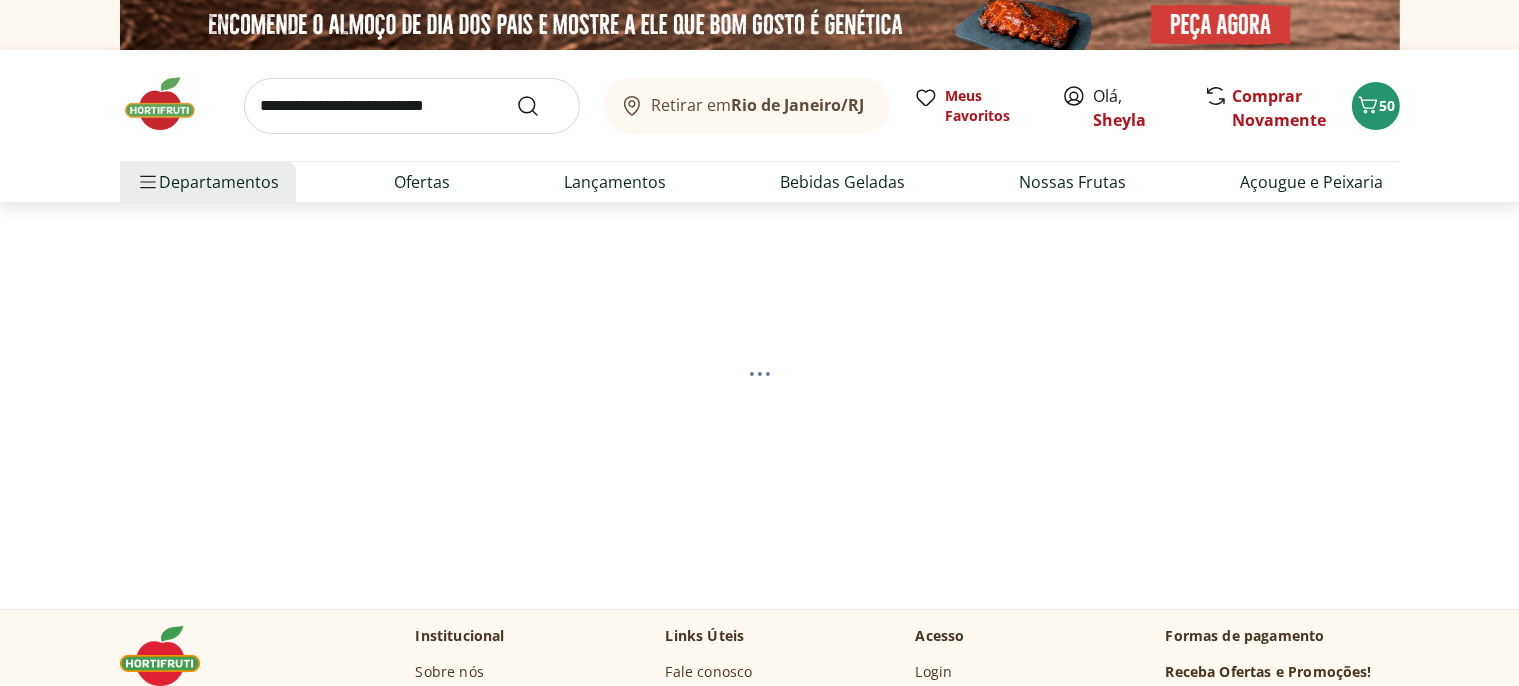 select on "**********" 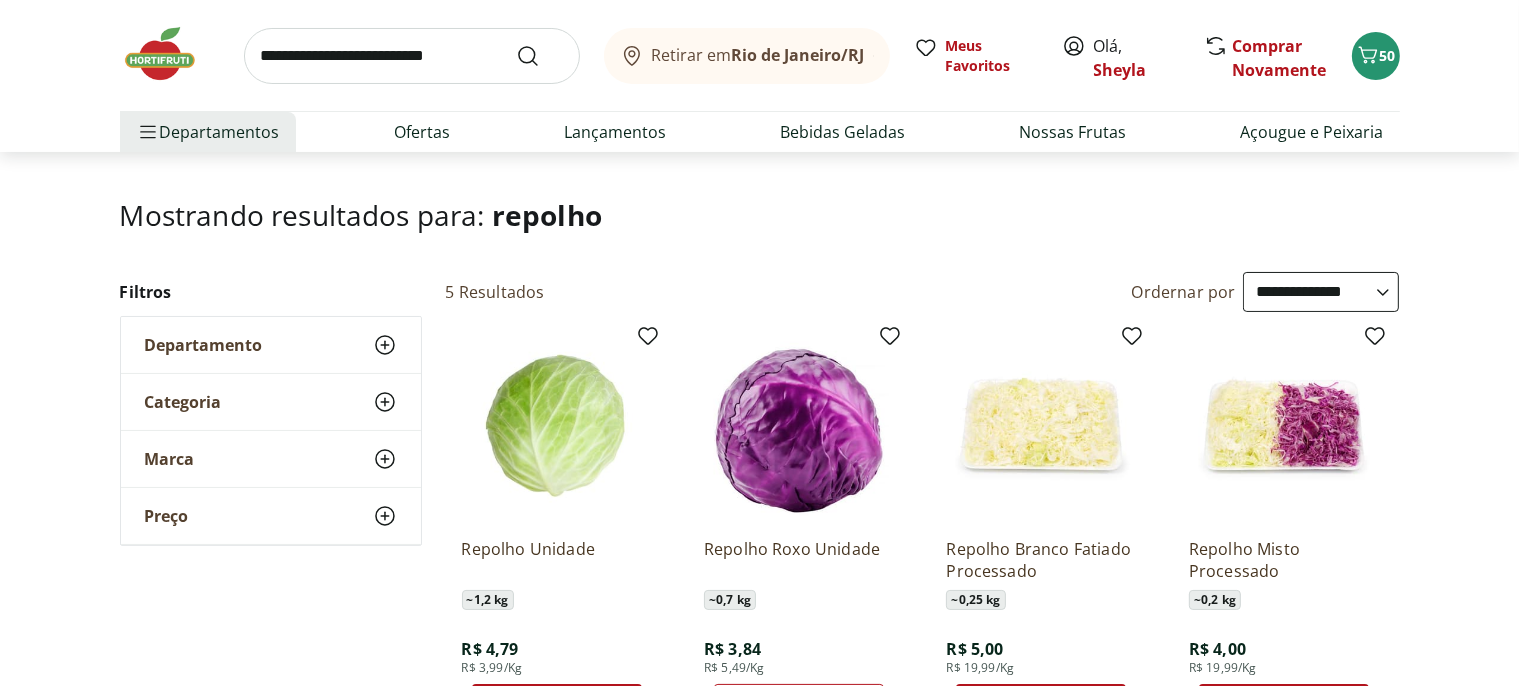 scroll, scrollTop: 211, scrollLeft: 0, axis: vertical 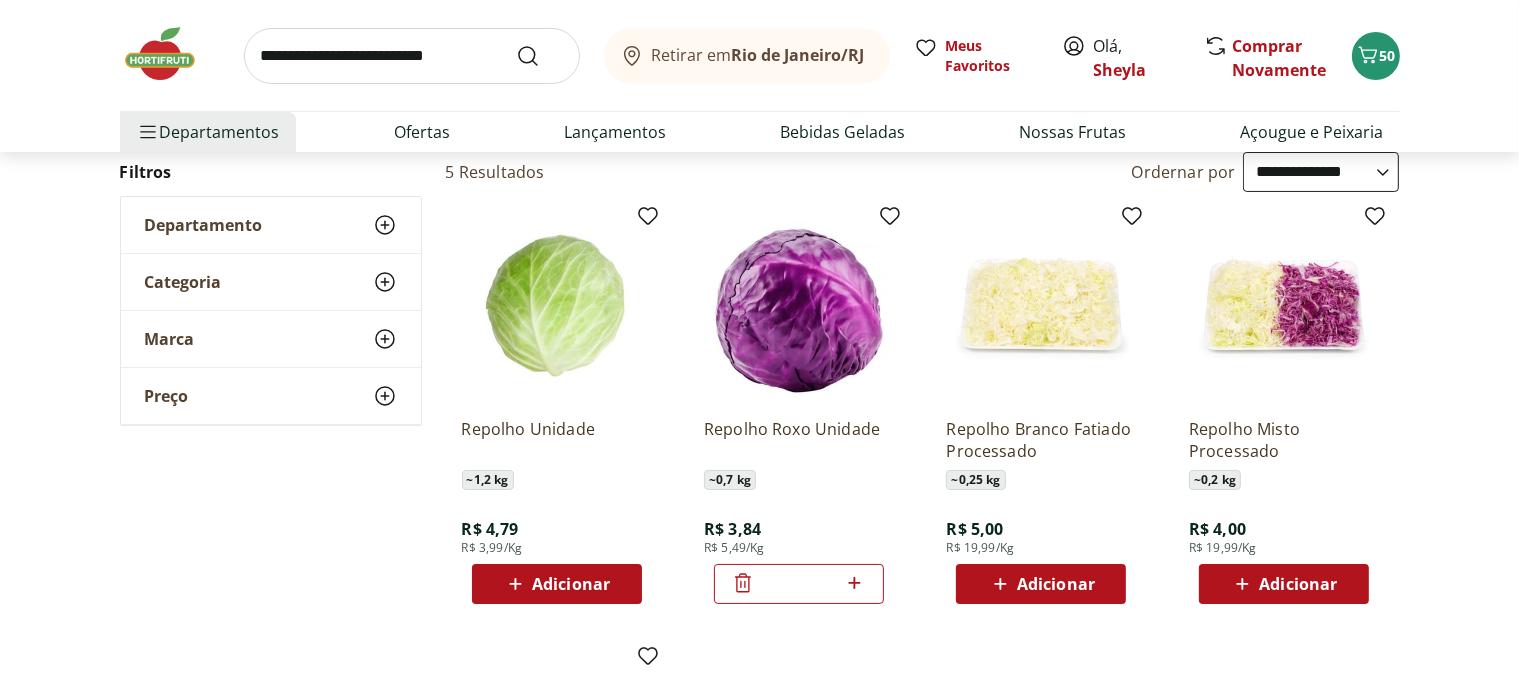 click on "Adicionar" at bounding box center [571, 584] 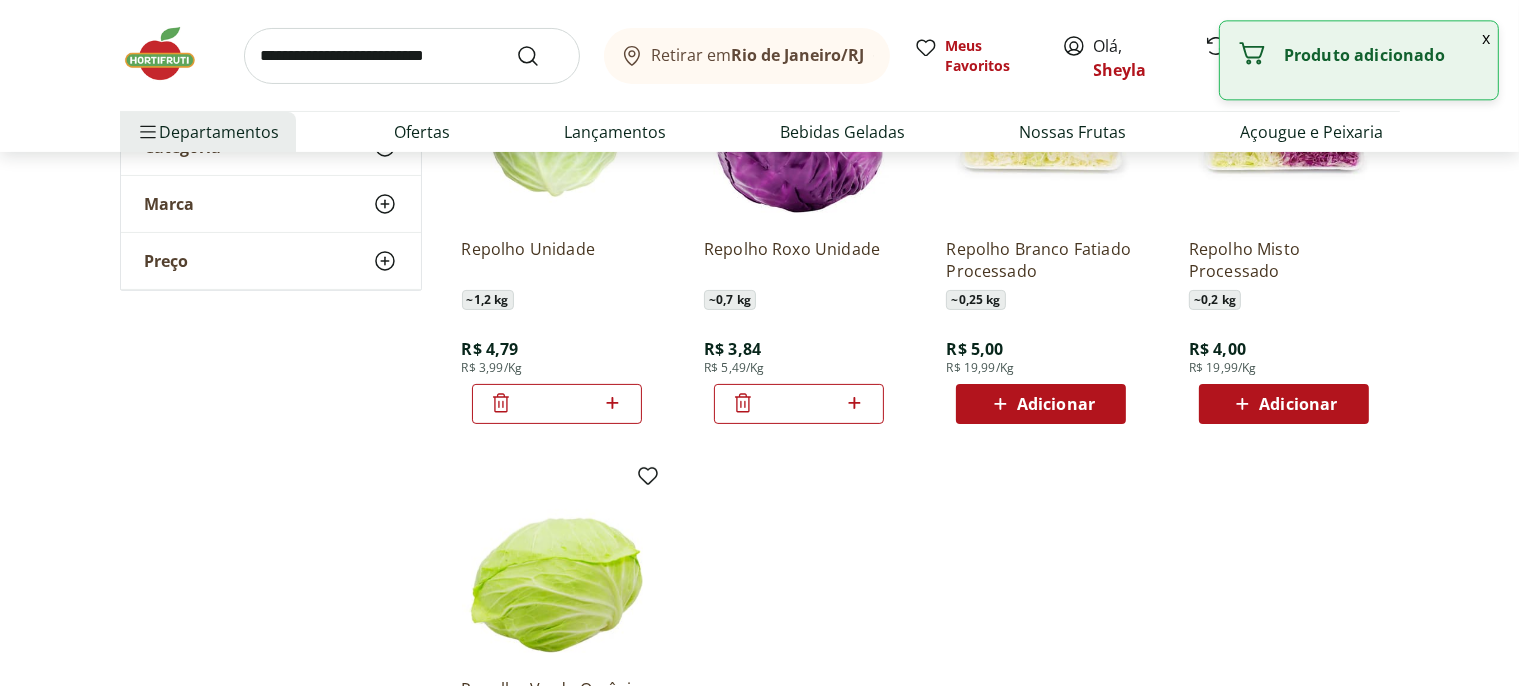 scroll, scrollTop: 633, scrollLeft: 0, axis: vertical 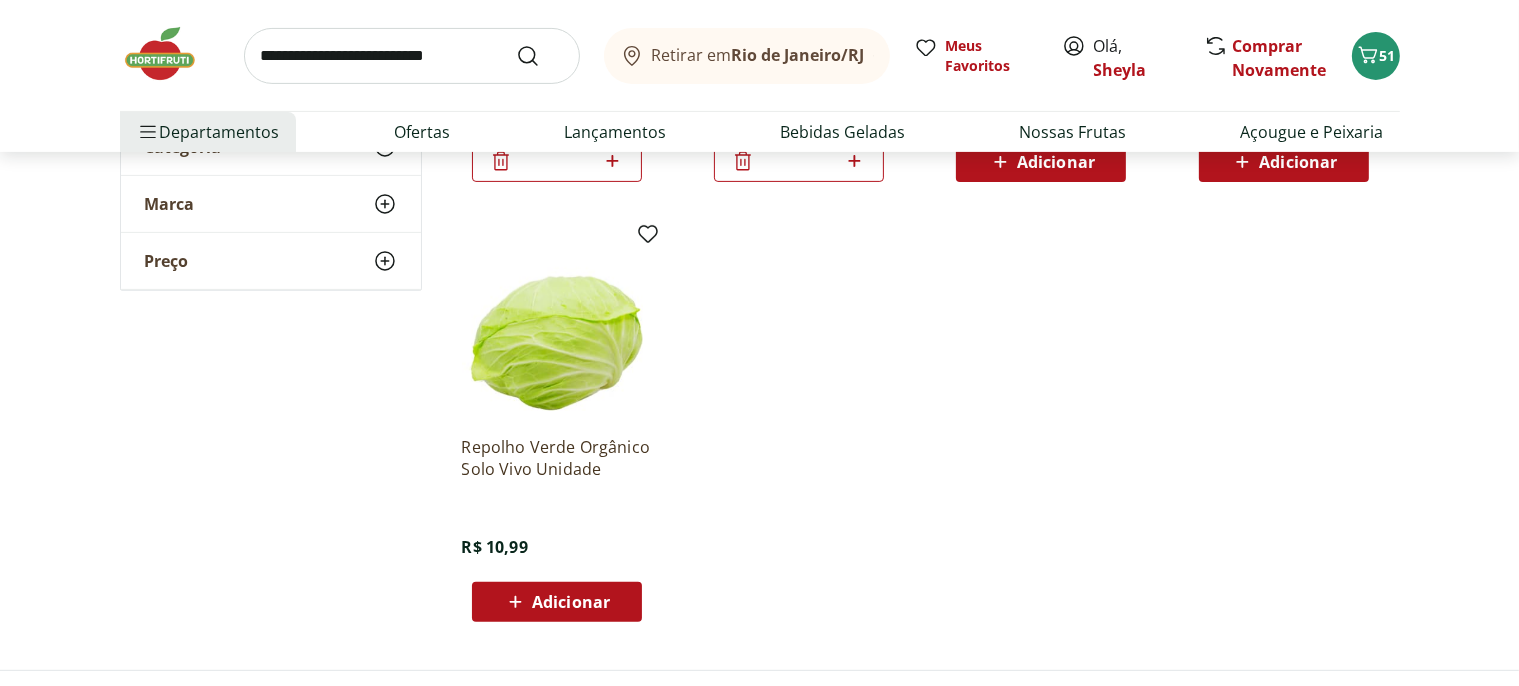 click at bounding box center [412, 56] 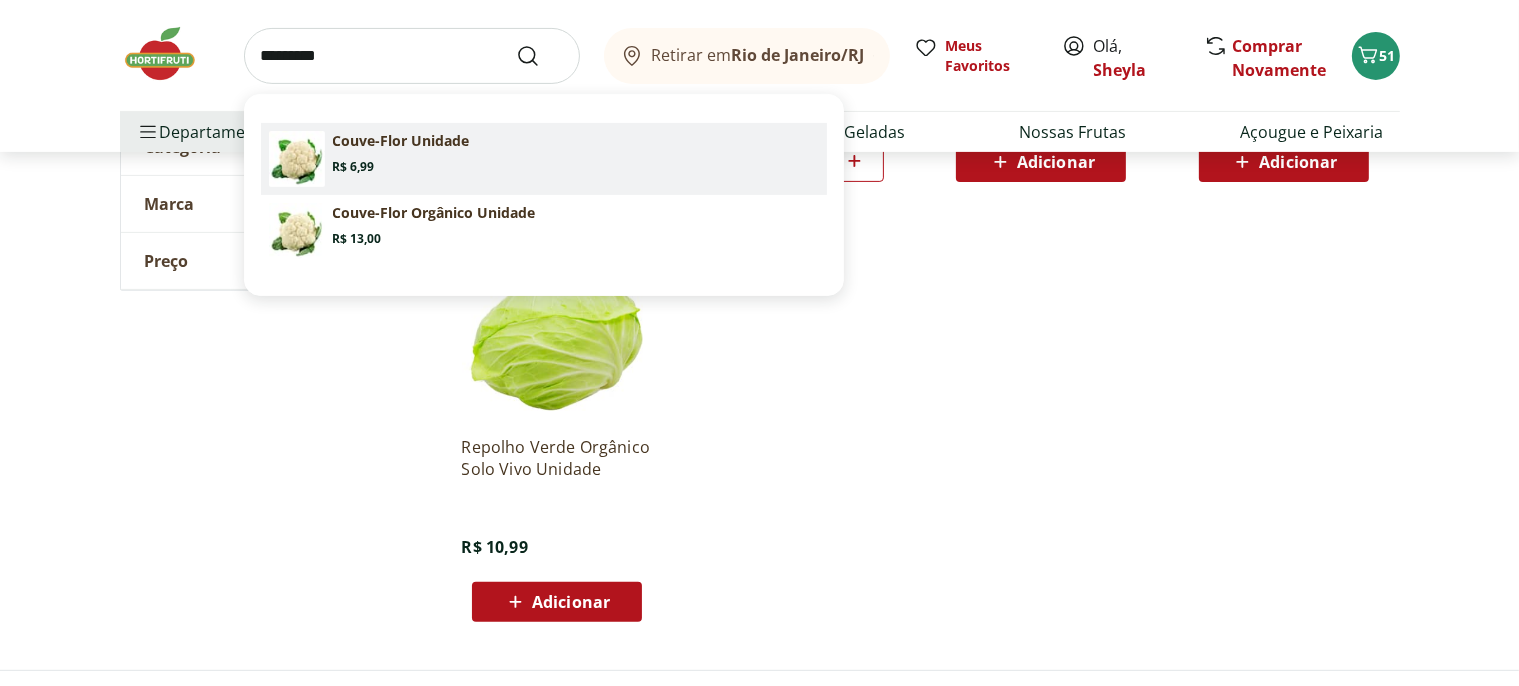 click on "Couve-Flor Unidade Price: R$ 6,99" at bounding box center (544, 159) 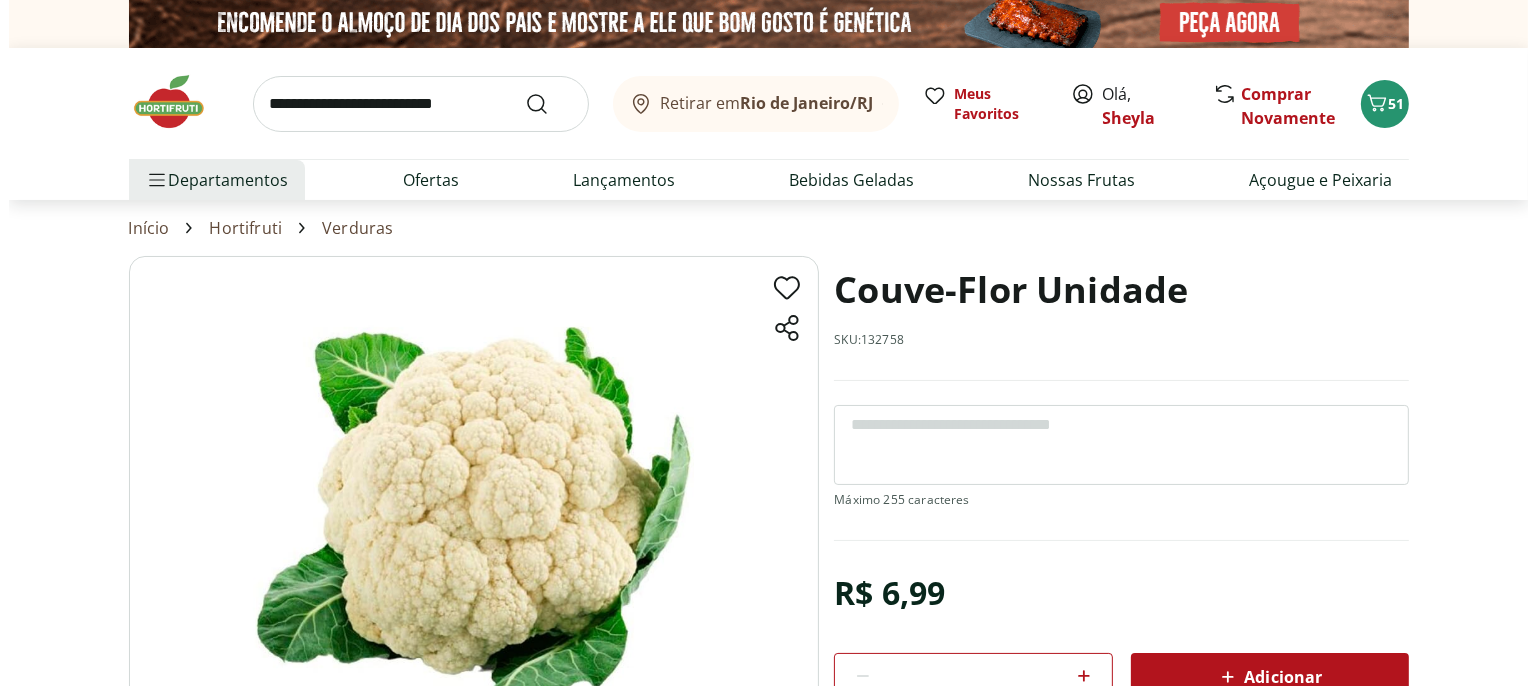 scroll, scrollTop: 316, scrollLeft: 0, axis: vertical 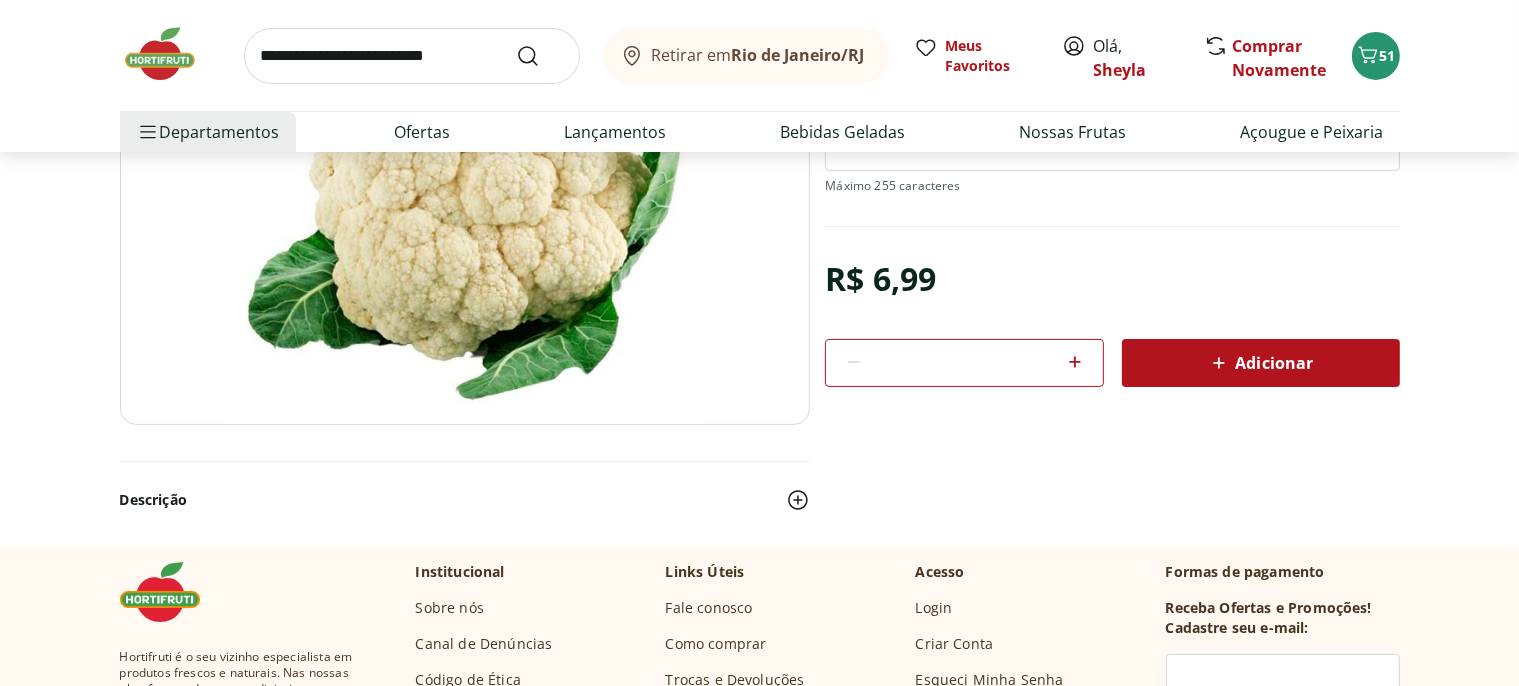 click on "Adicionar" at bounding box center [1260, 363] 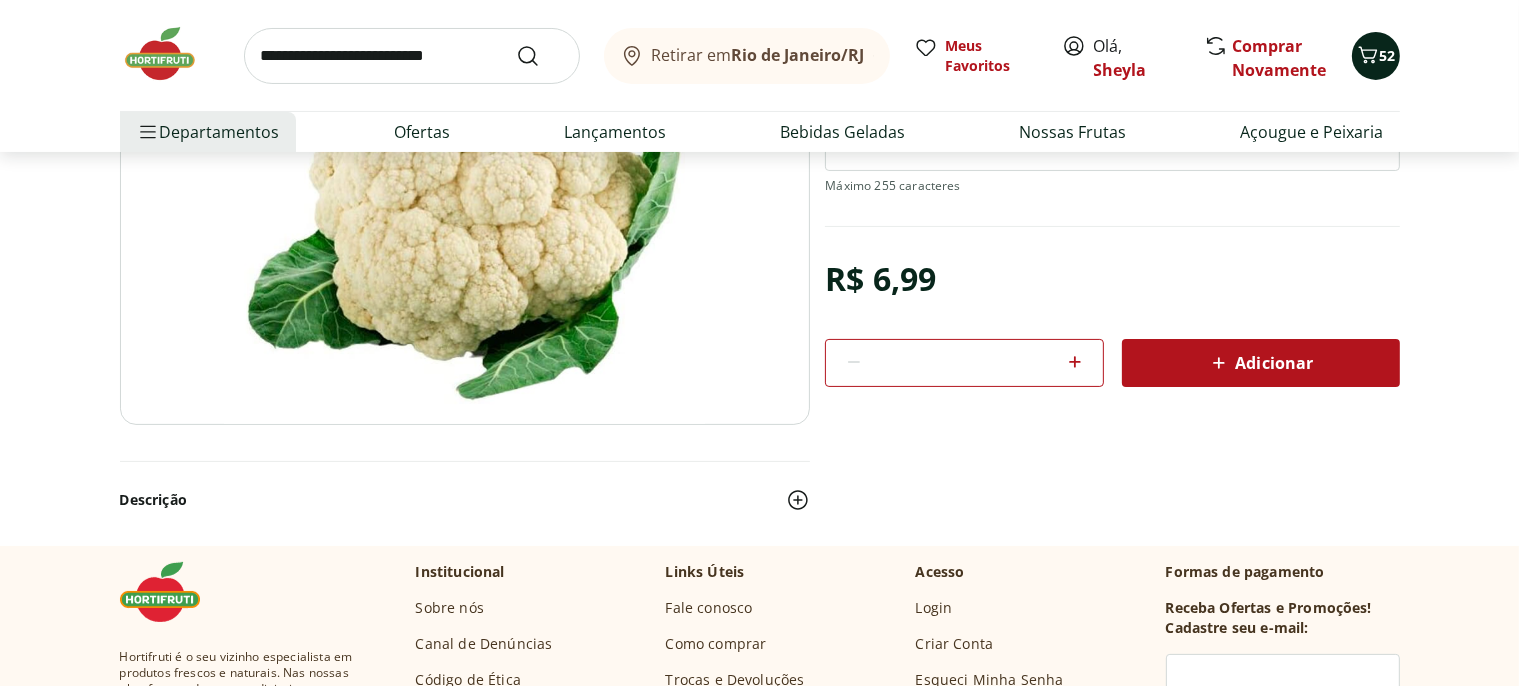 click 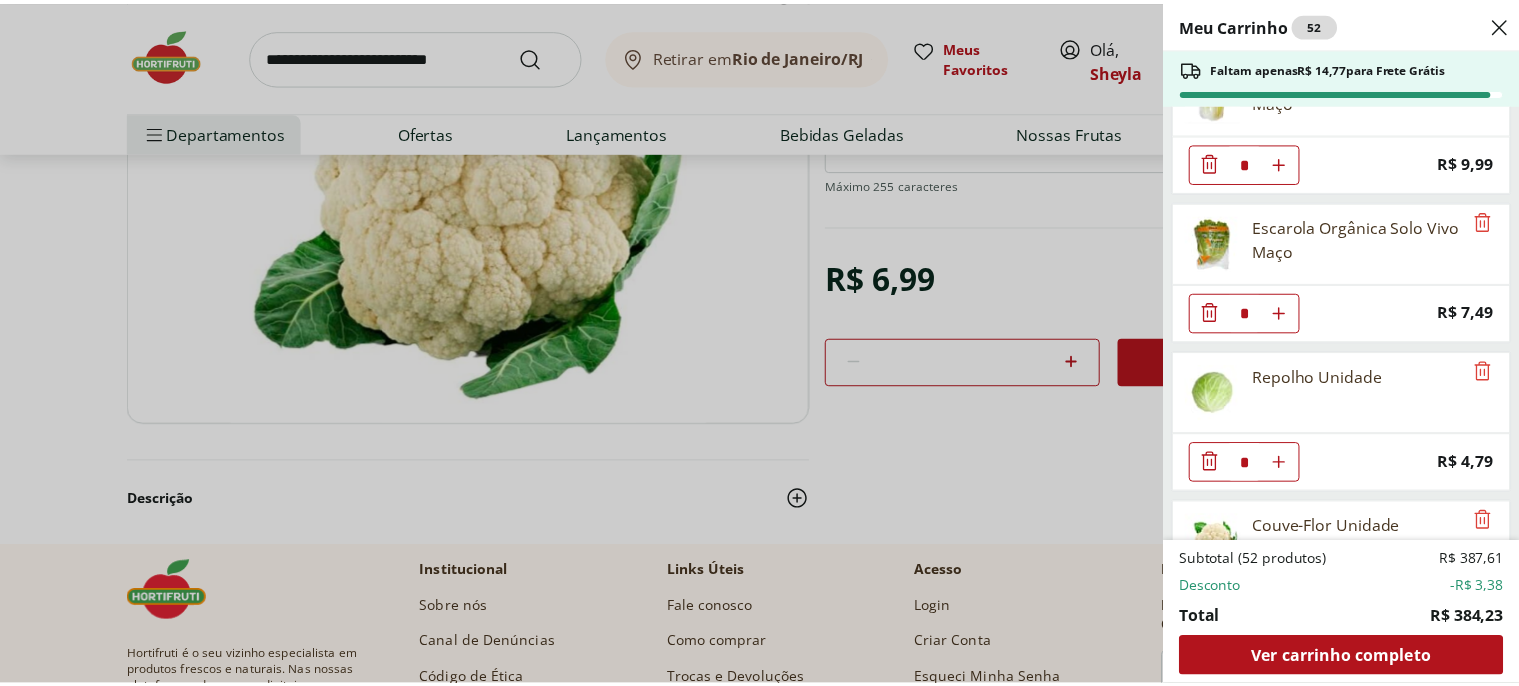 scroll, scrollTop: 5076, scrollLeft: 0, axis: vertical 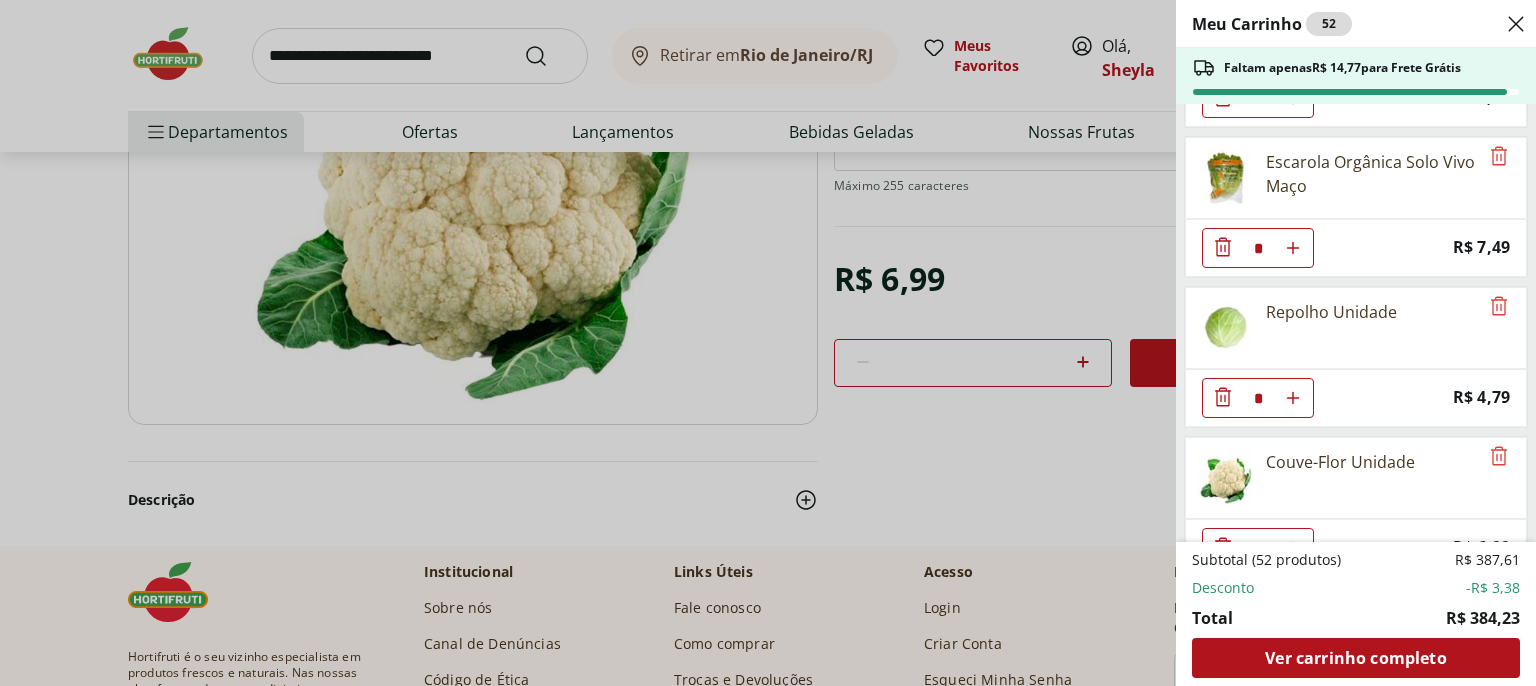 click on "Meu Carrinho 52 Faltam apenas  R$ 14,77  para Frete Grátis Ovo caipira vermelho HNT 20 unidades * Price: R$ 26,99 Couve Mineira Unidade * Price: R$ 3,79 Rúcula Unidade * Price: R$ 3,49 Espinafre Unidade * Price: R$ 3,99 MINI ALFACE LISA ROXA  HIDROSOL * Price: R$ 5,99 Repolho Roxo Unidade * Price: R$ 3,84 Tomate Grape Fiorello 300g * Price: R$ 7,99 Batata Doce Unidade * Price: R$ 1,53 Cebola Nacional Unidade * Original price: R$ 1,00 Price: R$ 0,75 Milho Verde Em Conserva Tradicional Bonduelle Lata 170G * Price: R$ 6,59 Pão de Forma Zero Açúcar 12 Grãos Plus Vita 350g * Price: R$ 16,99 Cenoura Ralada Pote * Price: R$ 4,60 Chuchu Processado * Price: R$ 7,65 Sopa Amarela Mexidona 130g * Price: R$ 19,49 Sopa Detox Mexidona 130g * Price: R$ 19,49 ABACATE SELECIONADO * Price: R$ 11,39 Atum Sólido Natural Gomes Da Costa 170Gr * Price: R$ 15,99 Atum Ralado Natural Gomes Da Costa 170Gr * Price: R$ 14,39 Filé de Peito de Frango Bio Sadia 1kg * Price: R$ 29,99 Sobrecoxa de Frango Resfriada" at bounding box center [768, 343] 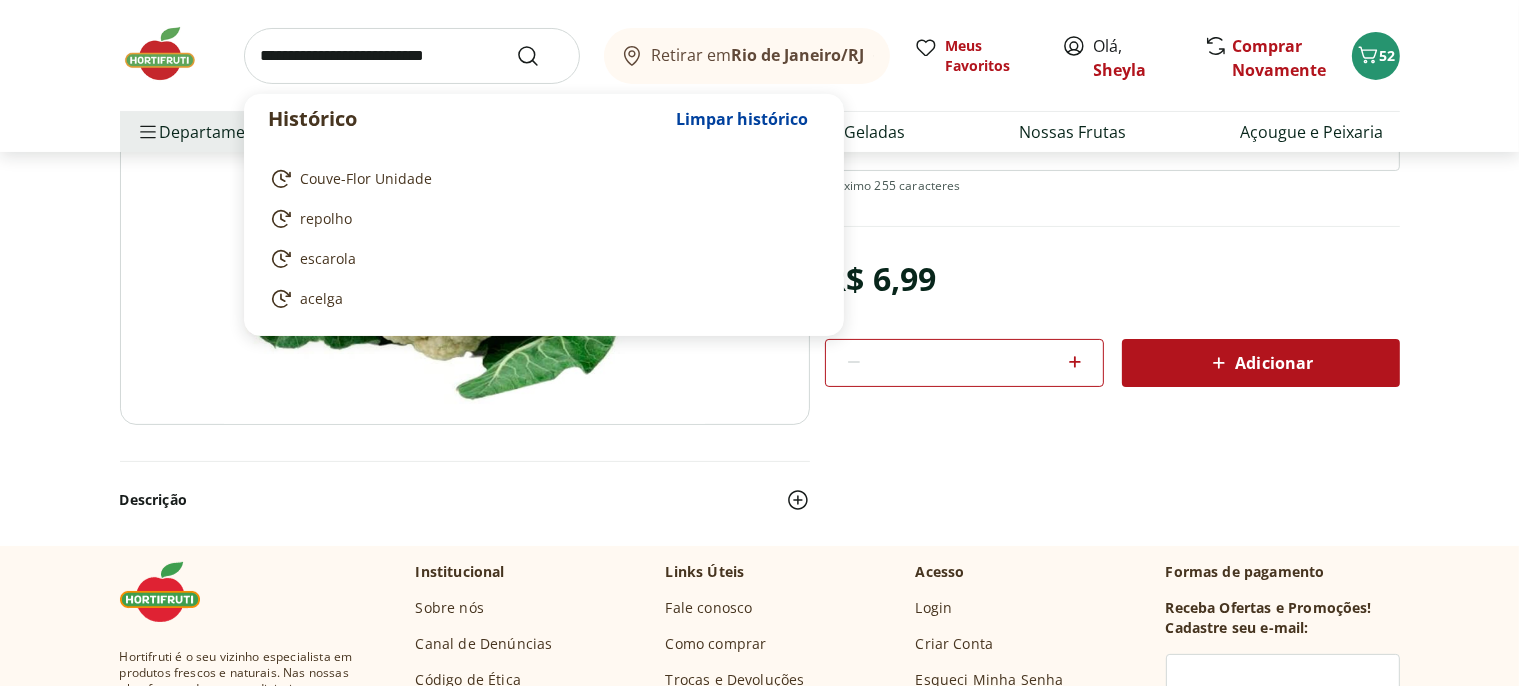click at bounding box center (412, 56) 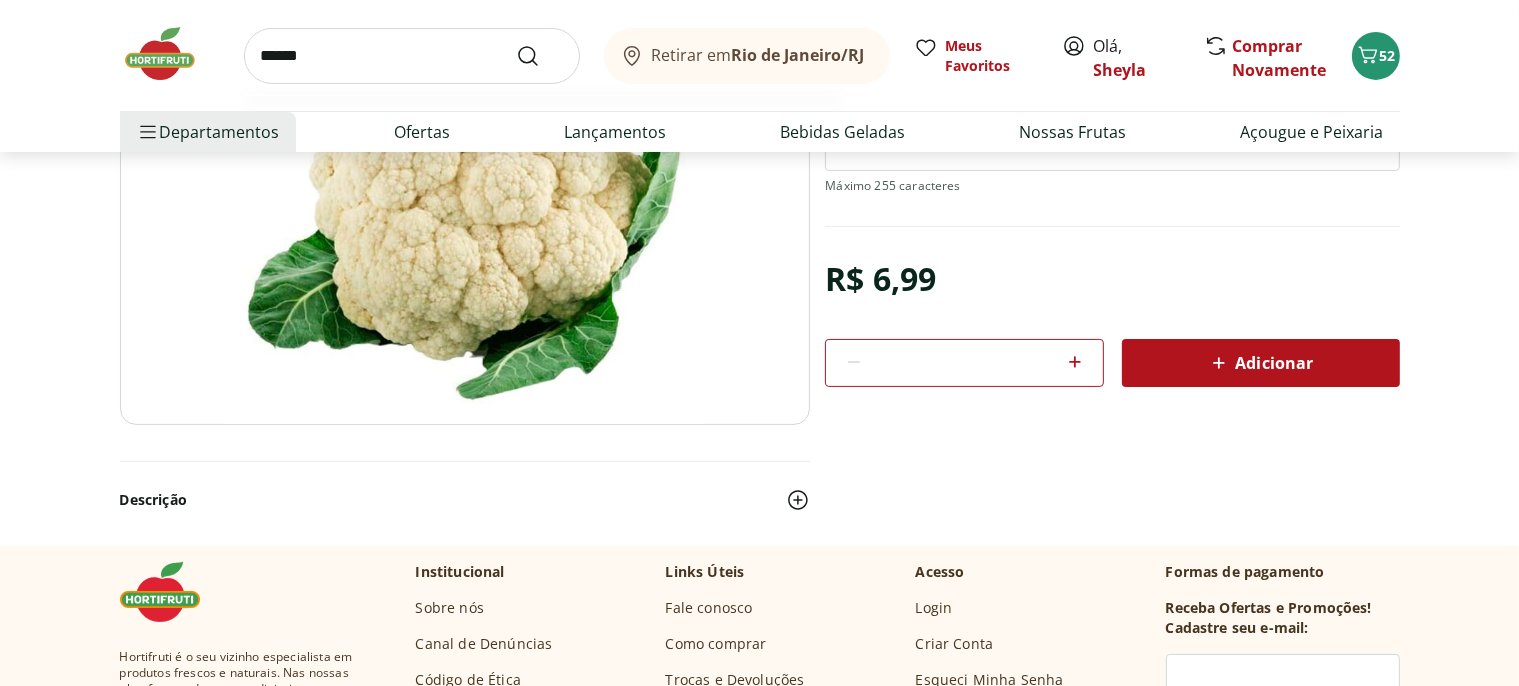 type on "******" 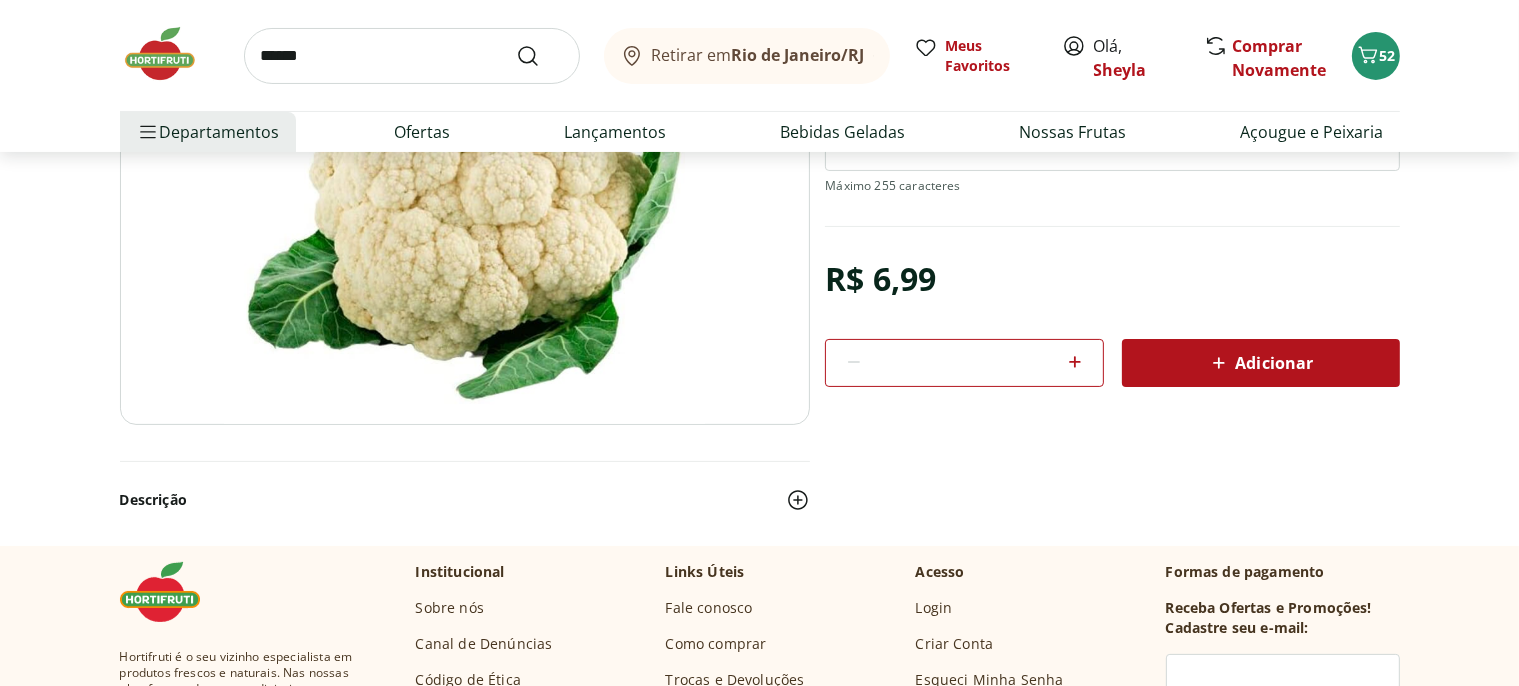scroll, scrollTop: 0, scrollLeft: 0, axis: both 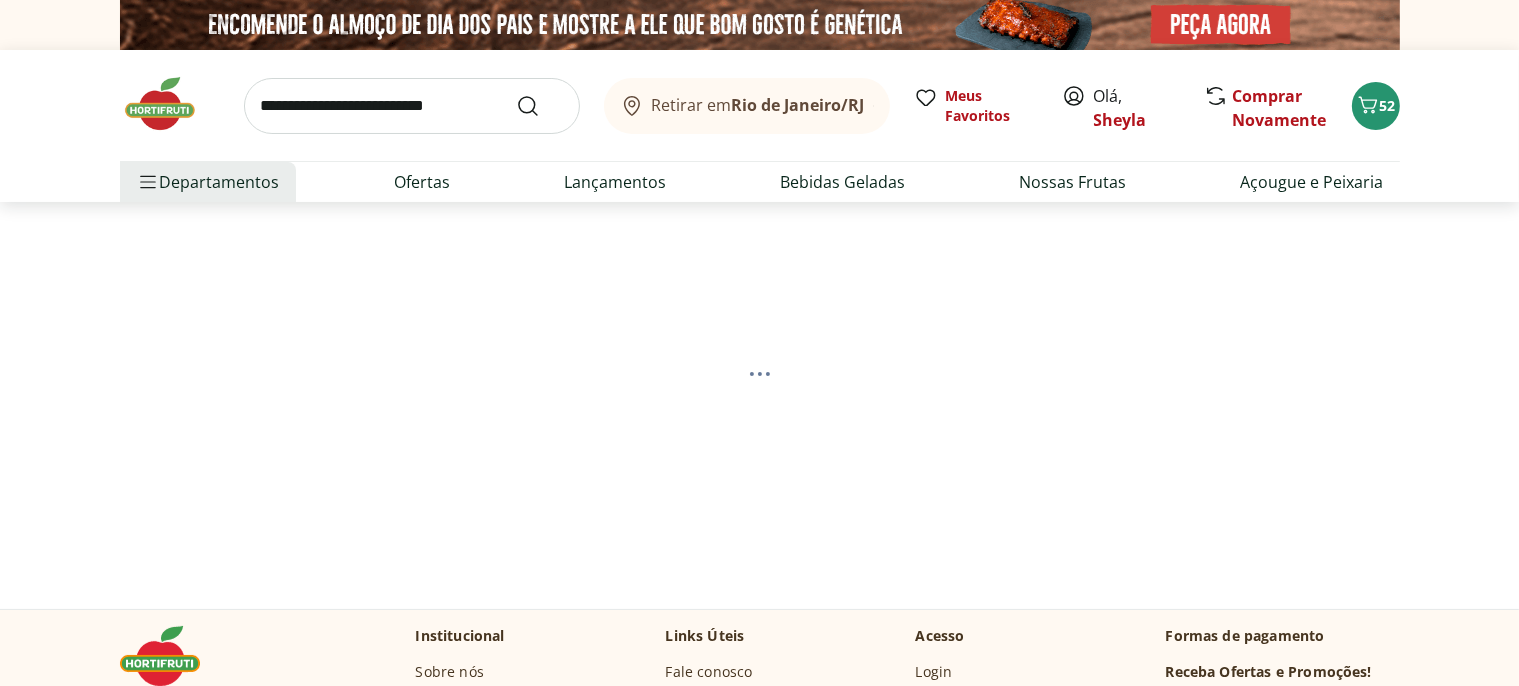 select on "**********" 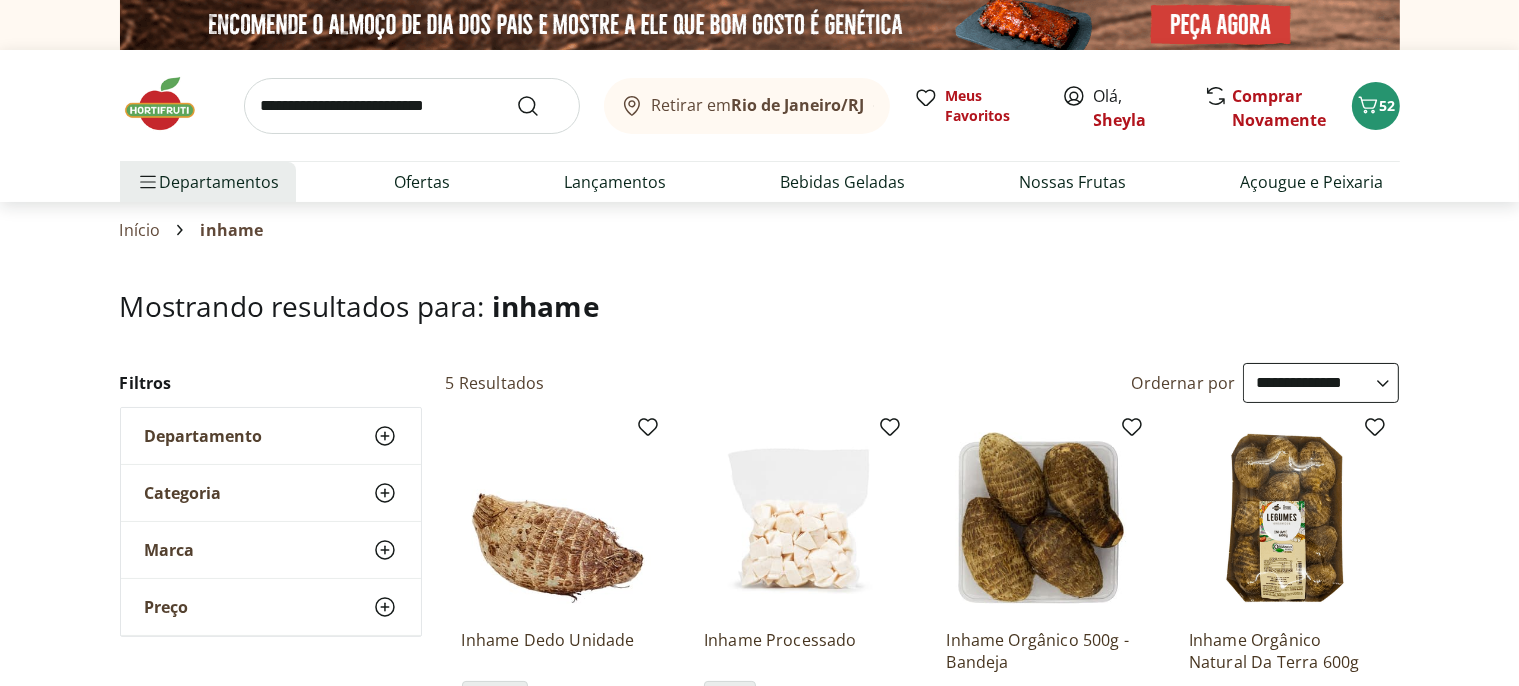 scroll, scrollTop: 316, scrollLeft: 0, axis: vertical 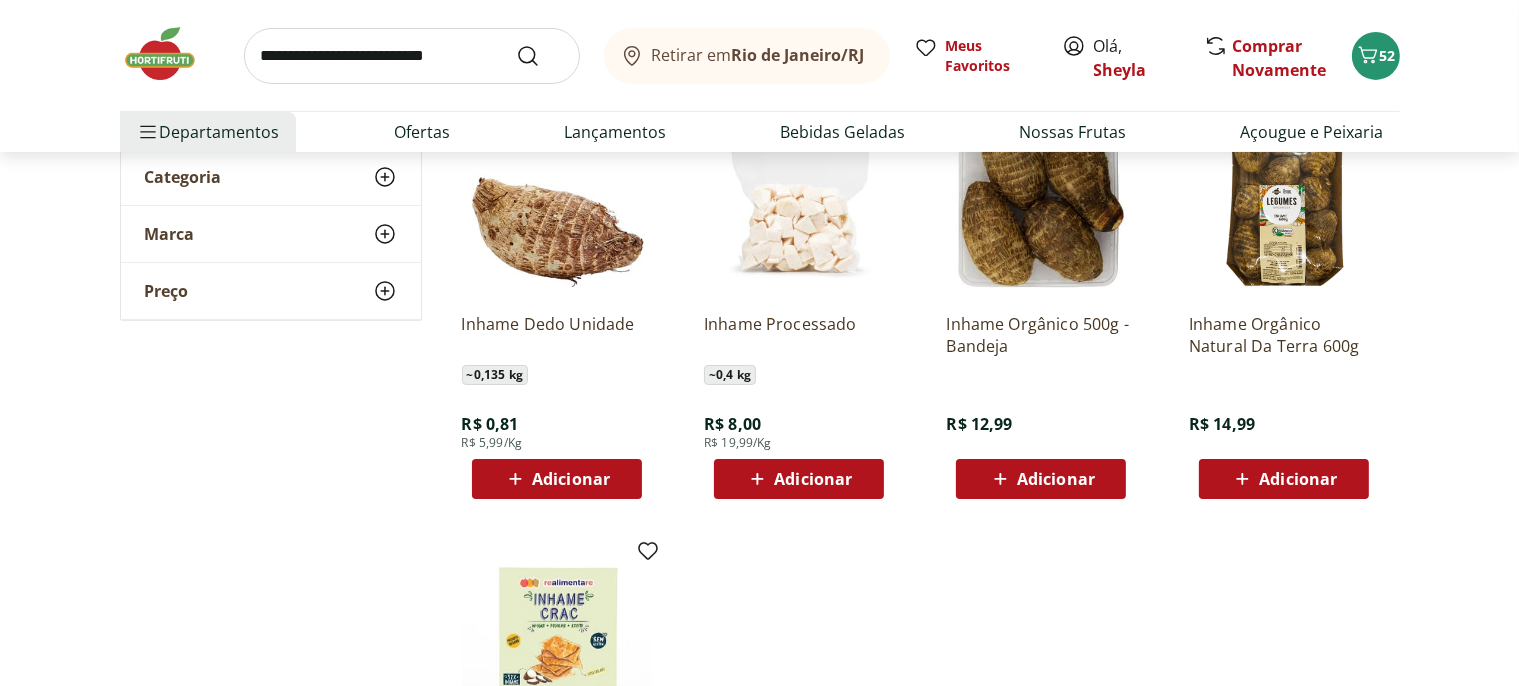click on "Adicionar" at bounding box center [813, 479] 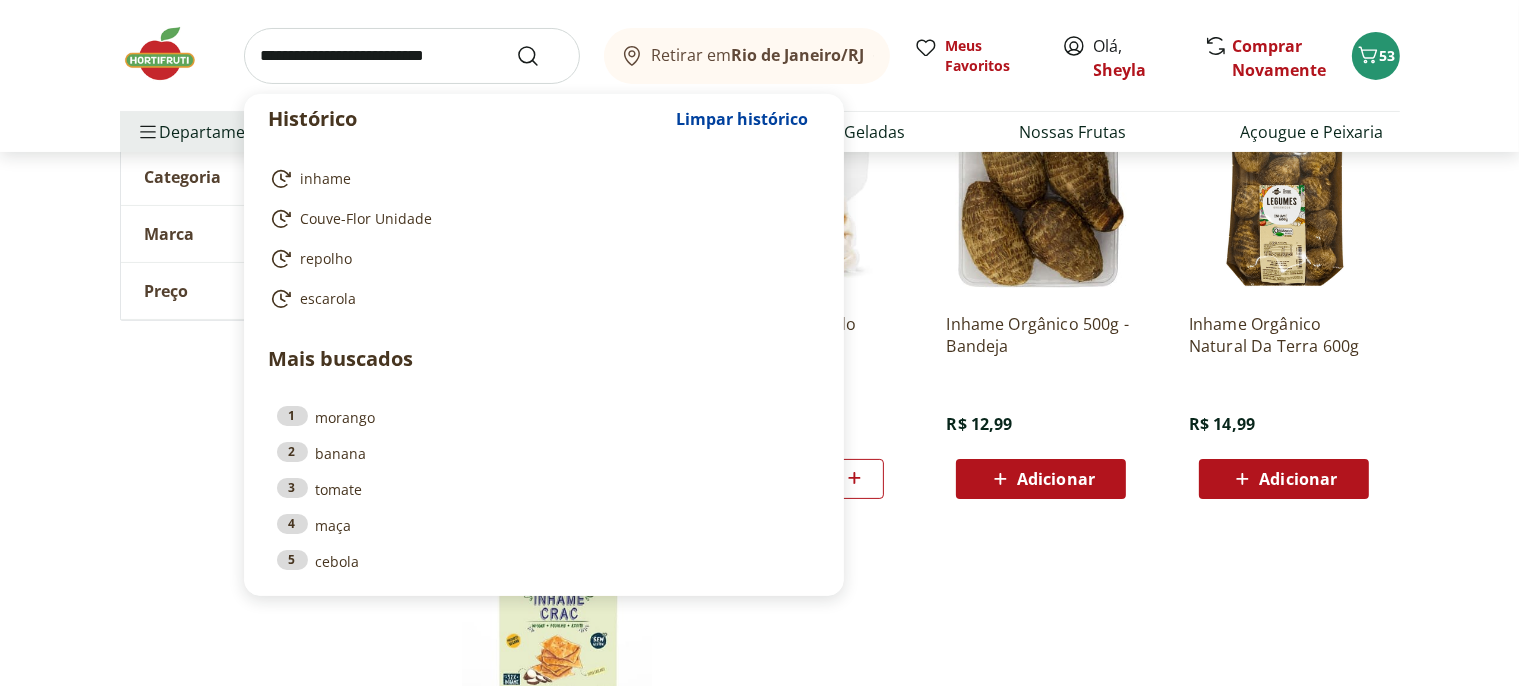 click at bounding box center [412, 56] 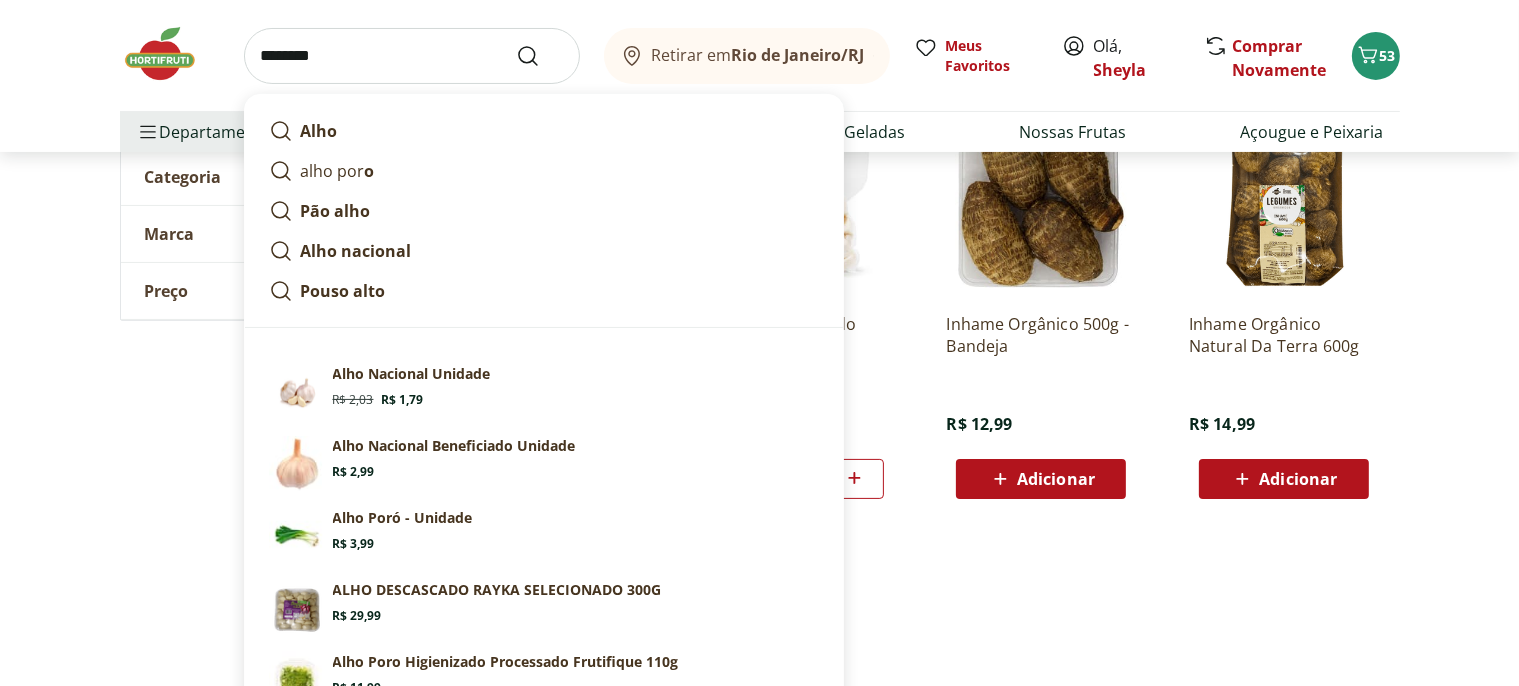 type on "*********" 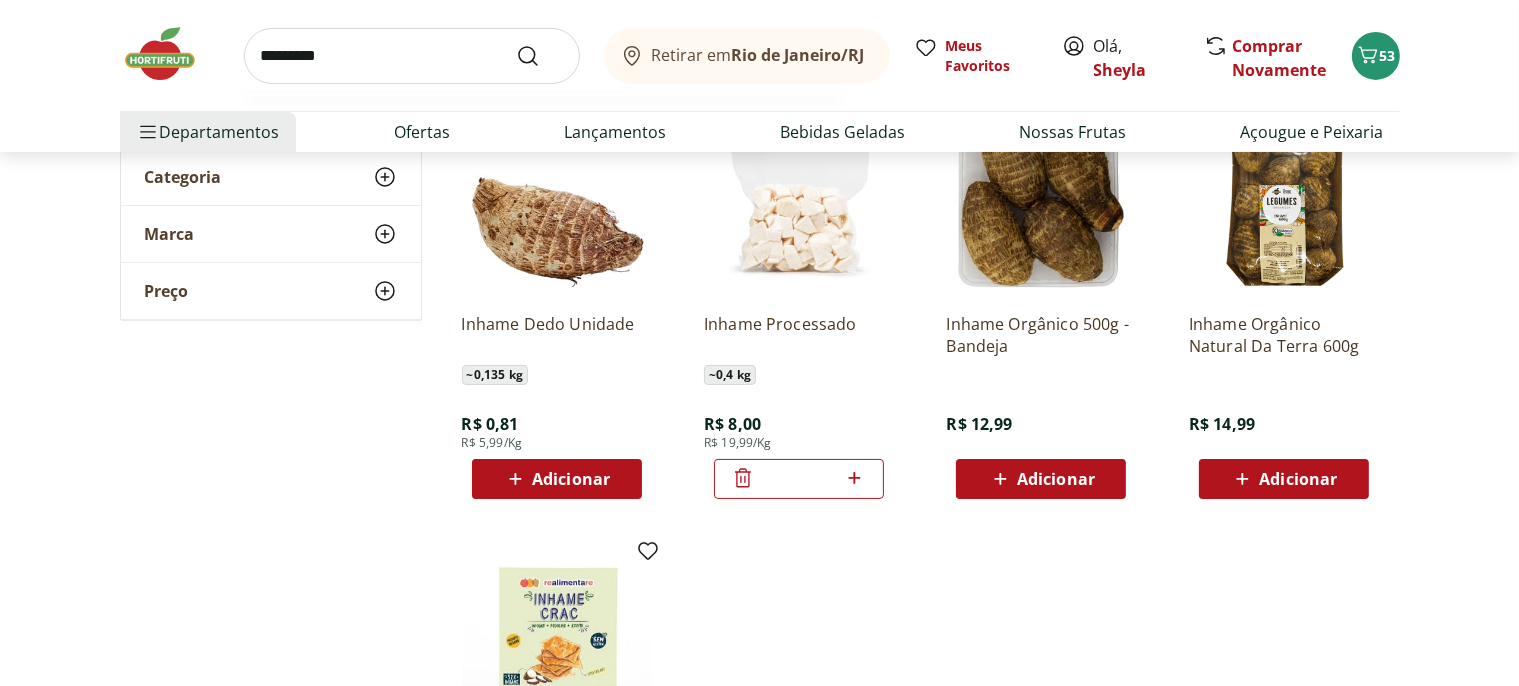 click at bounding box center [540, 56] 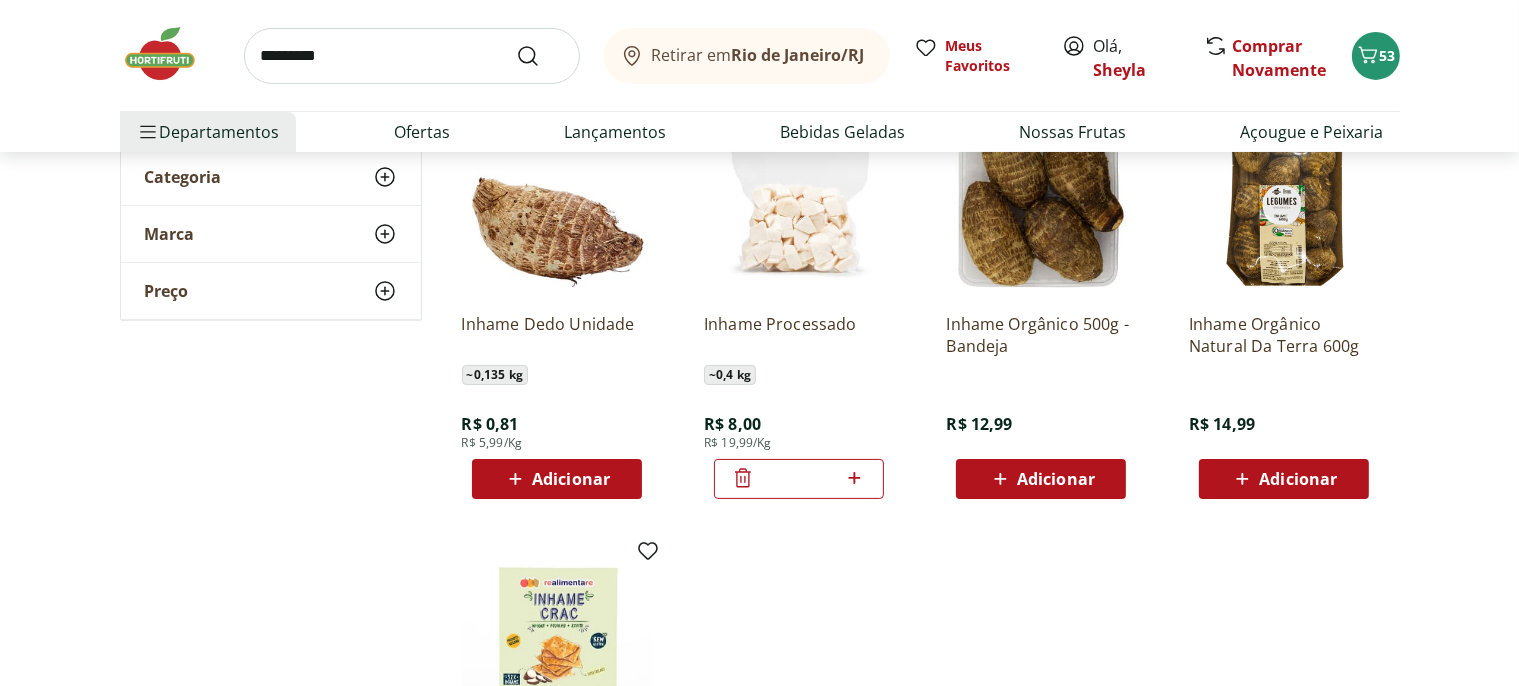 scroll, scrollTop: 0, scrollLeft: 0, axis: both 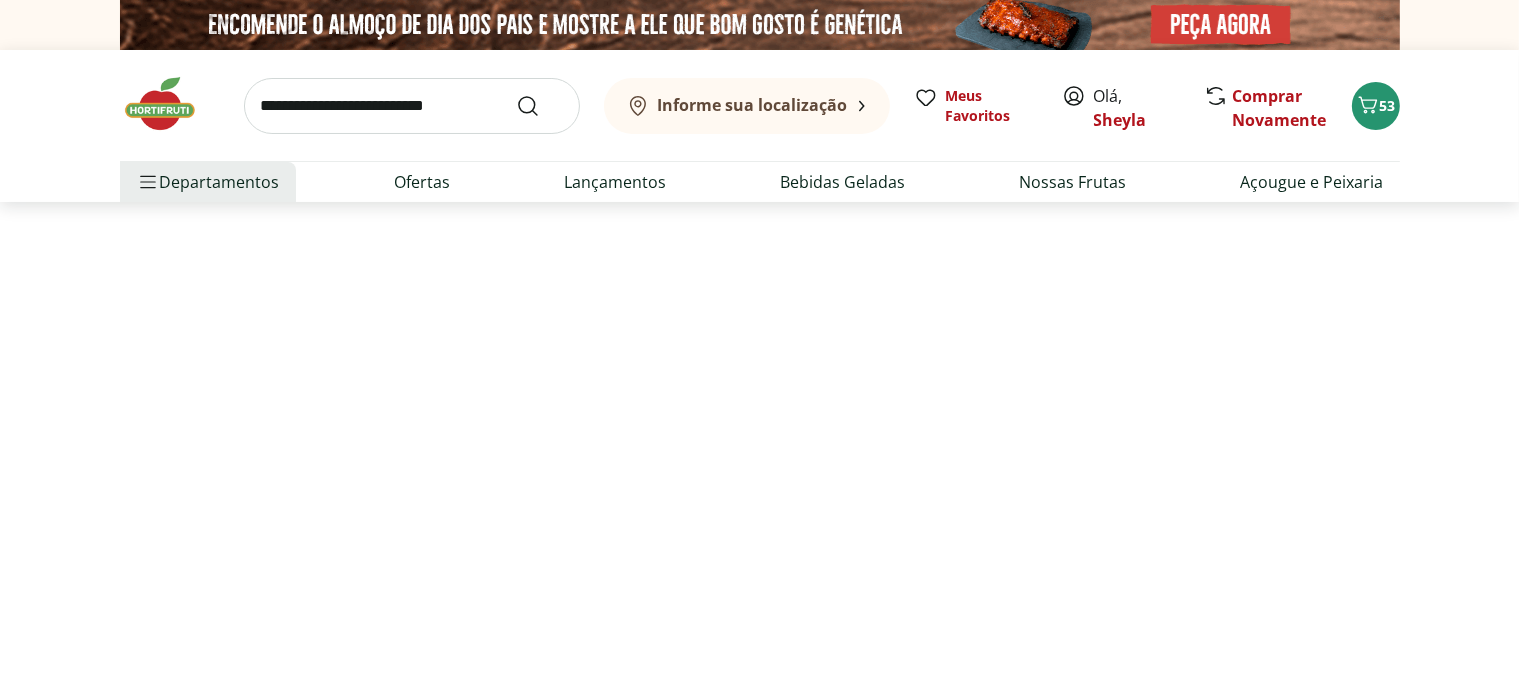 select on "**********" 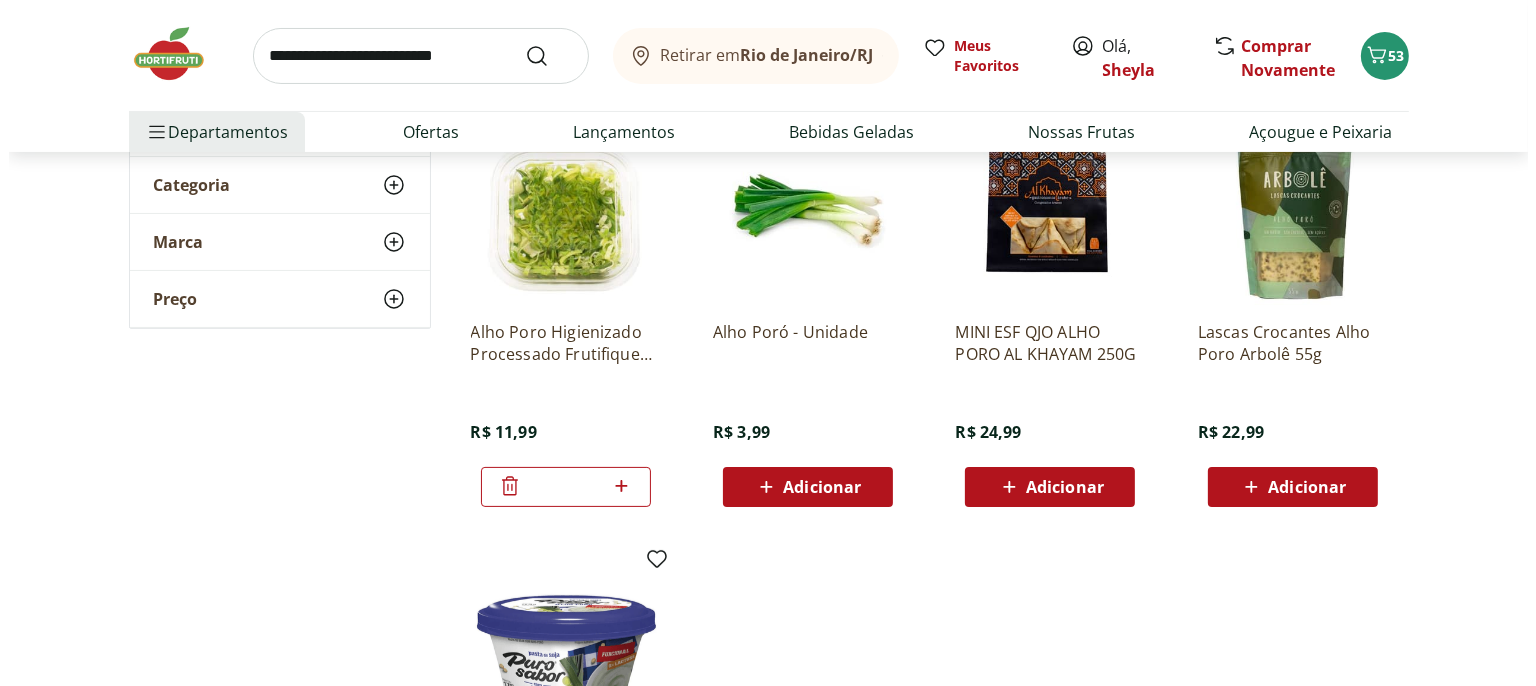 scroll, scrollTop: 316, scrollLeft: 0, axis: vertical 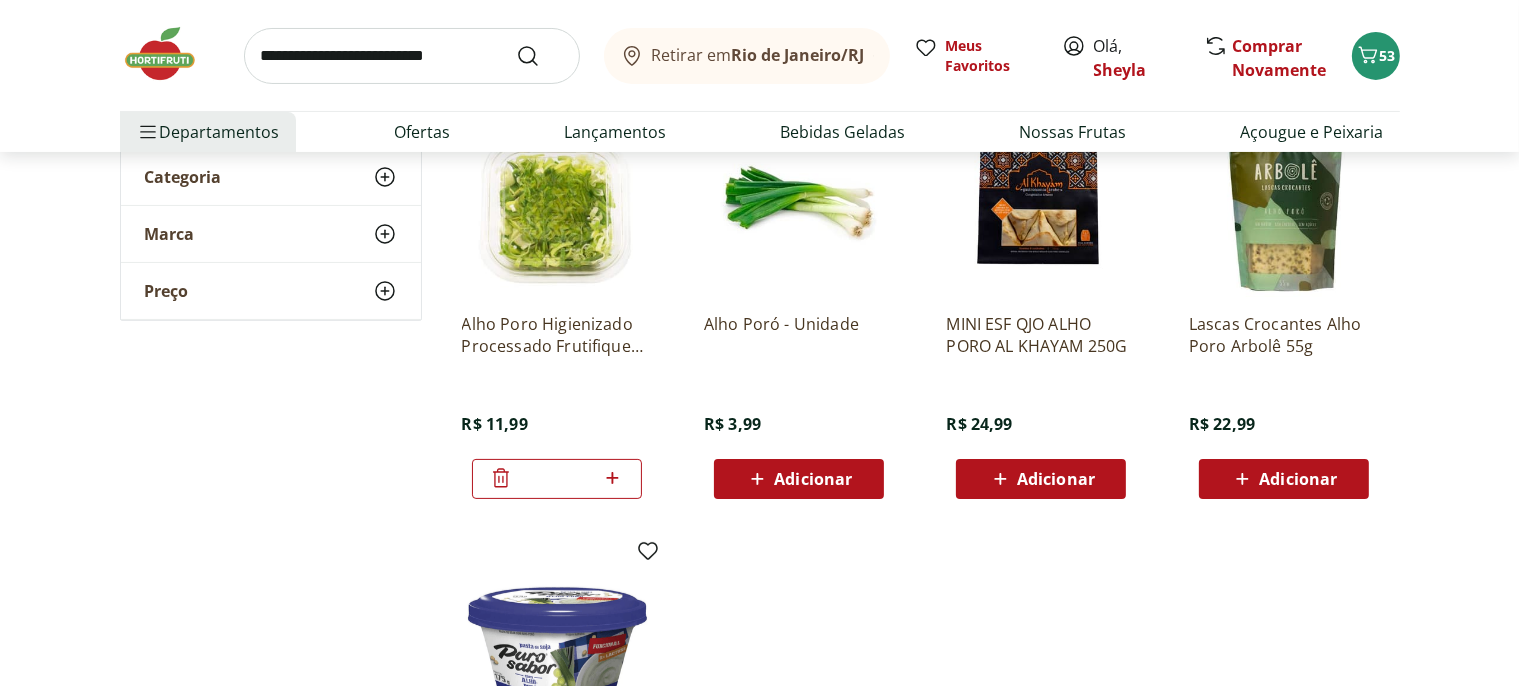 click on "Adicionar" at bounding box center (798, 479) 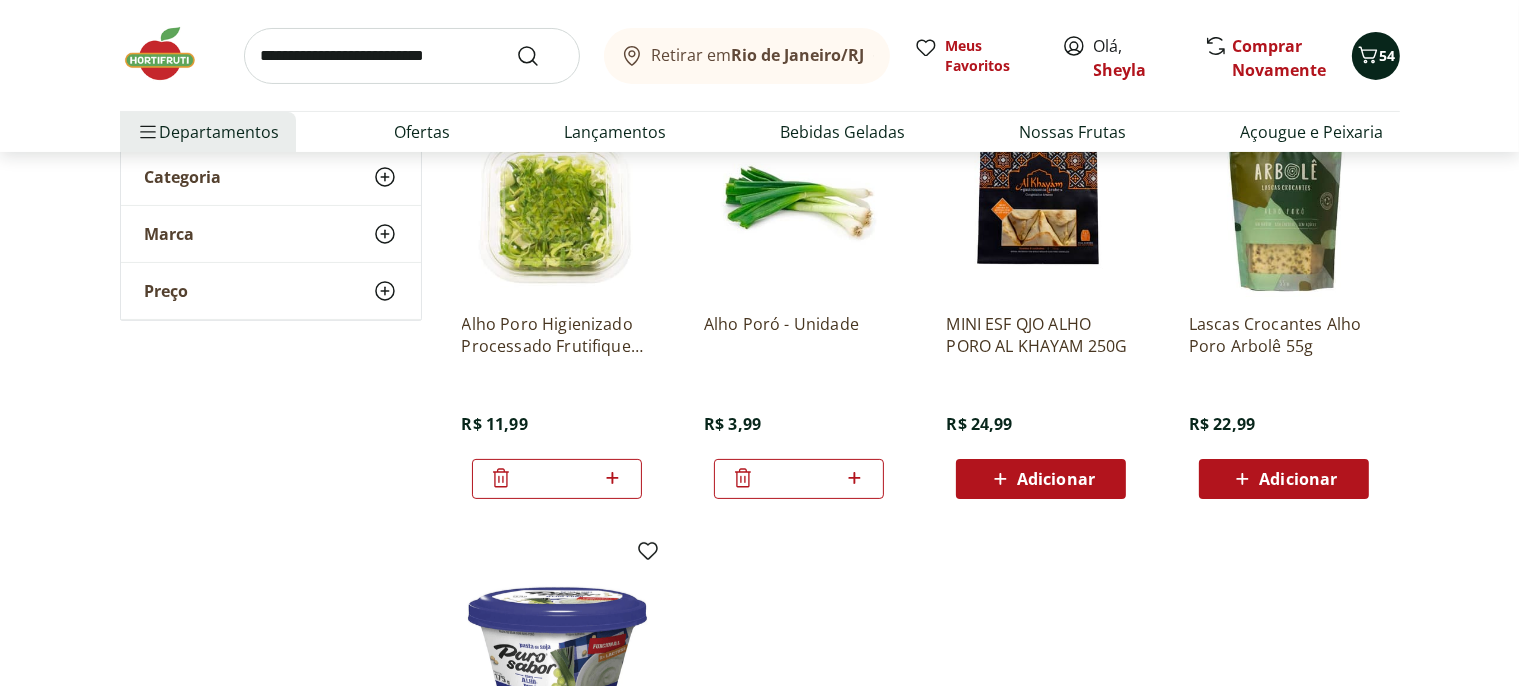 click at bounding box center (1368, 56) 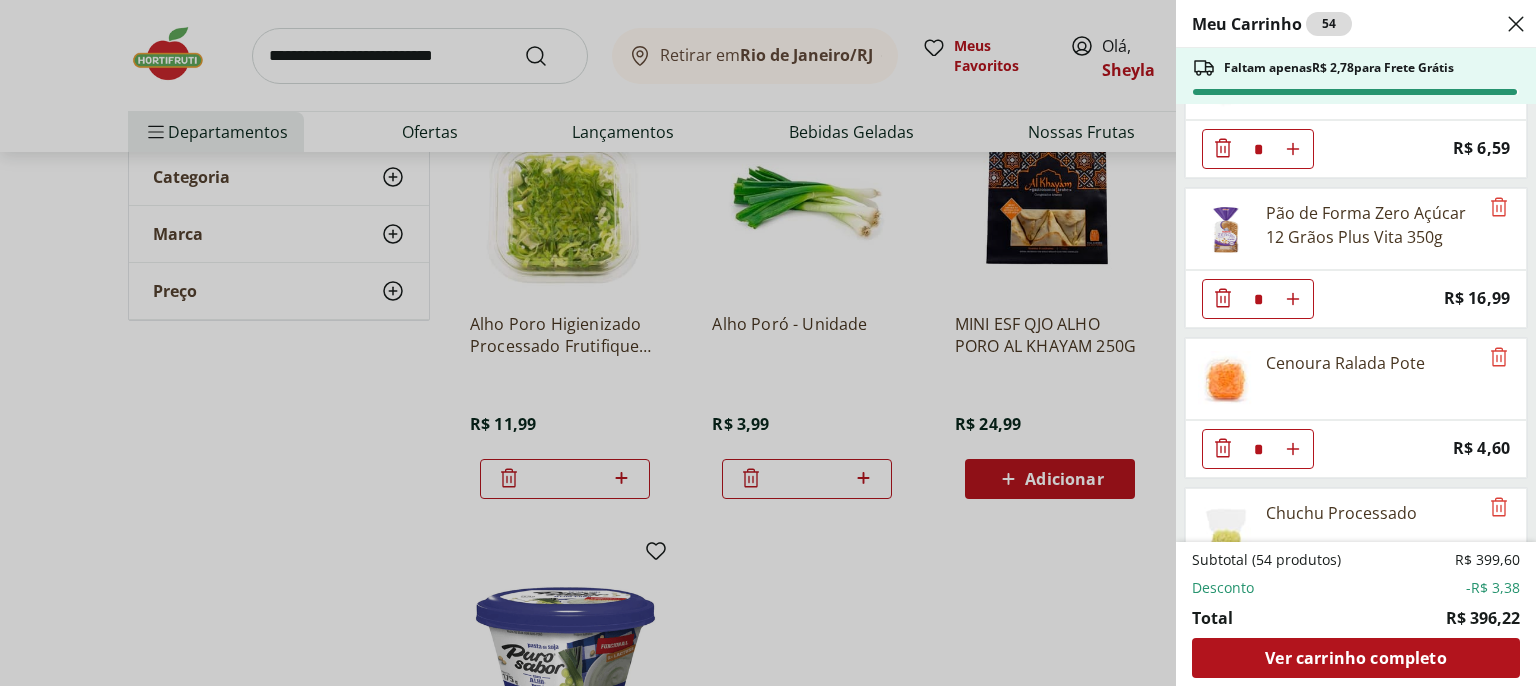 scroll, scrollTop: 1684, scrollLeft: 0, axis: vertical 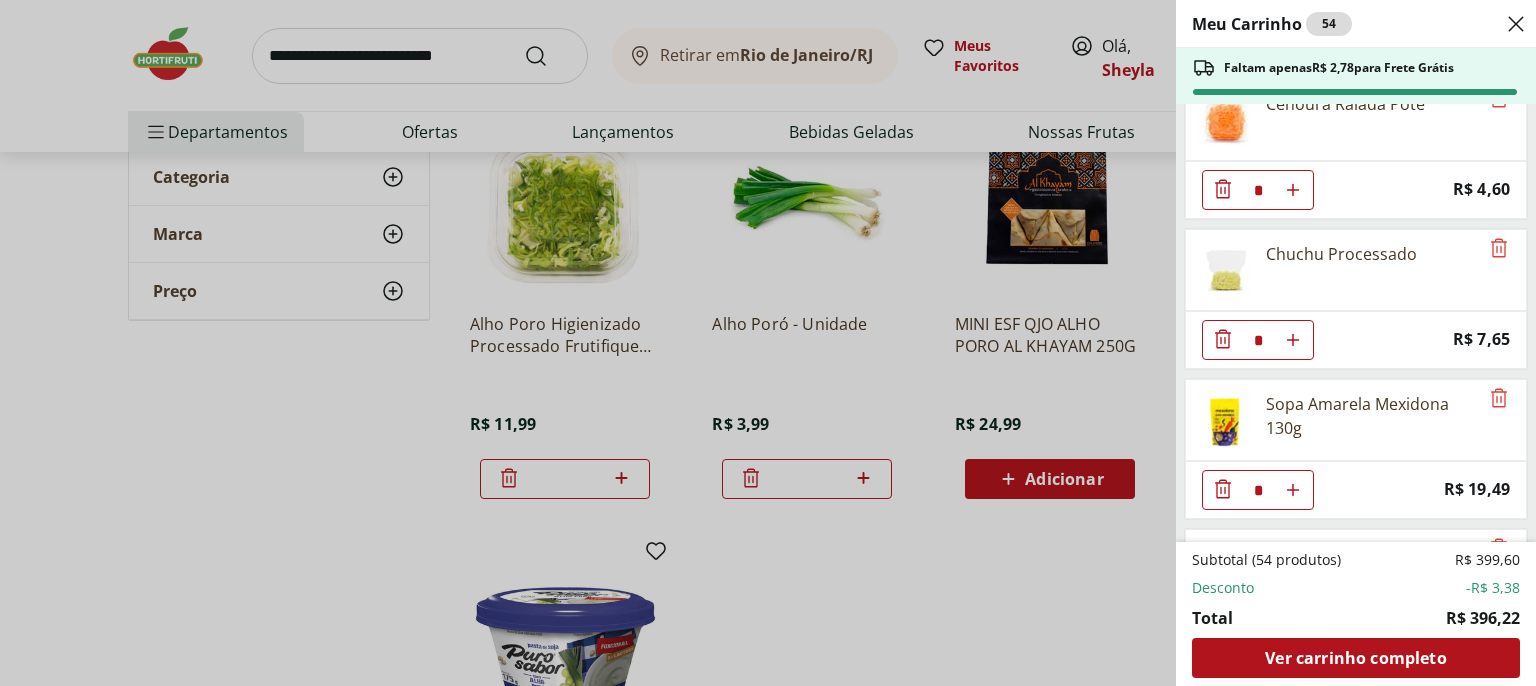 click at bounding box center (1226, 270) 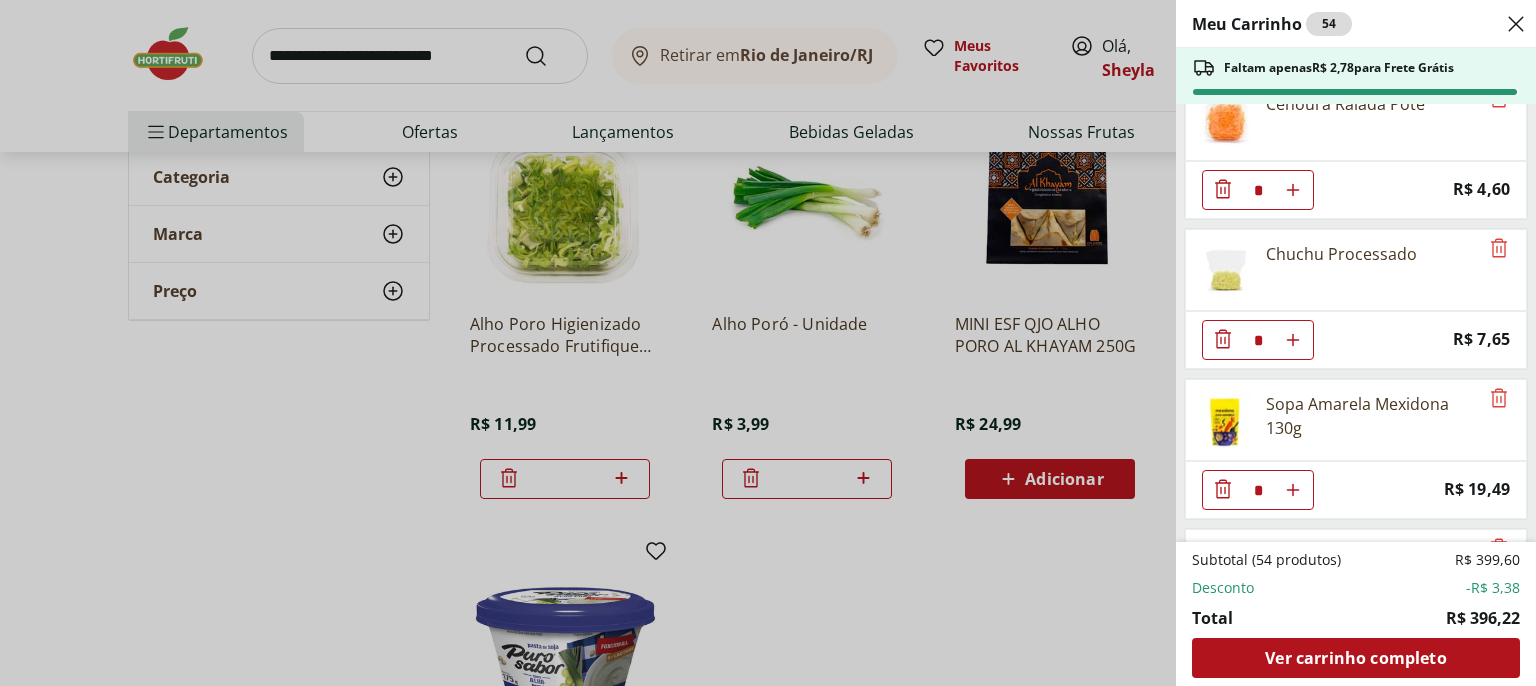 click 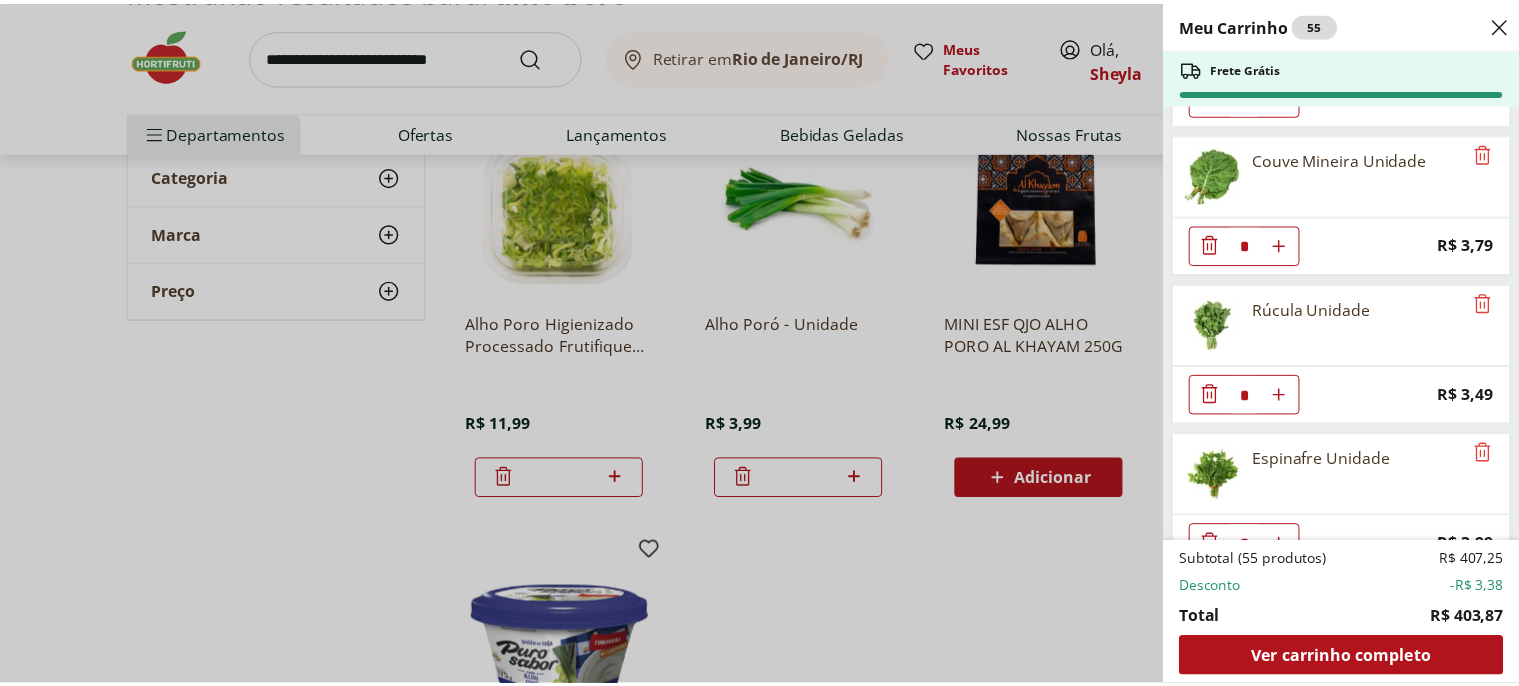 scroll, scrollTop: 0, scrollLeft: 0, axis: both 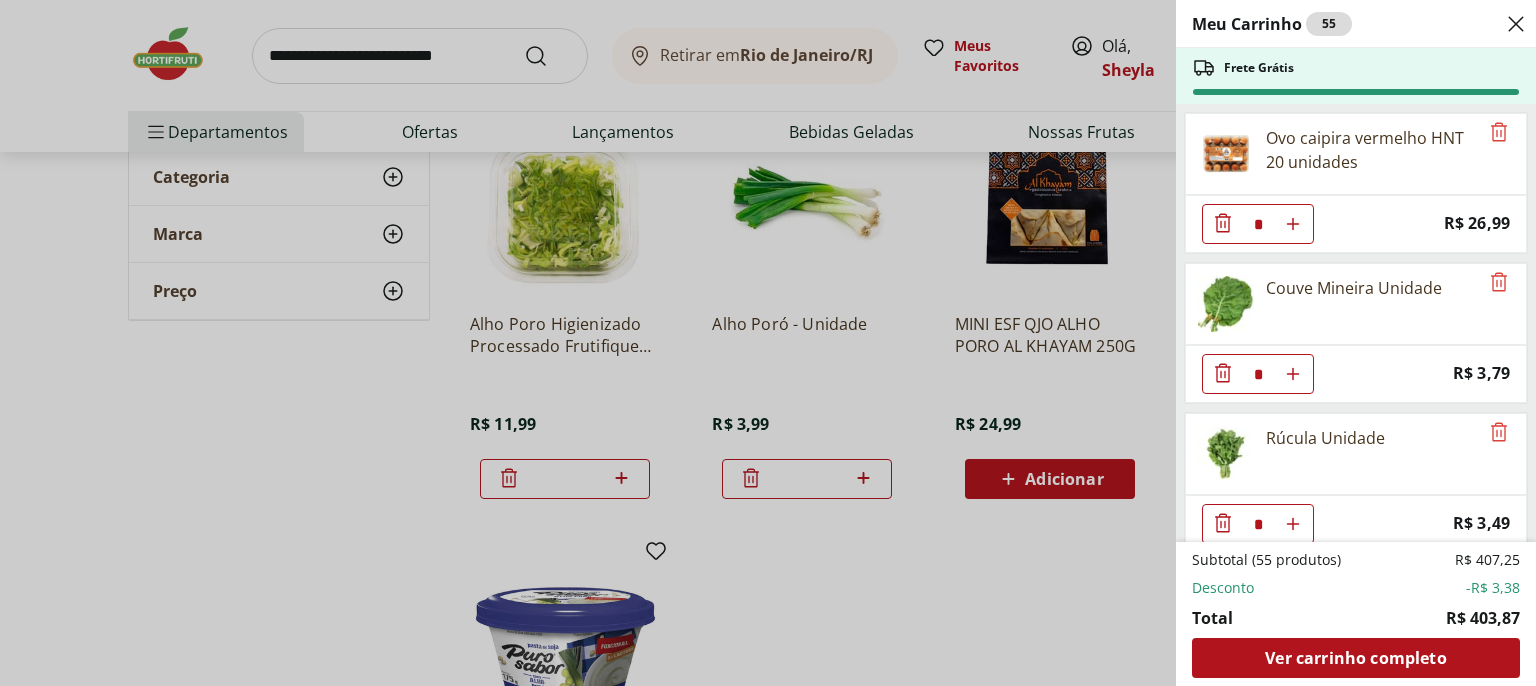 click 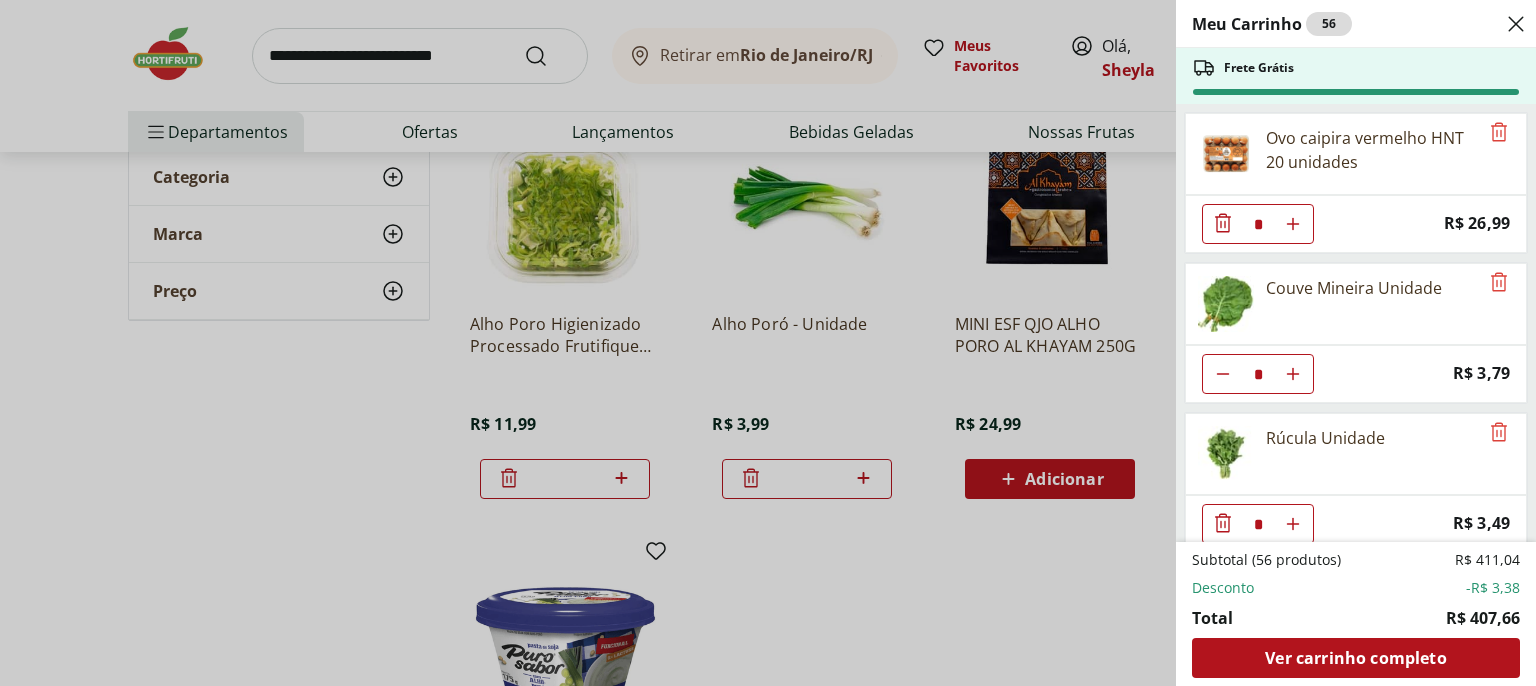 click on "Meu Carrinho 56 Frete Grátis Ovo caipira vermelho HNT 20 unidades * Price: R$ 26,99 Couve Mineira Unidade * Price: R$ 3,79 Rúcula Unidade * Price: R$ 3,49 Espinafre Unidade * Price: R$ 3,99 MINI ALFACE LISA ROXA  HIDROSOL * Price: R$ 5,99 Repolho Roxo Unidade * Price: R$ 3,84 Tomate Grape Fiorello 300g * Price: R$ 7,99 Batata Doce Unidade * Price: R$ 1,53 Cebola Nacional Unidade * Original price: R$ 1,00 Price: R$ 0,75 Milho Verde Em Conserva Tradicional Bonduelle Lata 170G * Price: R$ 6,59 Pão de Forma Zero Açúcar 12 Grãos Plus Vita 350g * Price: R$ 16,99 Cenoura Ralada Pote * Price: R$ 4,60 Chuchu Processado * Price: R$ 7,65 Sopa Amarela Mexidona 130g * Price: R$ 19,49 Sopa Detox Mexidona 130g * Price: R$ 19,49 ABACATE SELECIONADO * Price: R$ 11,39 Atum Sólido Natural Gomes Da Costa 170Gr * Price: R$ 15,99 Atum Ralado Natural Gomes Da Costa 170Gr * Price: R$ 14,39 Filé de Peito de Frango Bio Sadia 1kg * Price: R$ 29,99 Sobrecoxa de Frango Resfriada * Price: R$ 12,77 * Price: *" at bounding box center [768, 343] 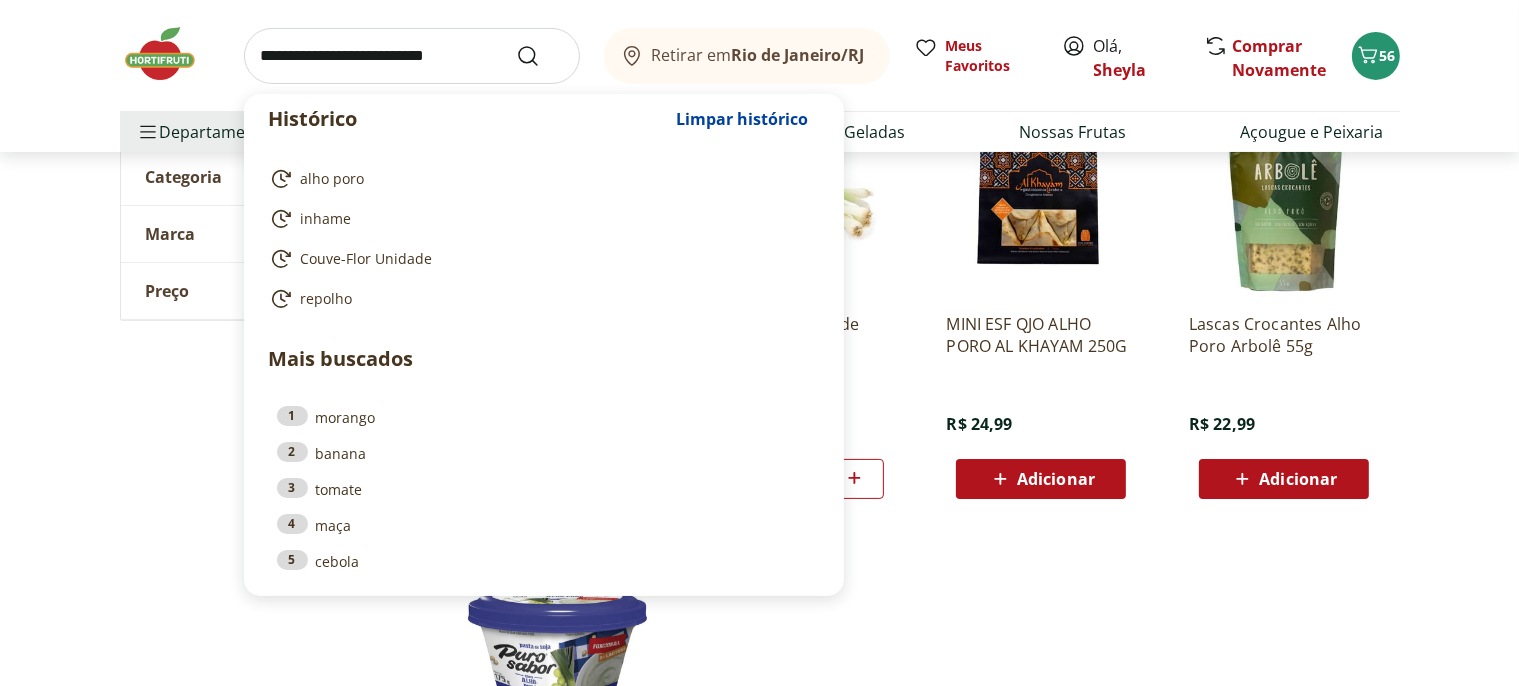click at bounding box center (412, 56) 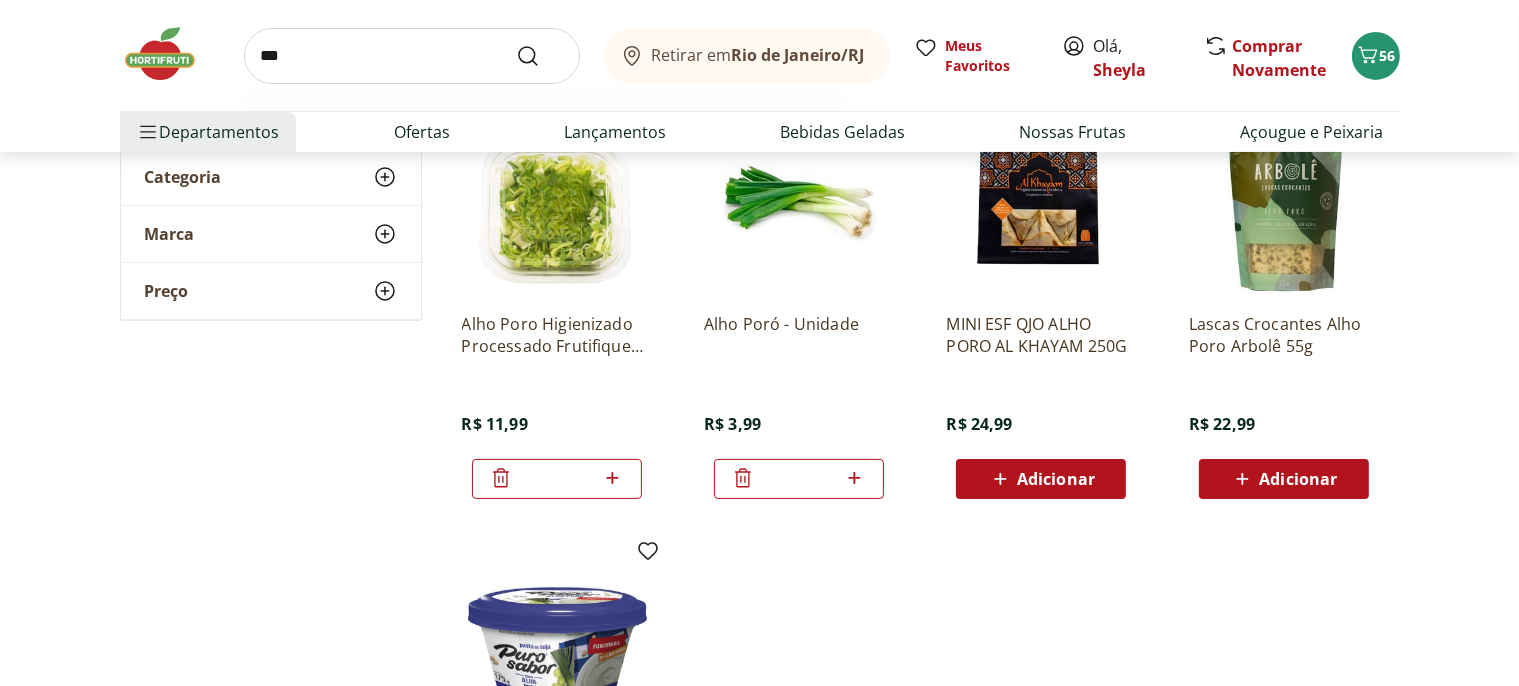 type on "****" 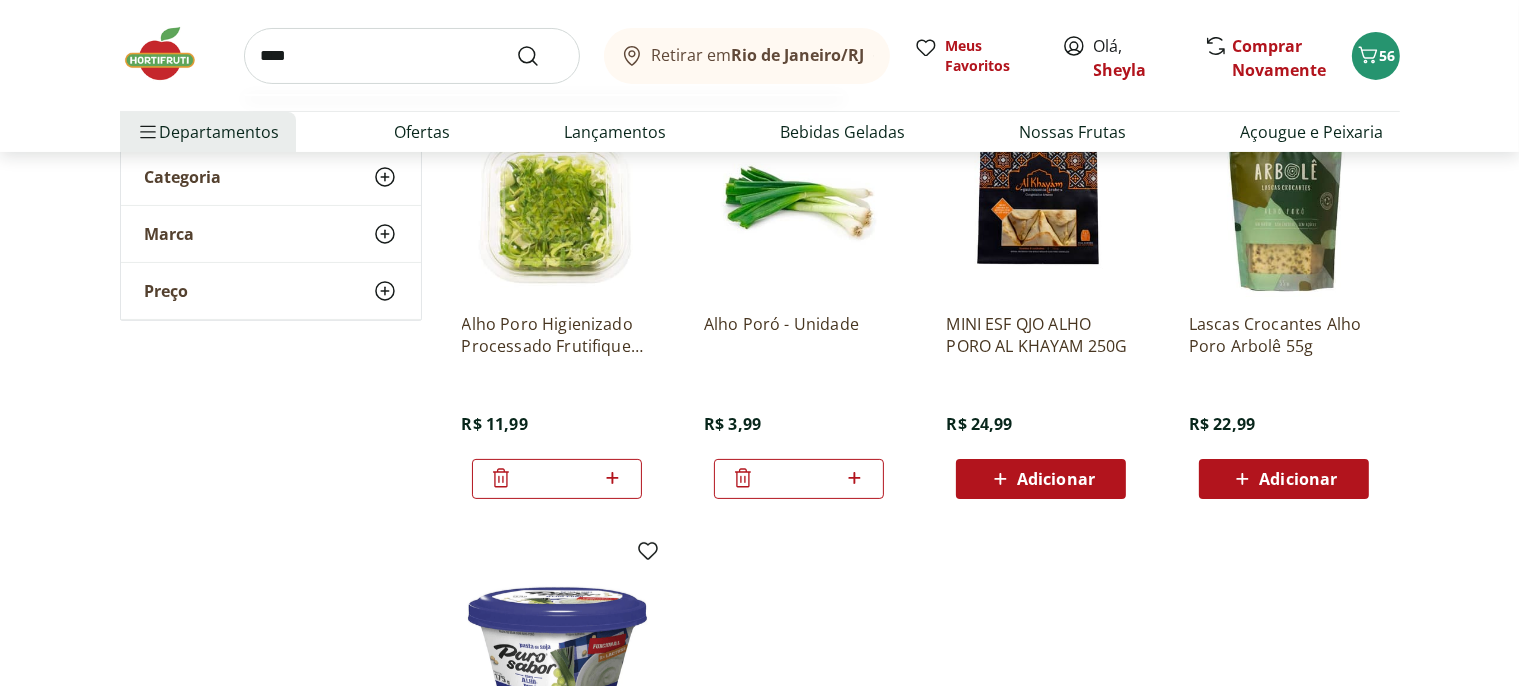 click at bounding box center (540, 56) 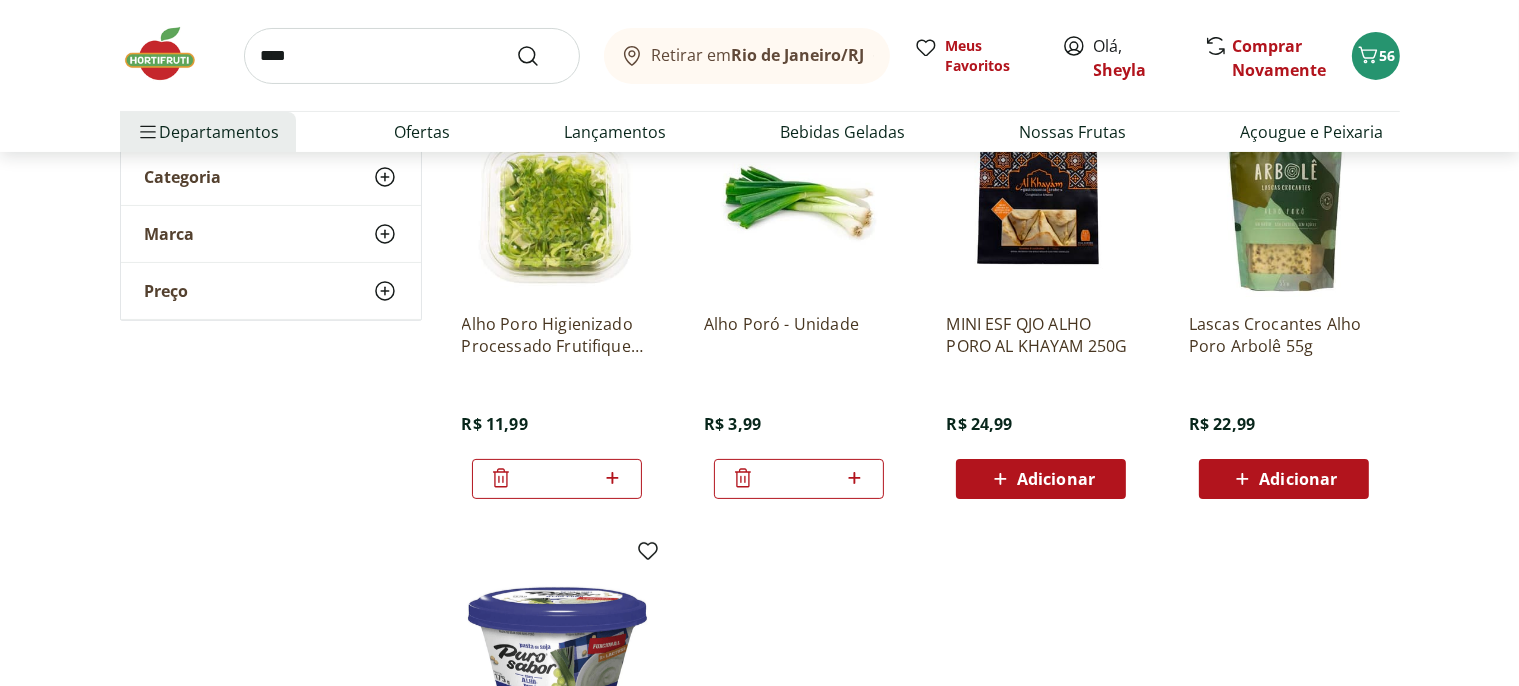 scroll, scrollTop: 0, scrollLeft: 0, axis: both 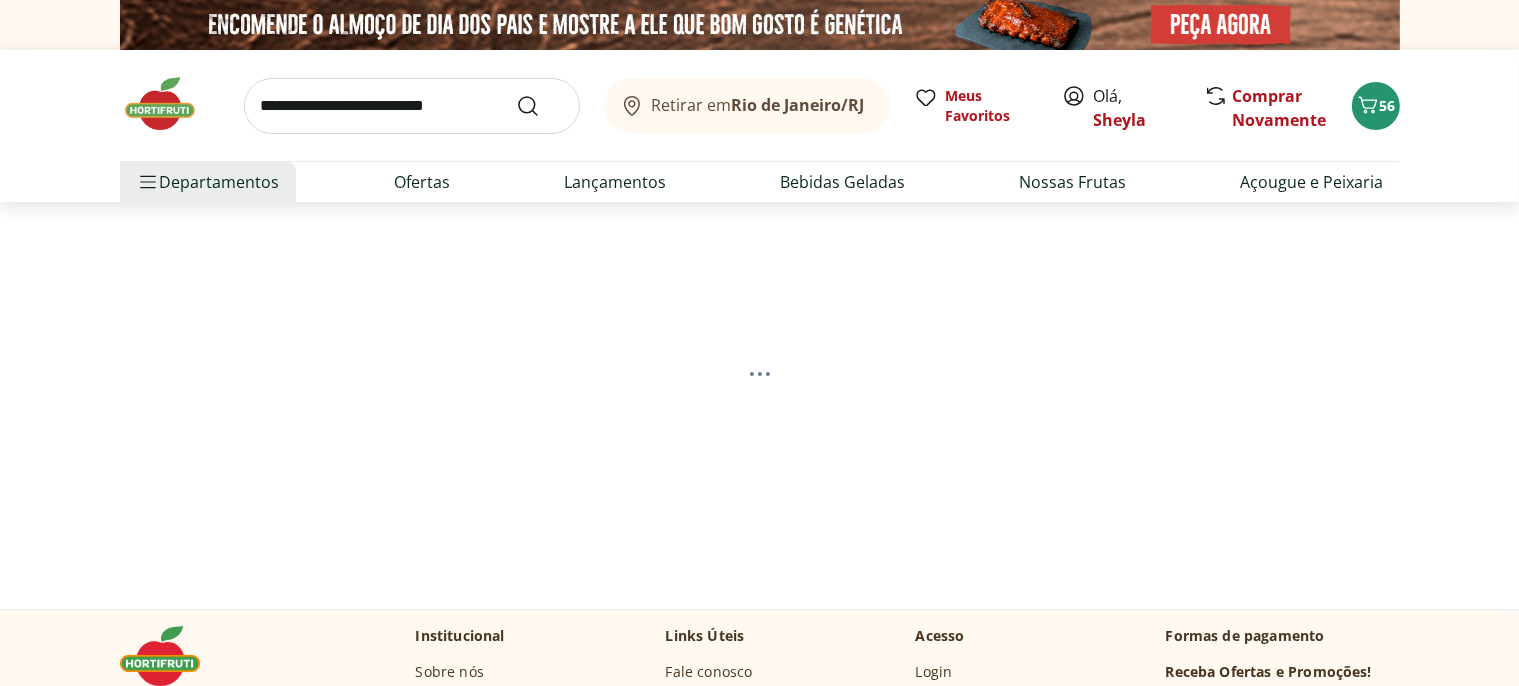 select on "**********" 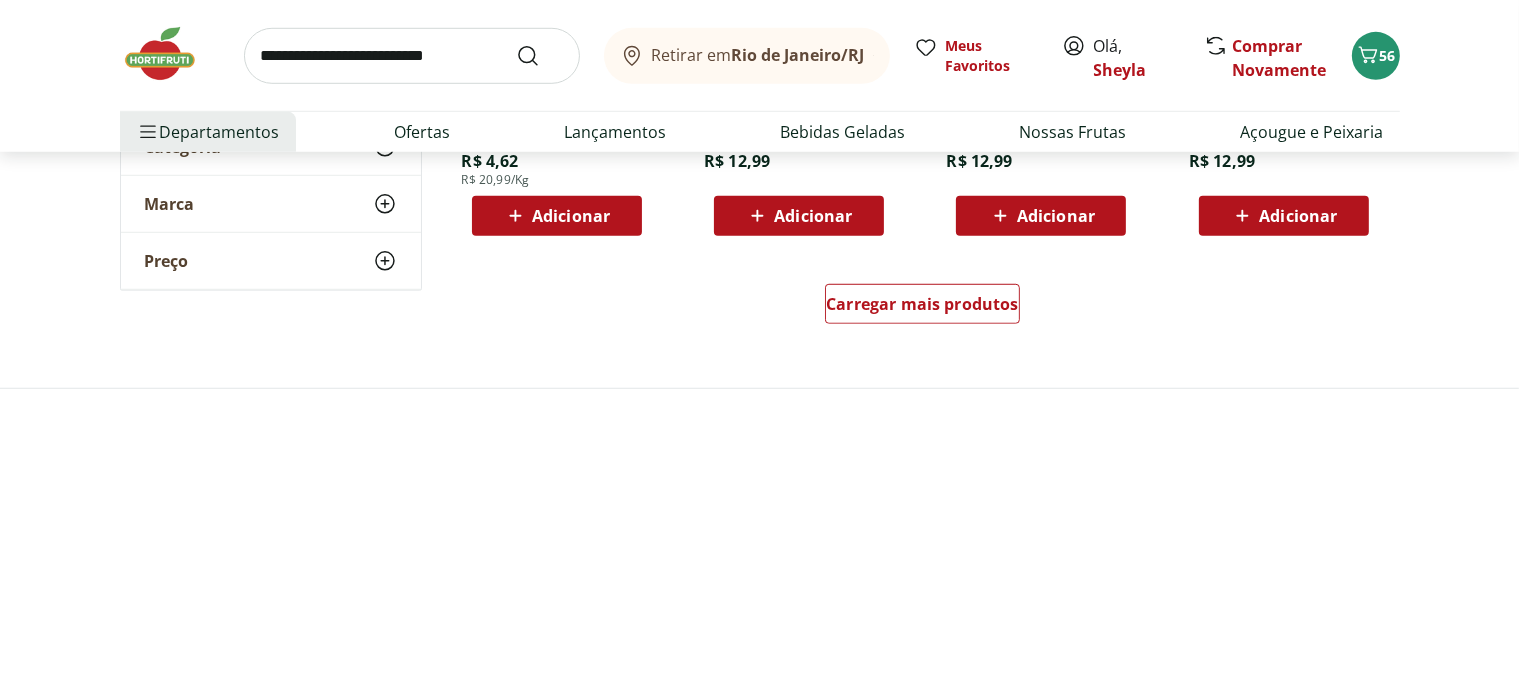 scroll, scrollTop: 1478, scrollLeft: 0, axis: vertical 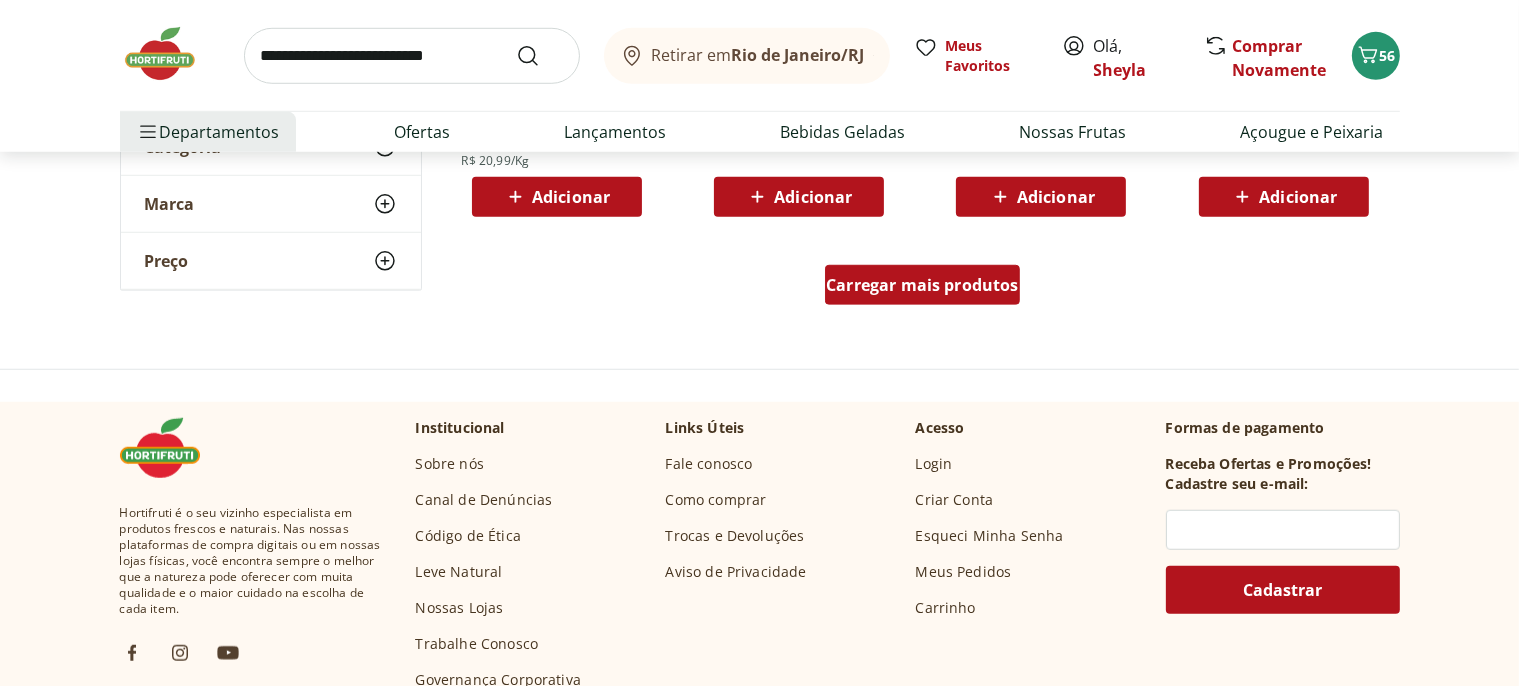click on "Carregar mais produtos" at bounding box center [922, 285] 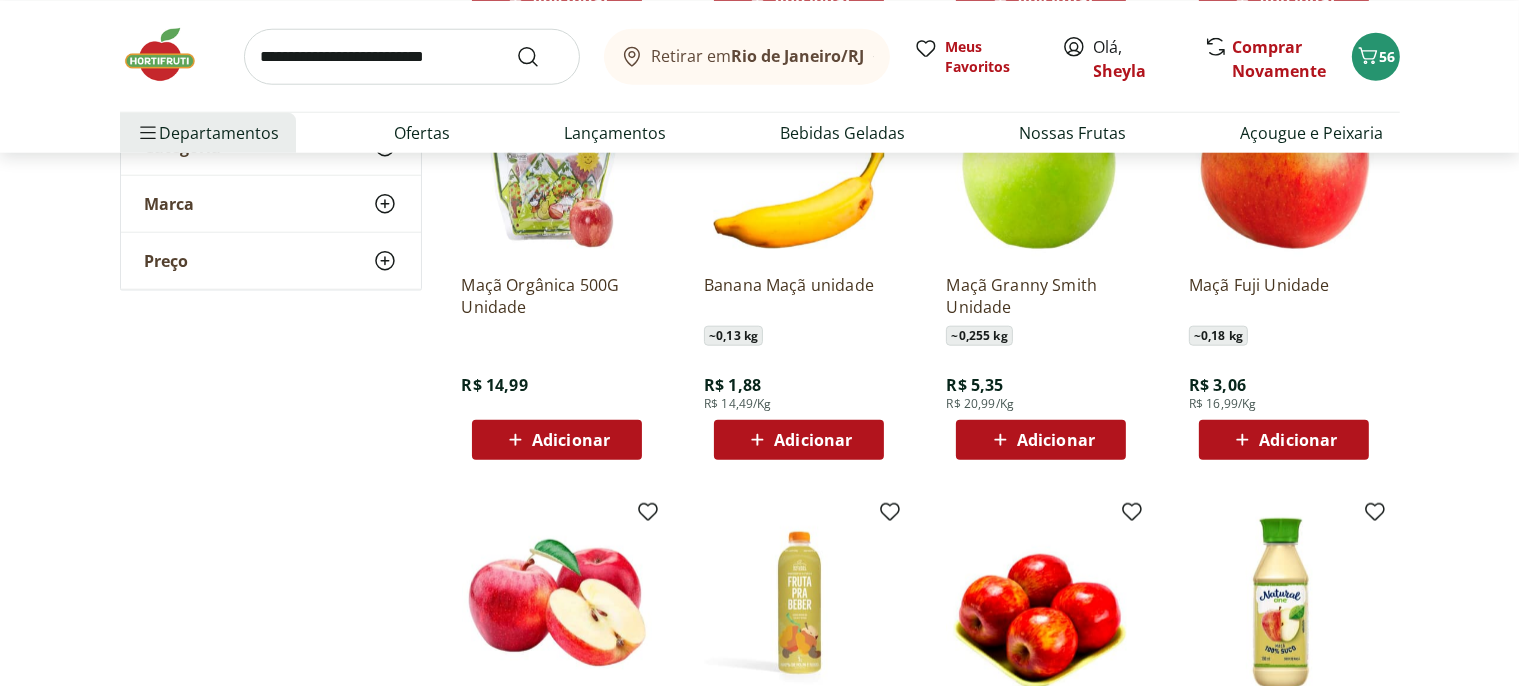 scroll, scrollTop: 2112, scrollLeft: 0, axis: vertical 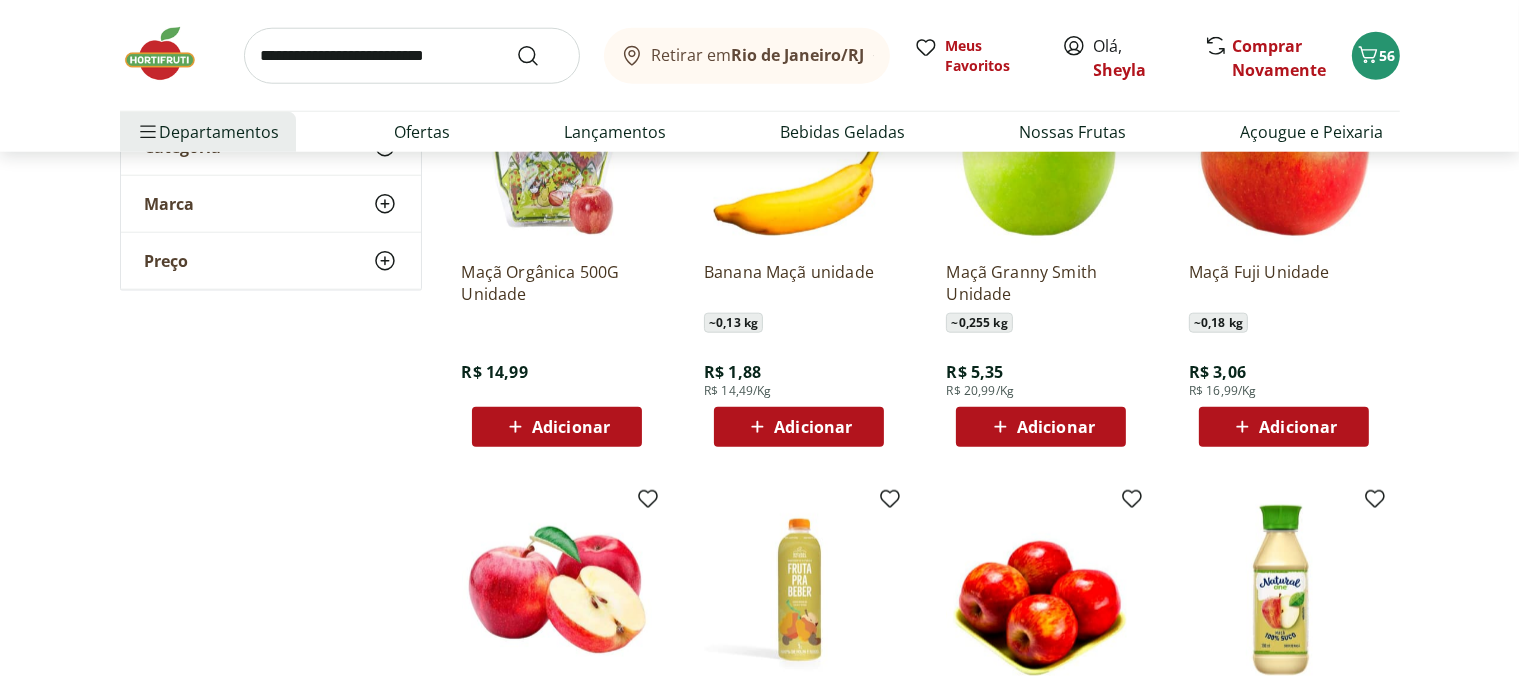 click on "Adicionar" at bounding box center (1298, 427) 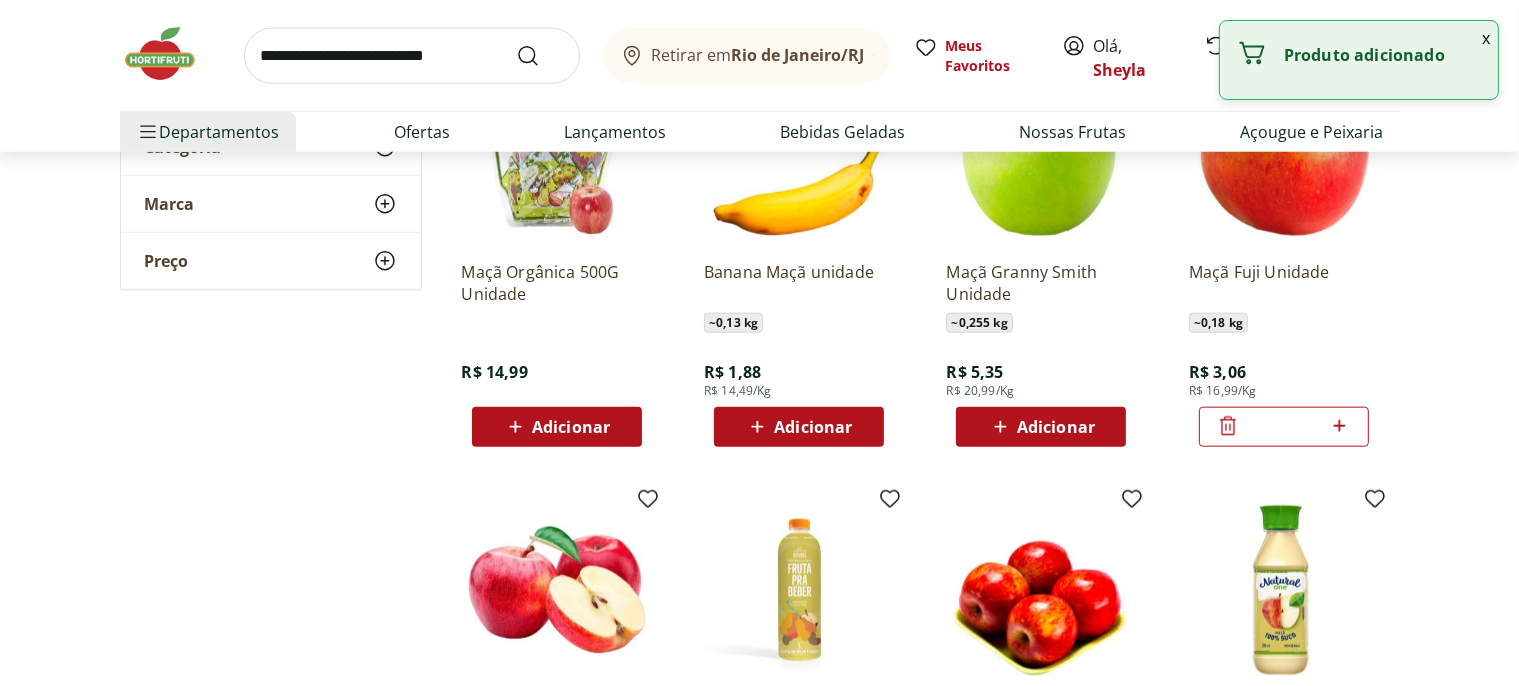 click 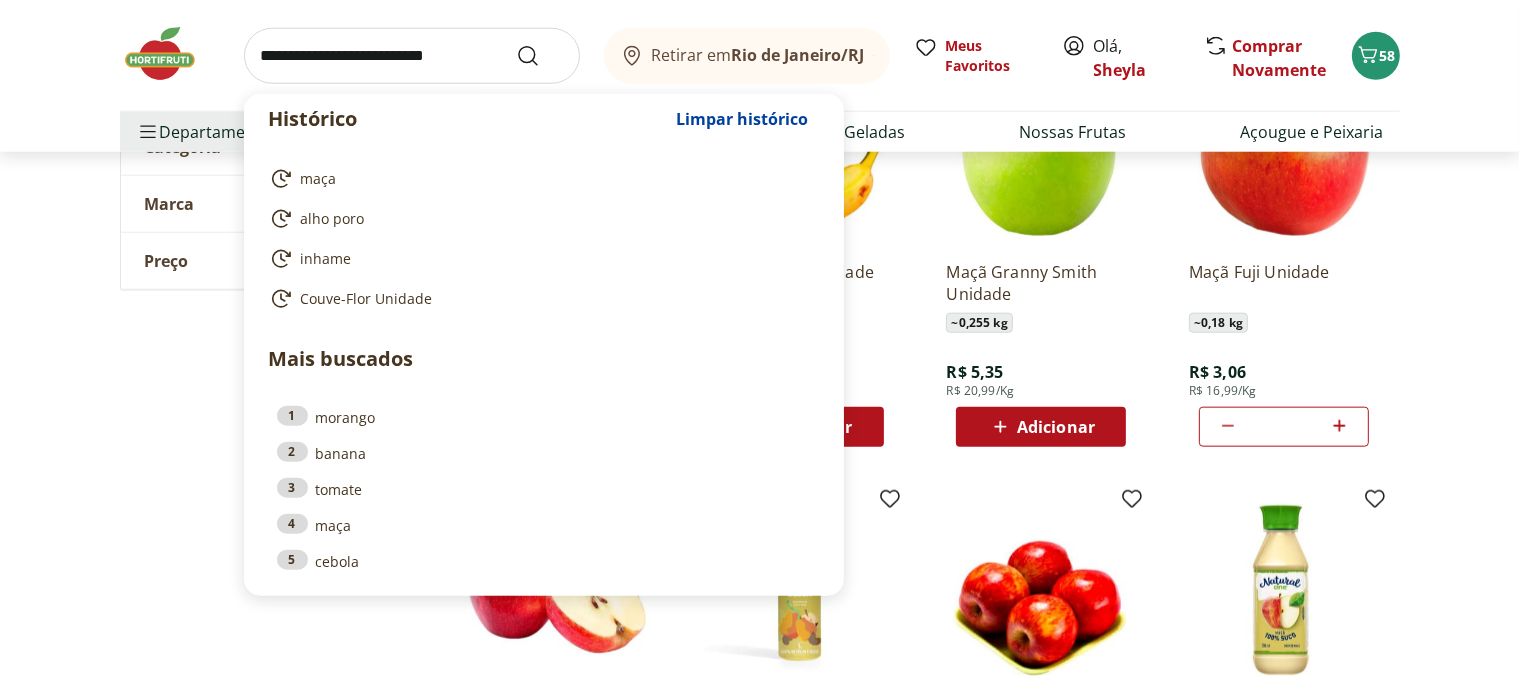 click at bounding box center [412, 56] 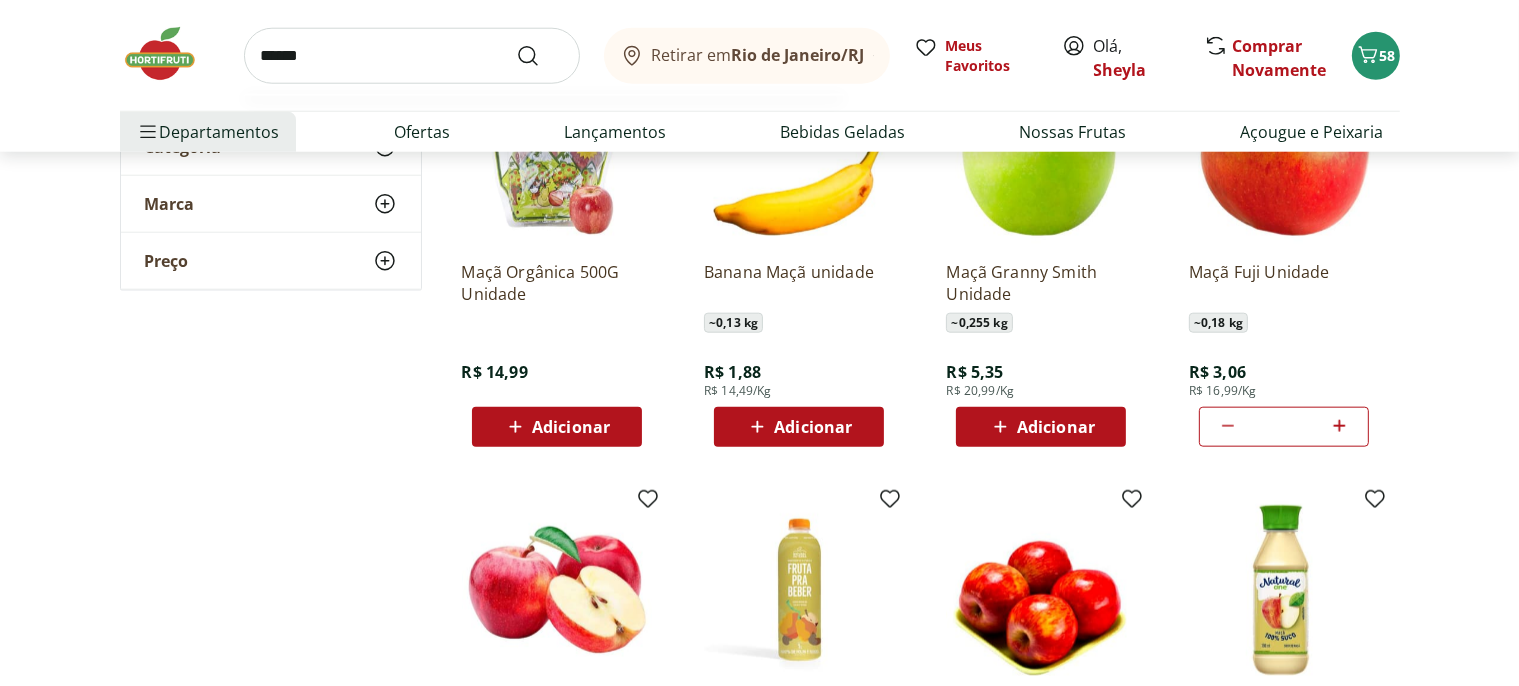 type on "*******" 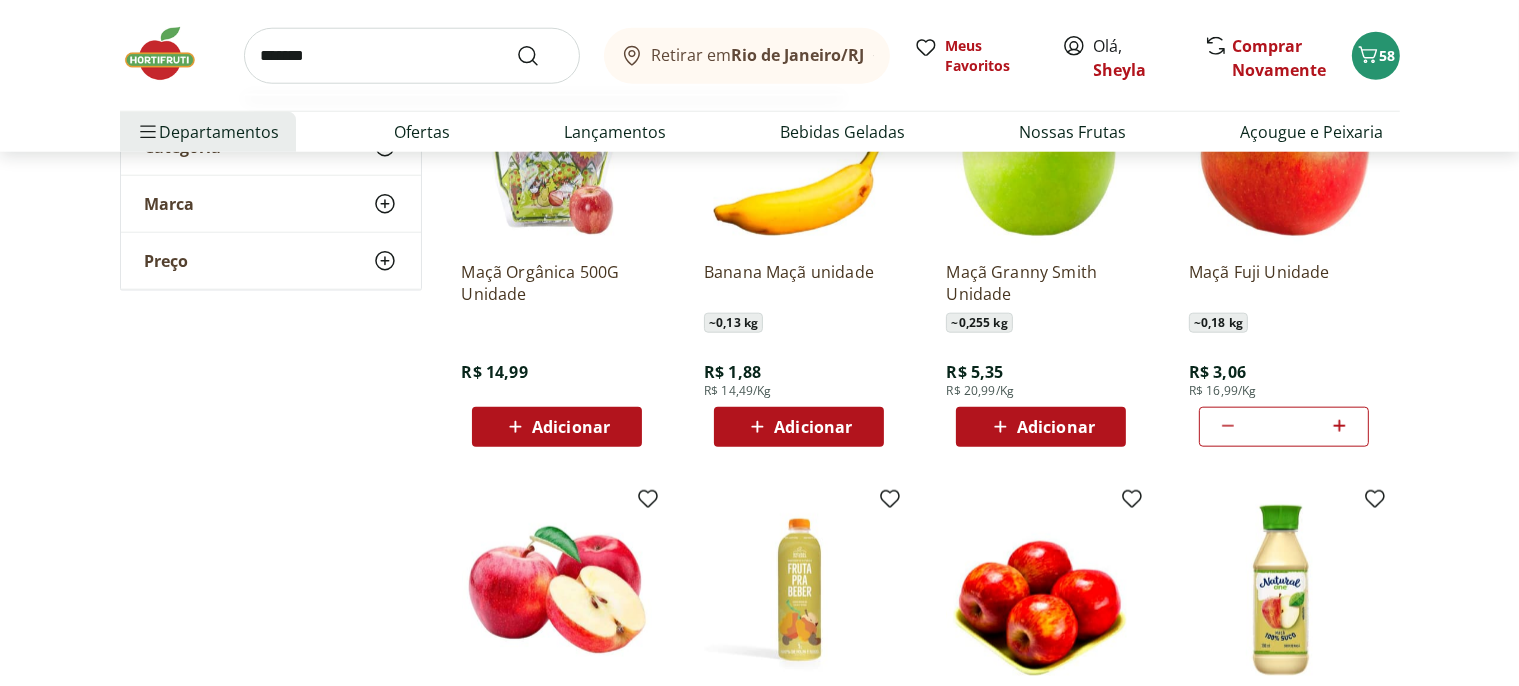 click at bounding box center [540, 56] 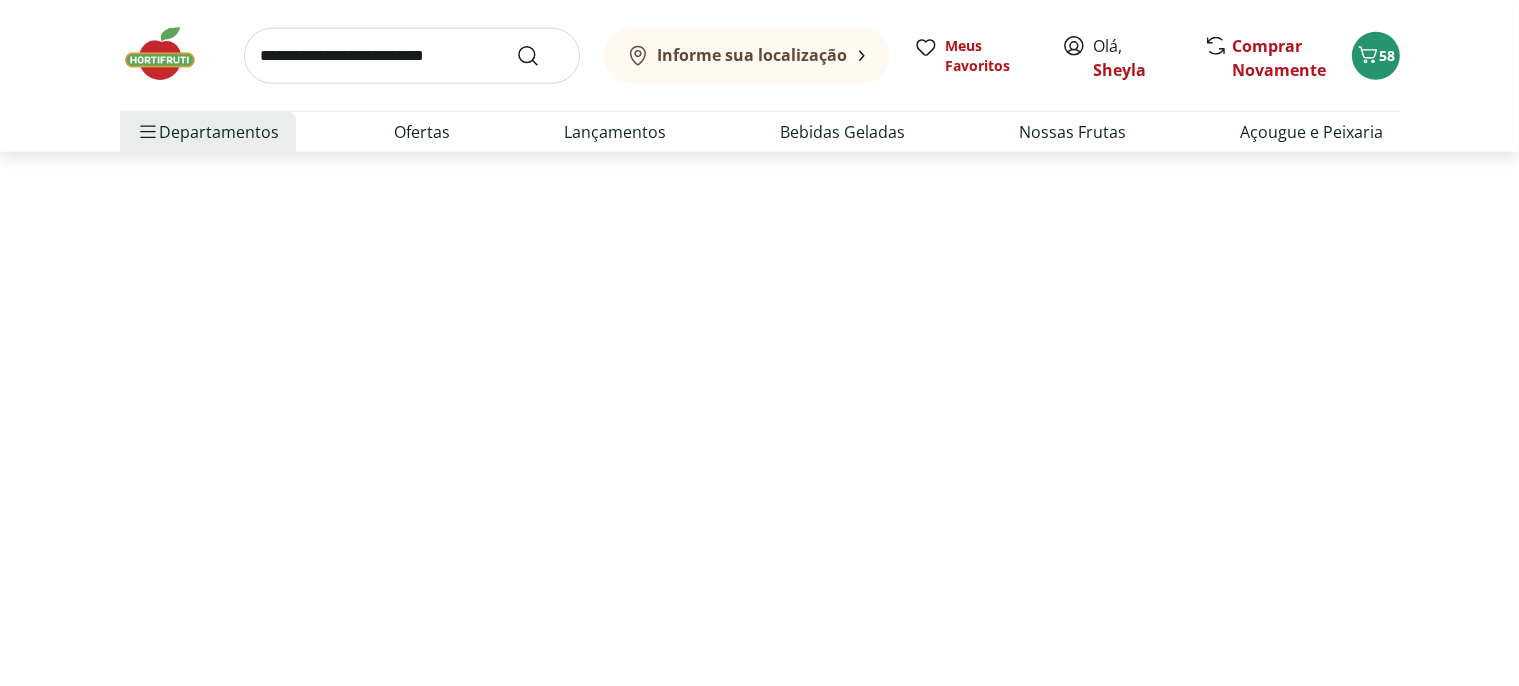 scroll, scrollTop: 0, scrollLeft: 0, axis: both 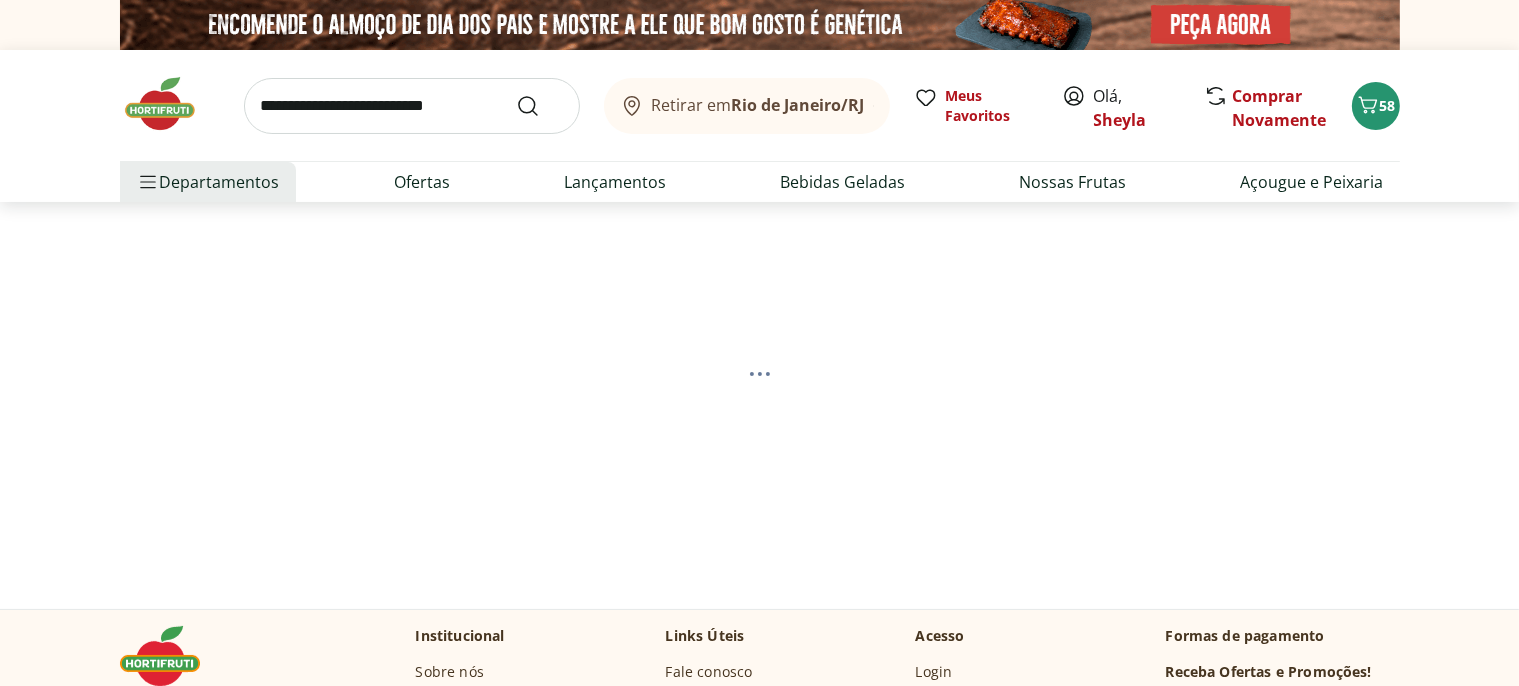 select on "**********" 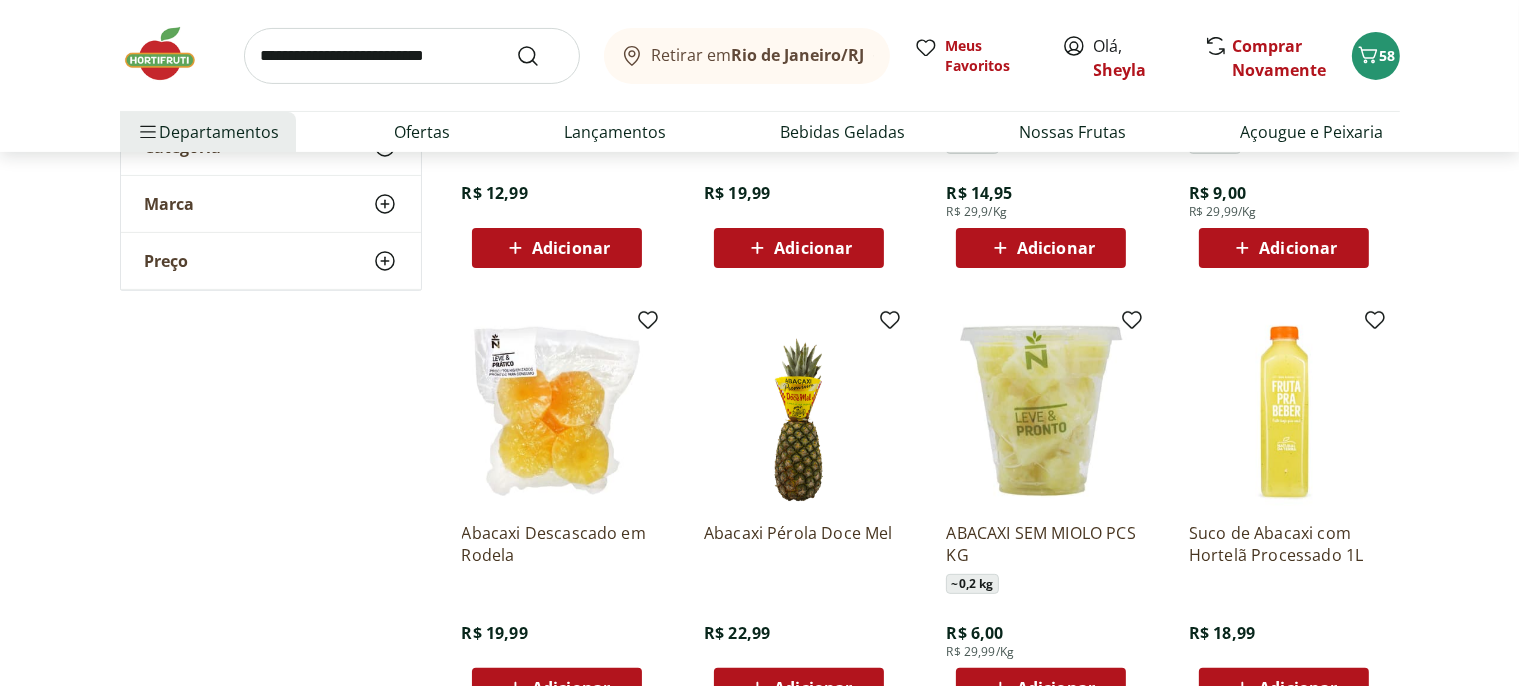 scroll, scrollTop: 633, scrollLeft: 0, axis: vertical 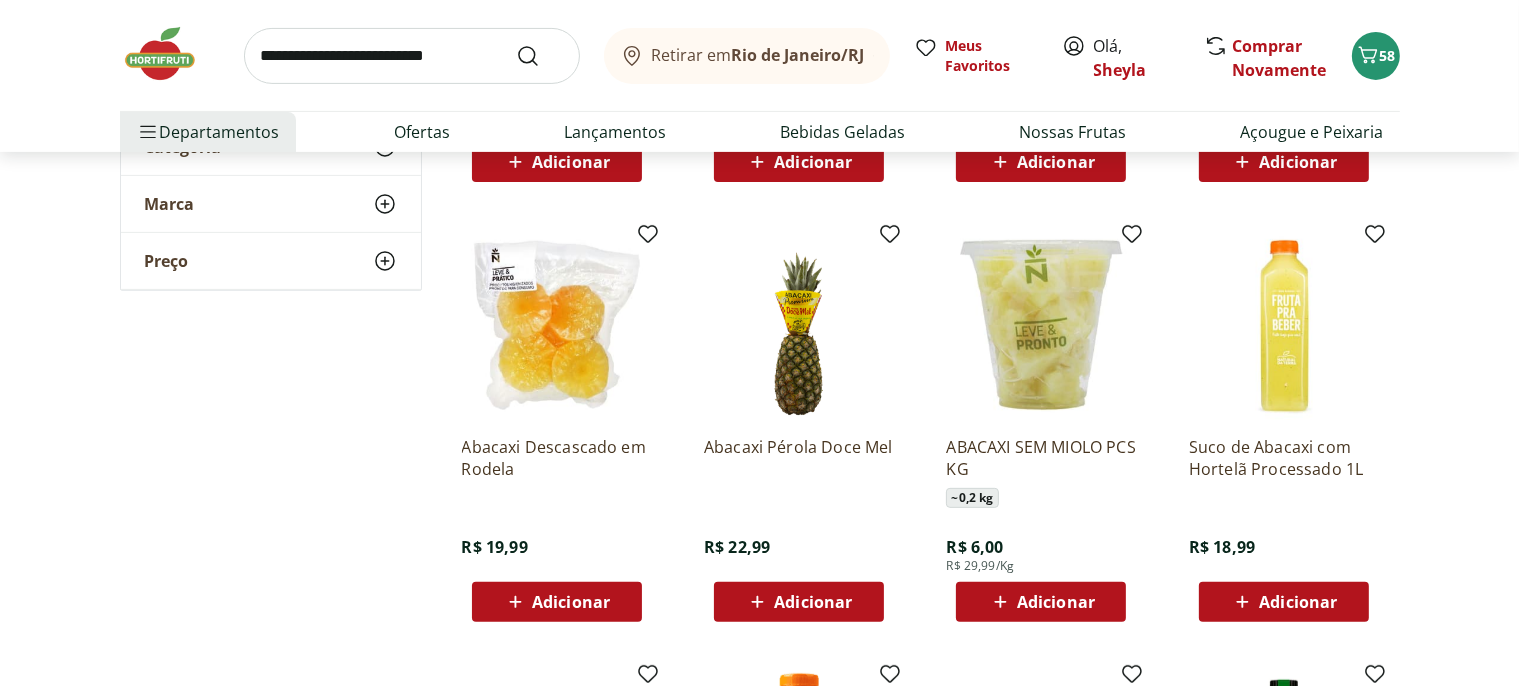 click on "Adicionar" at bounding box center [571, 602] 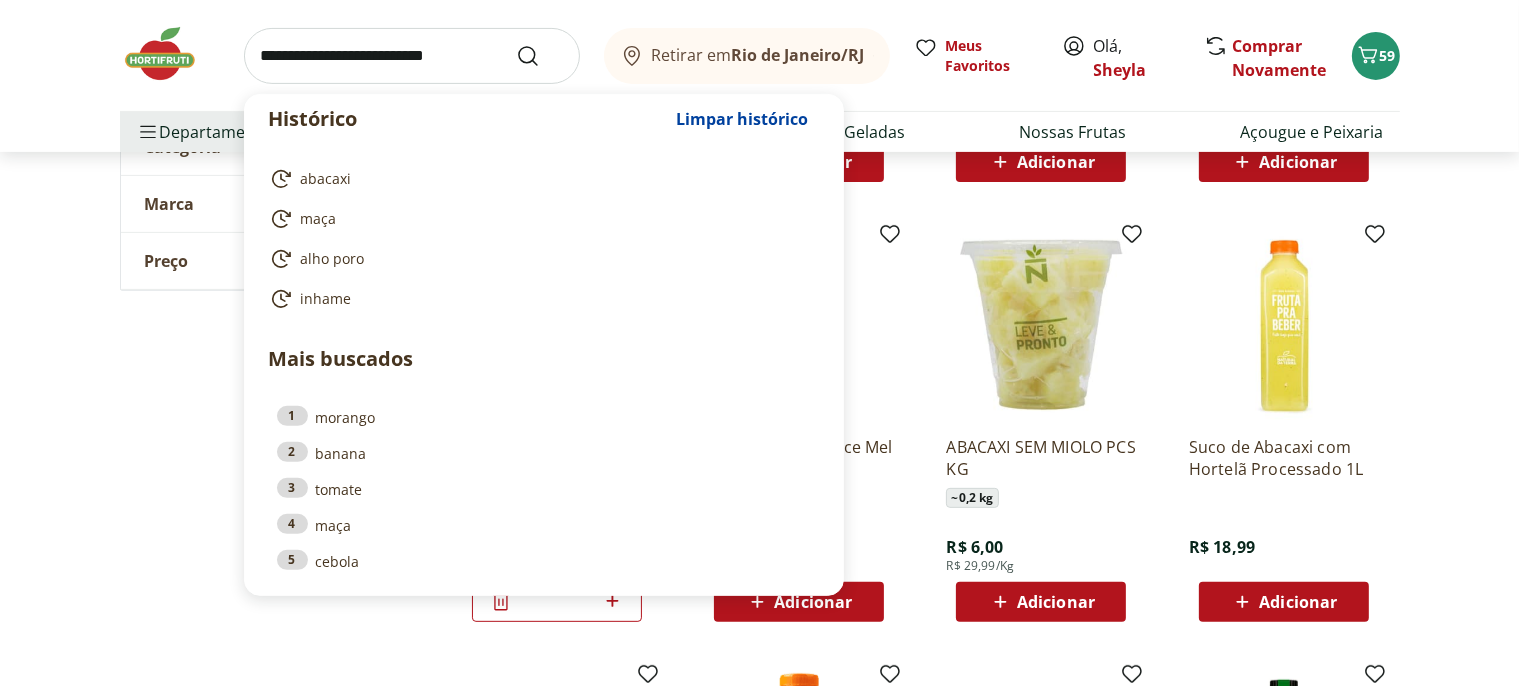 click at bounding box center (412, 56) 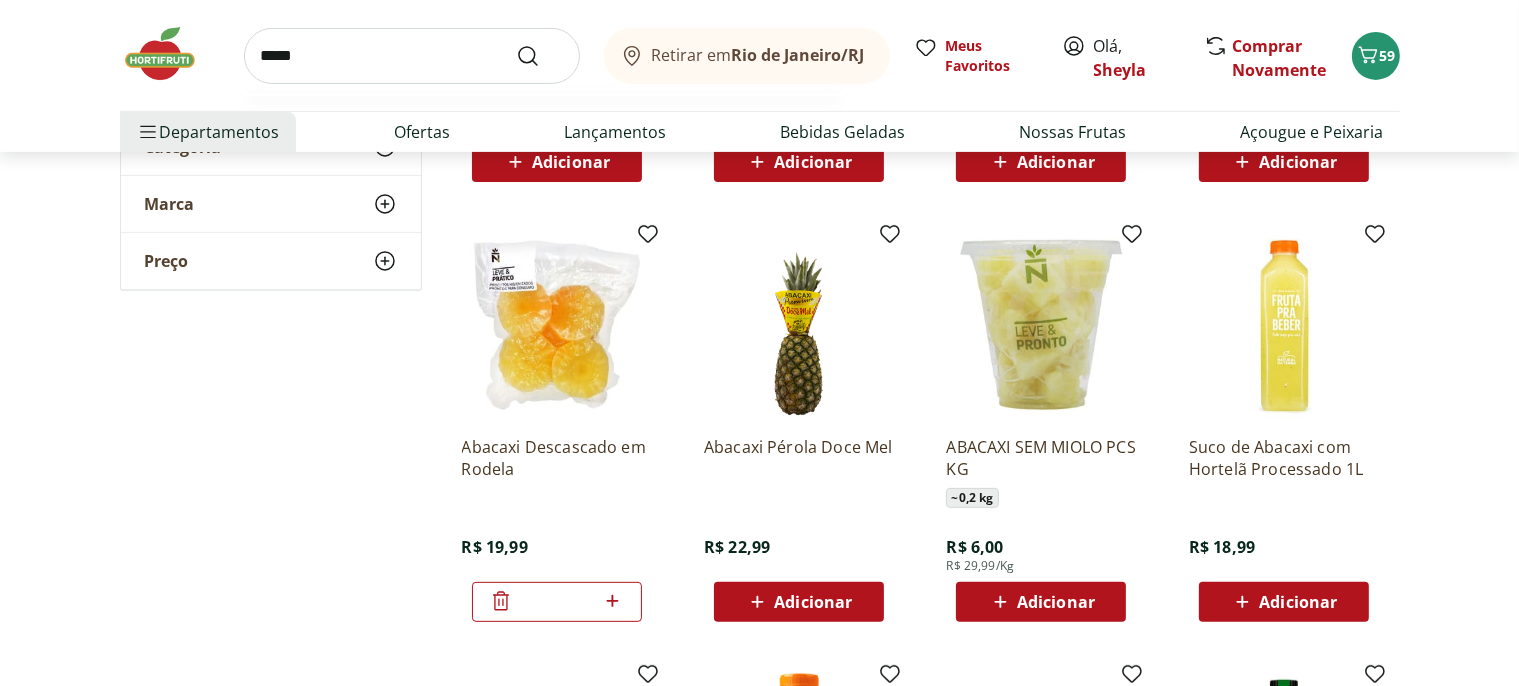 type on "*****" 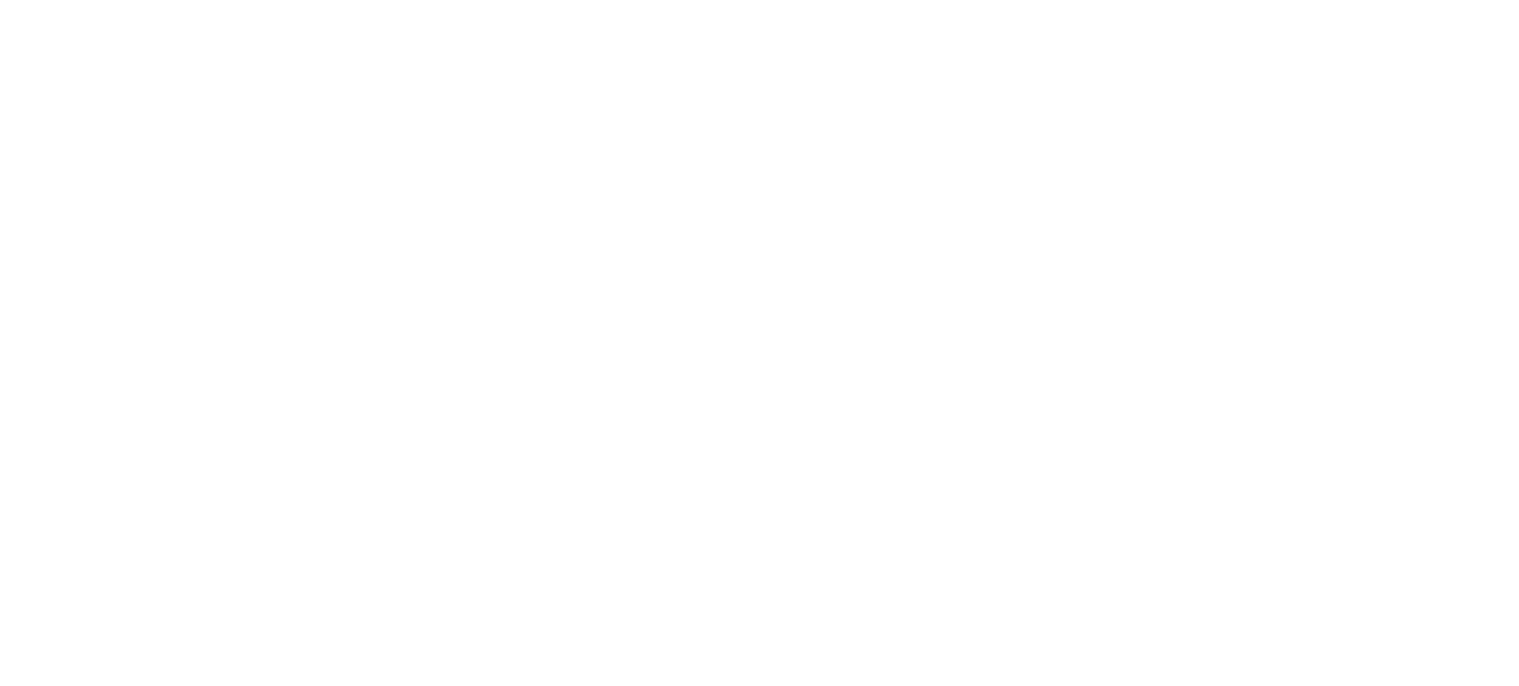 scroll, scrollTop: 0, scrollLeft: 0, axis: both 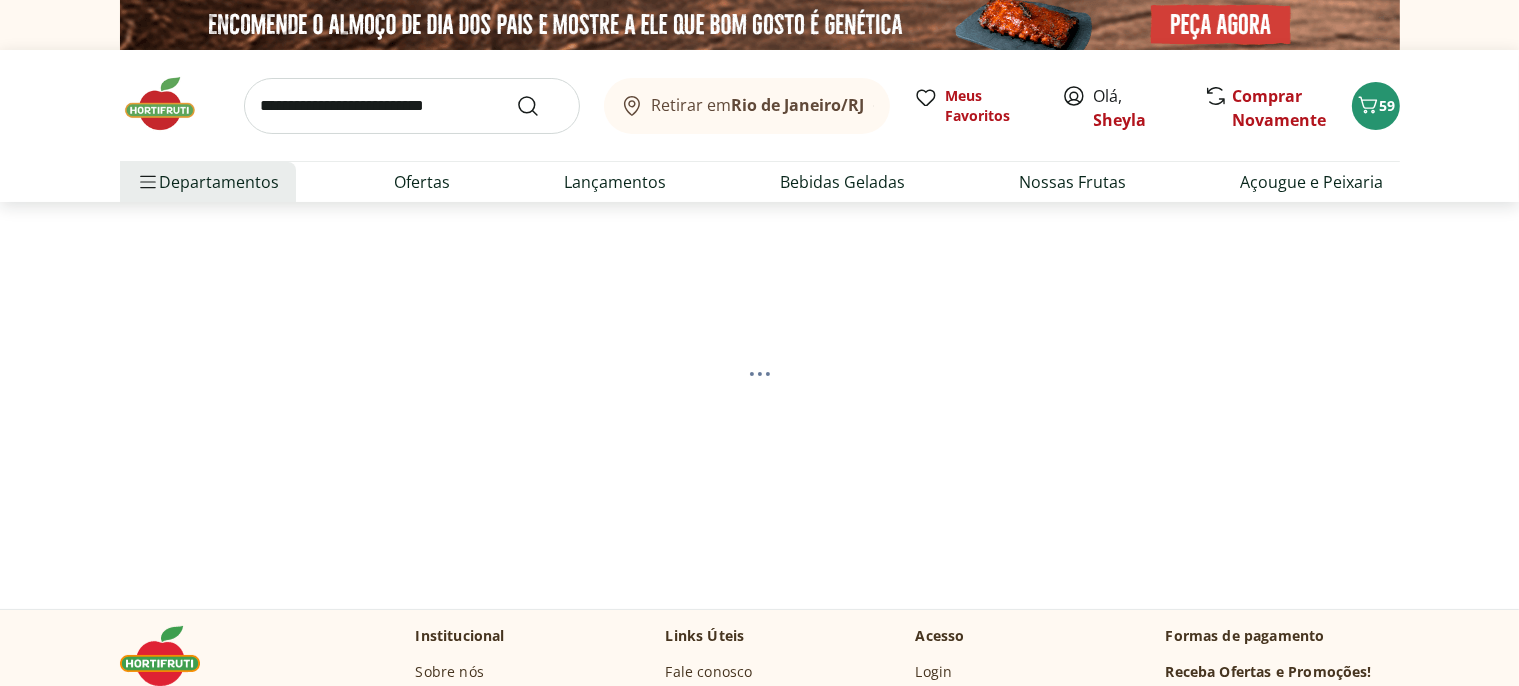 select on "**********" 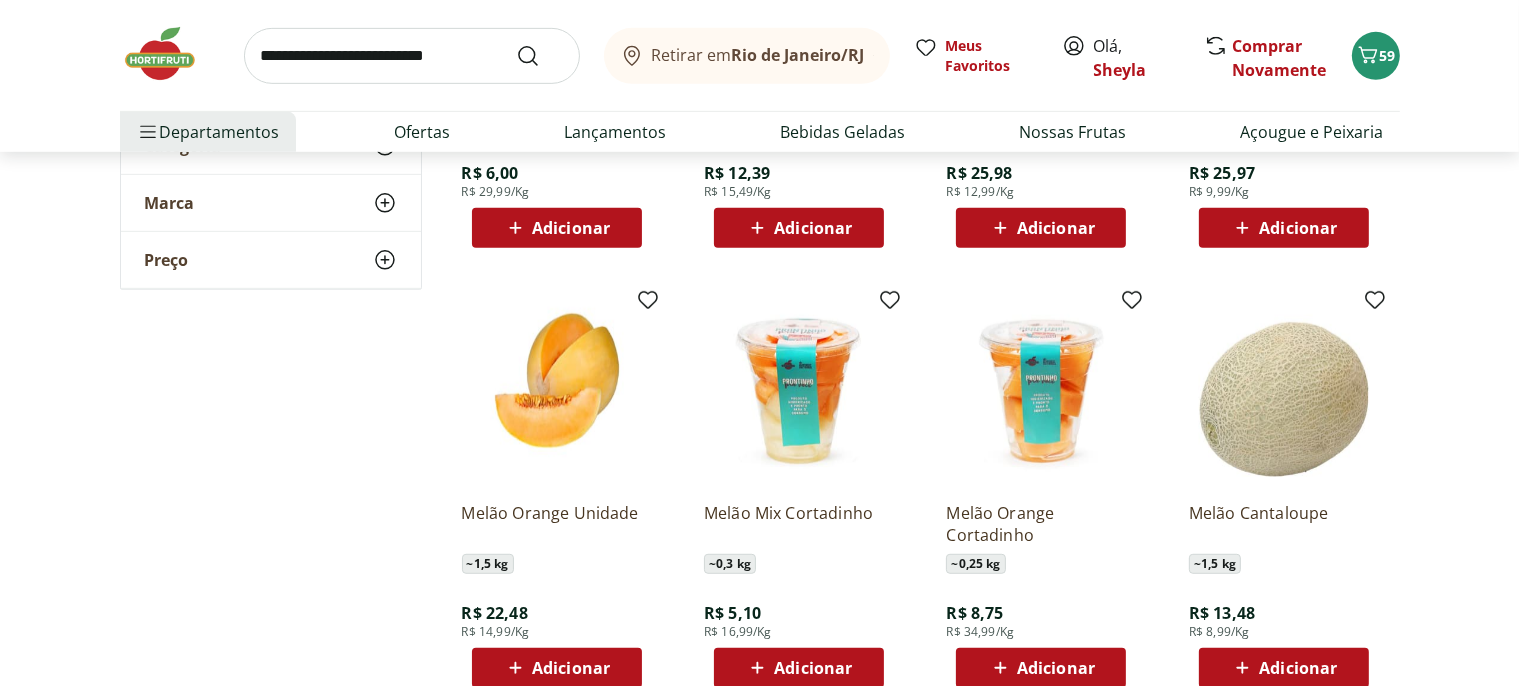 scroll, scrollTop: 1056, scrollLeft: 0, axis: vertical 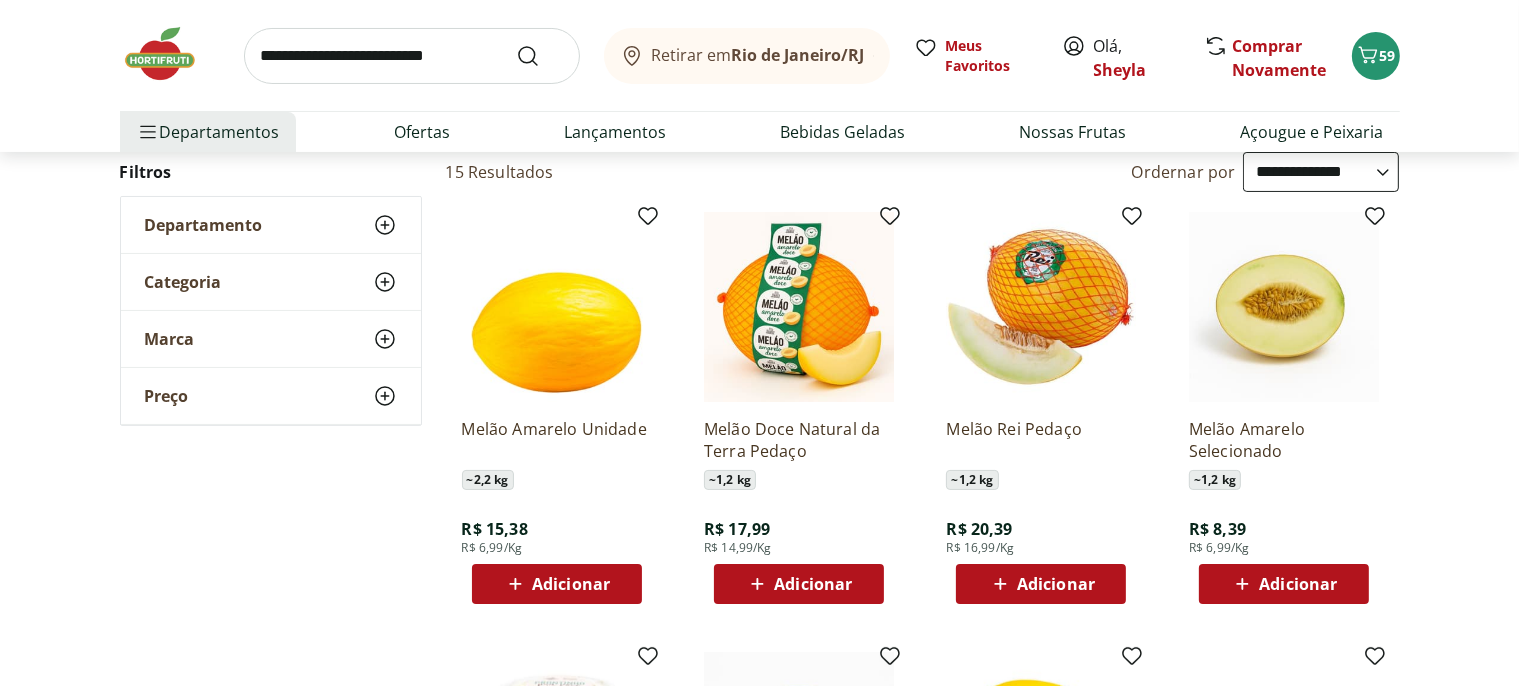 click on "Adicionar" at bounding box center [1298, 584] 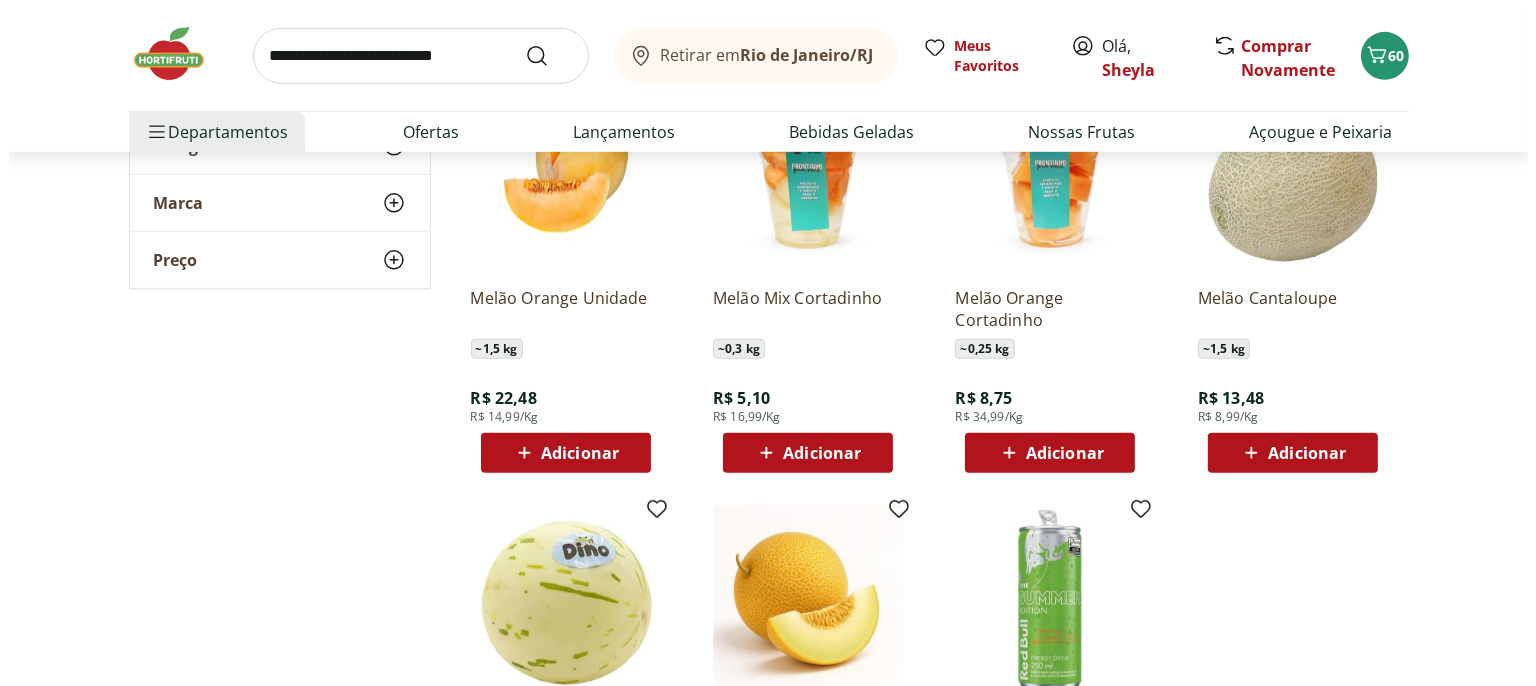 scroll, scrollTop: 1267, scrollLeft: 0, axis: vertical 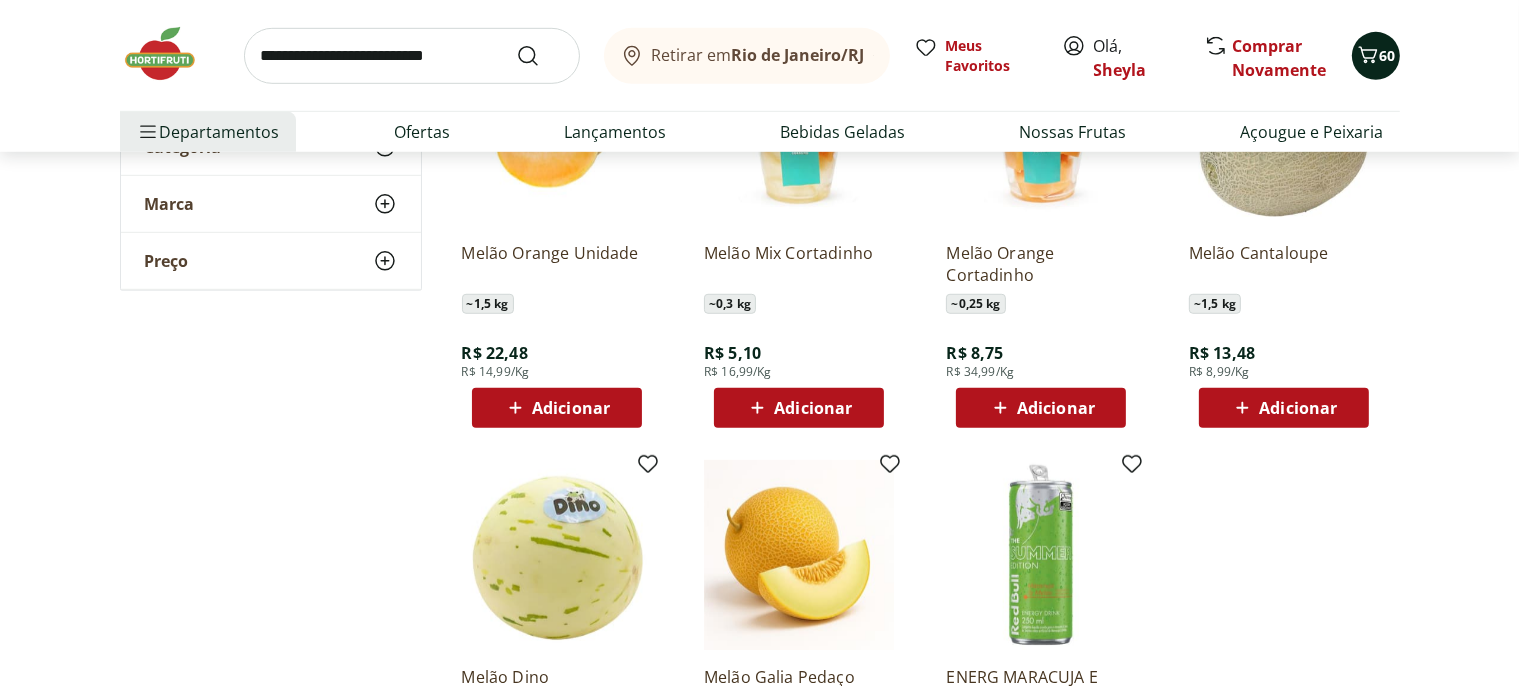 click on "60" at bounding box center (1388, 55) 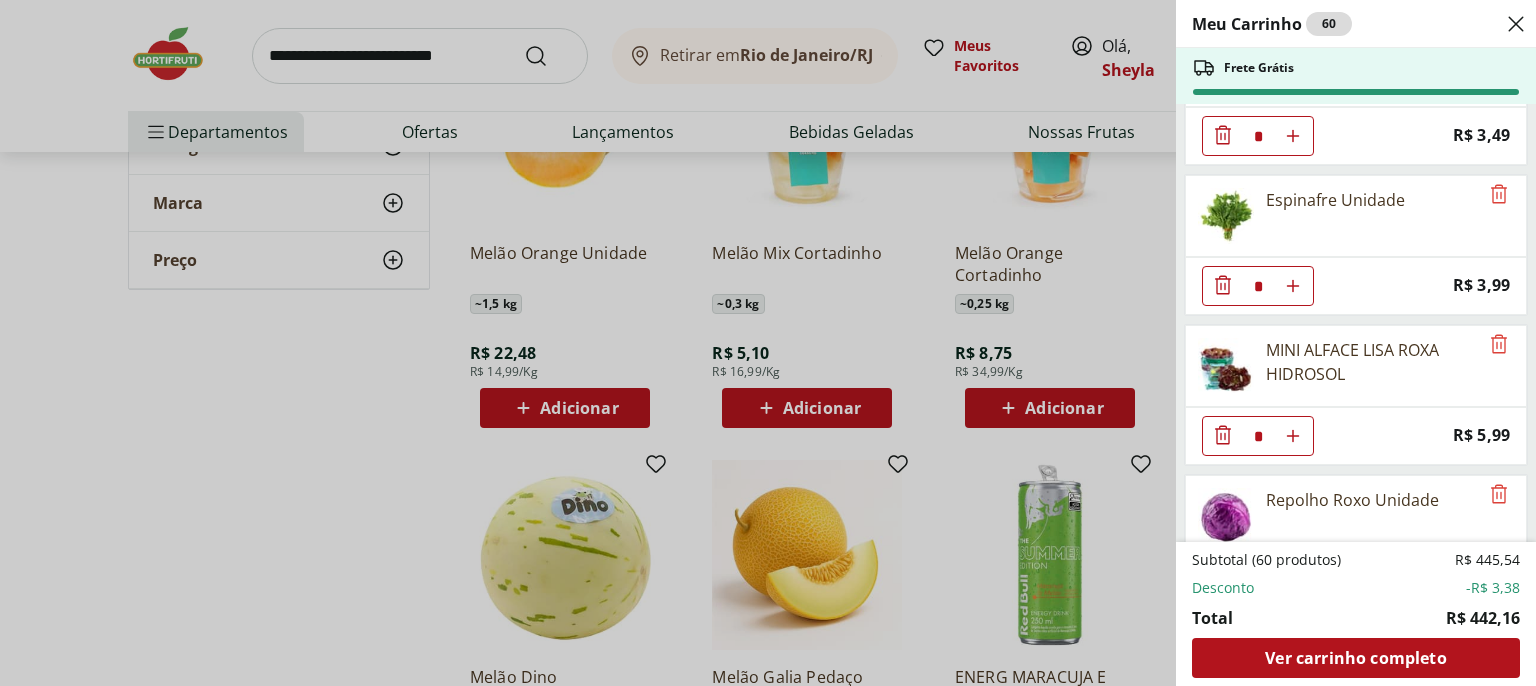 scroll, scrollTop: 518, scrollLeft: 0, axis: vertical 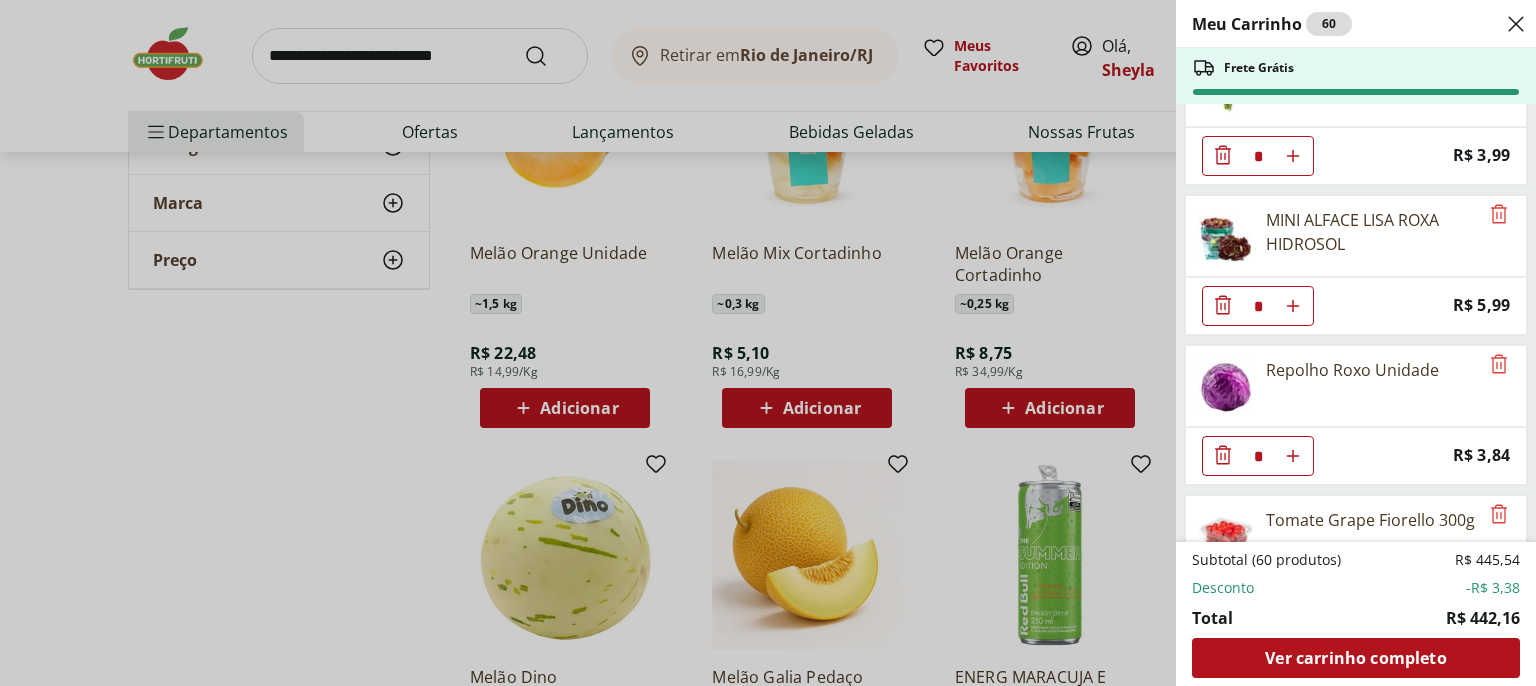 click 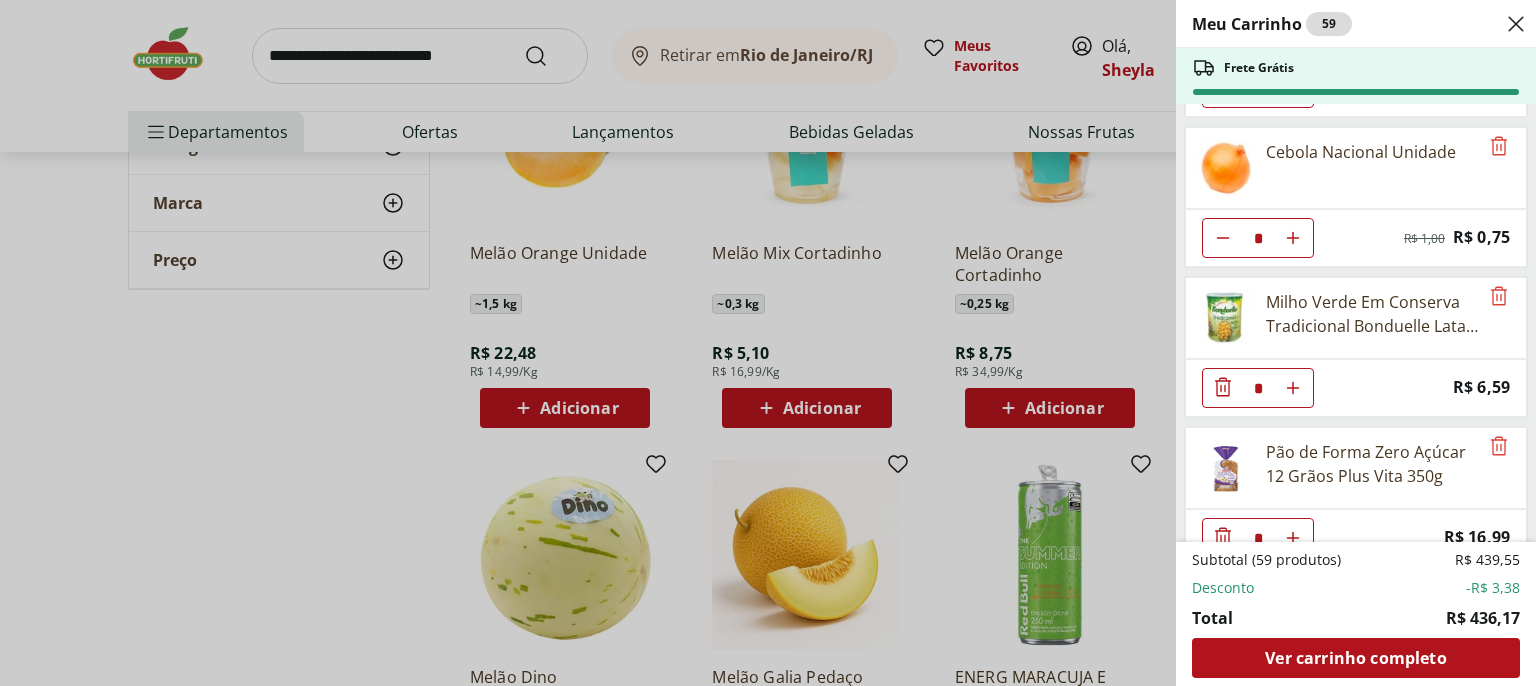scroll, scrollTop: 1166, scrollLeft: 0, axis: vertical 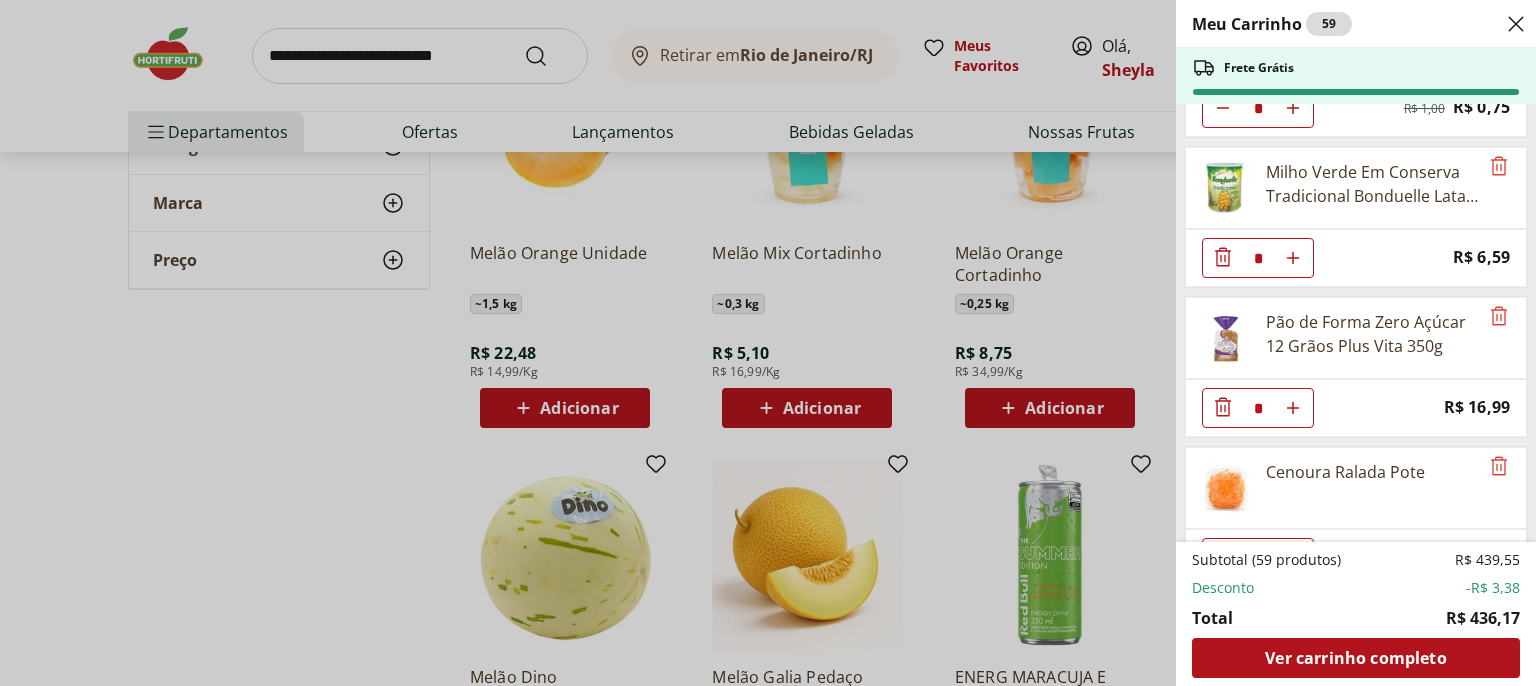 click 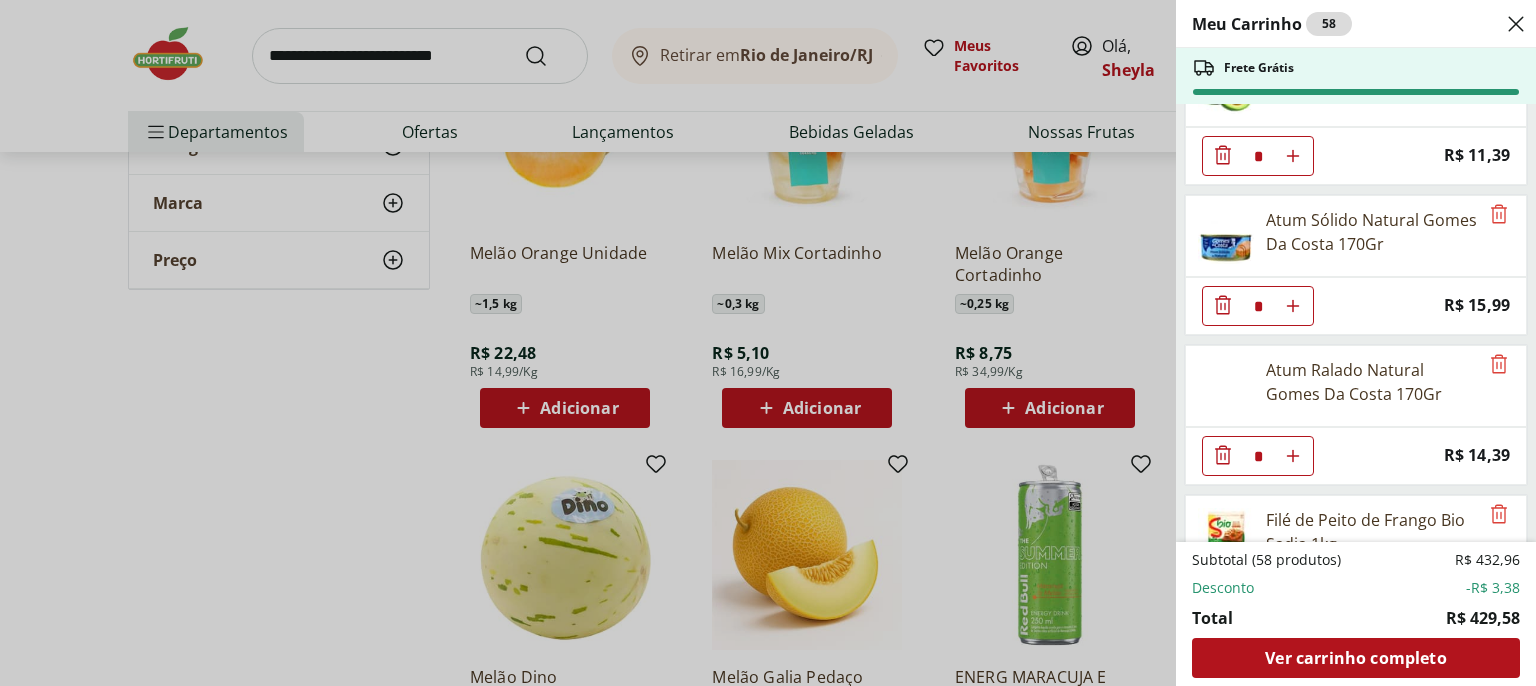 scroll, scrollTop: 2073, scrollLeft: 0, axis: vertical 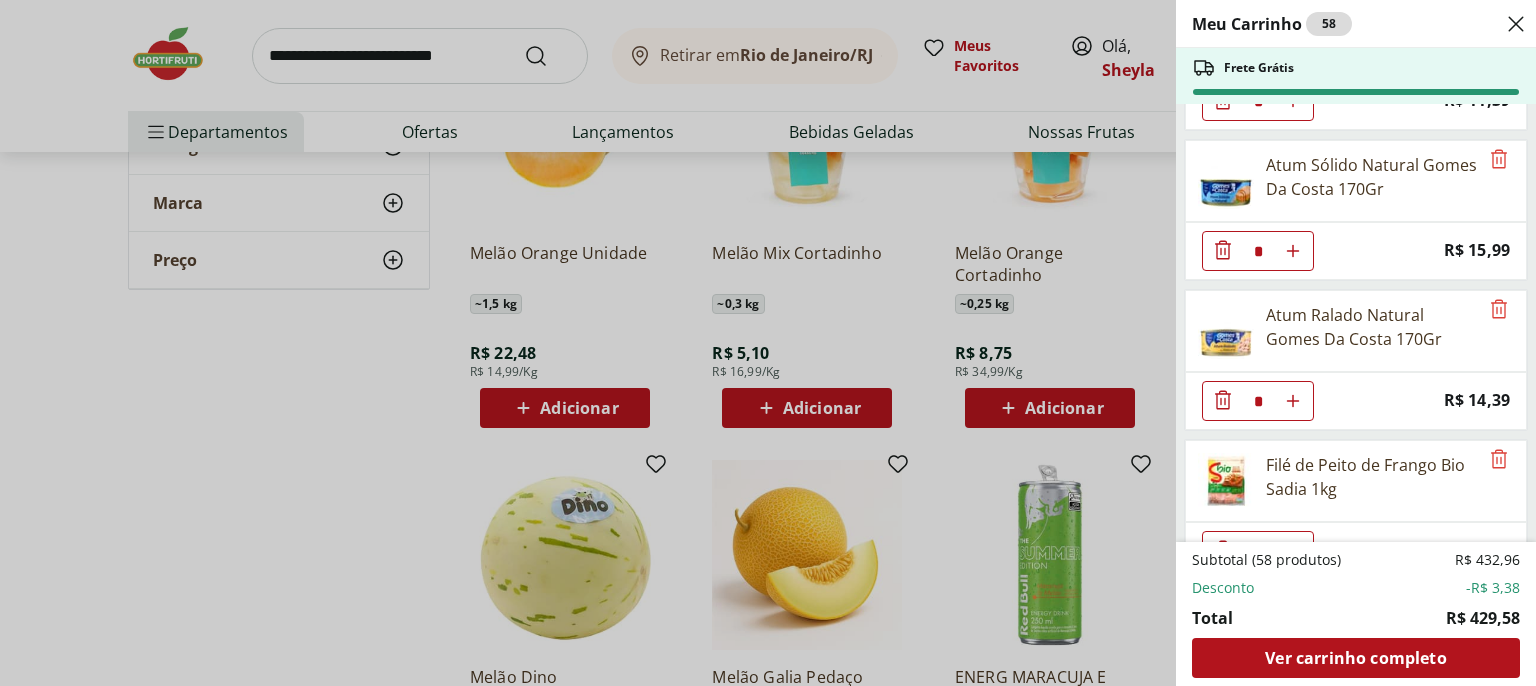 click 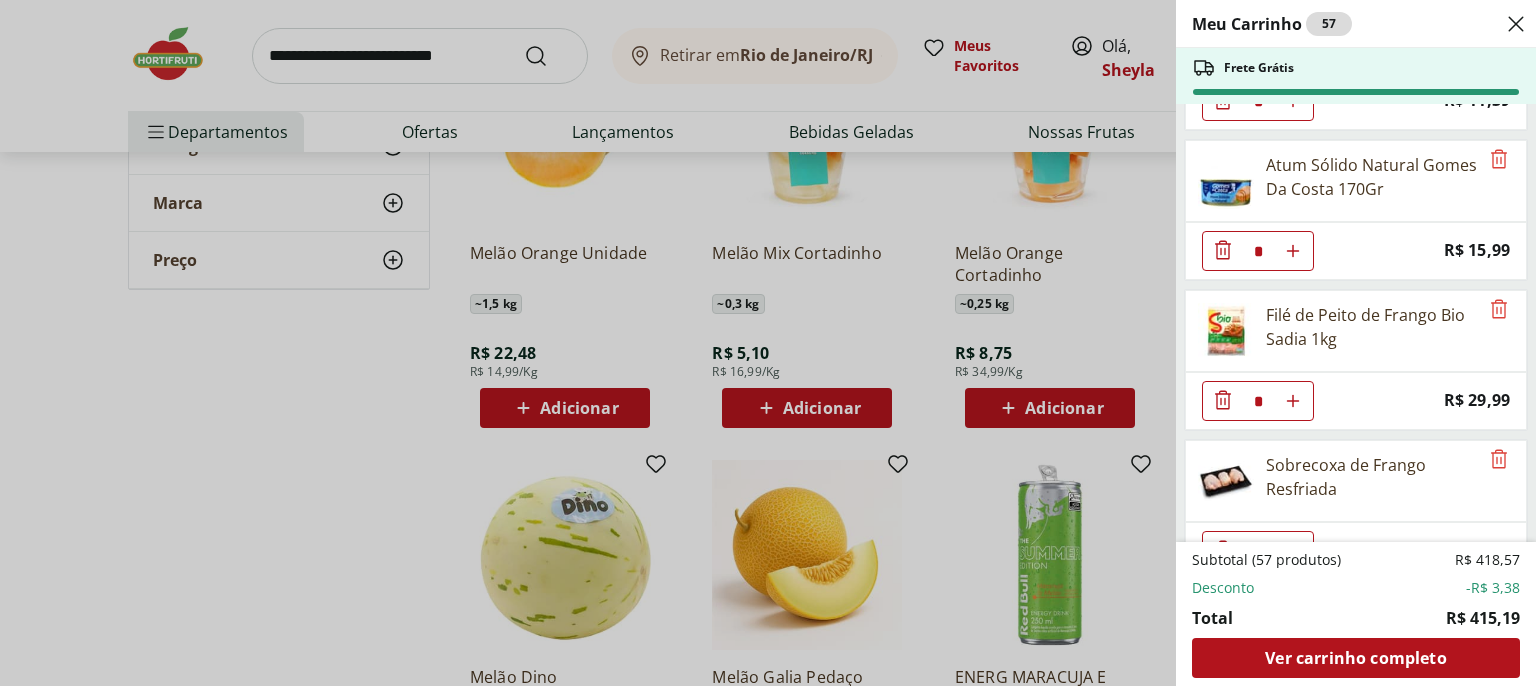 scroll, scrollTop: 2203, scrollLeft: 0, axis: vertical 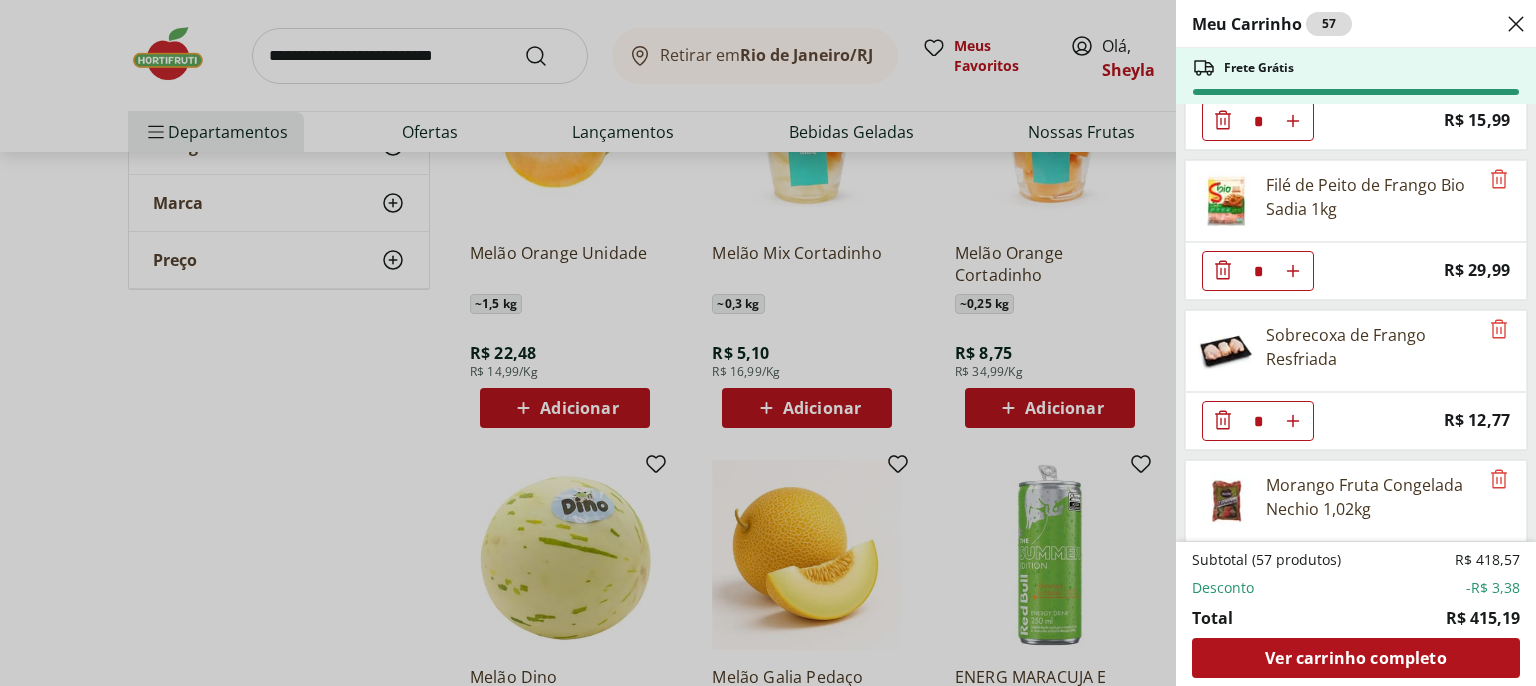 click 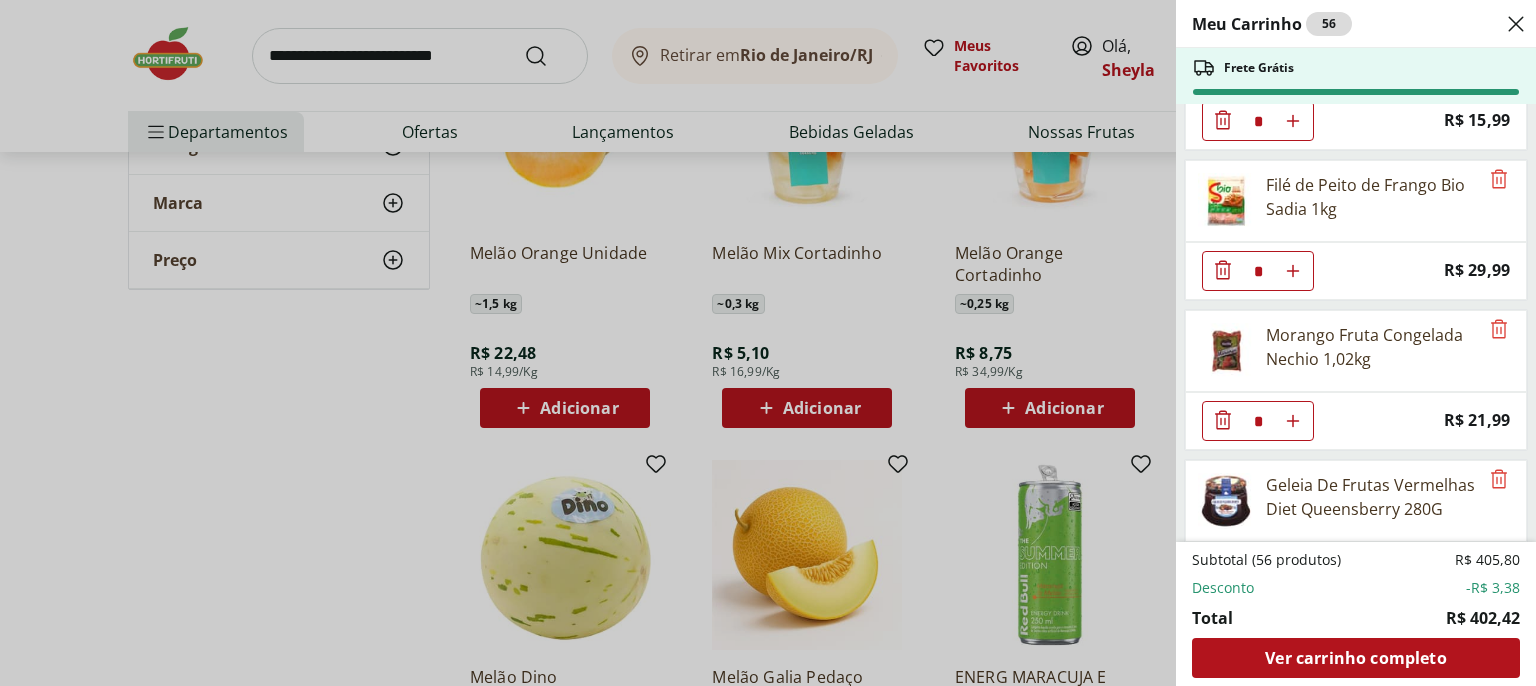click 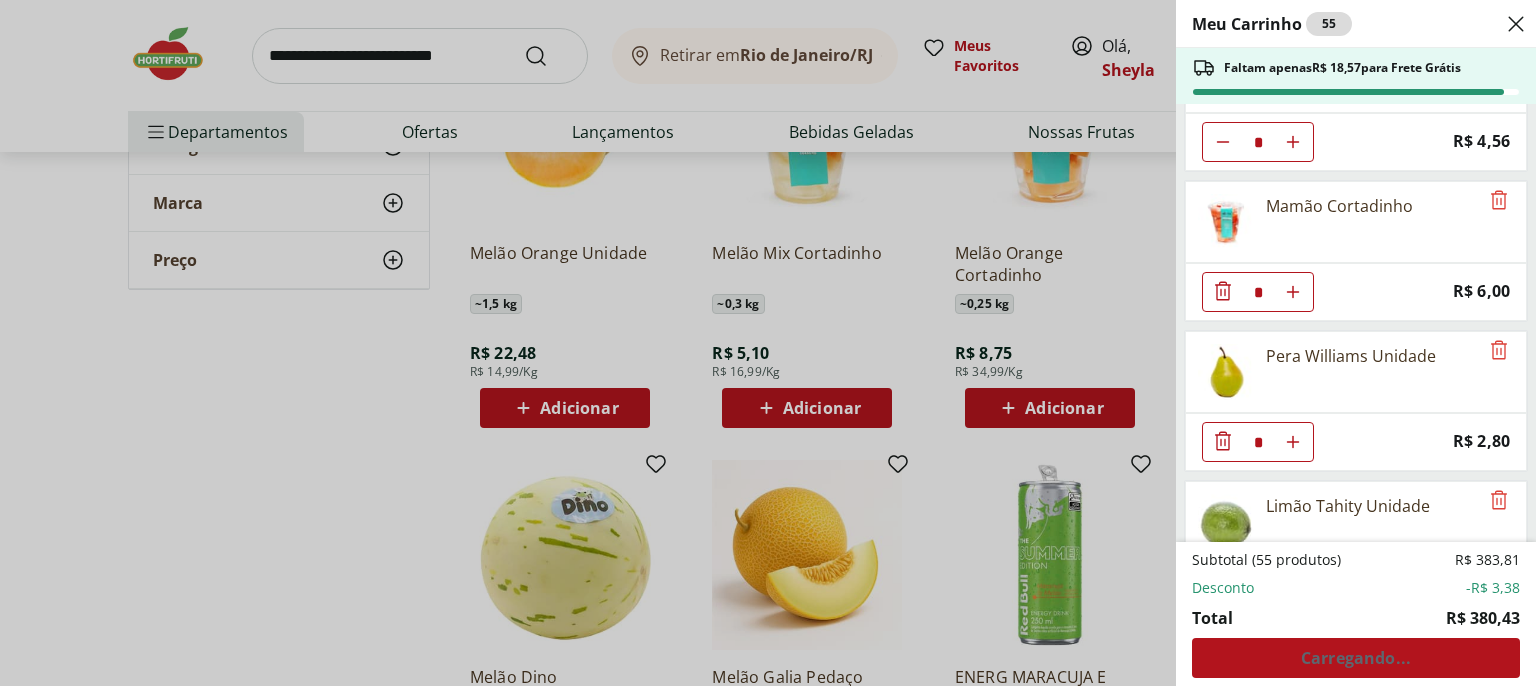 scroll, scrollTop: 3240, scrollLeft: 0, axis: vertical 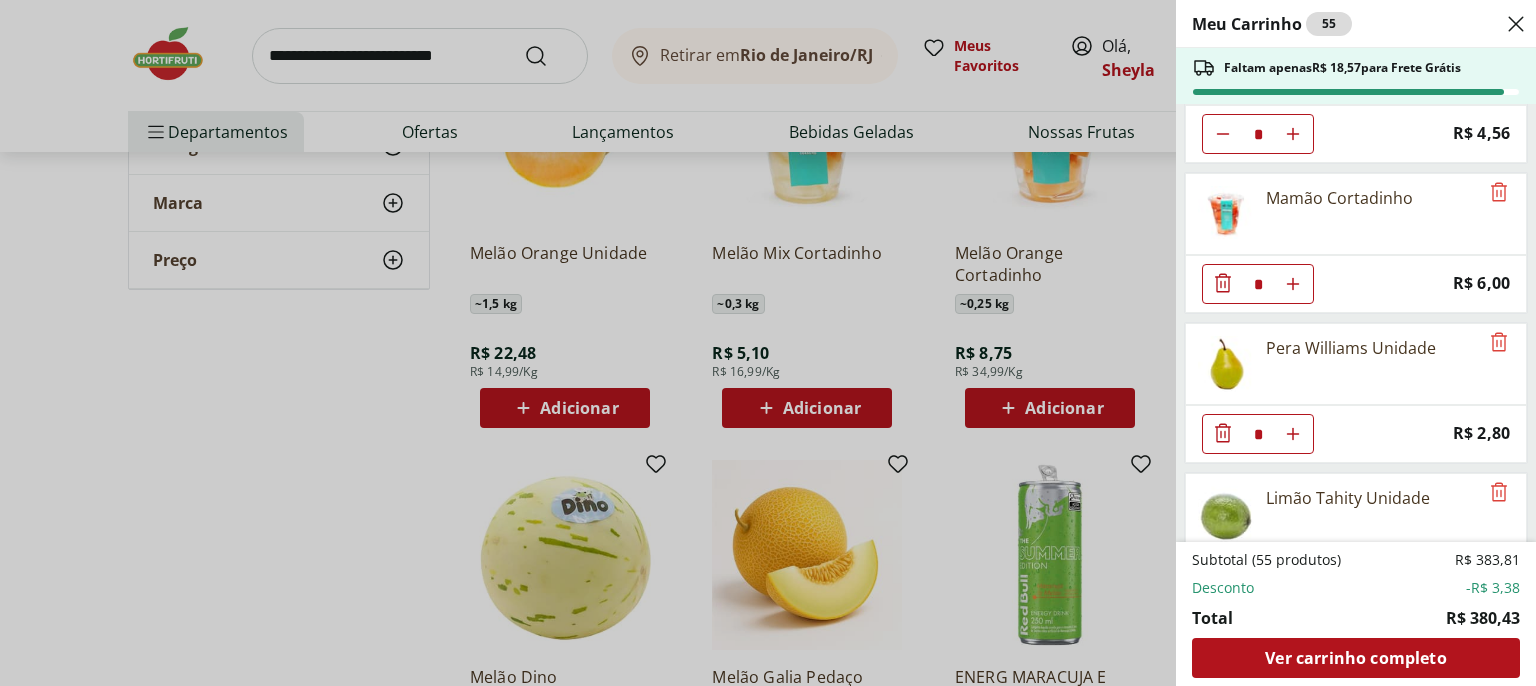 click 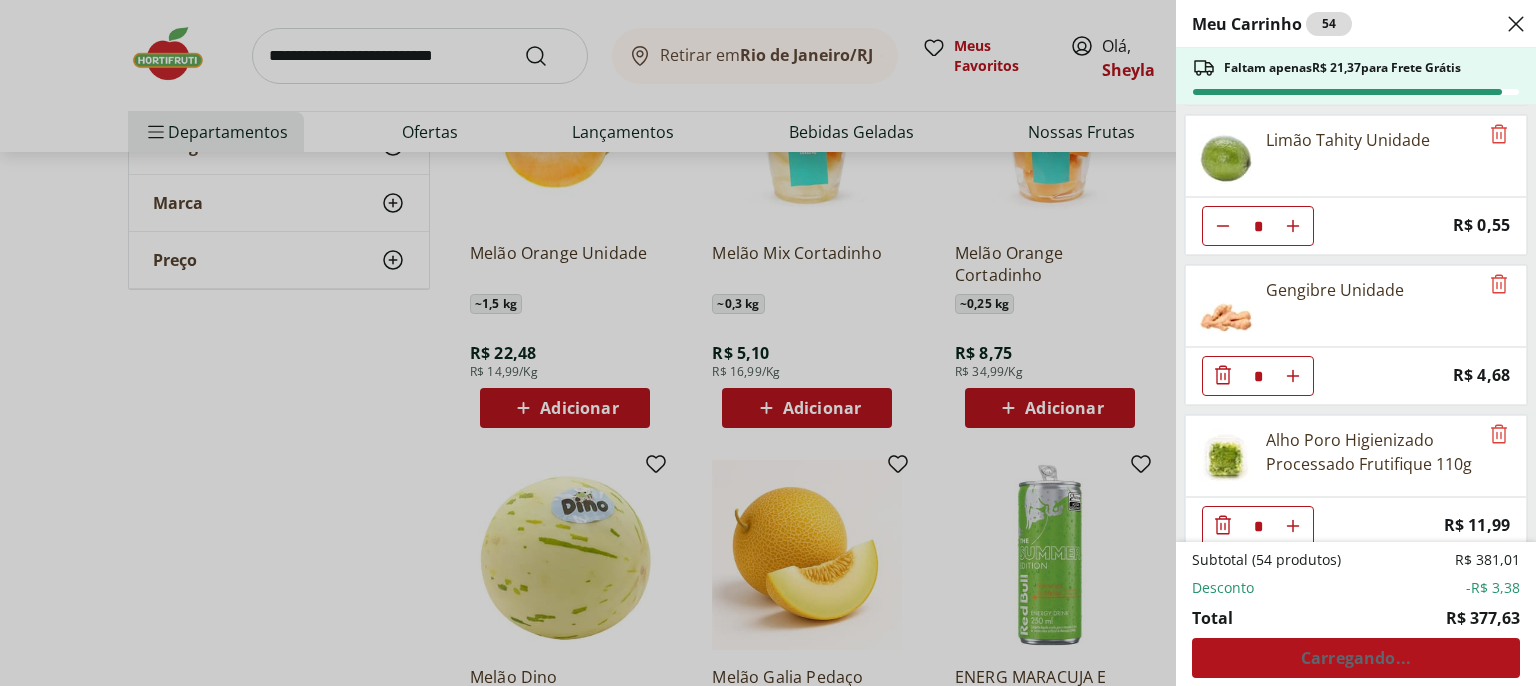 scroll, scrollTop: 3499, scrollLeft: 0, axis: vertical 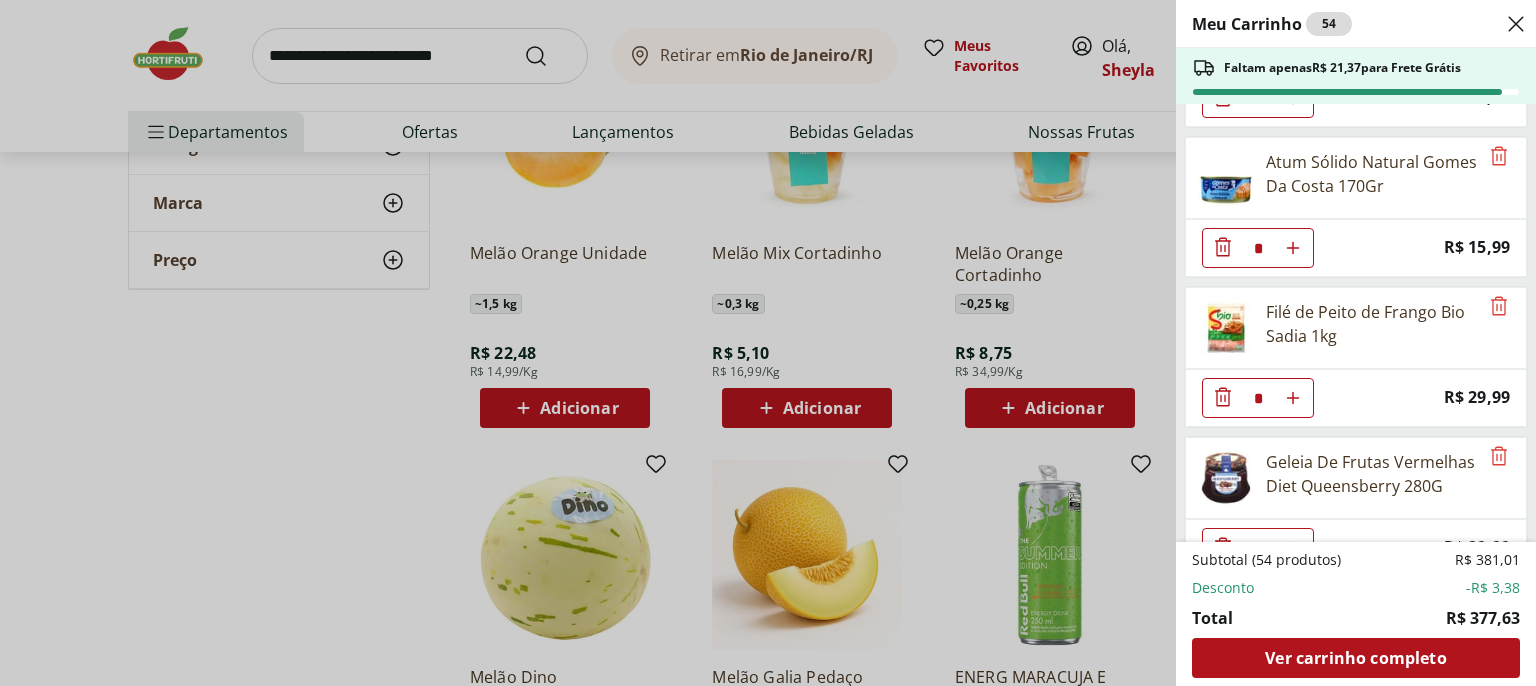 click on "Meu Carrinho 54 Faltam apenas  R$ 21,37  para Frete Grátis Ovo caipira vermelho HNT 20 unidades * Price: R$ 26,99 Couve Mineira Unidade * Price: R$ 3,79 Rúcula Unidade * Price: R$ 3,49 Espinafre Unidade * Price: R$ 3,99 Repolho Roxo Unidade * Price: R$ 3,84 Tomate Grape Fiorello 300g * Price: R$ 7,99 Batata Doce Unidade * Price: R$ 1,53 Cebola Nacional Unidade * Original price: R$ 1,00 Price: R$ 0,75 Pão de Forma Zero Açúcar 12 Grãos Plus Vita 350g * Price: R$ 16,99 Cenoura Ralada Pote * Price: R$ 4,60 Chuchu Processado * Price: R$ 7,65 Sopa Amarela Mexidona 130g * Price: R$ 19,49 Sopa Detox Mexidona 130g * Price: R$ 19,49 ABACATE SELECIONADO * Price: R$ 11,39 Atum Sólido Natural Gomes Da Costa 170Gr * Price: R$ 15,99 Filé de Peito de Frango Bio Sadia 1kg * Price: R$ 29,99 Geleia De Frutas Vermelhas Diet Queensberry 280G * Price: R$ 29,99 Banana da Terra Unidade * Price: R$ 3,85 Banana Prata Orgânica * Price: R$ 14,39 Mexerica Rio Unidade * Price: R$ 1,92 Kiwi Gold Unidade * * *" at bounding box center (768, 343) 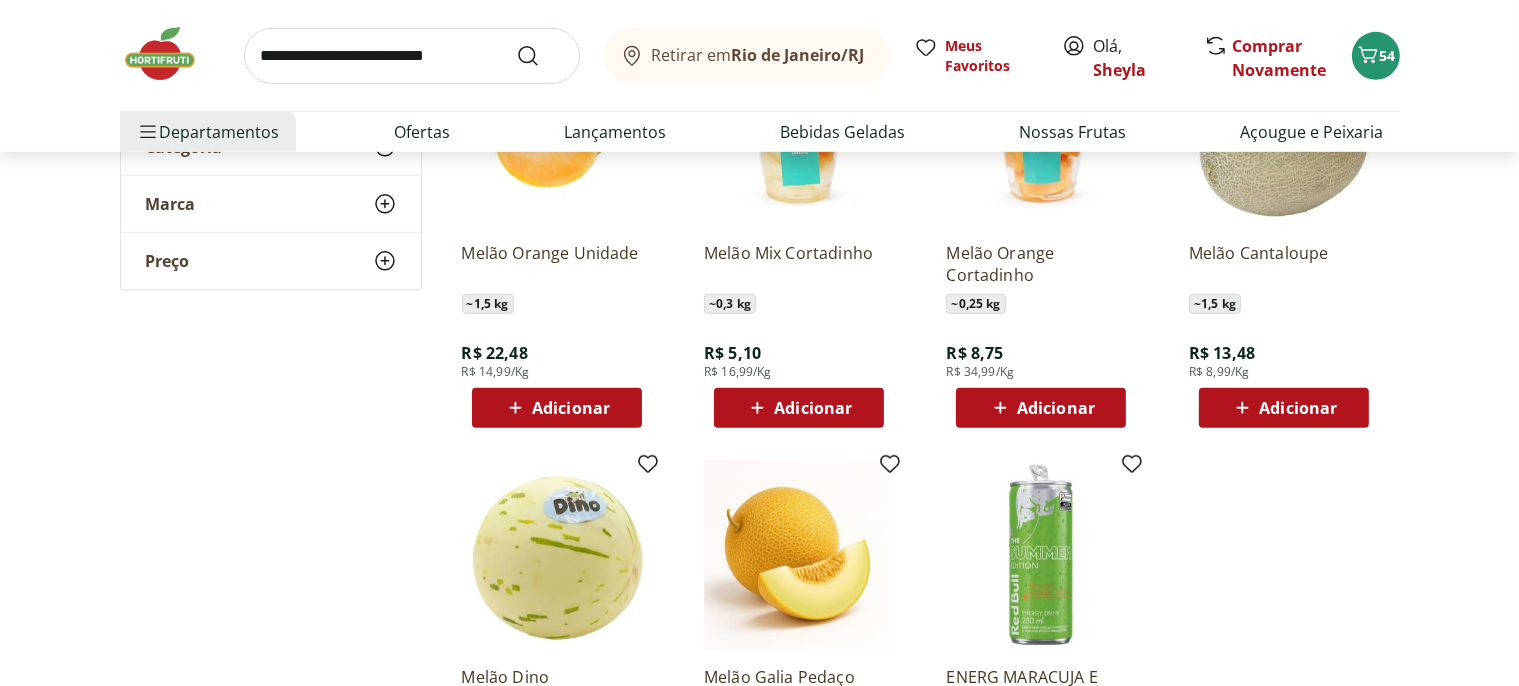 click at bounding box center [412, 56] 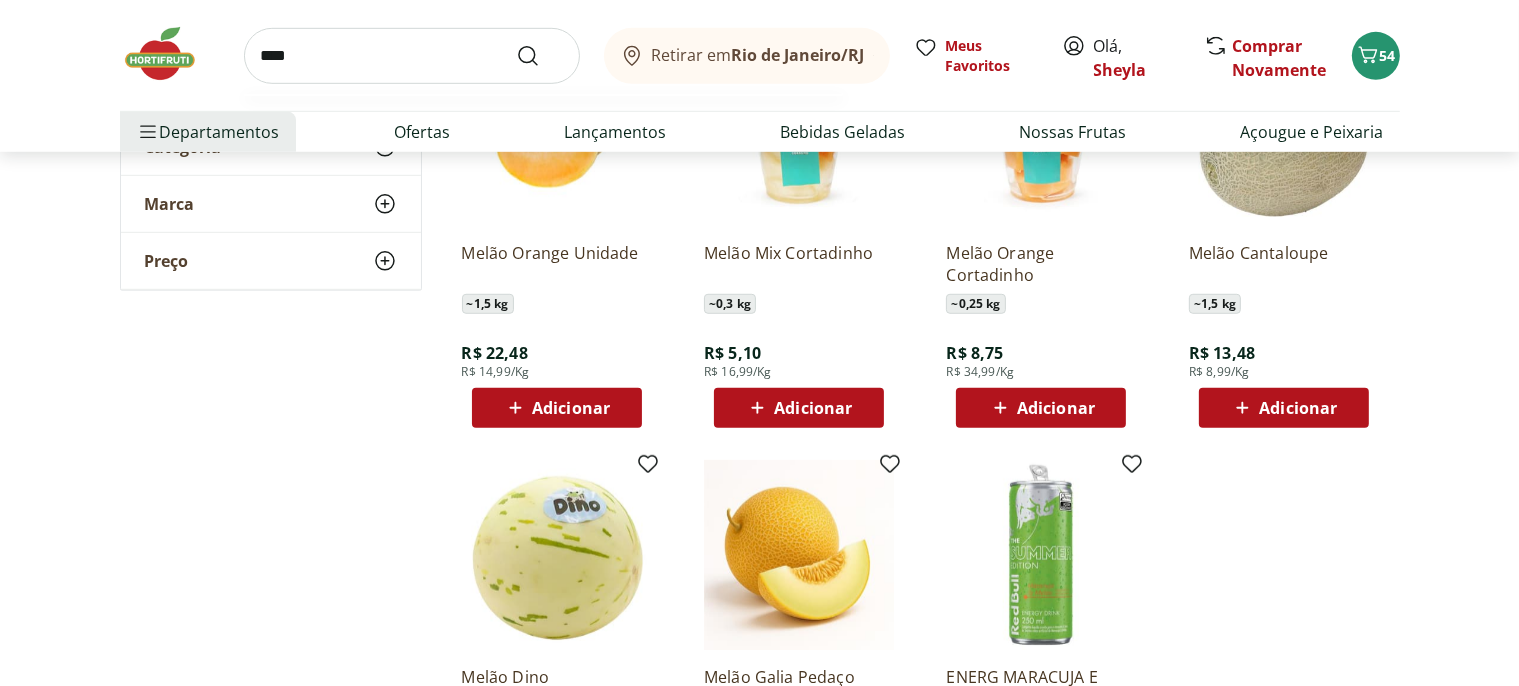 type on "*****" 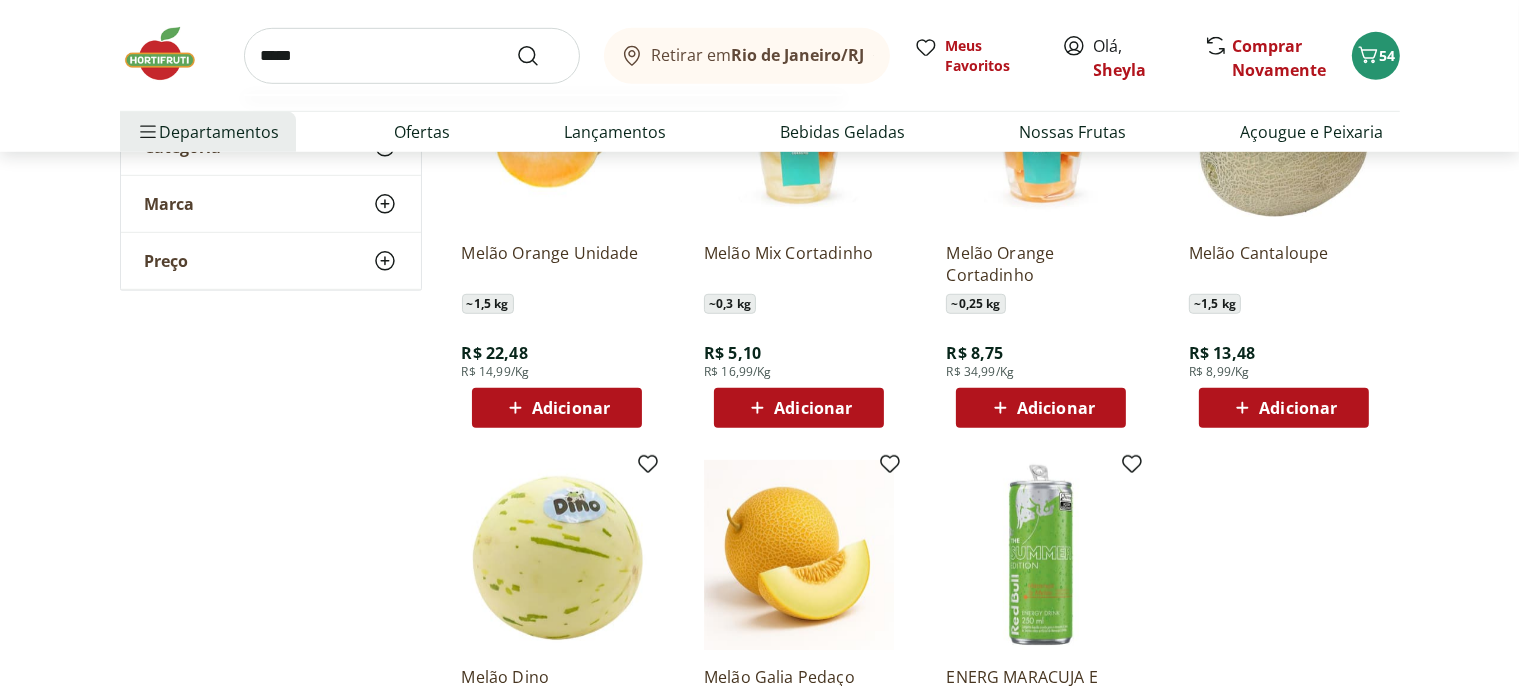 click at bounding box center [540, 56] 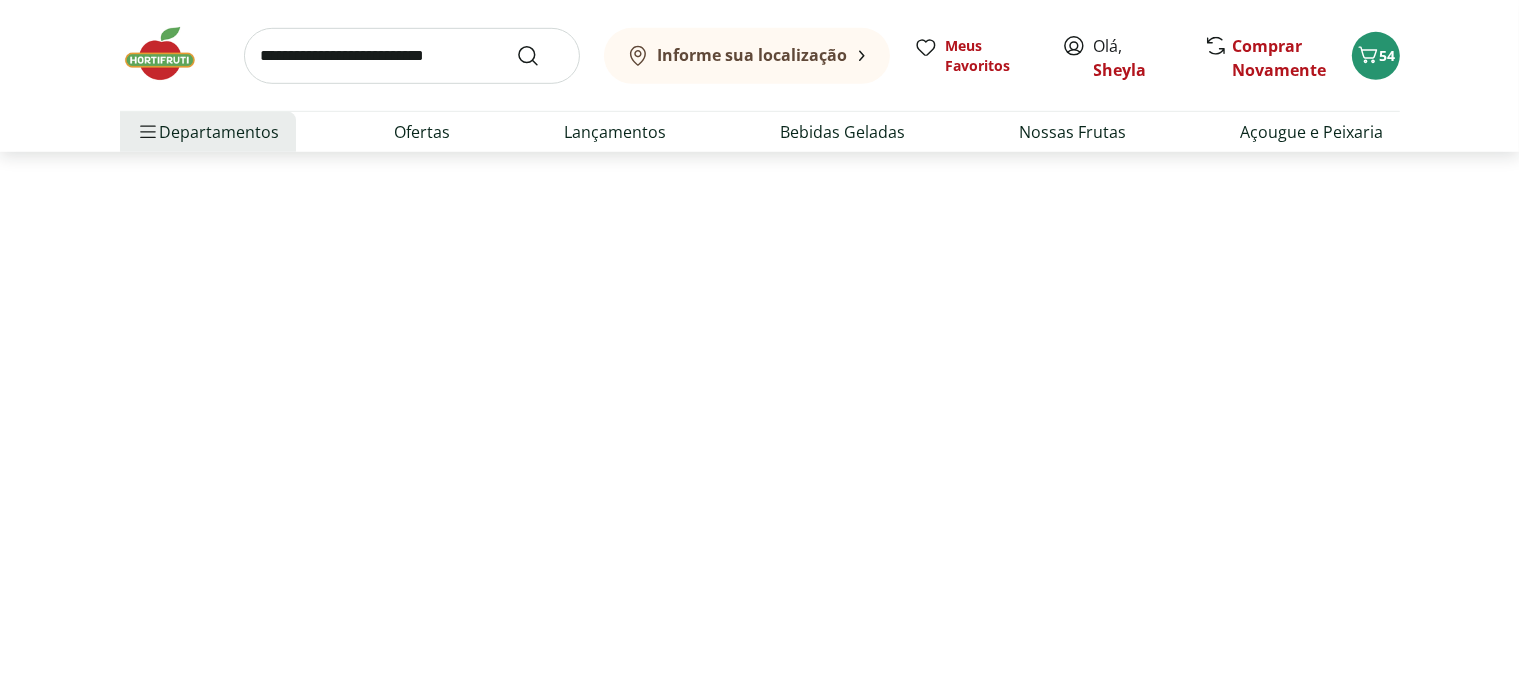 scroll, scrollTop: 0, scrollLeft: 0, axis: both 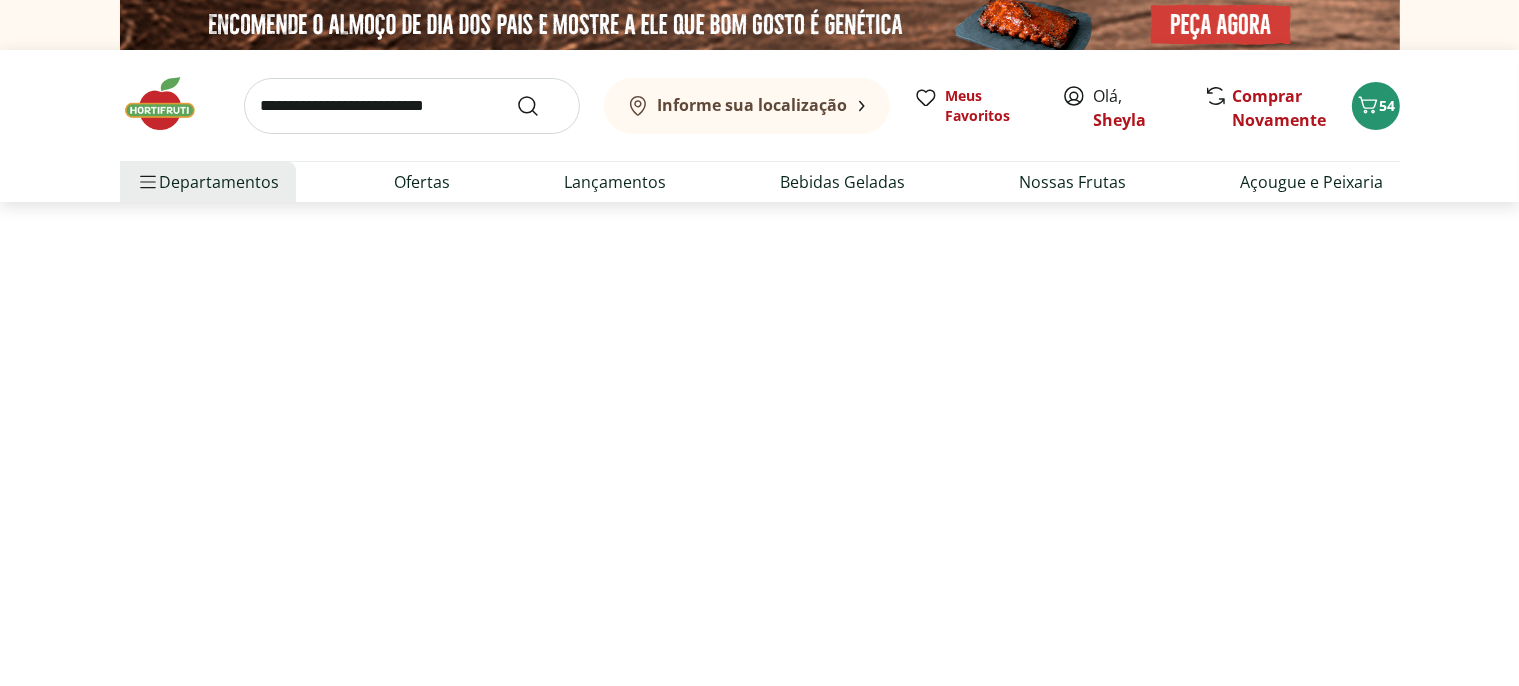 select on "**********" 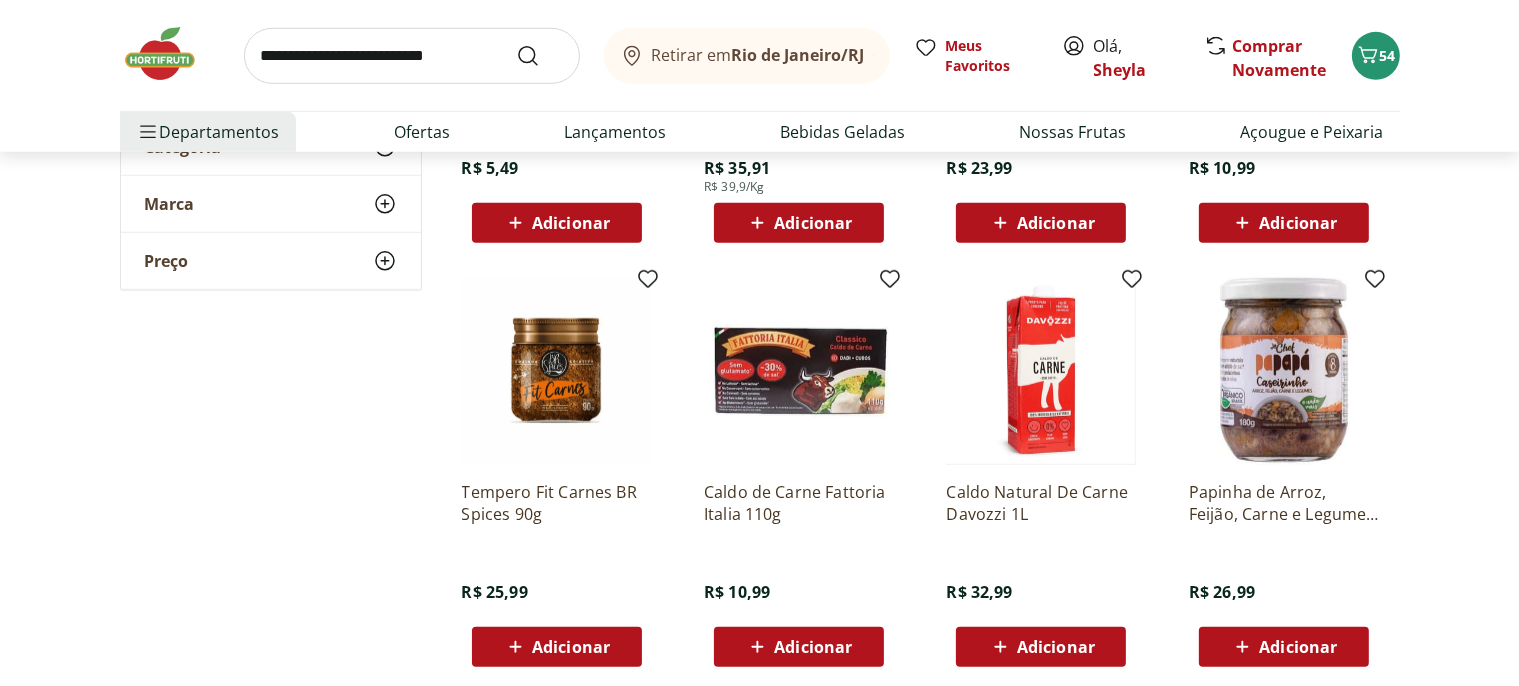 scroll, scrollTop: 1478, scrollLeft: 0, axis: vertical 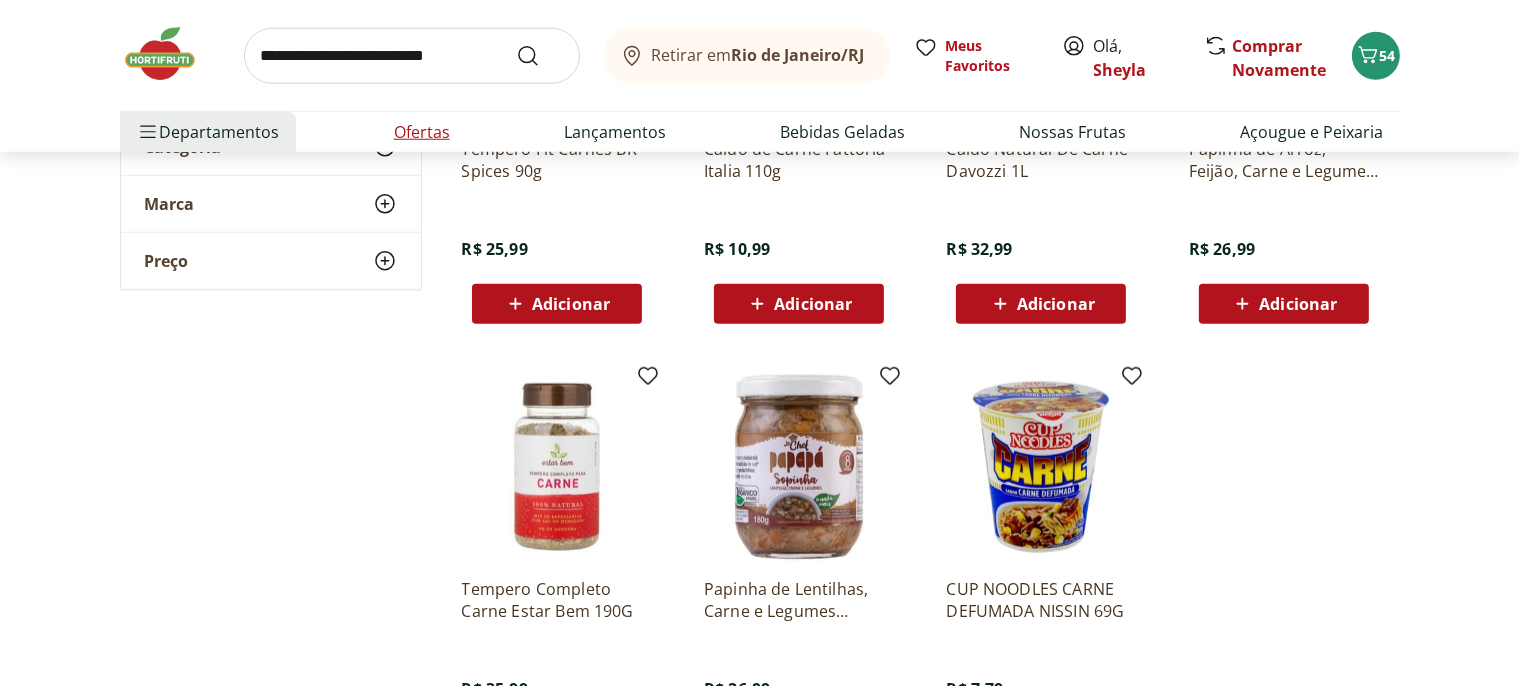 click on "Ofertas" at bounding box center (422, 132) 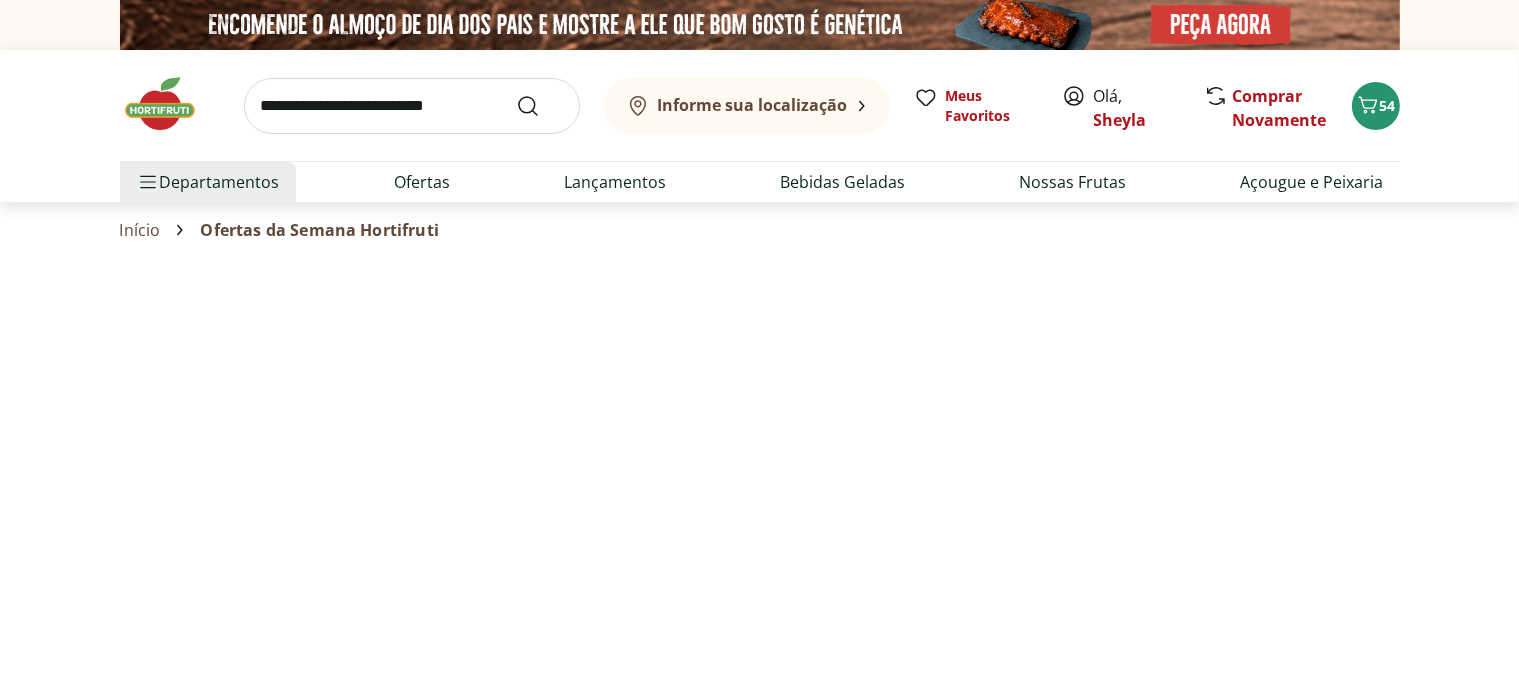 select on "**********" 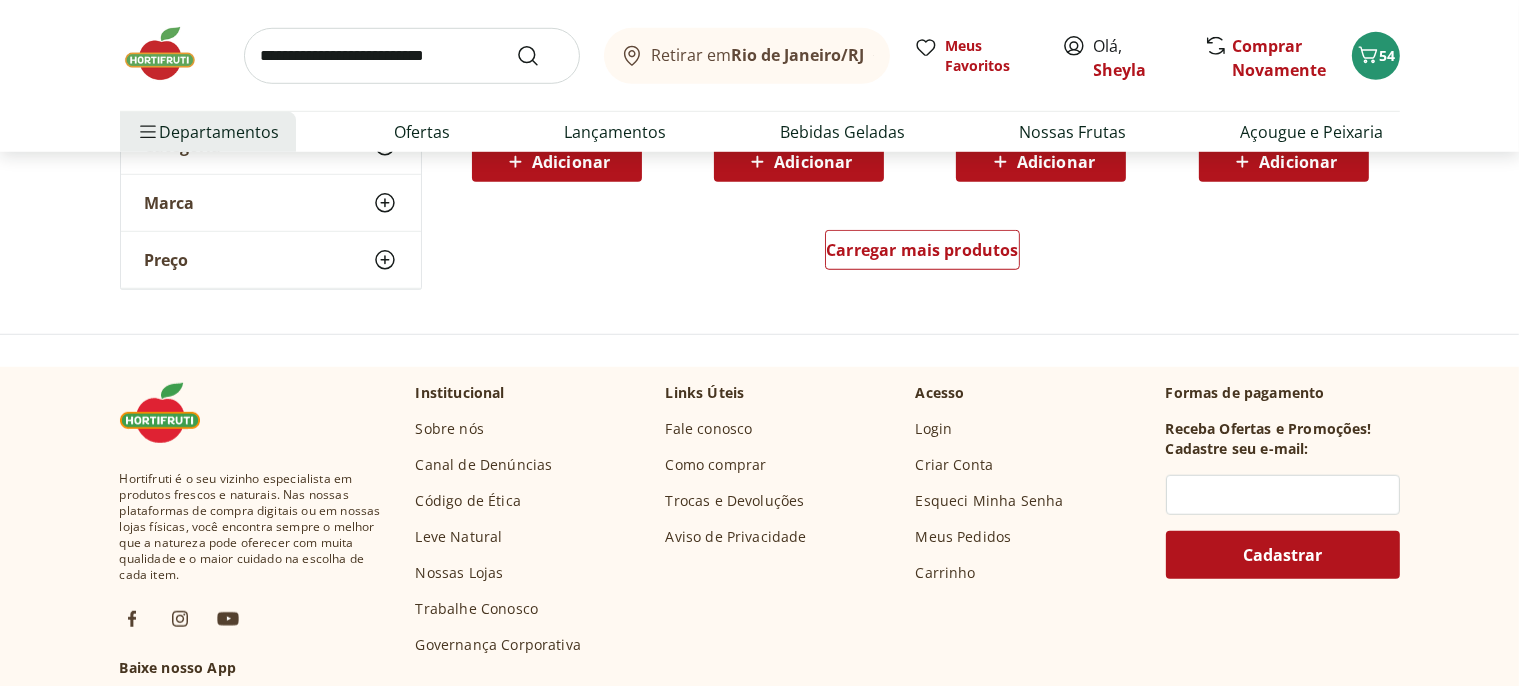 scroll, scrollTop: 1478, scrollLeft: 0, axis: vertical 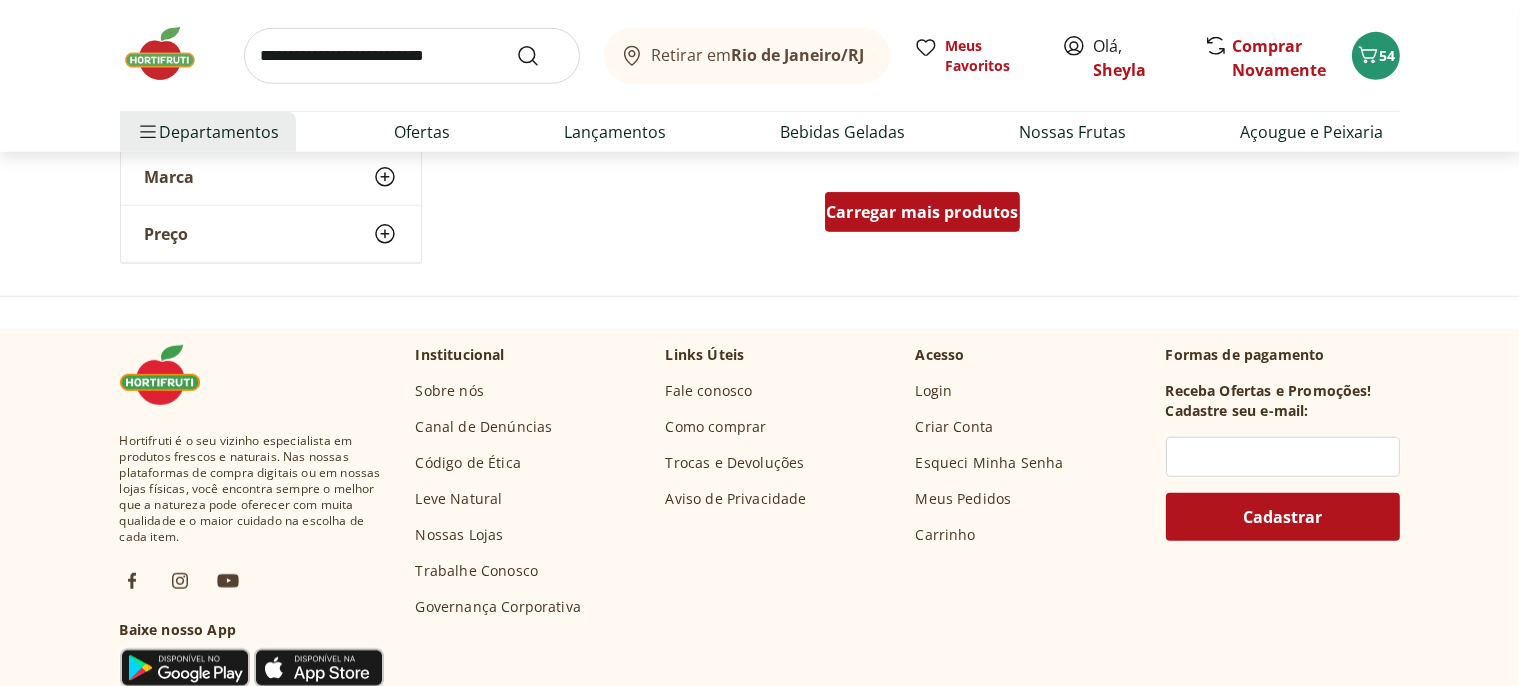 click on "Carregar mais produtos" at bounding box center [922, 212] 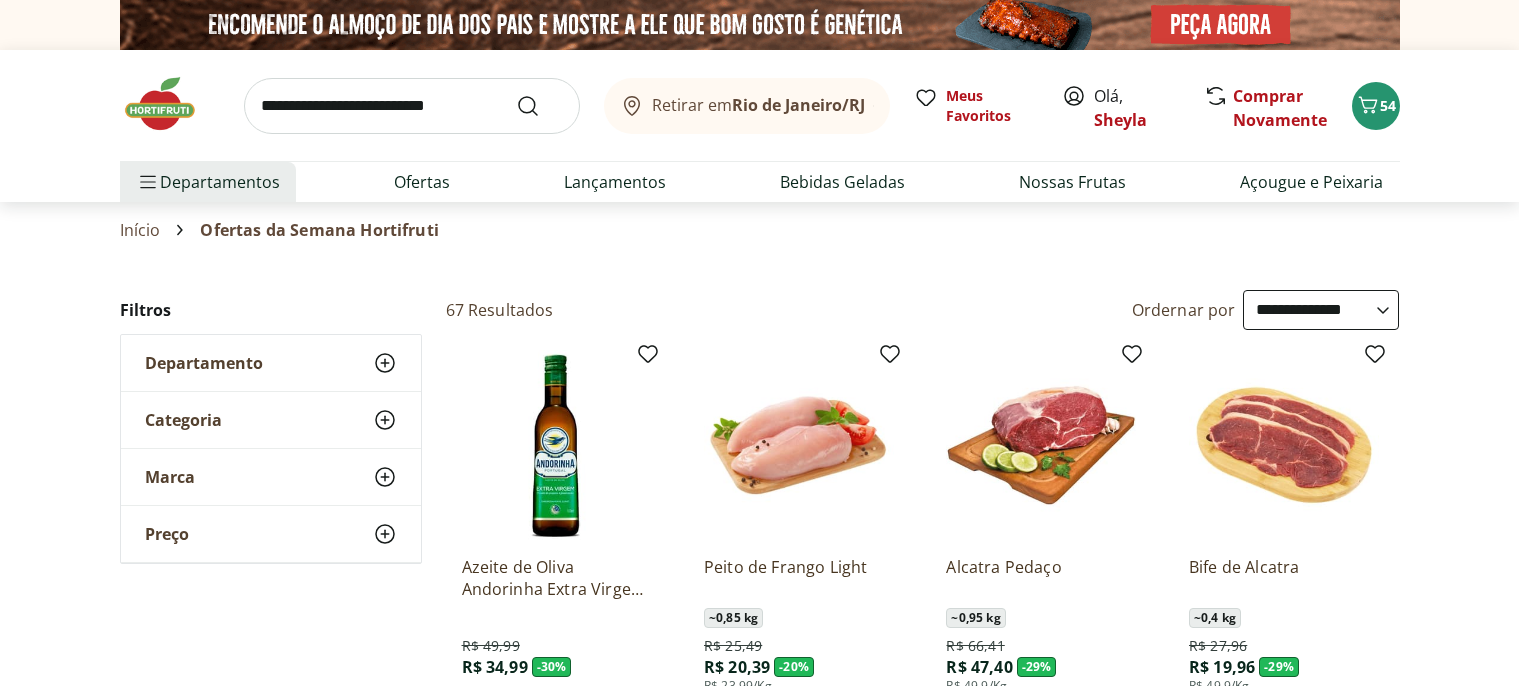 select on "**********" 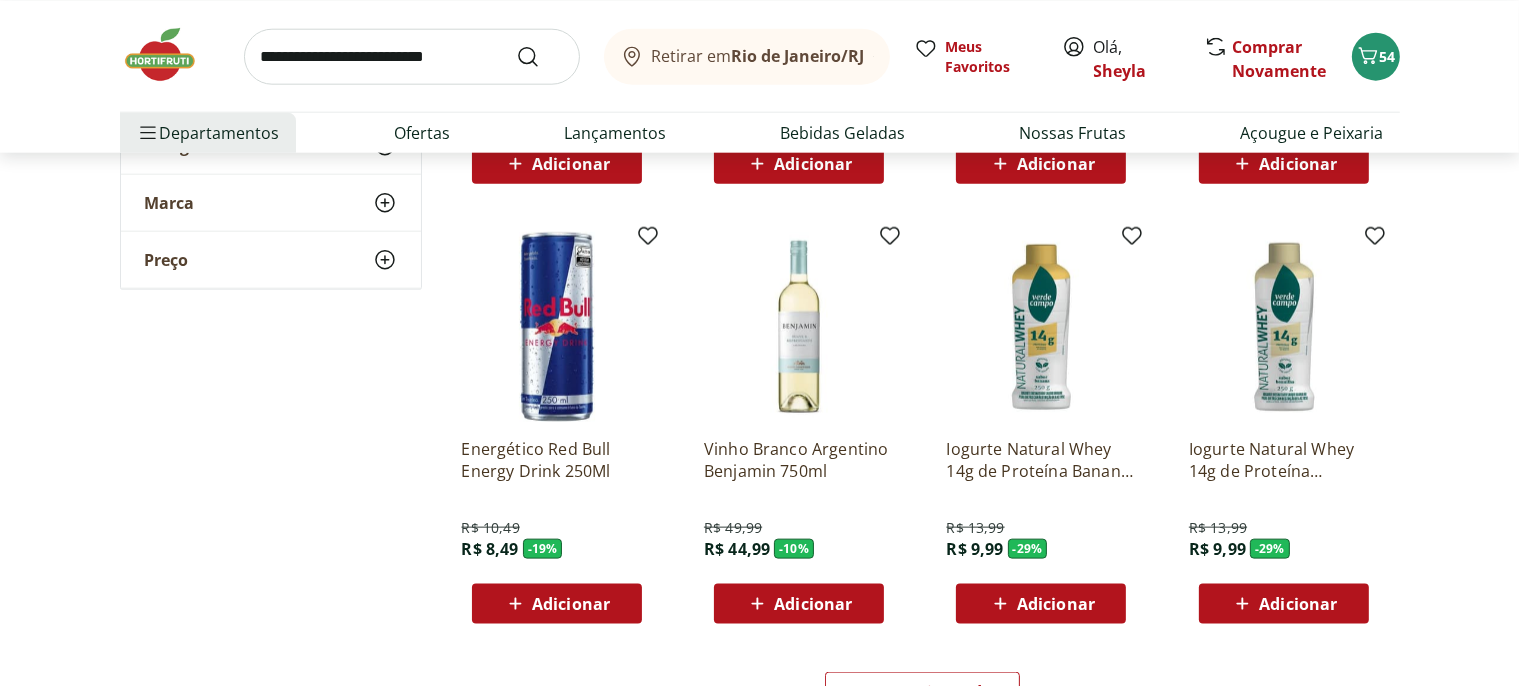 scroll, scrollTop: 2534, scrollLeft: 0, axis: vertical 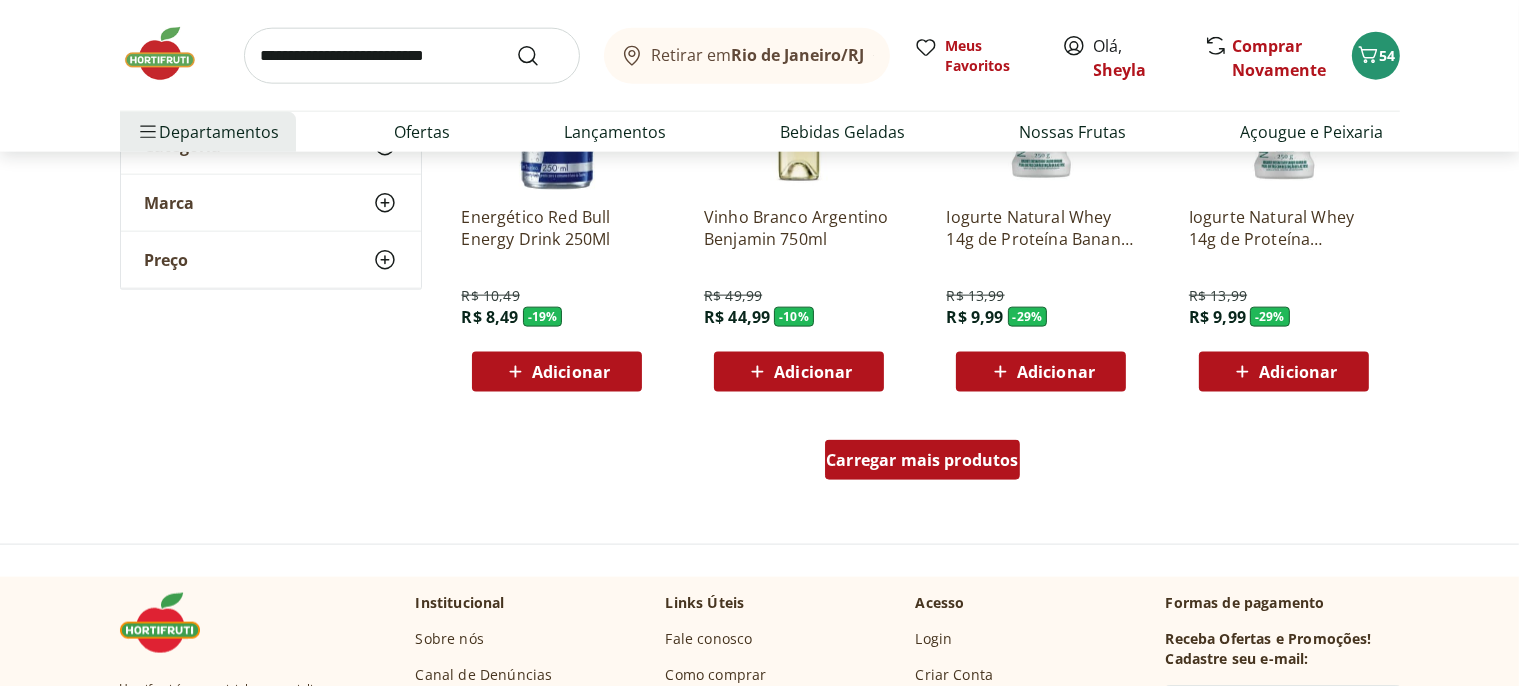 click on "Carregar mais produtos" at bounding box center (922, 460) 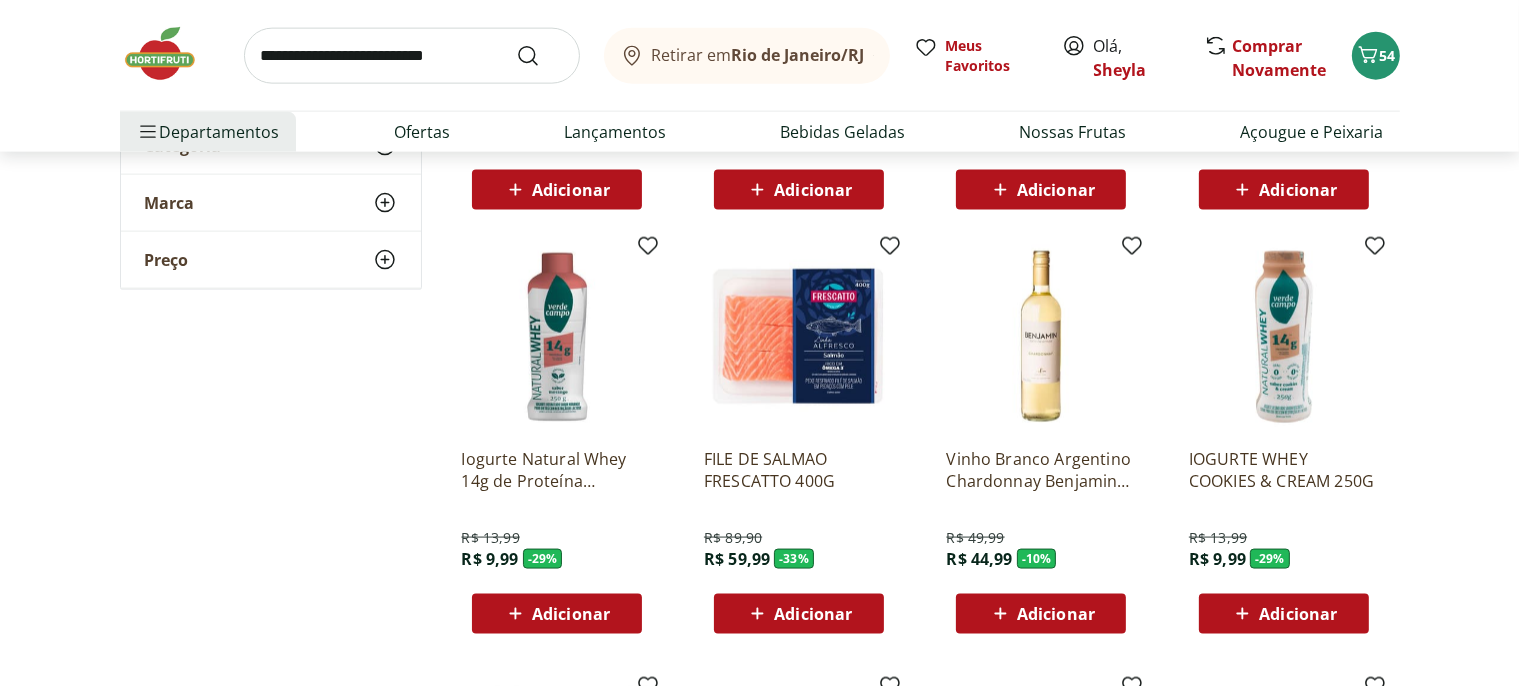 scroll, scrollTop: 2745, scrollLeft: 0, axis: vertical 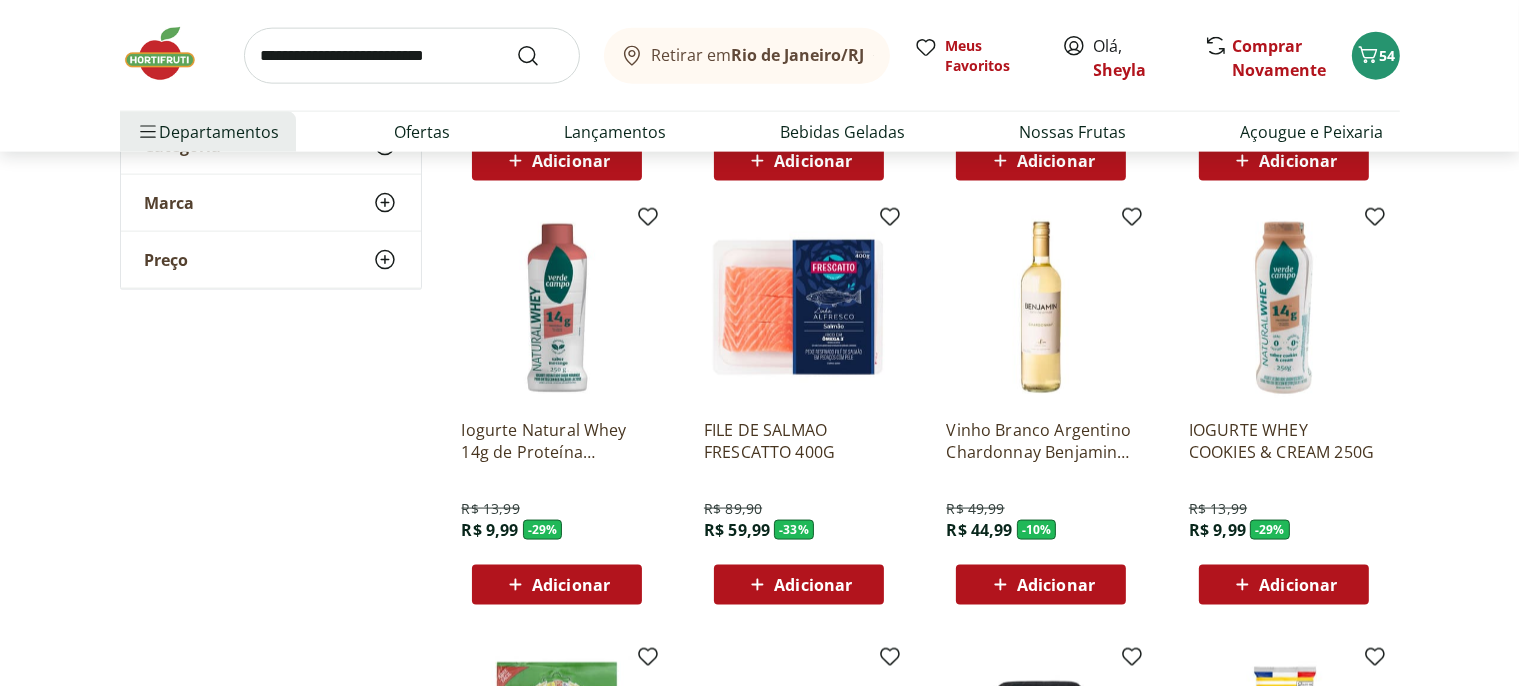 click on "Adicionar" at bounding box center (813, 585) 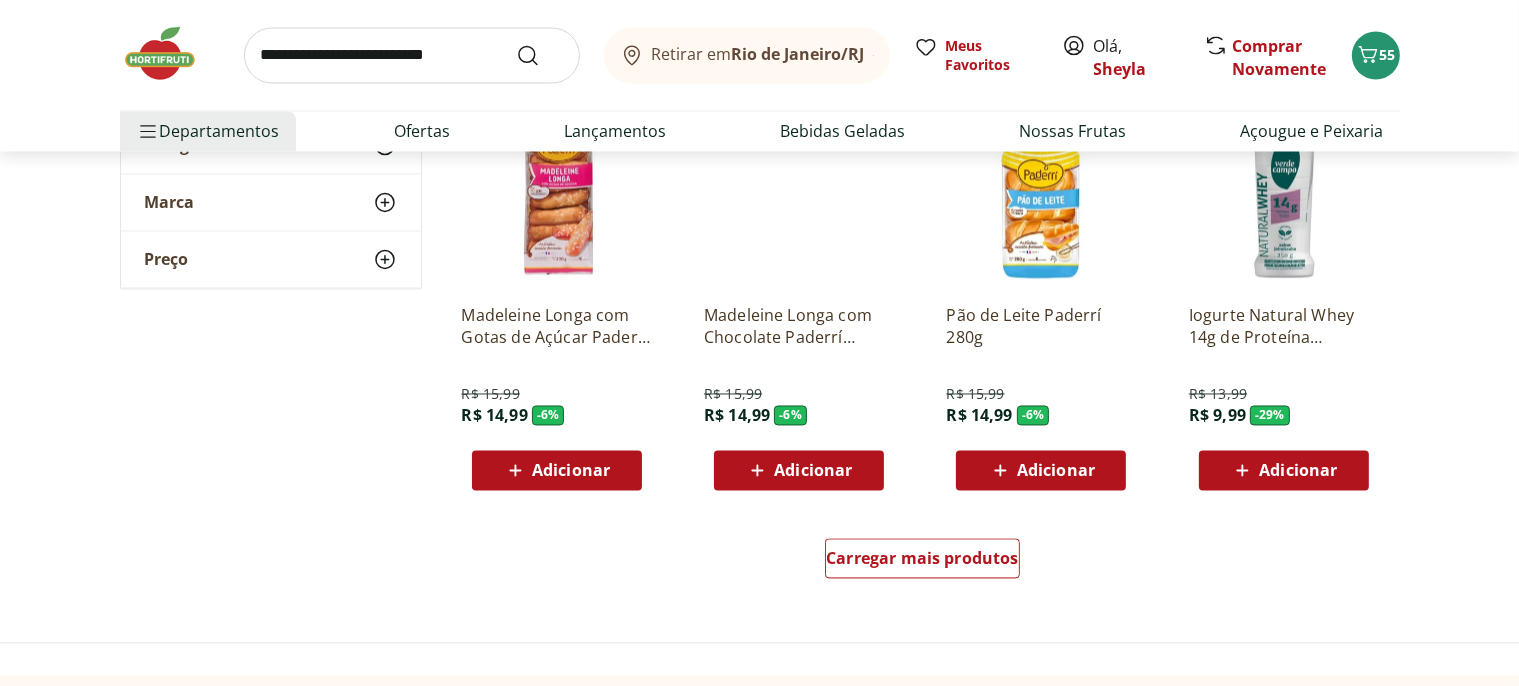 scroll, scrollTop: 3801, scrollLeft: 0, axis: vertical 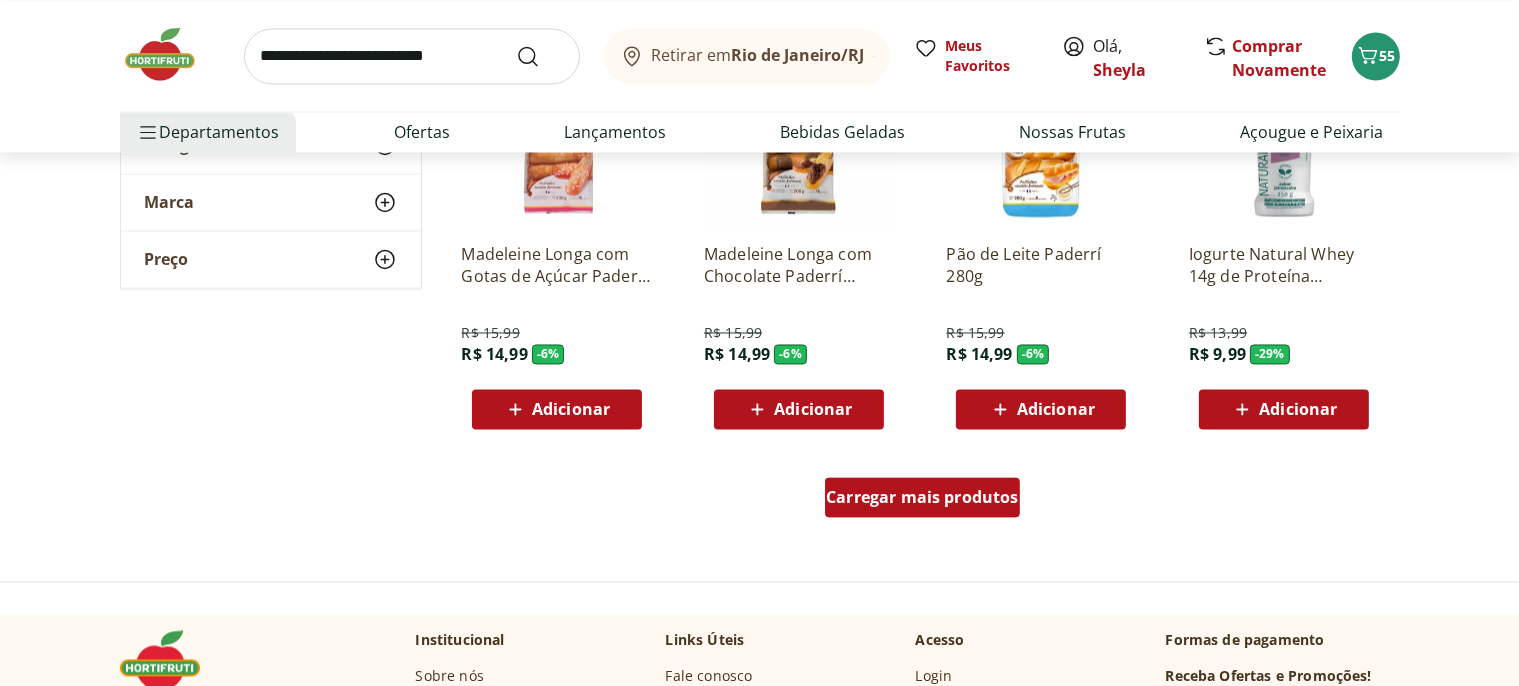 click on "Carregar mais produtos" at bounding box center [922, 497] 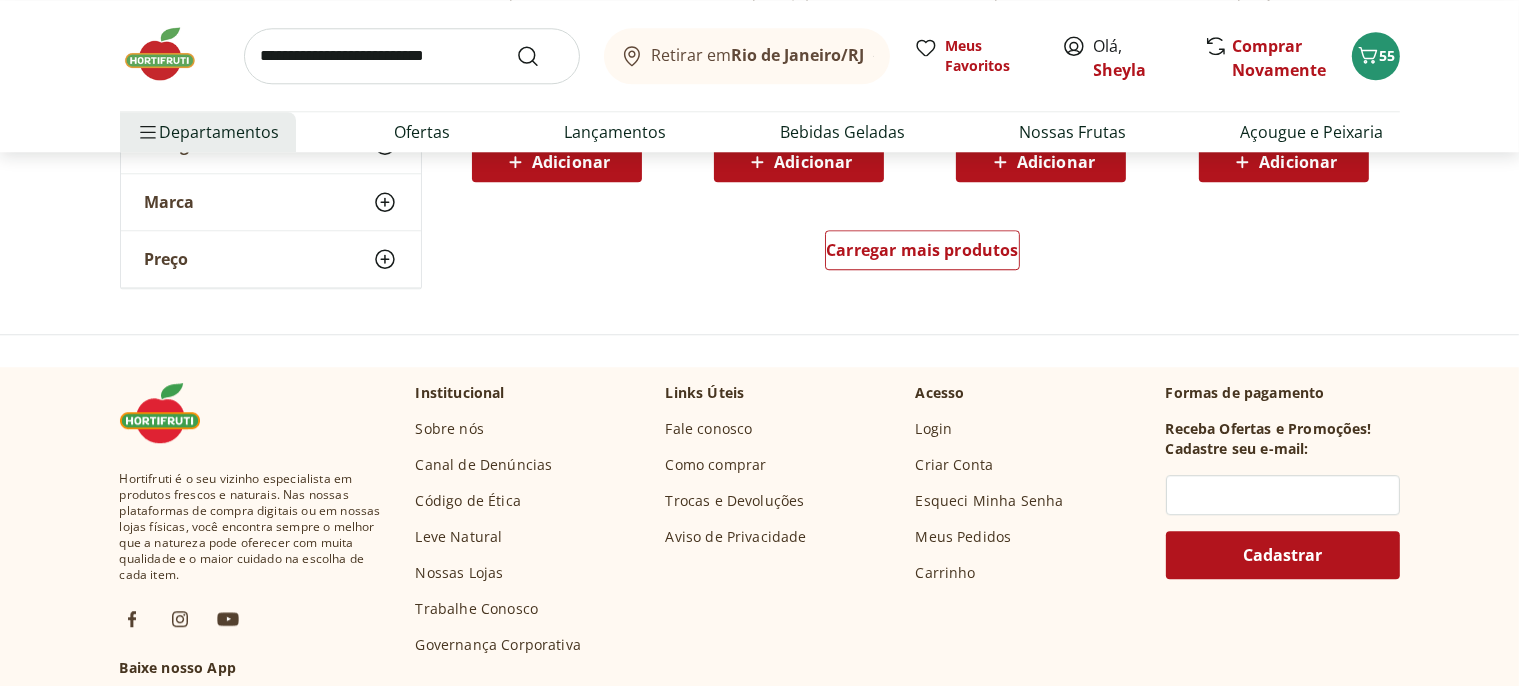 scroll, scrollTop: 5385, scrollLeft: 0, axis: vertical 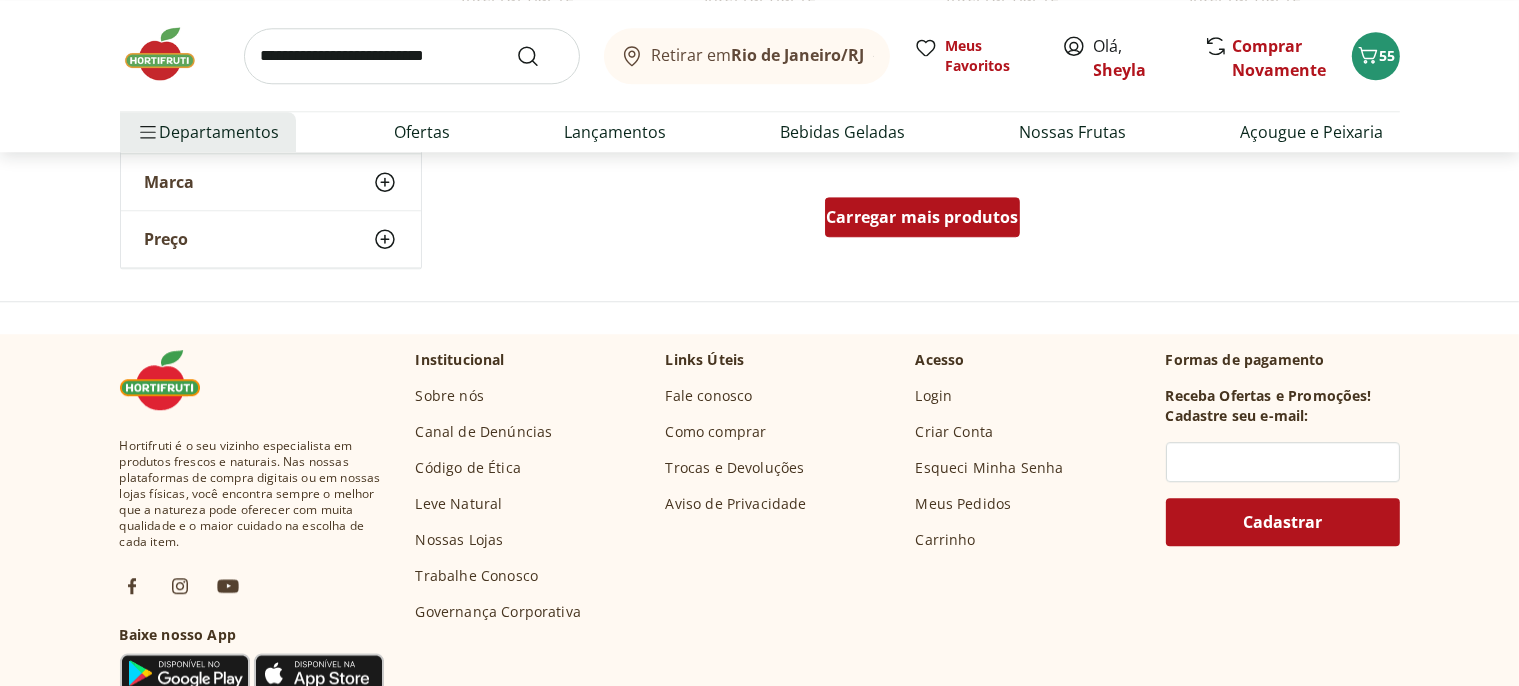 click on "Carregar mais produtos" at bounding box center (922, 217) 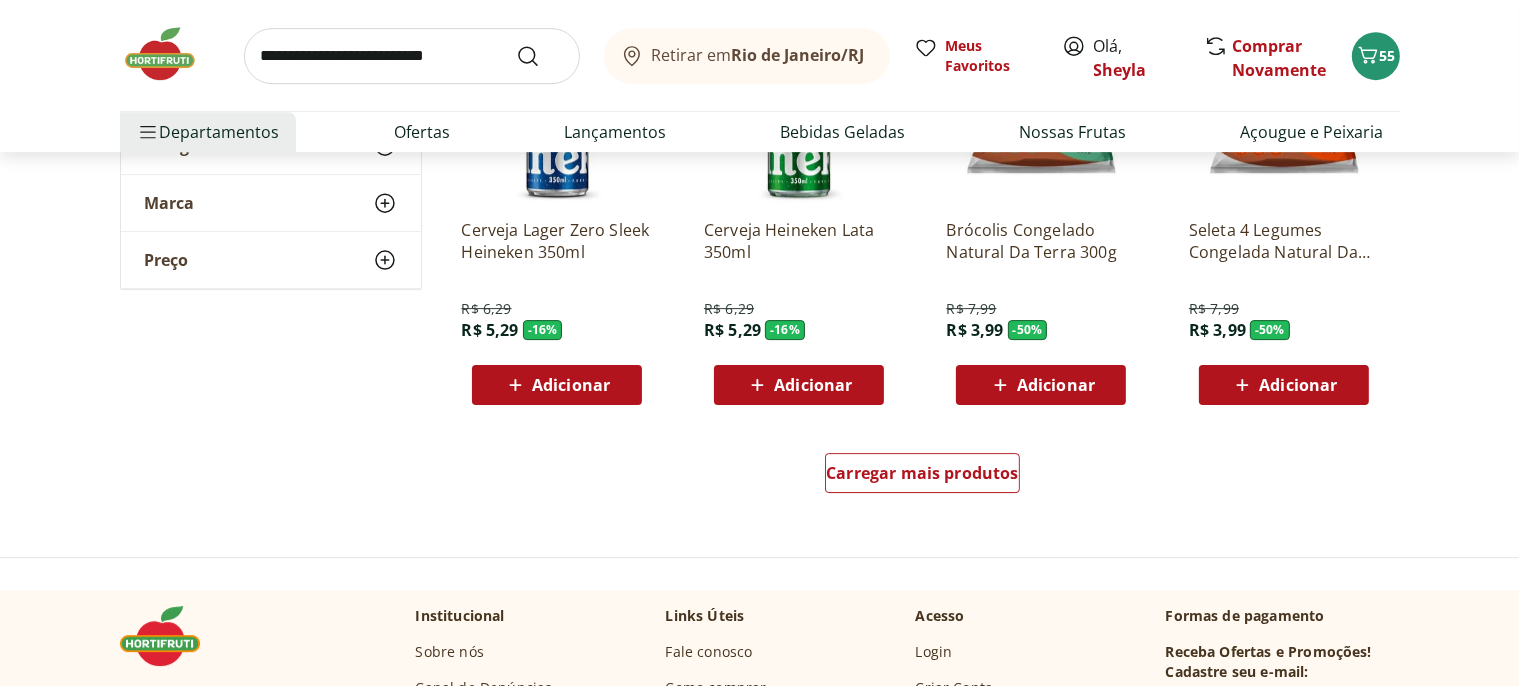 scroll, scrollTop: 6441, scrollLeft: 0, axis: vertical 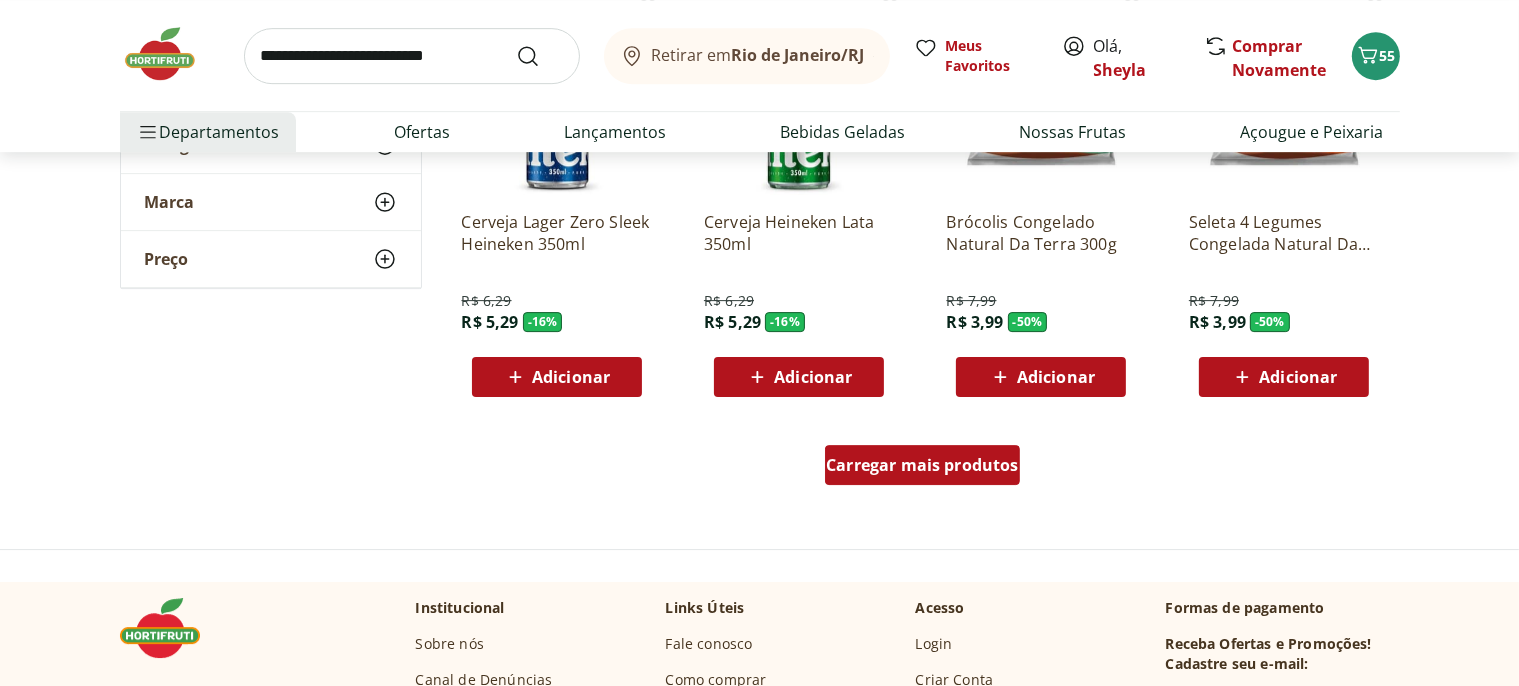 click on "Carregar mais produtos" at bounding box center [922, 465] 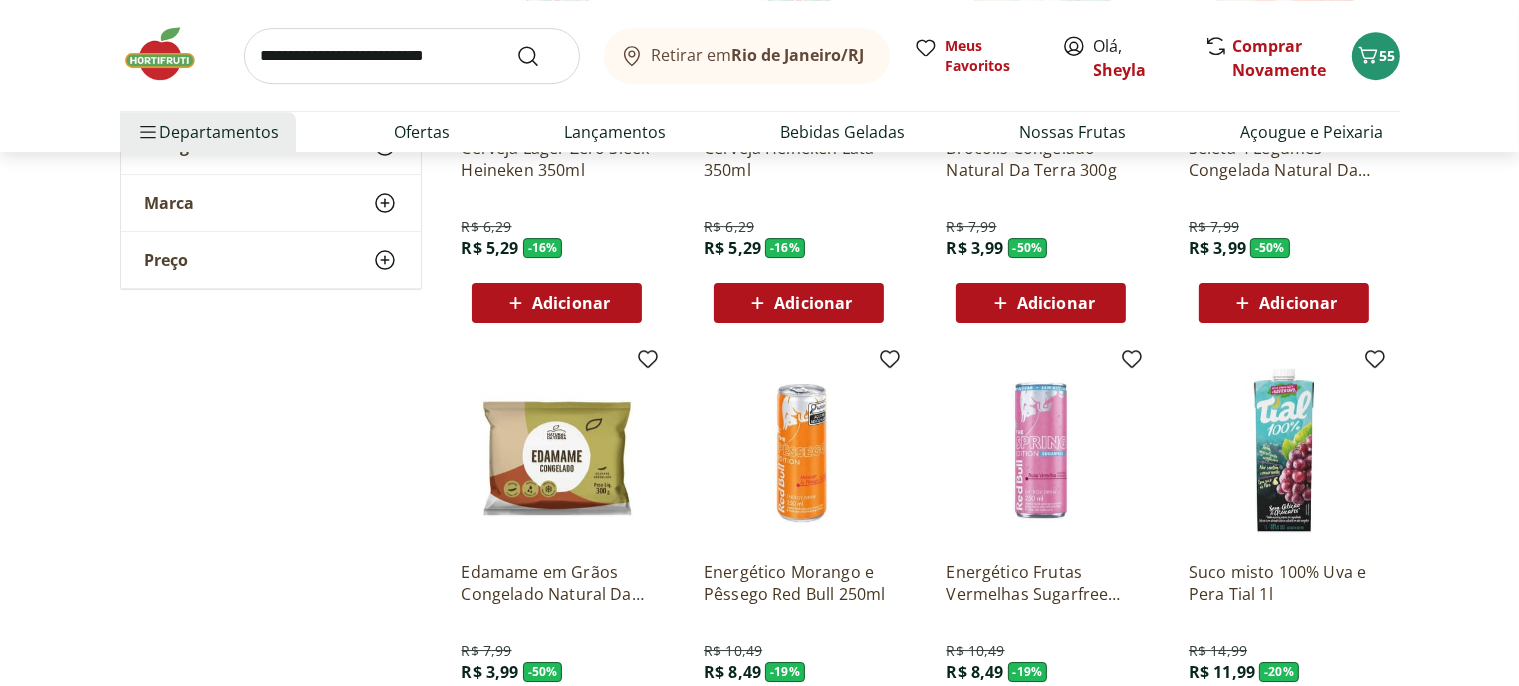 scroll, scrollTop: 6652, scrollLeft: 0, axis: vertical 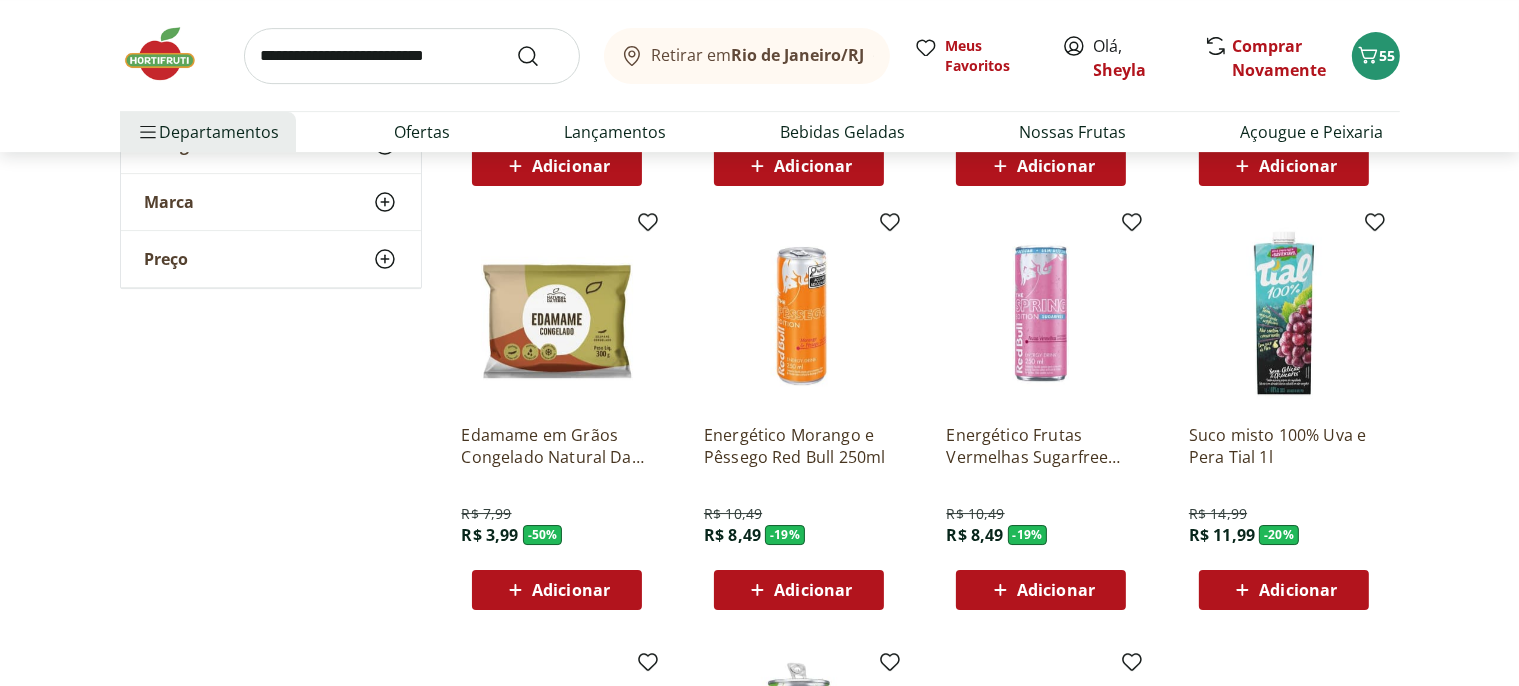 click on "Adicionar" at bounding box center [571, 590] 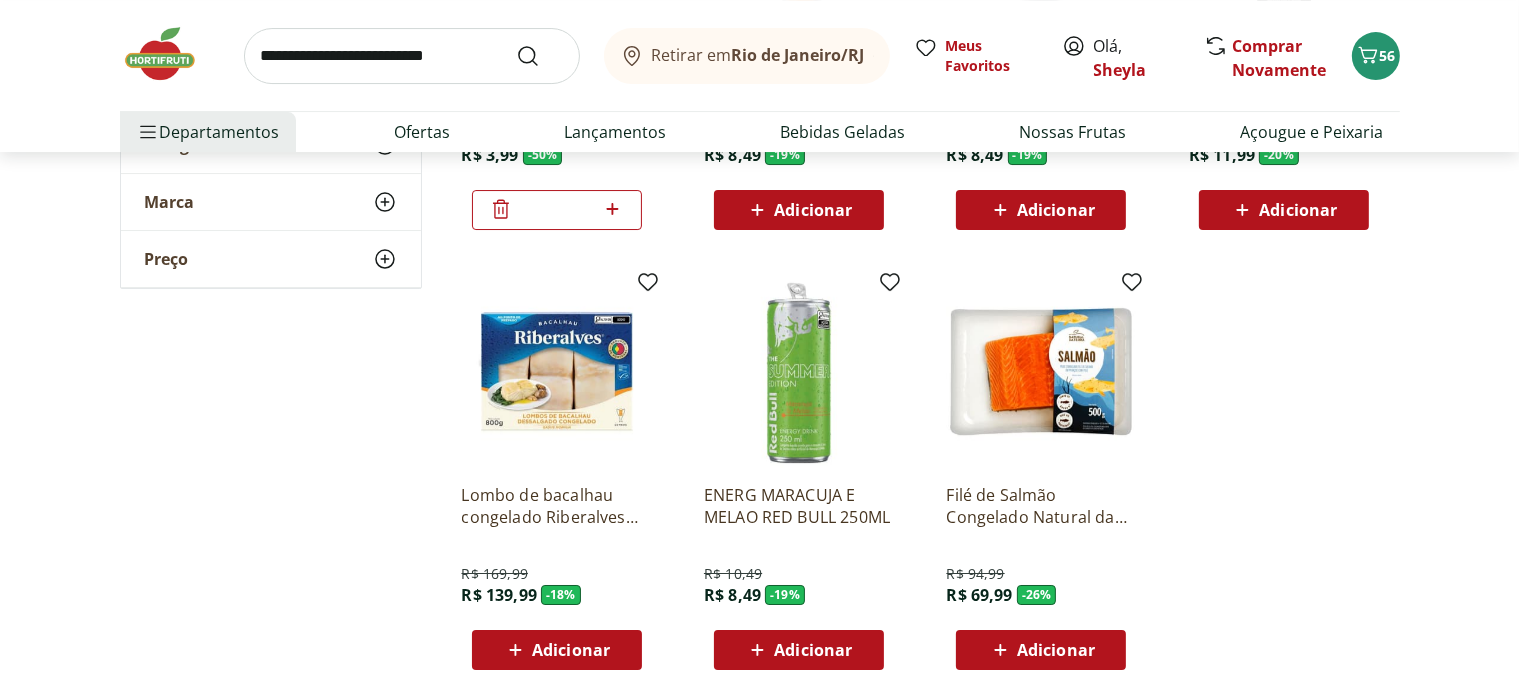 scroll, scrollTop: 6969, scrollLeft: 0, axis: vertical 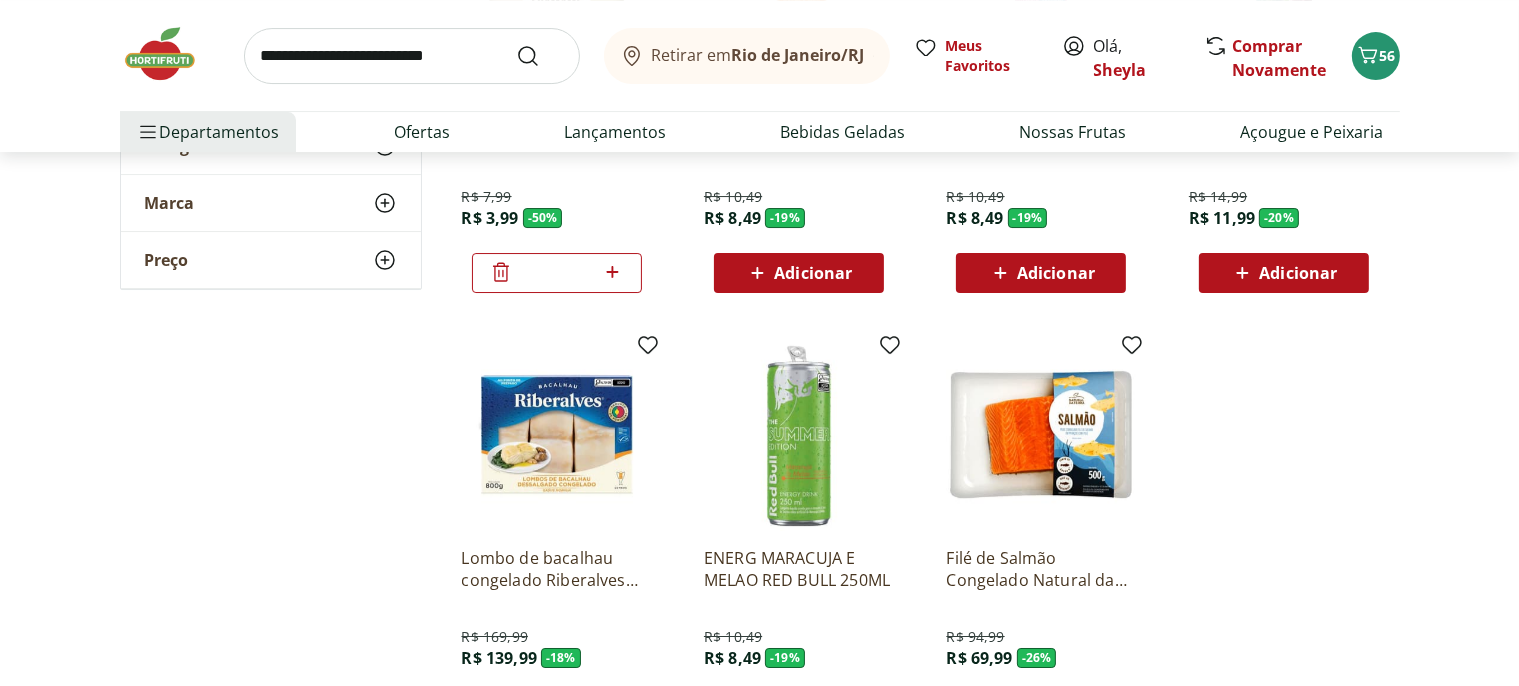 click on "Filé de Salmão Congelado Natural da Terra" at bounding box center [1041, 569] 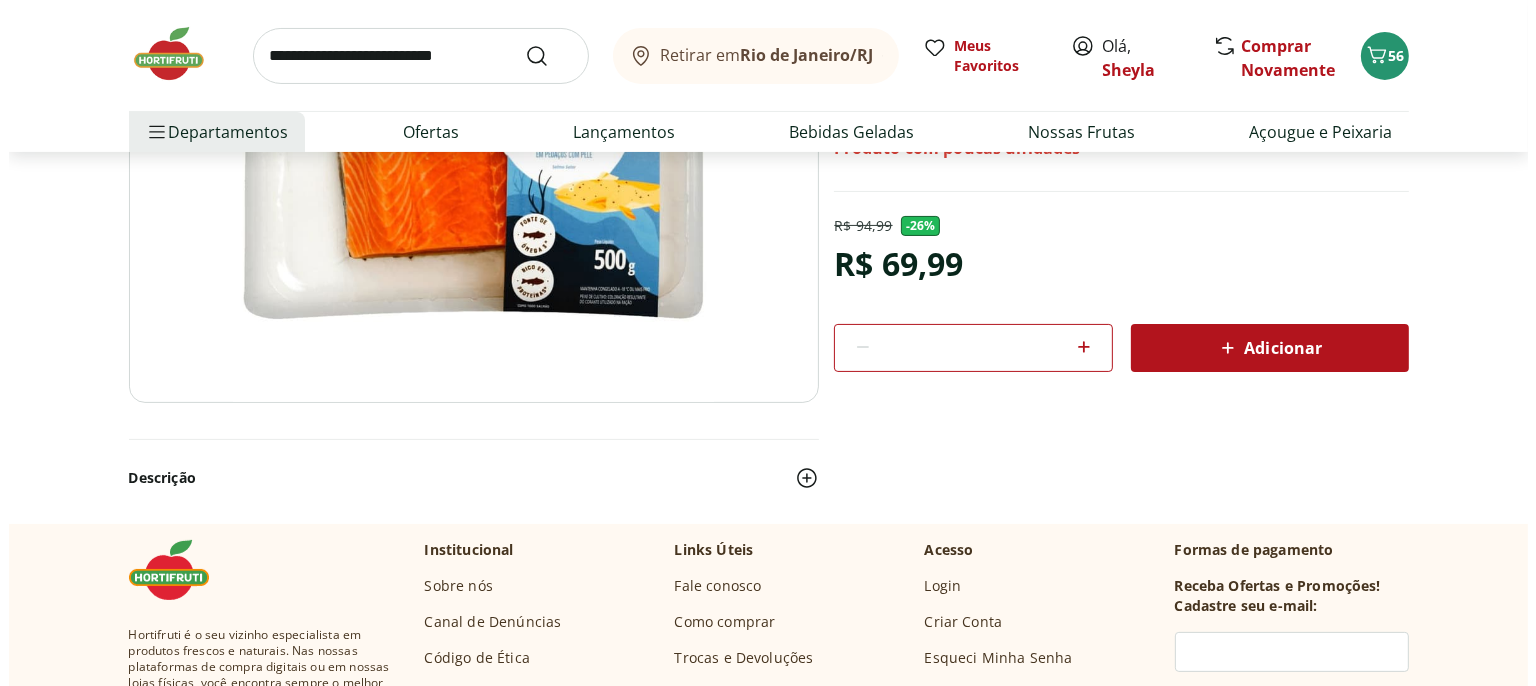 scroll, scrollTop: 0, scrollLeft: 0, axis: both 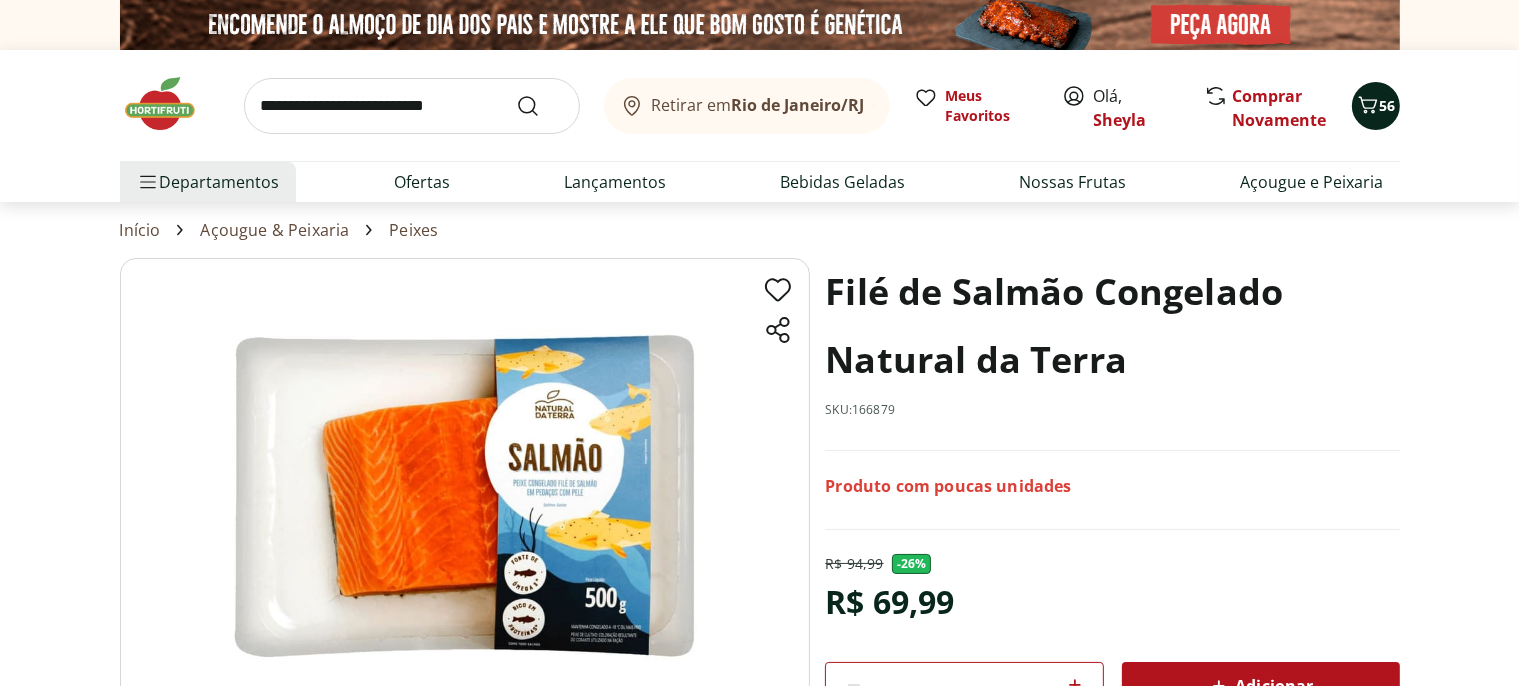 click 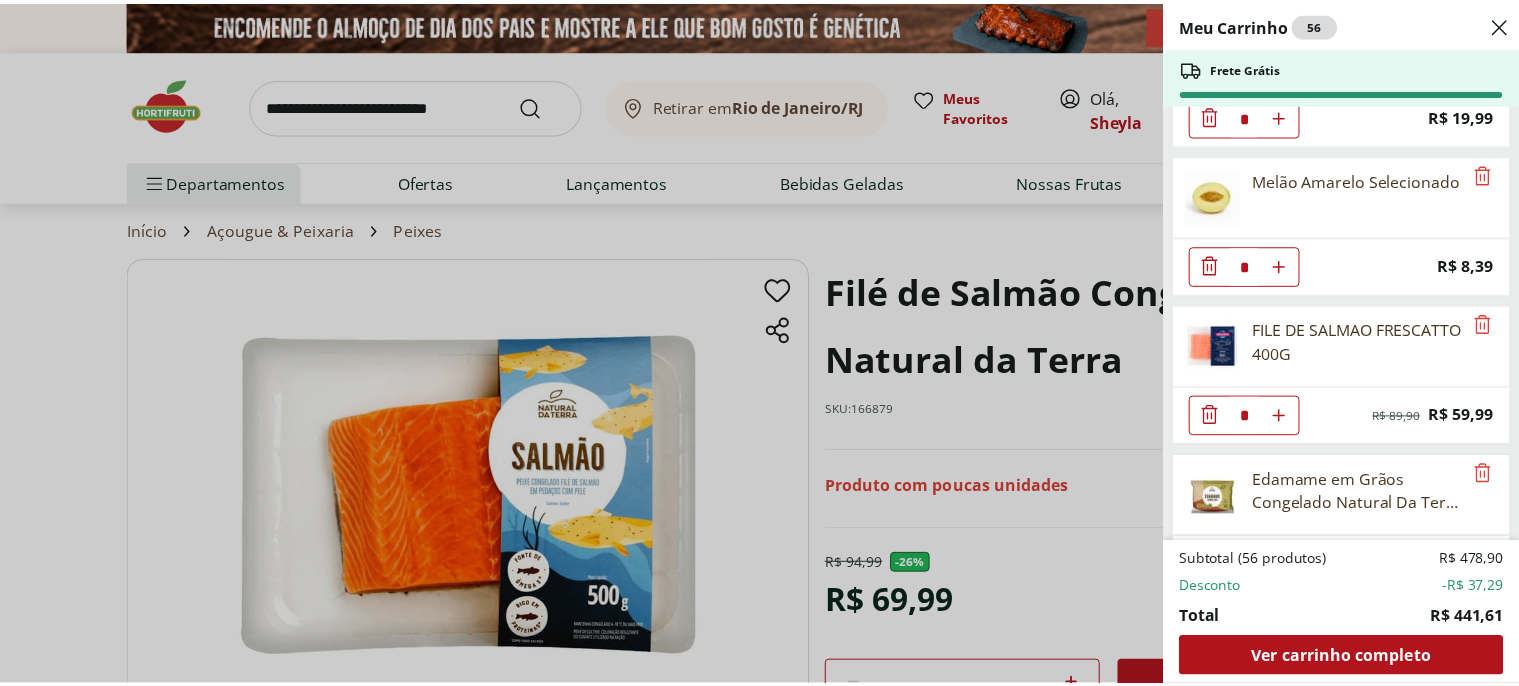 scroll, scrollTop: 5224, scrollLeft: 0, axis: vertical 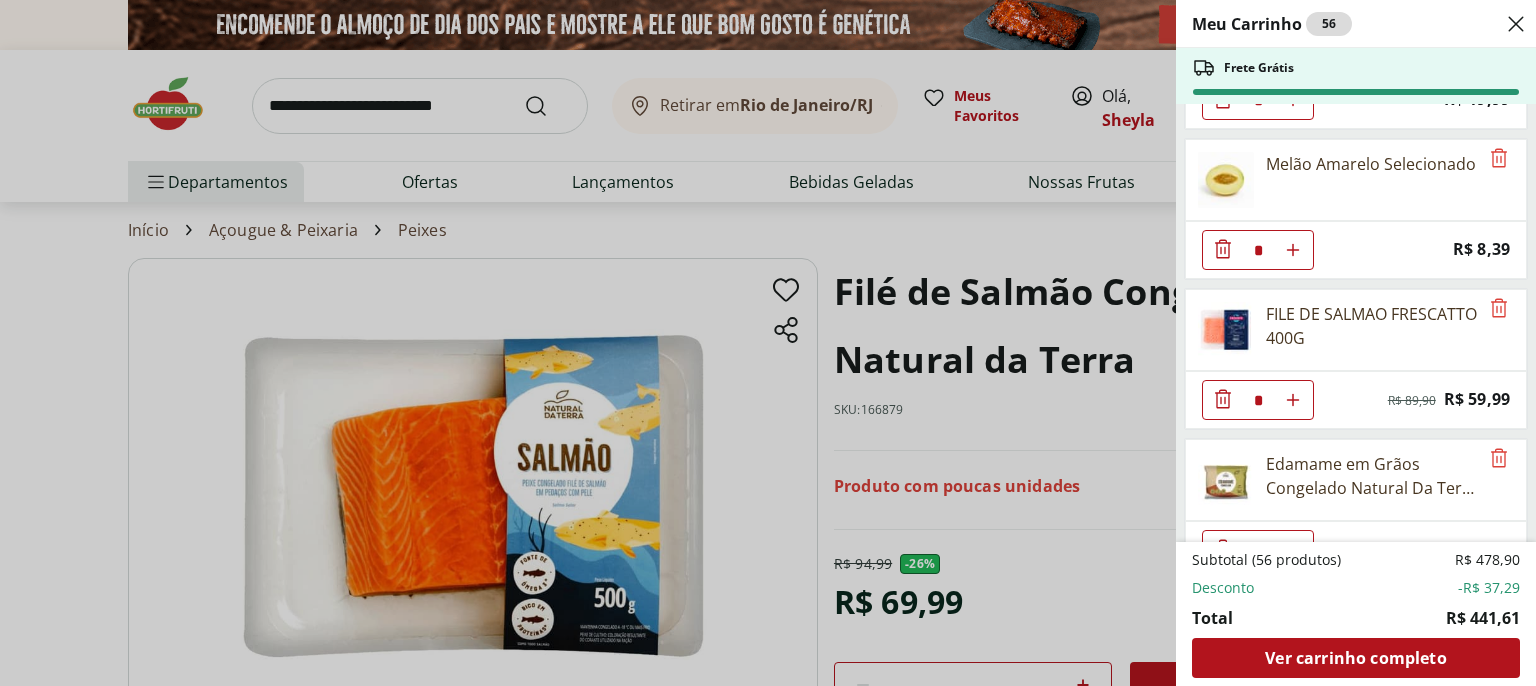 click on "Meu Carrinho 56 Frete Grátis Ovo caipira vermelho HNT 20 unidades * Price: R$ 26,99 Couve Mineira Unidade * Price: R$ 3,79 Rúcula Unidade * Price: R$ 3,49 Espinafre Unidade * Price: R$ 3,99 Repolho Roxo Unidade * Price: R$ 3,84 Tomate Grape Fiorello 300g * Price: R$ 7,99 Batata Doce Unidade * Price: R$ 1,53 Cebola Nacional Unidade * Original price: R$ 1,00 Price: R$ 0,75 Pão de Forma Zero Açúcar 12 Grãos Plus Vita 350g * Price: R$ 16,99 Cenoura Ralada Pote * Price: R$ 4,60 Chuchu Processado * Price: R$ 7,65 Sopa Amarela Mexidona 130g * Price: R$ 19,49 Sopa Detox Mexidona 130g * Price: R$ 19,49 ABACATE SELECIONADO * Price: R$ 11,39 Atum Sólido Natural Gomes Da Costa 170Gr * Price: R$ 15,99 Filé de Peito de Frango Bio Sadia 1kg * Price: R$ 29,99 Geleia De Frutas Vermelhas Diet Queensberry 280G * Price: R$ 29,99 Banana da Terra Unidade * Price: R$ 3,85 Banana Prata Orgânica * Price: R$ 14,39 Mexerica Rio Unidade * Price: R$ 1,92 Kiwi Gold Unidade * Original price: R$ 6,60 Price: *" at bounding box center [768, 343] 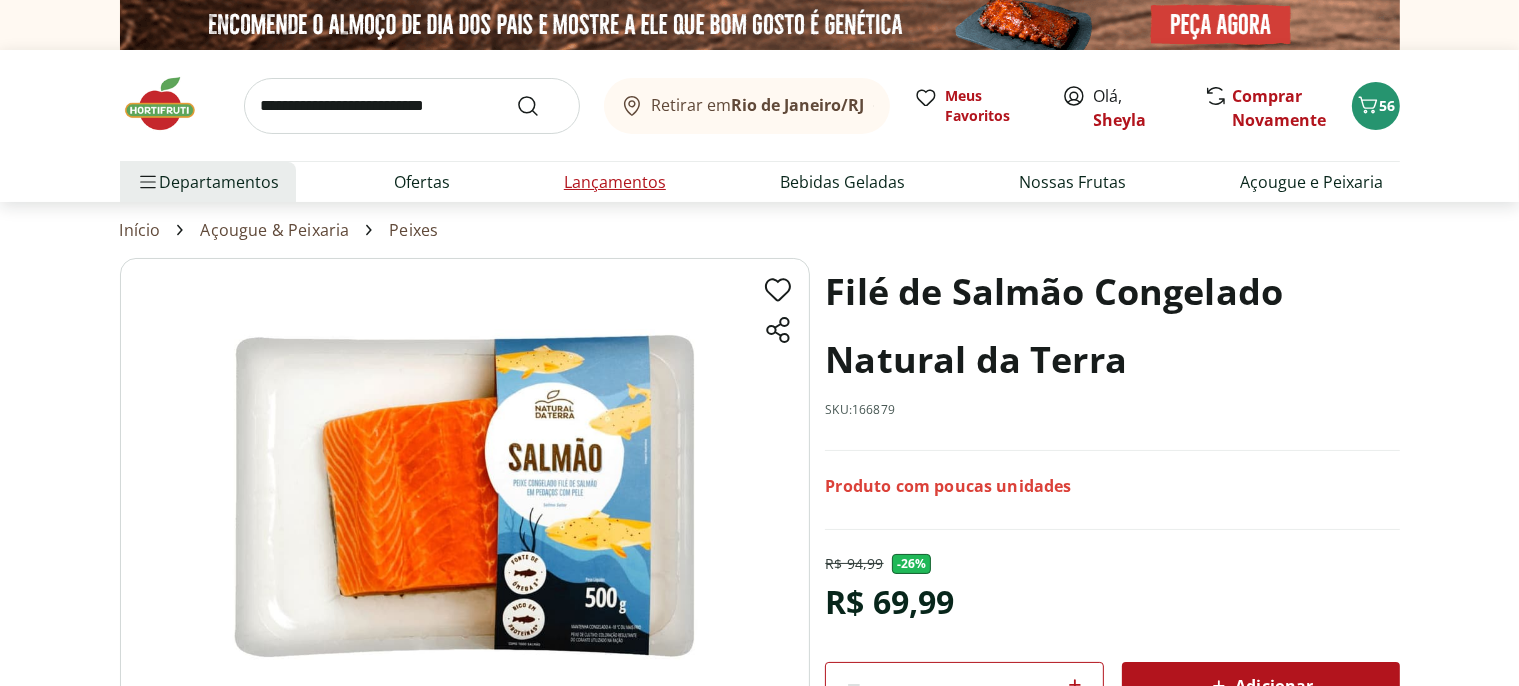 click on "Lançamentos" at bounding box center [615, 182] 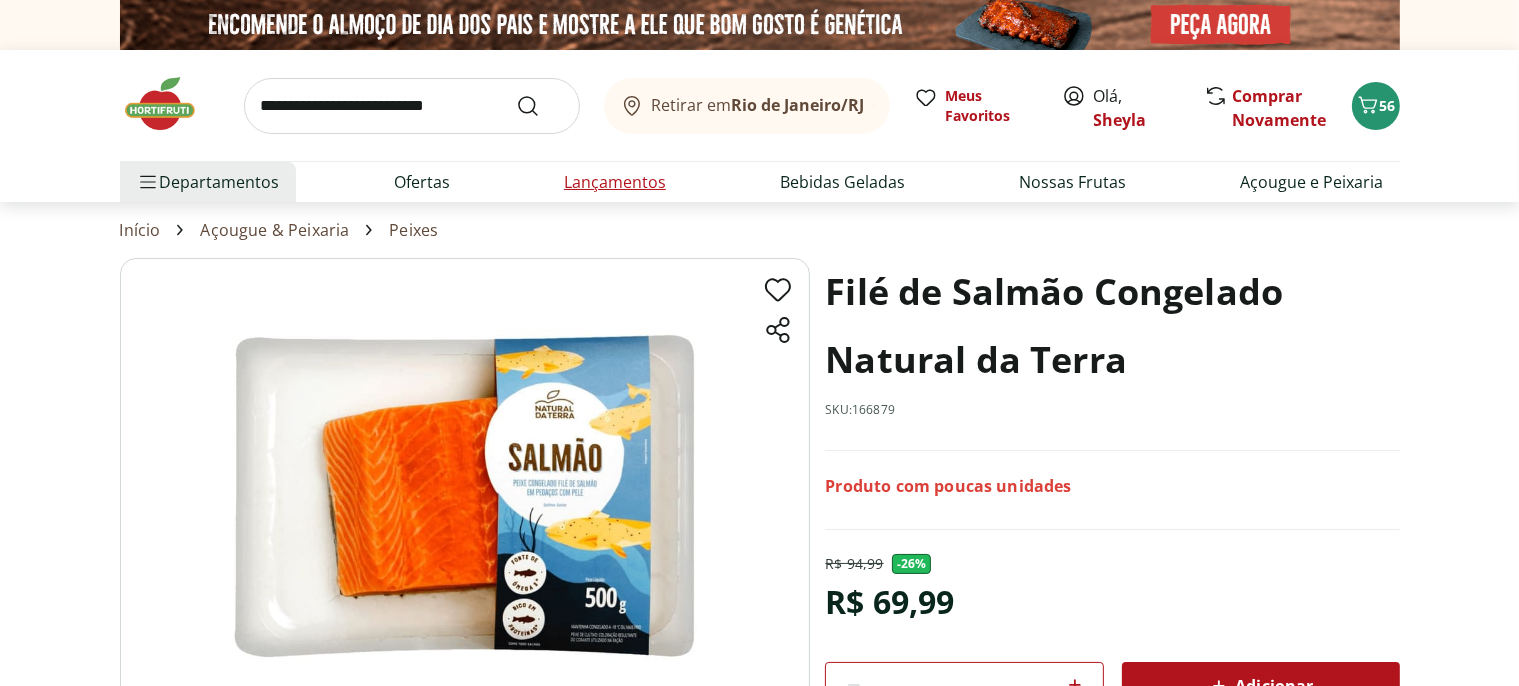 click on "Lançamentos" at bounding box center (615, 182) 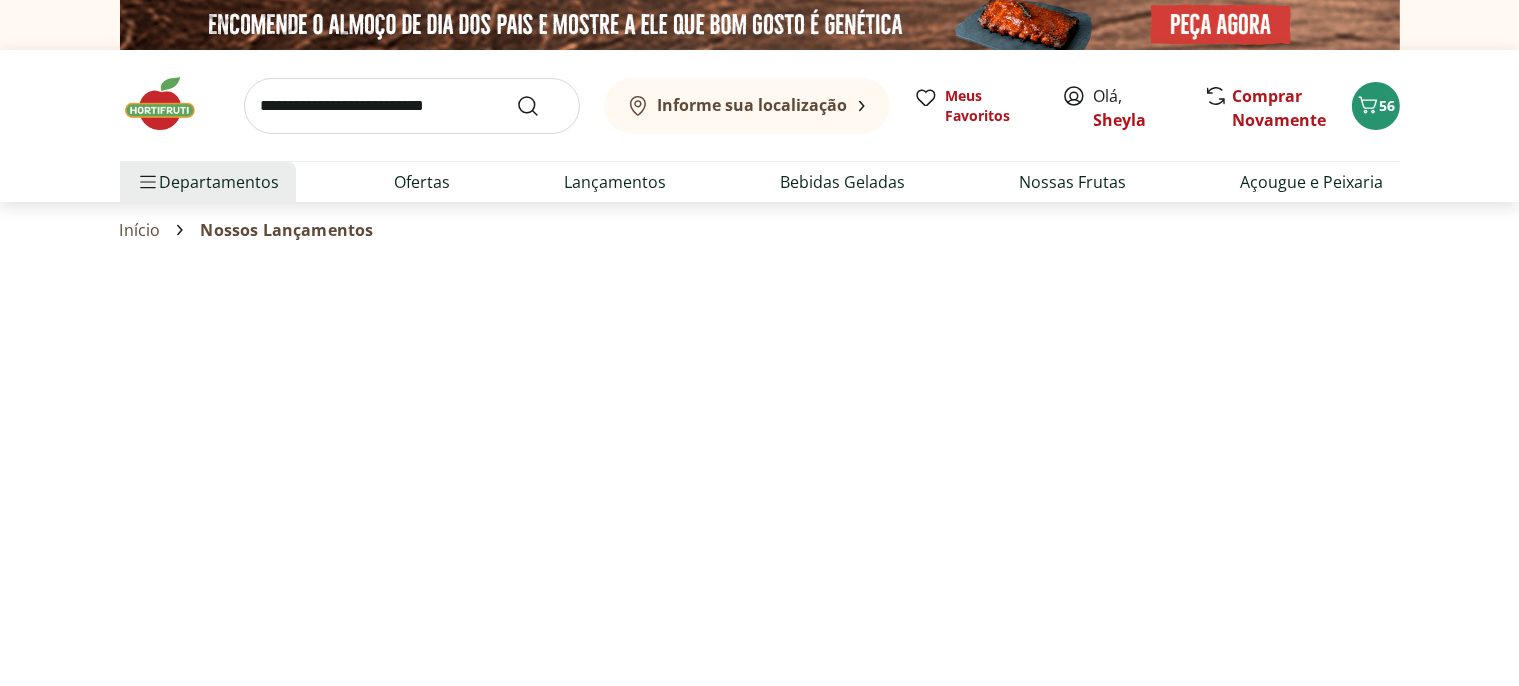 select on "**********" 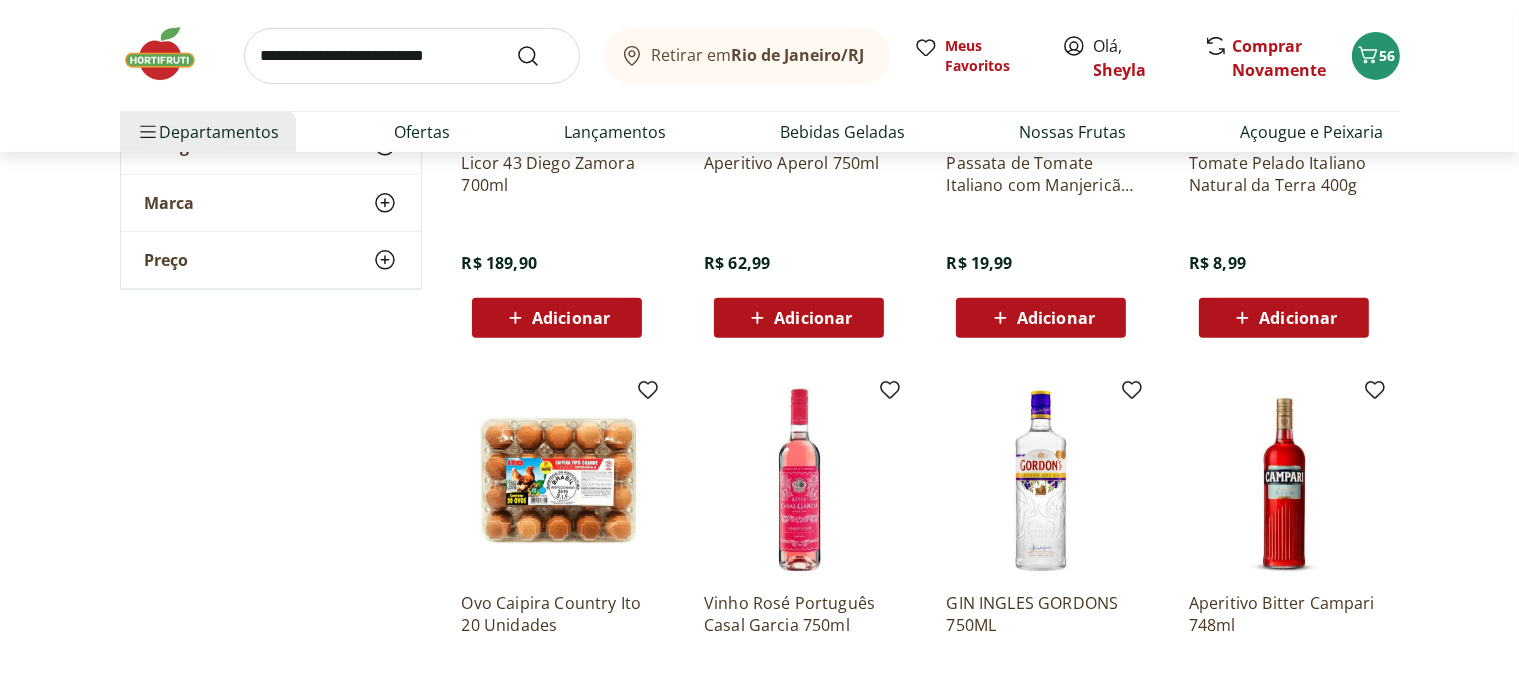 scroll, scrollTop: 1267, scrollLeft: 0, axis: vertical 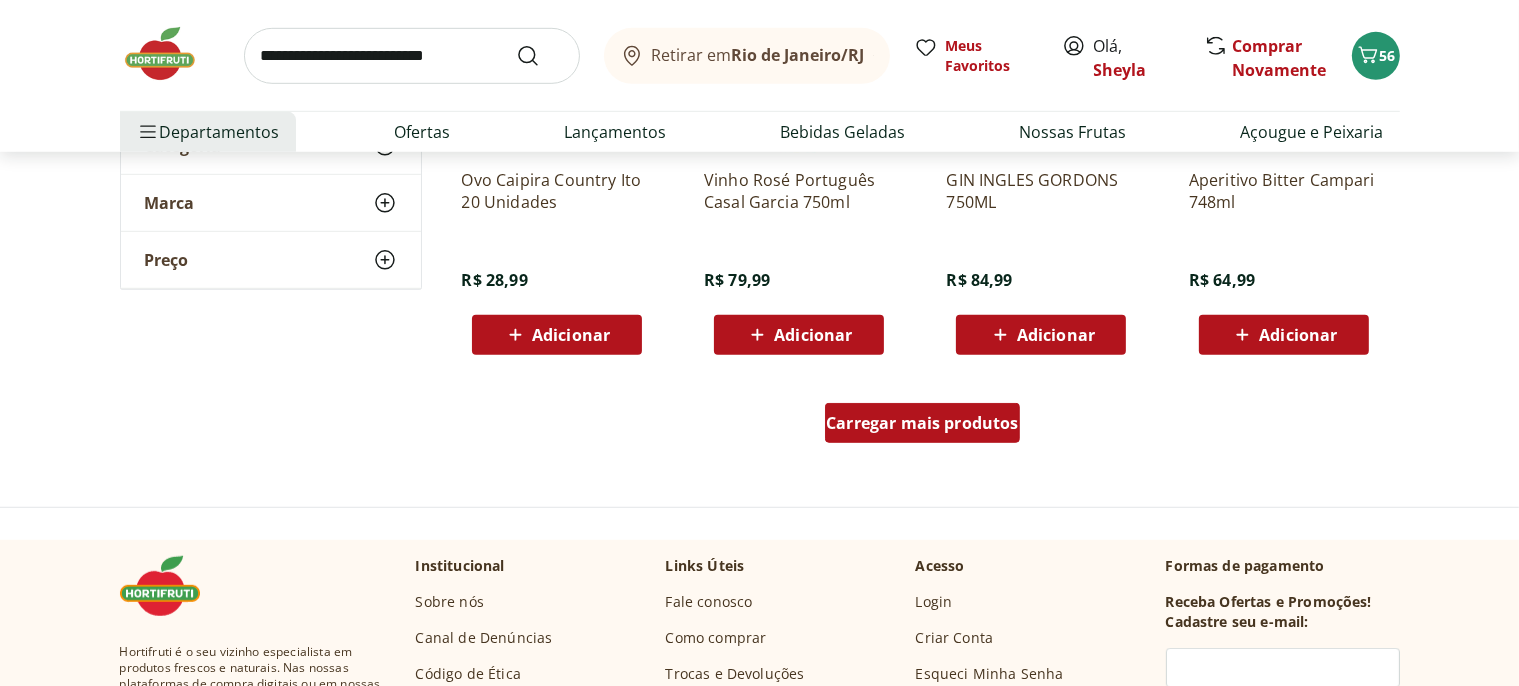 click on "Carregar mais produtos" at bounding box center [922, 423] 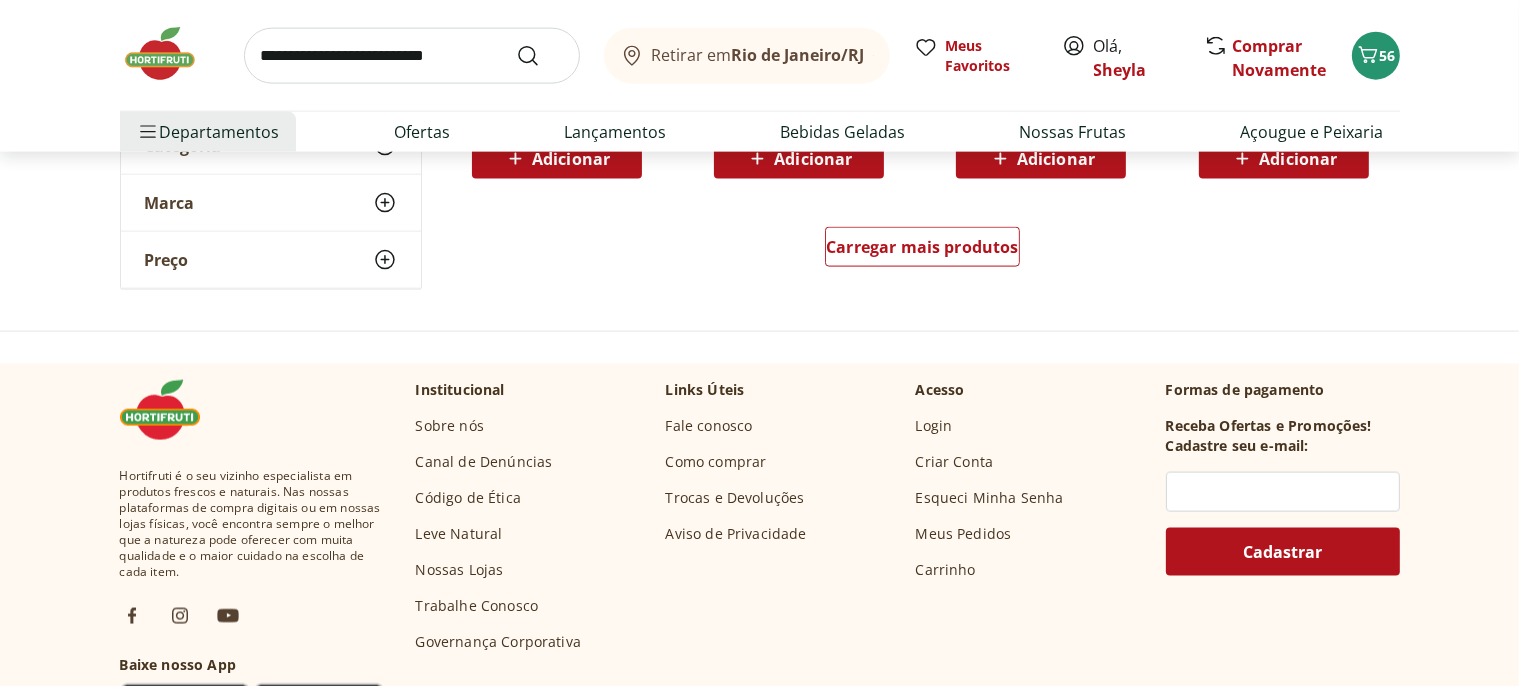scroll, scrollTop: 2745, scrollLeft: 0, axis: vertical 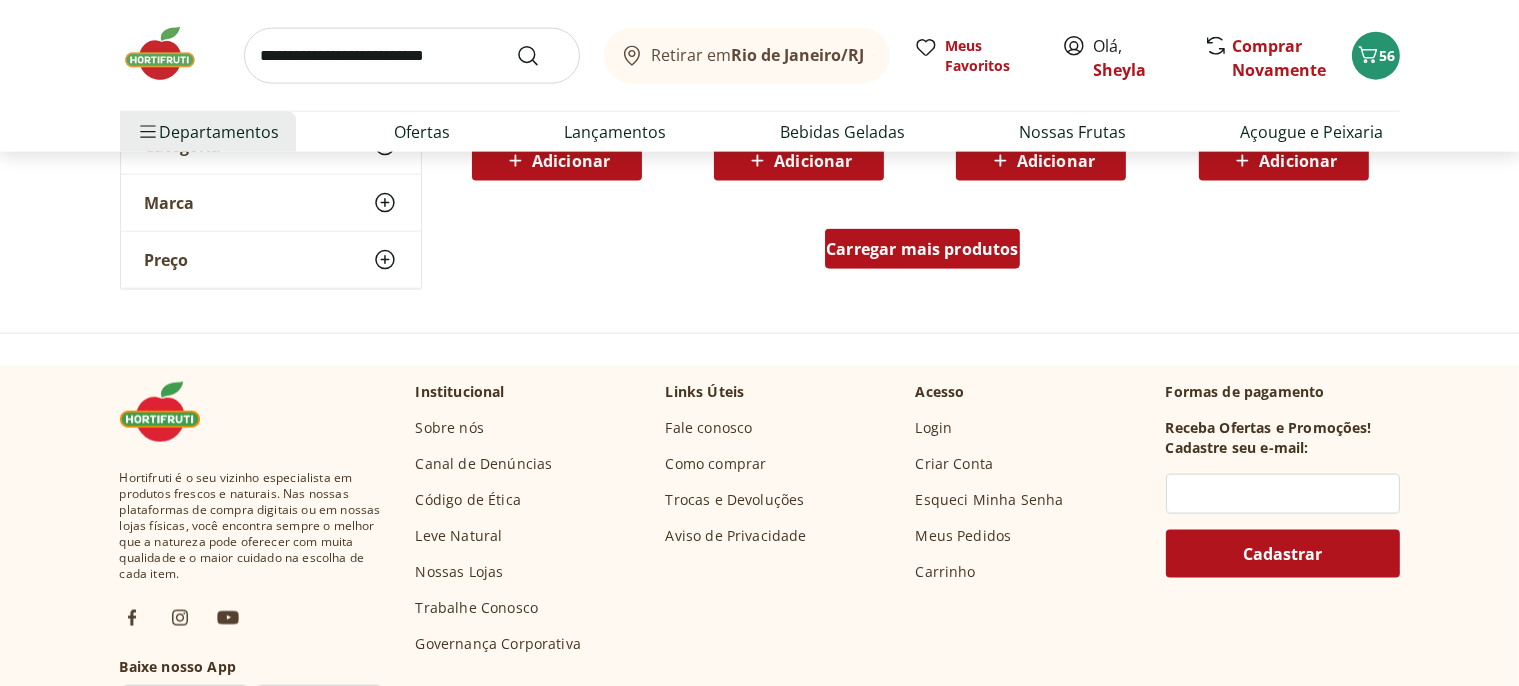 click on "Carregar mais produtos" at bounding box center (922, 249) 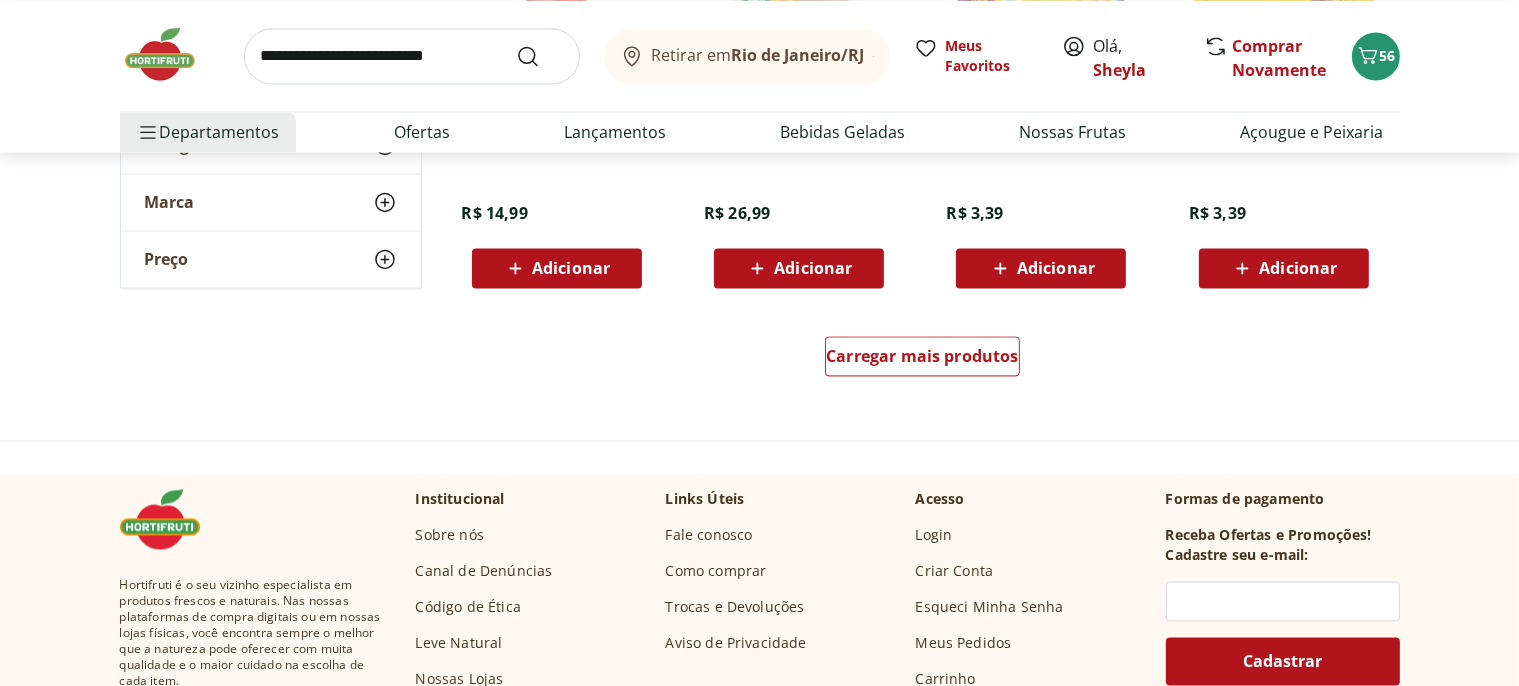scroll, scrollTop: 4012, scrollLeft: 0, axis: vertical 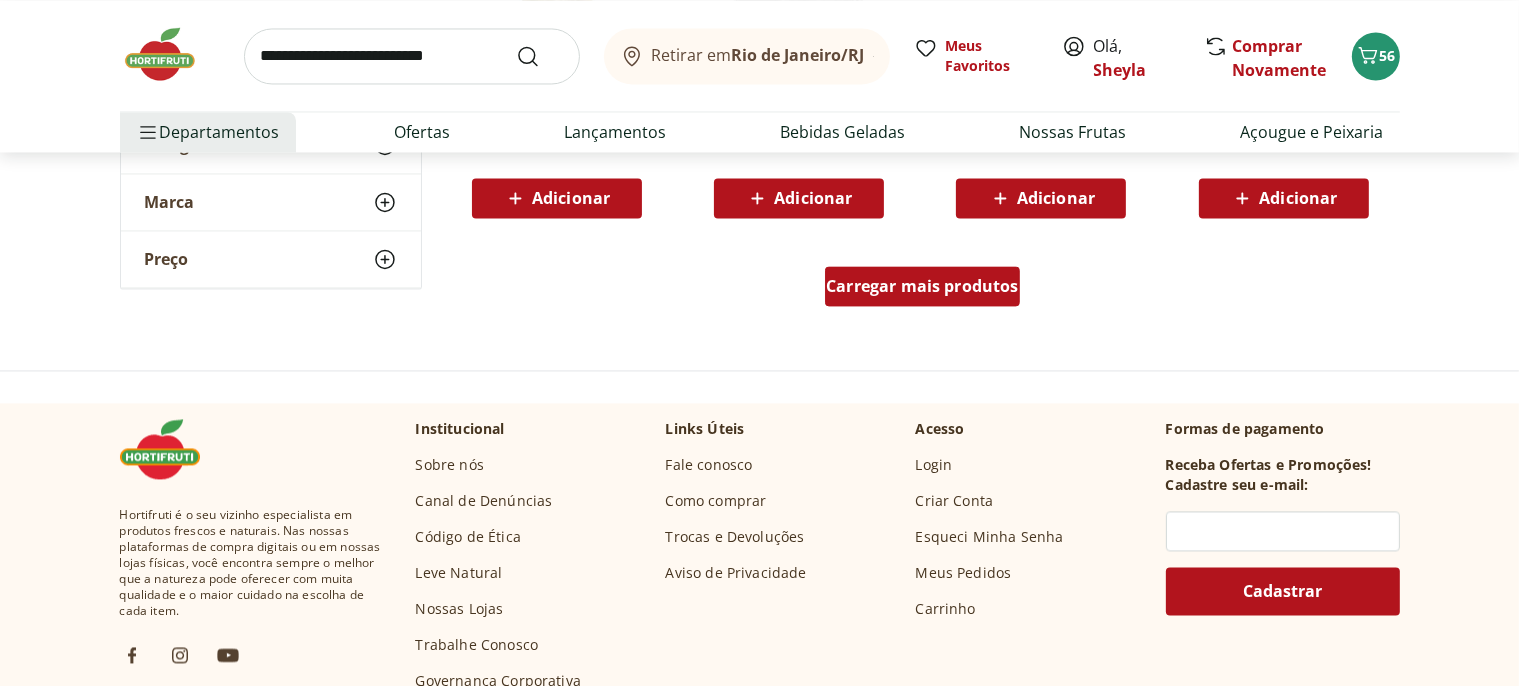 click on "Carregar mais produtos" at bounding box center (922, 286) 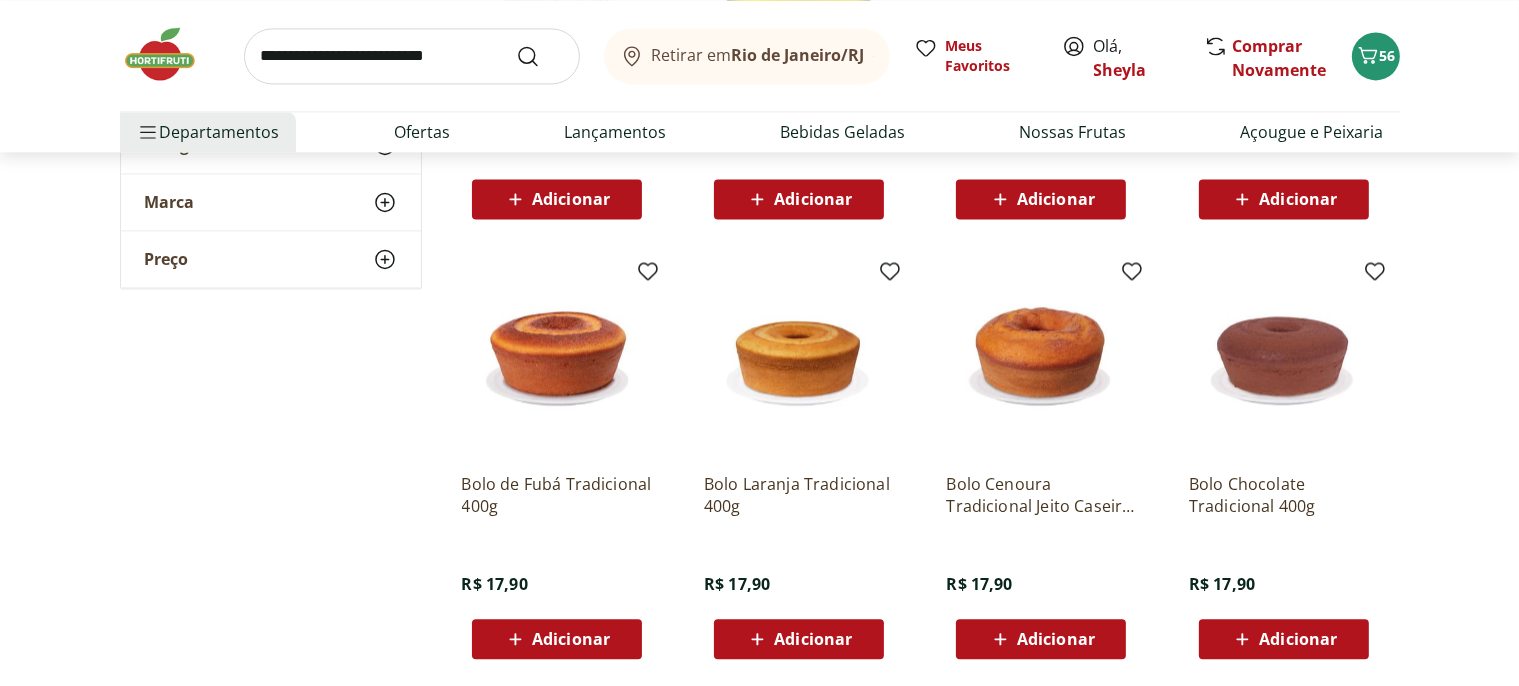 scroll, scrollTop: 4963, scrollLeft: 0, axis: vertical 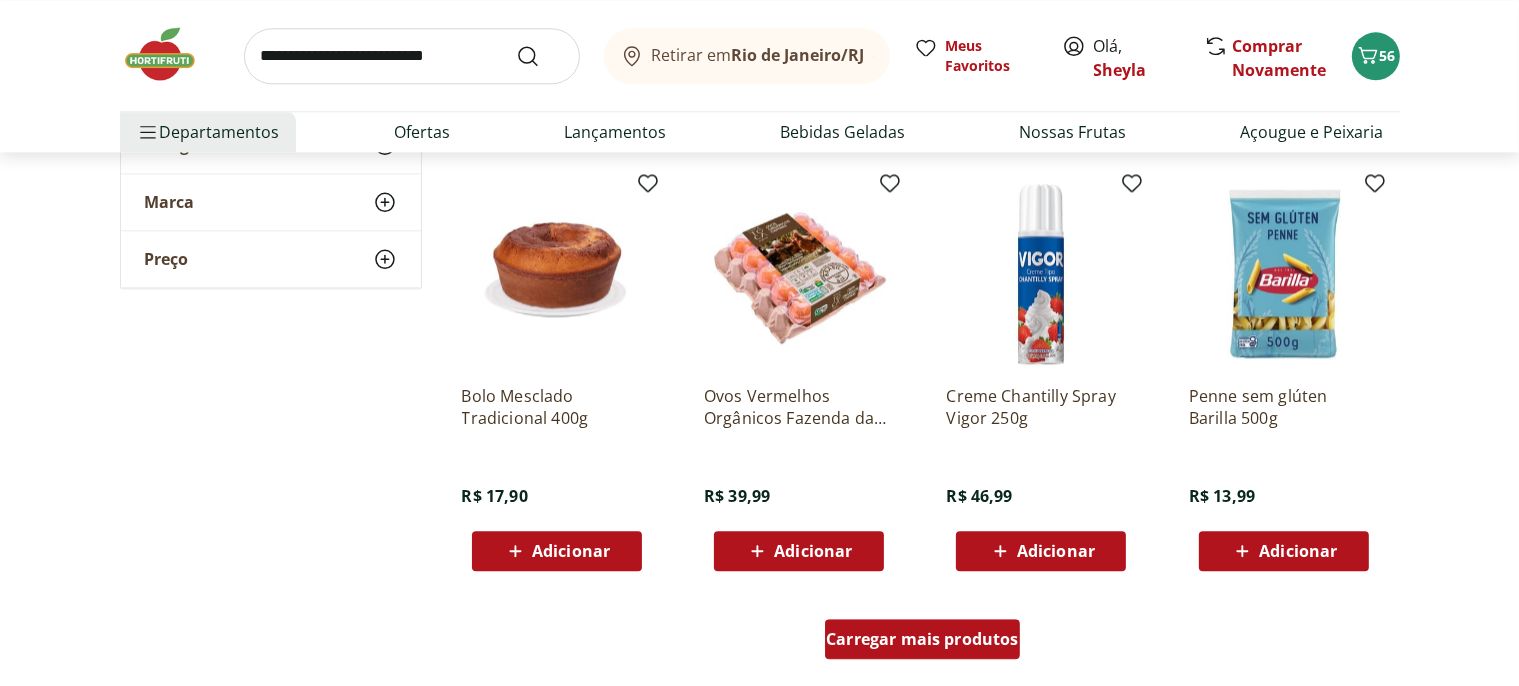 click on "Carregar mais produtos" at bounding box center (922, 639) 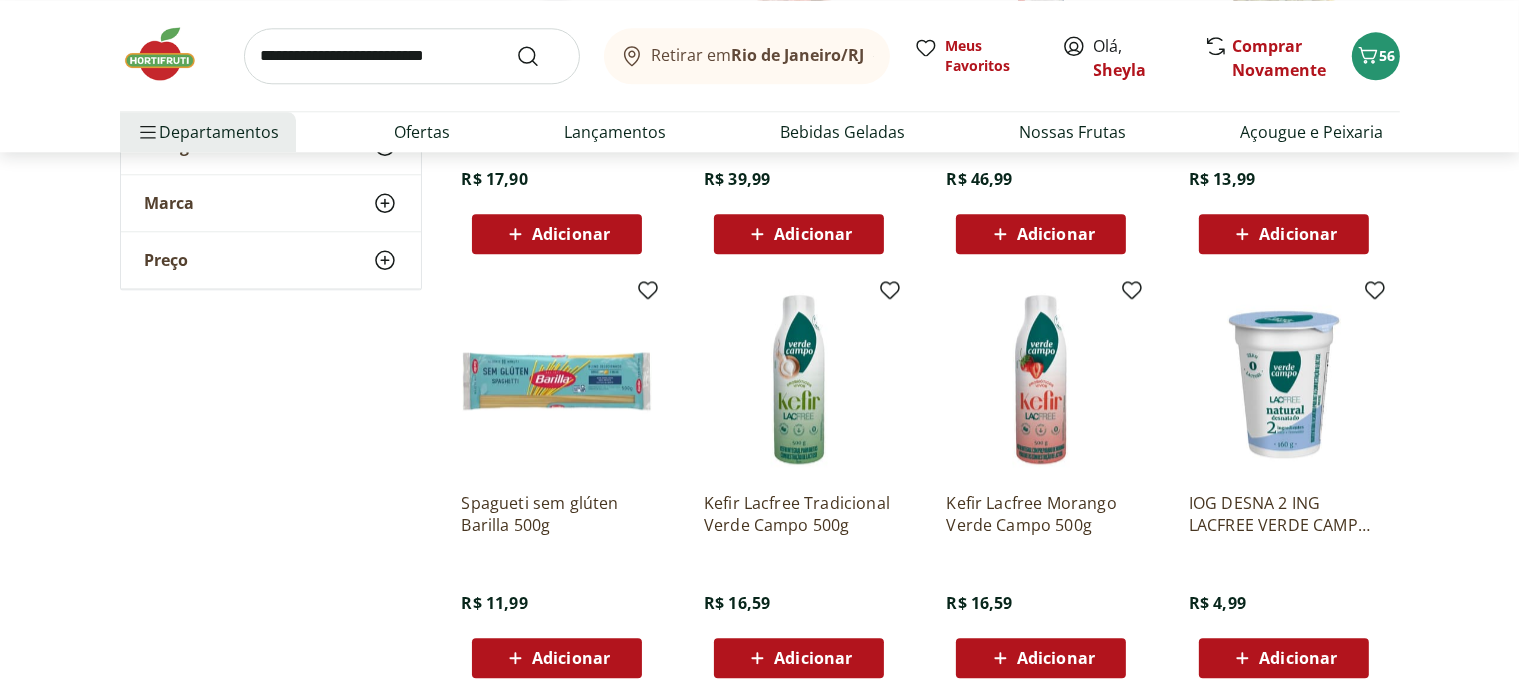 scroll, scrollTop: 5280, scrollLeft: 0, axis: vertical 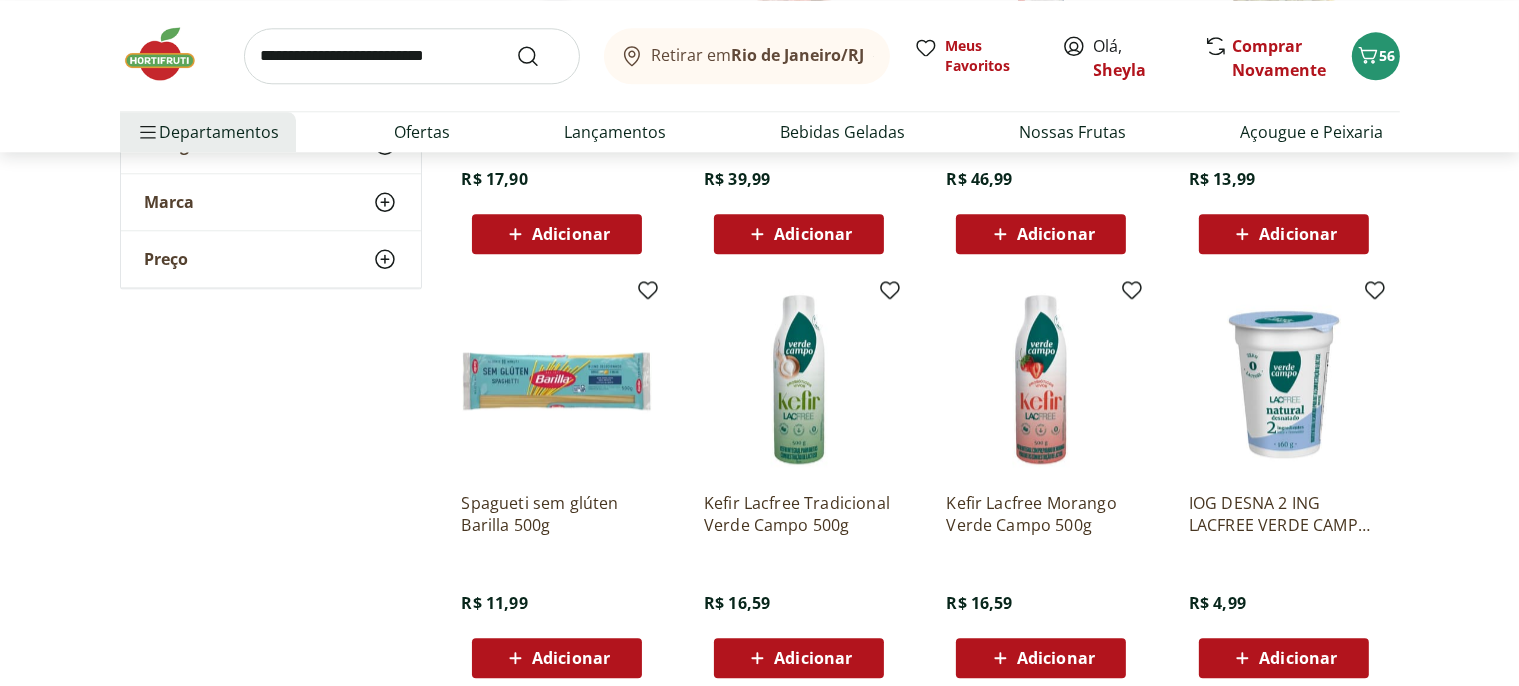 click at bounding box center (799, 381) 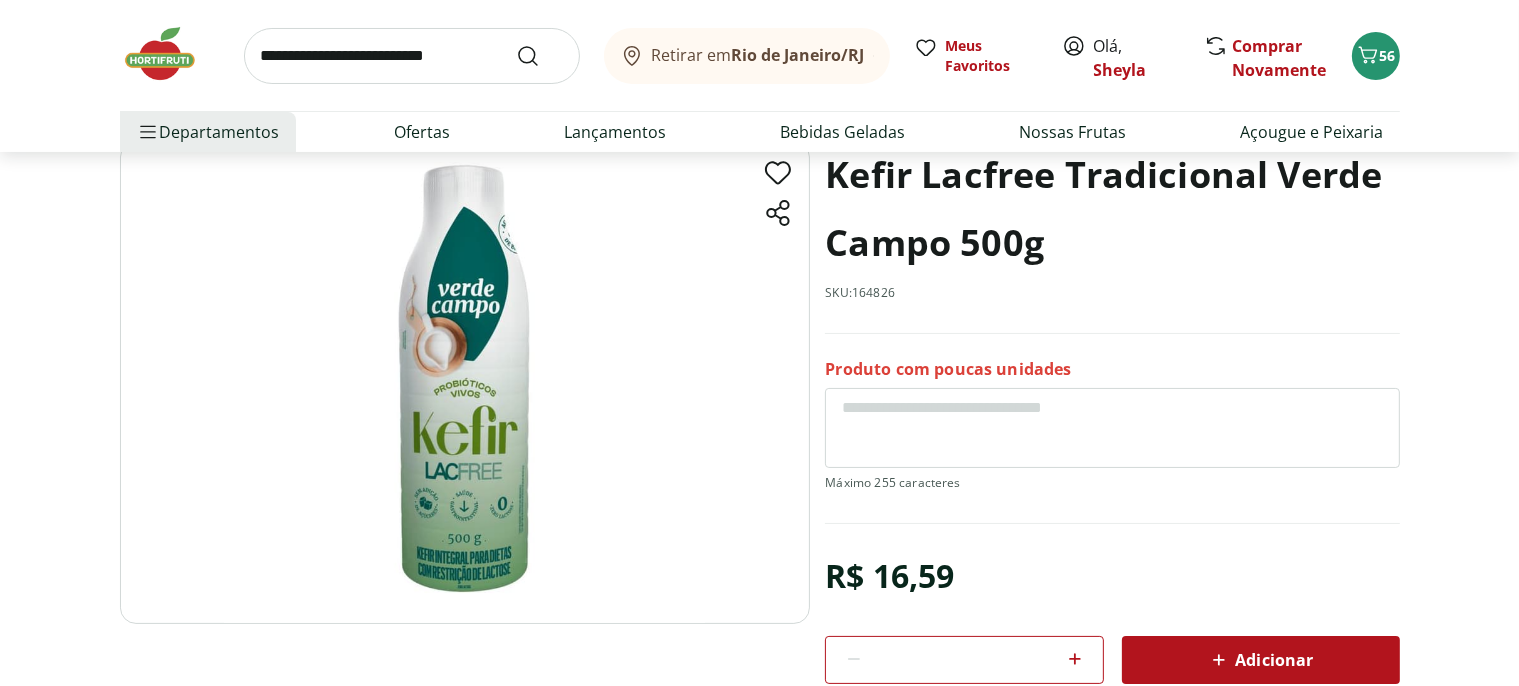 scroll, scrollTop: 316, scrollLeft: 0, axis: vertical 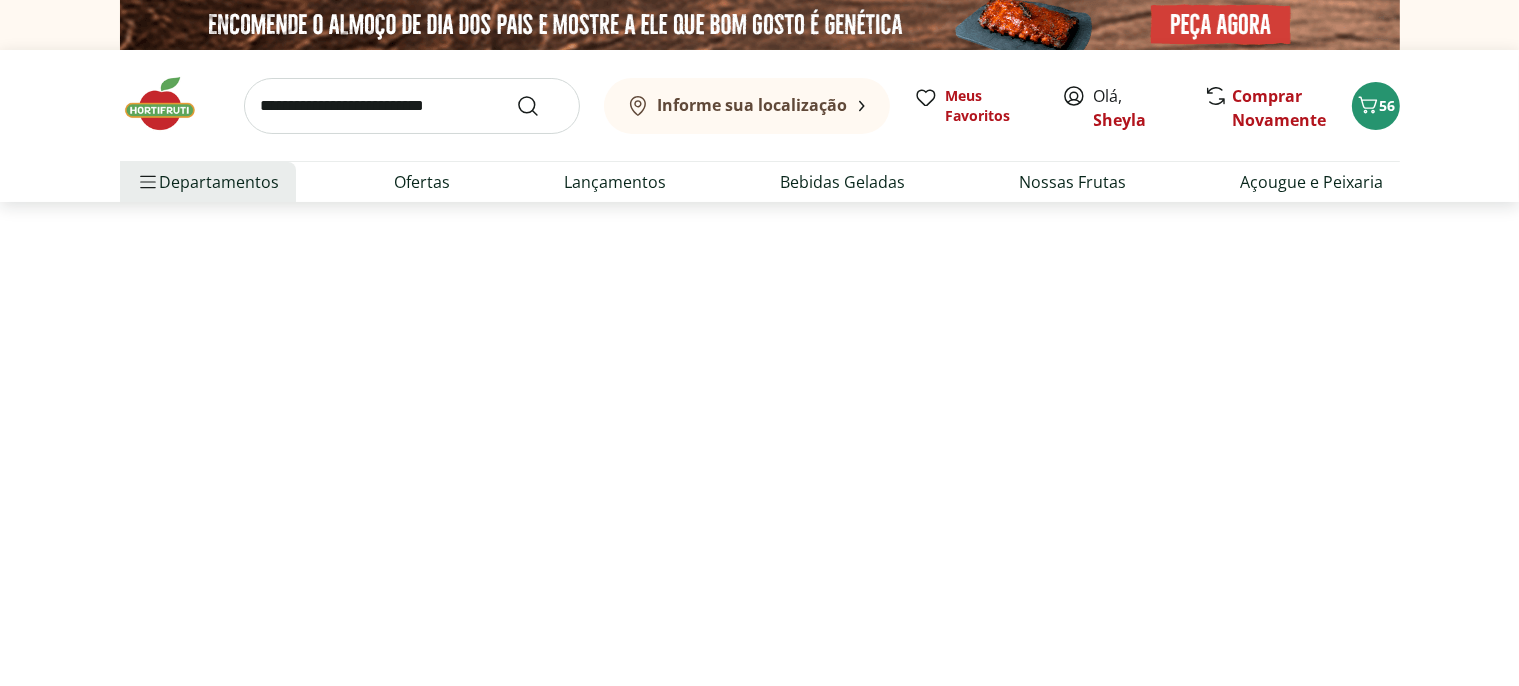 select on "**********" 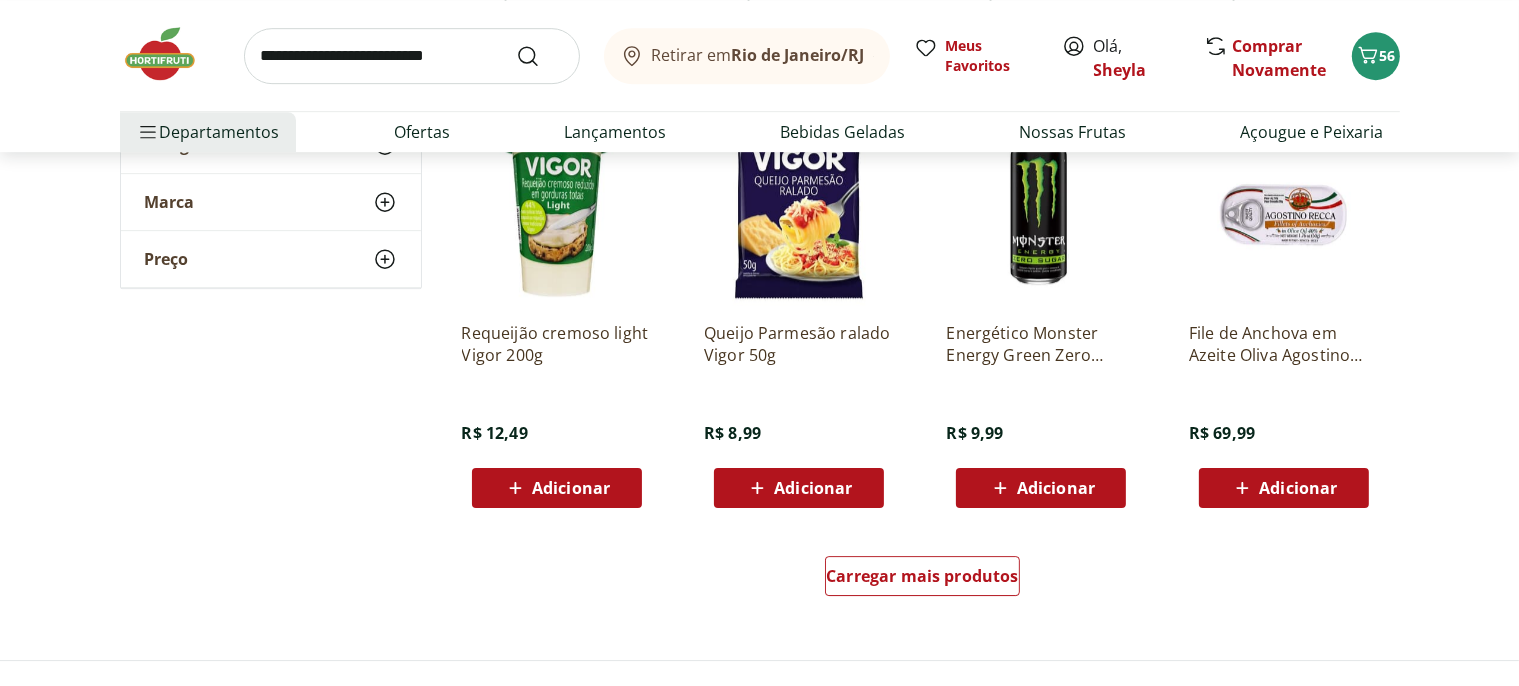 scroll, scrollTop: 6547, scrollLeft: 0, axis: vertical 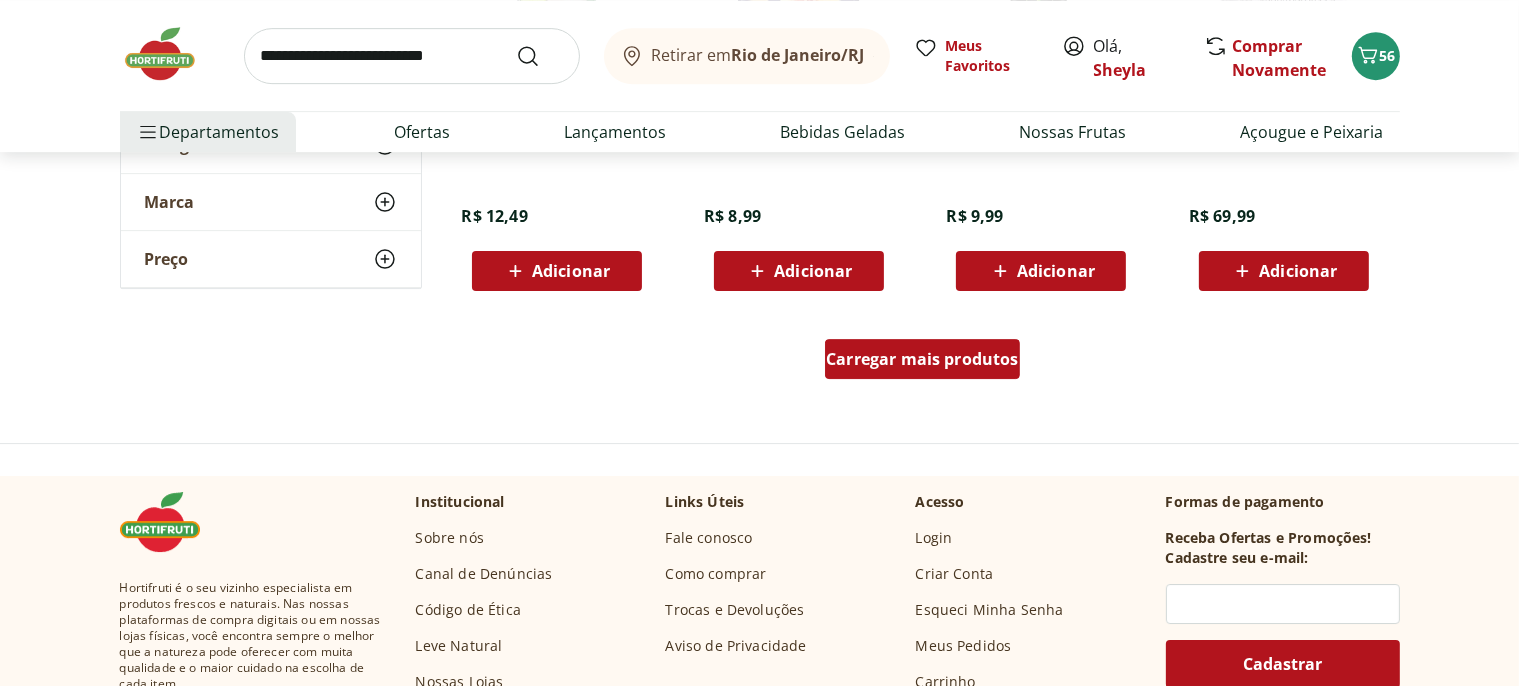 click on "Carregar mais produtos" at bounding box center (922, 359) 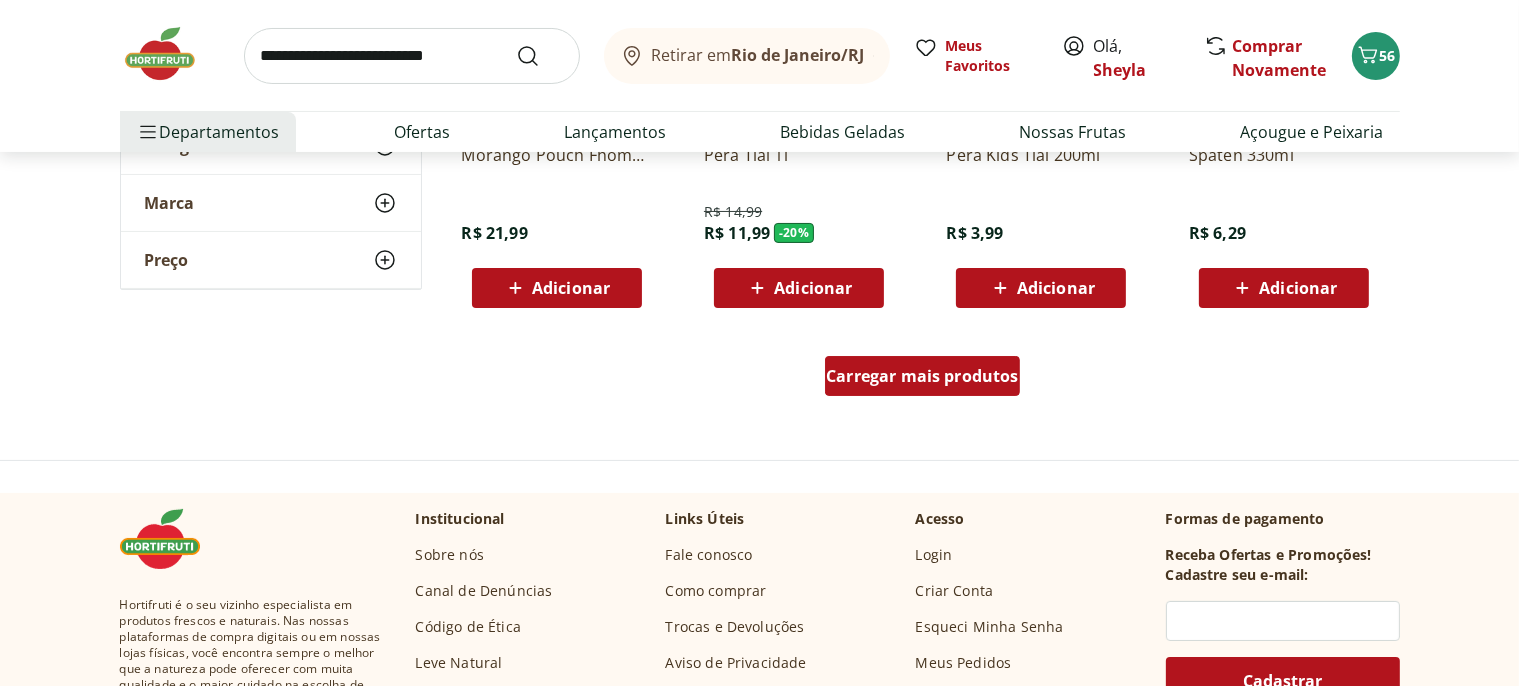 scroll, scrollTop: 7814, scrollLeft: 0, axis: vertical 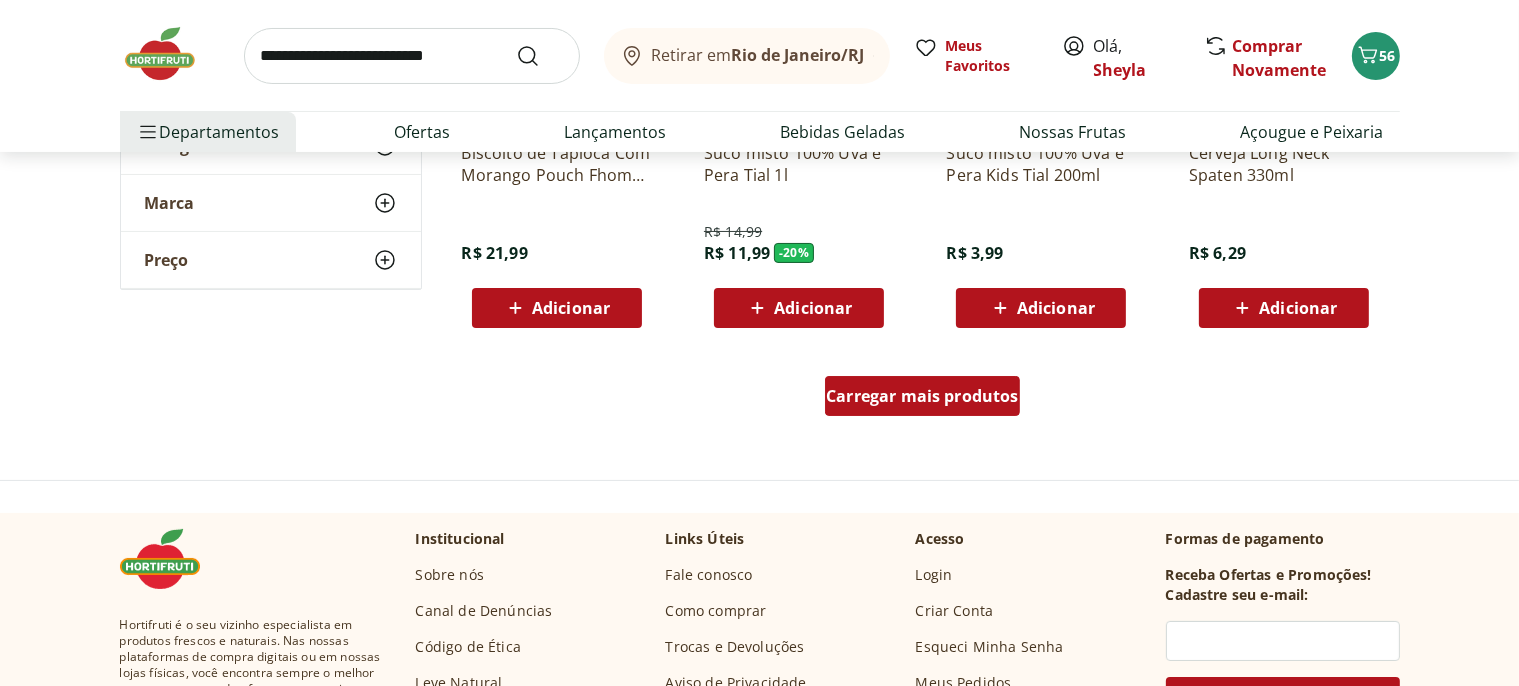click on "Carregar mais produtos" at bounding box center [922, 396] 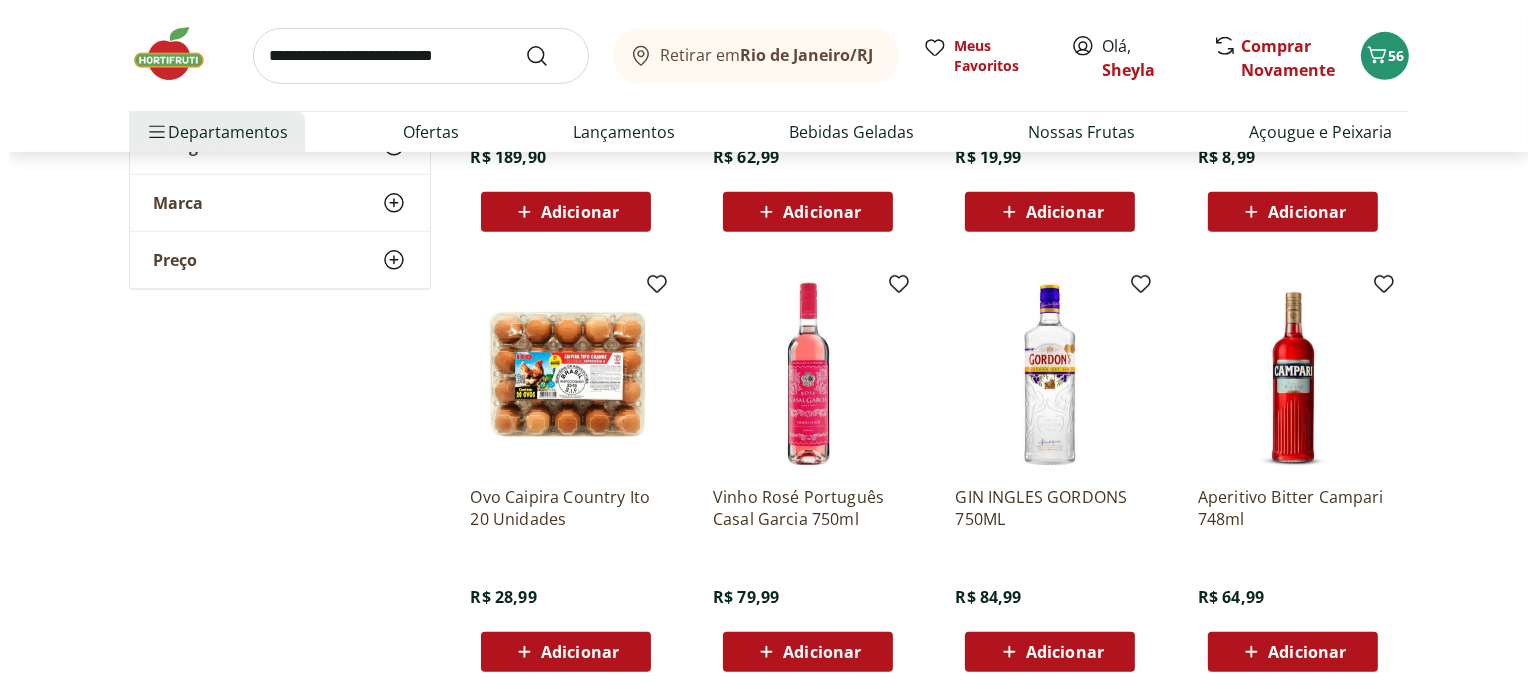 scroll, scrollTop: 0, scrollLeft: 0, axis: both 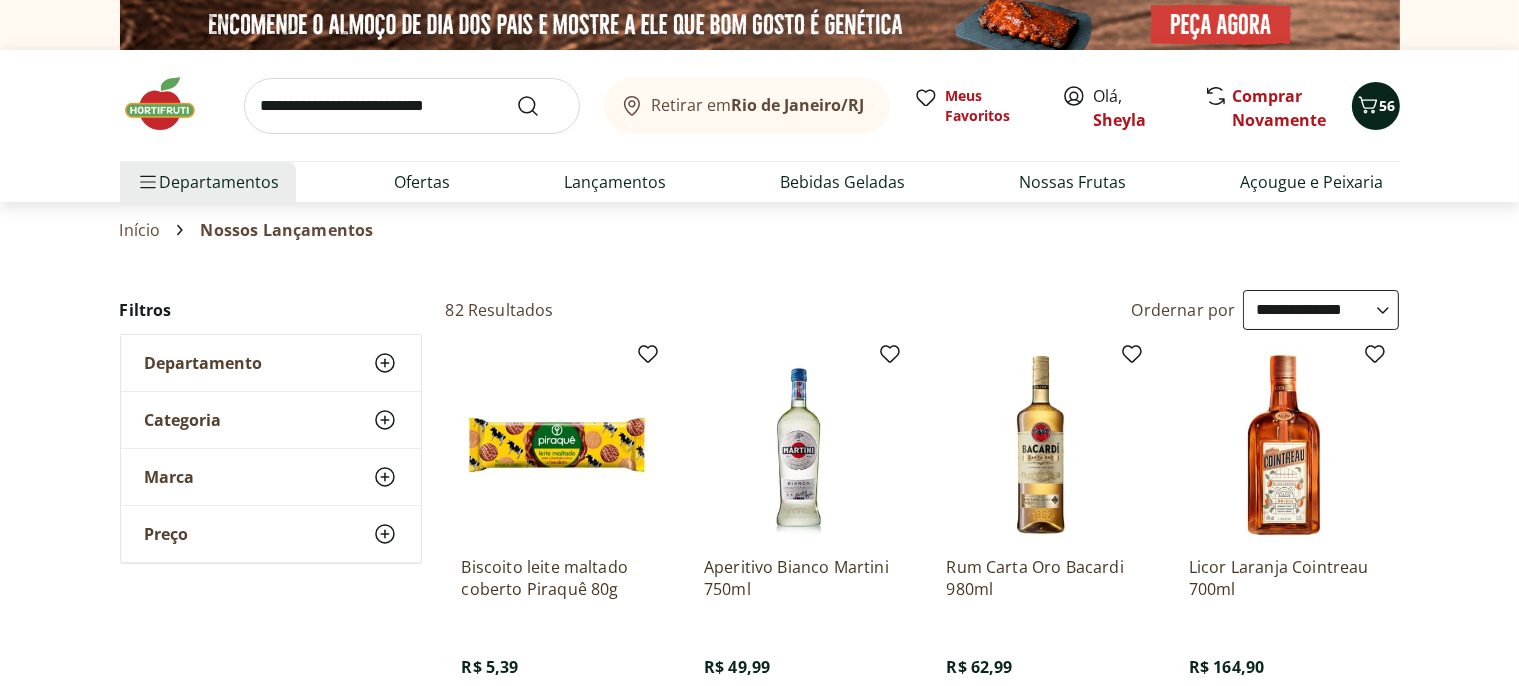 click on "56" at bounding box center (1388, 105) 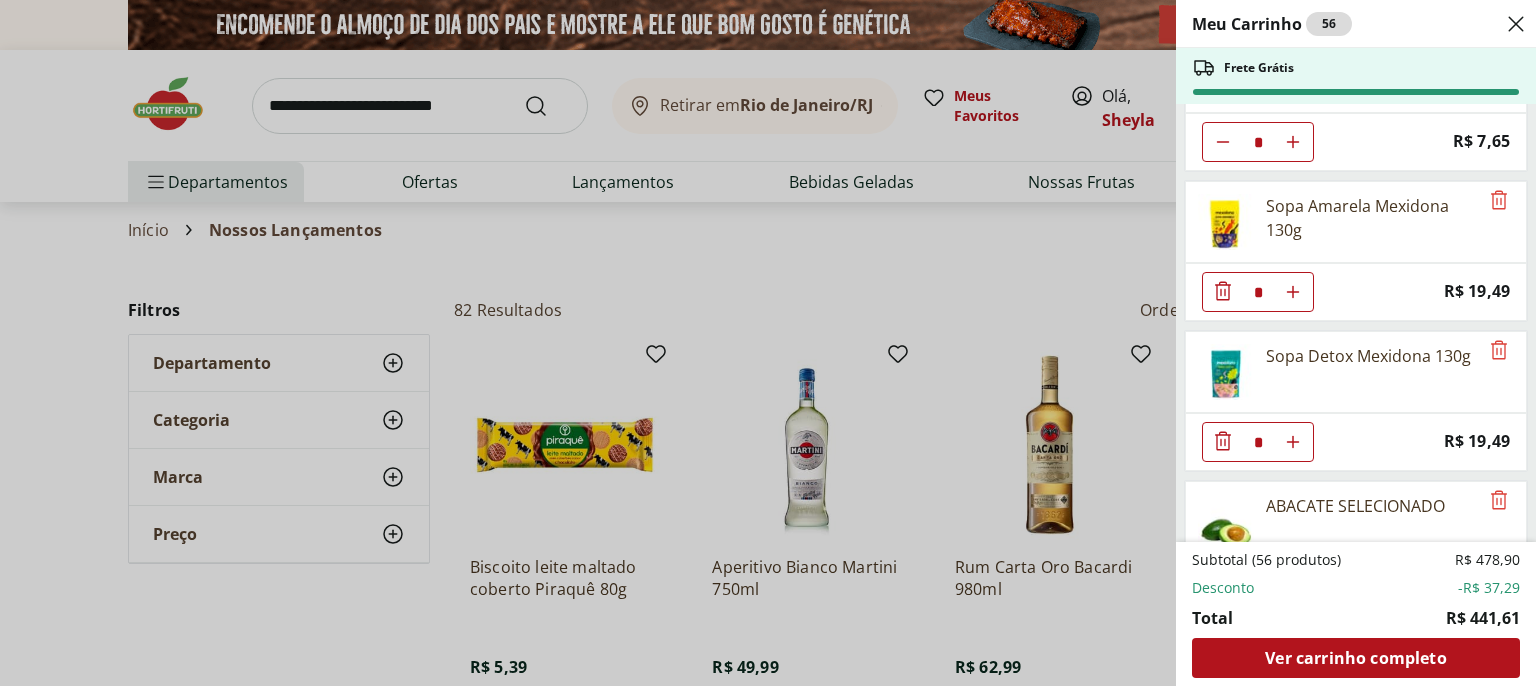 scroll, scrollTop: 1555, scrollLeft: 0, axis: vertical 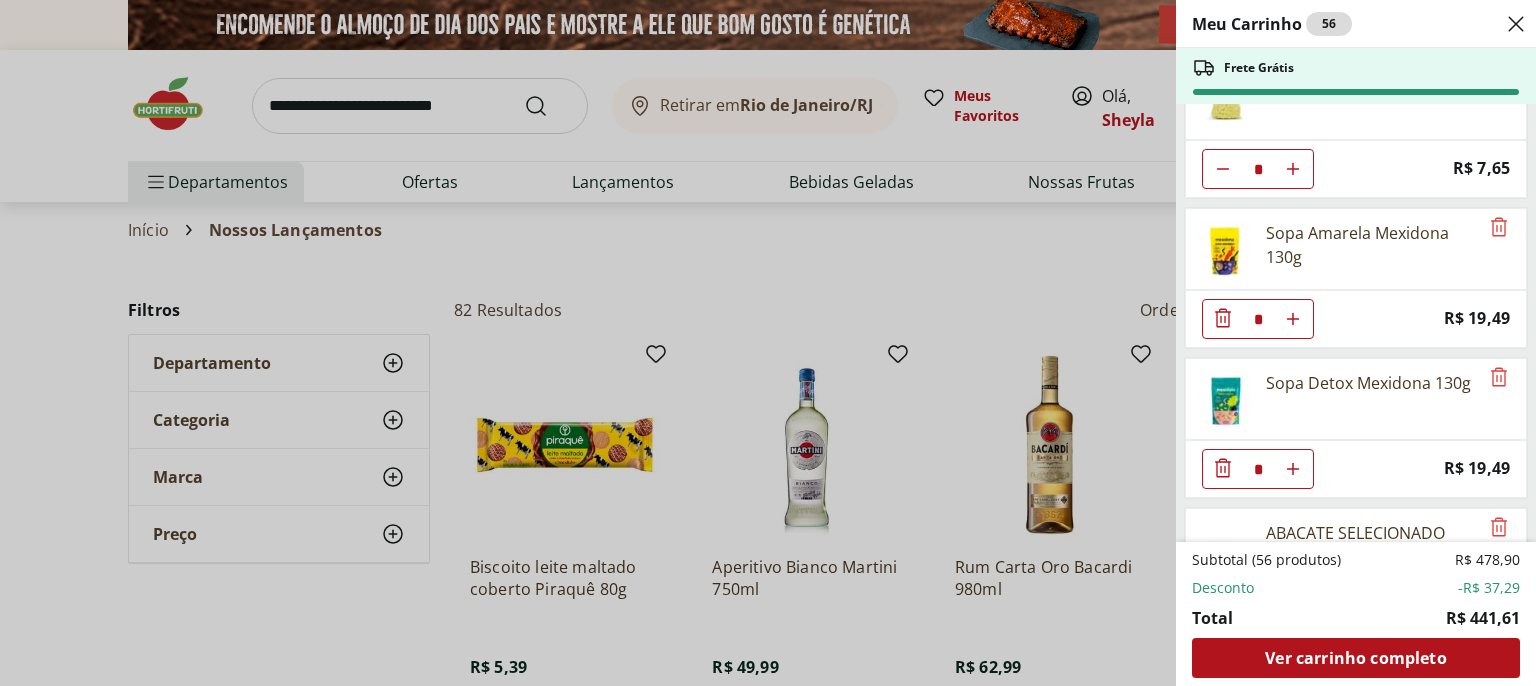 click 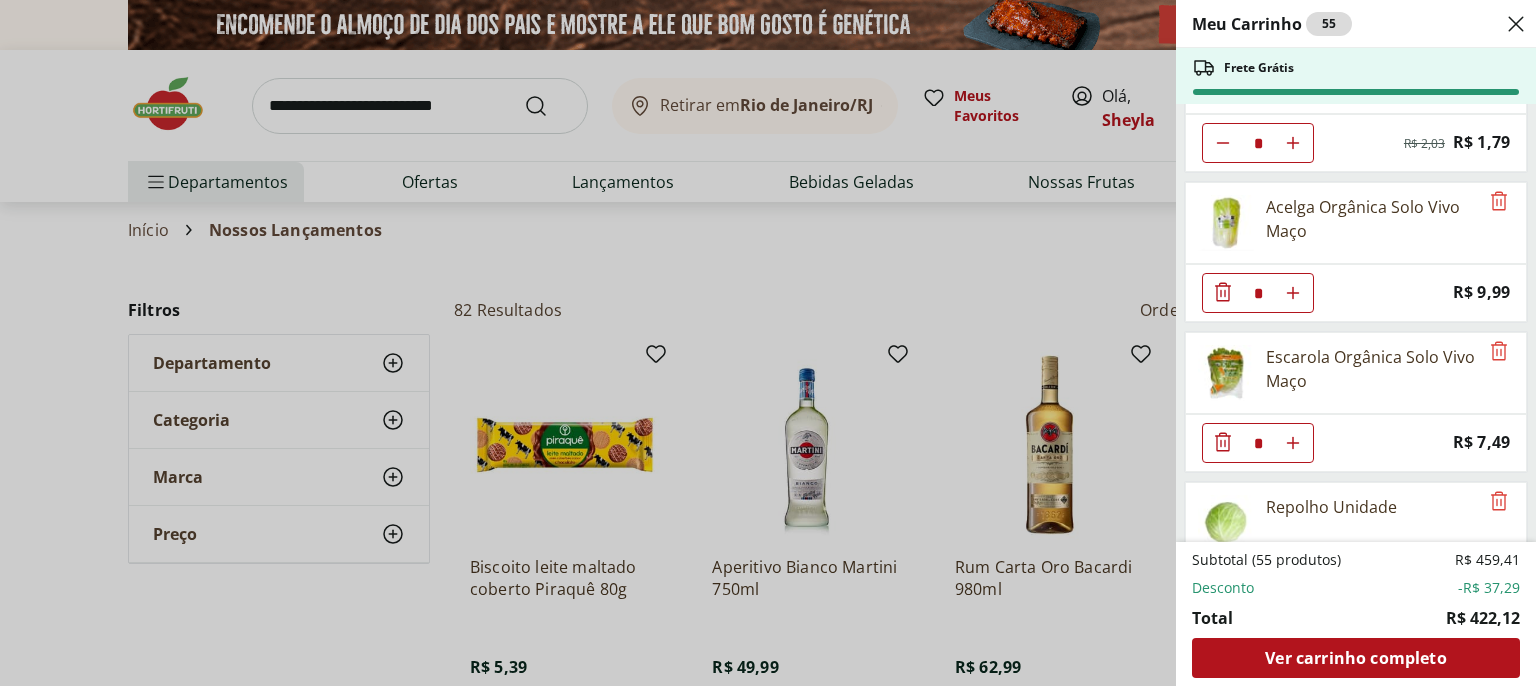 scroll, scrollTop: 3888, scrollLeft: 0, axis: vertical 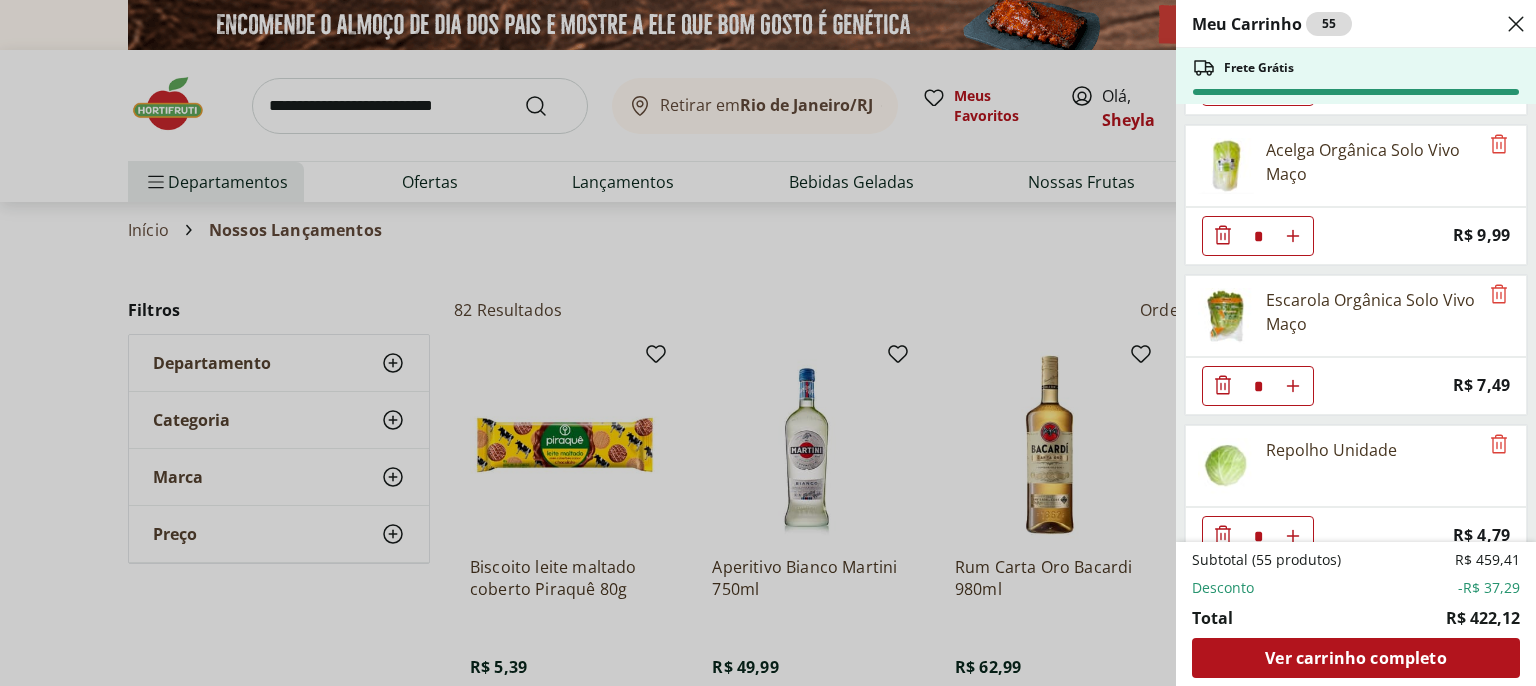 click 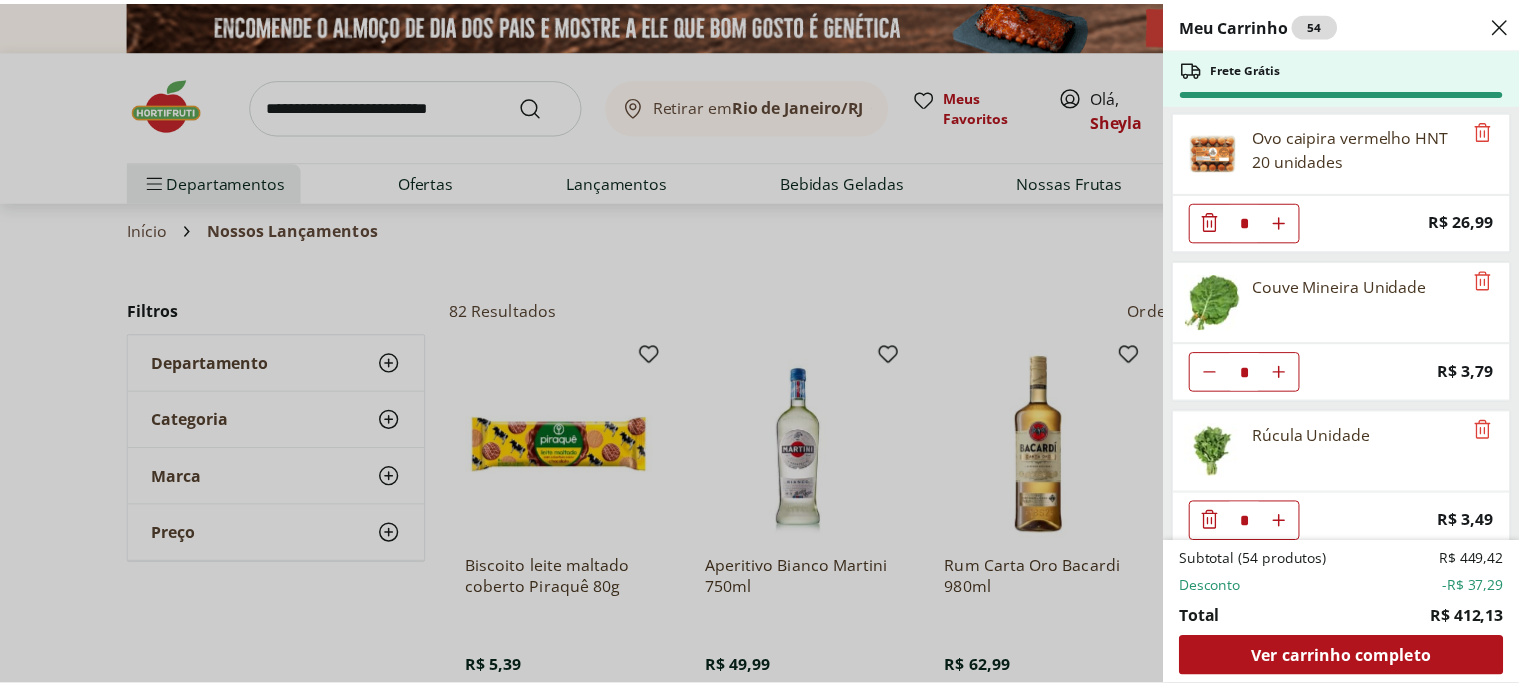 scroll, scrollTop: 0, scrollLeft: 0, axis: both 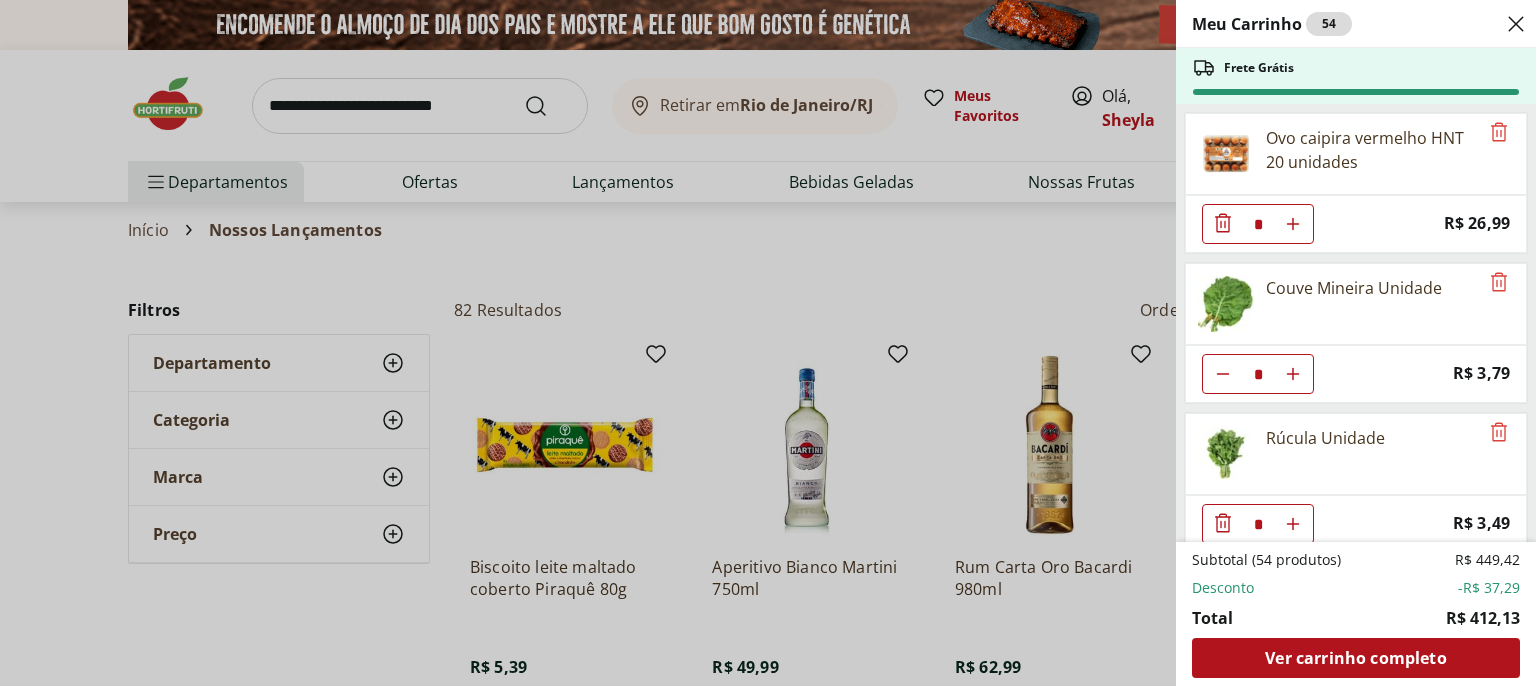 click on "Meu Carrinho 54 Frete Grátis Ovo caipira vermelho HNT 20 unidades * Price: R$ 26,99 Couve Mineira Unidade * Price: R$ 3,79 Rúcula Unidade * Price: R$ 3,49 Espinafre Unidade * Price: R$ 3,99 Repolho Roxo Unidade * Price: R$ 3,84 Tomate Grape Fiorello 300g * Price: R$ 7,99 Batata Doce Unidade * Price: R$ 1,53 Cebola Nacional Unidade * Original price: R$ 1,00 Price: R$ 0,75 Pão de Forma Zero Açúcar 12 Grãos Plus Vita 350g * Price: R$ 16,99 Cenoura Ralada Pote * Price: R$ 4,60 Chuchu Processado * Price: R$ 7,65 Sopa Detox Mexidona 130g * Price: R$ 19,49 ABACATE SELECIONADO * Price: R$ 11,39 Atum Sólido Natural Gomes Da Costa 170Gr * Price: R$ 15,99 Filé de Peito de Frango Bio Sadia 1kg * Price: R$ 29,99 Geleia De Frutas Vermelhas Diet Queensberry 280G * Price: R$ 29,99 Banana da Terra Unidade * Price: R$ 3,85 Banana Prata Orgânica * Price: R$ 14,39 Mexerica Rio Unidade * Price: R$ 1,92 Kiwi Gold Unidade * Original price: R$ 6,60 Price: R$ 5,40 Kiwi Verde * Price: R$ 4,56 * Price: *" at bounding box center [768, 343] 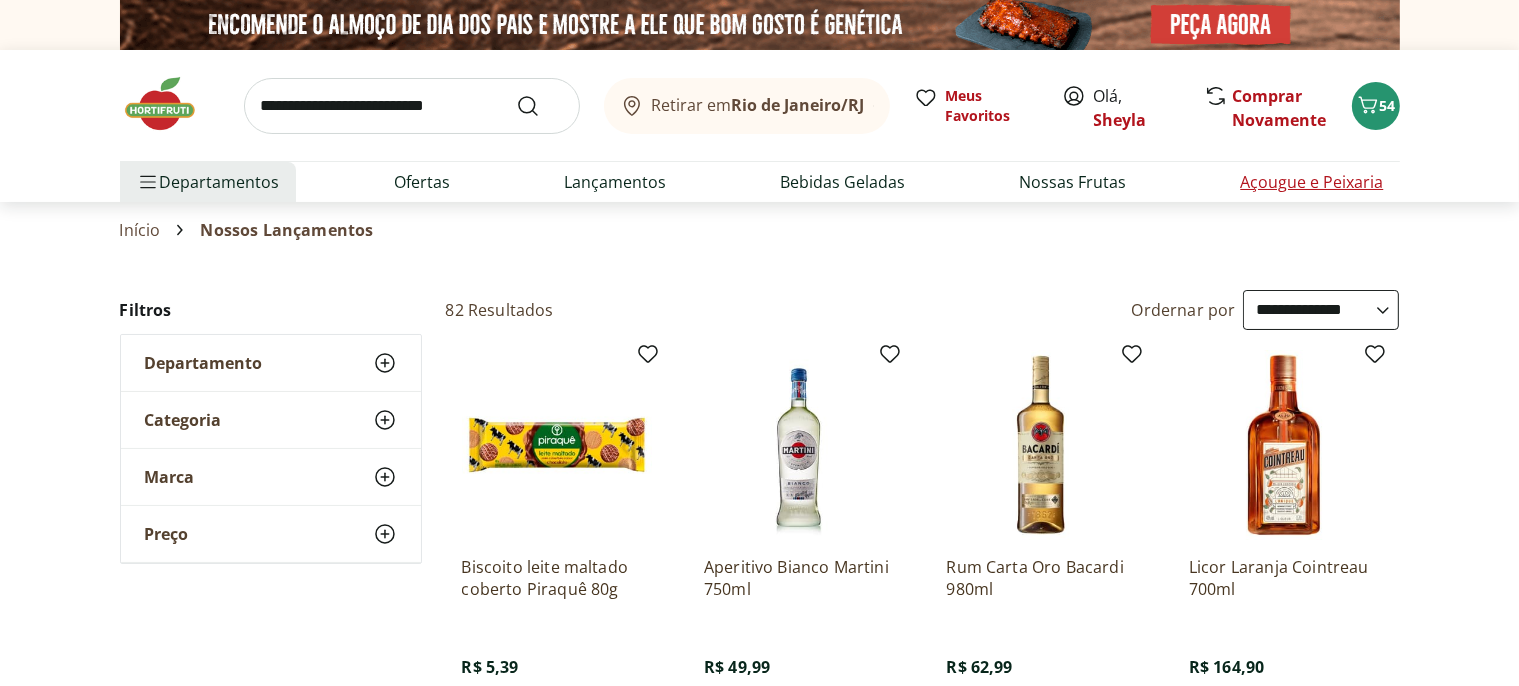 click on "Açougue e Peixaria" at bounding box center (1311, 182) 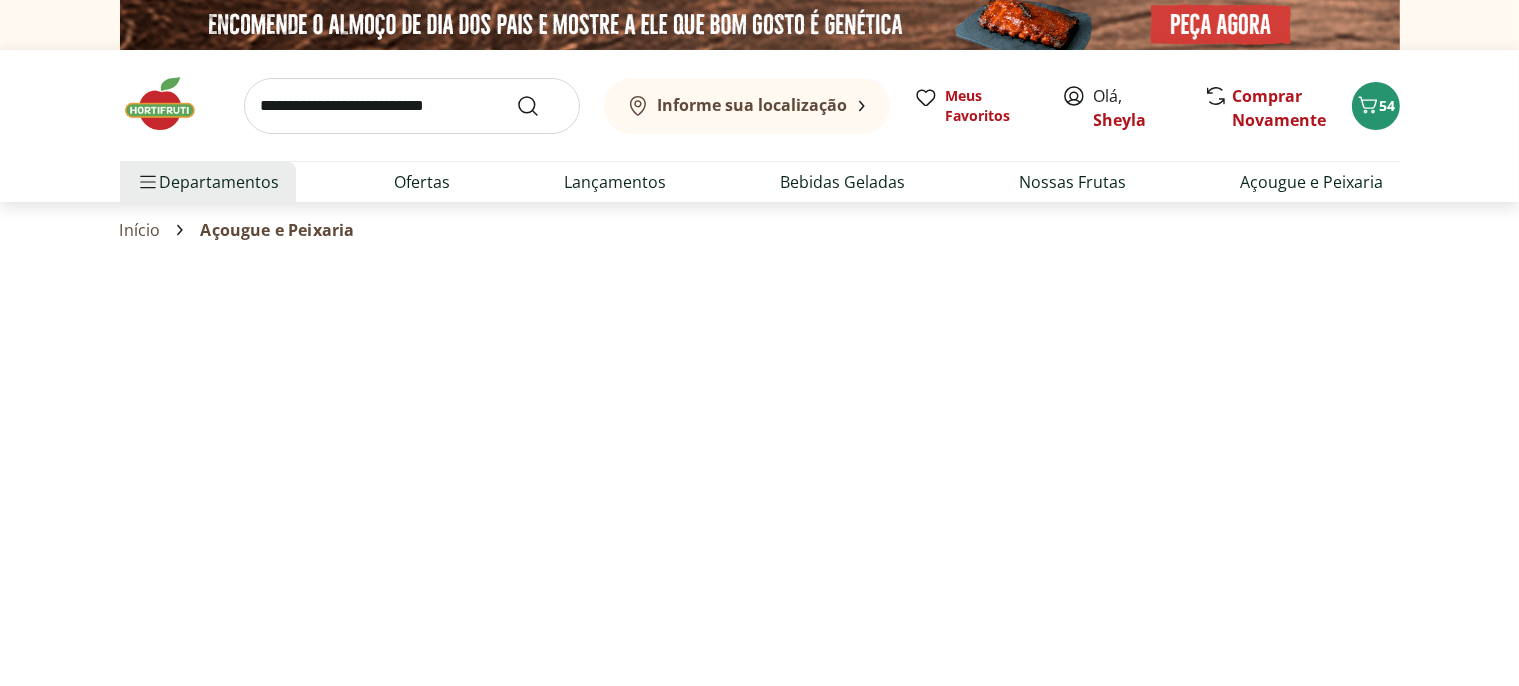 select on "**********" 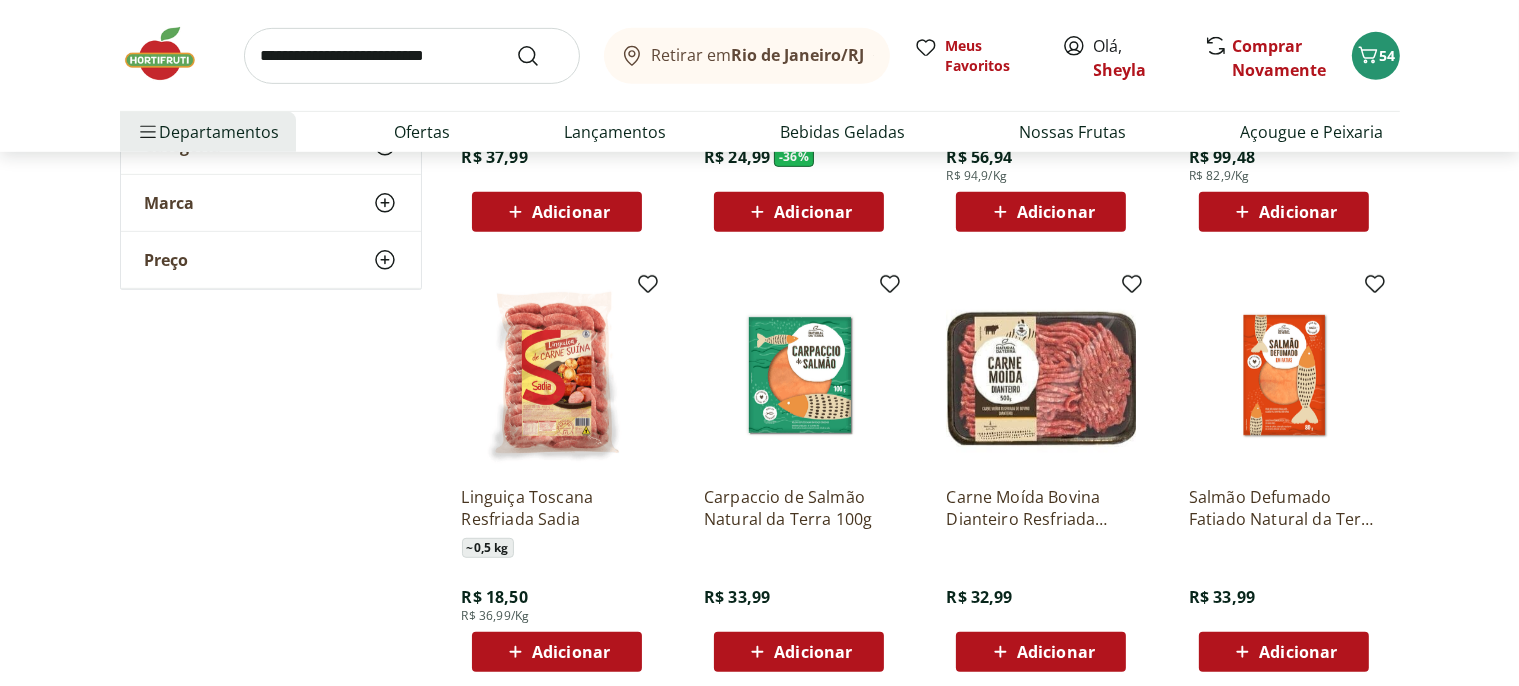 scroll, scrollTop: 1372, scrollLeft: 0, axis: vertical 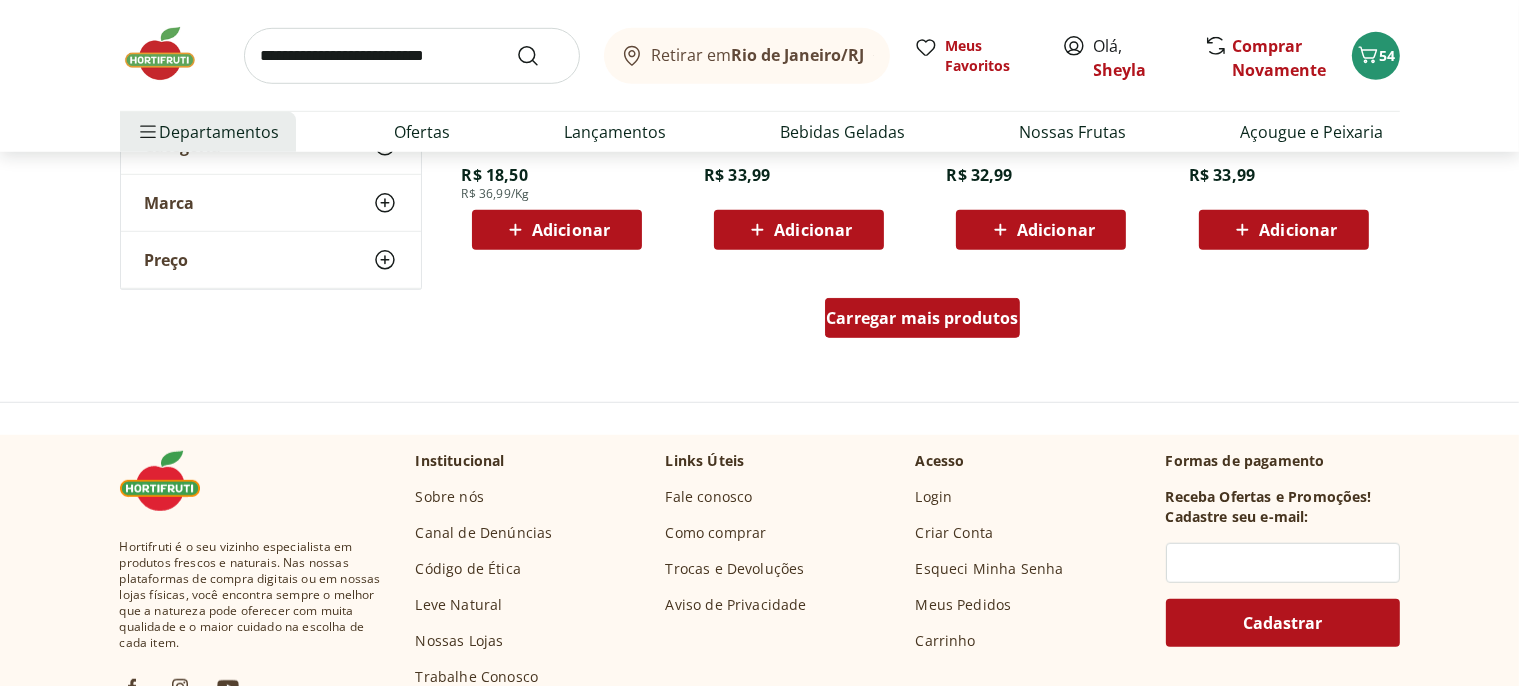 click on "Carregar mais produtos" at bounding box center (923, 322) 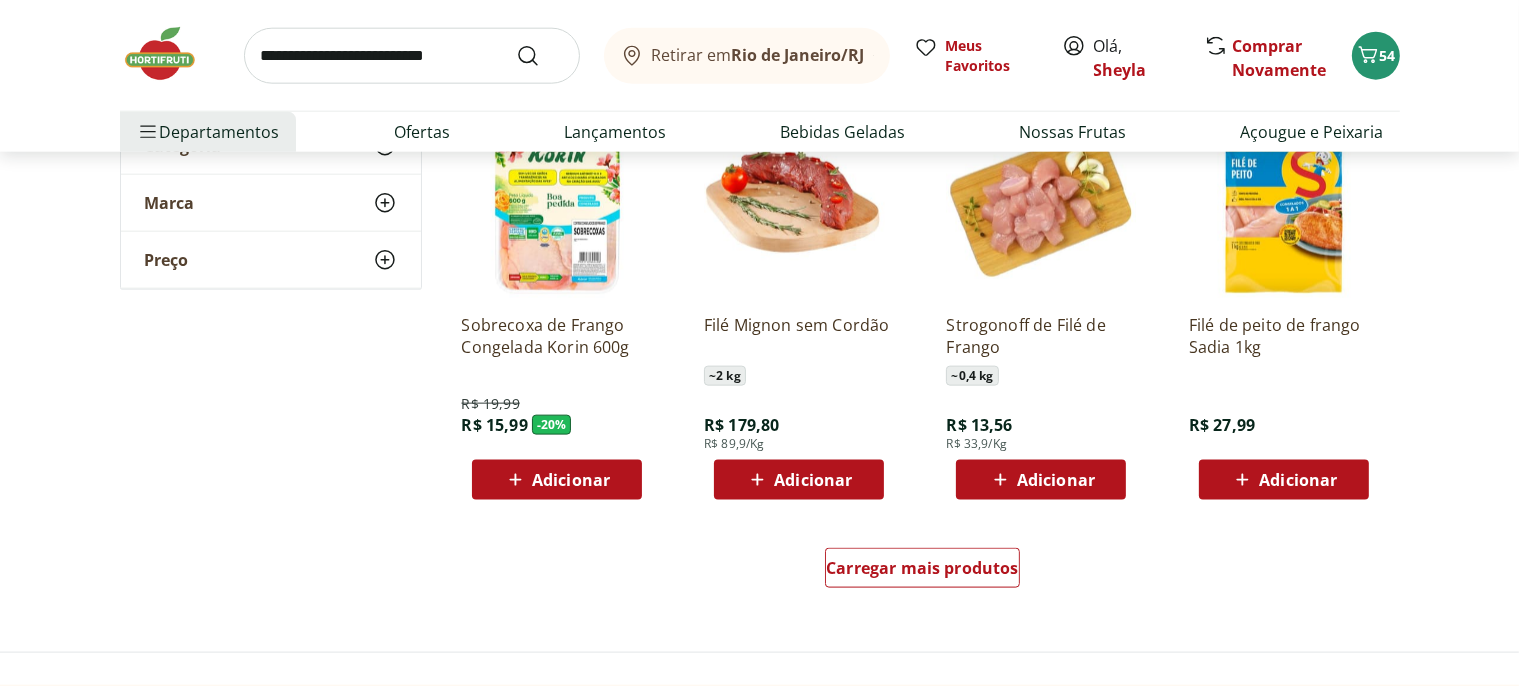 scroll, scrollTop: 2428, scrollLeft: 0, axis: vertical 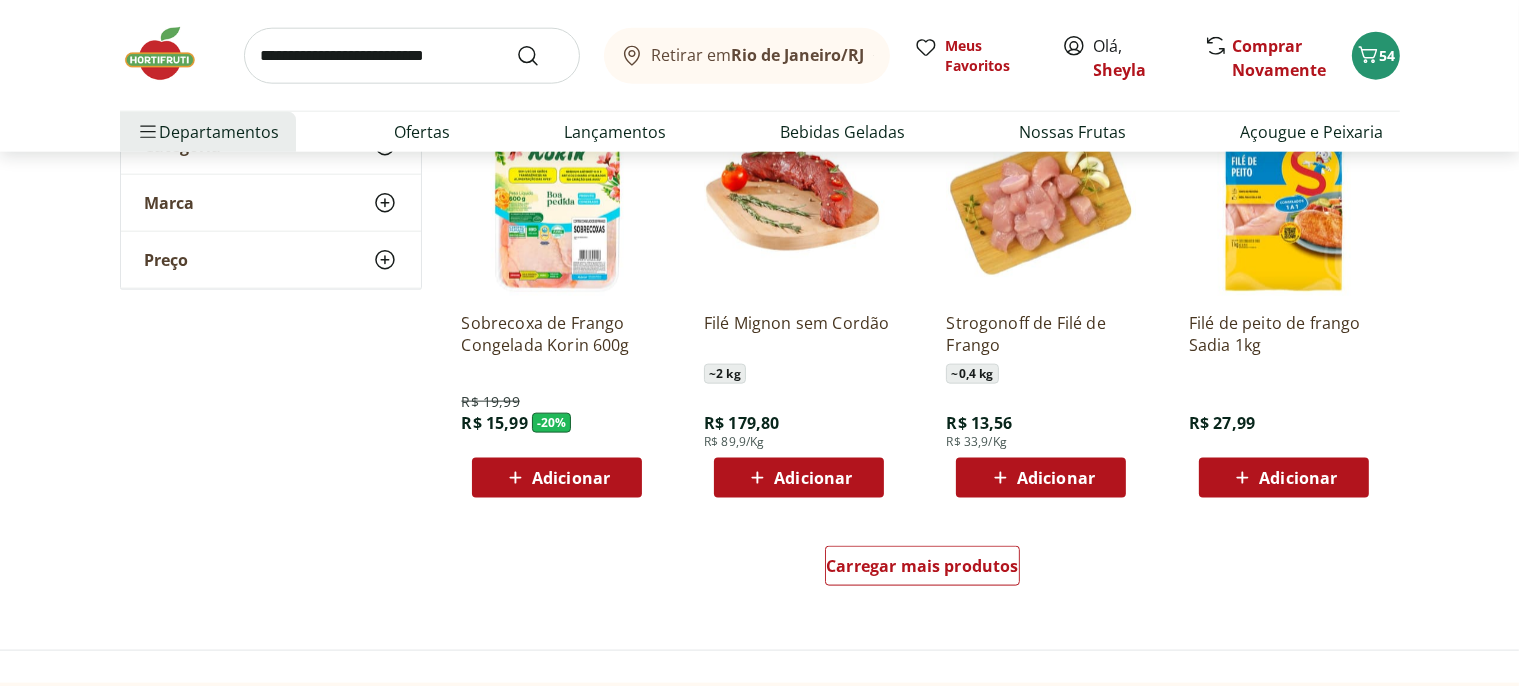 click on "Carregar mais produtos" at bounding box center [923, 570] 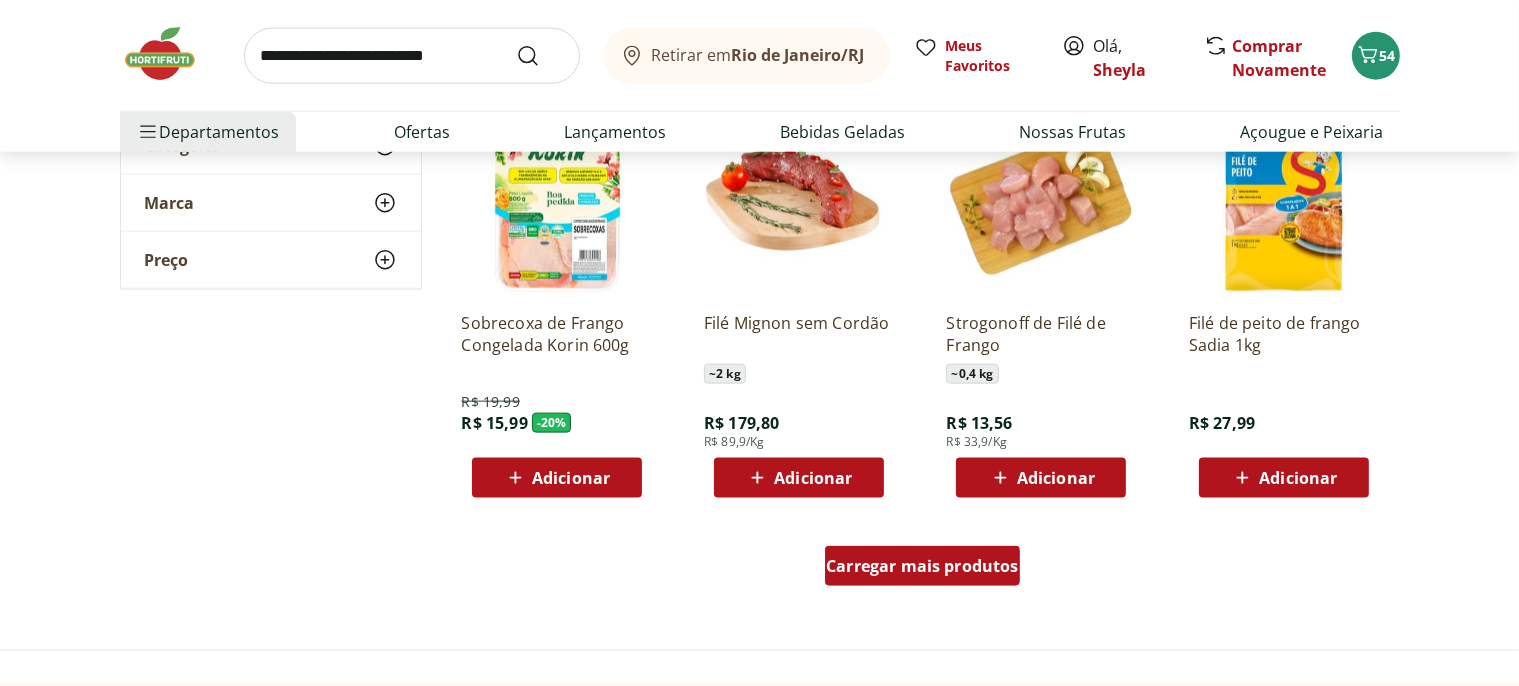 click on "Carregar mais produtos" at bounding box center [922, 566] 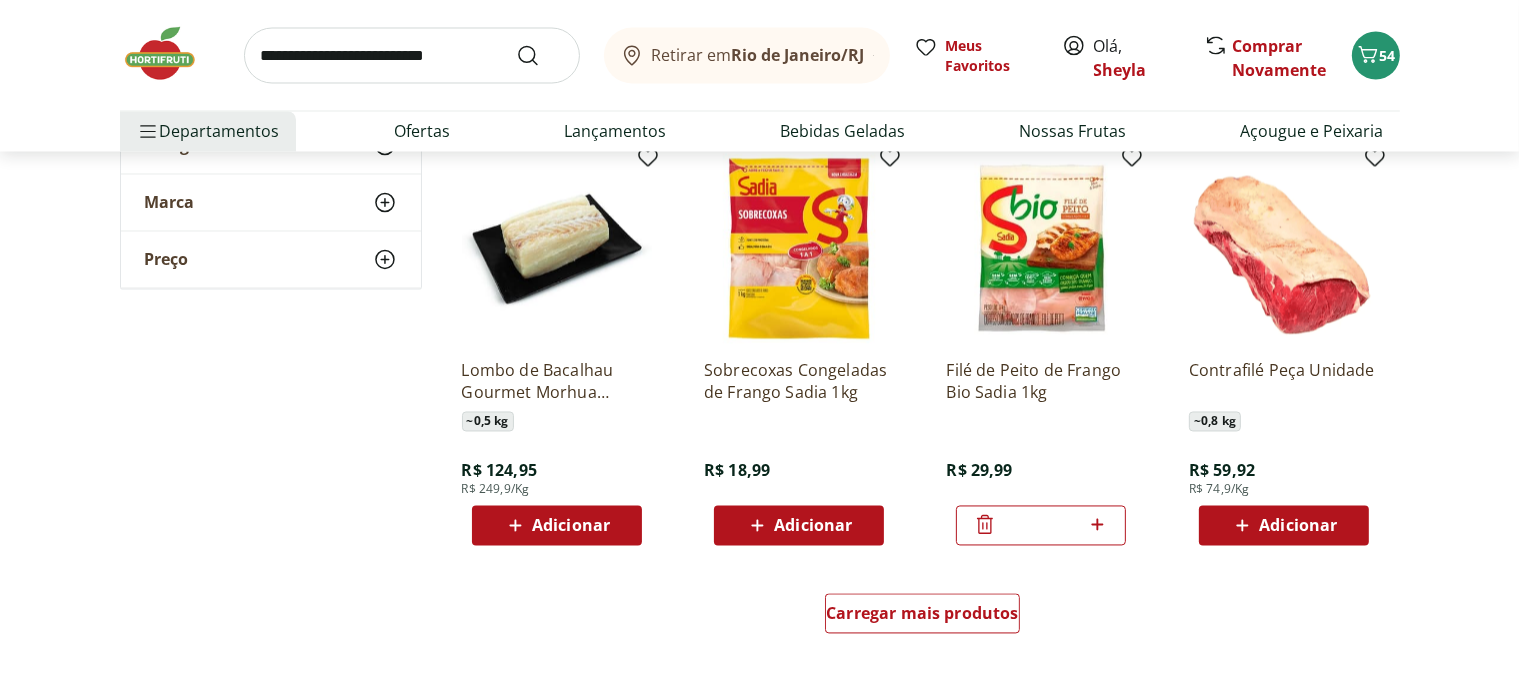 scroll, scrollTop: 3801, scrollLeft: 0, axis: vertical 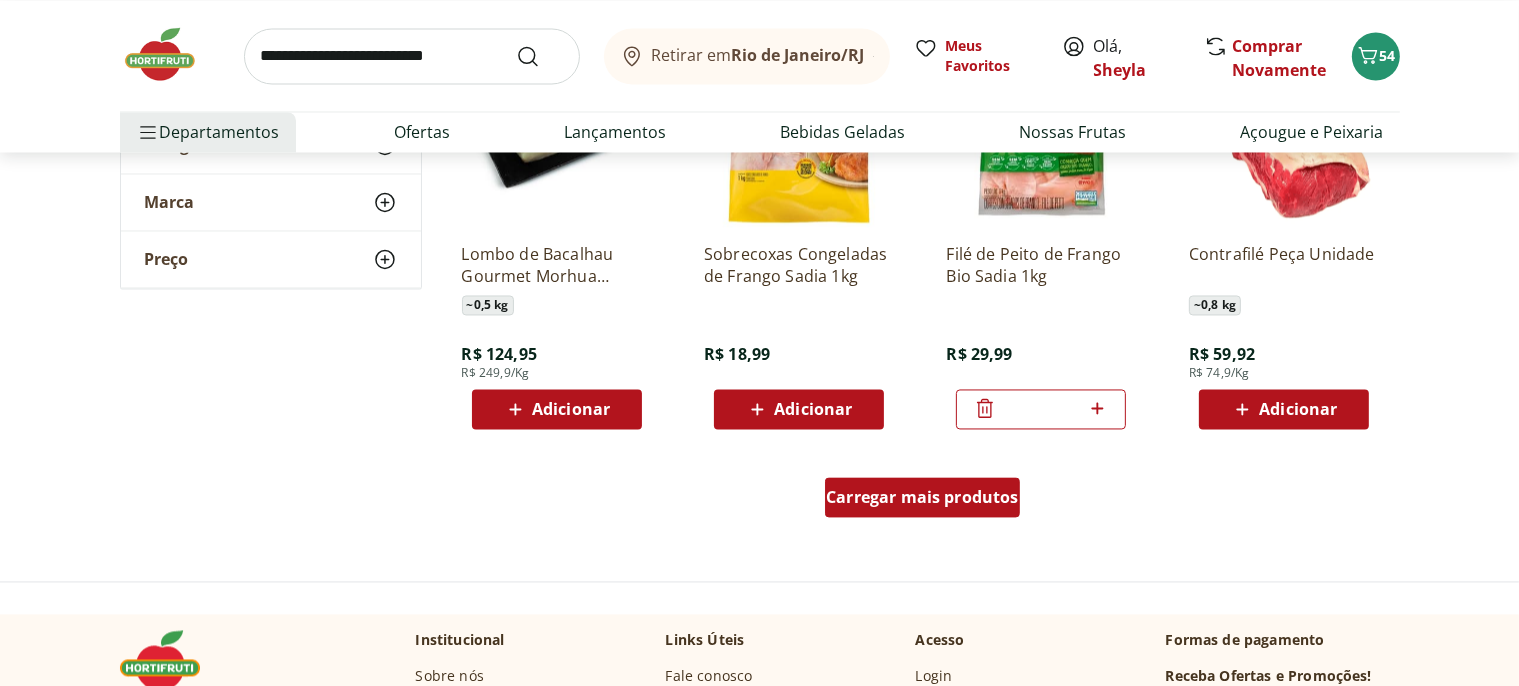 click on "Carregar mais produtos" at bounding box center (922, 497) 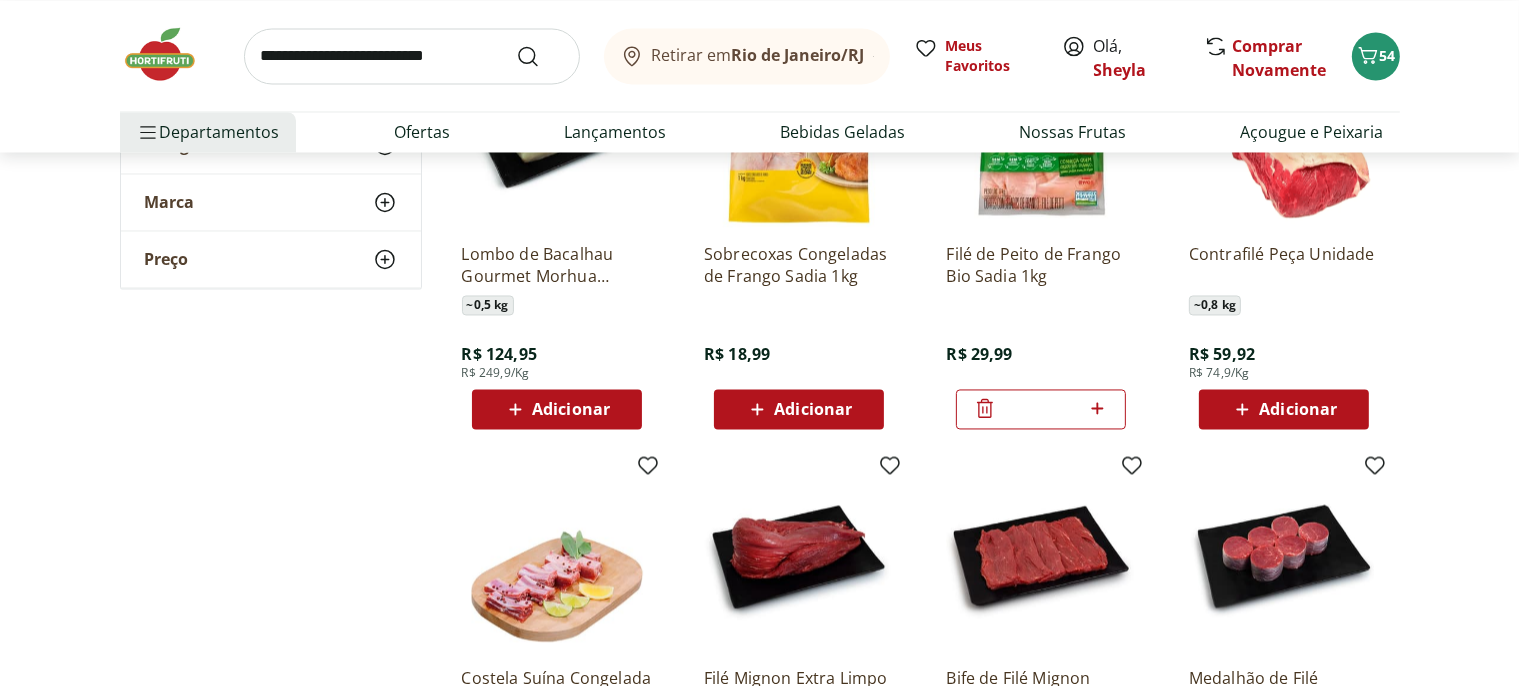 scroll, scrollTop: 4012, scrollLeft: 0, axis: vertical 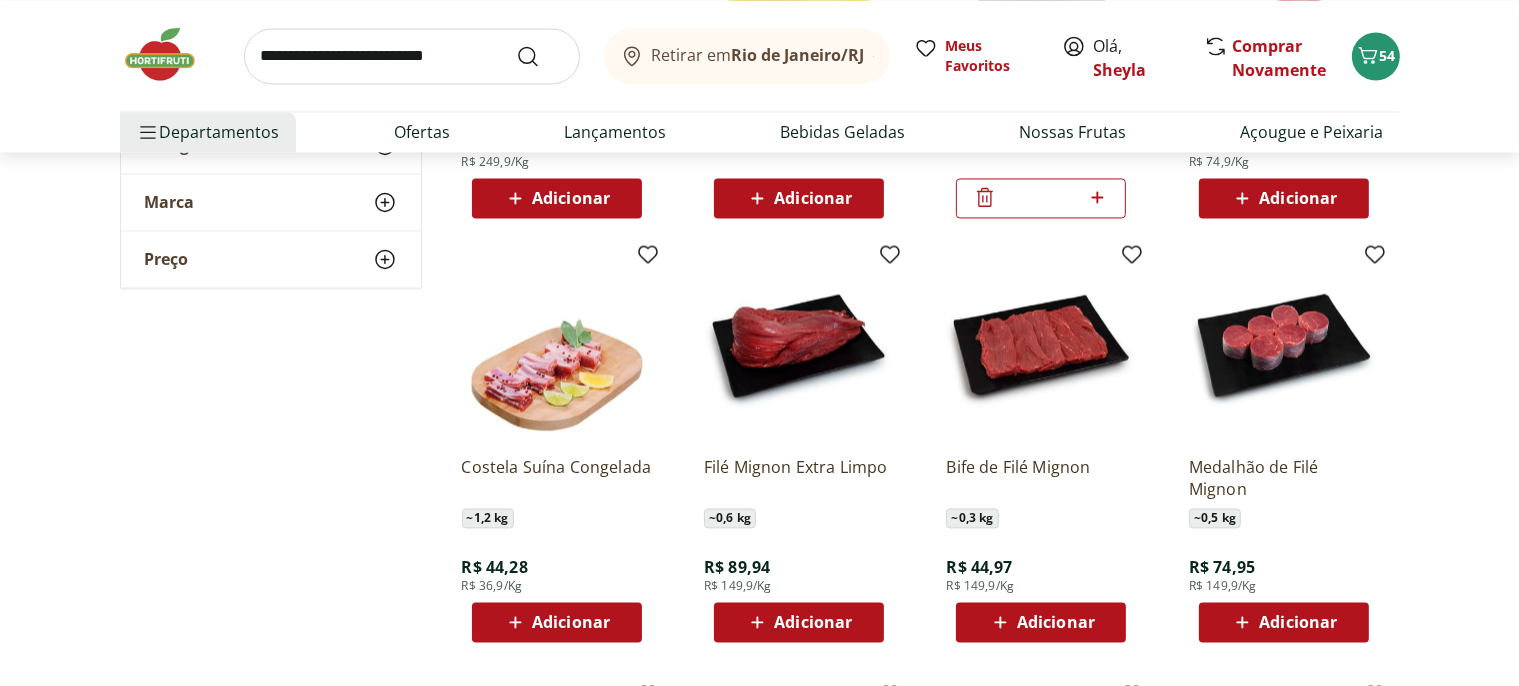 click on "Adicionar" at bounding box center (1298, 622) 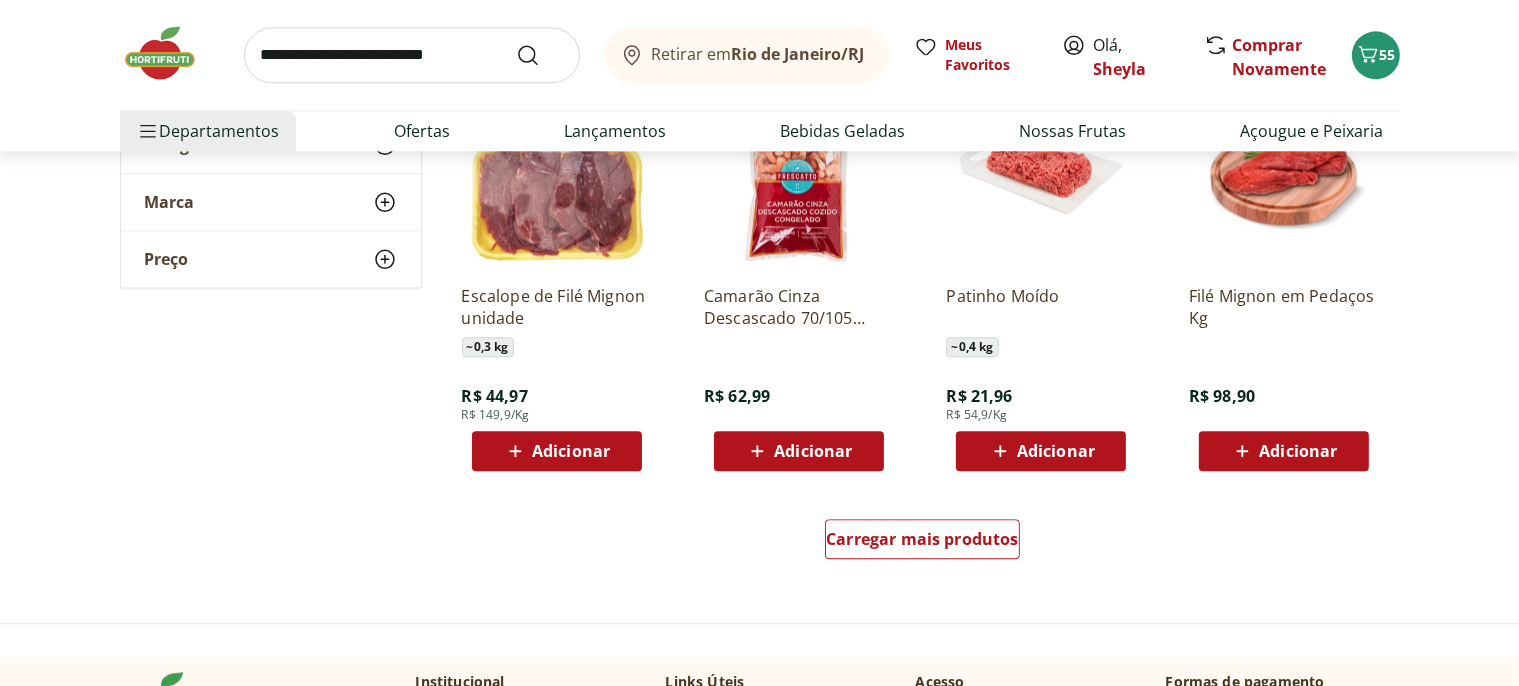 scroll, scrollTop: 4963, scrollLeft: 0, axis: vertical 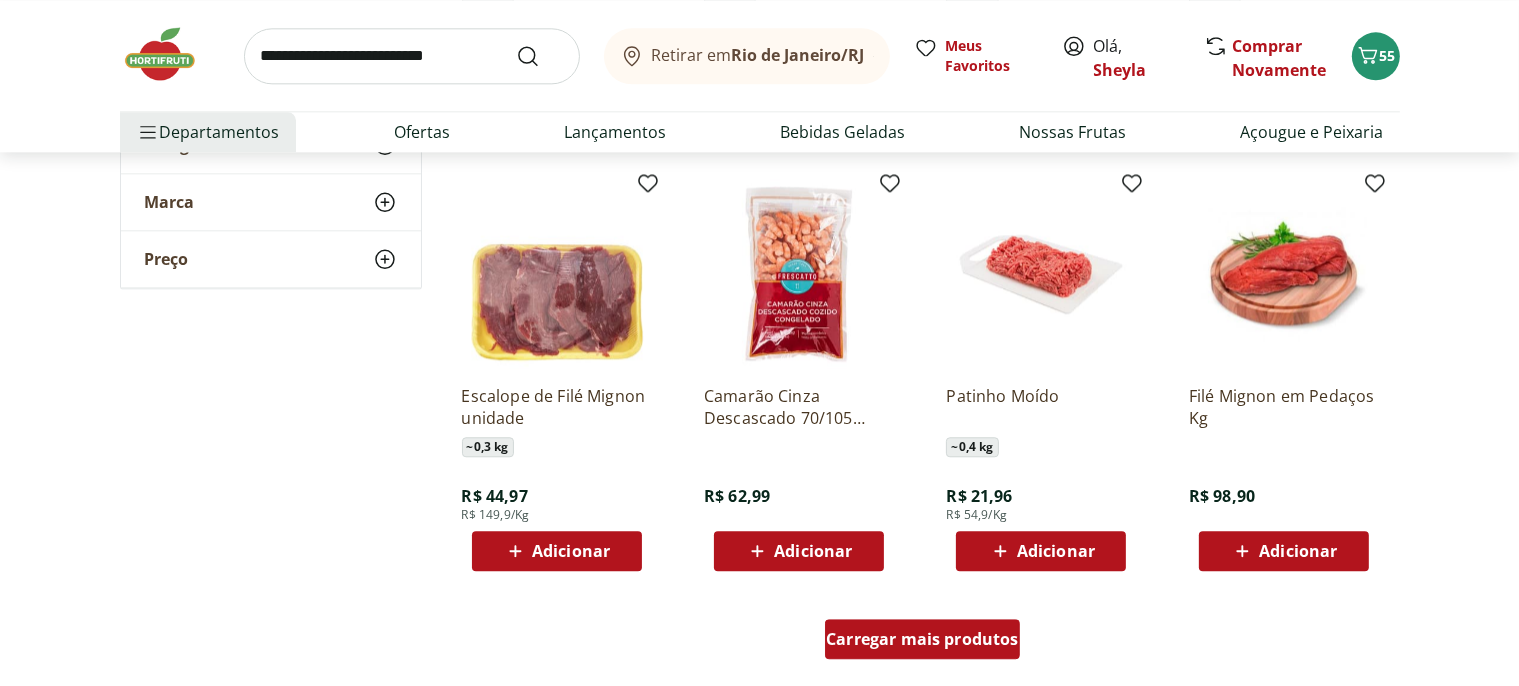 click on "Carregar mais produtos" at bounding box center [922, 639] 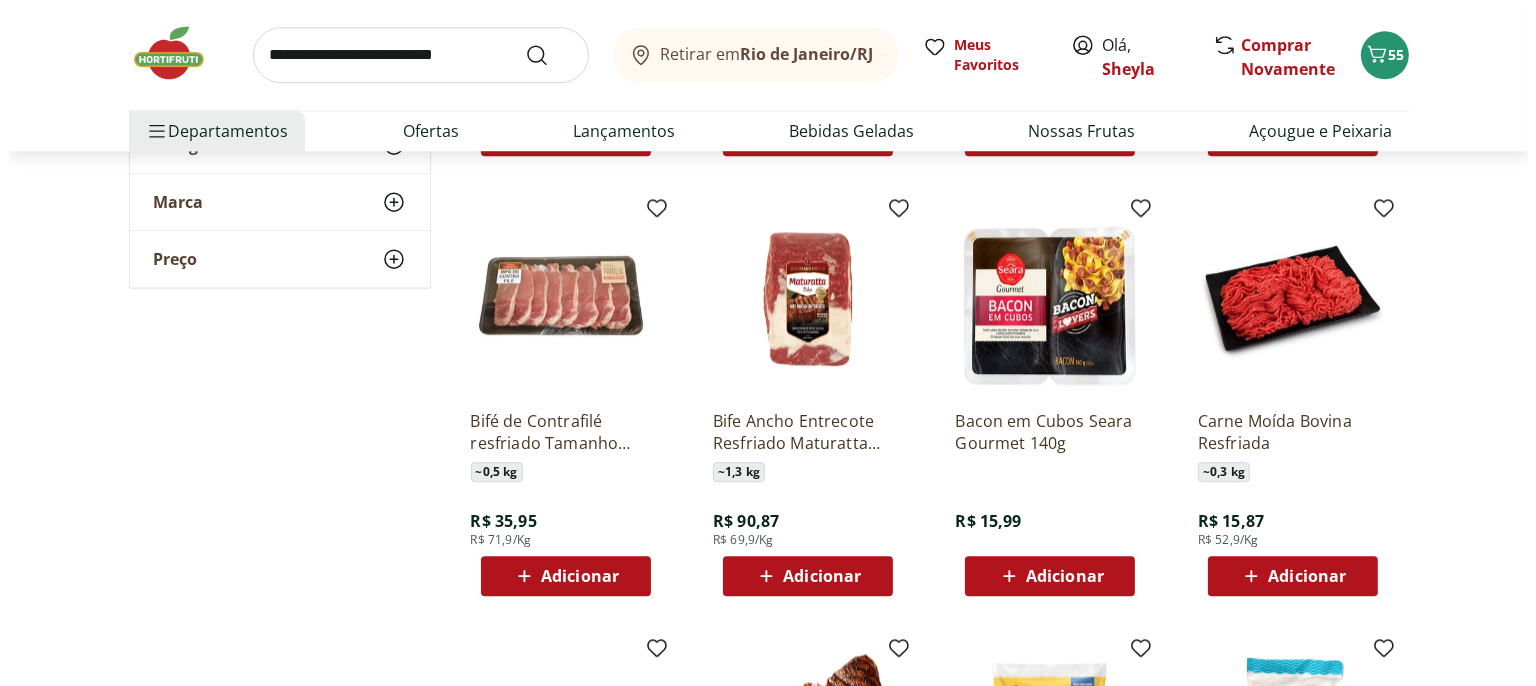 scroll, scrollTop: 5808, scrollLeft: 0, axis: vertical 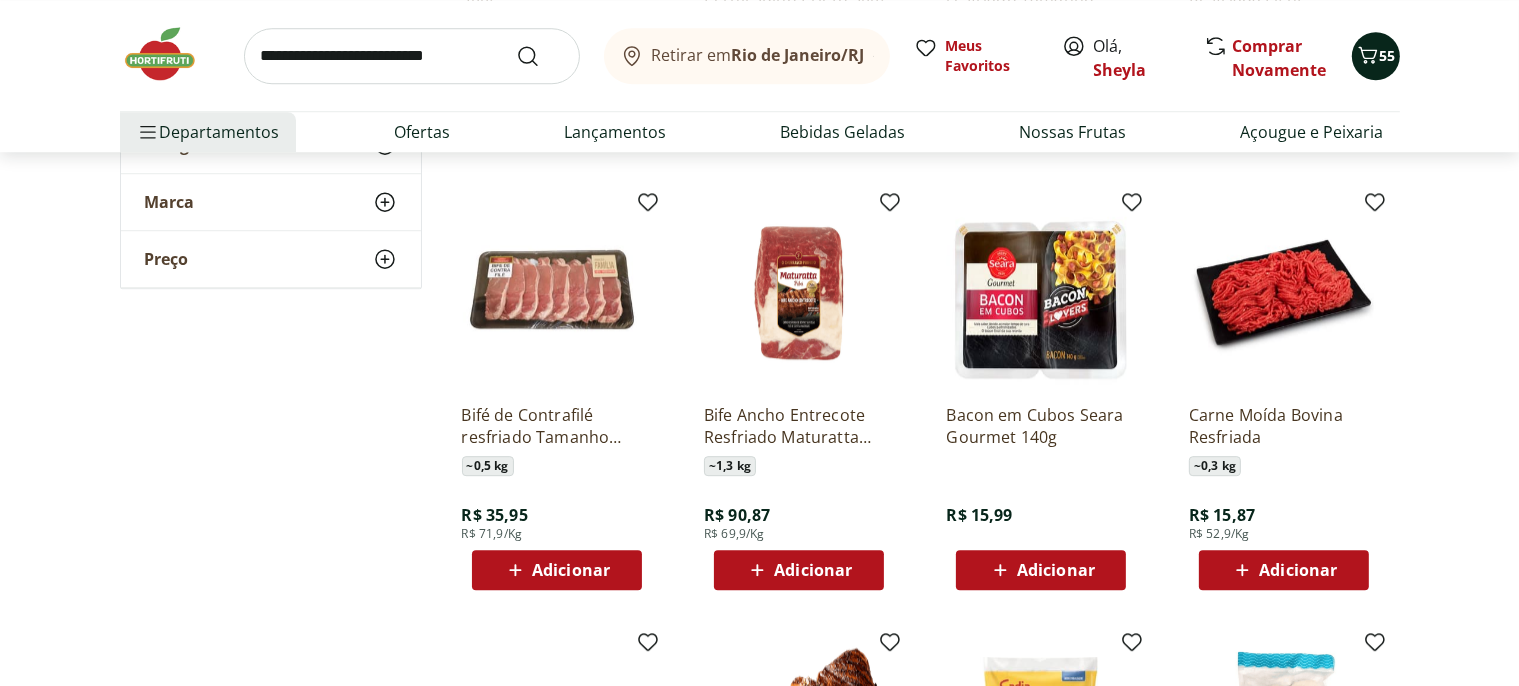 click on "55" at bounding box center [1388, 55] 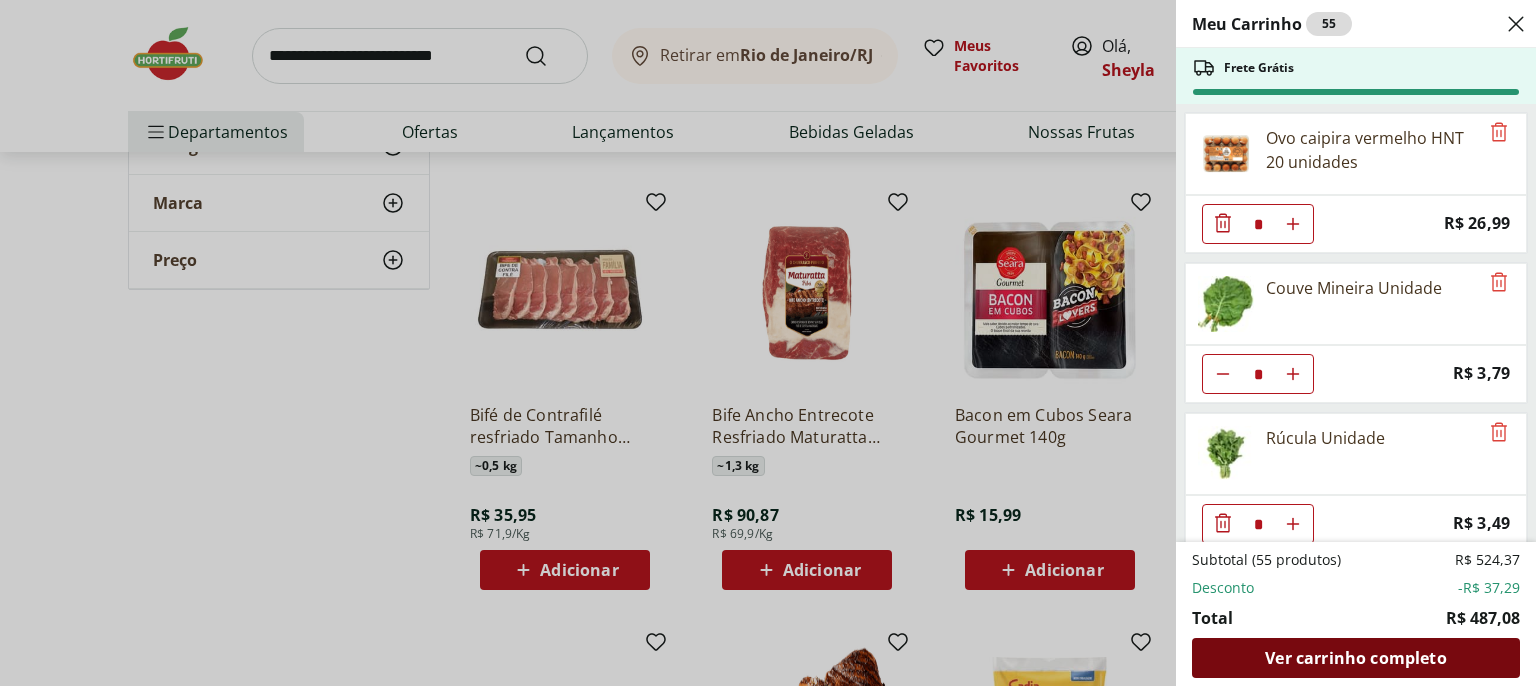 click on "Ver carrinho completo" at bounding box center (1355, 658) 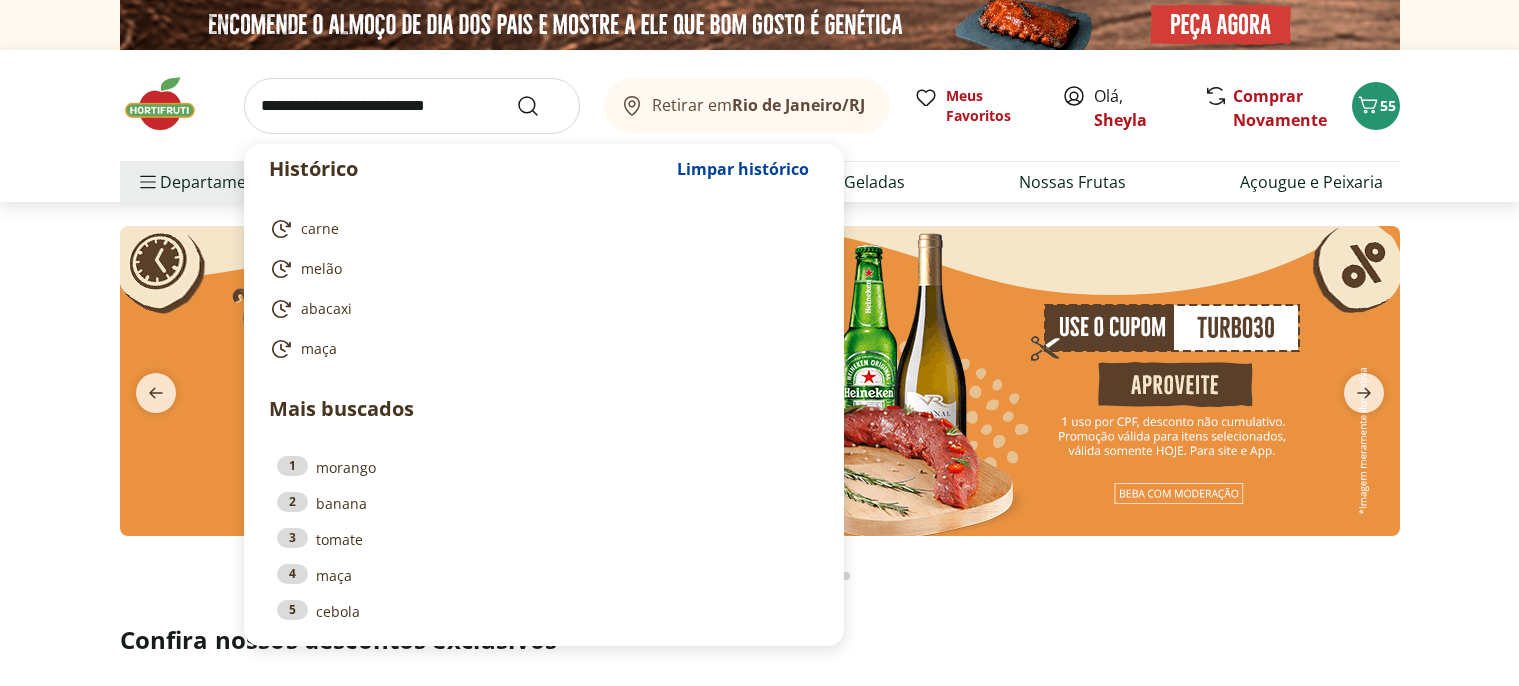 scroll, scrollTop: 0, scrollLeft: 0, axis: both 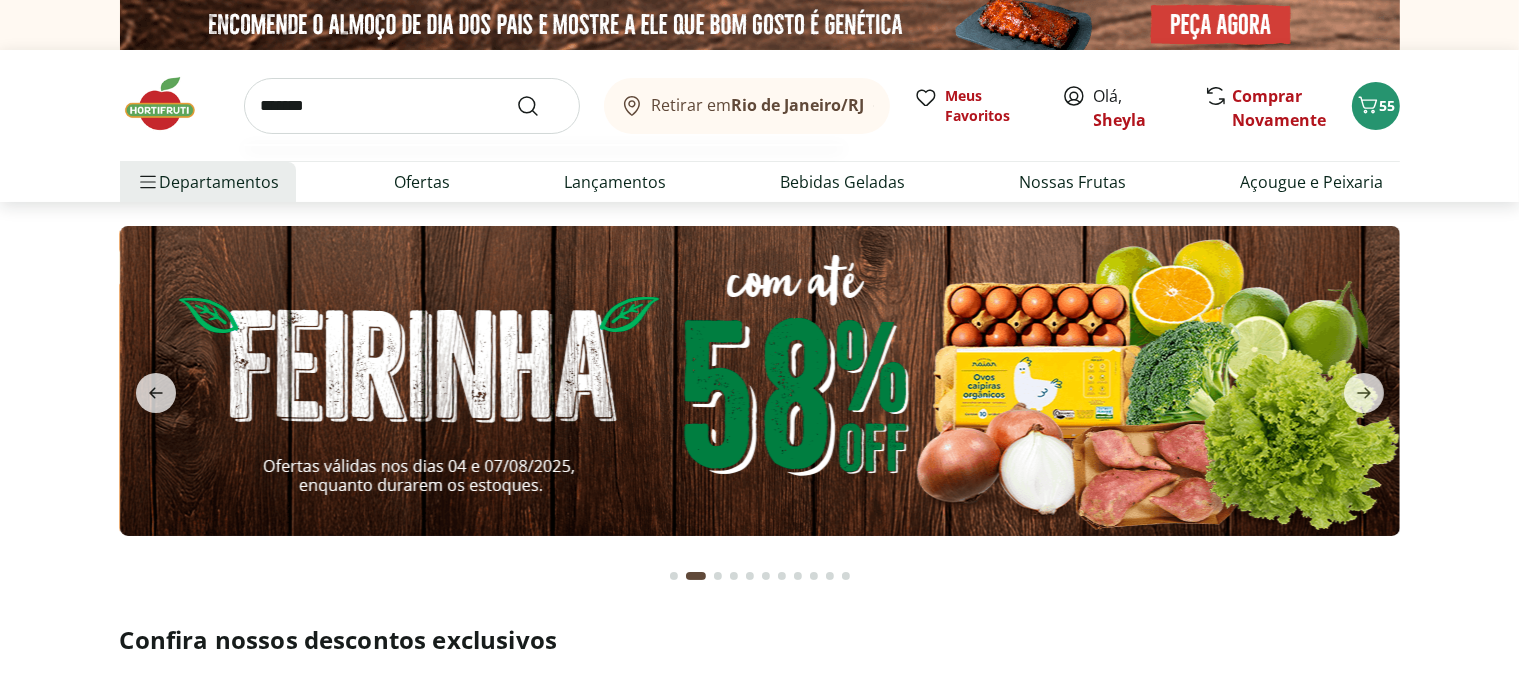 type on "*******" 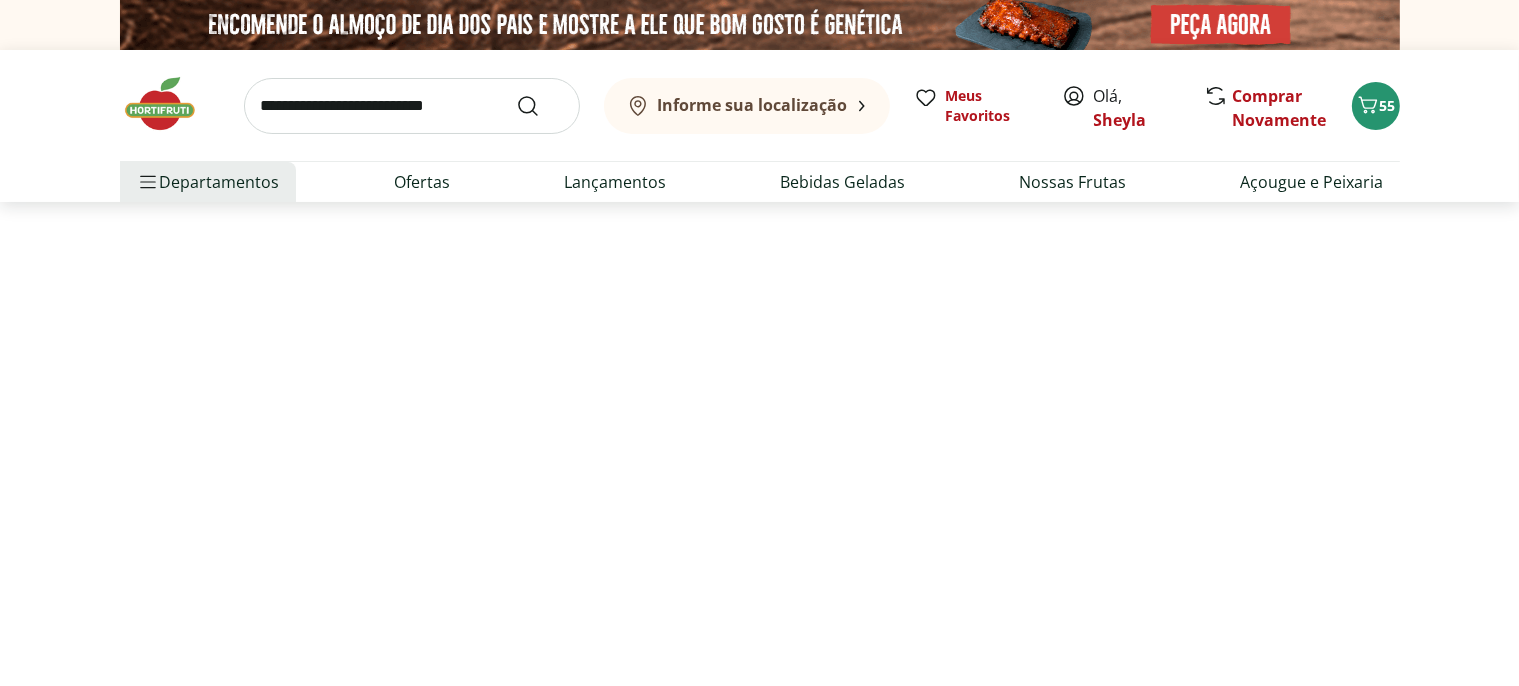 select on "**********" 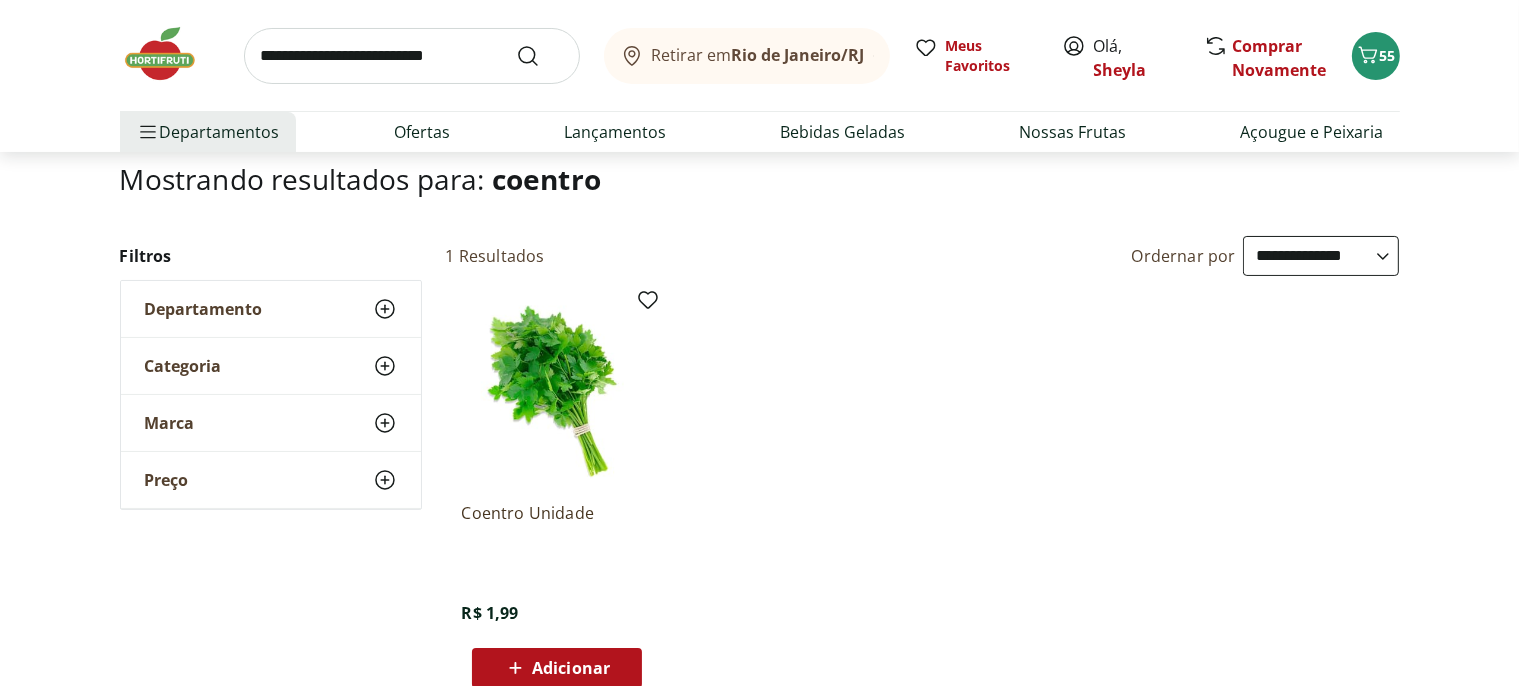scroll, scrollTop: 211, scrollLeft: 0, axis: vertical 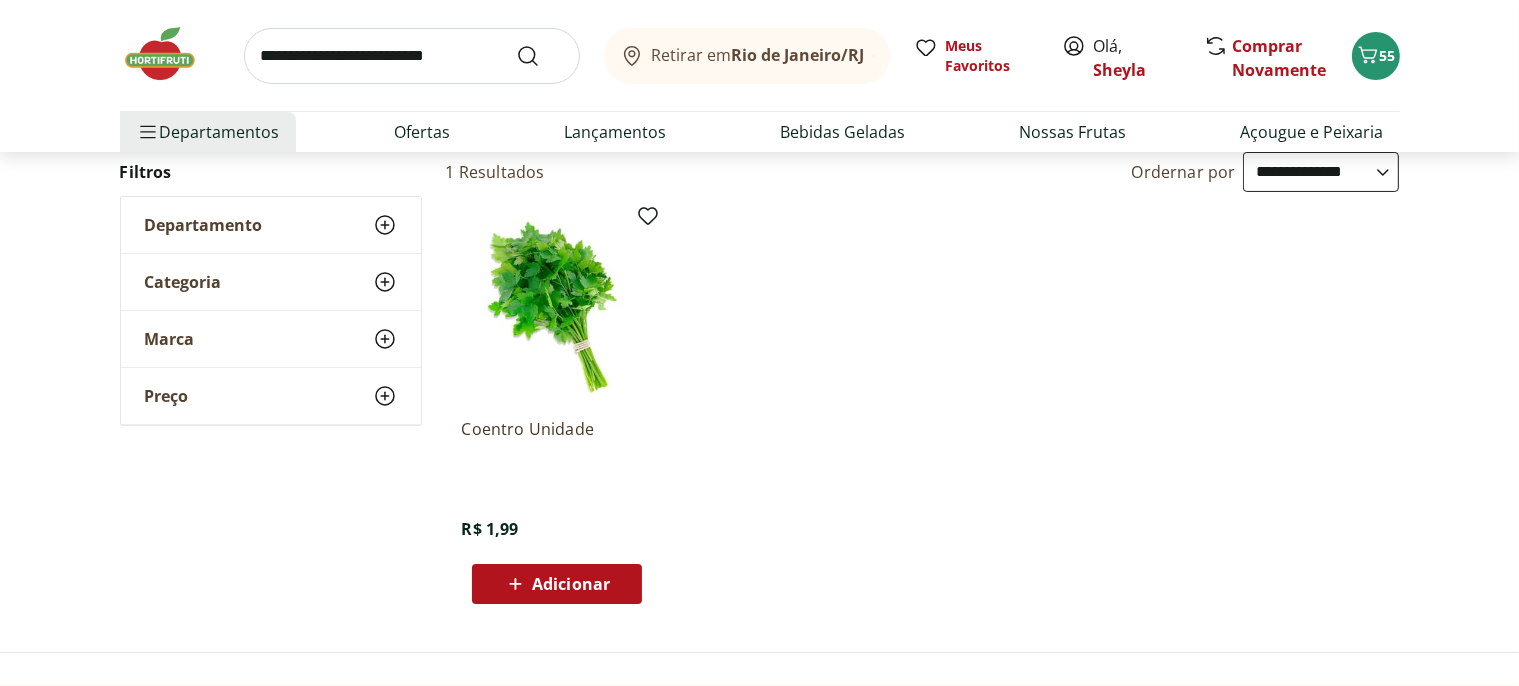 click on "Adicionar" at bounding box center [571, 584] 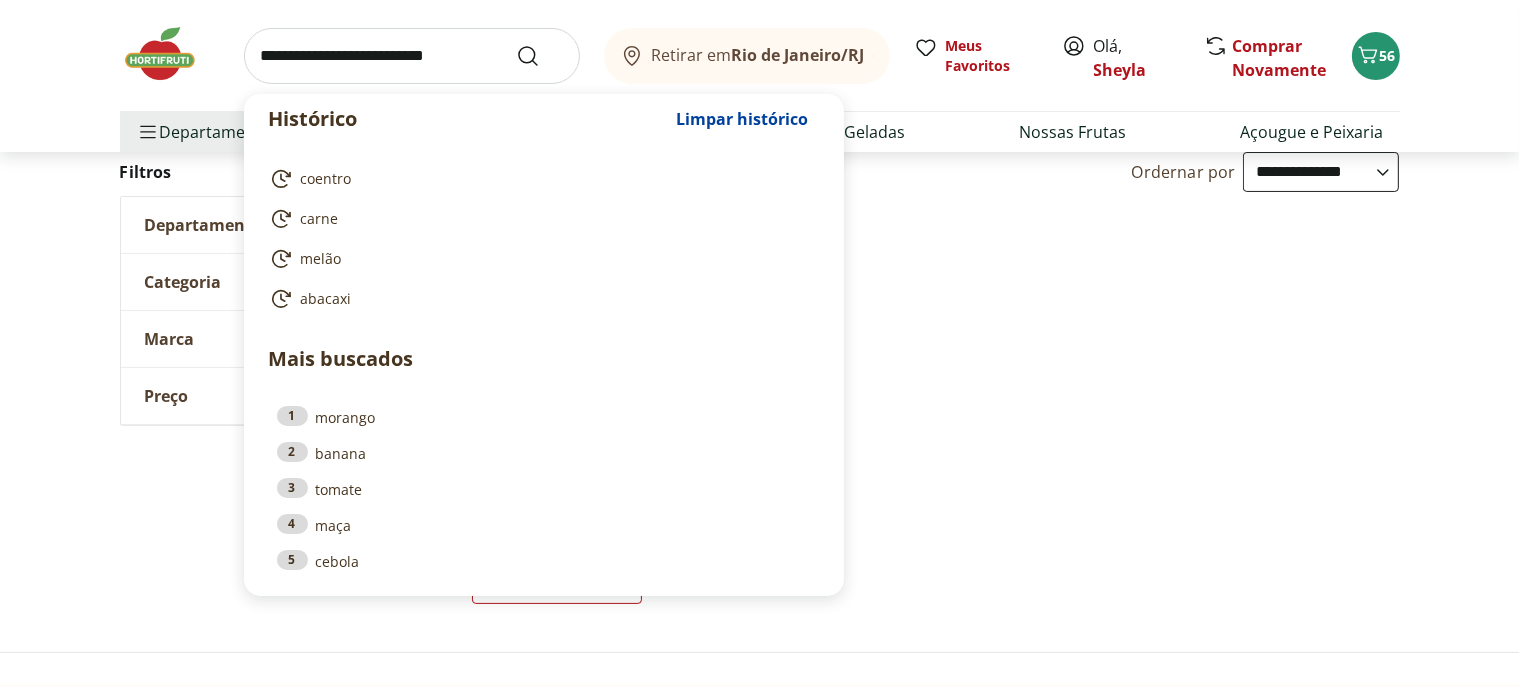 click at bounding box center [412, 56] 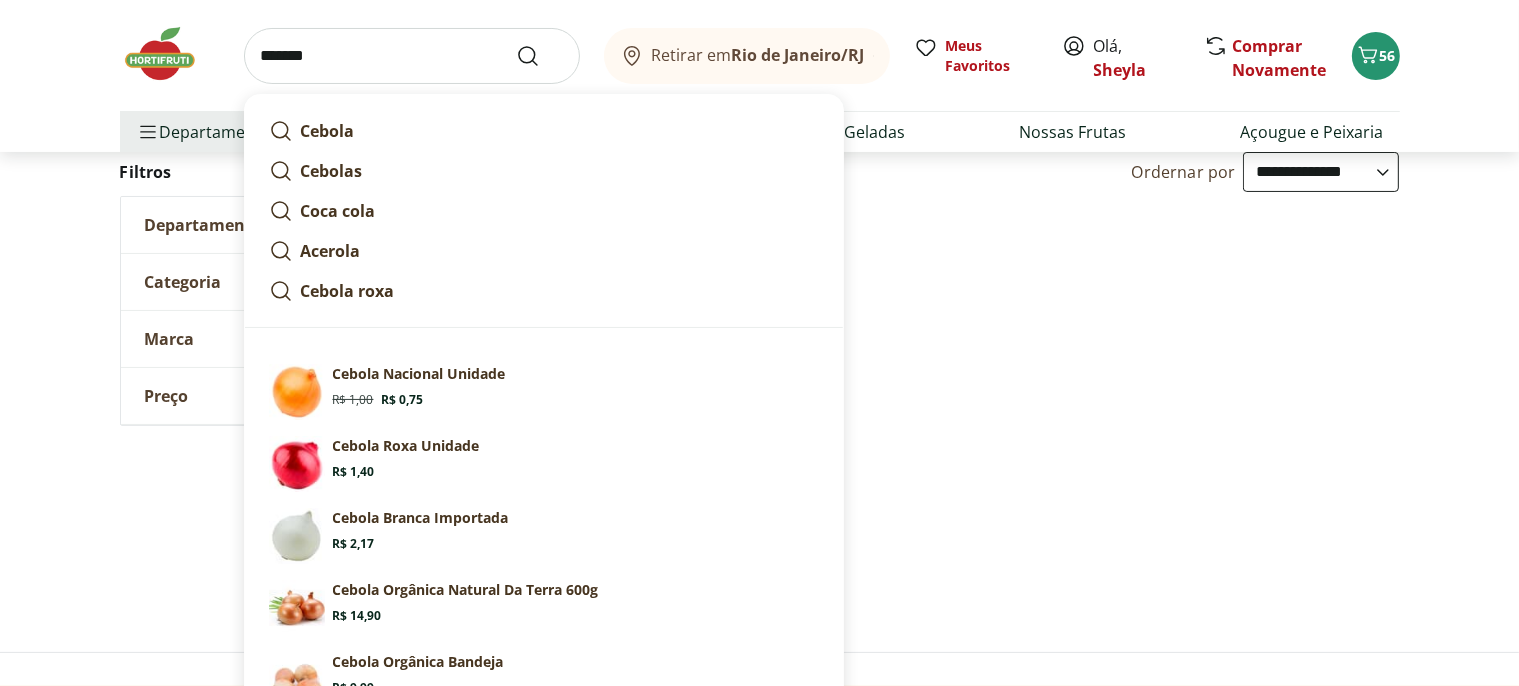 type on "******" 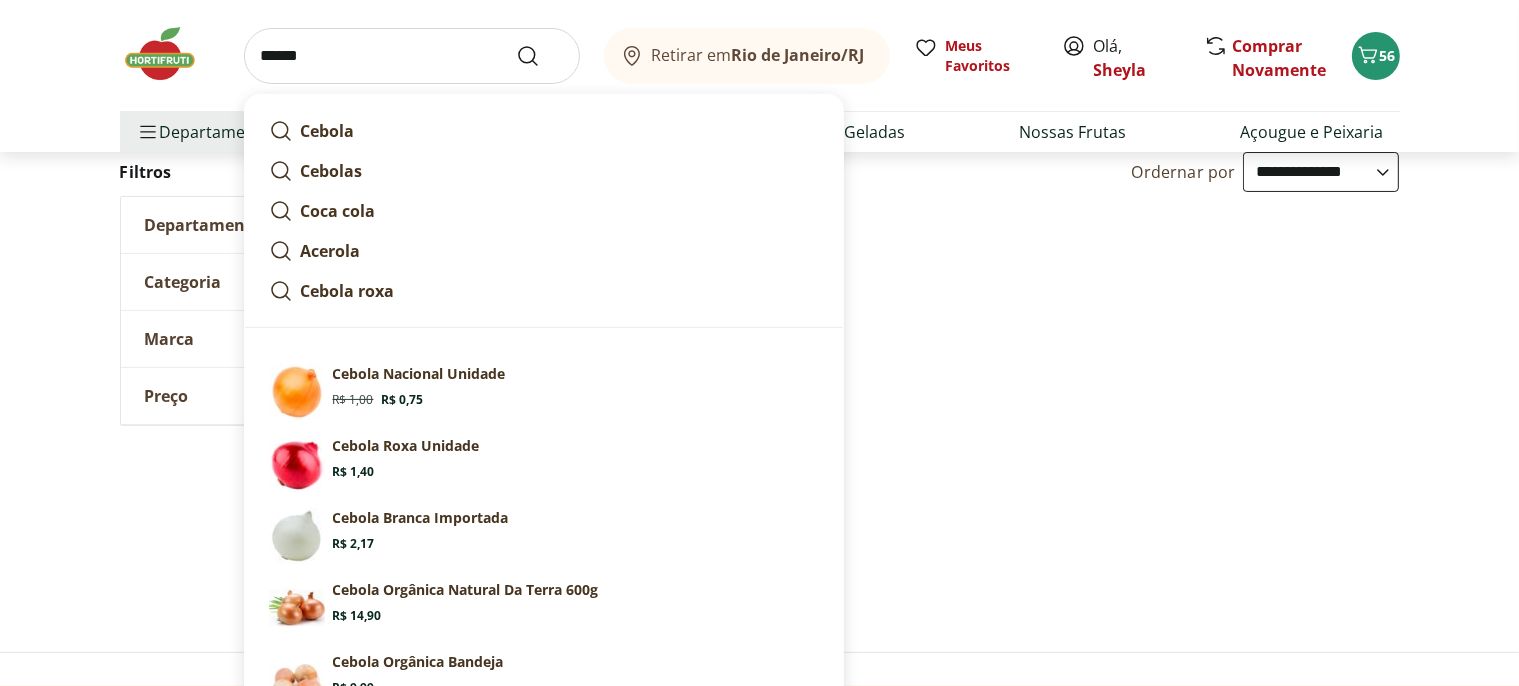 click at bounding box center [540, 56] 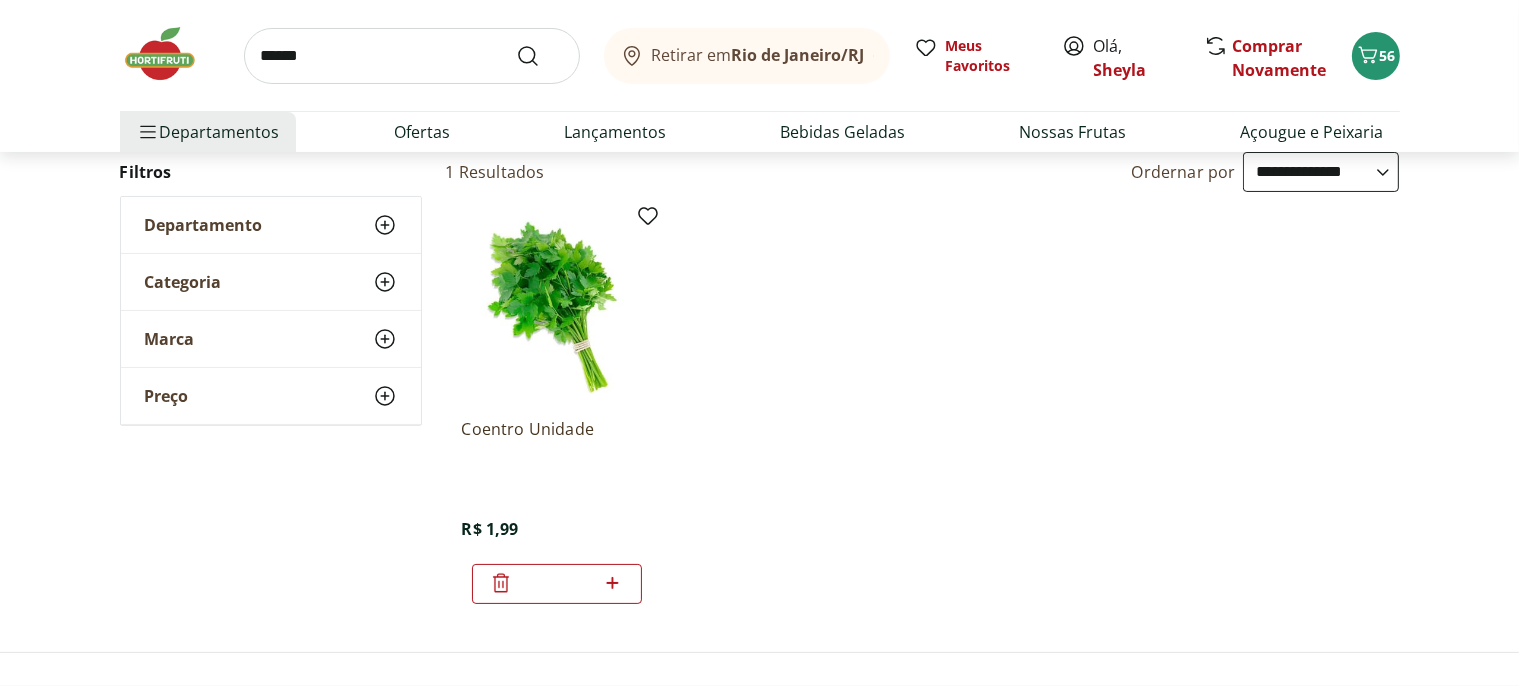 scroll, scrollTop: 0, scrollLeft: 0, axis: both 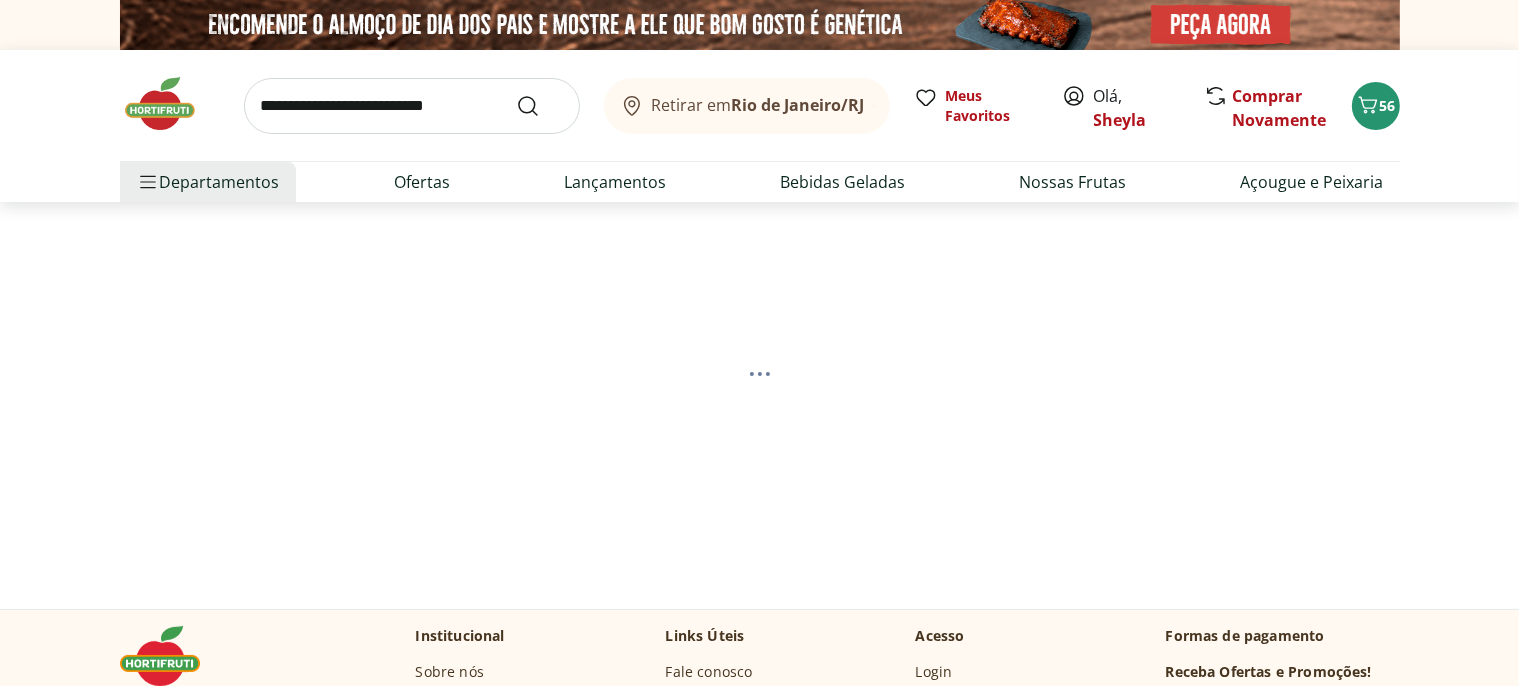 select on "**********" 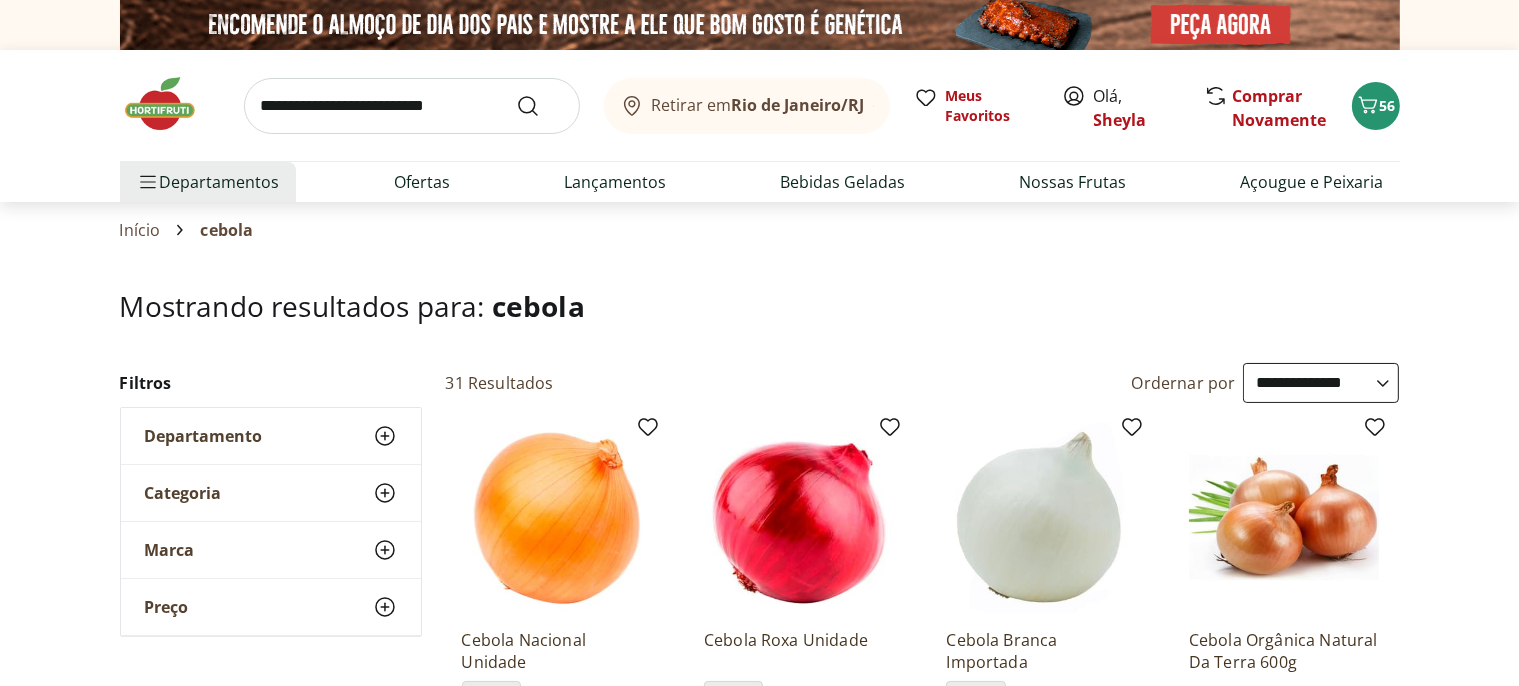 scroll, scrollTop: 316, scrollLeft: 0, axis: vertical 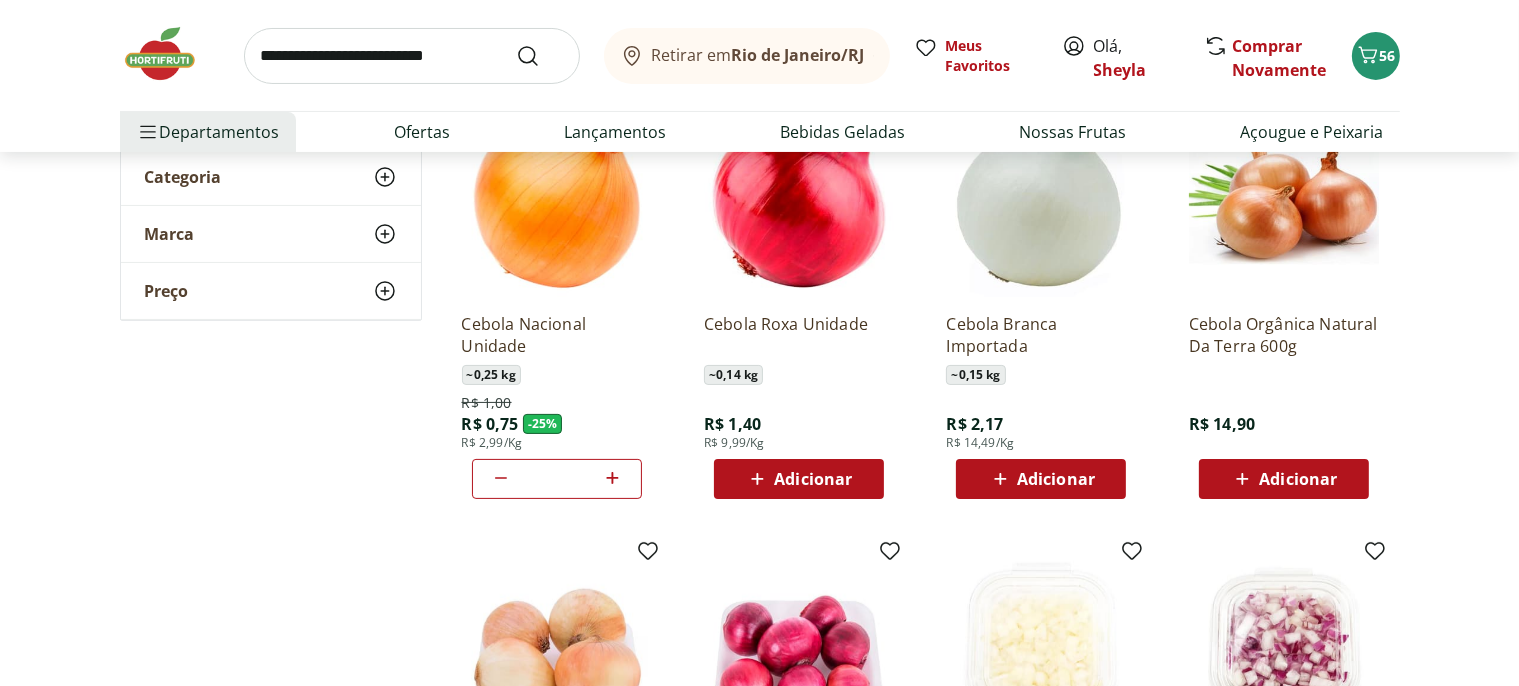 click on "Adicionar" at bounding box center [813, 479] 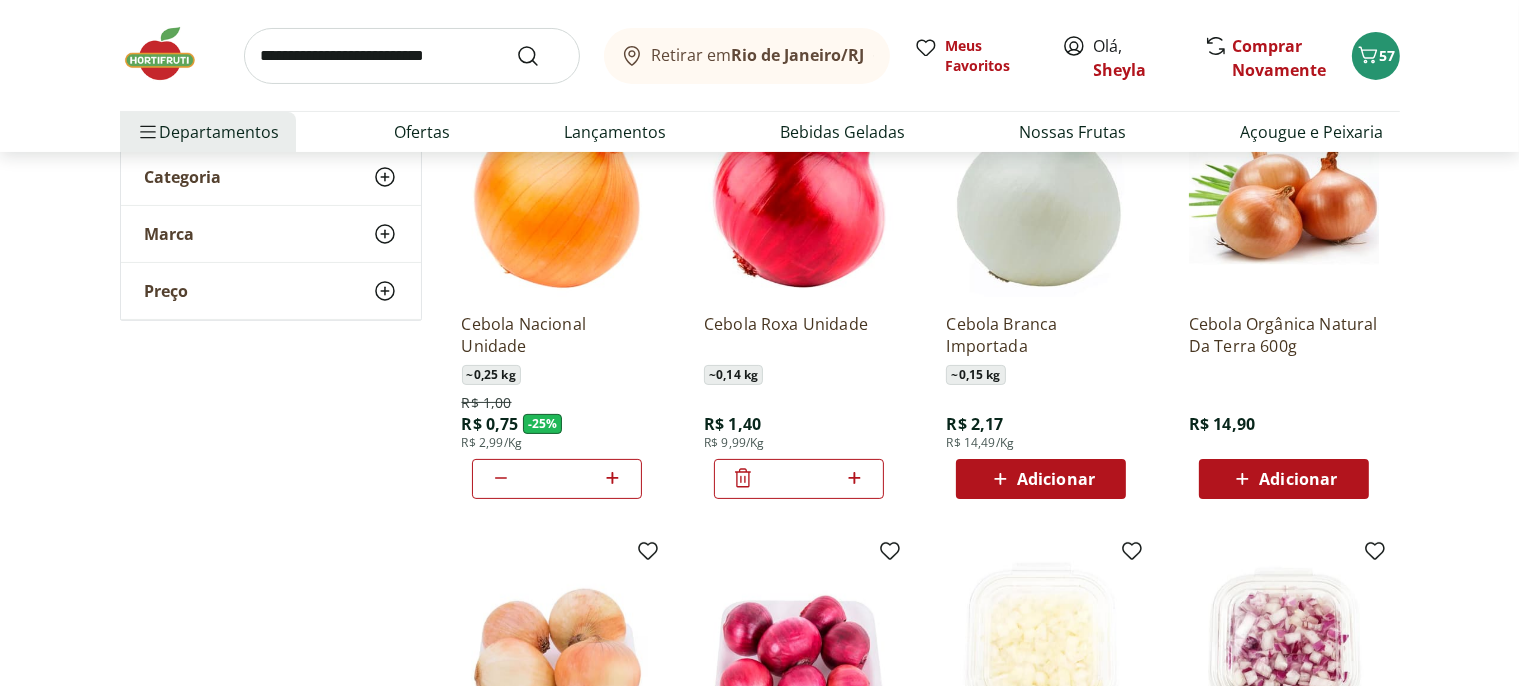 click at bounding box center (412, 56) 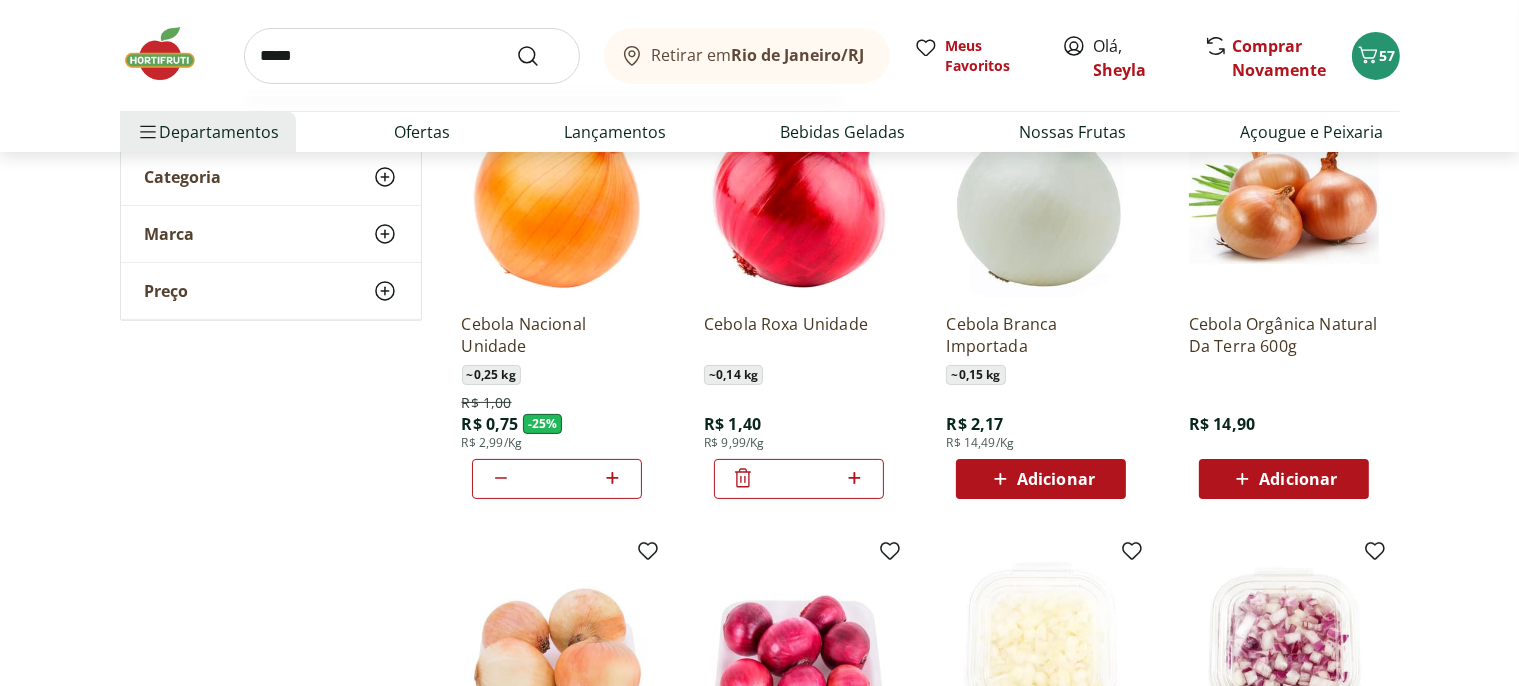 type on "******" 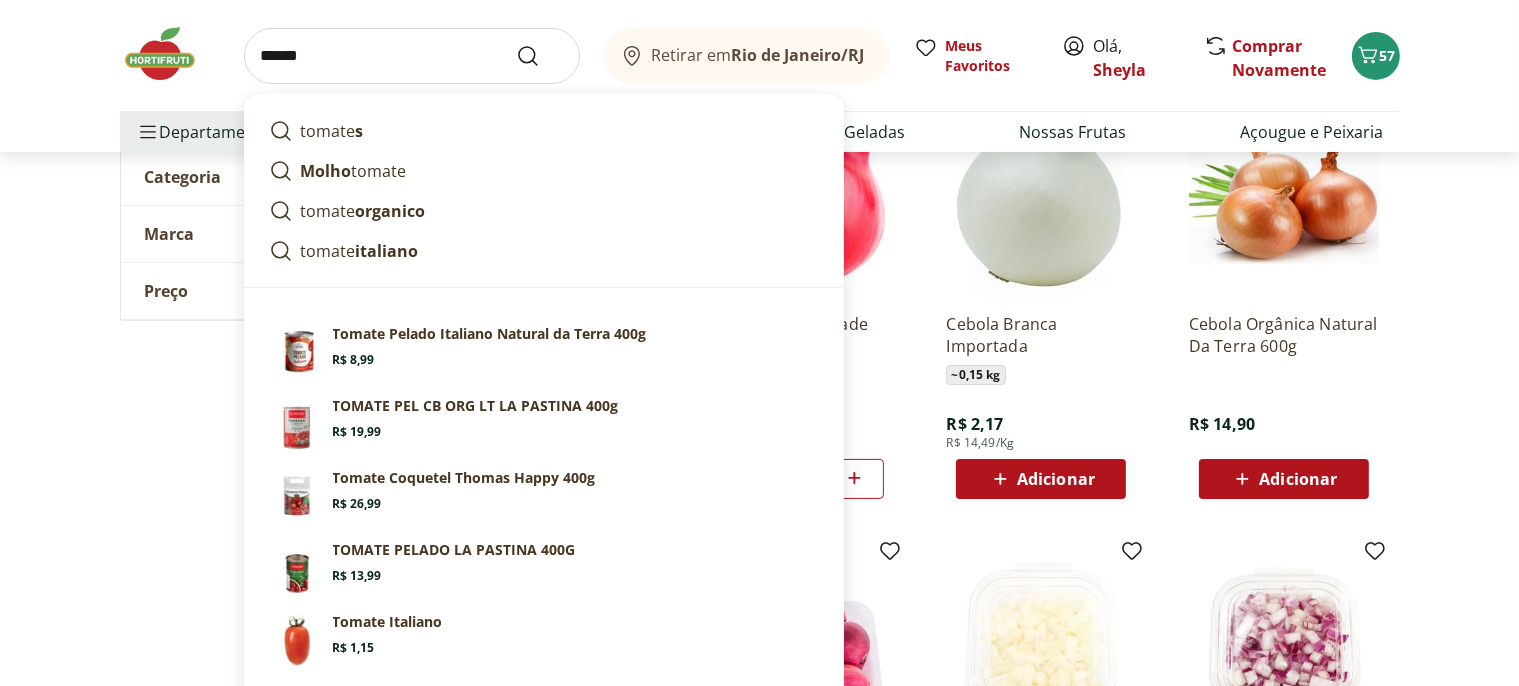 click at bounding box center [540, 56] 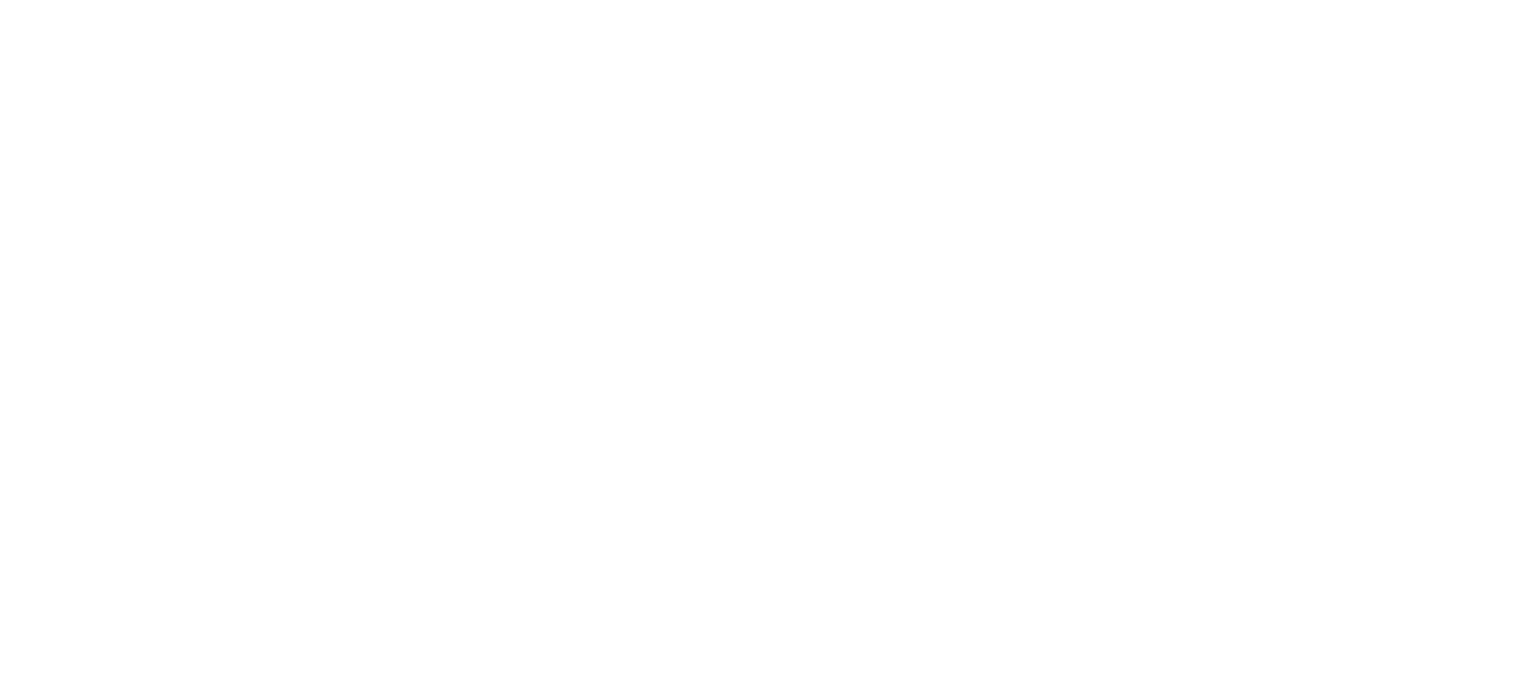scroll, scrollTop: 0, scrollLeft: 0, axis: both 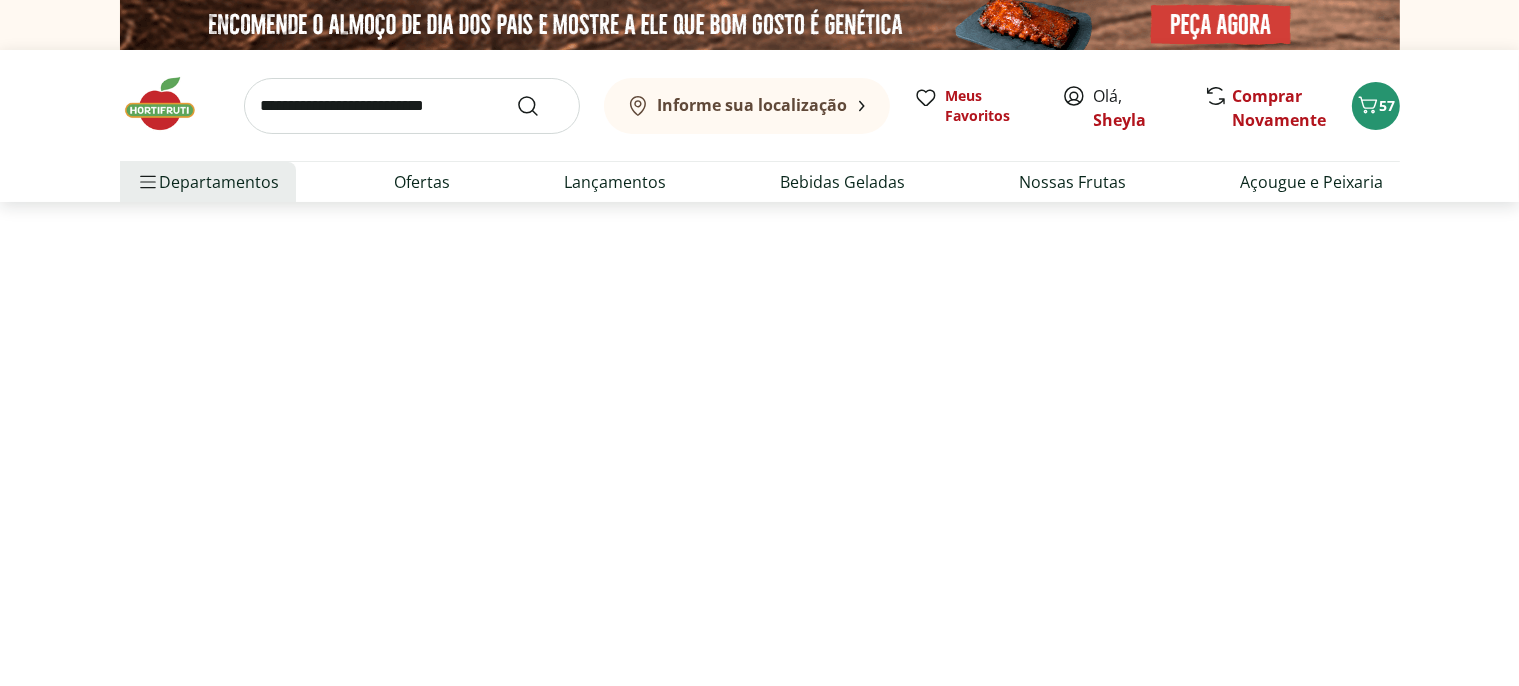 select on "**********" 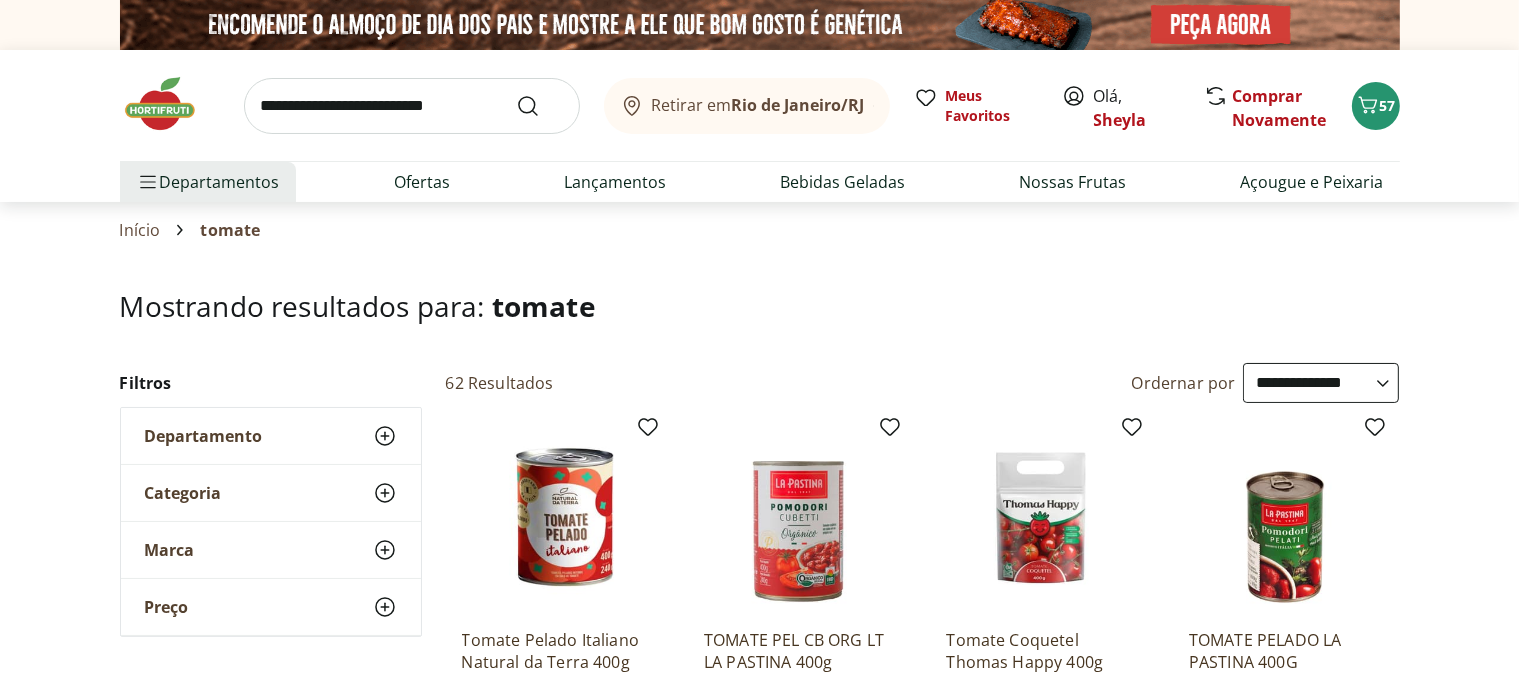 type on "*" 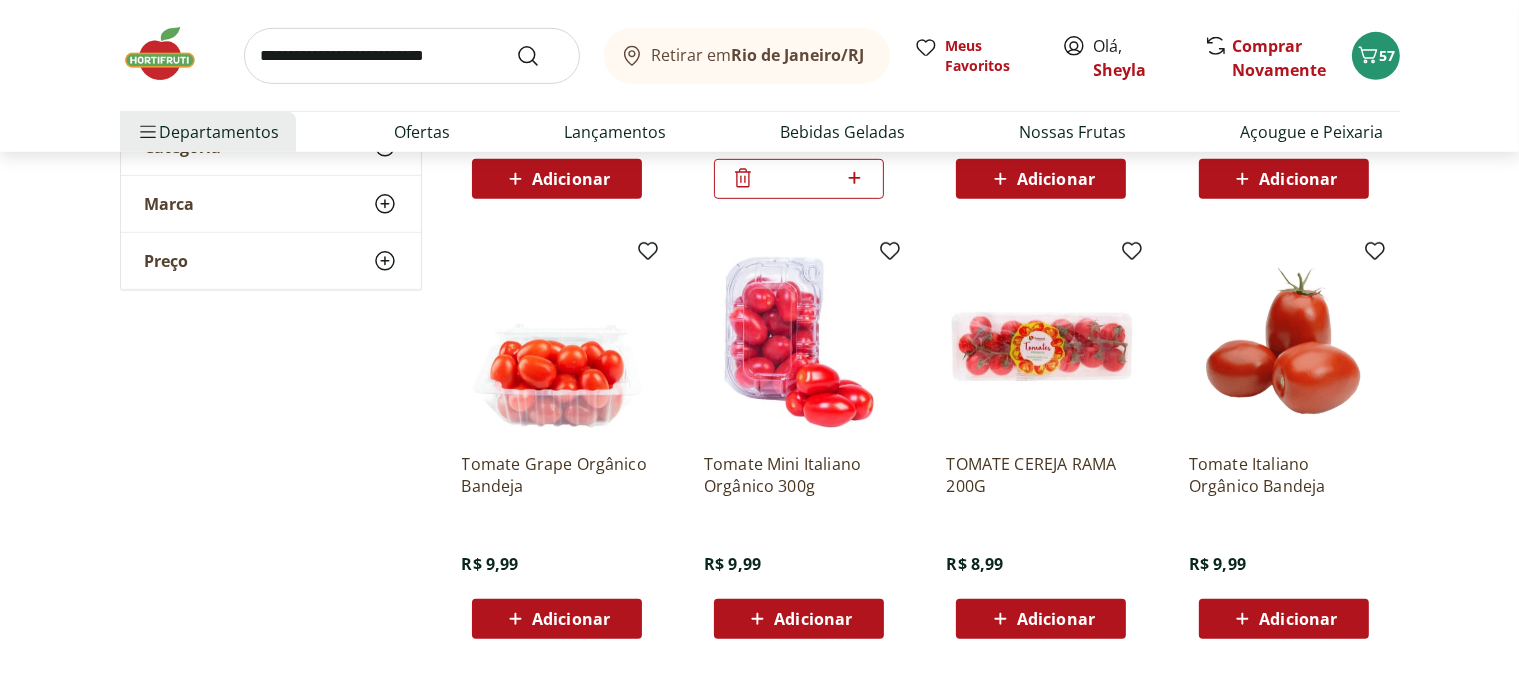scroll, scrollTop: 1372, scrollLeft: 0, axis: vertical 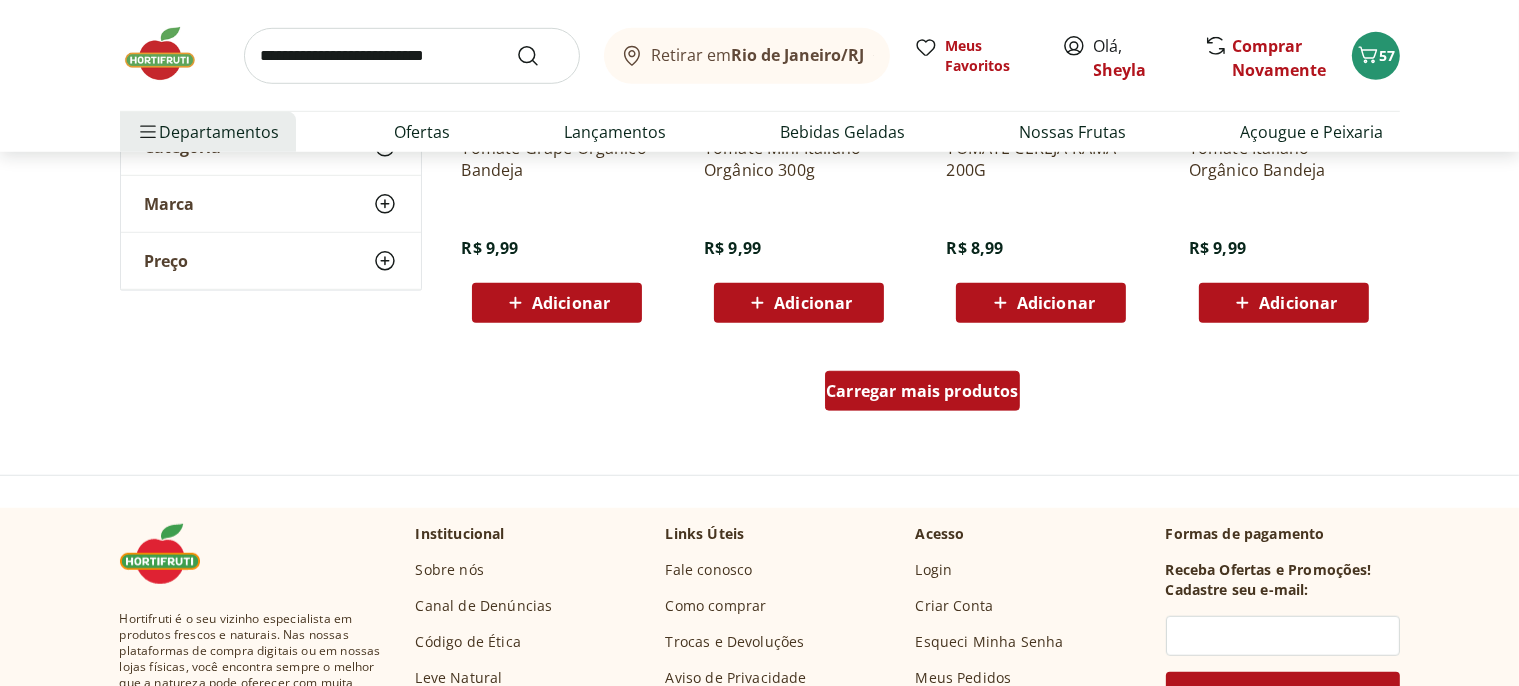 click on "Carregar mais produtos" at bounding box center (922, 391) 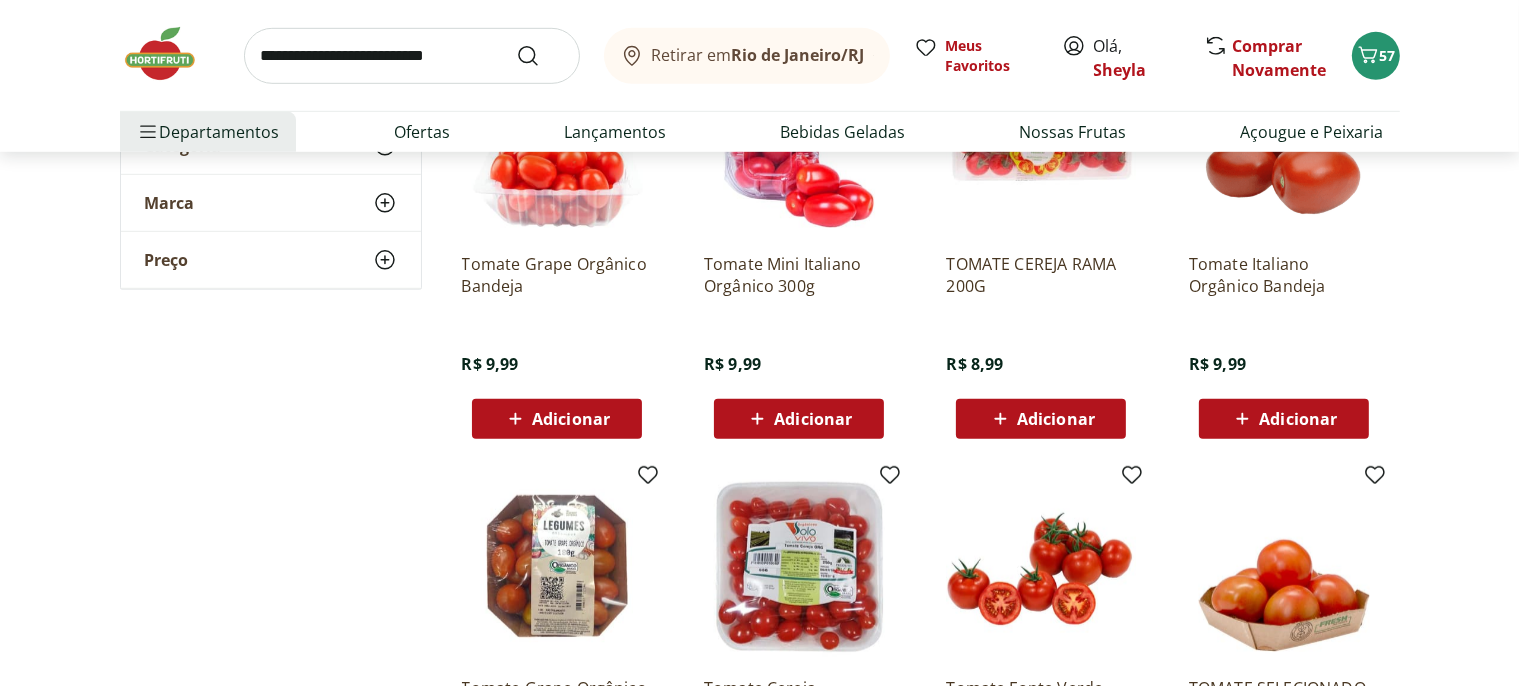 scroll, scrollTop: 1267, scrollLeft: 0, axis: vertical 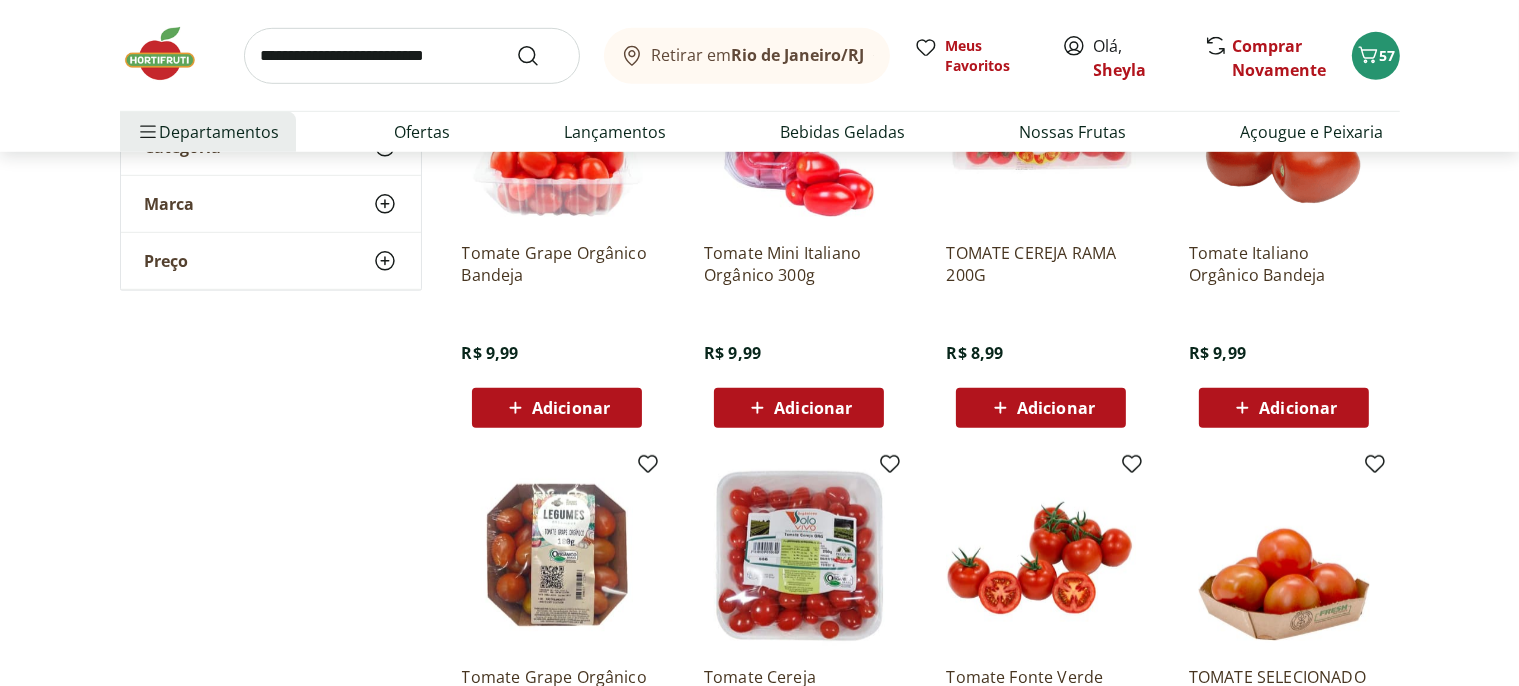 click on "Adicionar" at bounding box center [1298, 408] 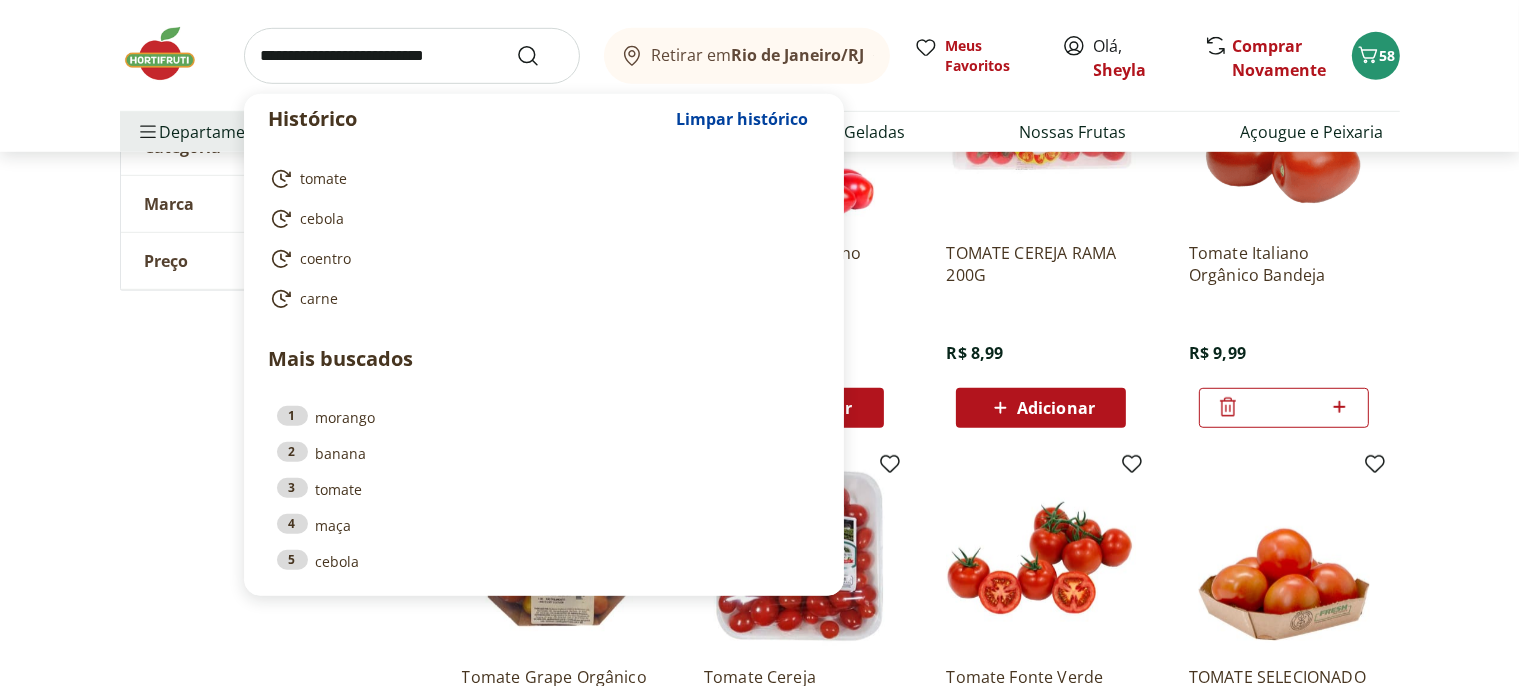 click at bounding box center [412, 56] 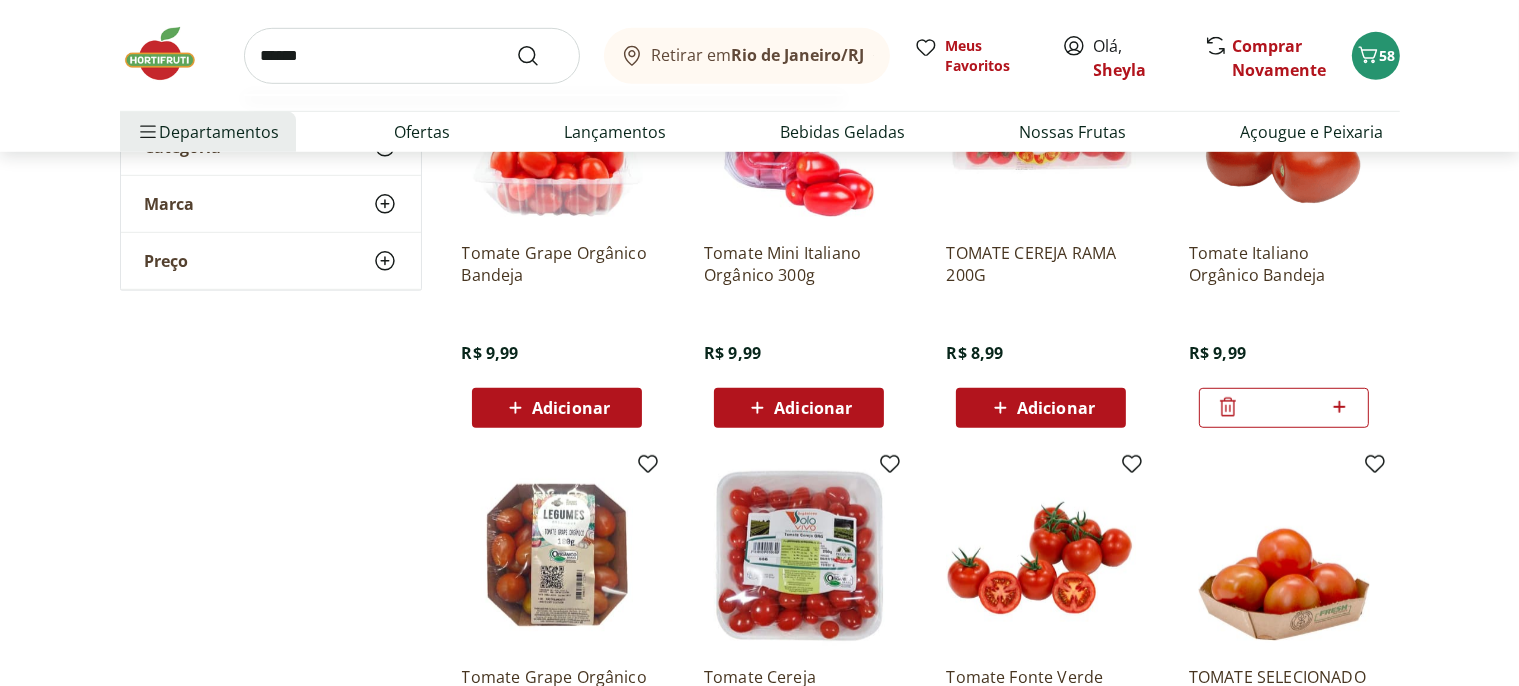 type on "*******" 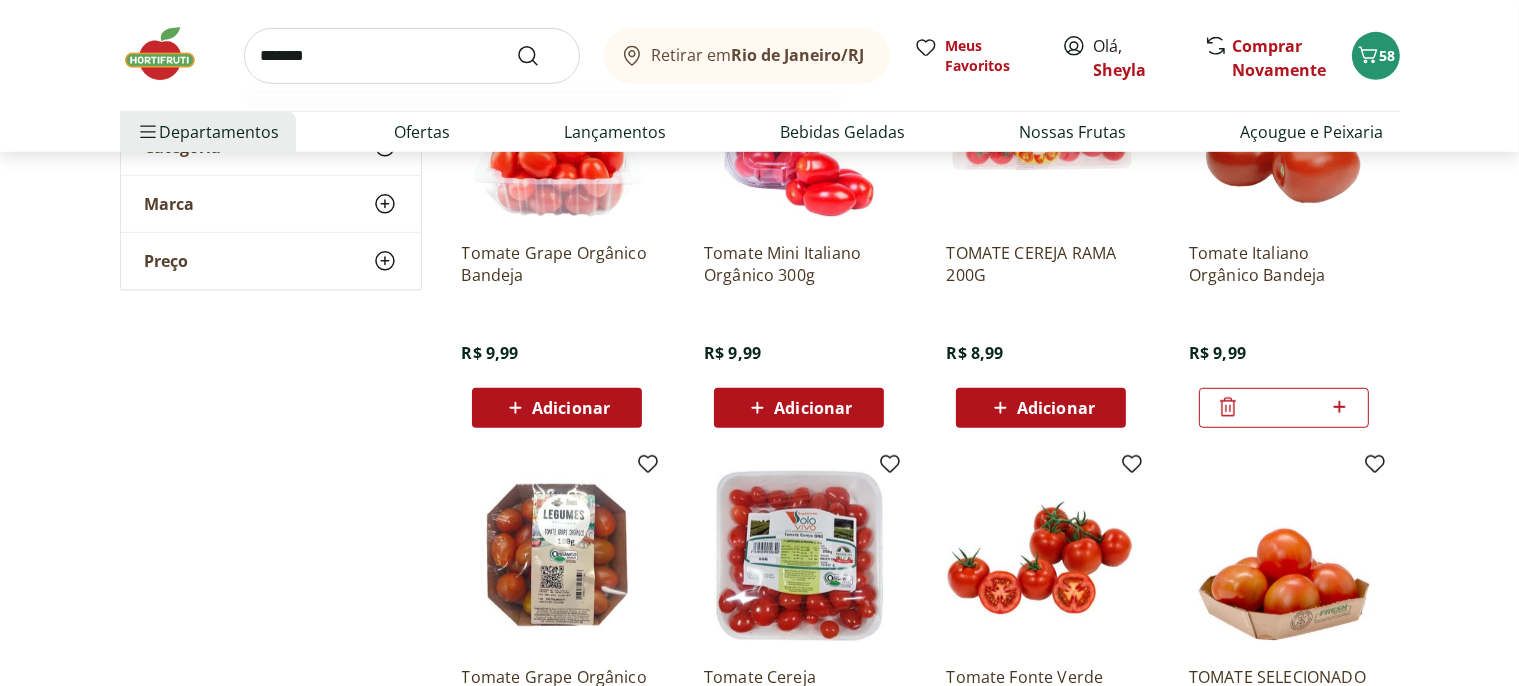 click at bounding box center [540, 56] 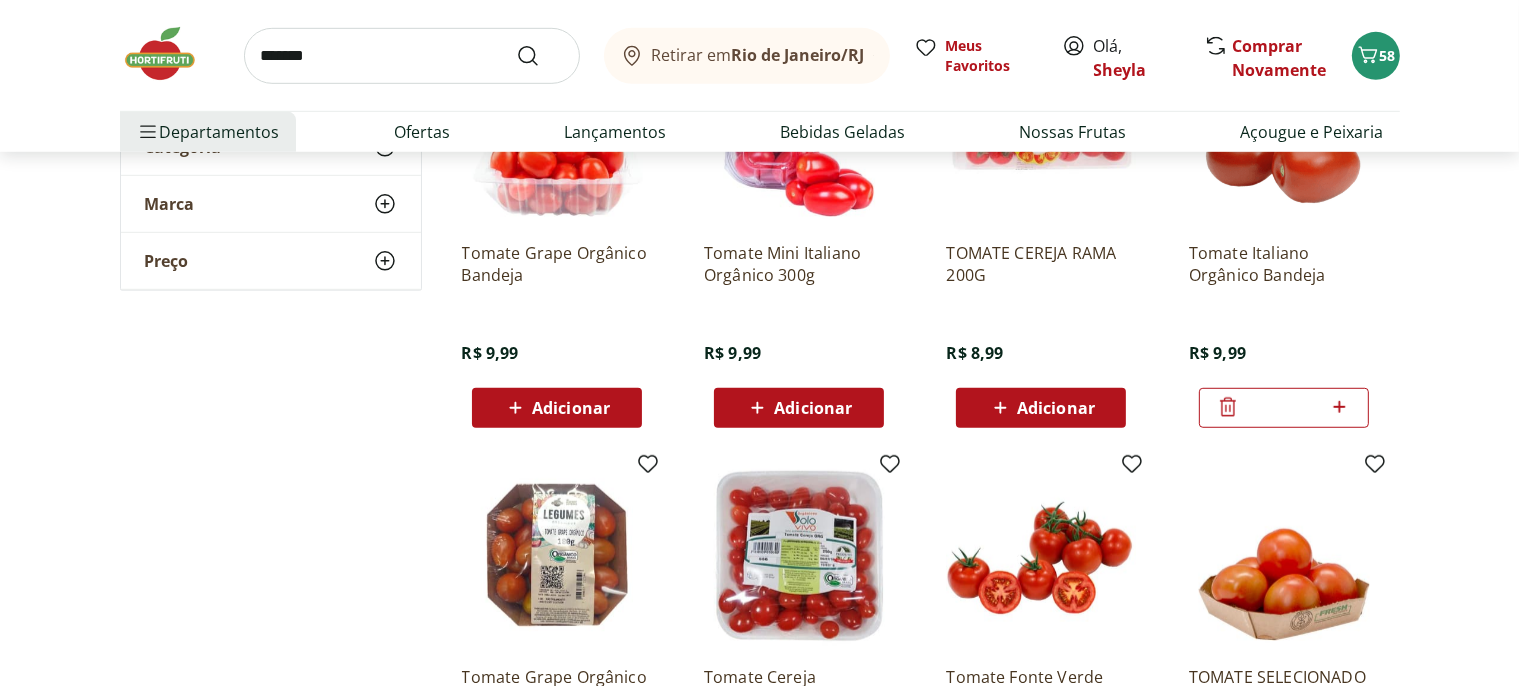 scroll, scrollTop: 0, scrollLeft: 0, axis: both 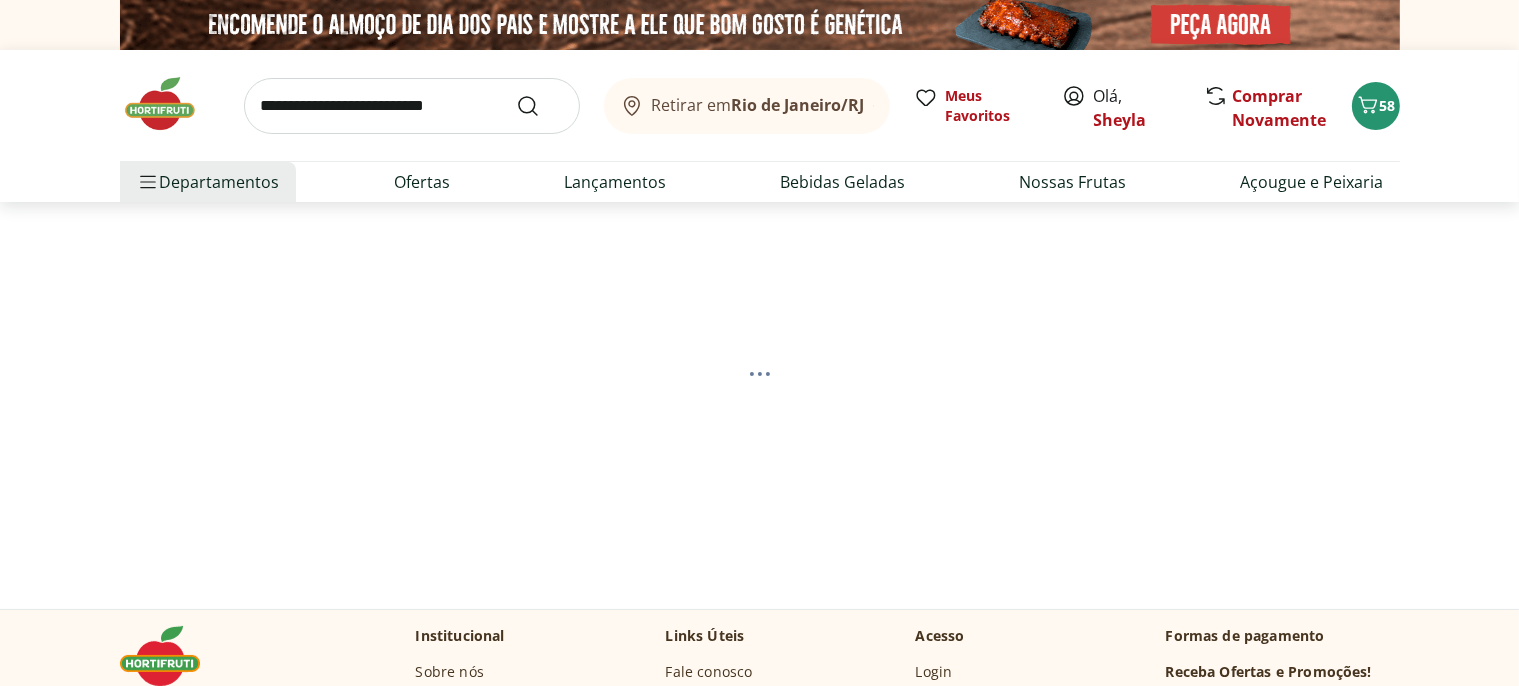 select on "**********" 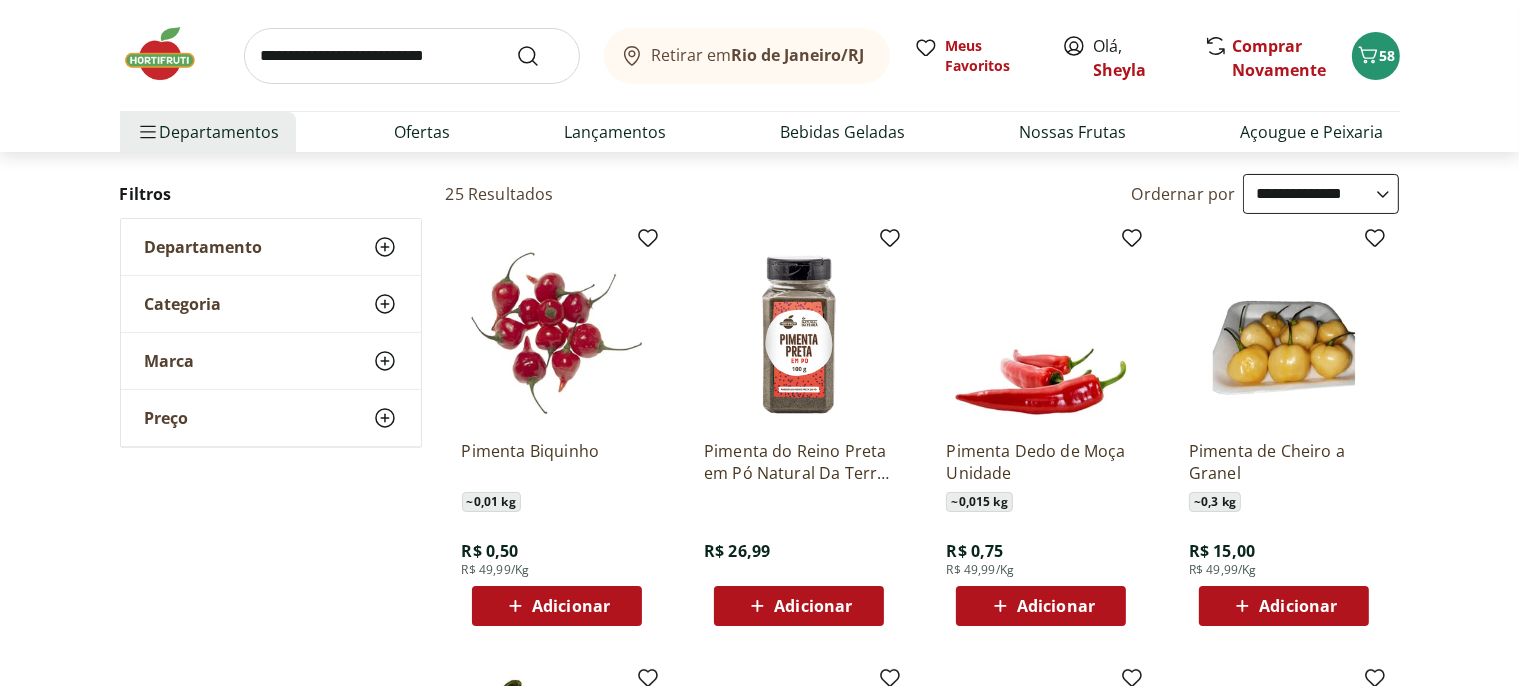 scroll, scrollTop: 316, scrollLeft: 0, axis: vertical 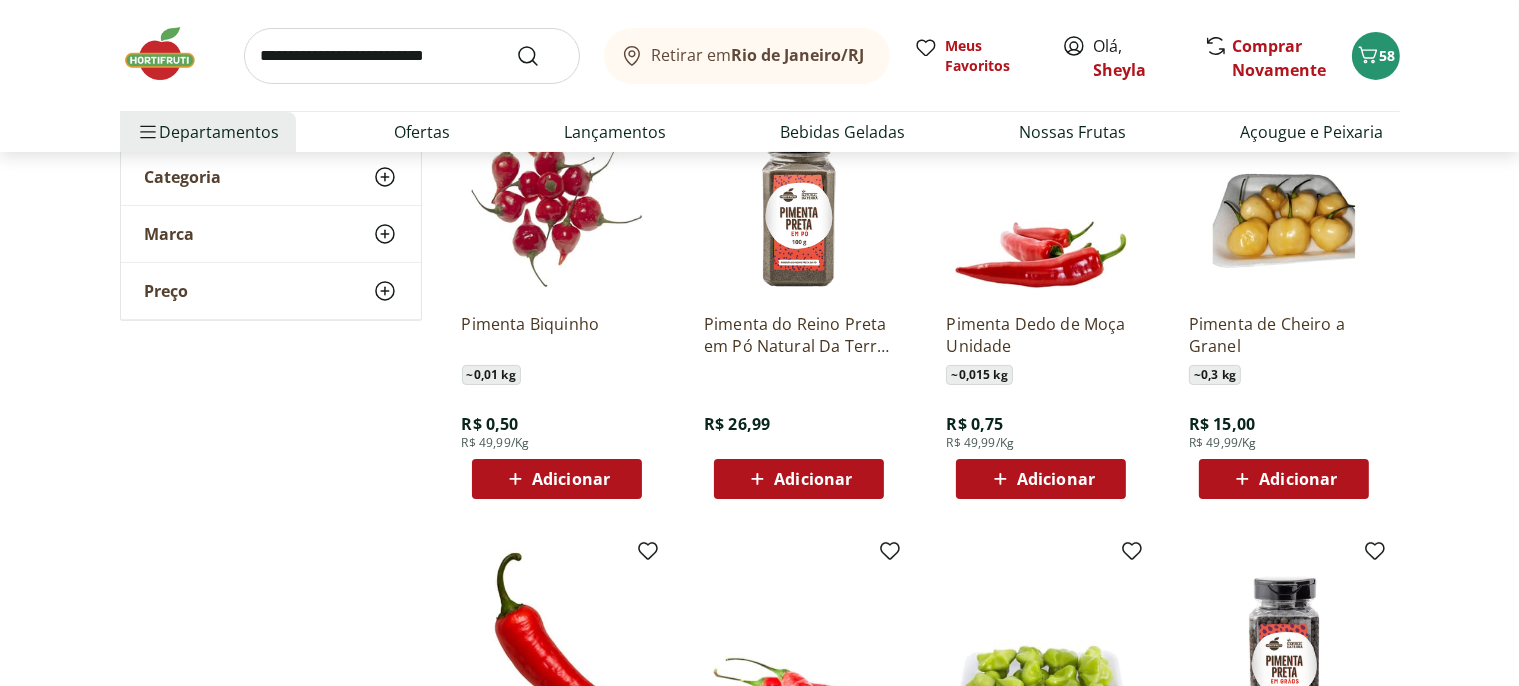 click on "Adicionar" at bounding box center (1056, 479) 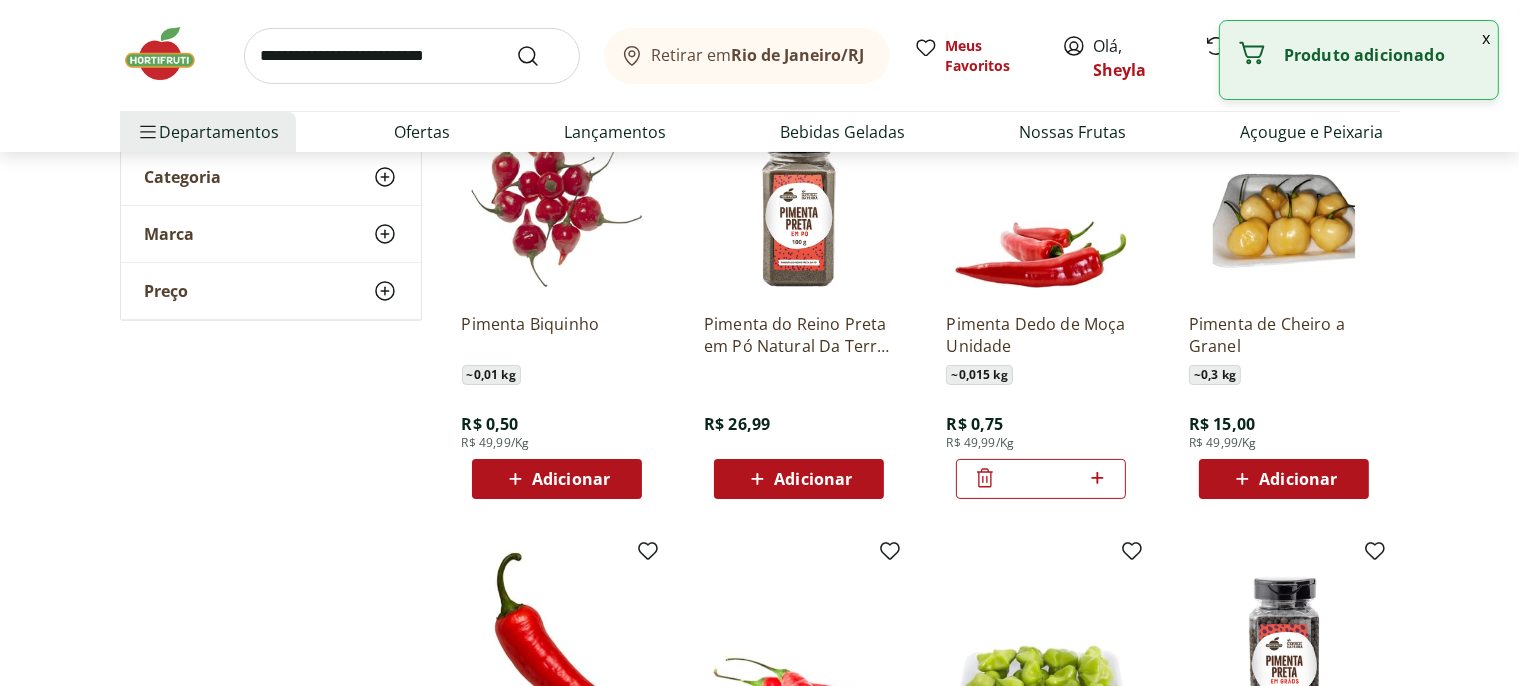 click 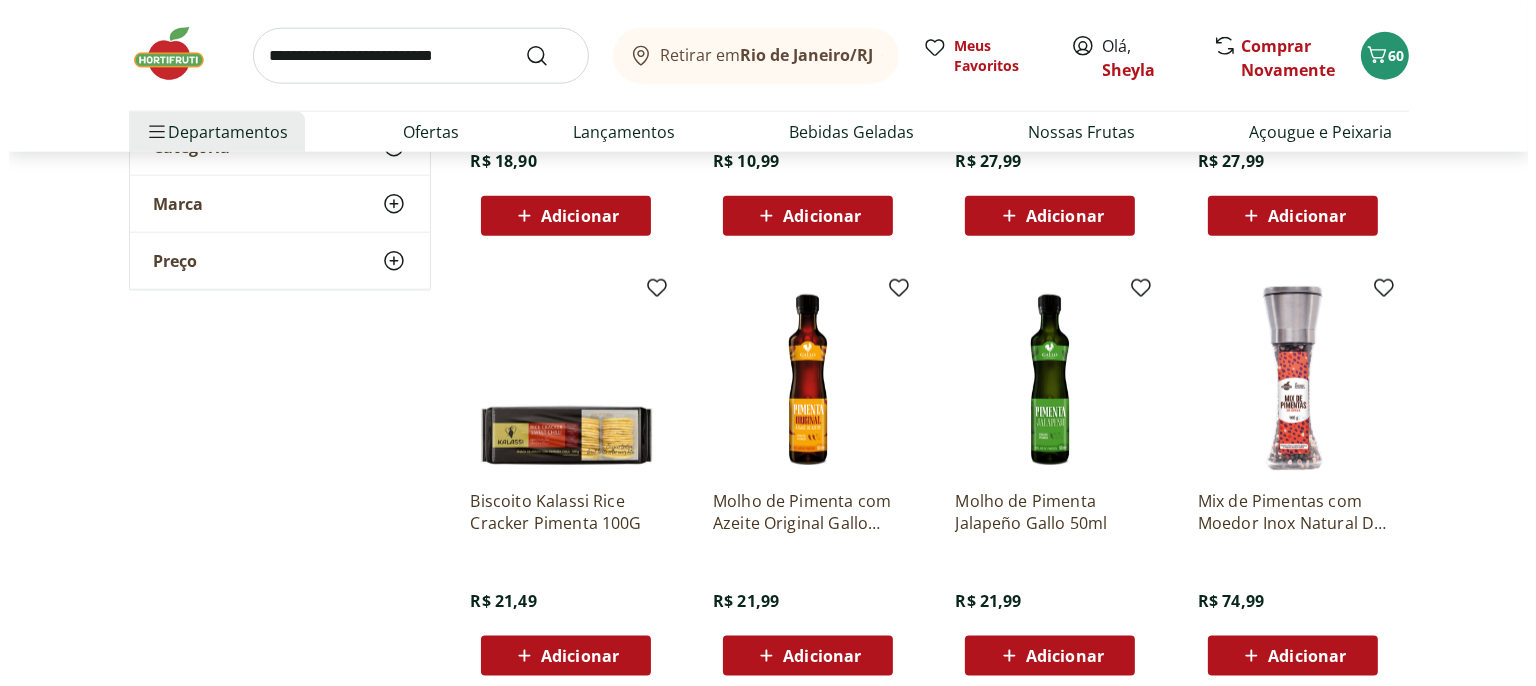 scroll, scrollTop: 2956, scrollLeft: 0, axis: vertical 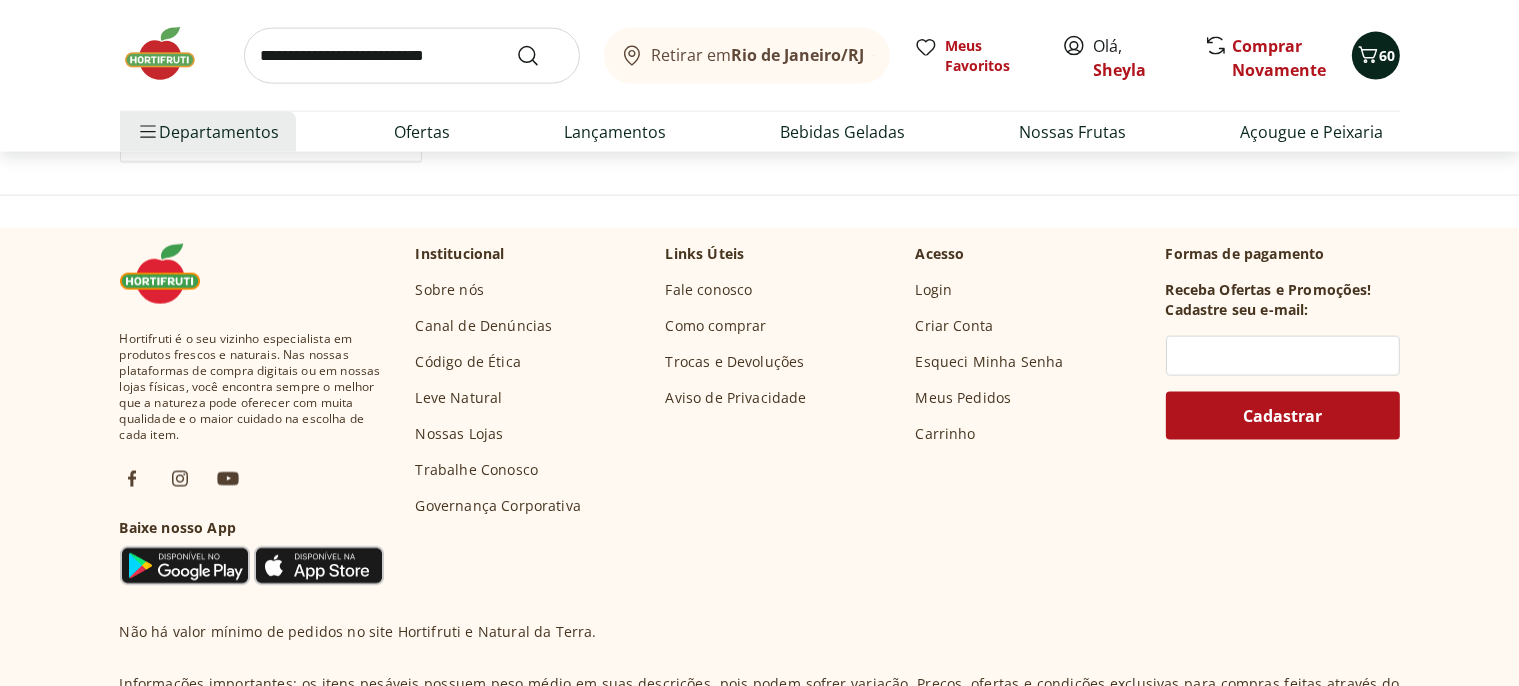 click 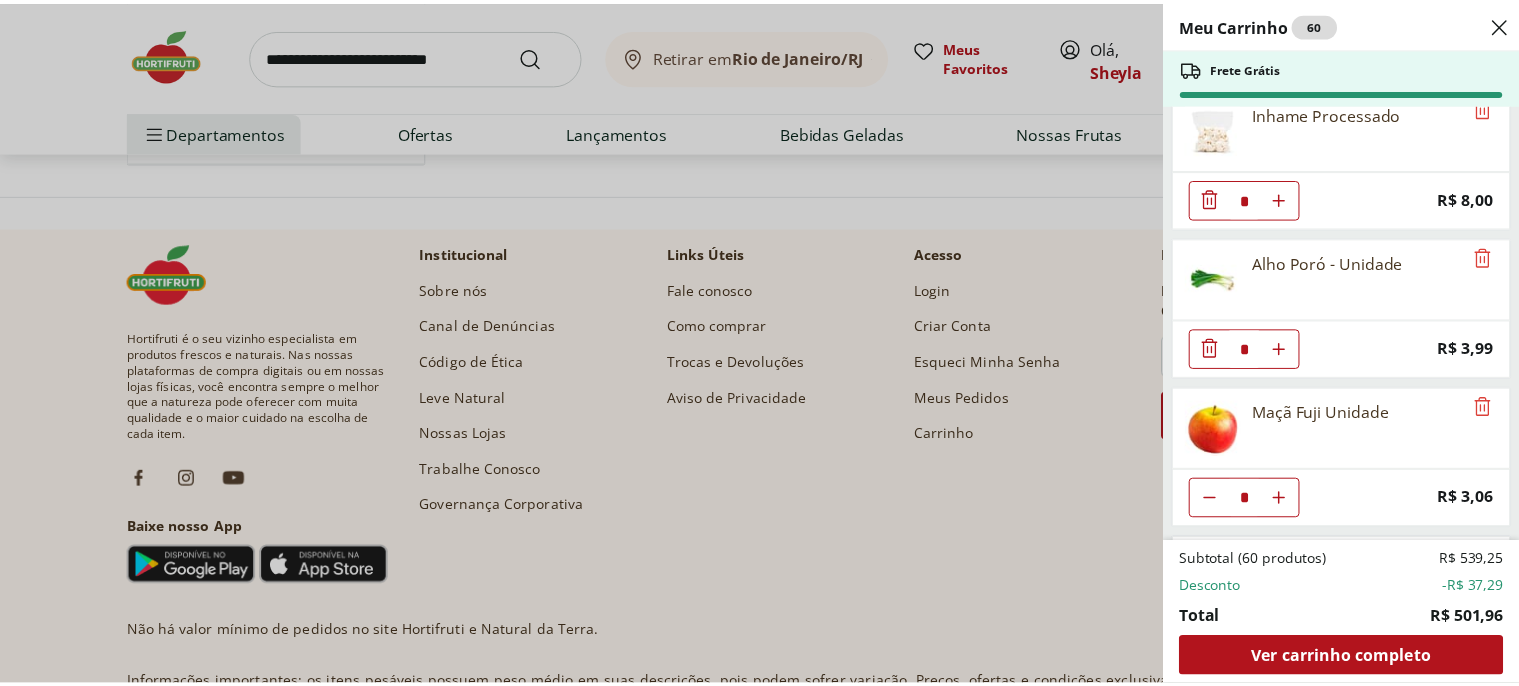 scroll, scrollTop: 3986, scrollLeft: 0, axis: vertical 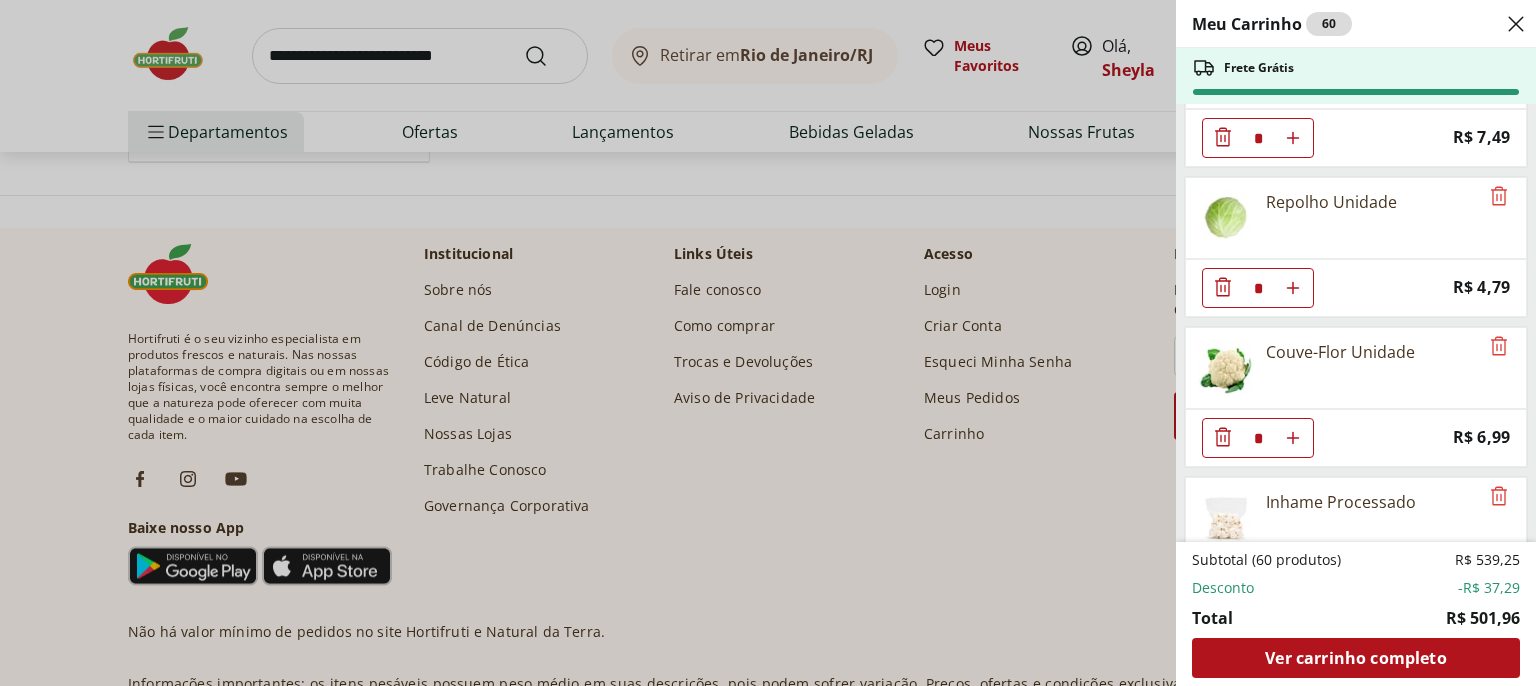 click on "Meu Carrinho 60 Frete Grátis Ovo caipira vermelho HNT 20 unidades * Price: R$ 26,99 Couve Mineira Unidade * Price: R$ 3,79 Rúcula Unidade * Price: R$ 3,49 Espinafre Unidade * Price: R$ 3,99 Repolho Roxo Unidade * Price: R$ 3,84 Tomate Grape Fiorello 300g * Price: R$ 7,99 Batata Doce Unidade * Price: R$ 1,53 Cebola Nacional Unidade * Original price: R$ 1,00 Price: R$ 0,75 Pão de Forma Zero Açúcar 12 Grãos Plus Vita 350g * Price: R$ 16,99 Cenoura Ralada Pote * Price: R$ 4,60 Chuchu Processado * Price: R$ 7,65 Sopa Detox Mexidona 130g * Price: R$ 19,49 ABACATE SELECIONADO * Price: R$ 11,39 Atum Sólido Natural Gomes Da Costa 170Gr * Price: R$ 15,99 Filé de Peito de Frango Bio Sadia 1kg * Price: R$ 29,99 Geleia De Frutas Vermelhas Diet Queensberry 280G * Price: R$ 29,99 Banana da Terra Unidade * Price: R$ 3,85 Banana Prata Orgânica * Price: R$ 14,39 Mexerica Rio Unidade * Price: R$ 1,92 Kiwi Gold Unidade * Original price: R$ 6,60 Price: R$ 5,40 Kiwi Verde * Price: R$ 4,56 * Price: *" at bounding box center (768, 343) 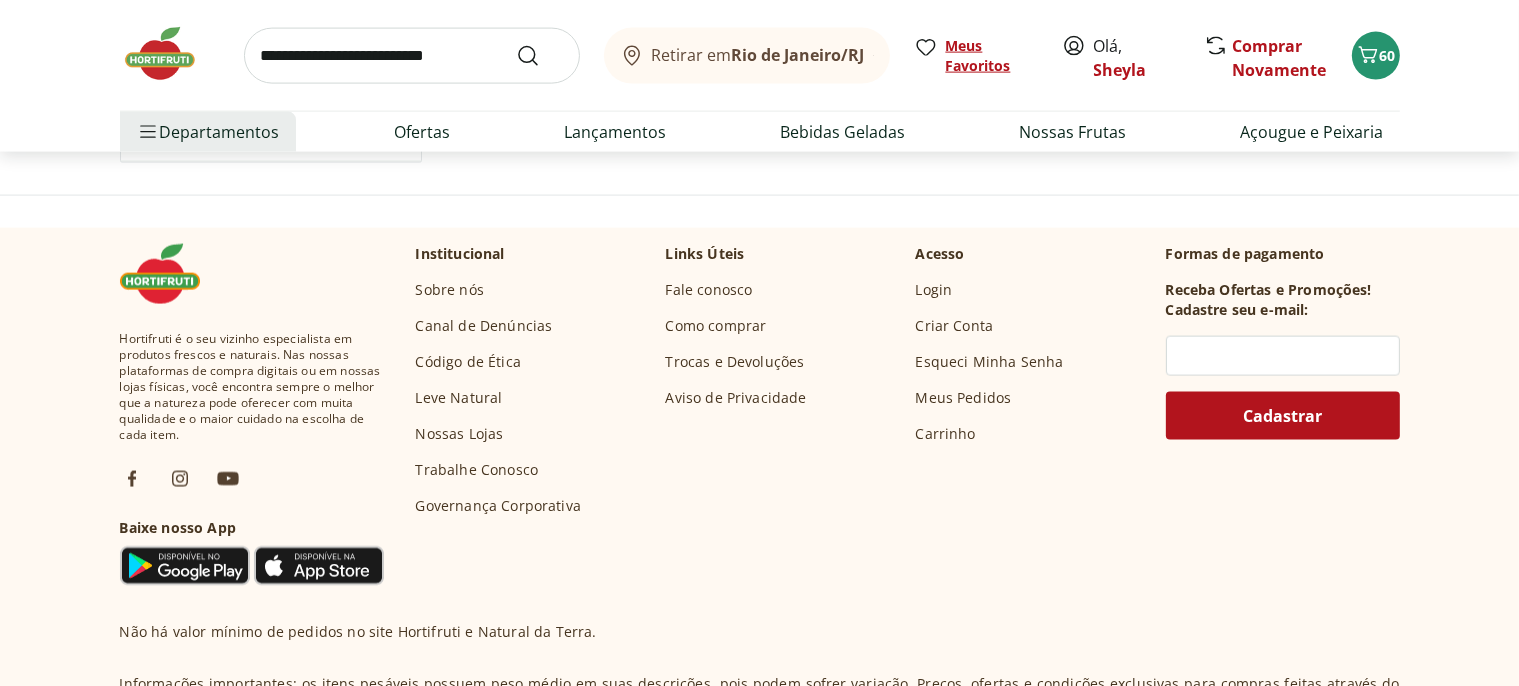 click on "Meus Favoritos" at bounding box center [992, 56] 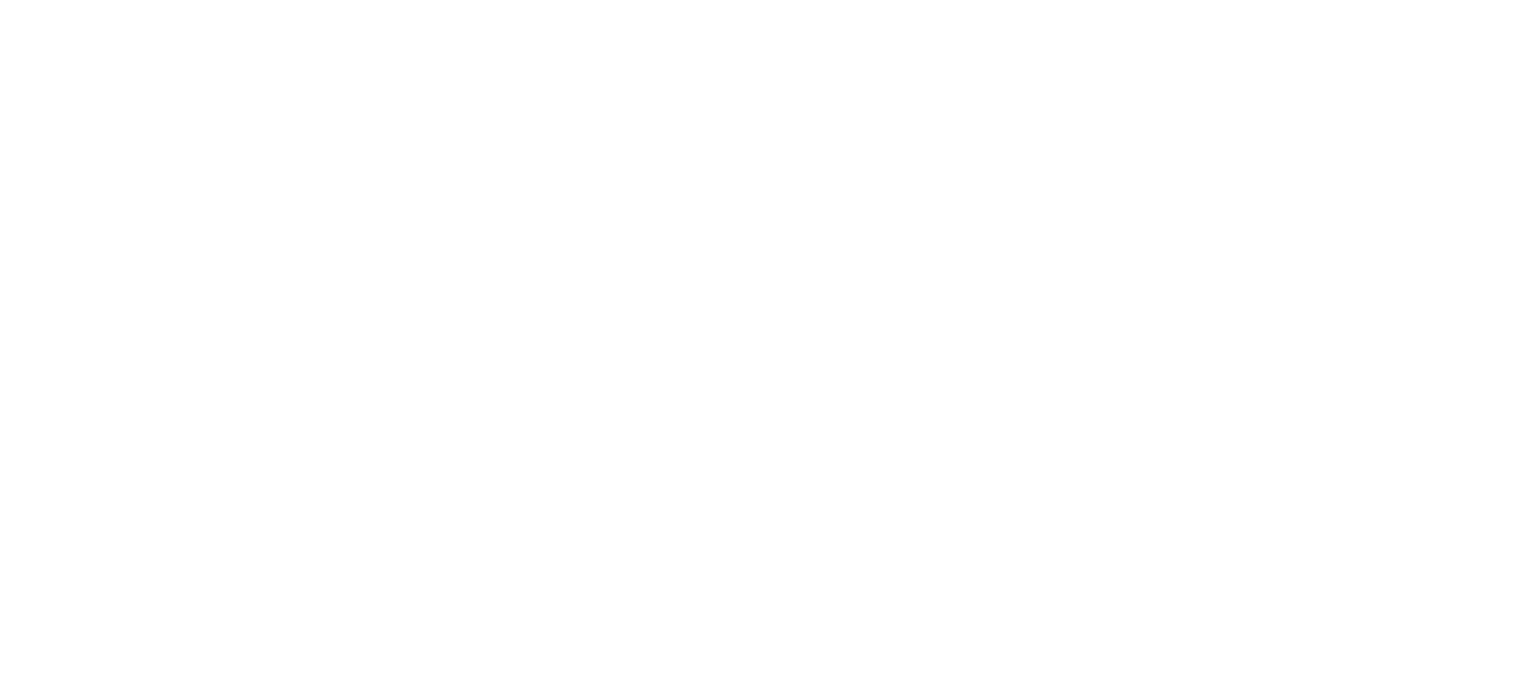 scroll, scrollTop: 0, scrollLeft: 0, axis: both 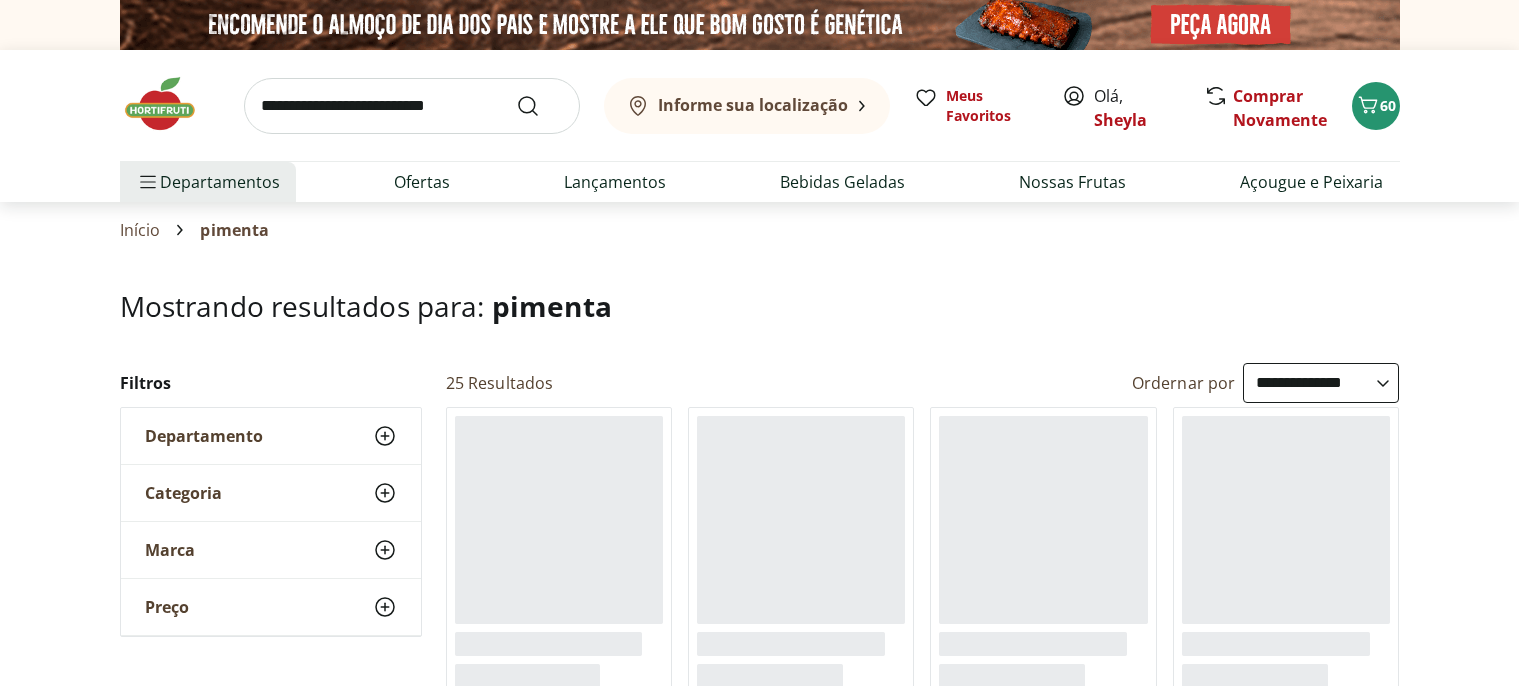 select on "**********" 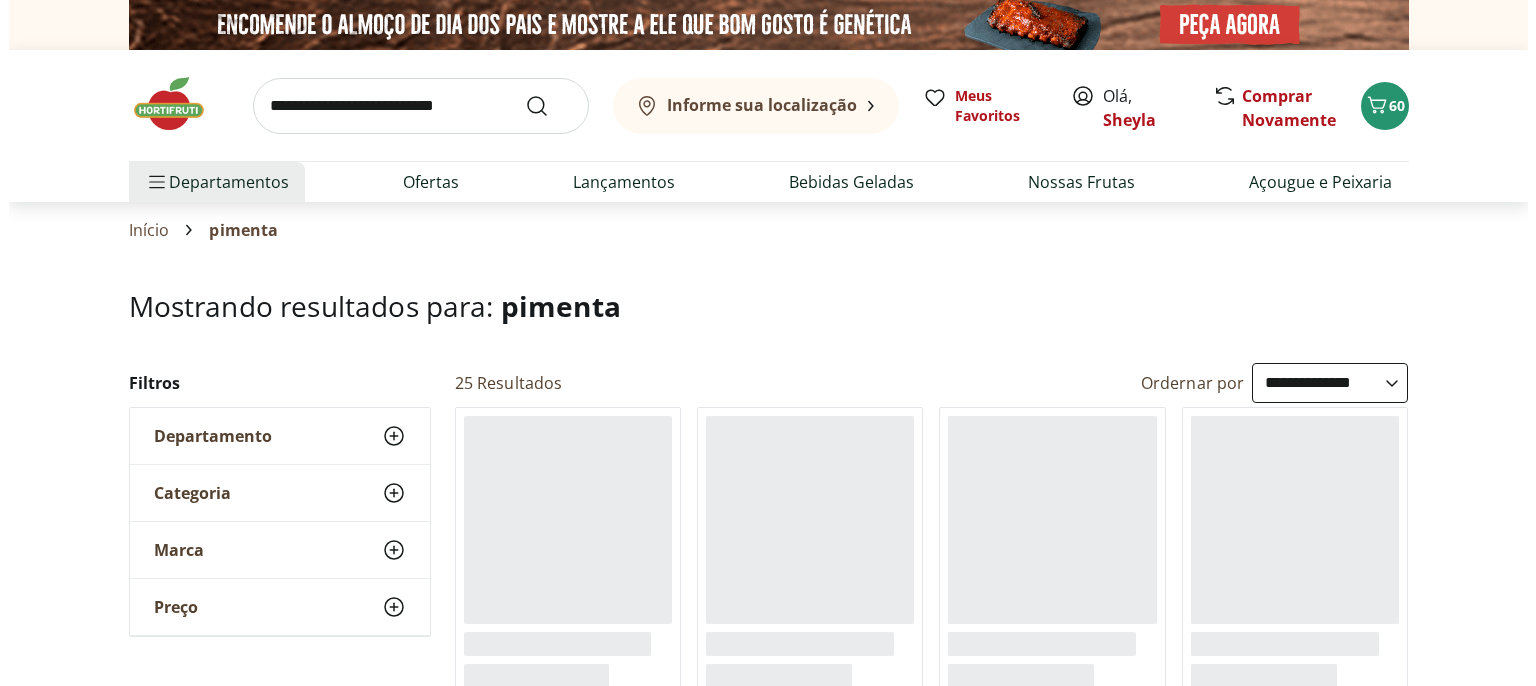 scroll, scrollTop: 0, scrollLeft: 0, axis: both 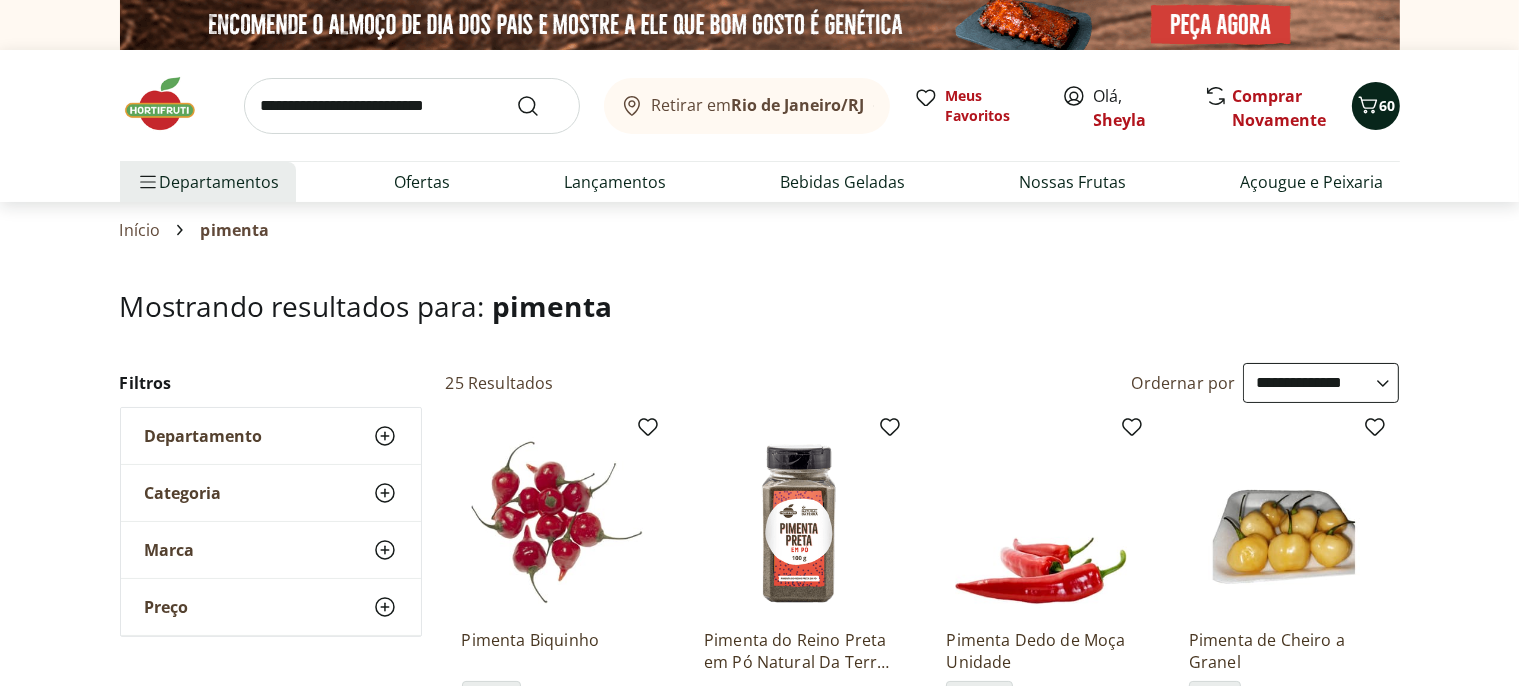 click 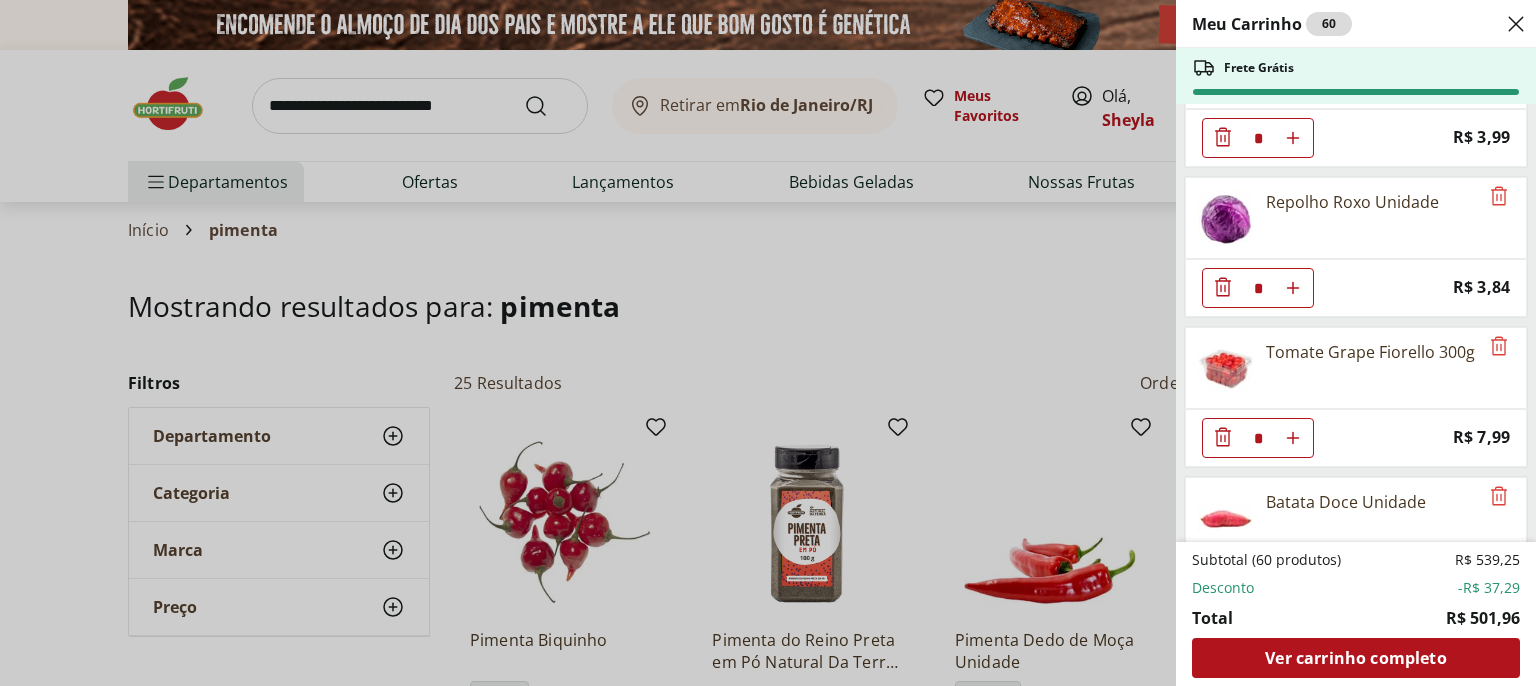 scroll, scrollTop: 648, scrollLeft: 0, axis: vertical 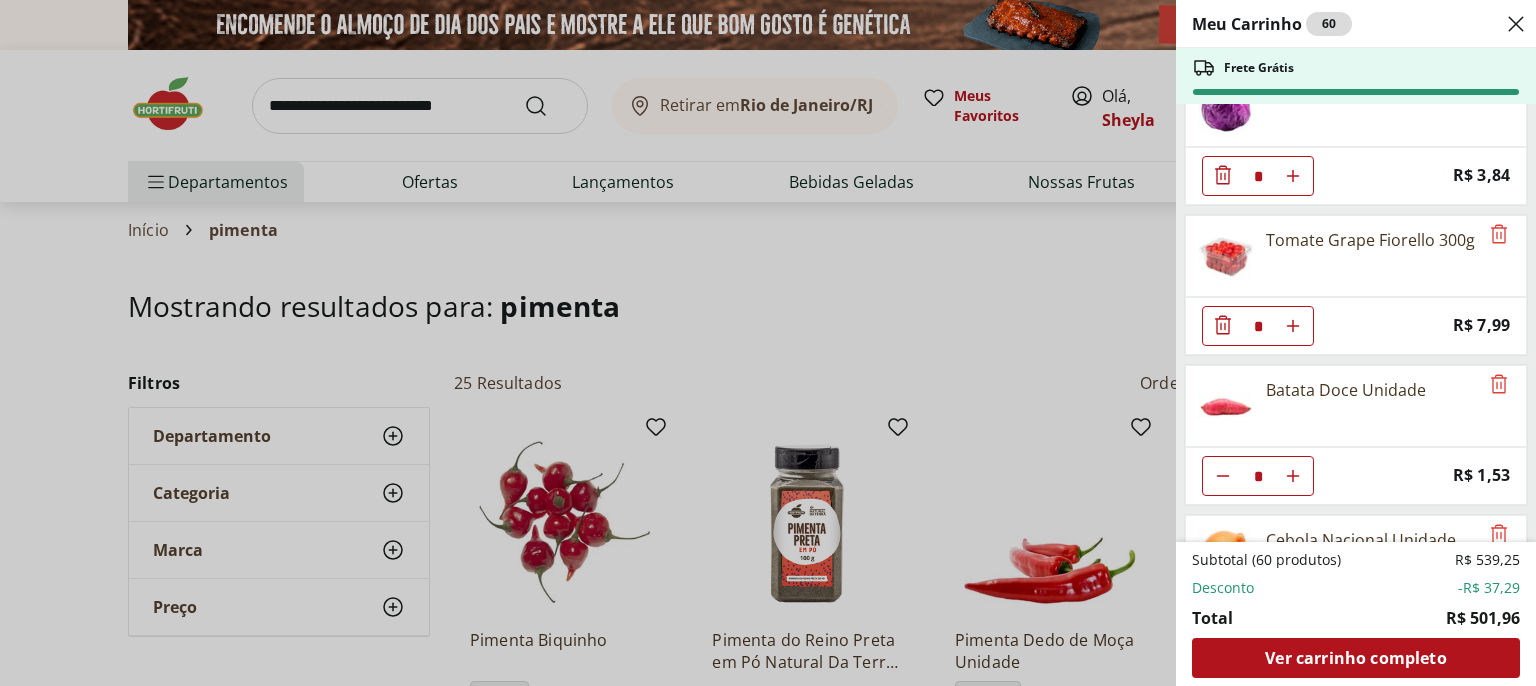 click 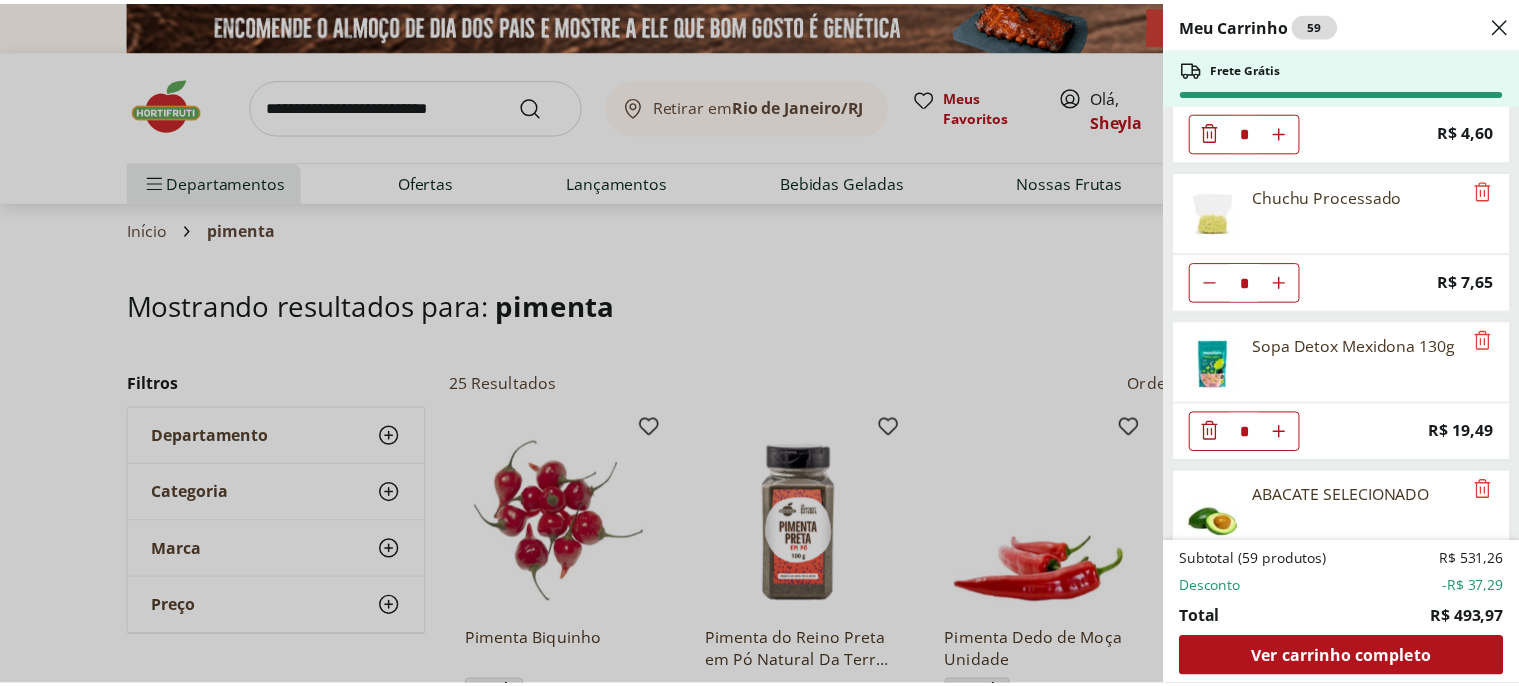 scroll, scrollTop: 1296, scrollLeft: 0, axis: vertical 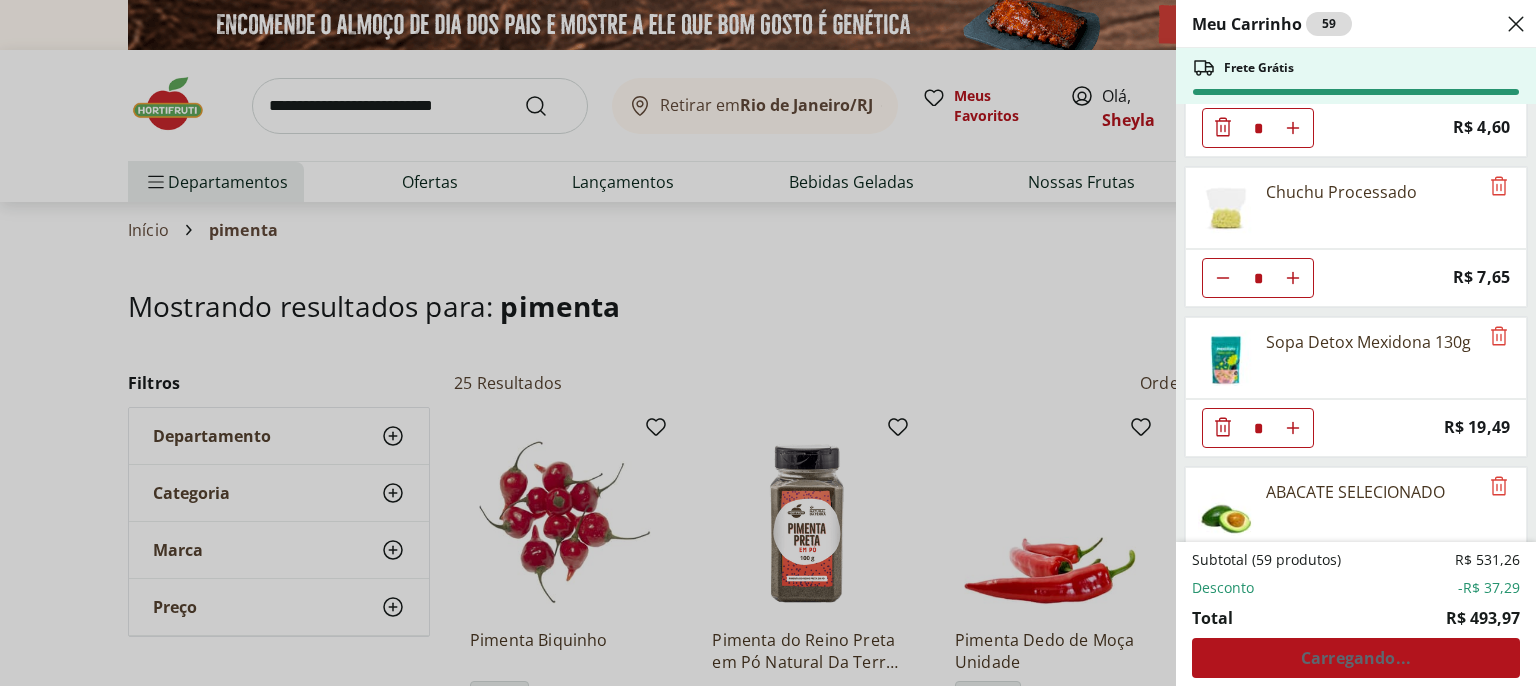 click on "Meu Carrinho 59 Frete Grátis Ovo caipira vermelho HNT 20 unidades * Price: R$ 26,99 Couve Mineira Unidade * Price: R$ 3,79 Rúcula Unidade * Price: R$ 3,49 Espinafre Unidade * Price: R$ 3,99 Repolho Roxo Unidade * Price: R$ 3,84 Batata Doce Unidade * Price: R$ 1,53 Cebola Nacional Unidade * Original price: R$ 1,00 Price: R$ 0,75 Pão de Forma Zero Açúcar 12 Grãos Plus Vita 350g * Price: R$ 16,99 Cenoura Ralada Pote * Price: R$ 4,60 Chuchu Processado * Price: R$ 7,65 Sopa Detox Mexidona 130g * Price: R$ 19,49 ABACATE SELECIONADO * Price: R$ 11,39 Atum Sólido Natural Gomes Da Costa 170Gr * Price: R$ 15,99 Filé de Peito de Frango Bio Sadia 1kg * Price: R$ 29,99 Geleia De Frutas Vermelhas Diet Queensberry 280G * Price: R$ 29,99 Banana da Terra Unidade * Price: R$ 3,85 Banana Prata Orgânica * Price: R$ 14,39 Mexerica Rio Unidade * Price: R$ 1,92 Kiwi Gold Unidade * Original price: R$ 6,60 Price: R$ 5,40 Kiwi Verde * Price: R$ 4,56 Mamão Cortadinho * Price: R$ 6,00 * Price: R$ 0,55 *" at bounding box center [768, 343] 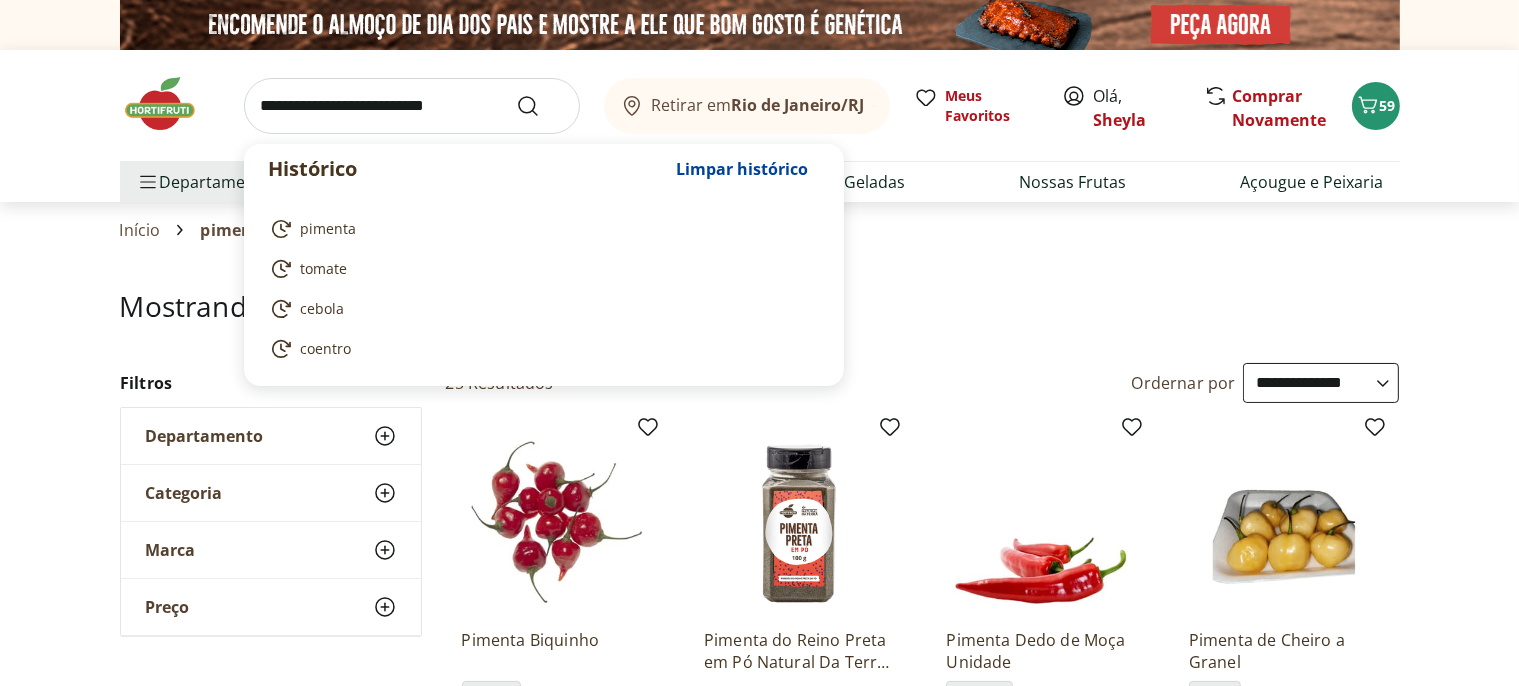click at bounding box center [412, 106] 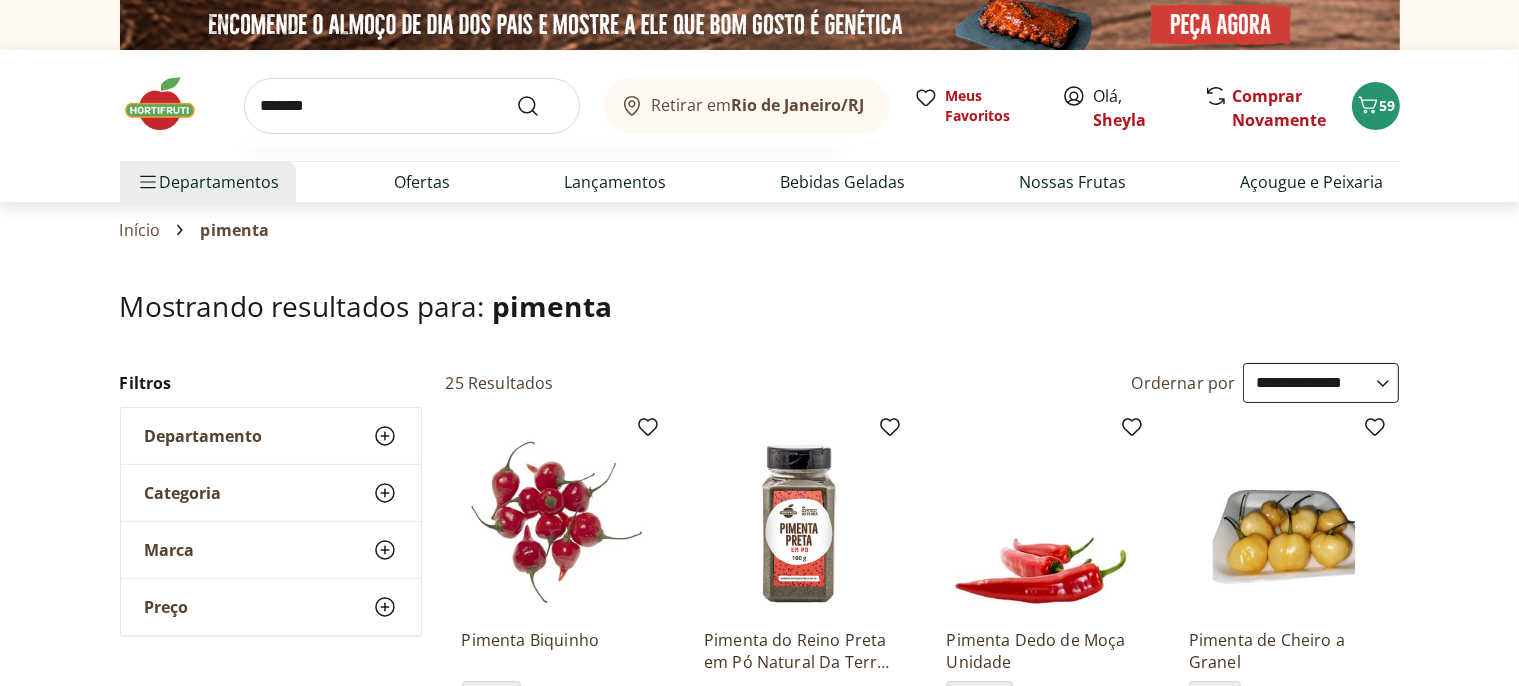 click at bounding box center (540, 106) 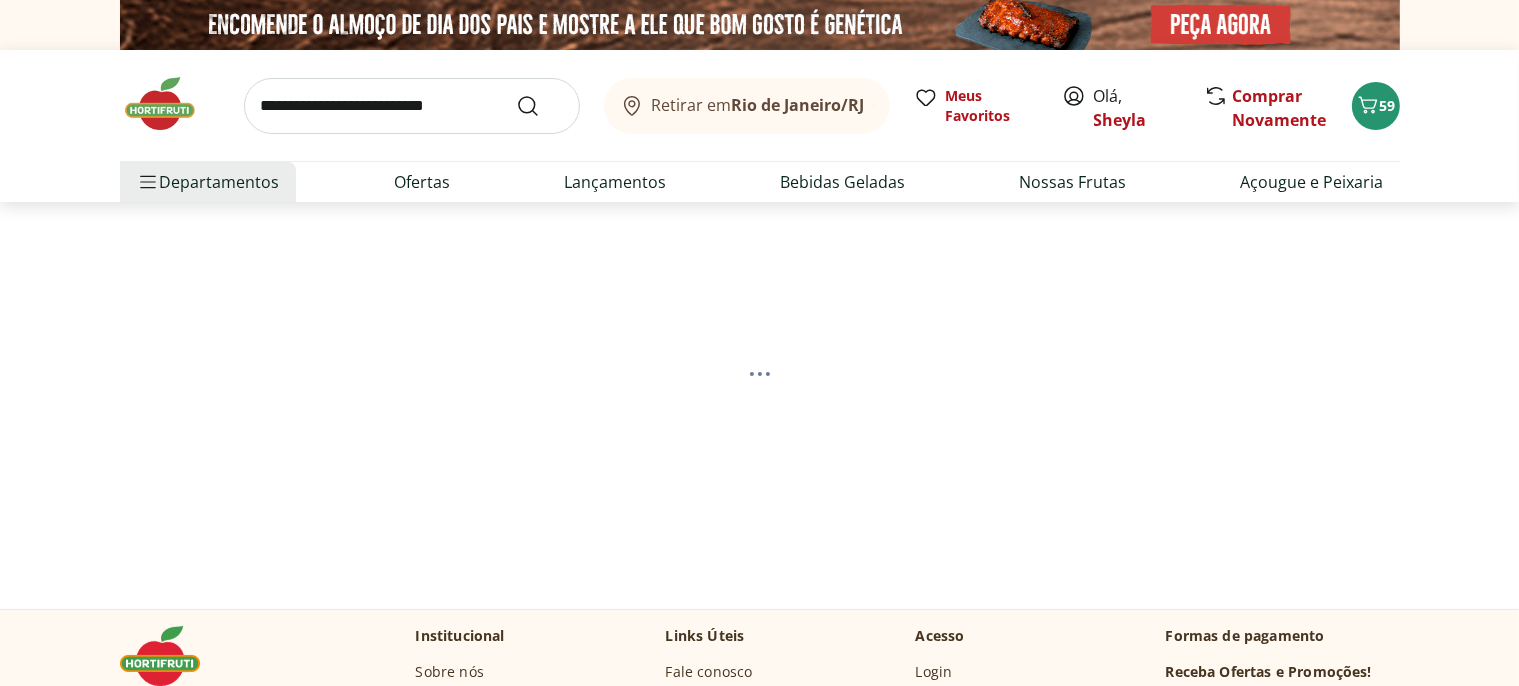 select on "**********" 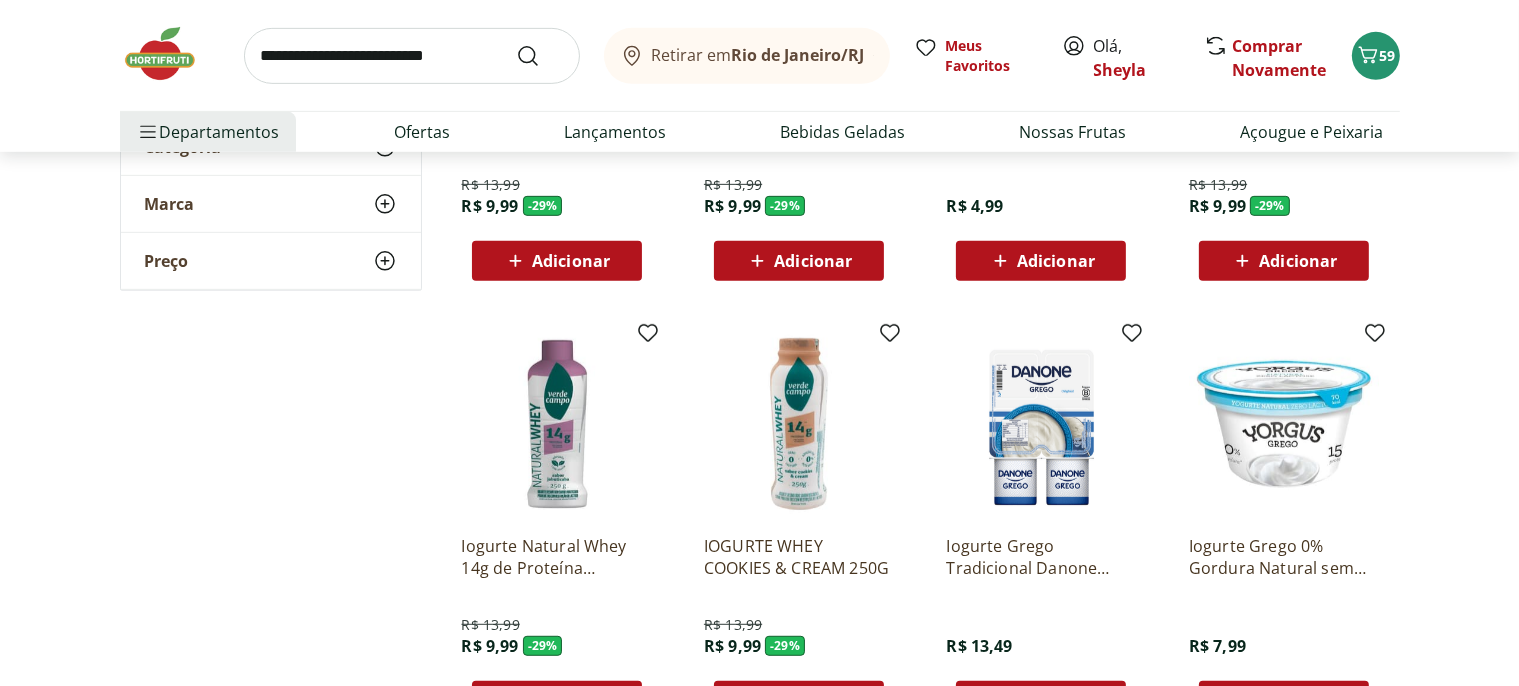 scroll, scrollTop: 1056, scrollLeft: 0, axis: vertical 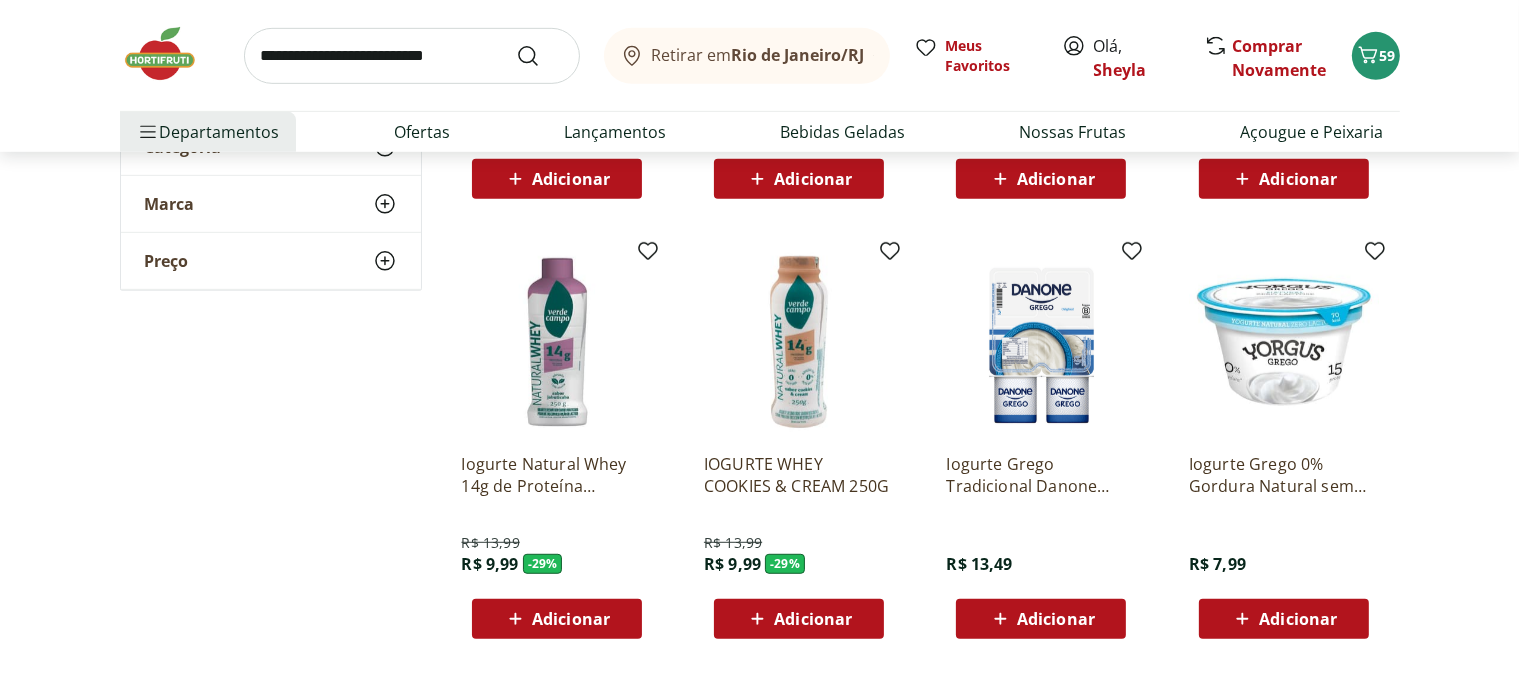 drag, startPoint x: 804, startPoint y: 501, endPoint x: 817, endPoint y: 473, distance: 30.870699 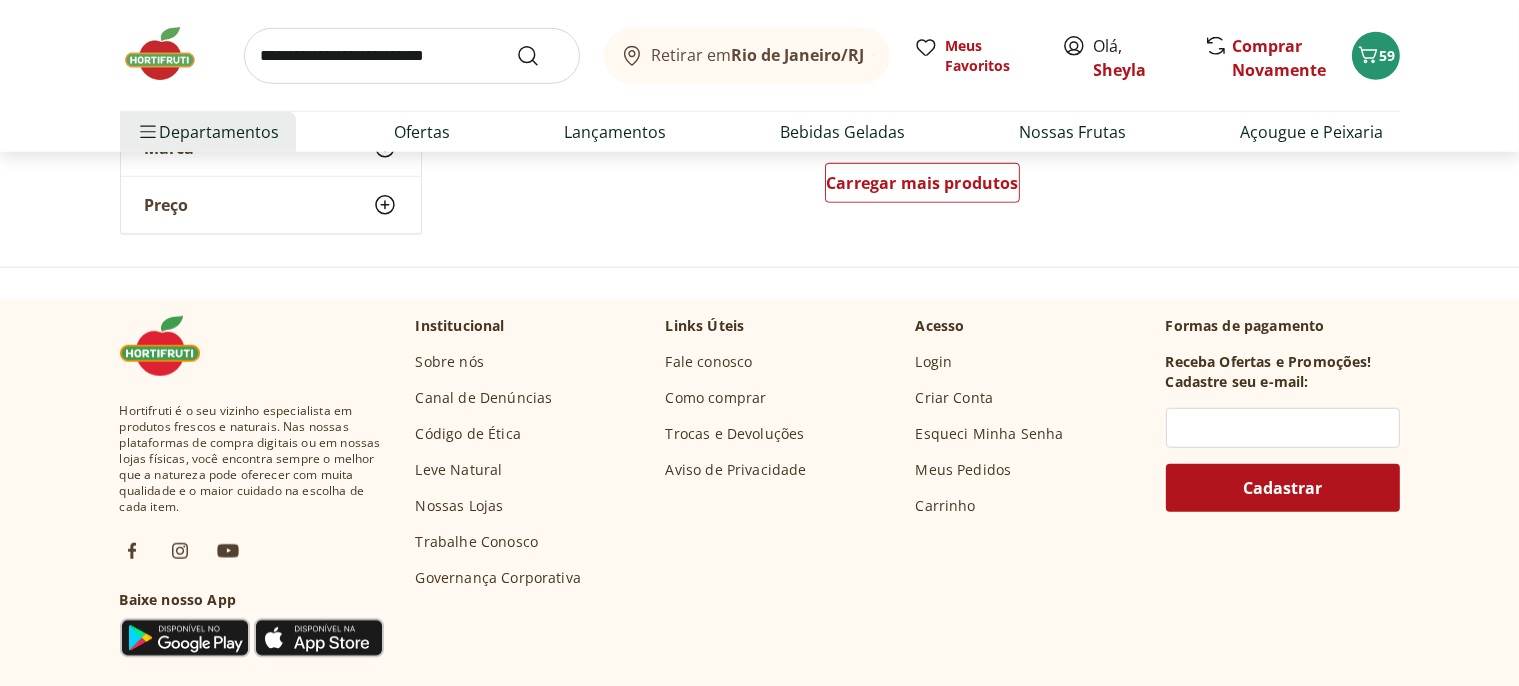 scroll, scrollTop: 1584, scrollLeft: 0, axis: vertical 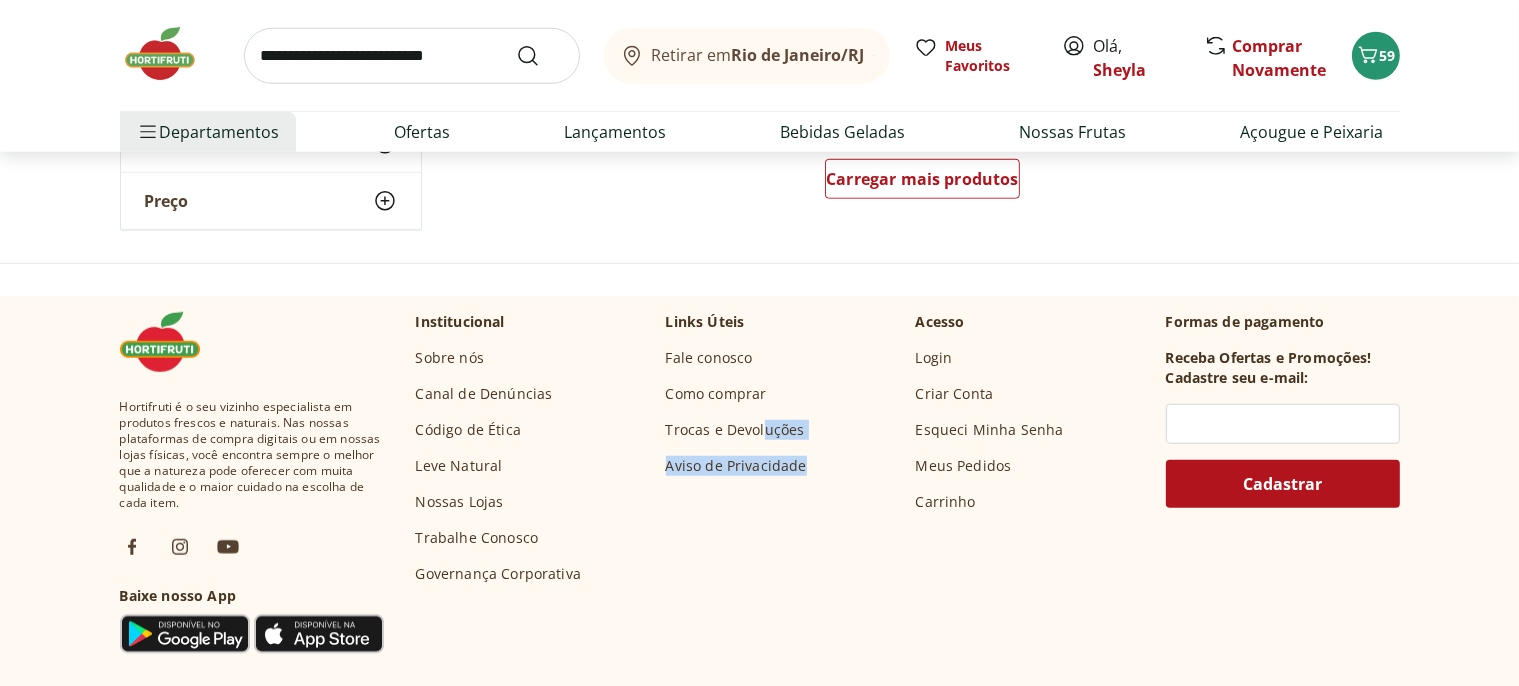 drag, startPoint x: 767, startPoint y: 300, endPoint x: 1124, endPoint y: 207, distance: 368.9146 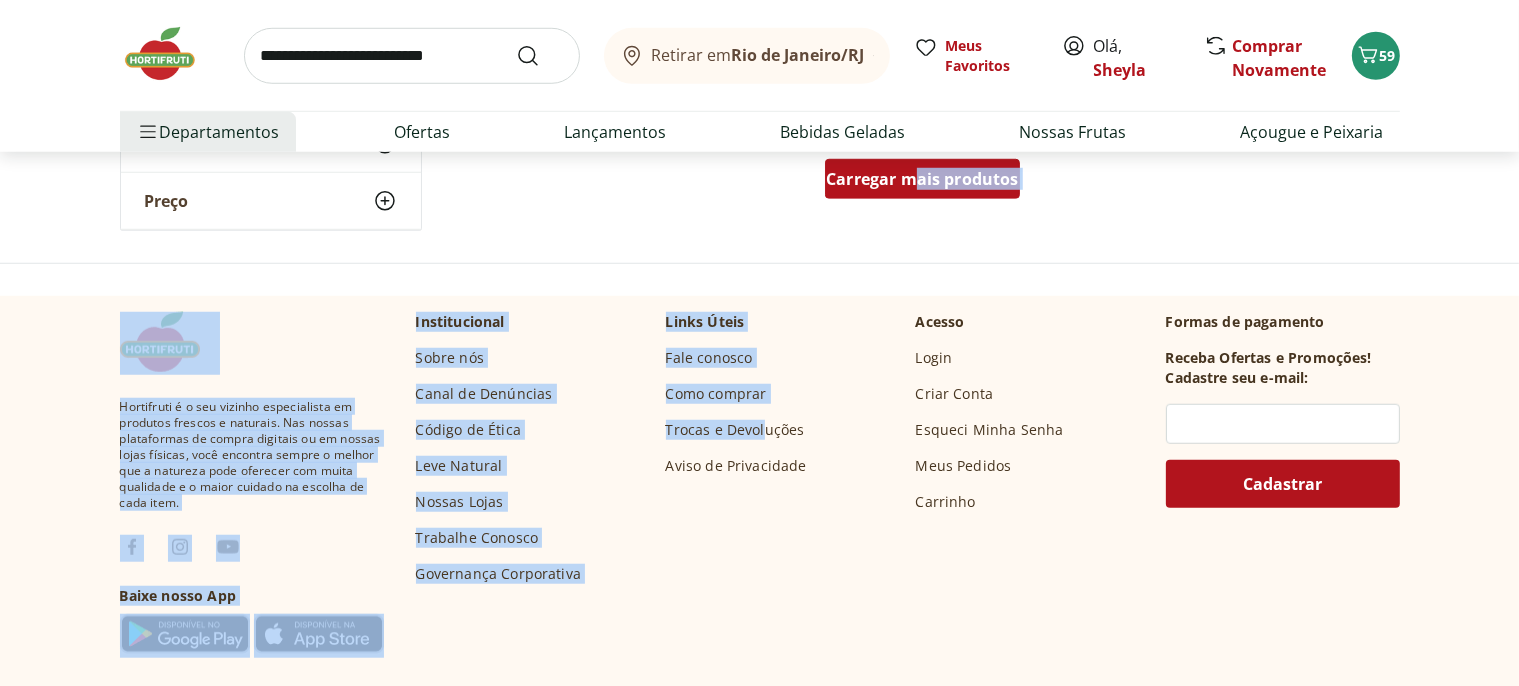 click on "Carregar mais produtos" at bounding box center (922, 179) 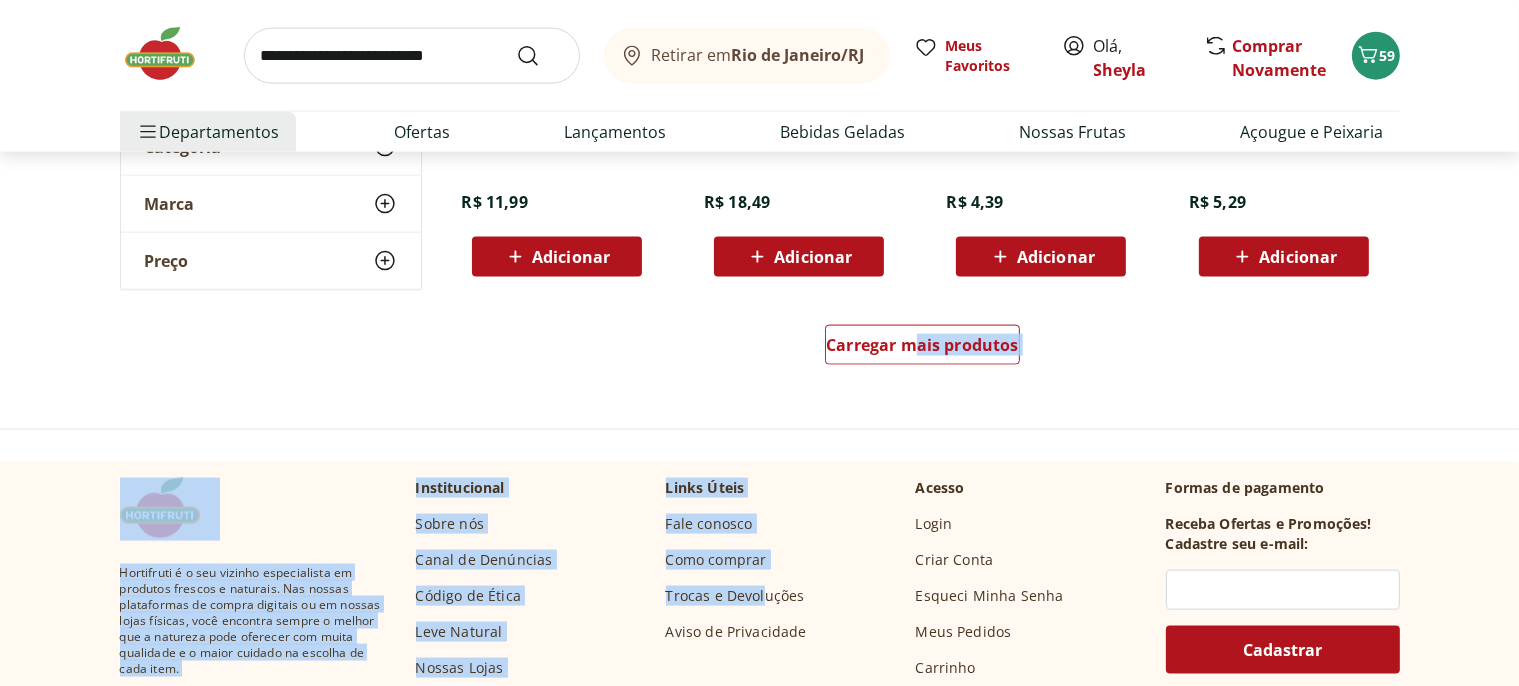 scroll, scrollTop: 2851, scrollLeft: 0, axis: vertical 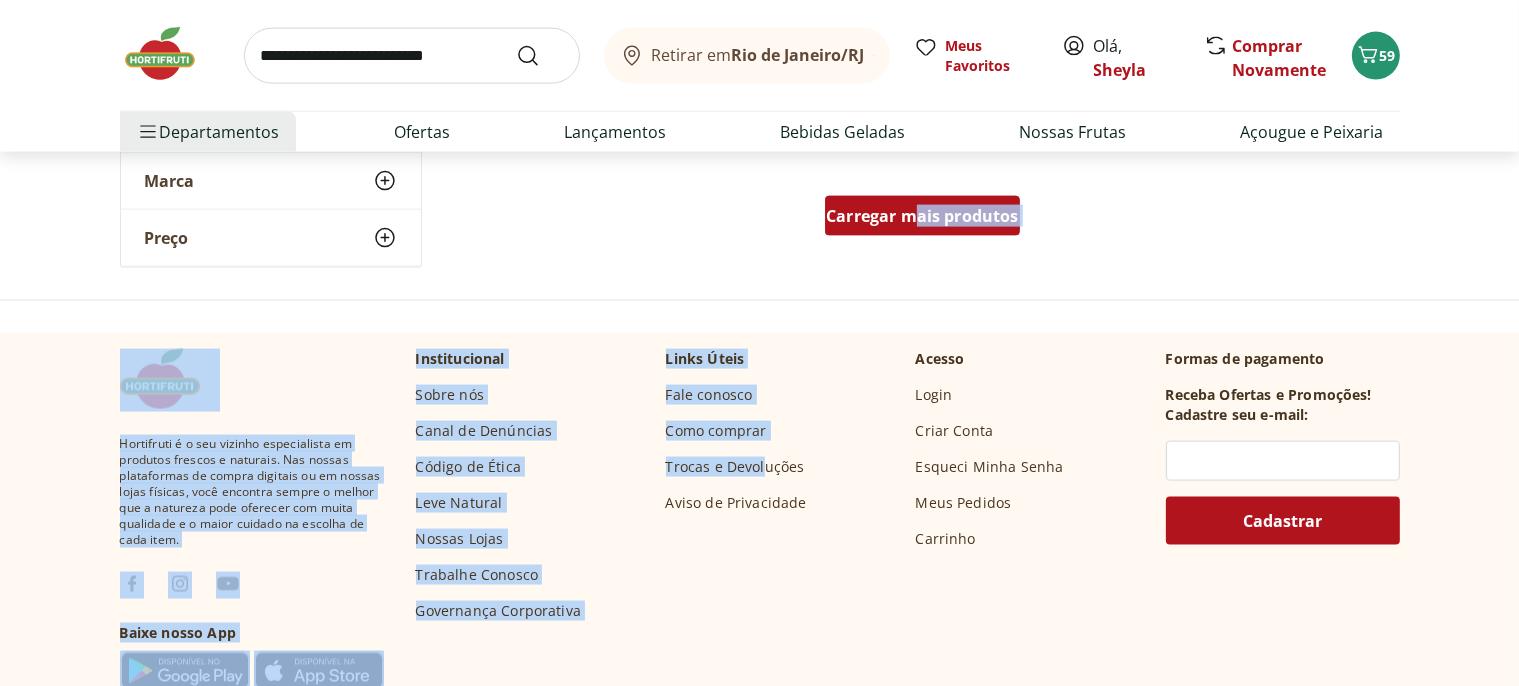 click on "Carregar mais produtos" at bounding box center [922, 216] 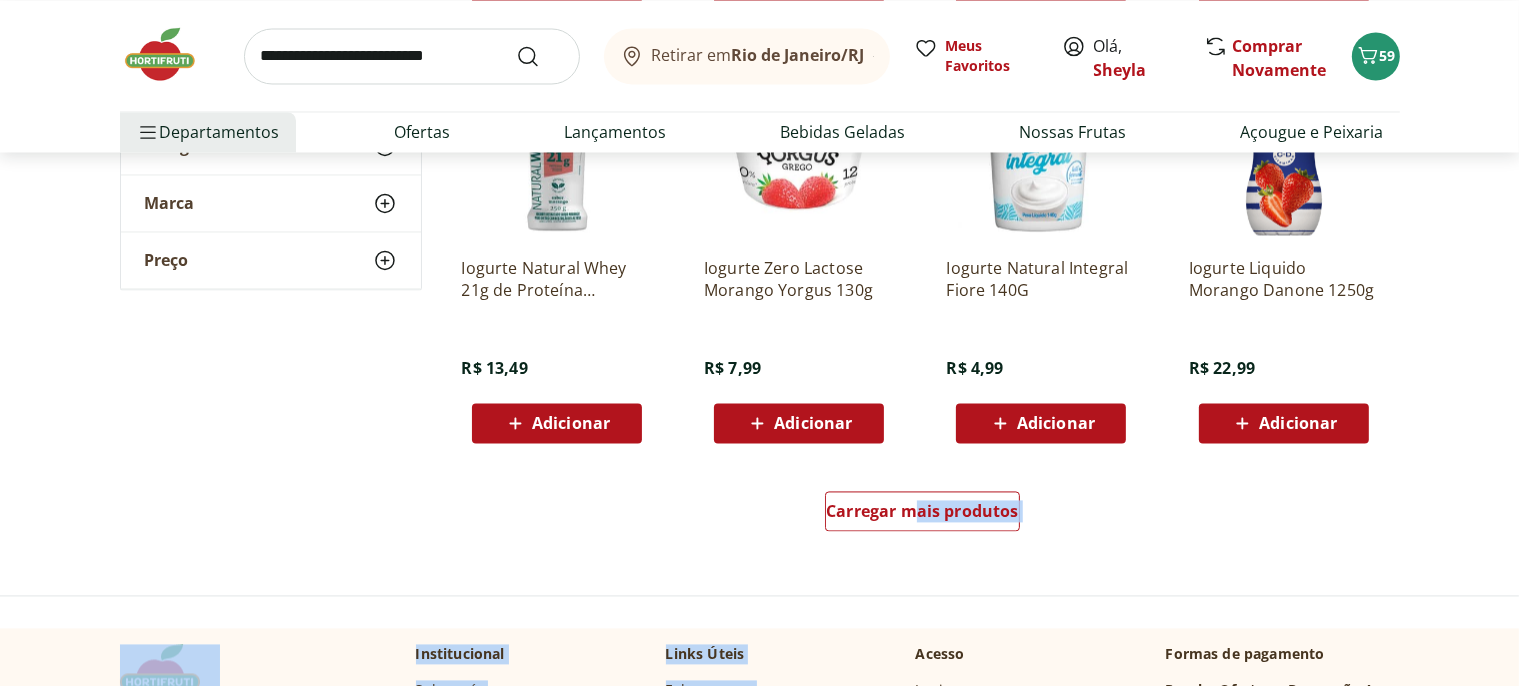 scroll, scrollTop: 4012, scrollLeft: 0, axis: vertical 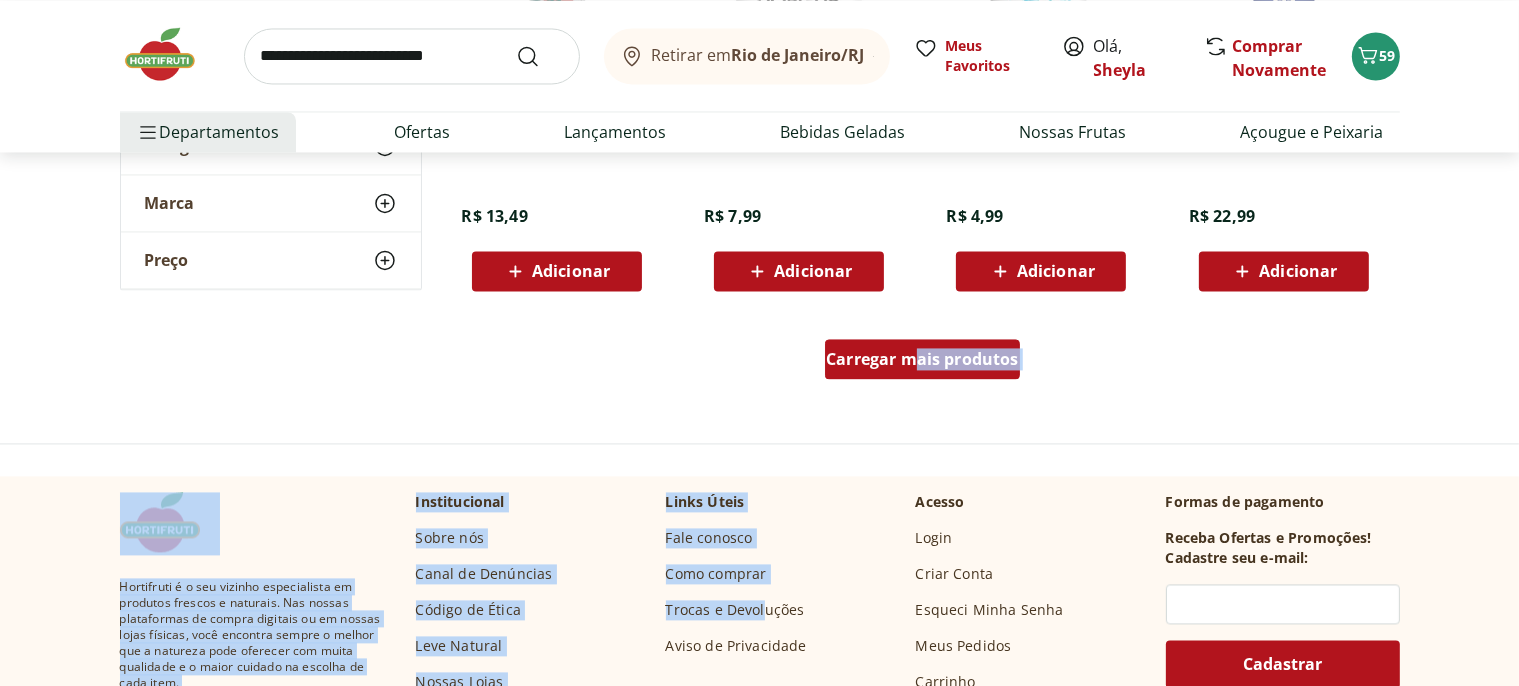 click on "Carregar mais produtos" at bounding box center [922, 359] 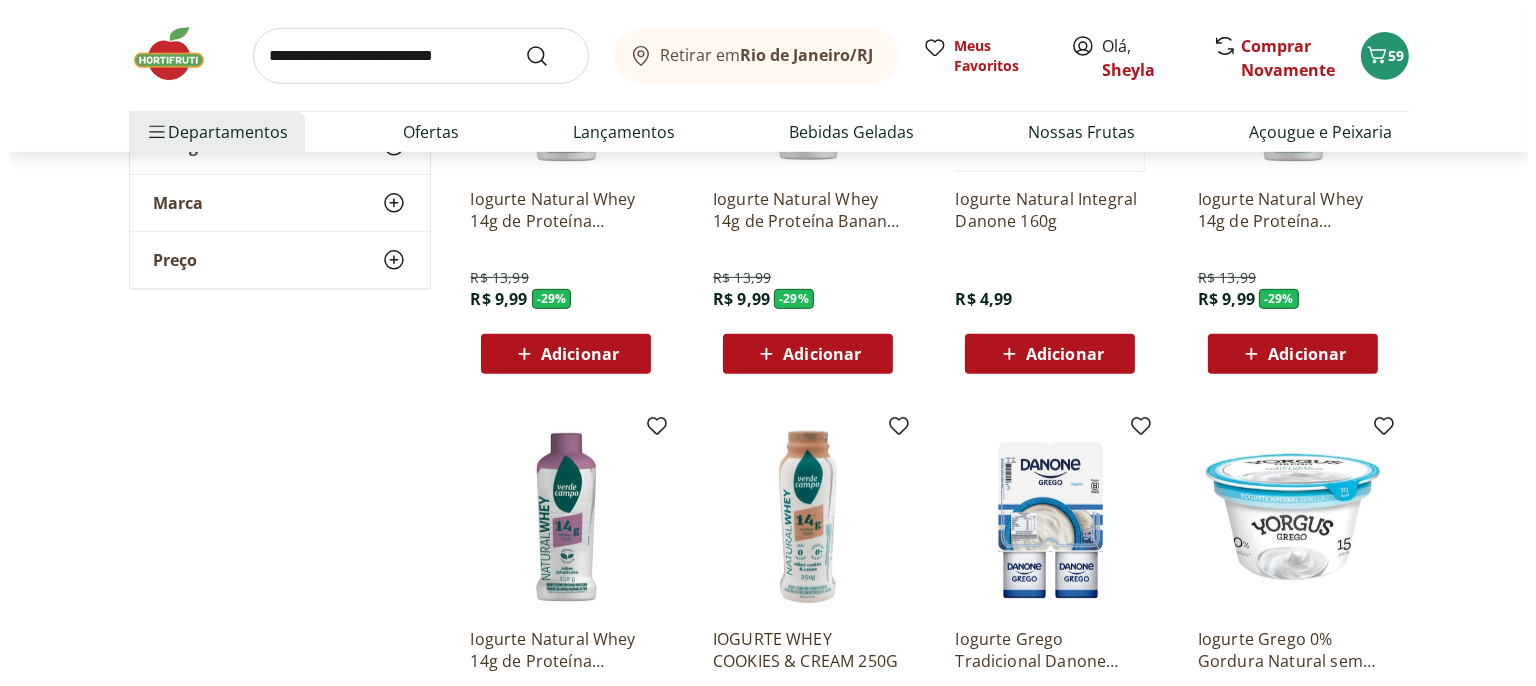 scroll, scrollTop: 633, scrollLeft: 0, axis: vertical 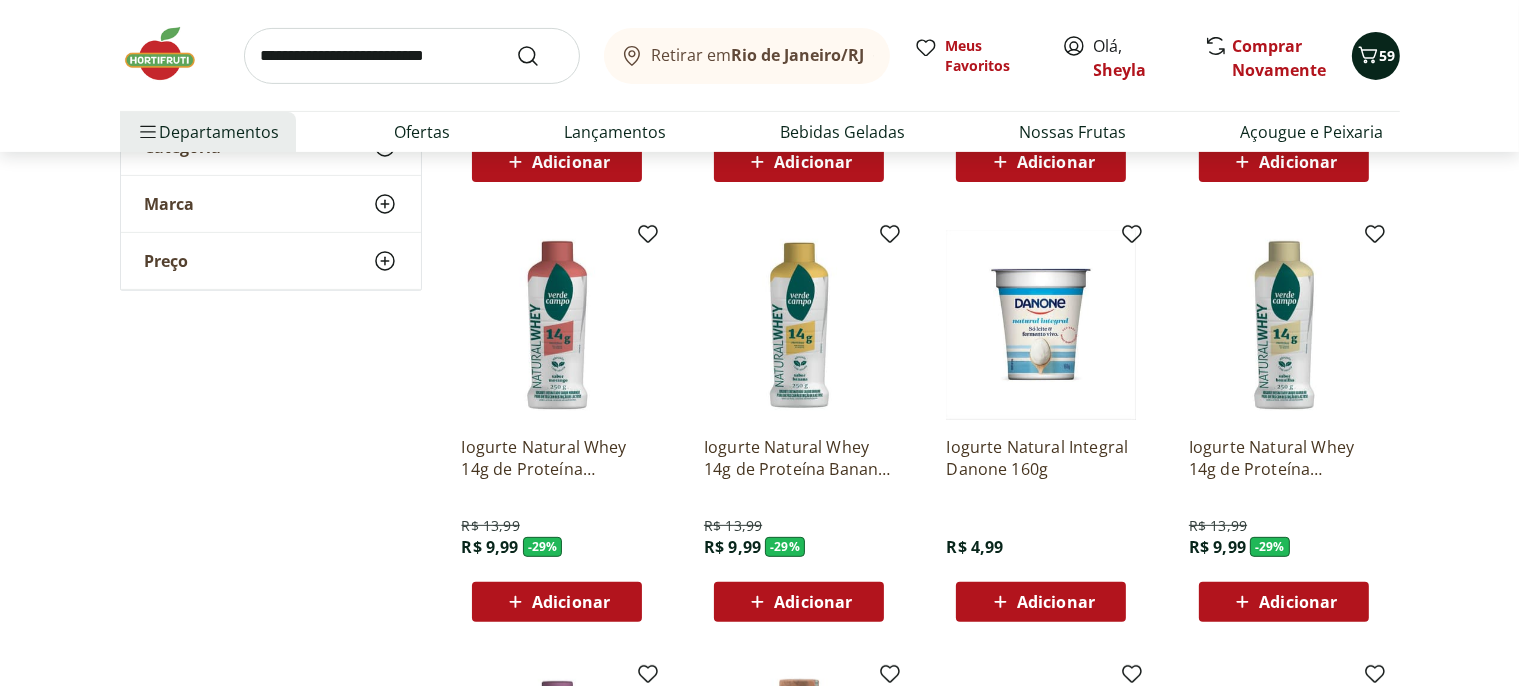 click on "59" at bounding box center [1376, 56] 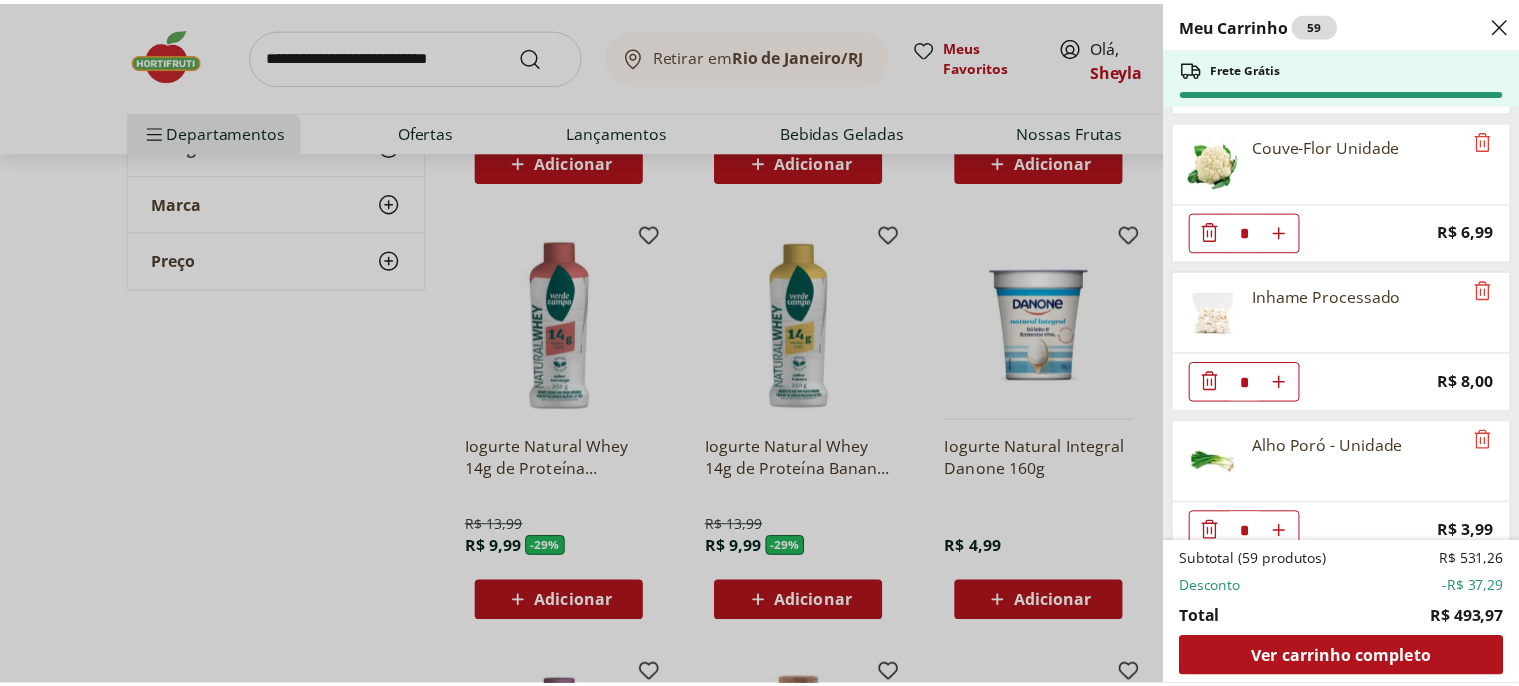 scroll, scrollTop: 3967, scrollLeft: 0, axis: vertical 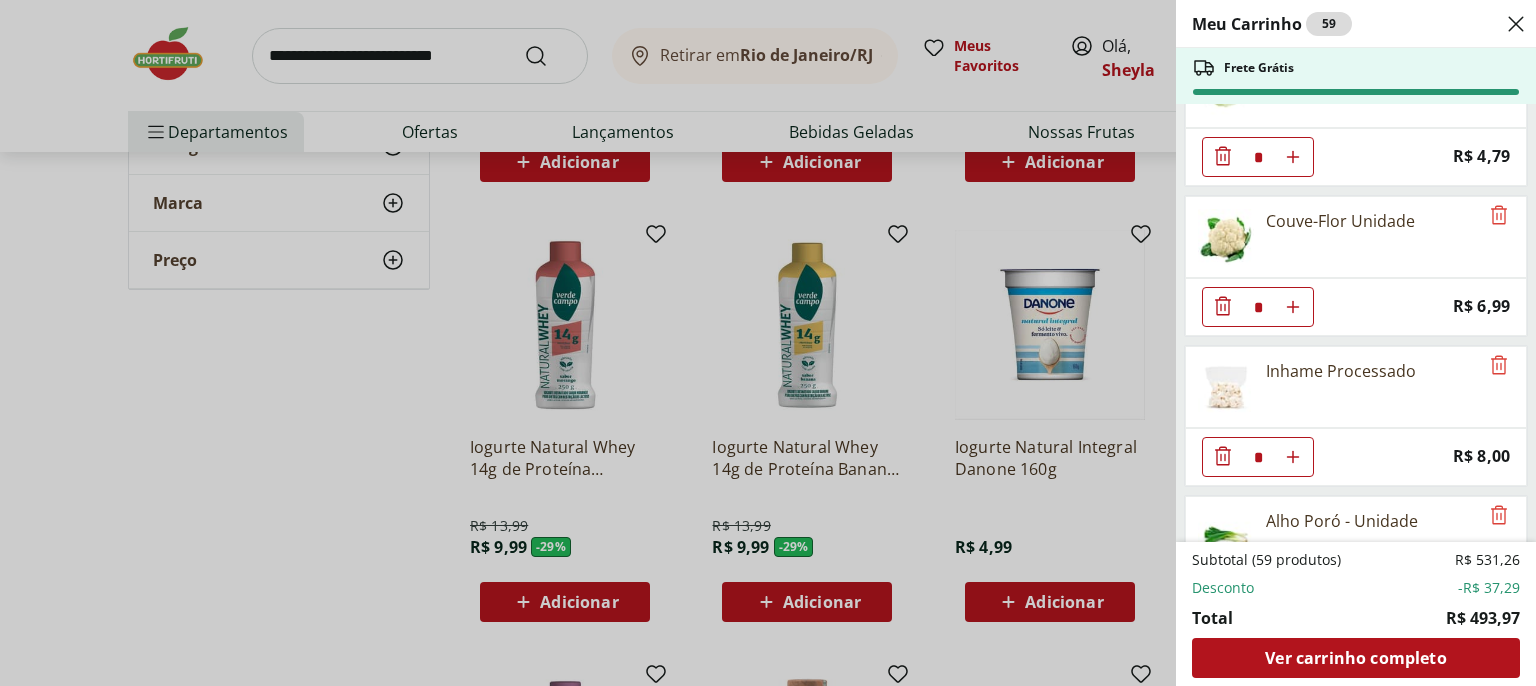 click on "Meu Carrinho 59 Frete Grátis Ovo caipira vermelho HNT 20 unidades * Price: R$ 26,99 Couve Mineira Unidade * Price: R$ 3,79 Rúcula Unidade * Price: R$ 3,49 Espinafre Unidade * Price: R$ 3,99 Repolho Roxo Unidade * Price: R$ 3,84 Batata Doce Unidade * Price: R$ 1,53 Cebola Nacional Unidade * Original price: R$ 1,00 Price: R$ 0,75 Pão de Forma Zero Açúcar 12 Grãos Plus Vita 350g * Price: R$ 16,99 Cenoura Ralada Pote * Price: R$ 4,60 Chuchu Processado * Price: R$ 7,65 Sopa Detox Mexidona 130g * Price: R$ 19,49 ABACATE SELECIONADO * Price: R$ 11,39 Atum Sólido Natural Gomes Da Costa 170Gr * Price: R$ 15,99 Filé de Peito de Frango Bio Sadia 1kg * Price: R$ 29,99 Geleia De Frutas Vermelhas Diet Queensberry 280G * Price: R$ 29,99 Banana da Terra Unidade * Price: R$ 3,85 Banana Prata Orgânica * Price: R$ 14,39 Mexerica Rio Unidade * Price: R$ 1,92 Kiwi Gold Unidade * Original price: R$ 6,60 Price: R$ 5,40 Kiwi Verde * Price: R$ 4,56 Mamão Cortadinho * Price: R$ 6,00 * Price: R$ 0,55 *" at bounding box center (768, 343) 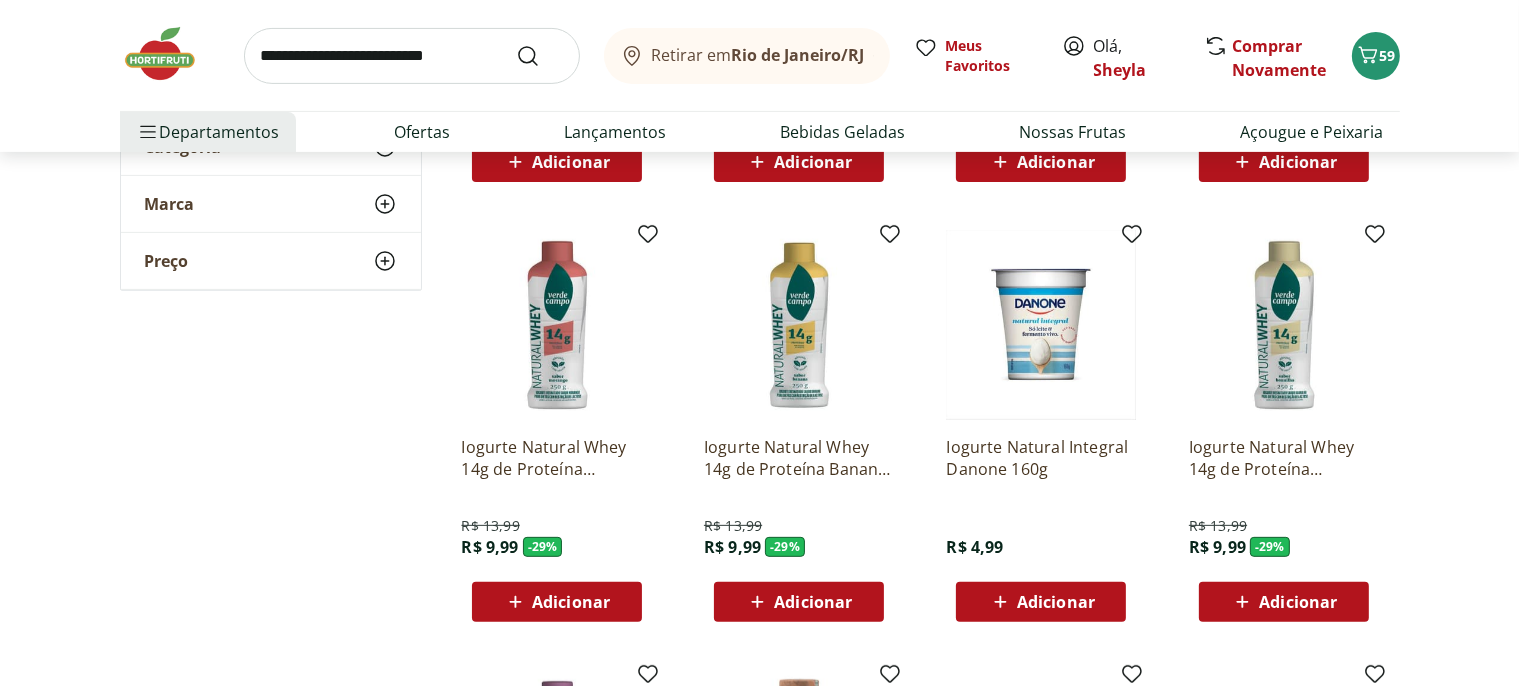 click on "Adicionar" at bounding box center [1056, 602] 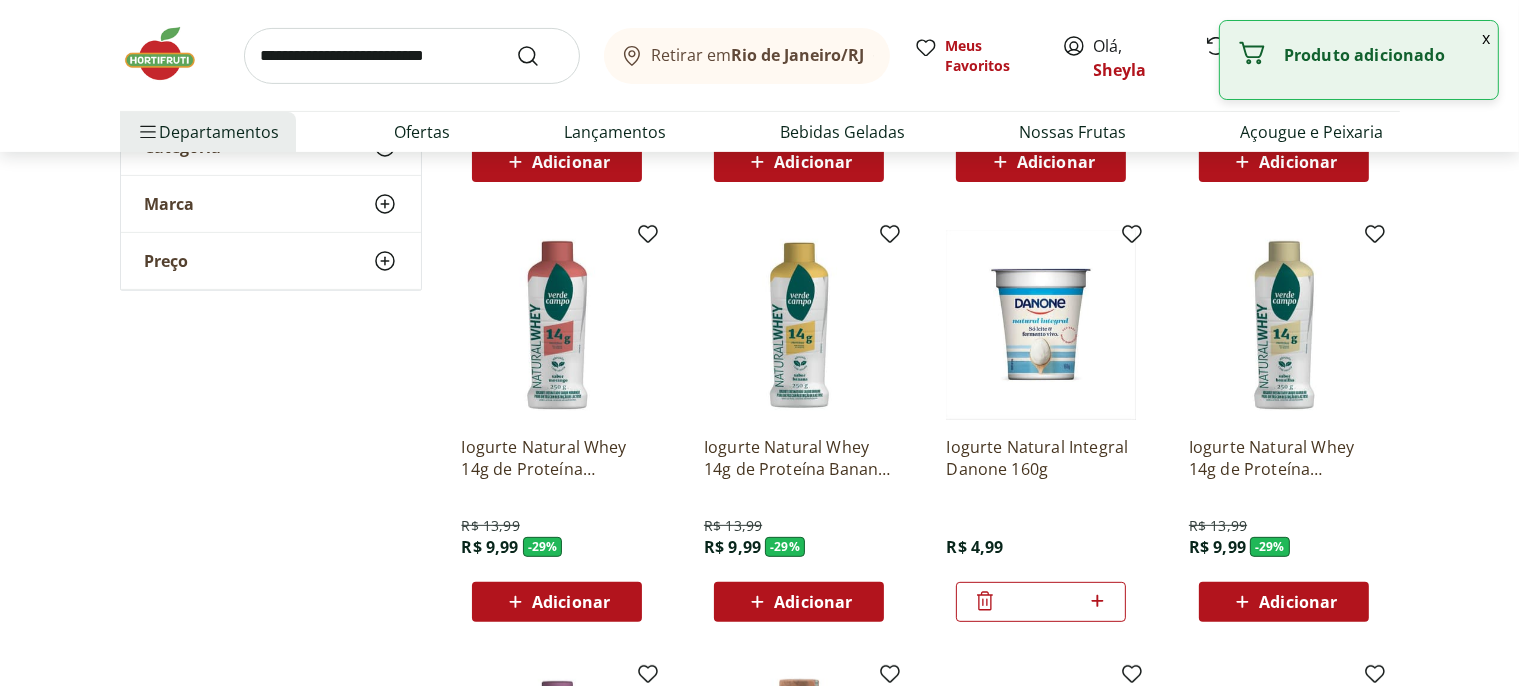 click 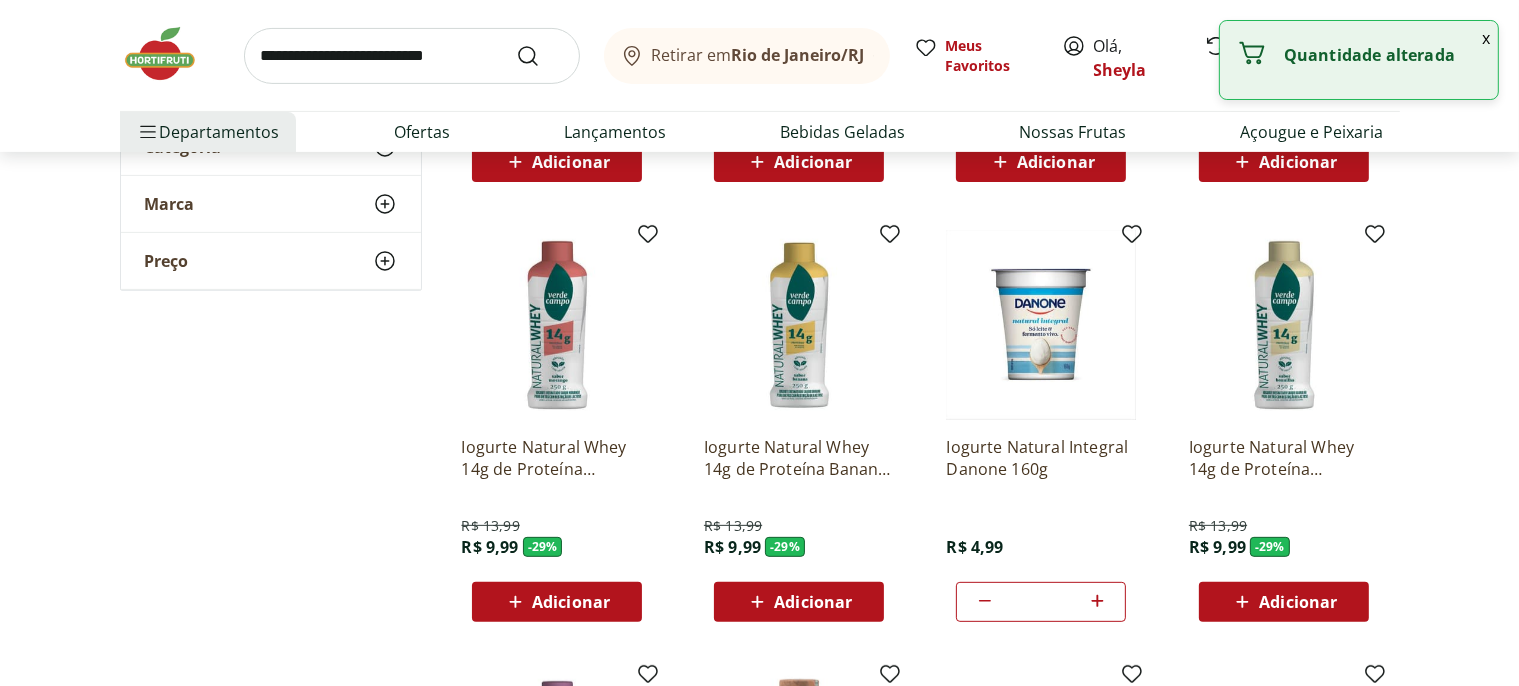 click 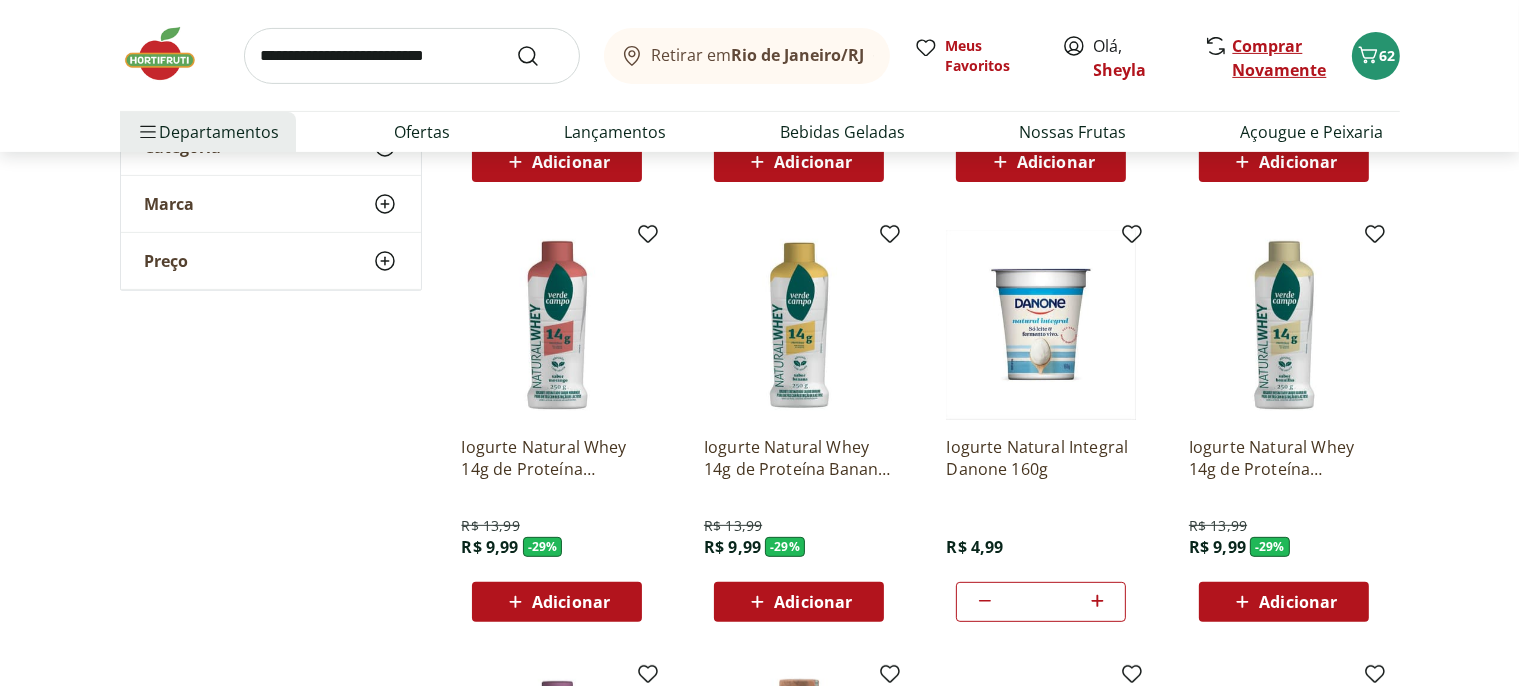 click on "Comprar Novamente" at bounding box center (1280, 58) 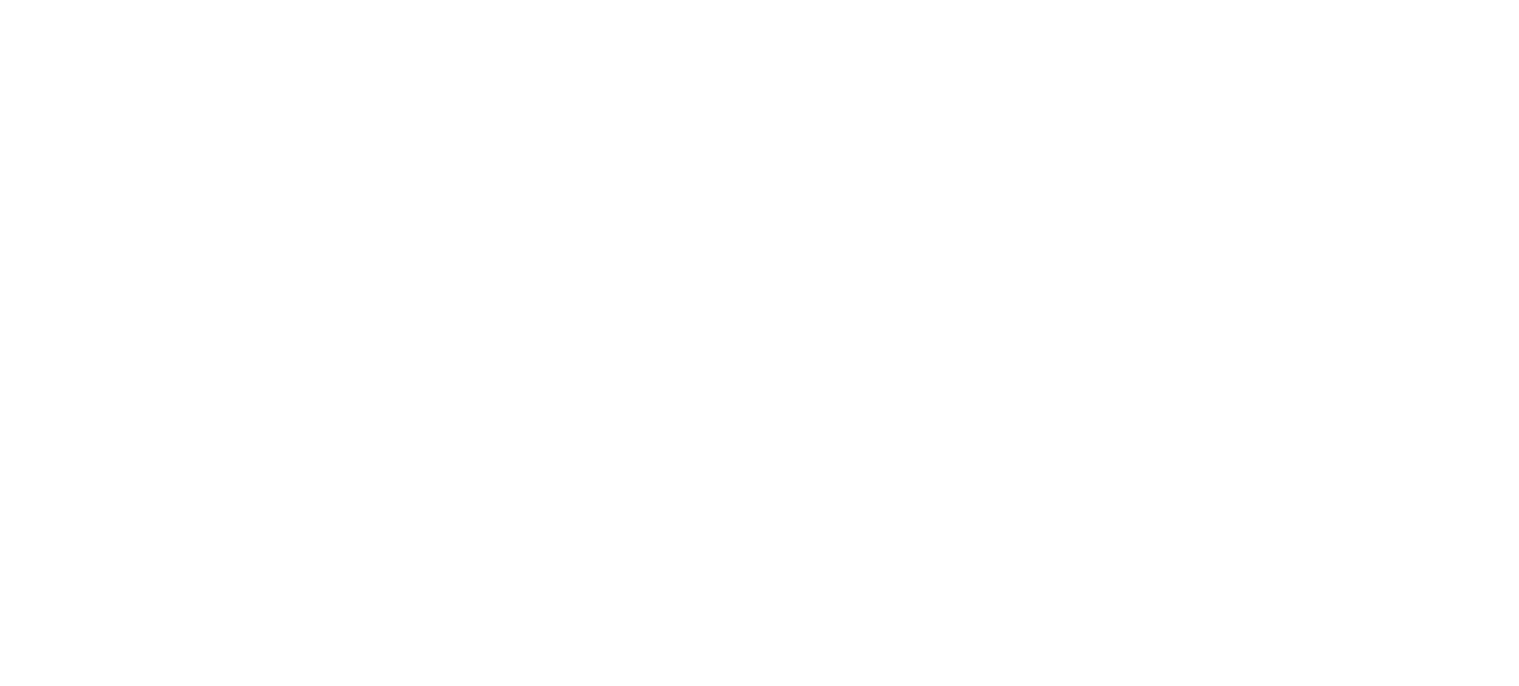 scroll, scrollTop: 0, scrollLeft: 0, axis: both 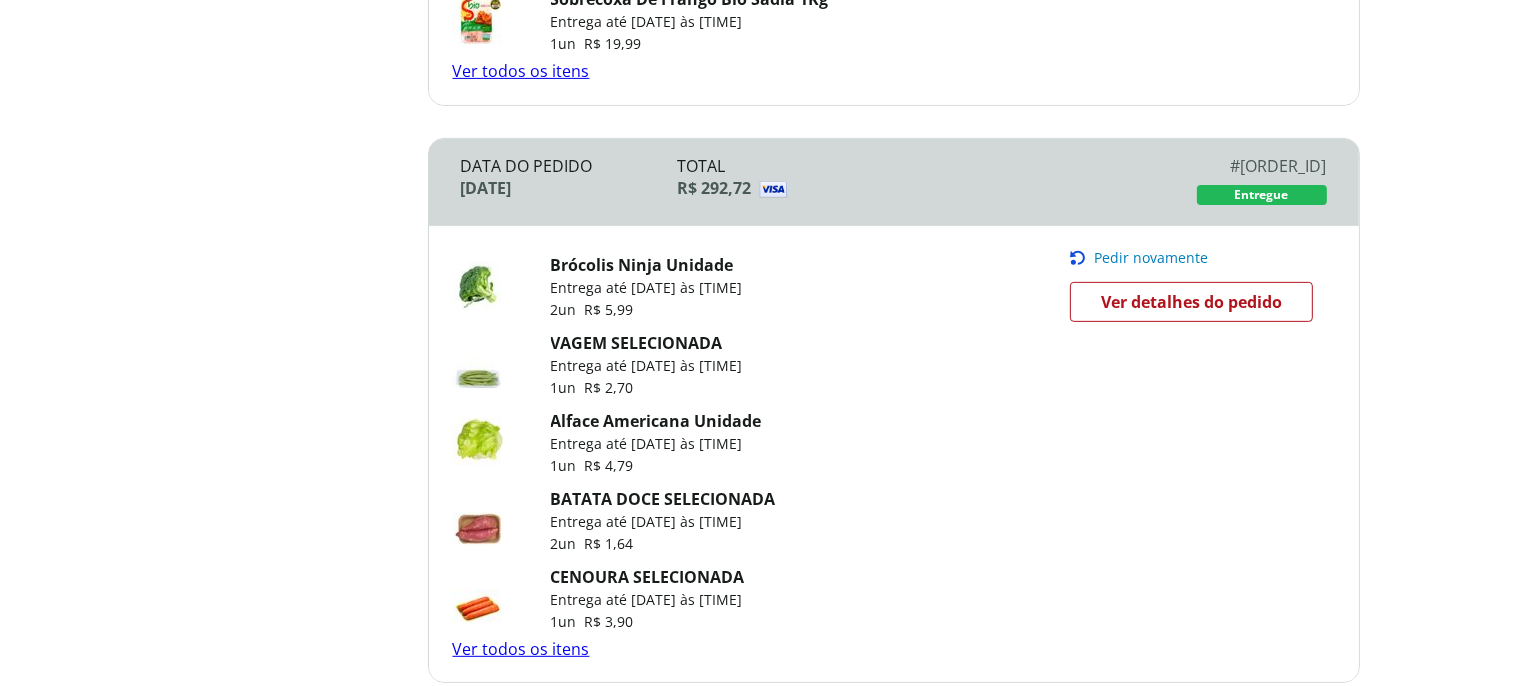click on "Ver todos os itens" at bounding box center (521, 71) 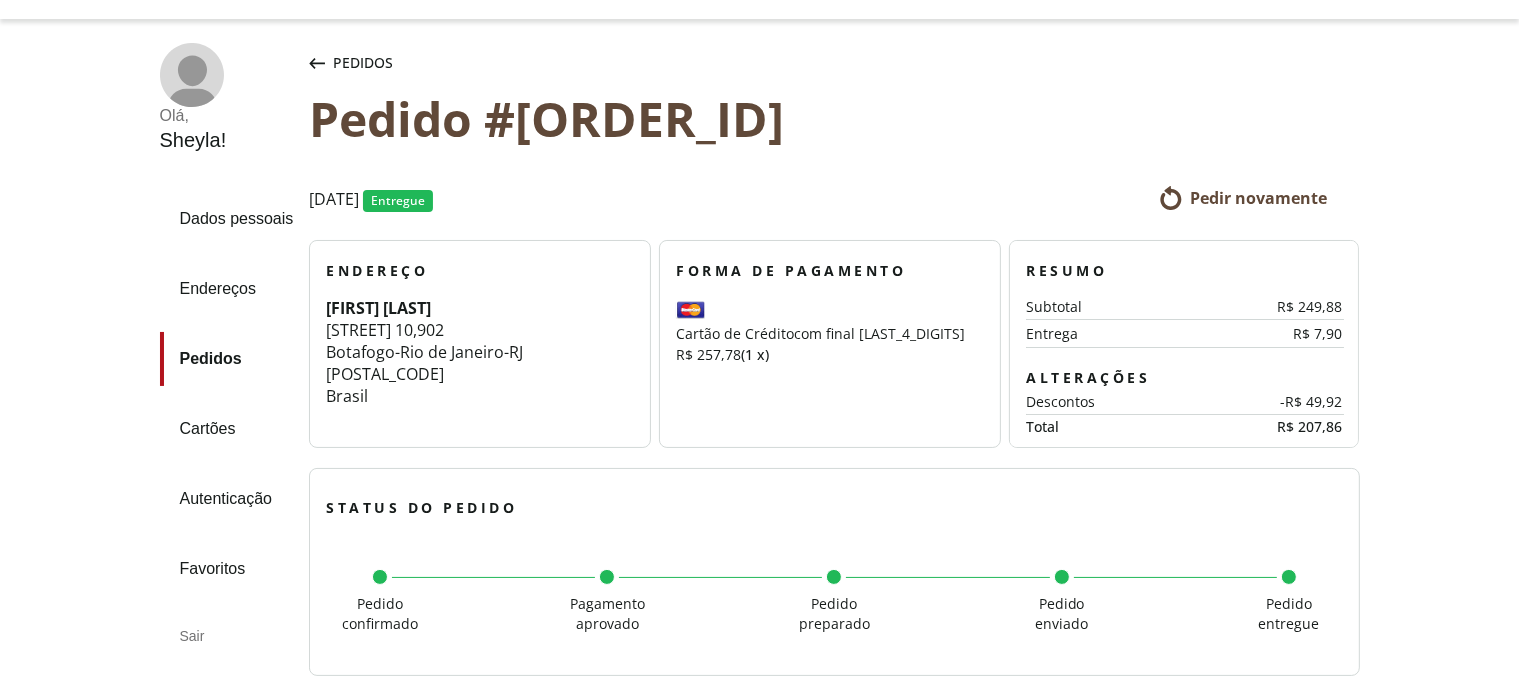 scroll, scrollTop: 0, scrollLeft: 0, axis: both 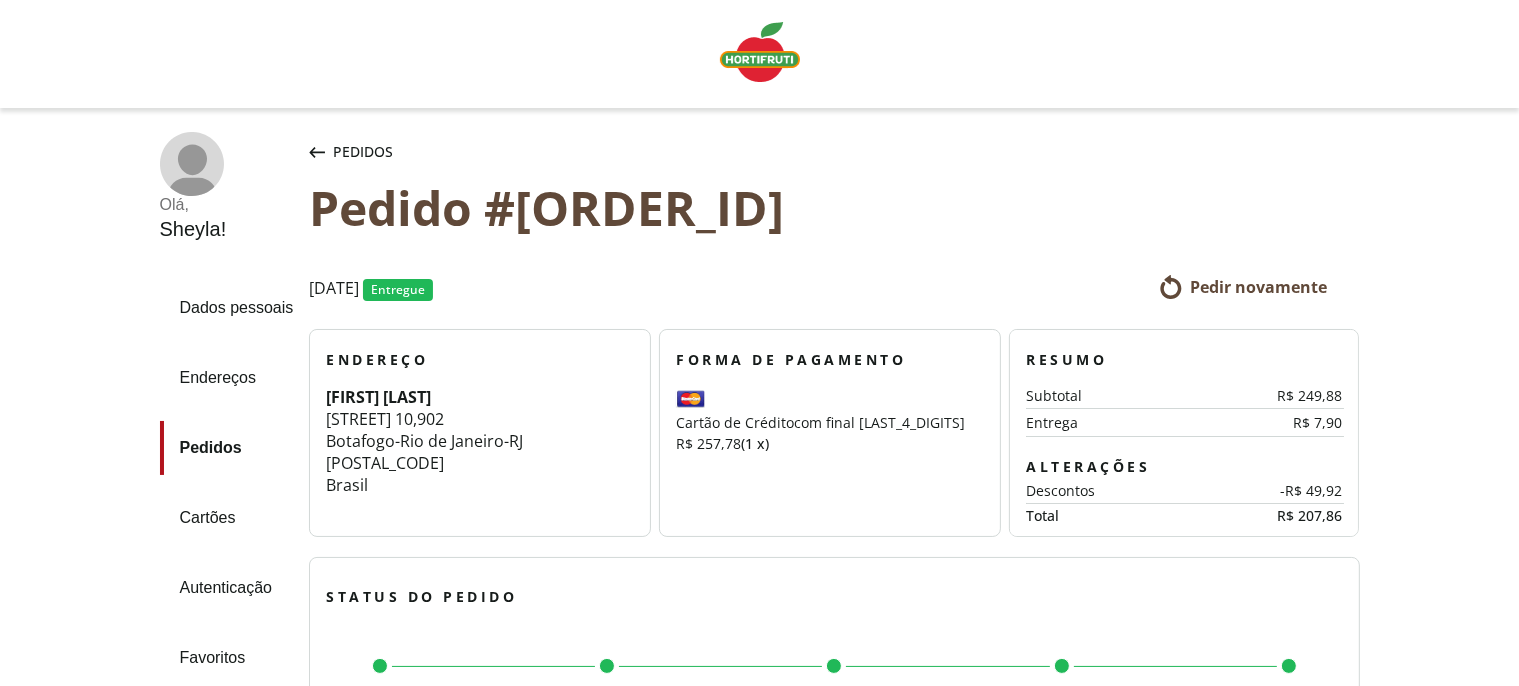 click 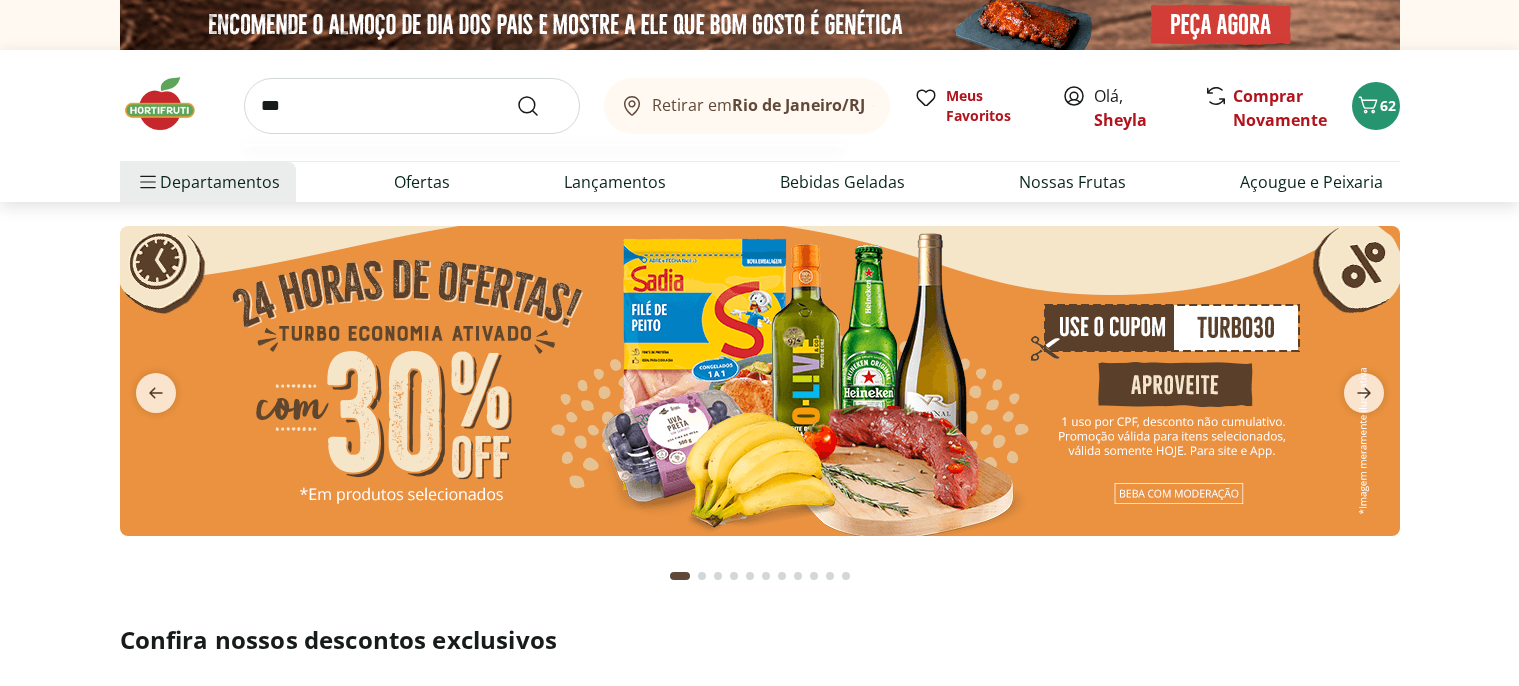 scroll, scrollTop: 0, scrollLeft: 0, axis: both 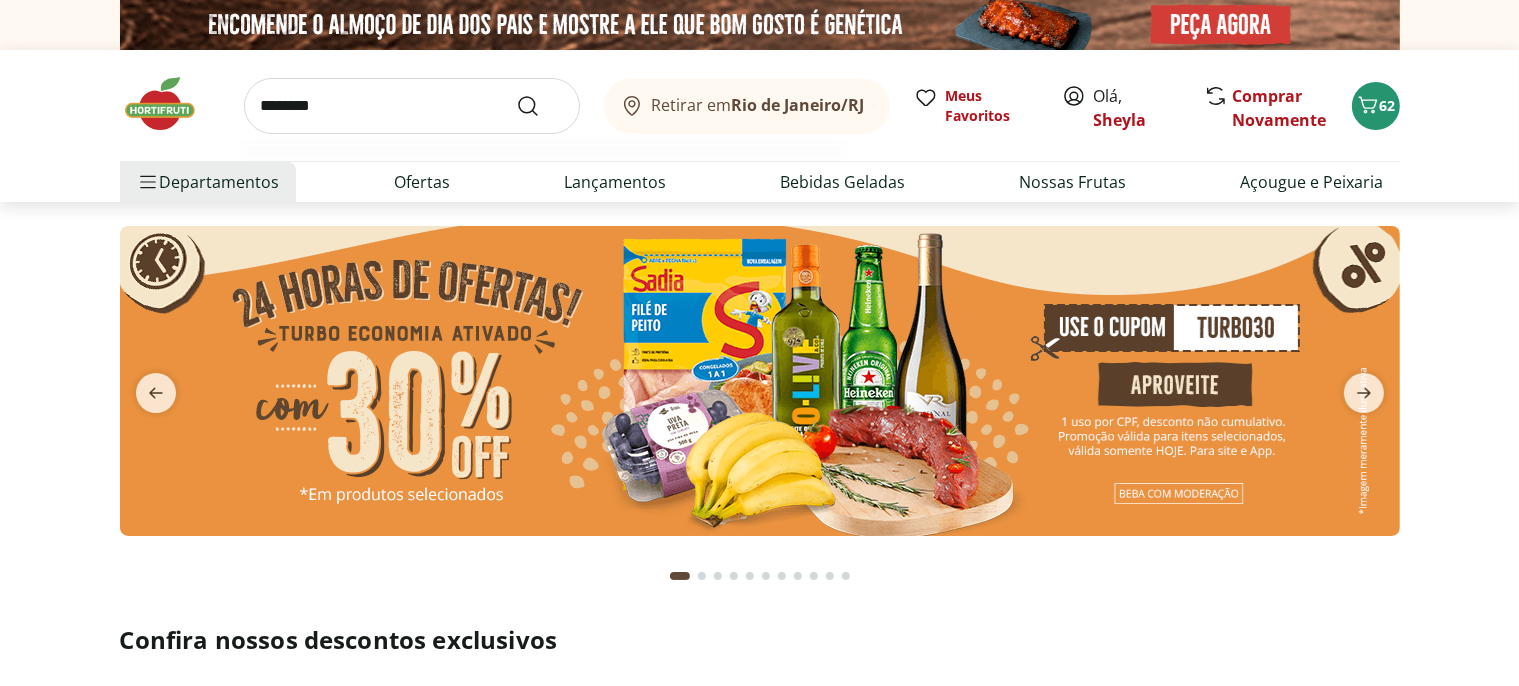 type on "********" 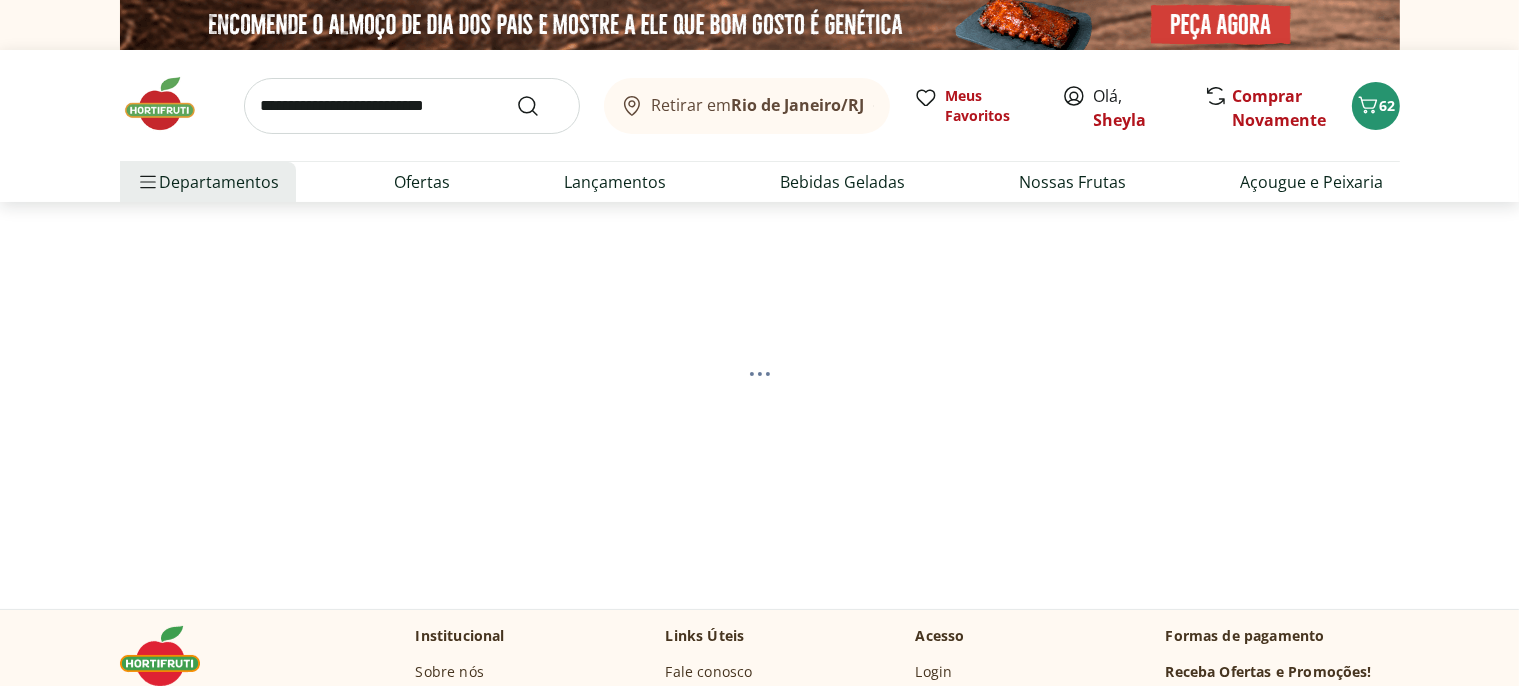 select on "**********" 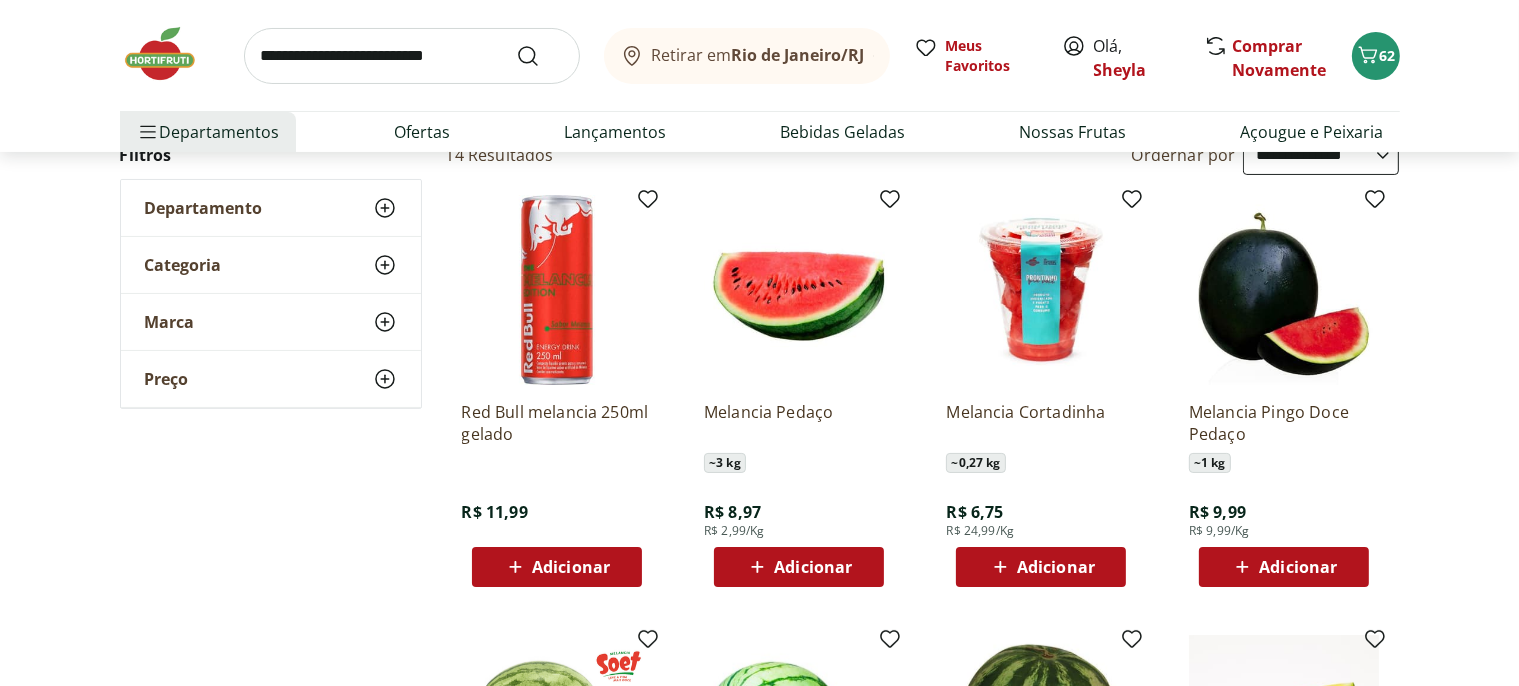 scroll, scrollTop: 211, scrollLeft: 0, axis: vertical 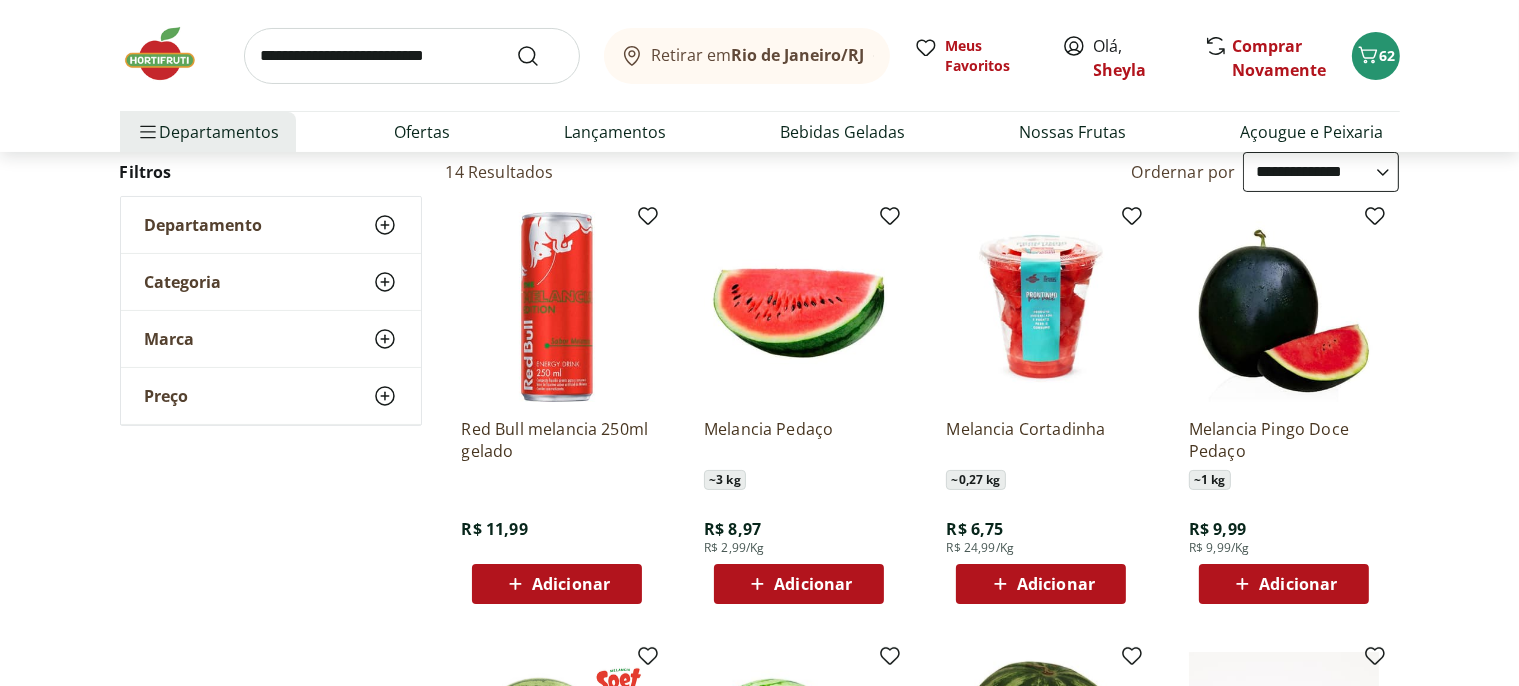 click on "Adicionar" at bounding box center (813, 584) 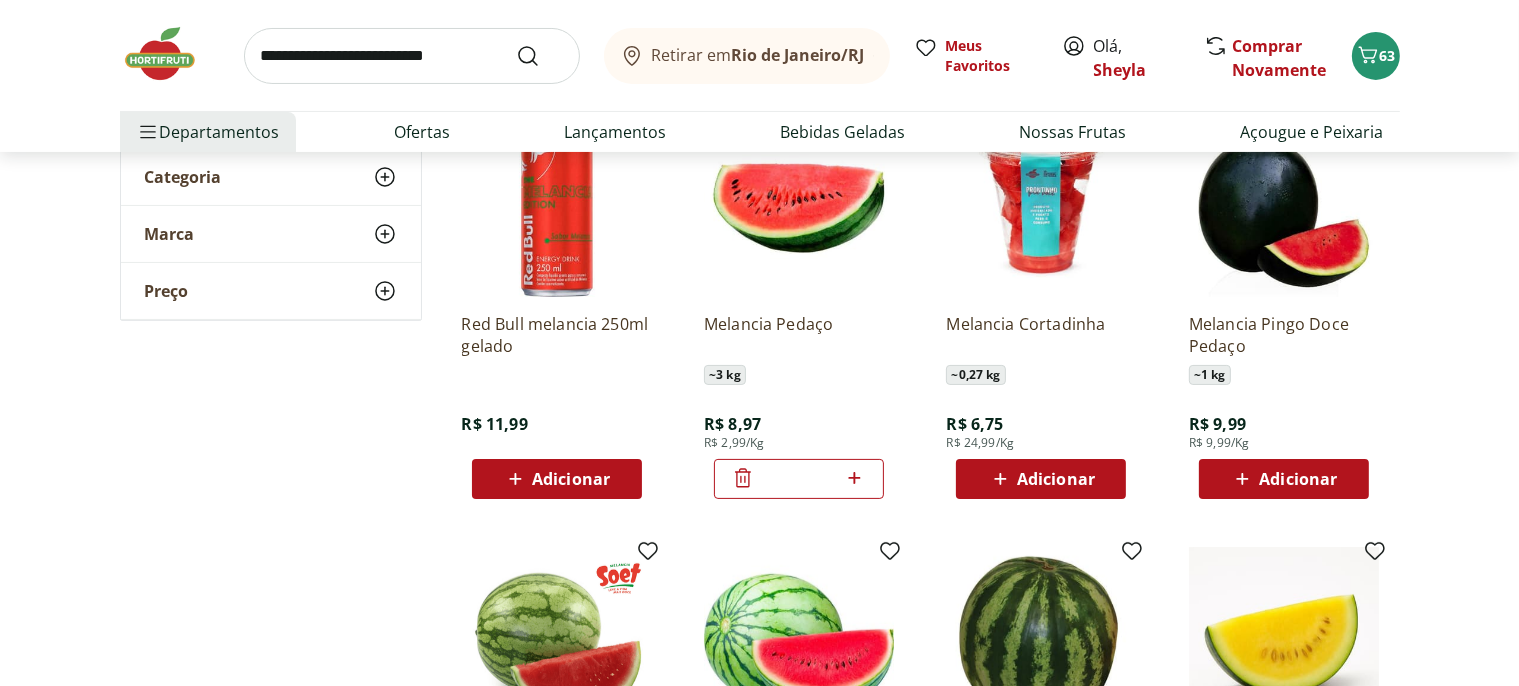 scroll, scrollTop: 0, scrollLeft: 0, axis: both 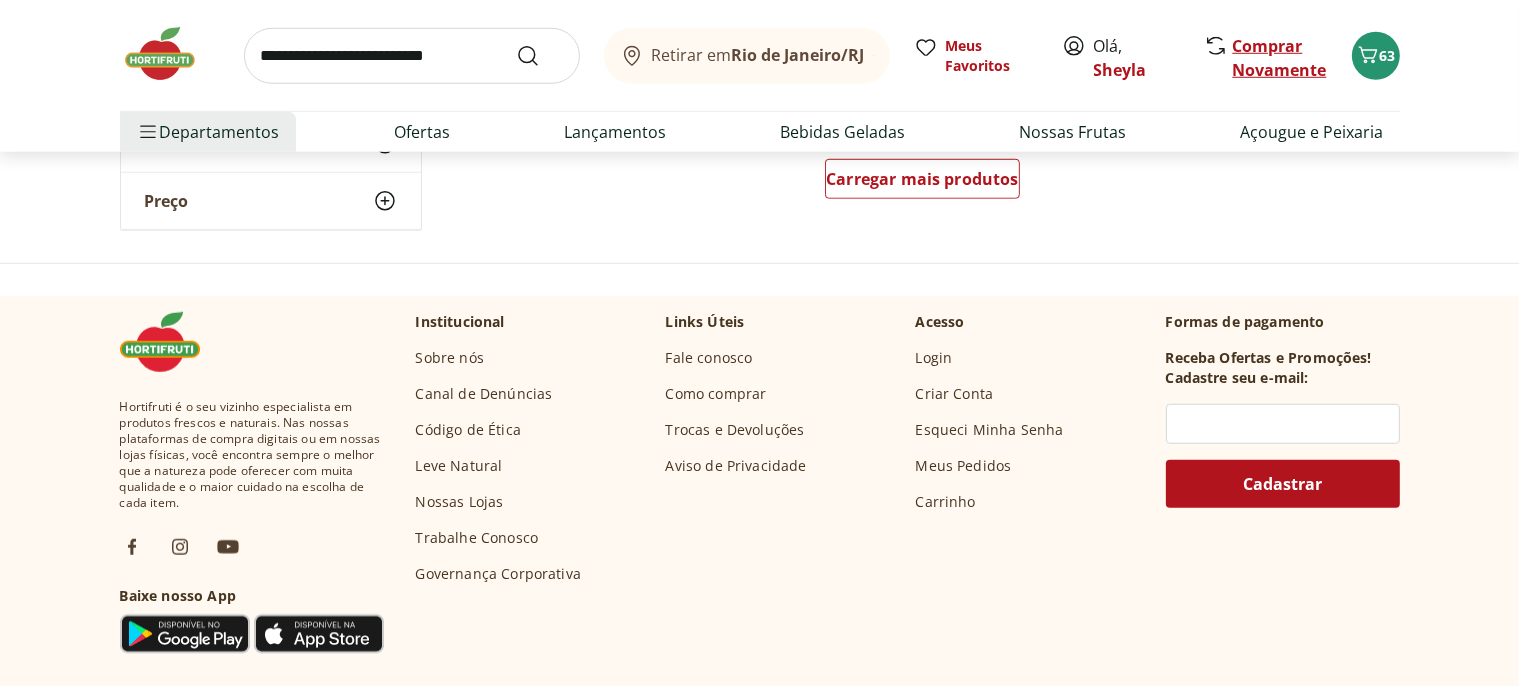 click on "Comprar Novamente" at bounding box center [1280, 58] 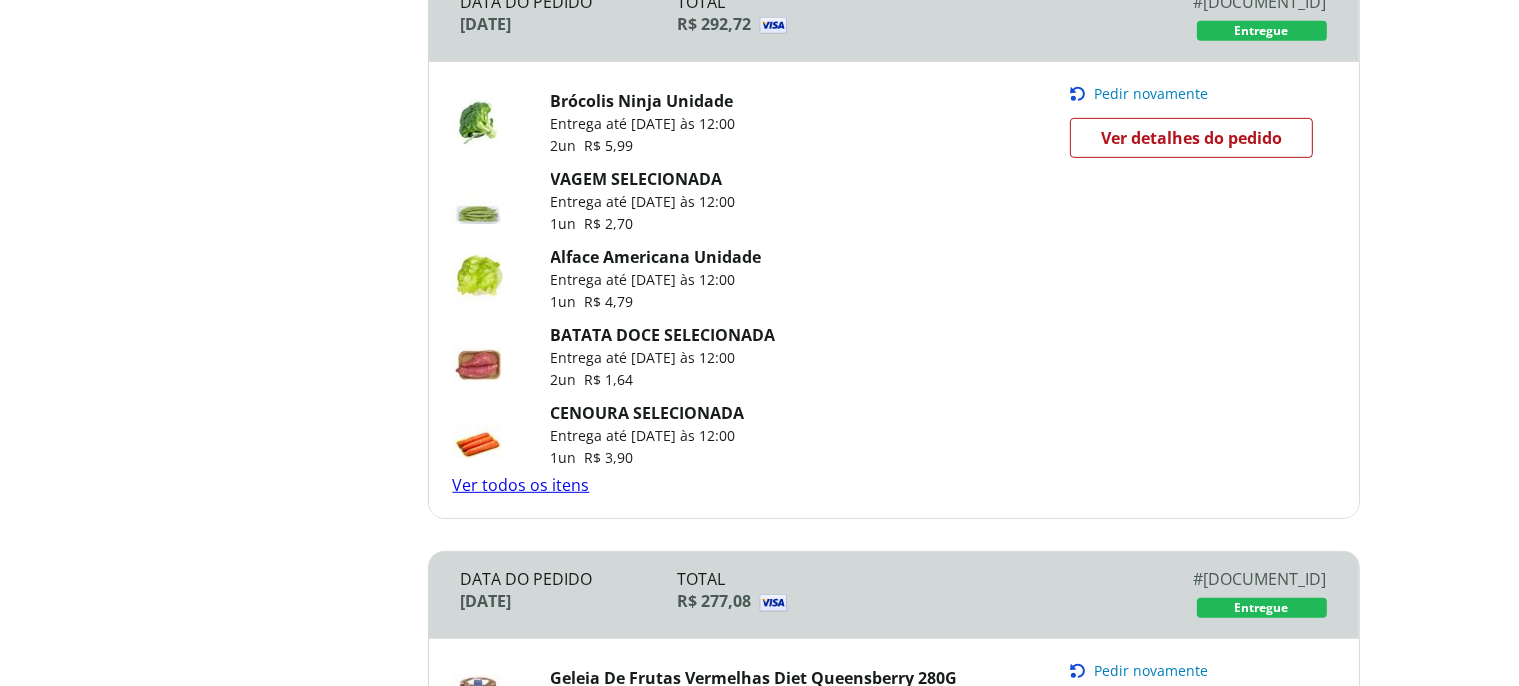 scroll, scrollTop: 308, scrollLeft: 0, axis: vertical 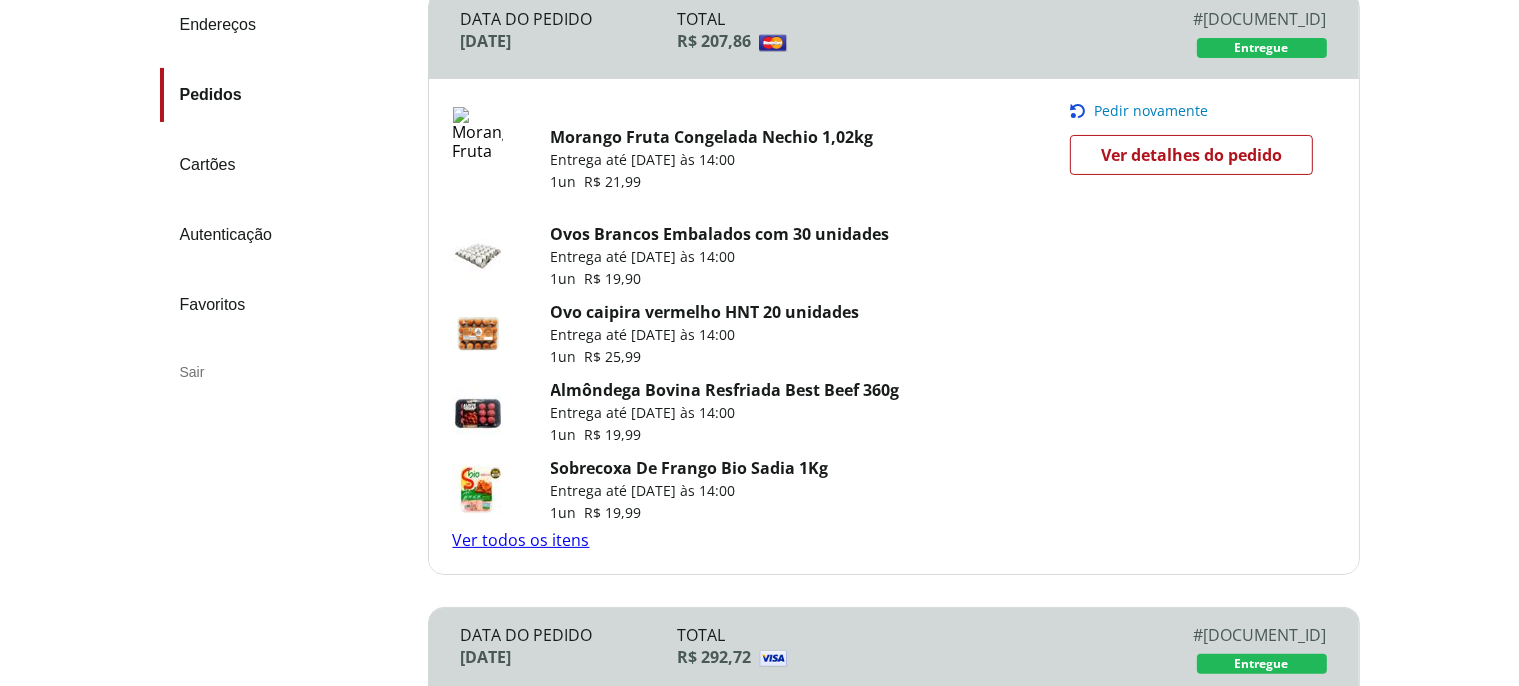 click on "Sair" at bounding box center [286, 372] 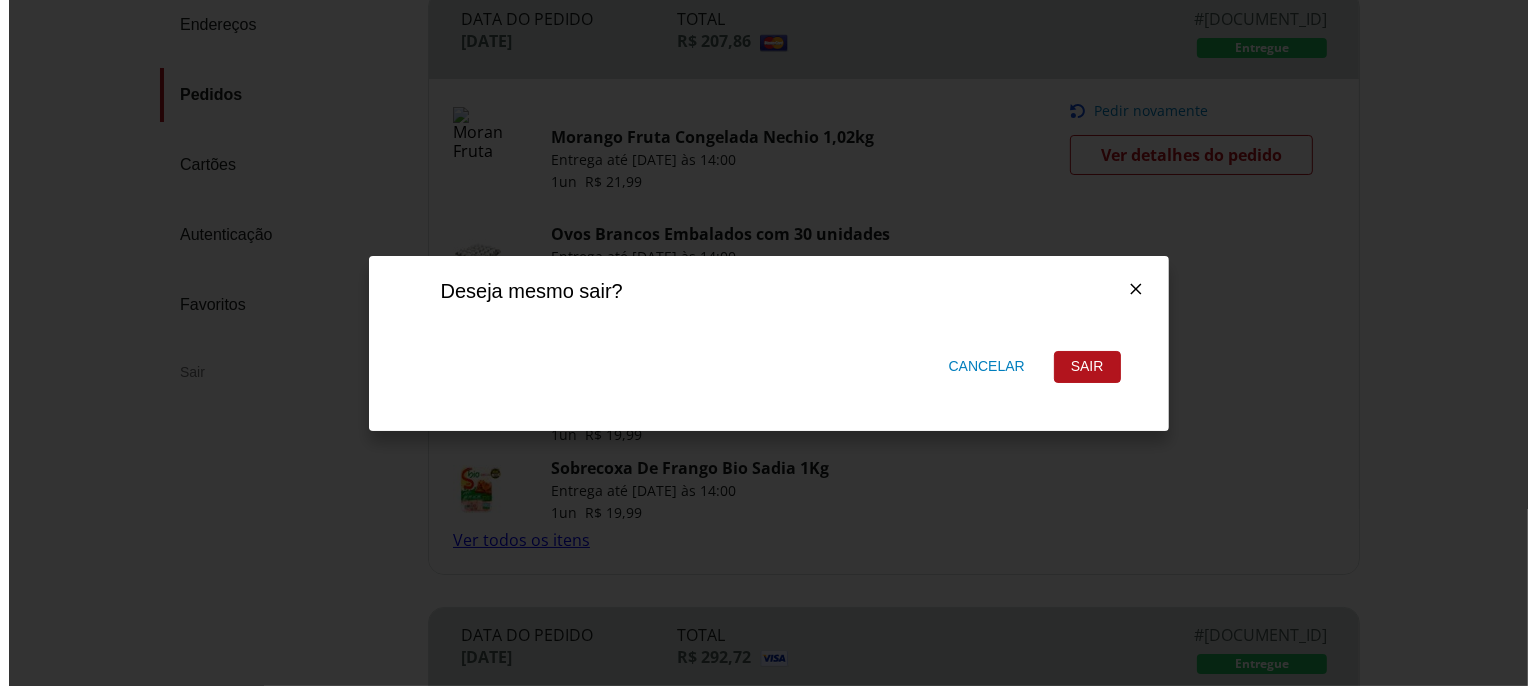 scroll, scrollTop: 0, scrollLeft: 0, axis: both 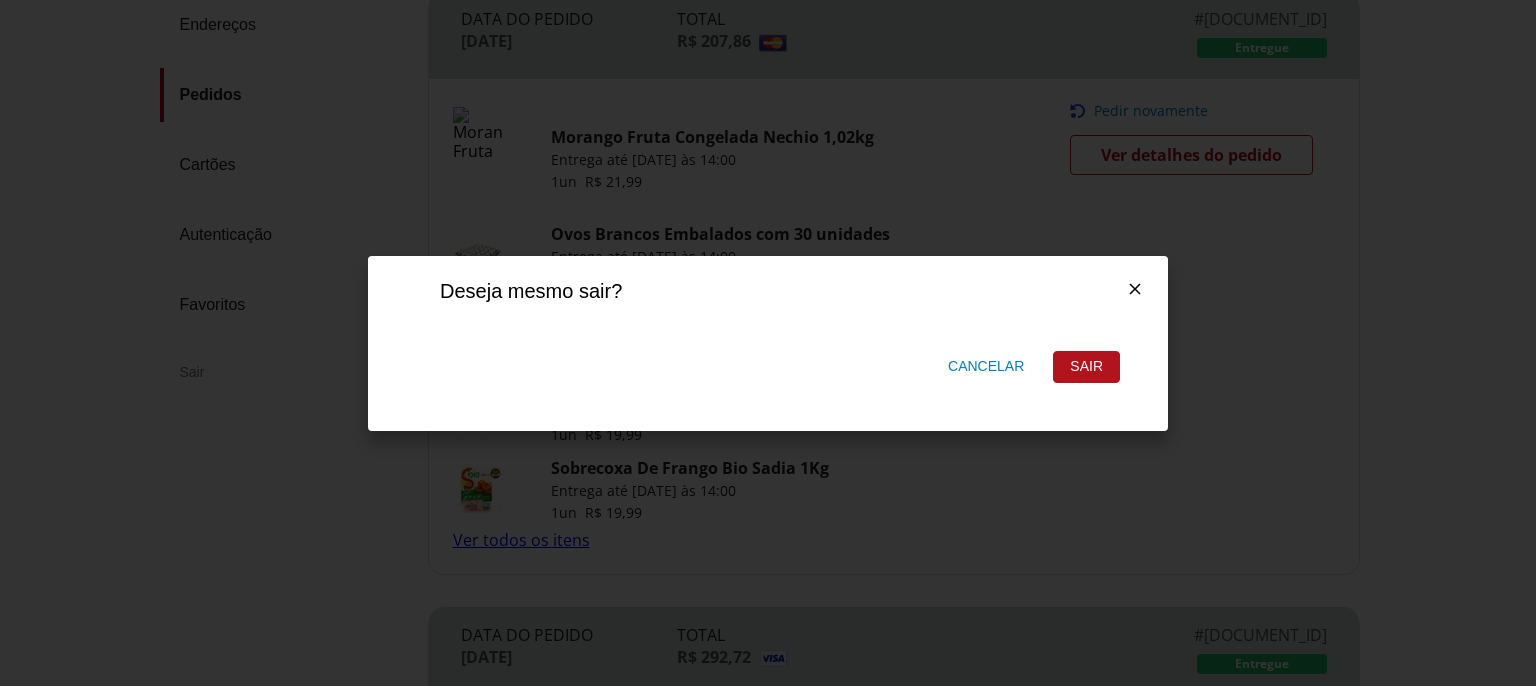 click on "Cancelar" at bounding box center (986, 367) 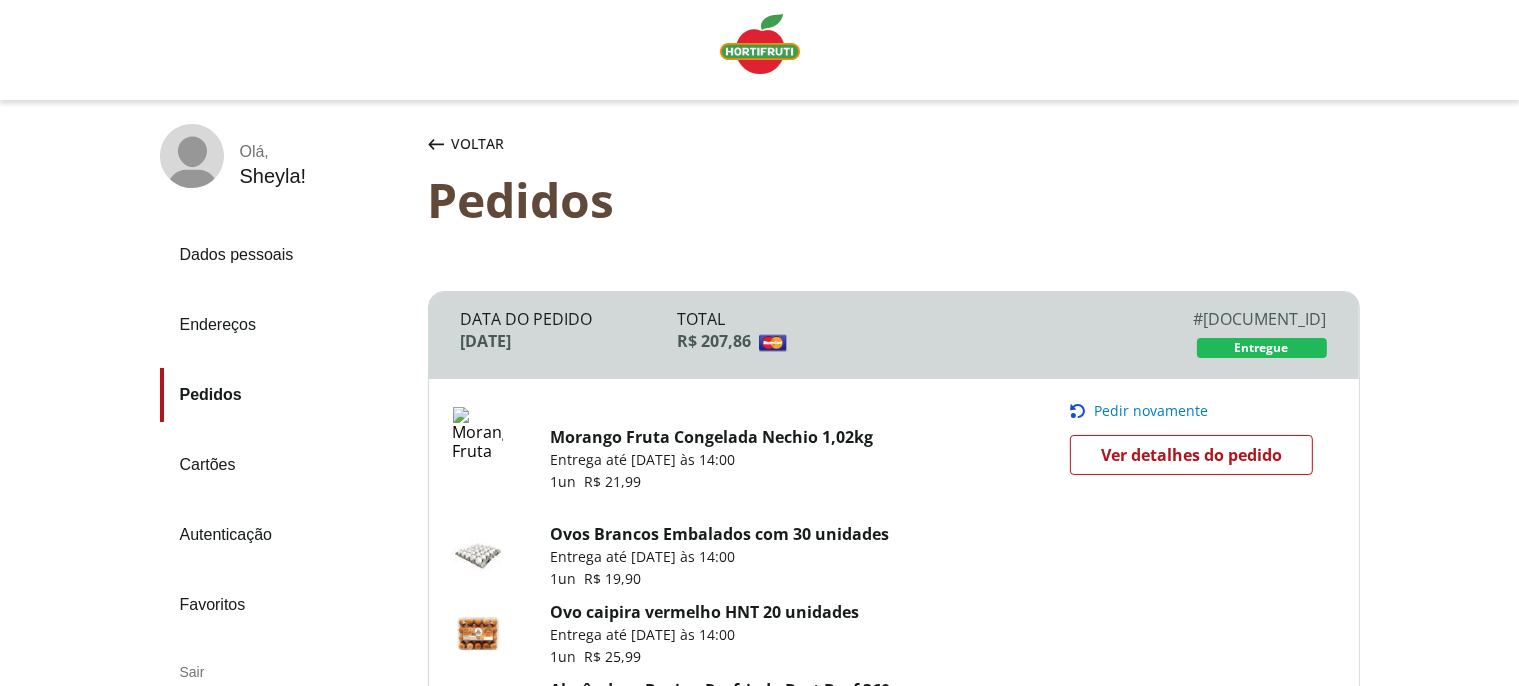 scroll, scrollTop: 0, scrollLeft: 0, axis: both 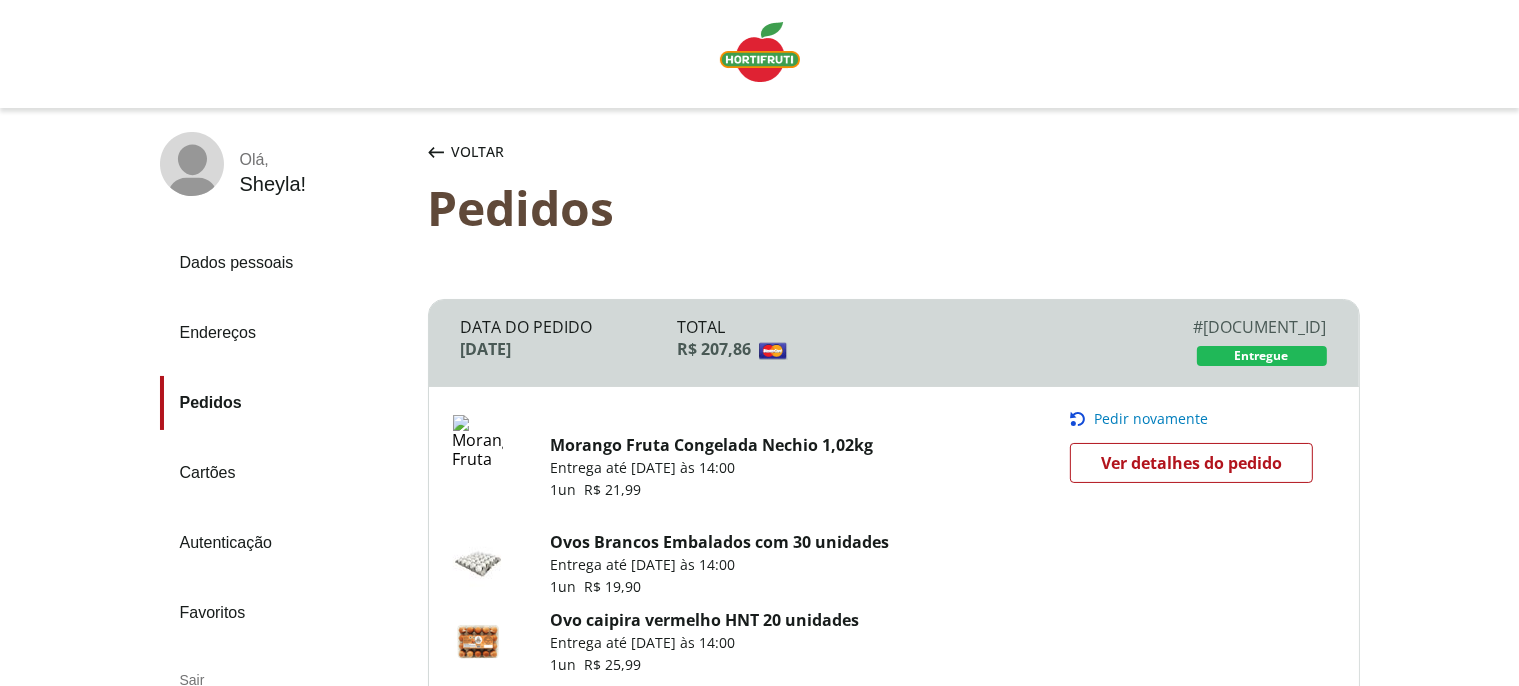 click on "Voltar" at bounding box center (478, 152) 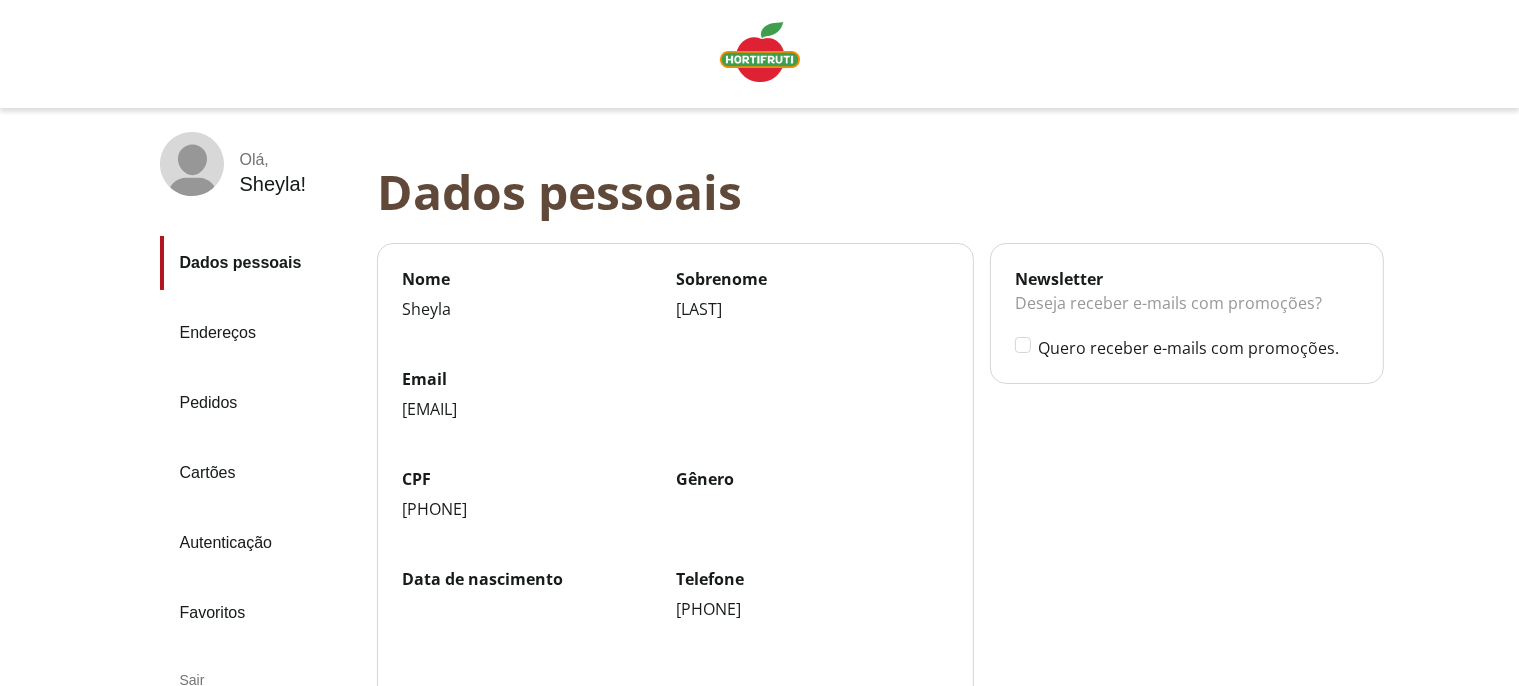 click at bounding box center (760, 52) 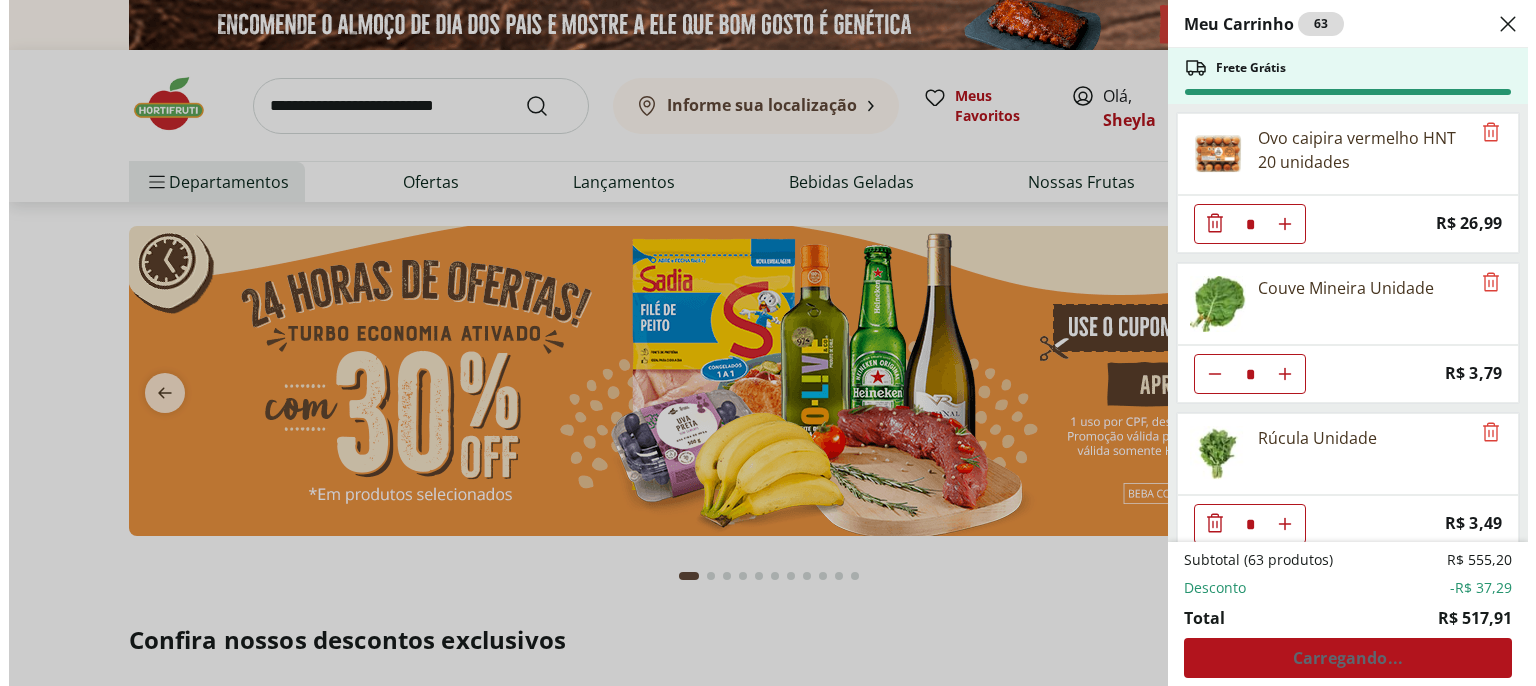 scroll, scrollTop: 0, scrollLeft: 0, axis: both 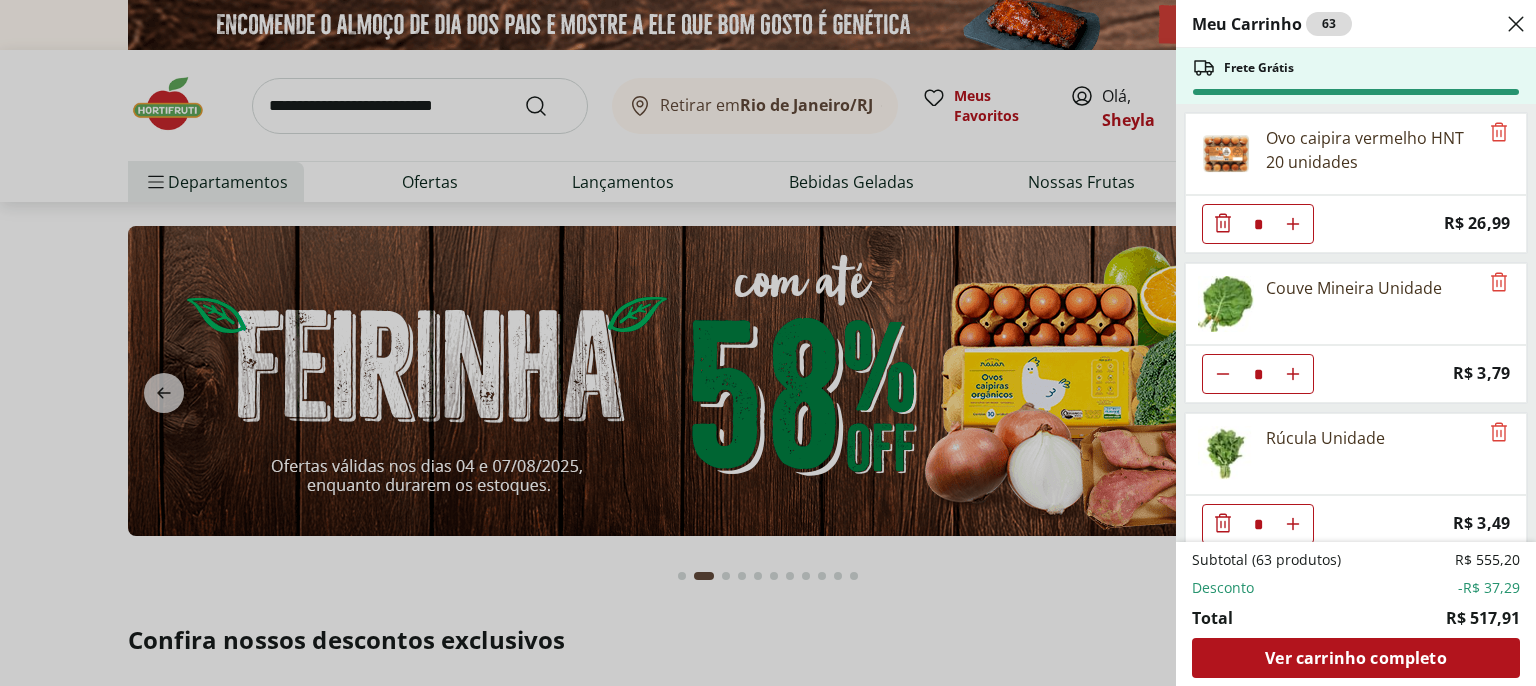 type on "*" 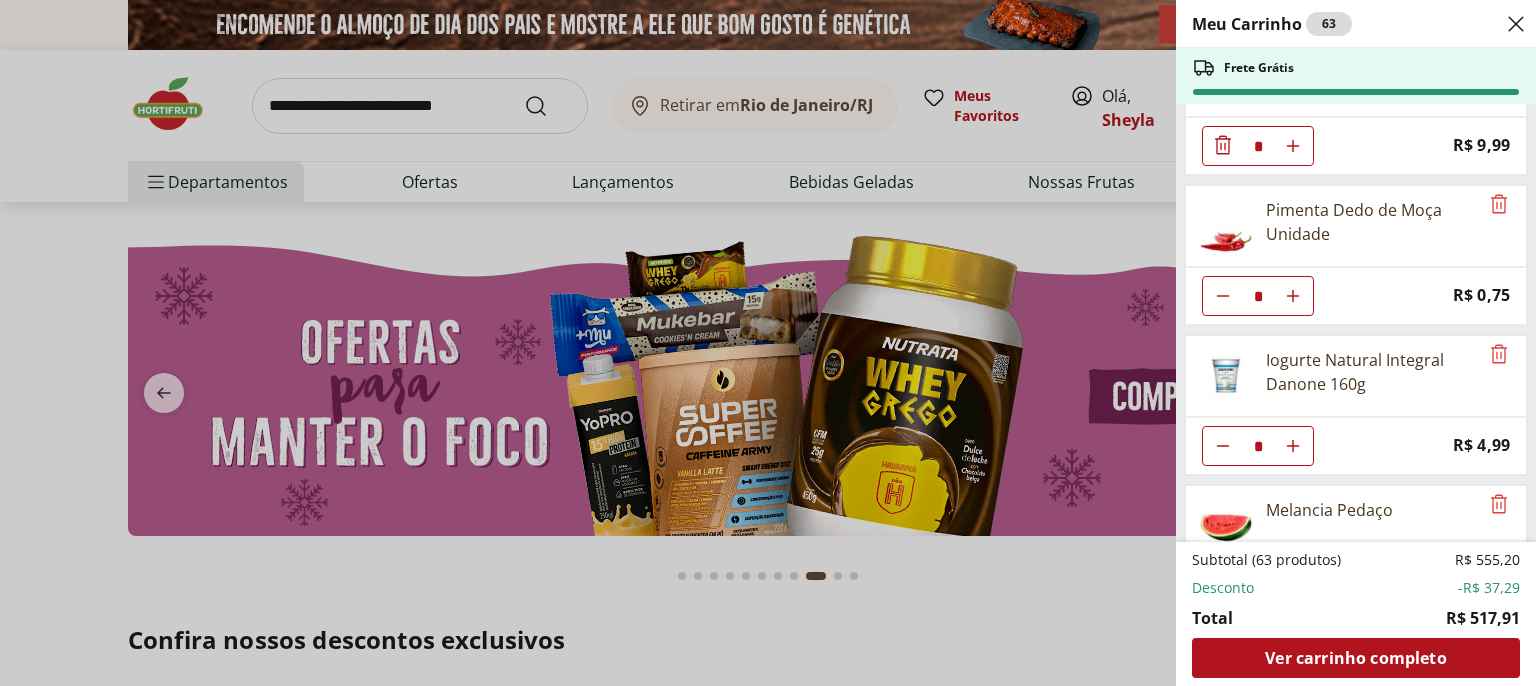 scroll, scrollTop: 5820, scrollLeft: 0, axis: vertical 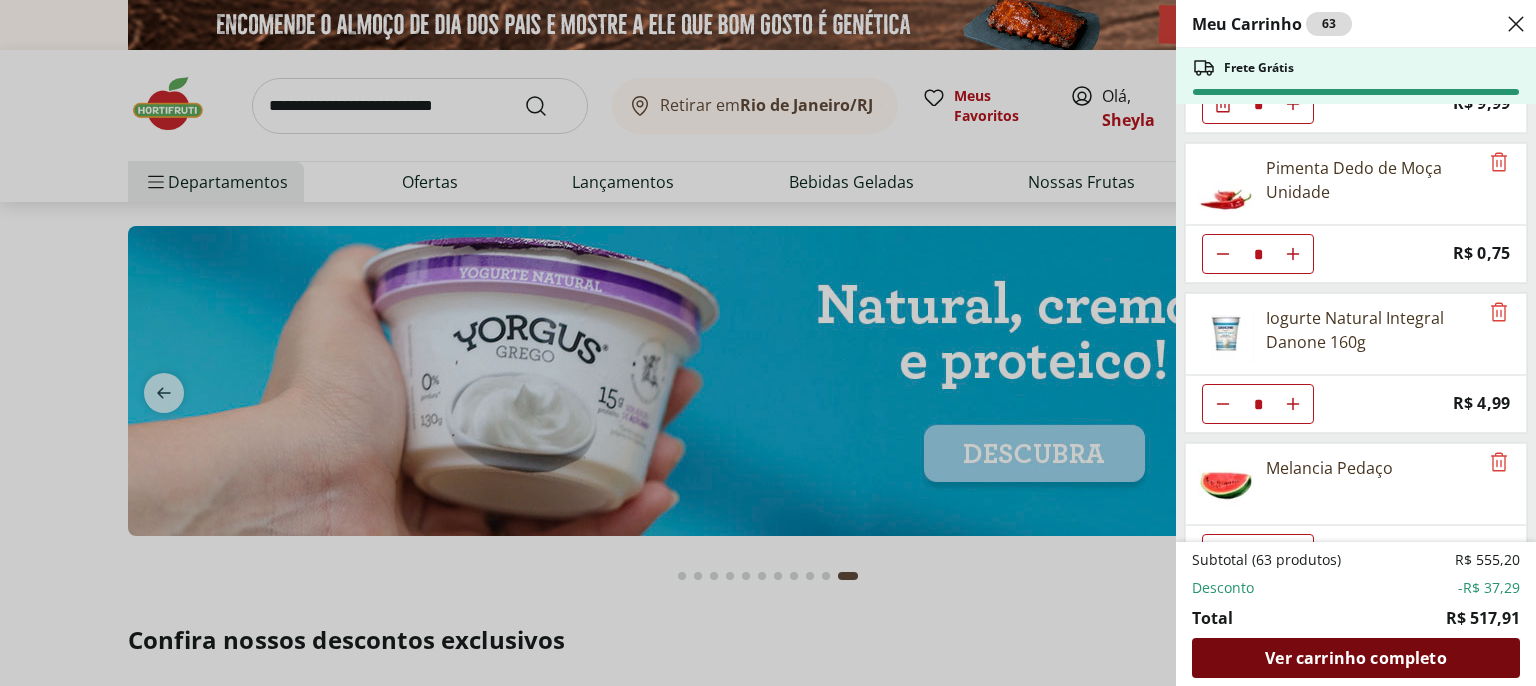 click on "Ver carrinho completo" at bounding box center [1355, 658] 